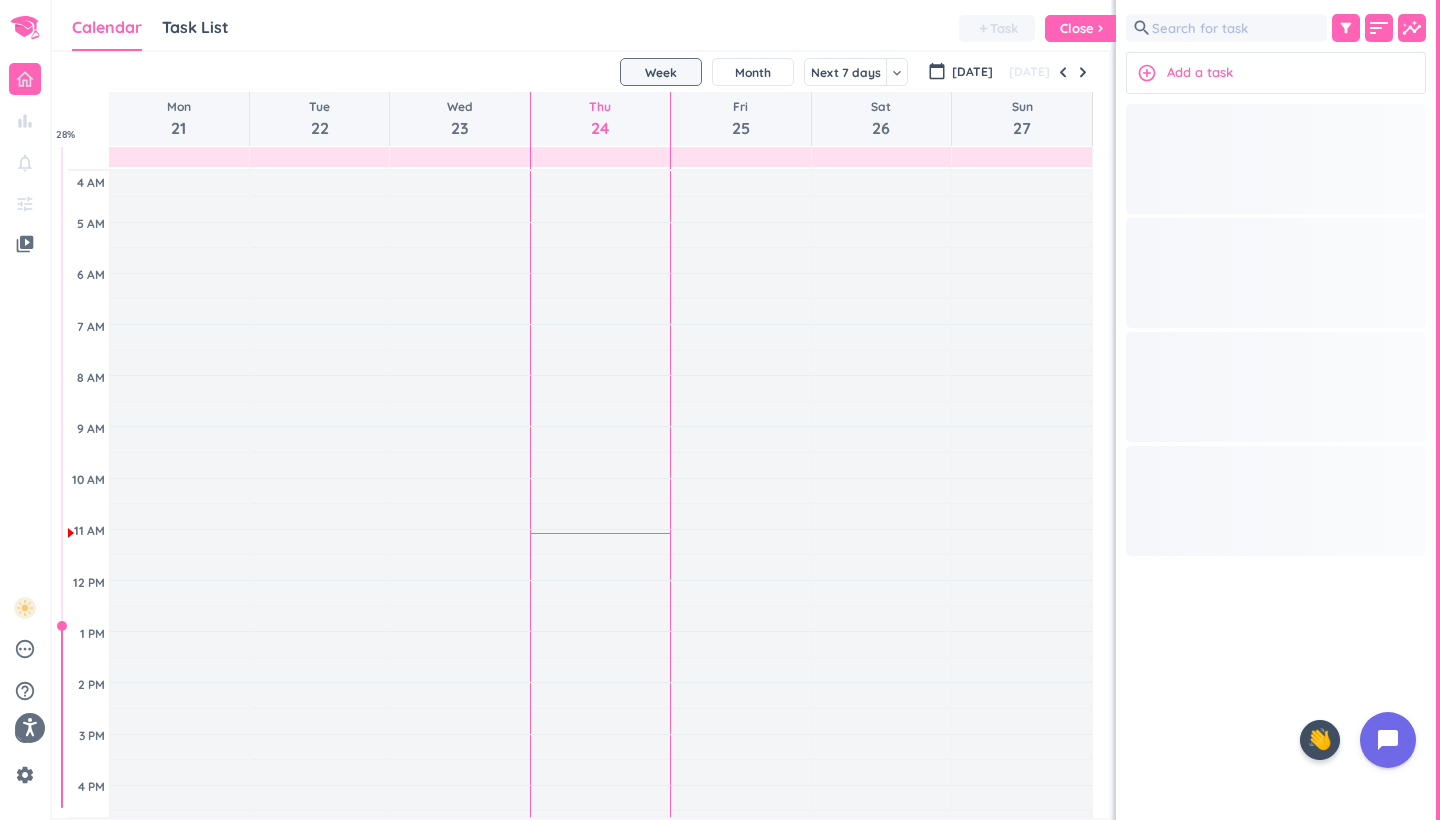 scroll, scrollTop: 0, scrollLeft: 0, axis: both 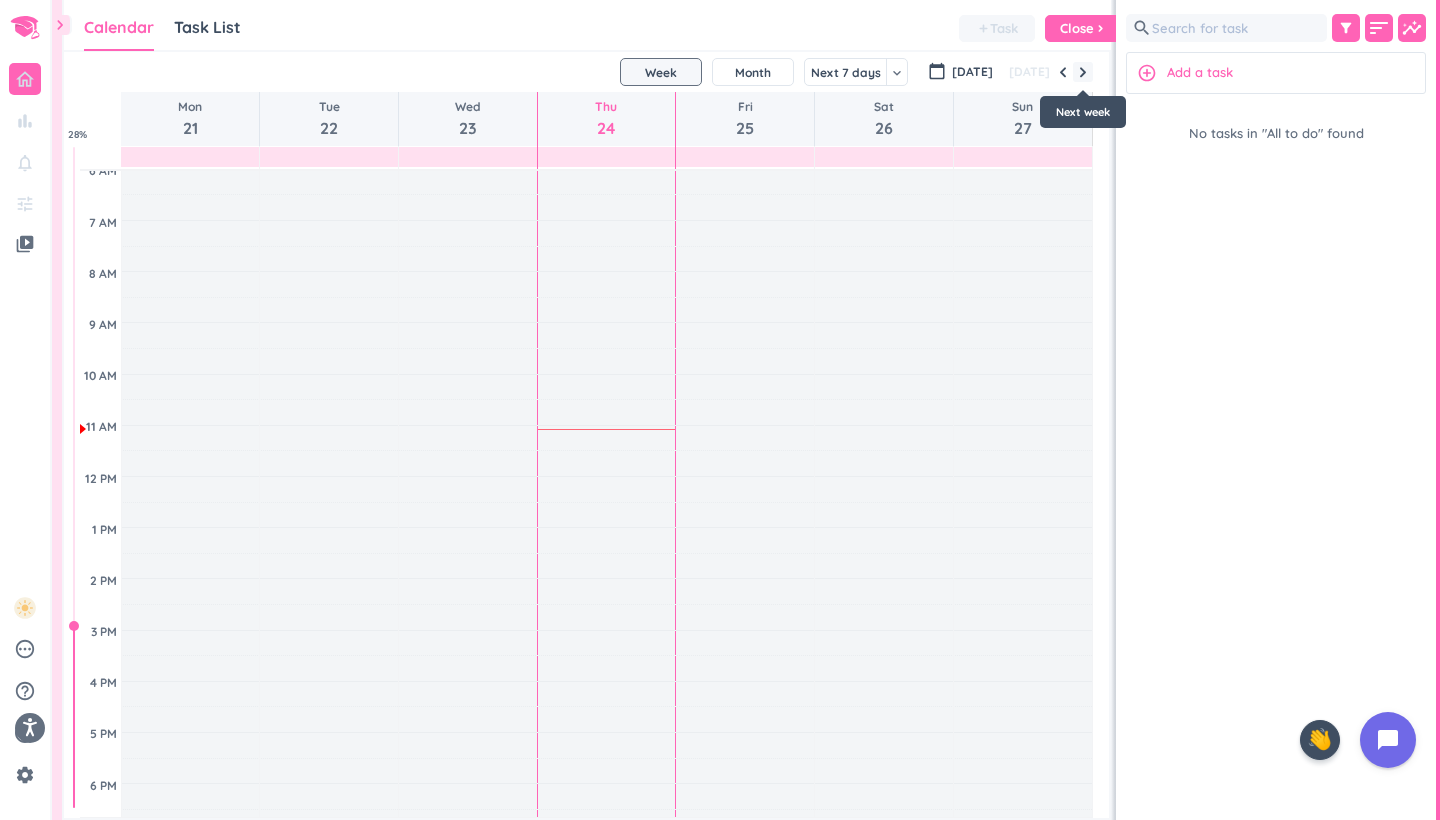 click at bounding box center [1083, 72] 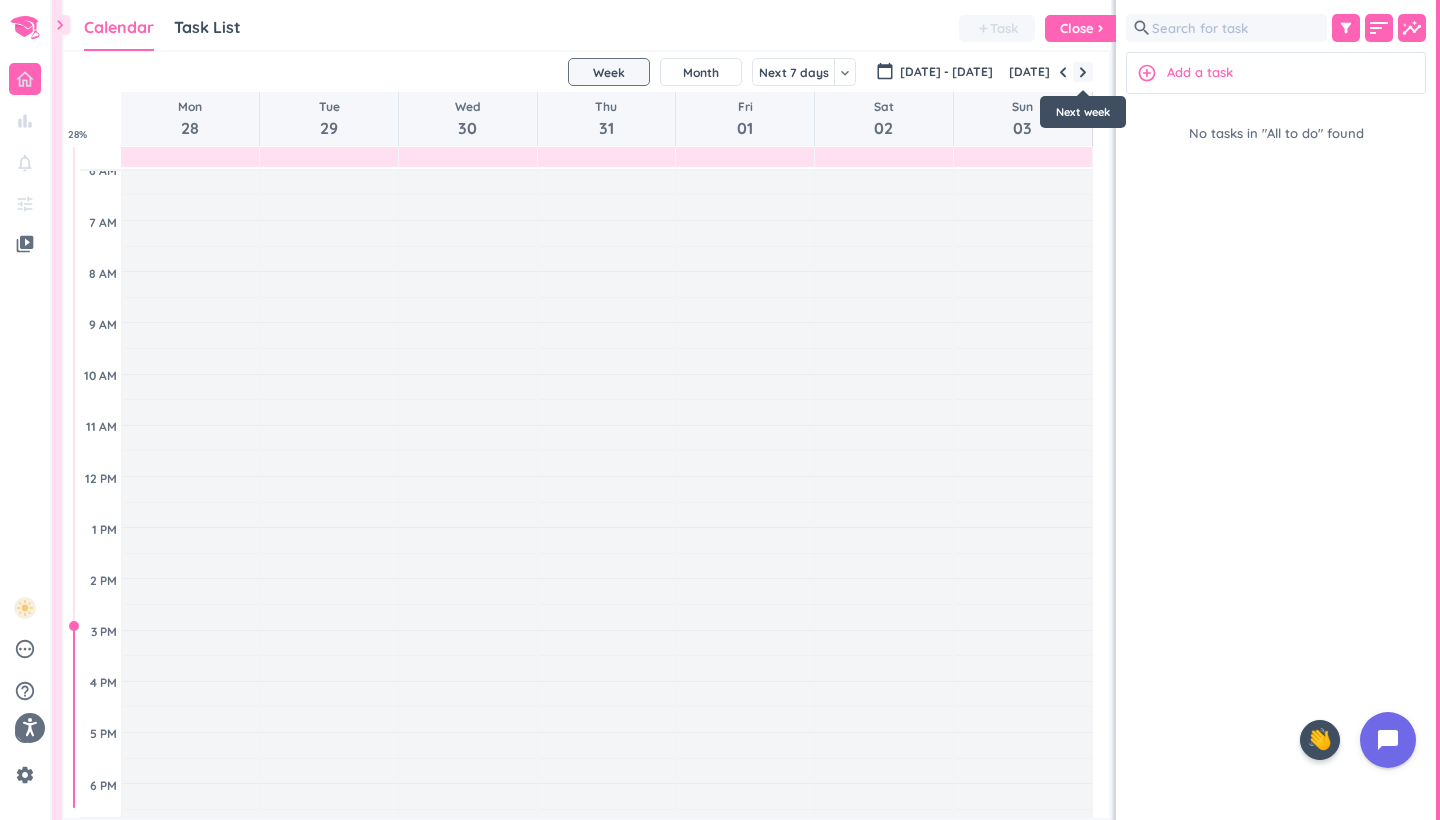 click at bounding box center [1083, 72] 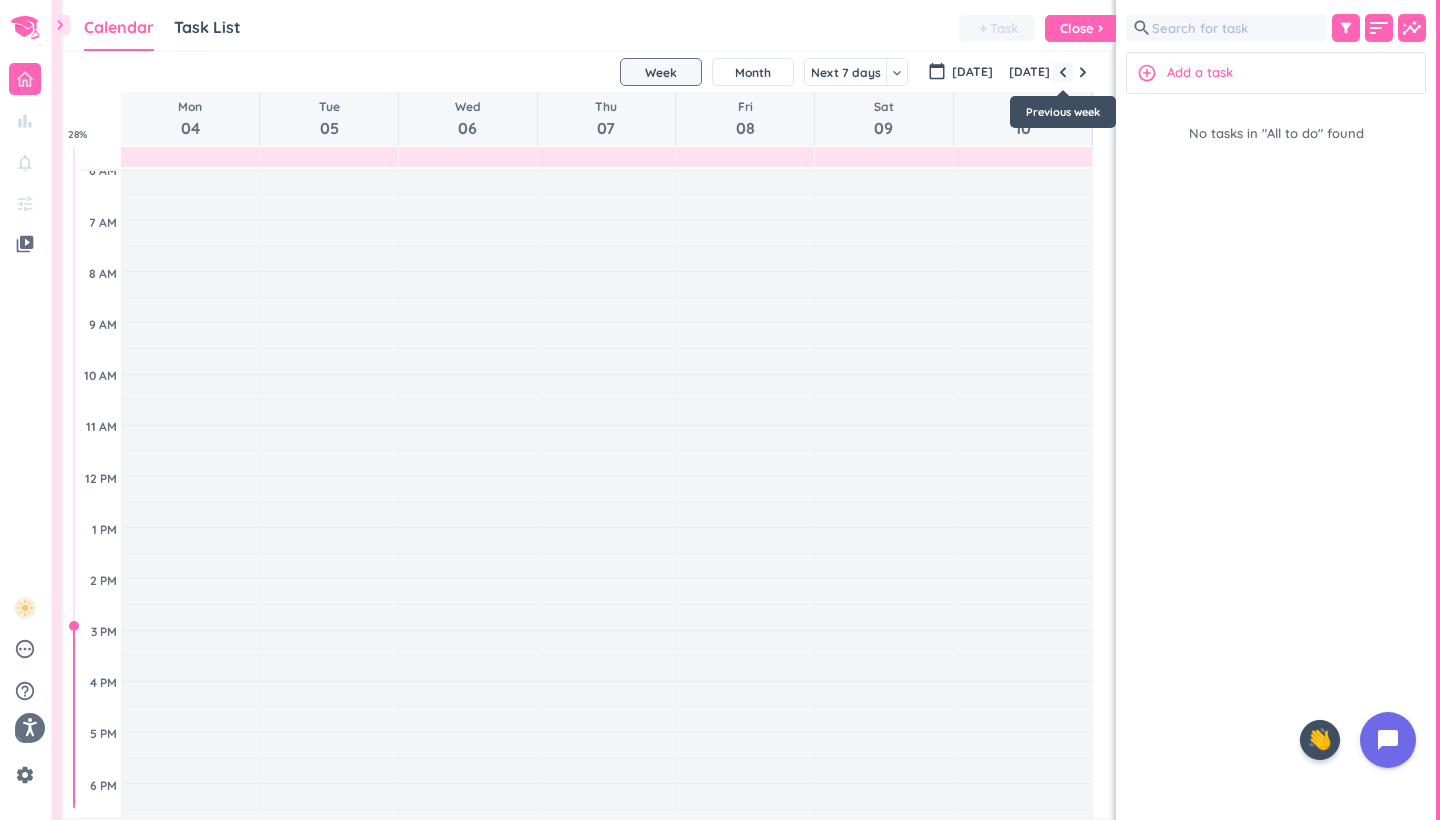 click at bounding box center [1063, 72] 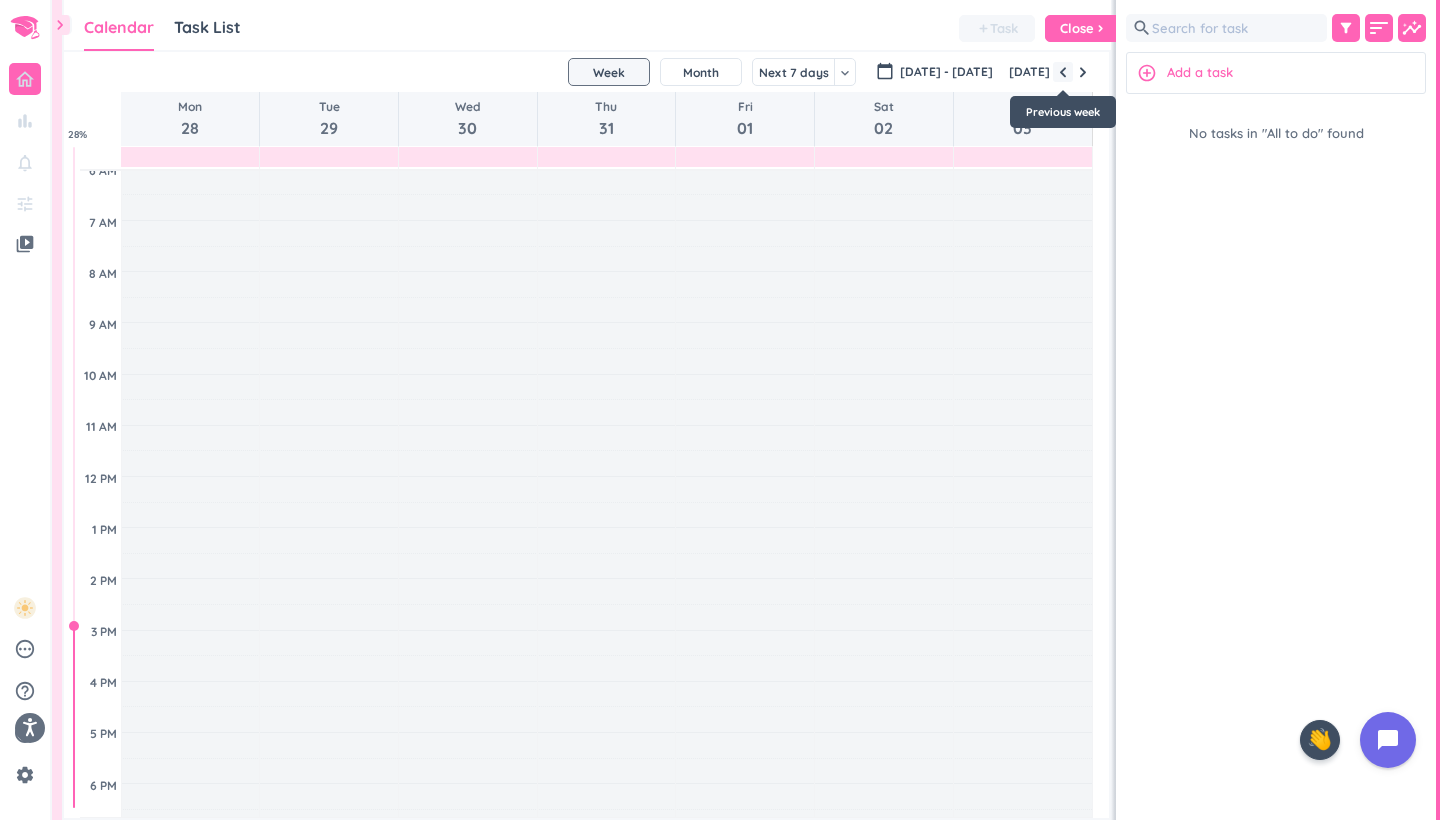 click at bounding box center (1063, 72) 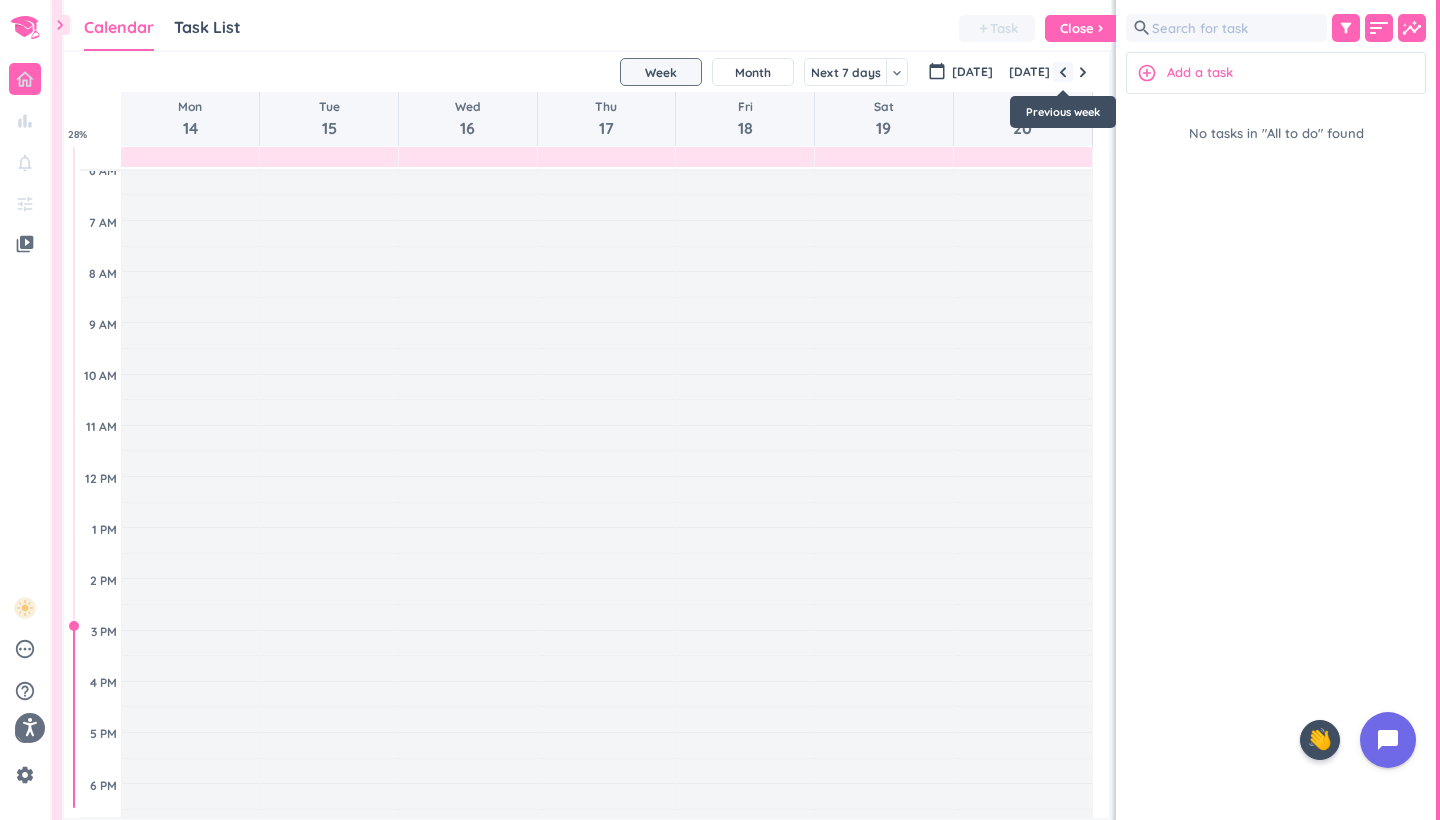 click at bounding box center [1063, 72] 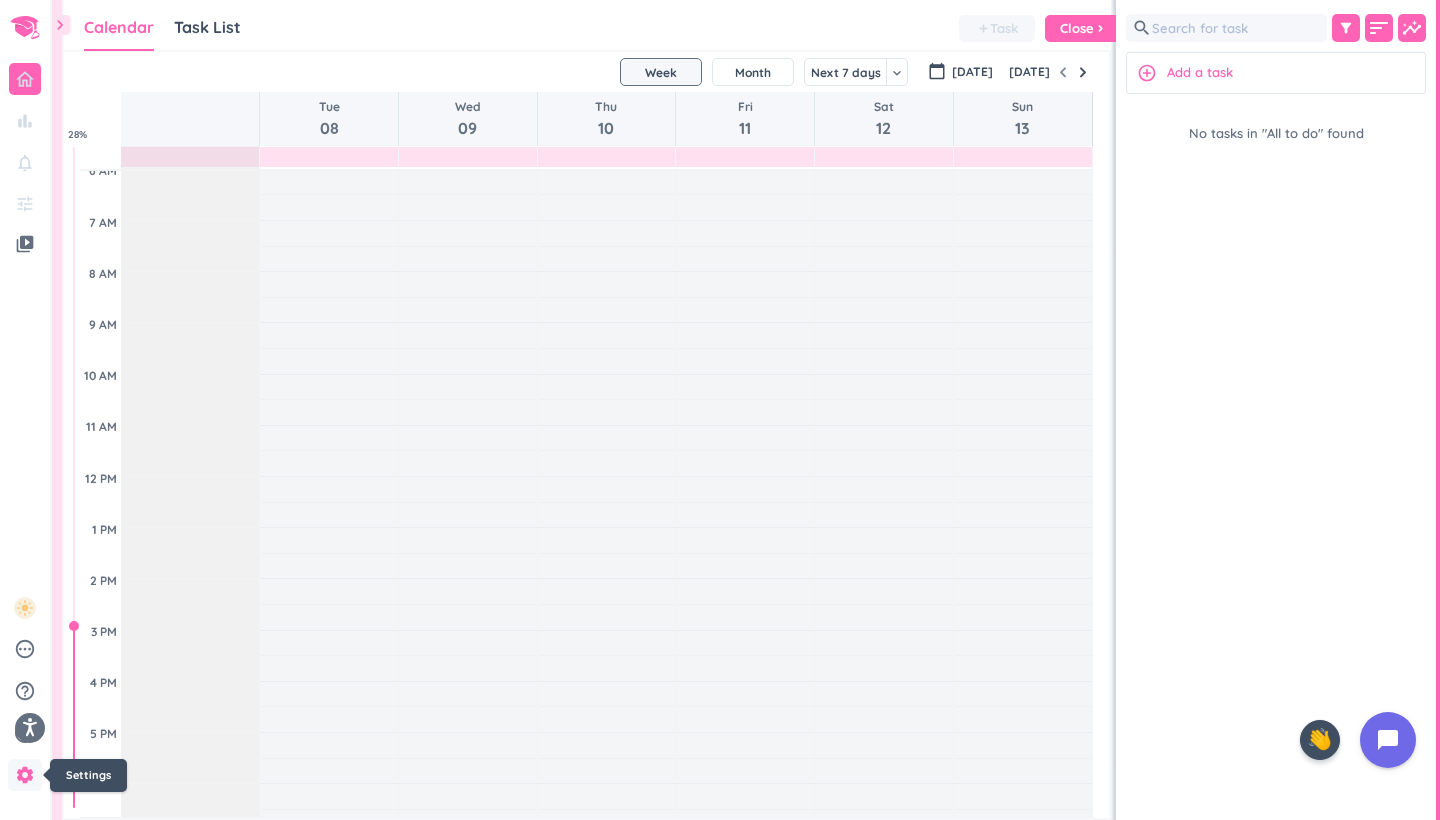 click on "settings" at bounding box center (25, 775) 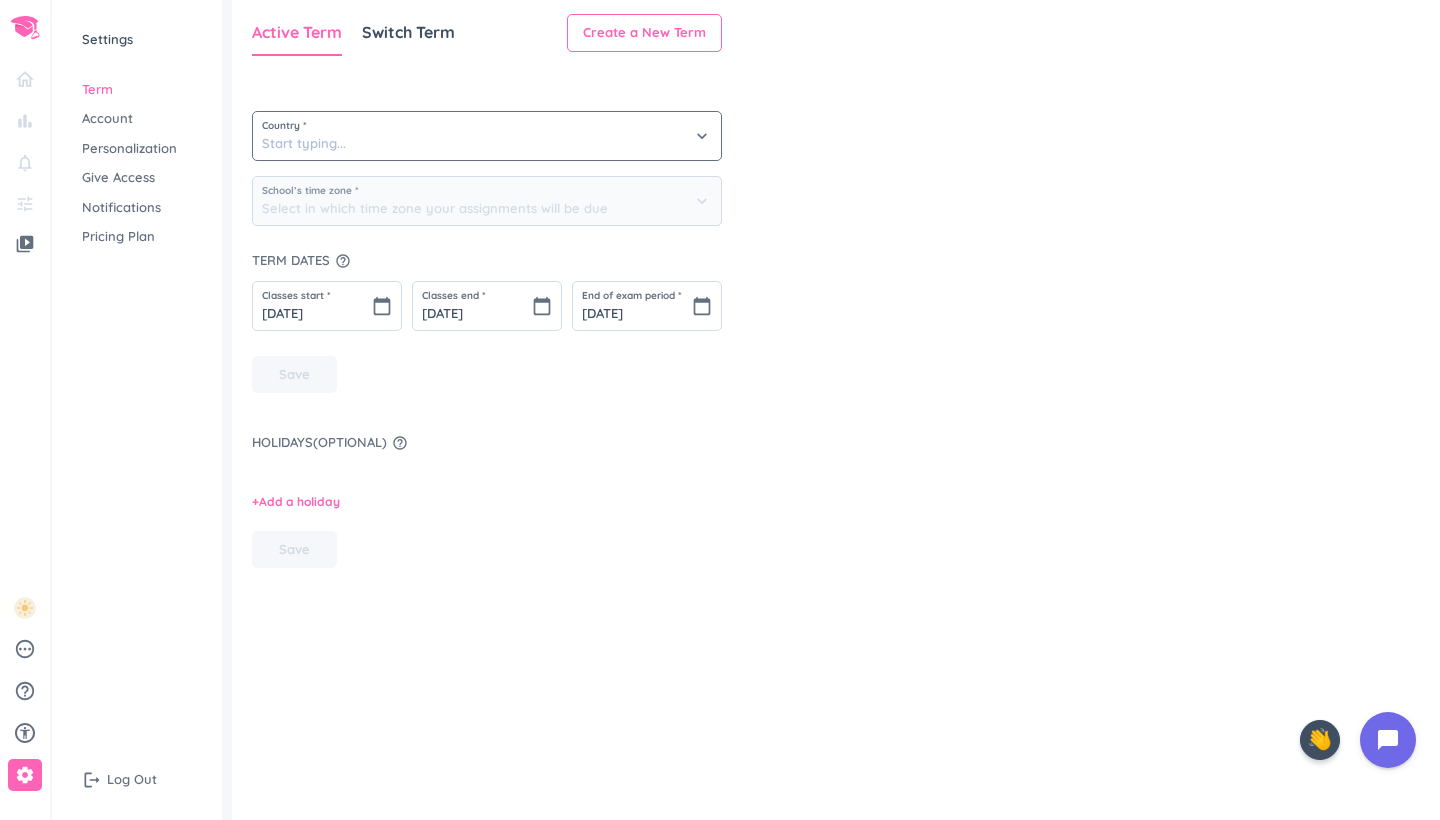 type on "[GEOGRAPHIC_DATA]" 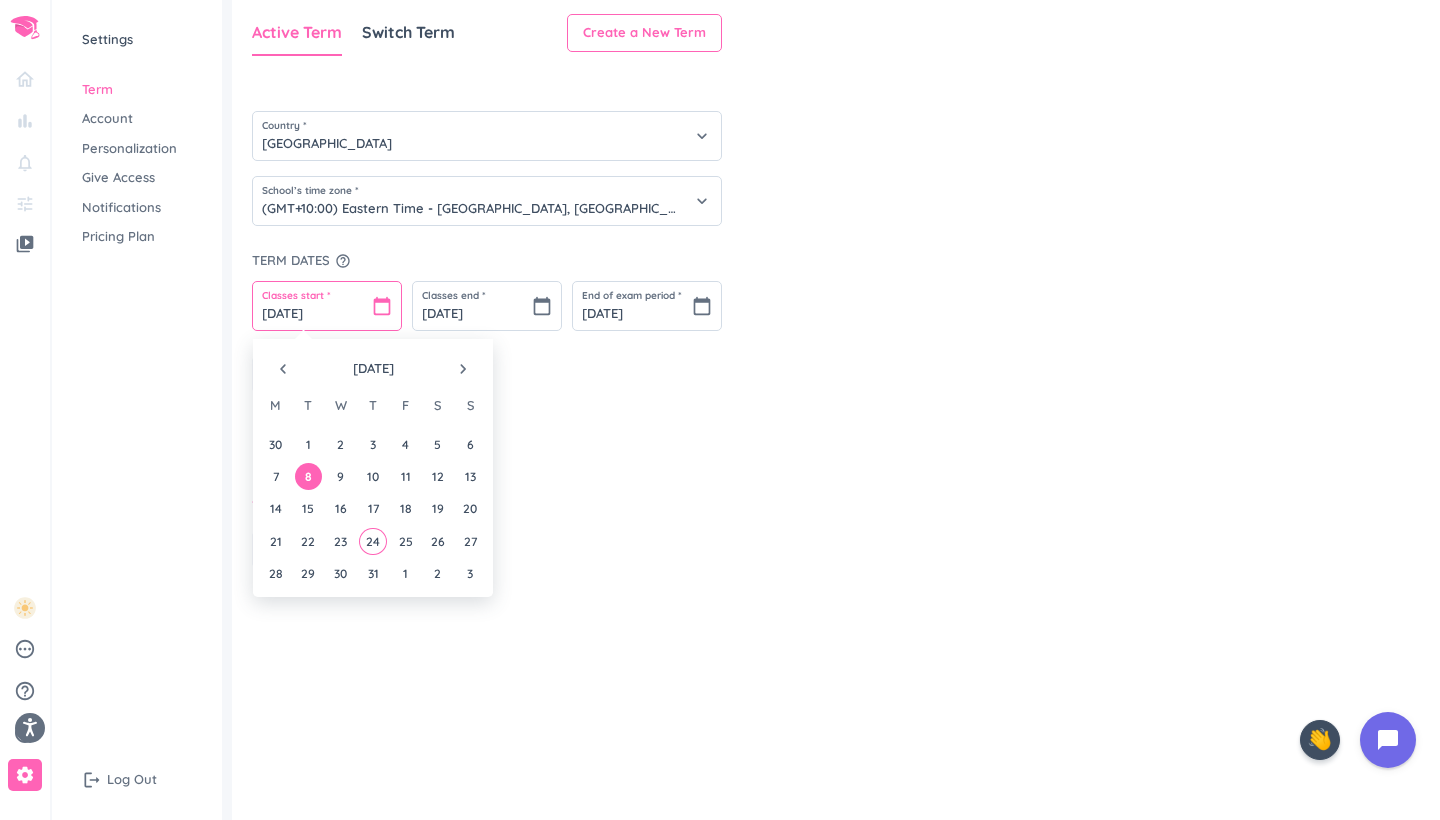 click on "8 Jul 2025" at bounding box center [327, 306] 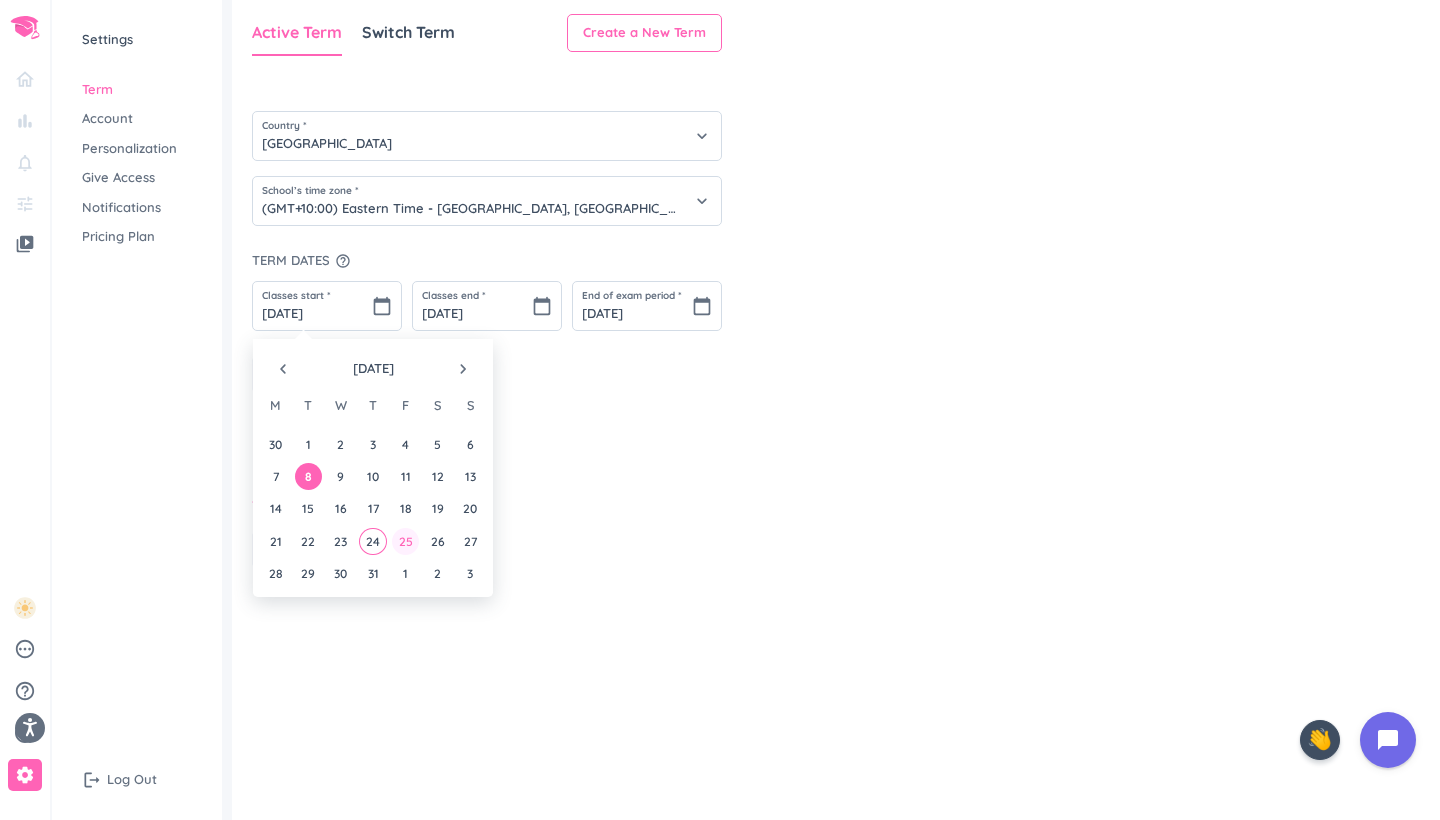 click on "25" at bounding box center (405, 541) 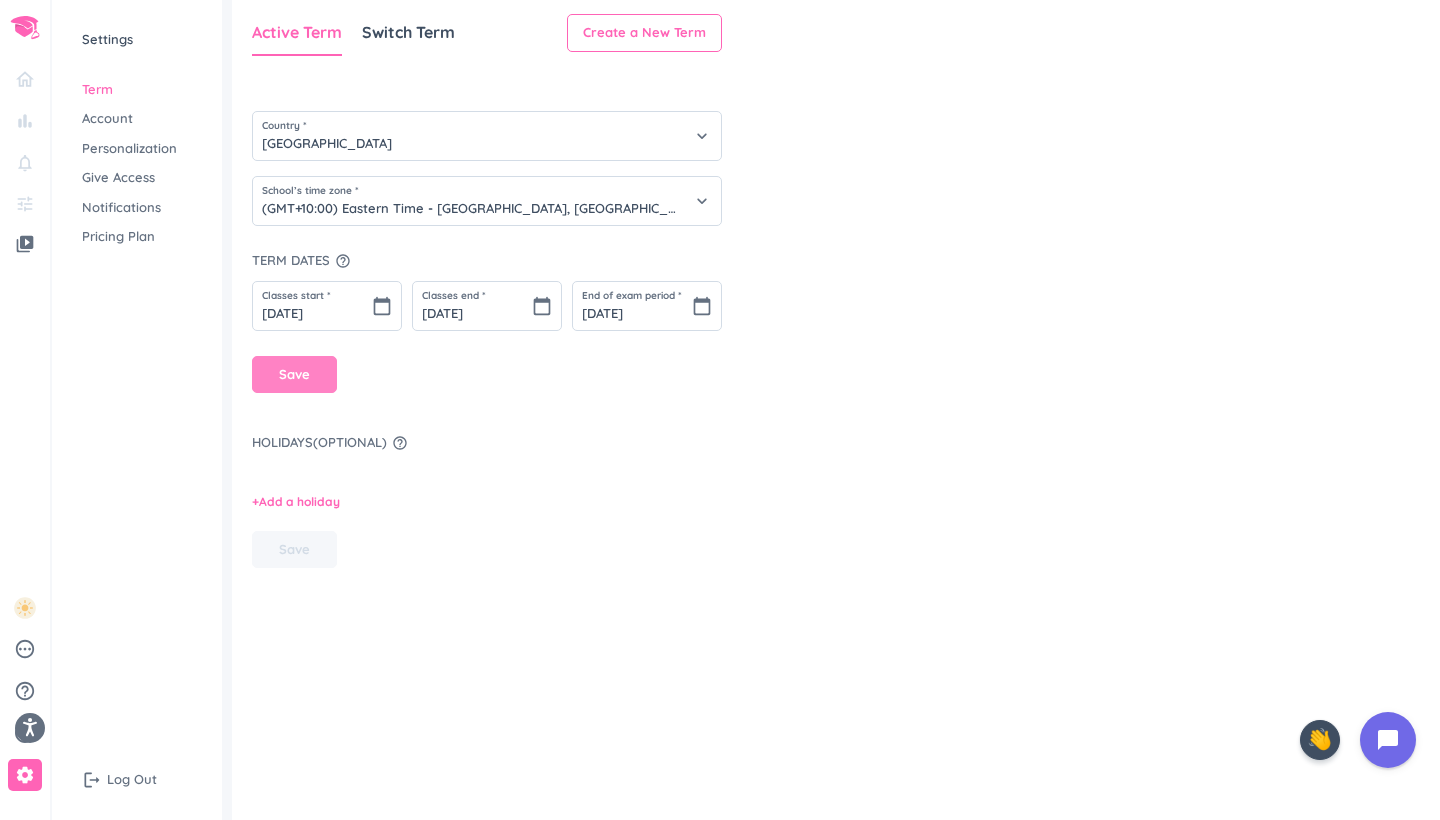 click on "Save" at bounding box center [294, 375] 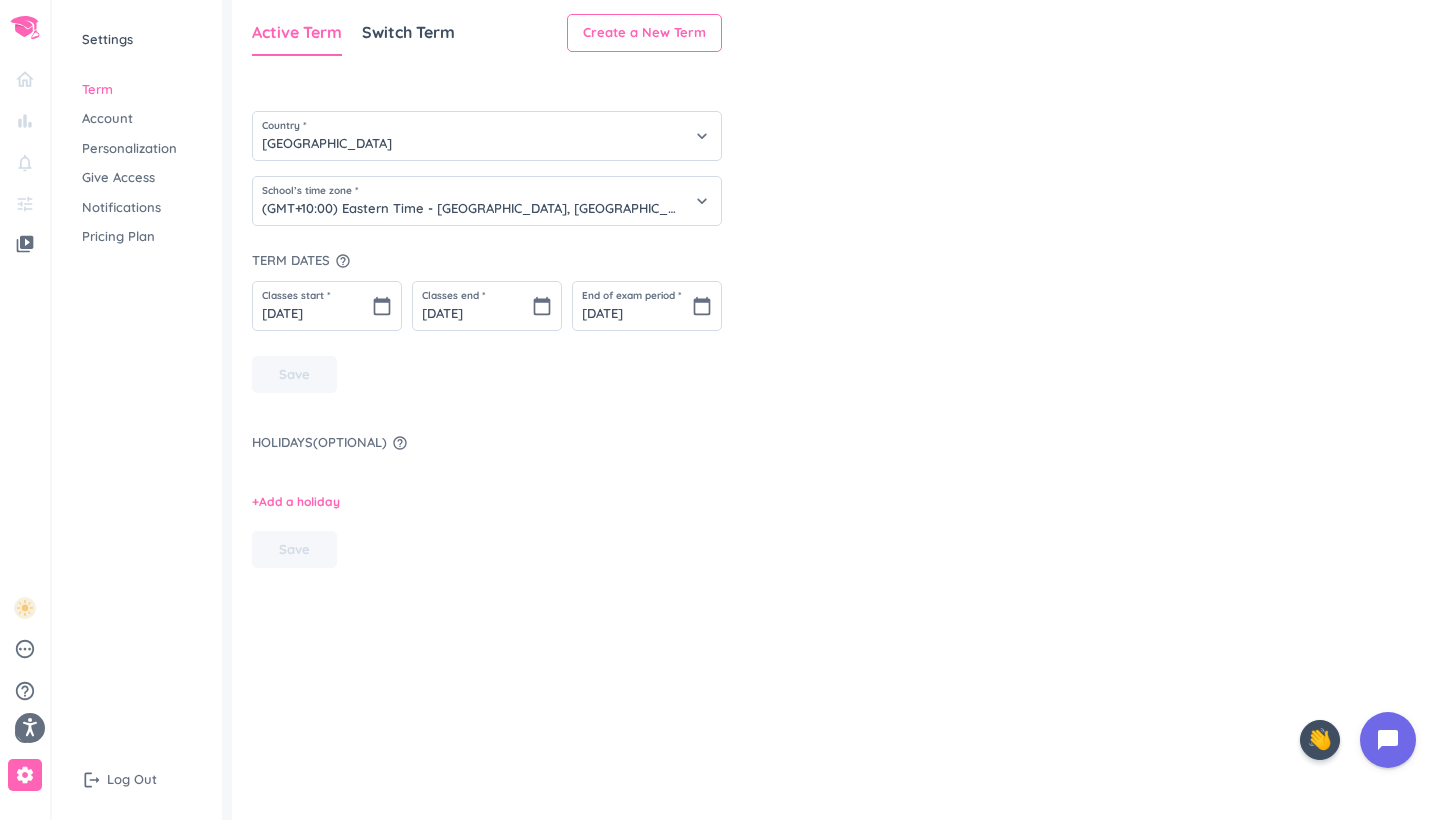 click on "bar_chart notifications_none tune" at bounding box center [25, 136] 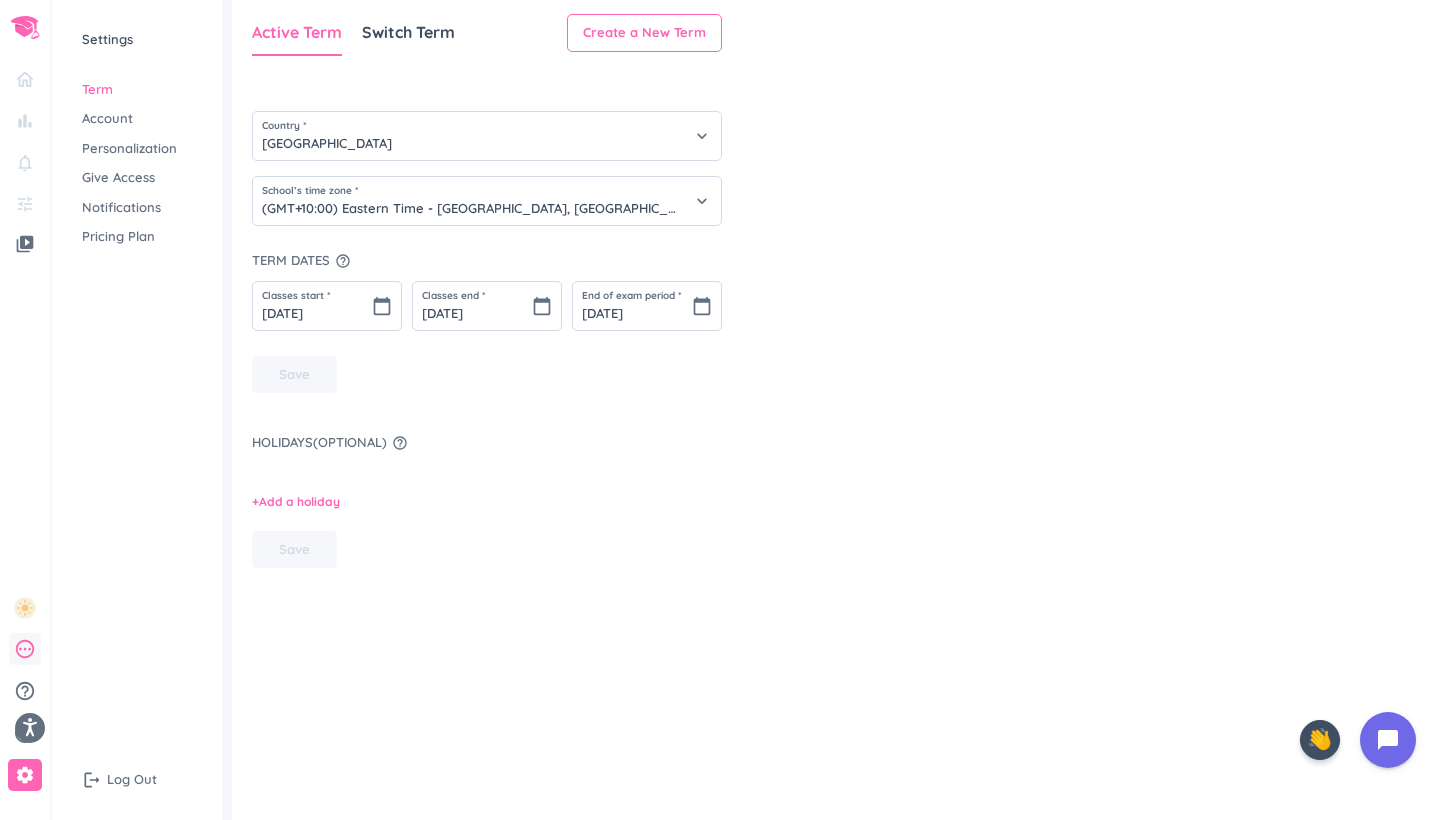click on "pending" at bounding box center (25, 649) 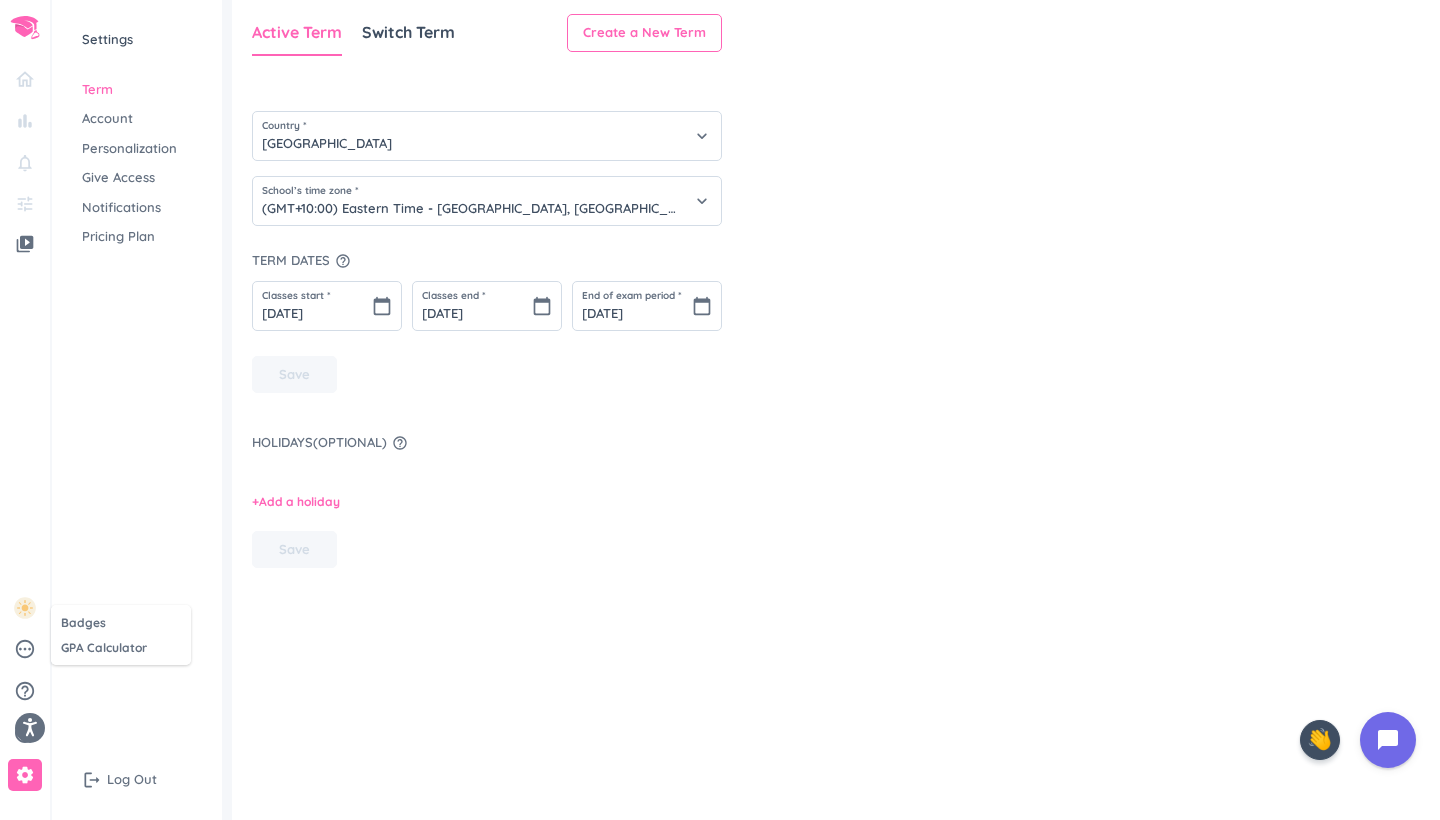 click at bounding box center [720, 410] 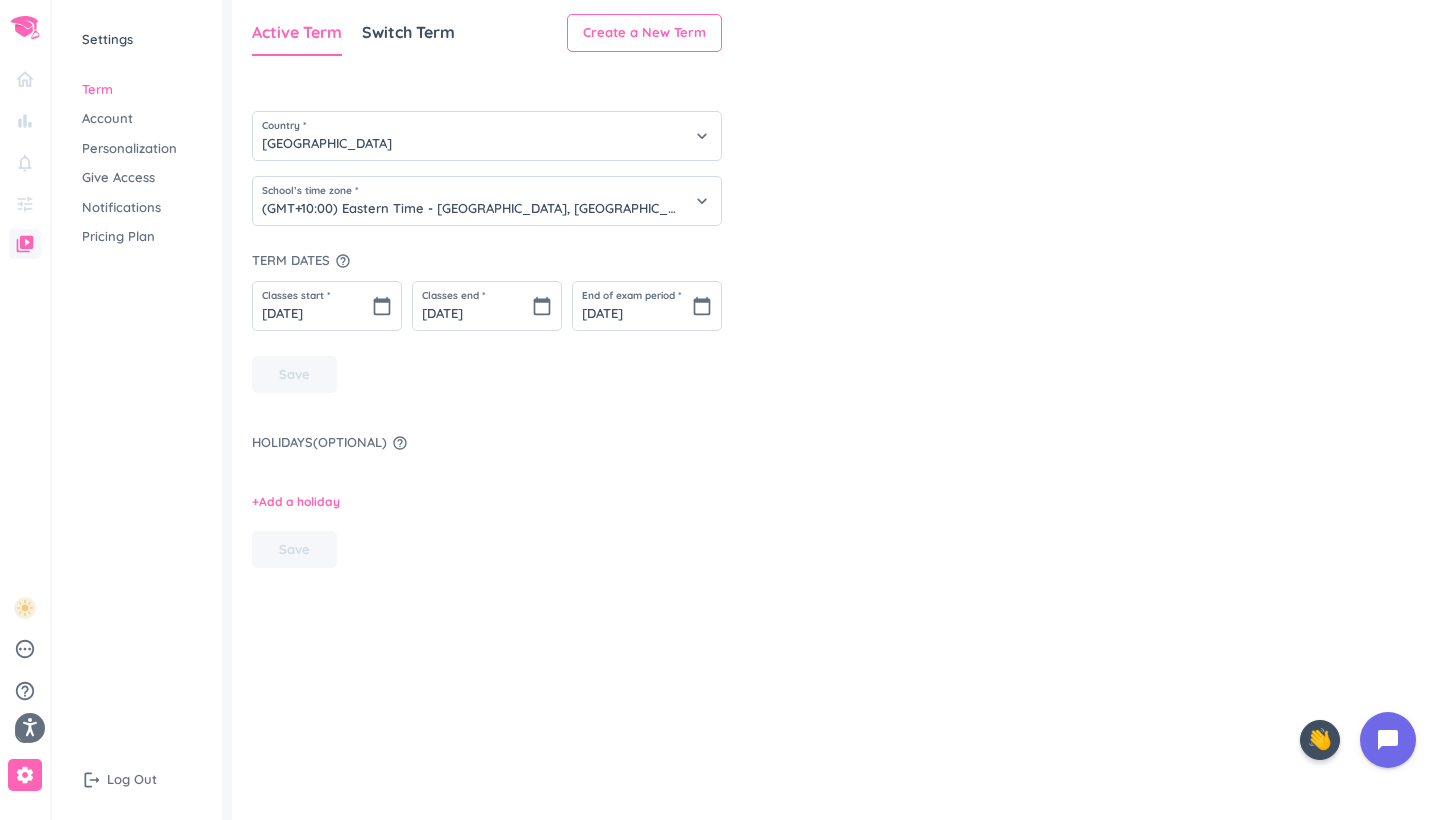 click on "video_library" at bounding box center [25, 244] 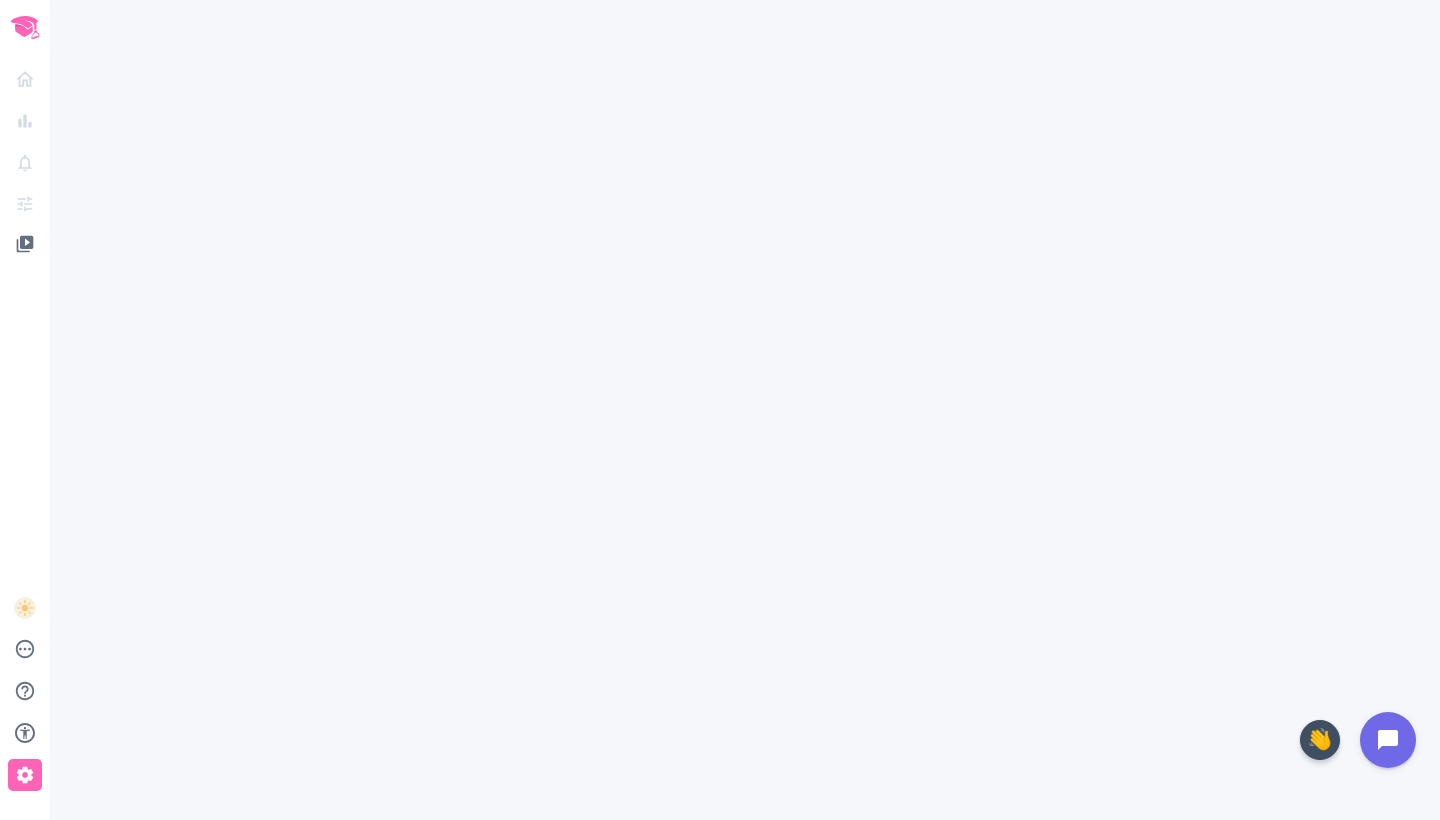 scroll, scrollTop: 0, scrollLeft: 0, axis: both 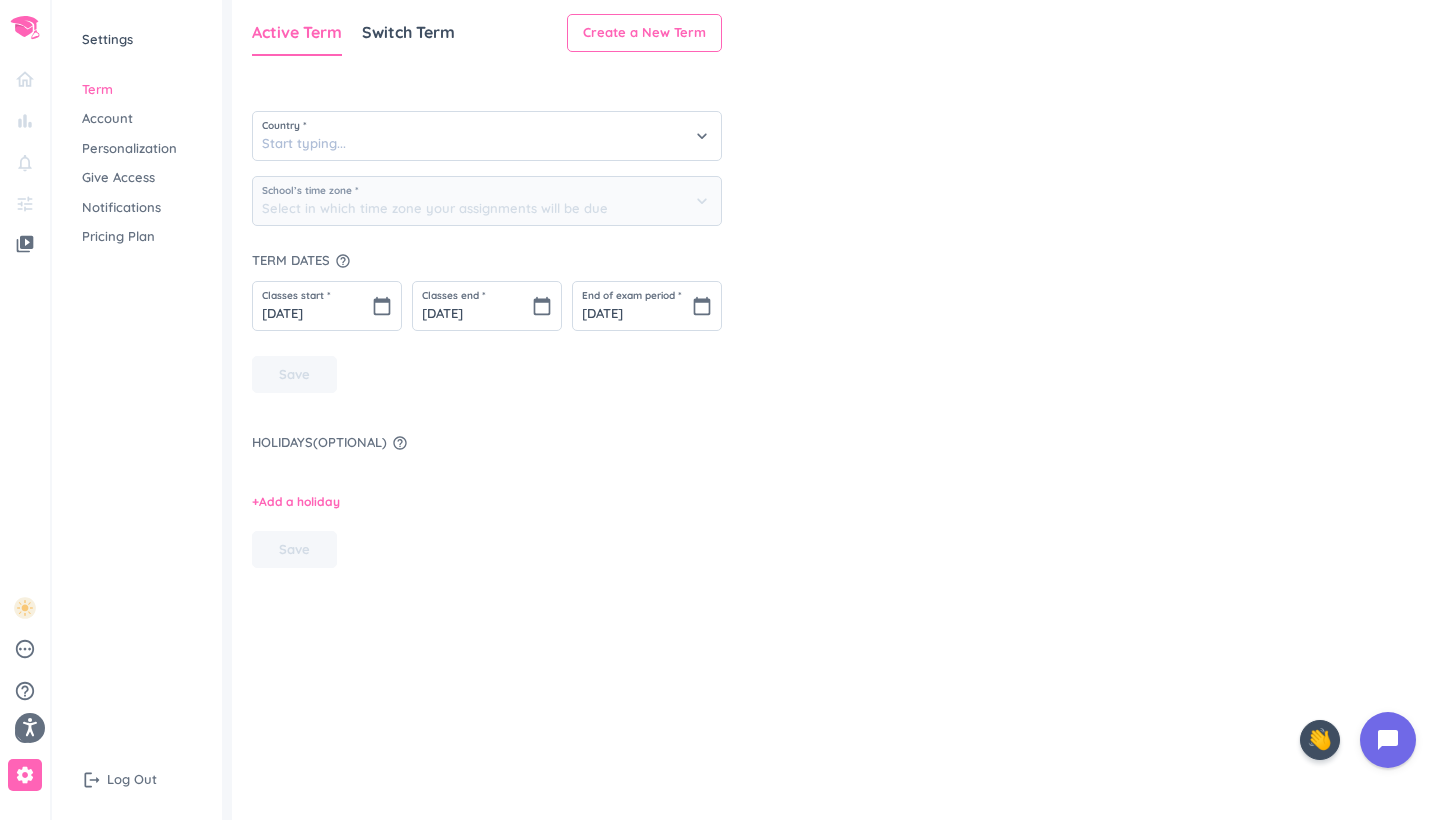 type on "[GEOGRAPHIC_DATA]" 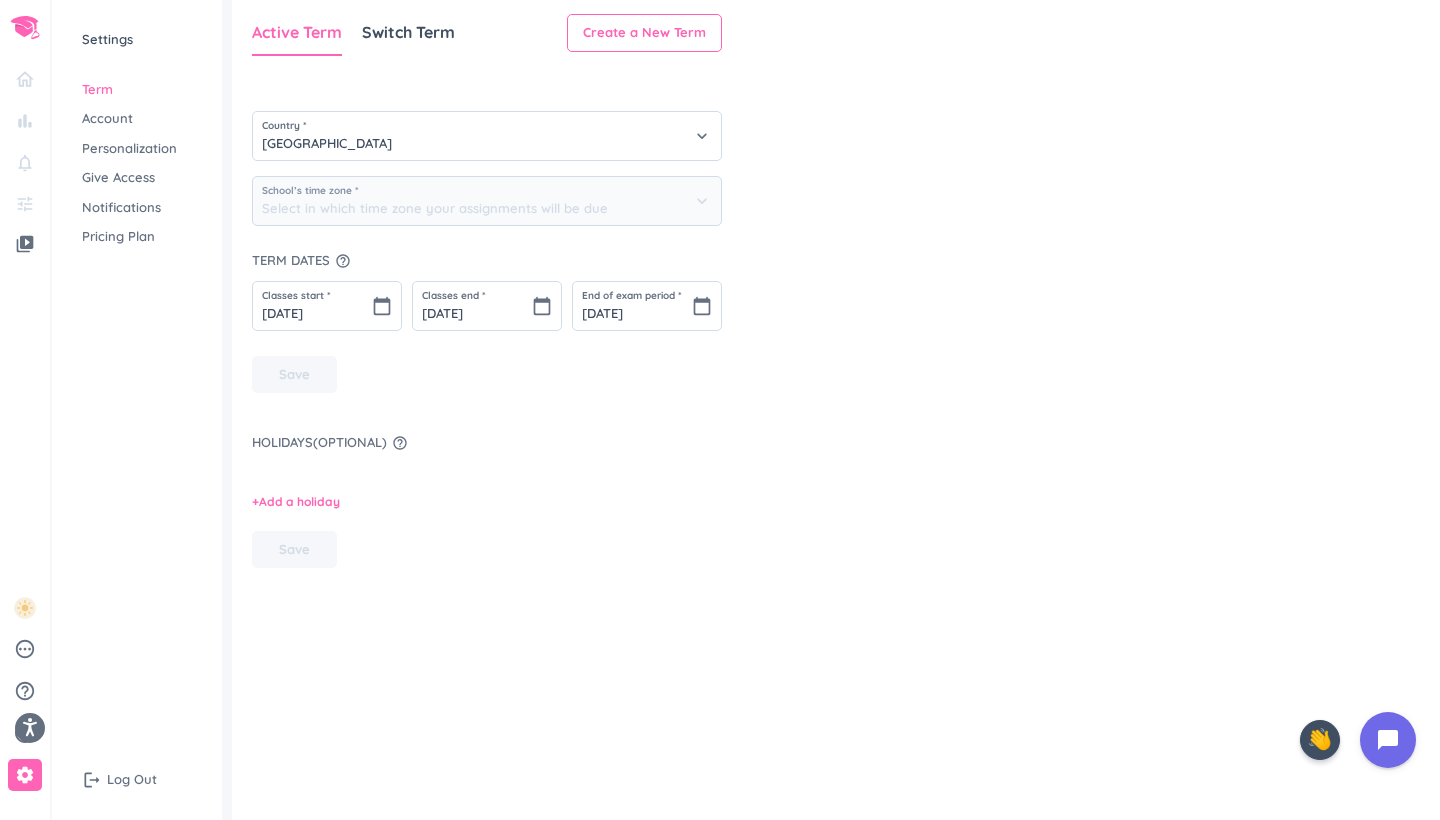 type on "(GMT+10:00) Eastern Time - [GEOGRAPHIC_DATA], [GEOGRAPHIC_DATA]" 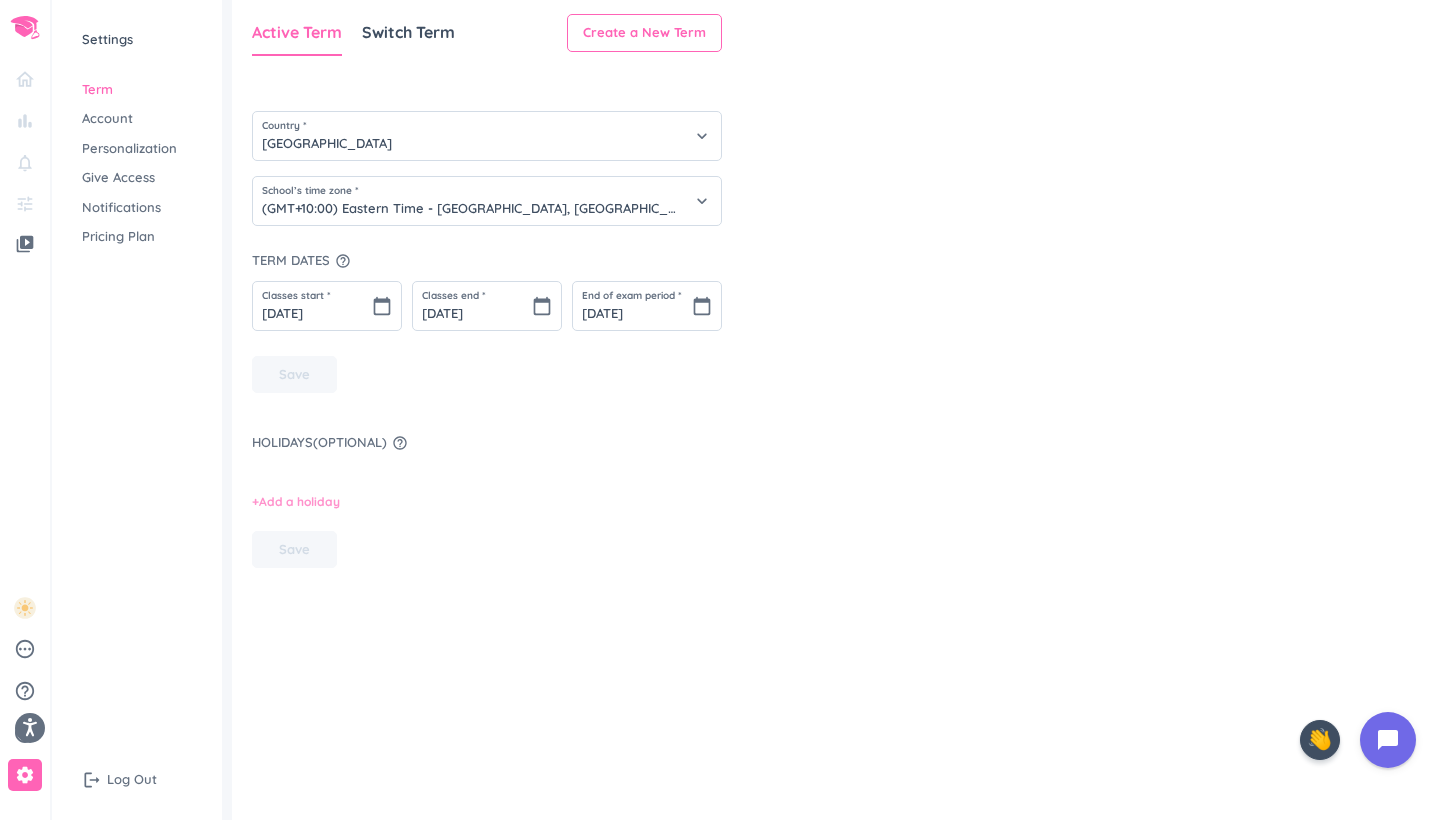 click on "+  Add a holiday" at bounding box center (296, 502) 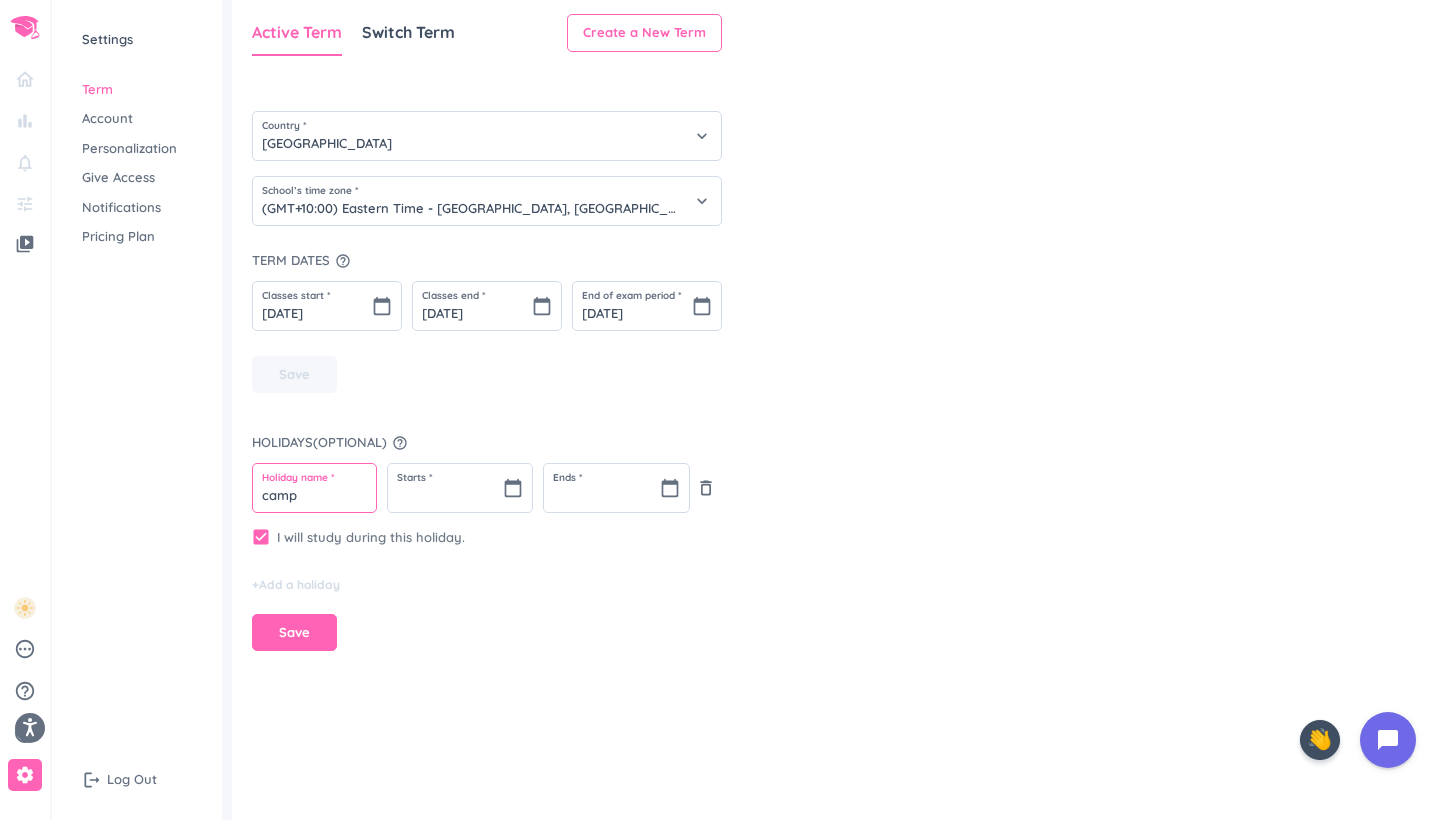 type on "camp" 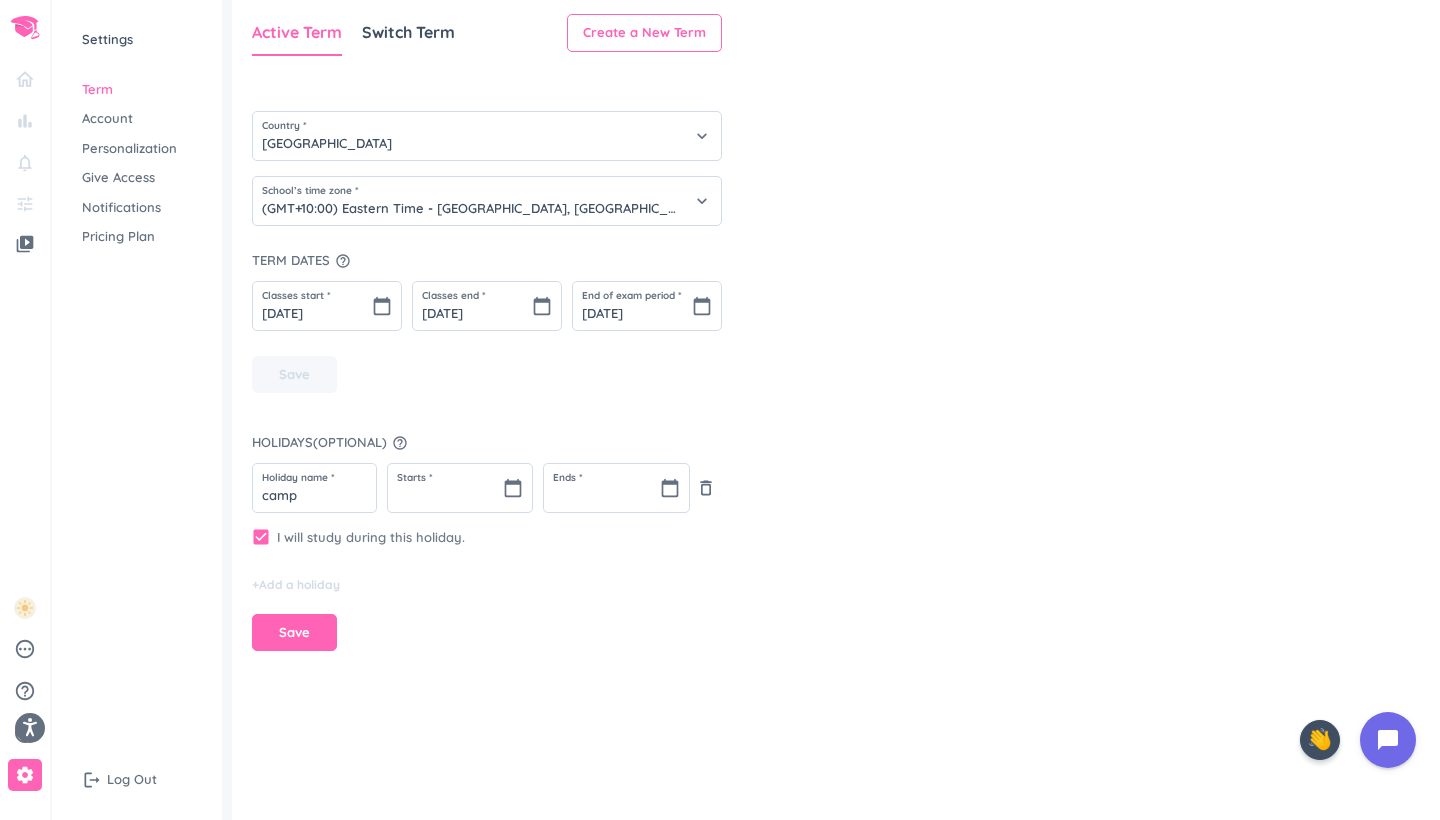 click on "check_box" at bounding box center [261, 537] 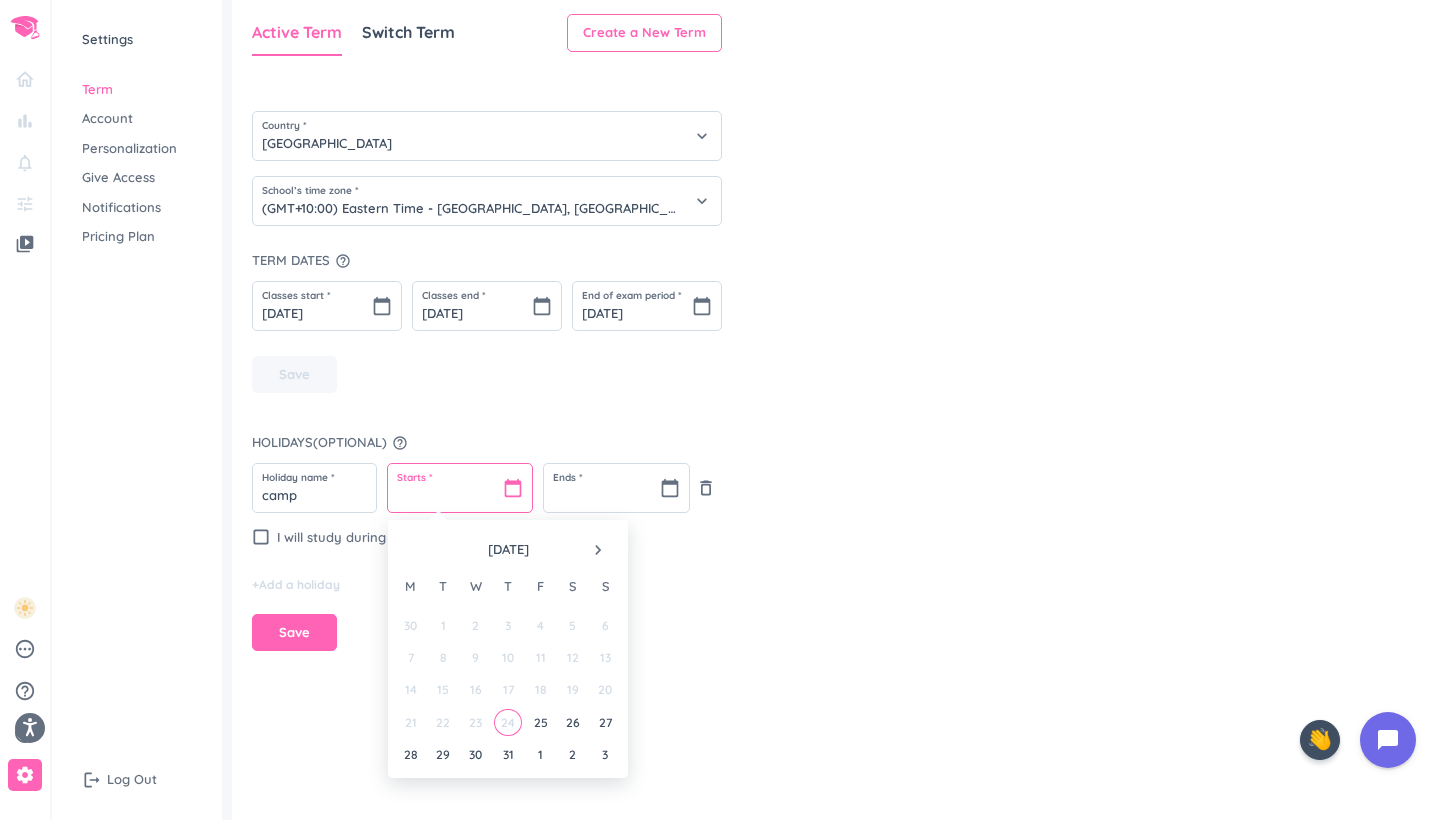 click at bounding box center [460, 488] 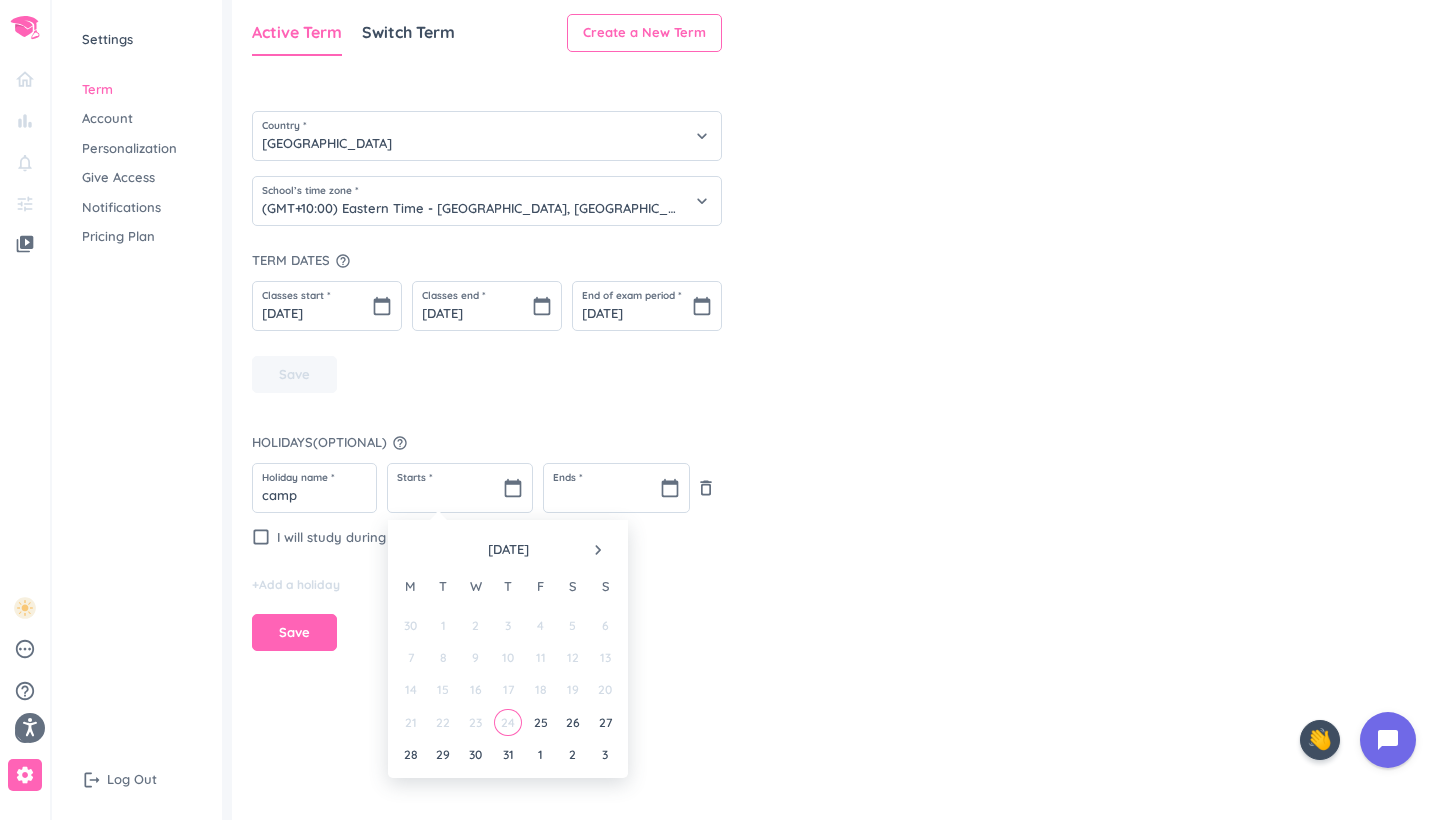 click on "[DATE] navigate_next" at bounding box center (508, 545) 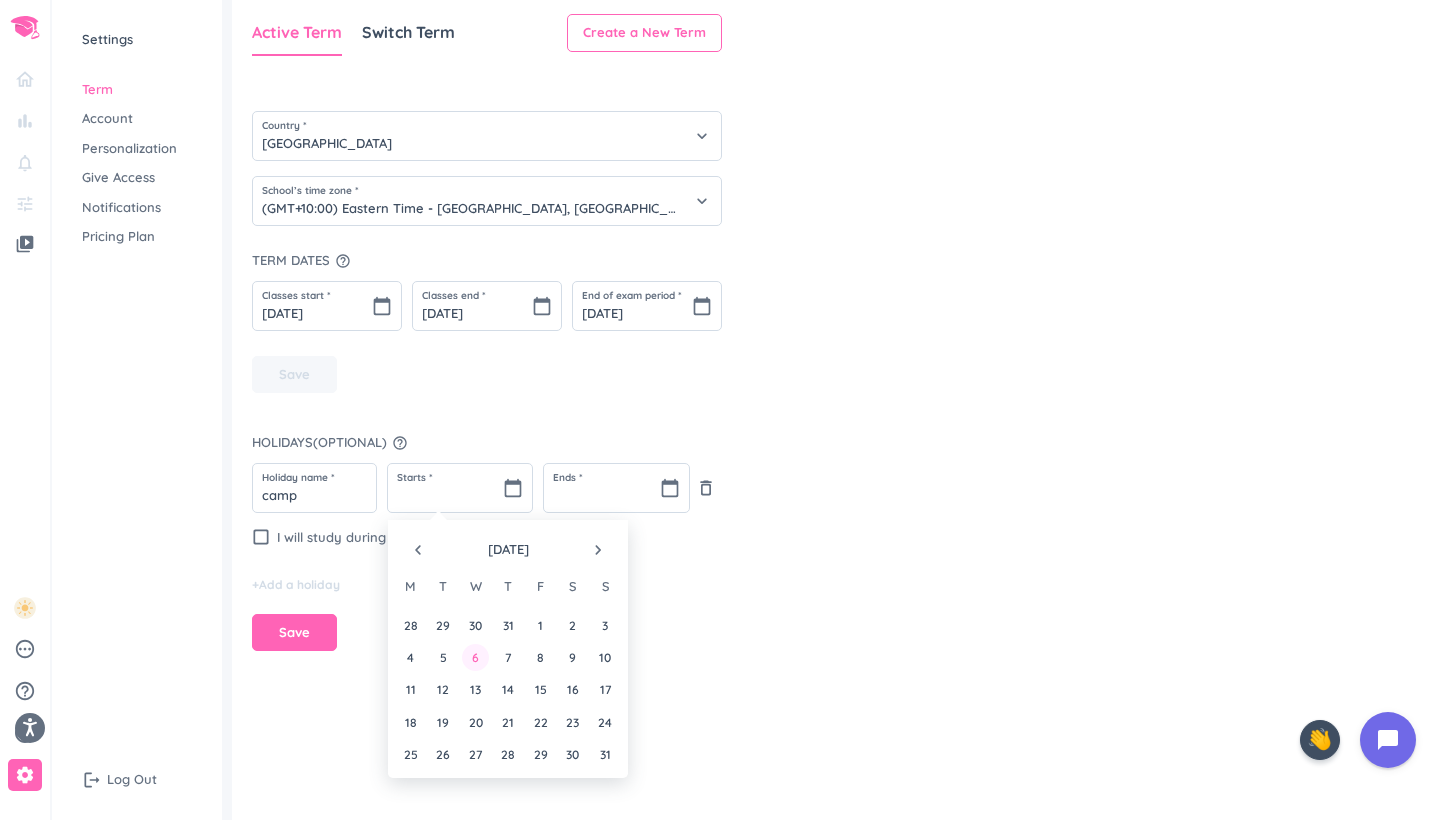 click on "6" at bounding box center (475, 657) 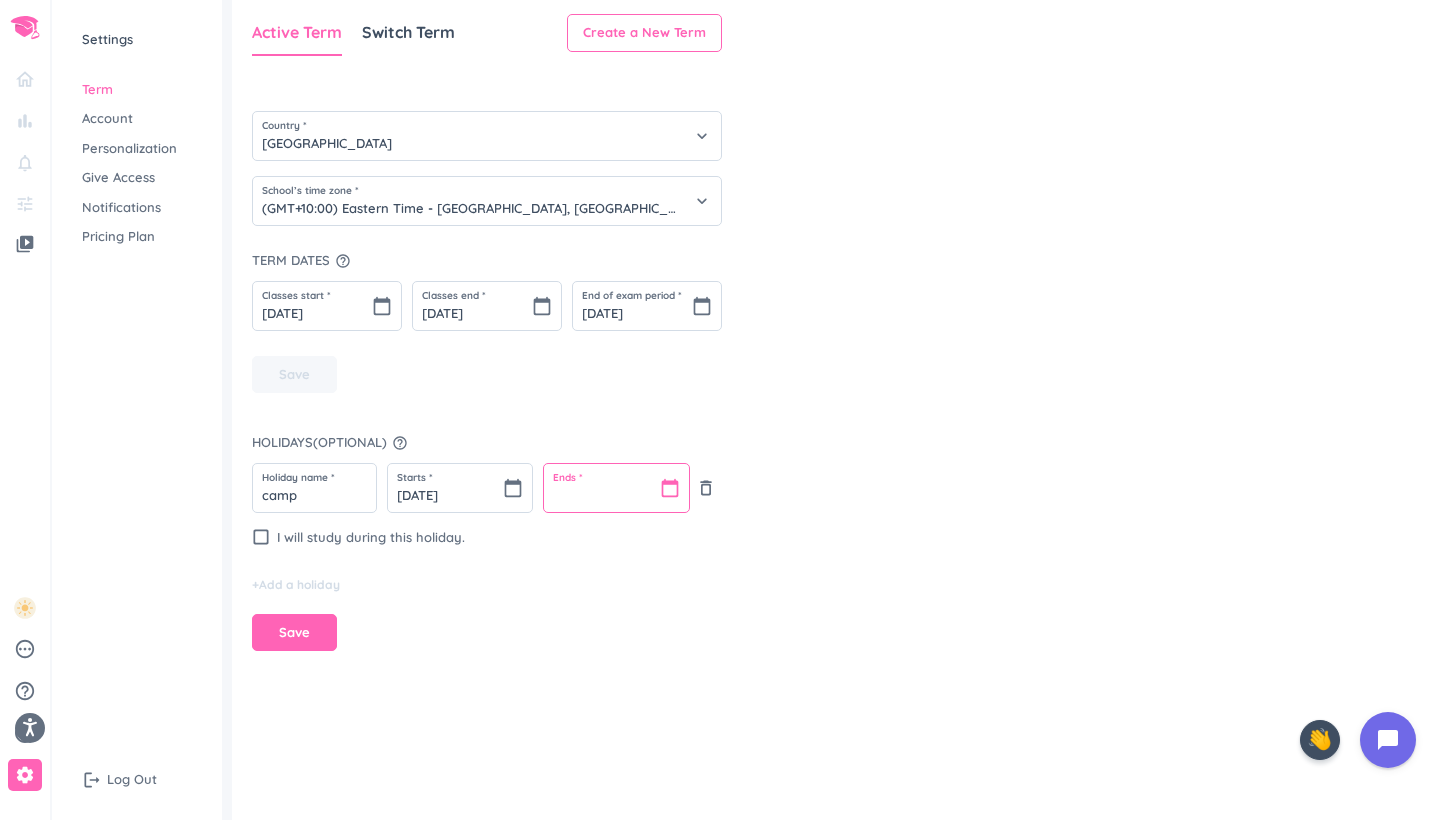 click at bounding box center (616, 488) 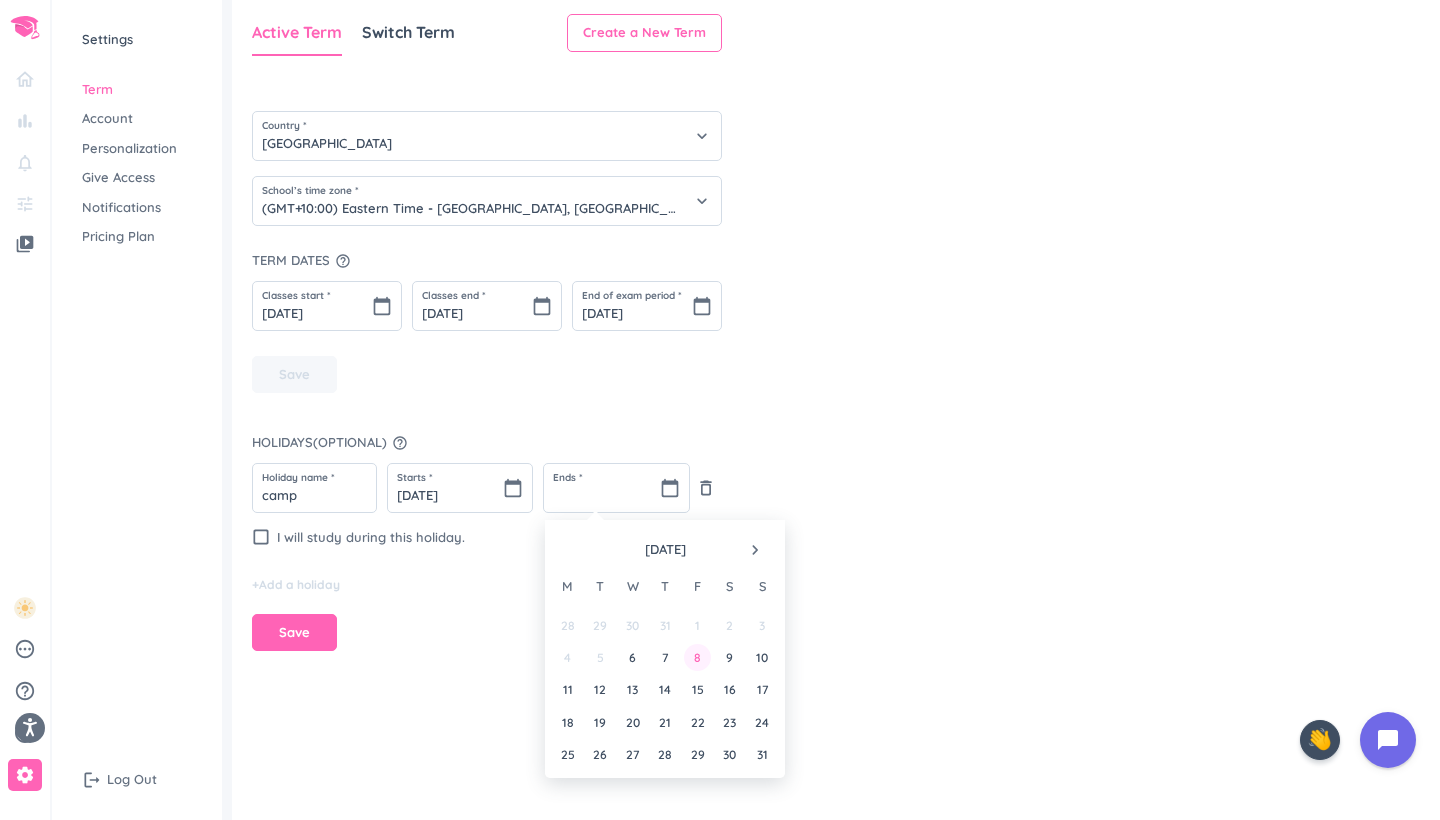 click on "8" at bounding box center (697, 657) 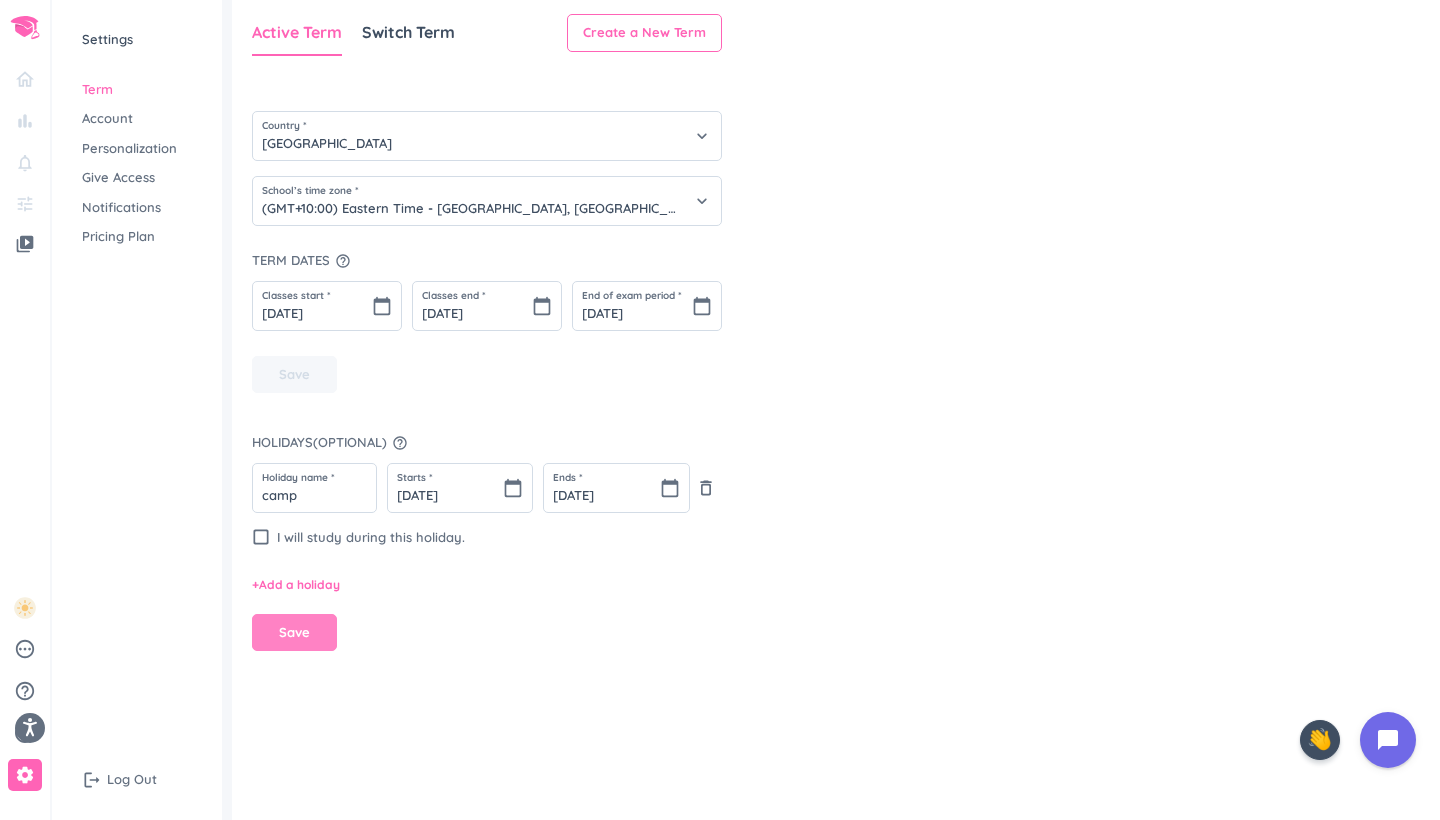 click on "Save" at bounding box center [294, 633] 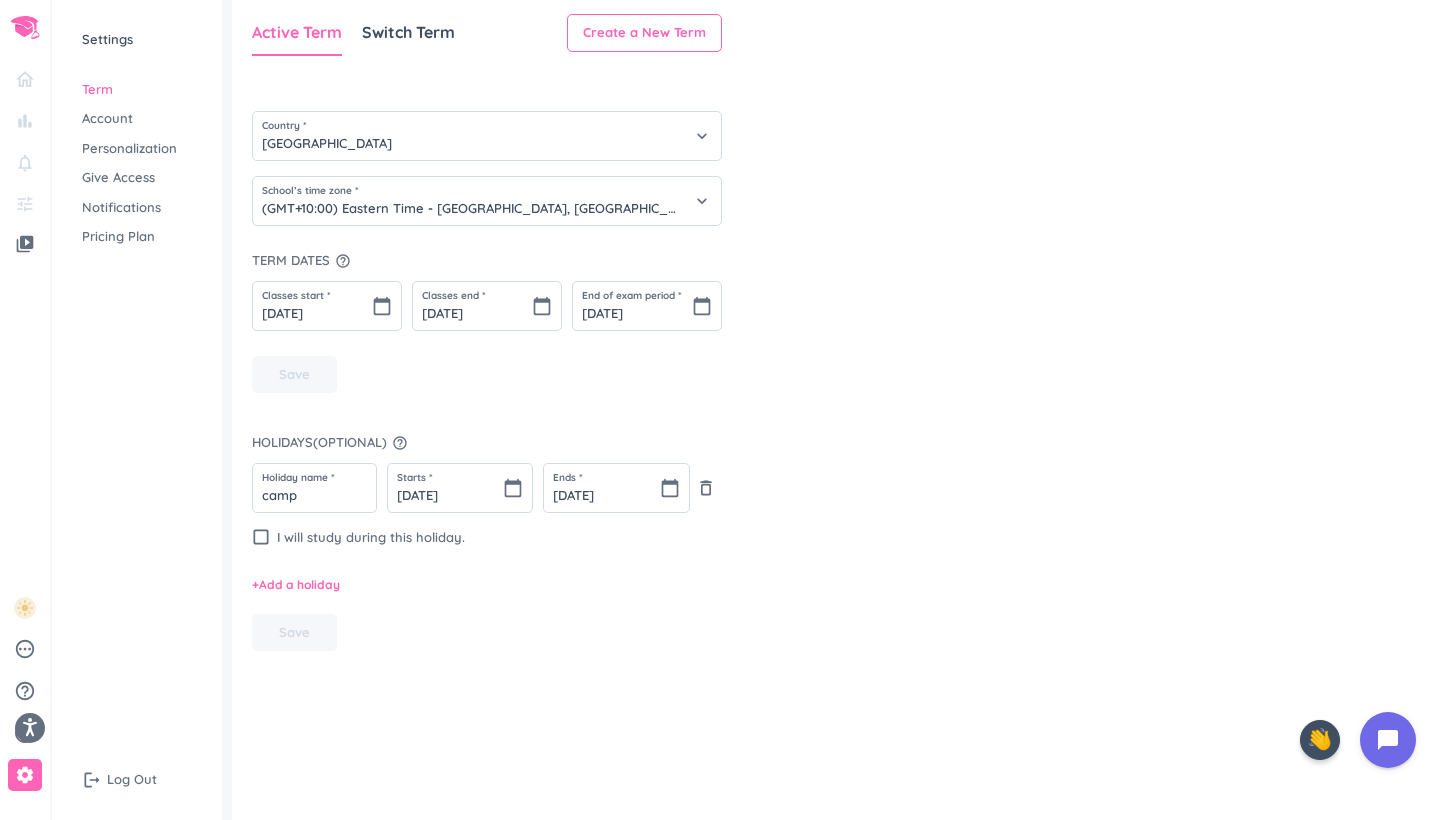 click on "Account" at bounding box center (137, 119) 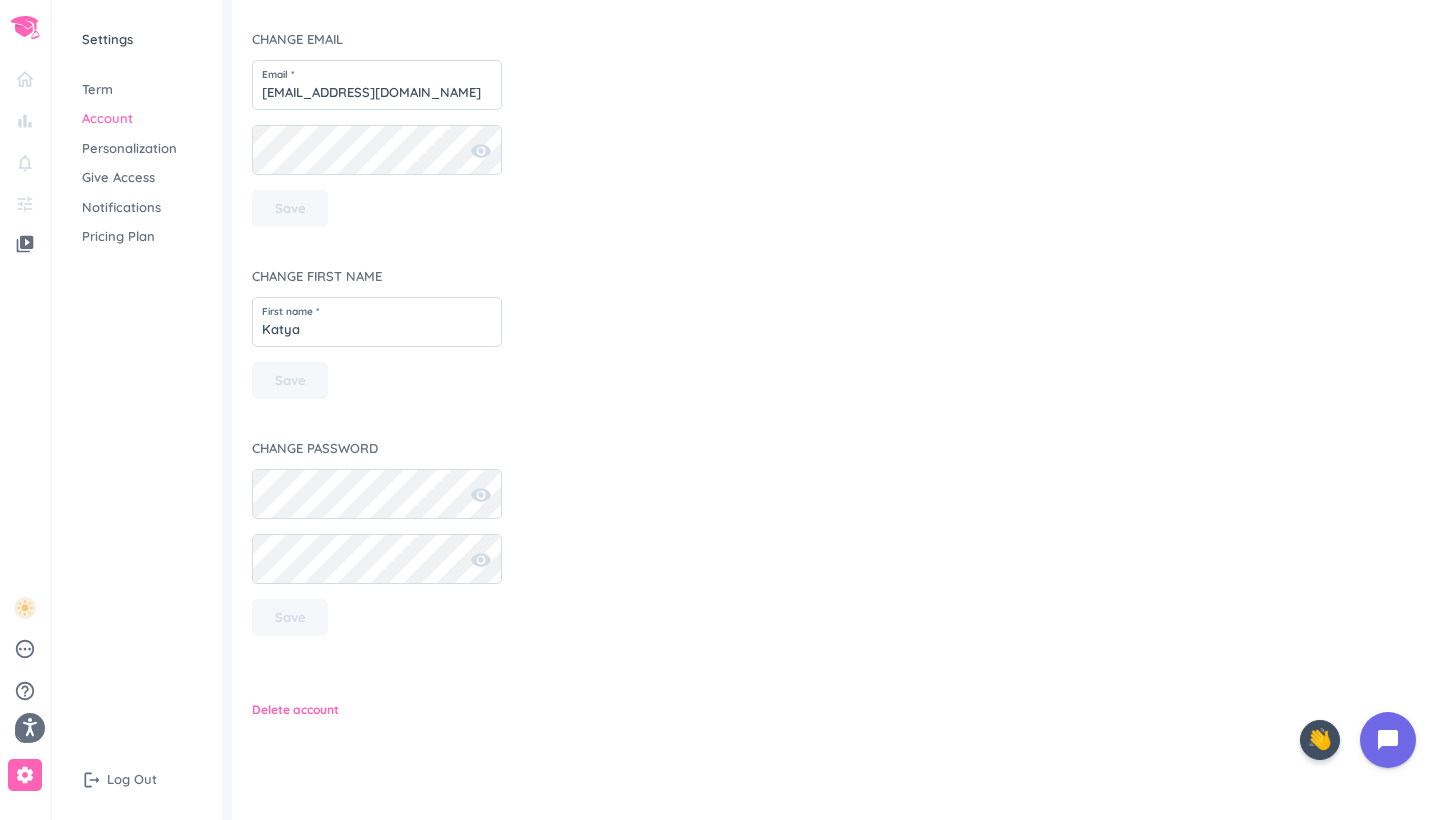 click on "Personalization" at bounding box center (137, 149) 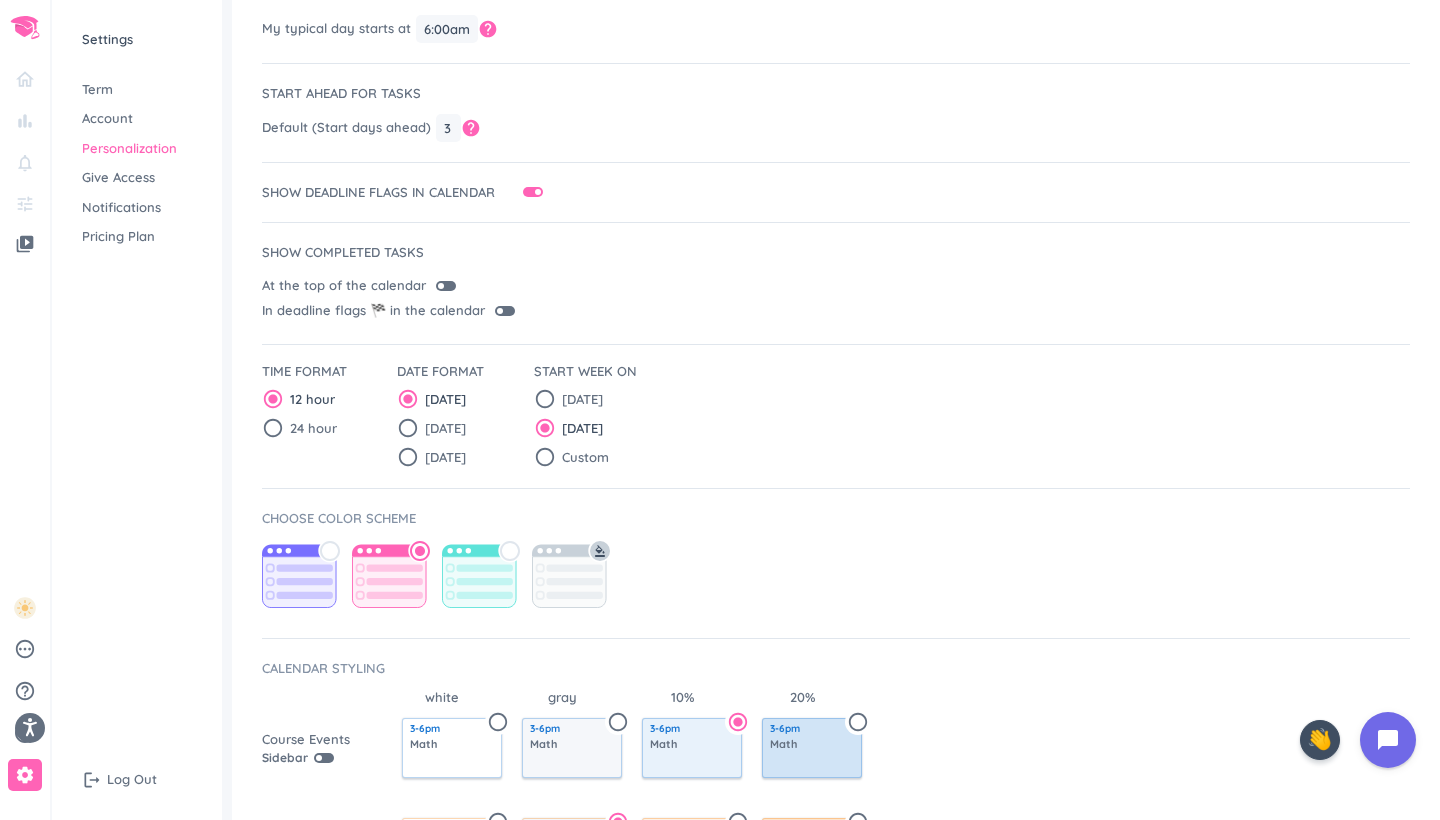scroll, scrollTop: 108, scrollLeft: 0, axis: vertical 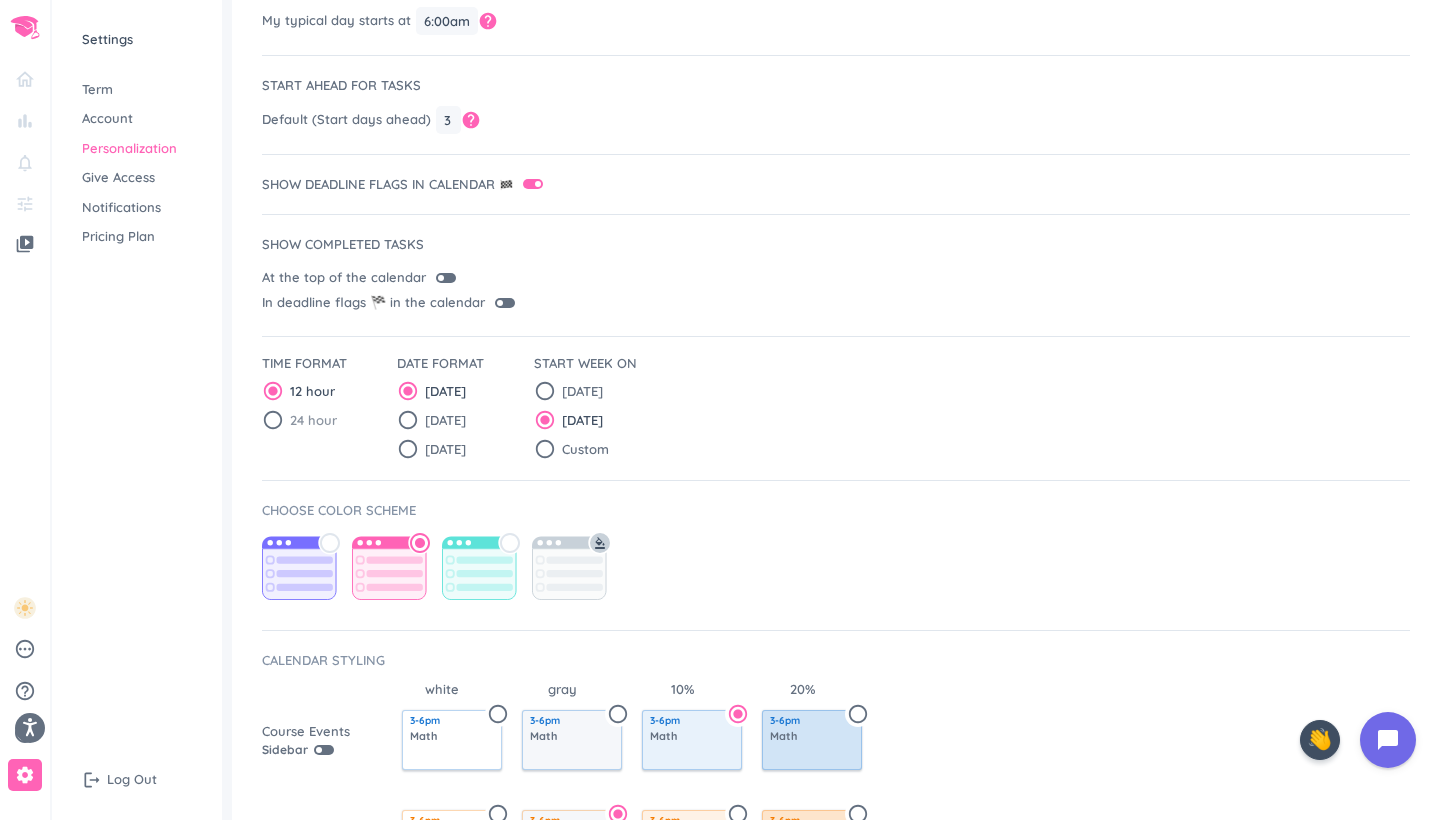click on "radio_button_unchecked" at bounding box center (273, 420) 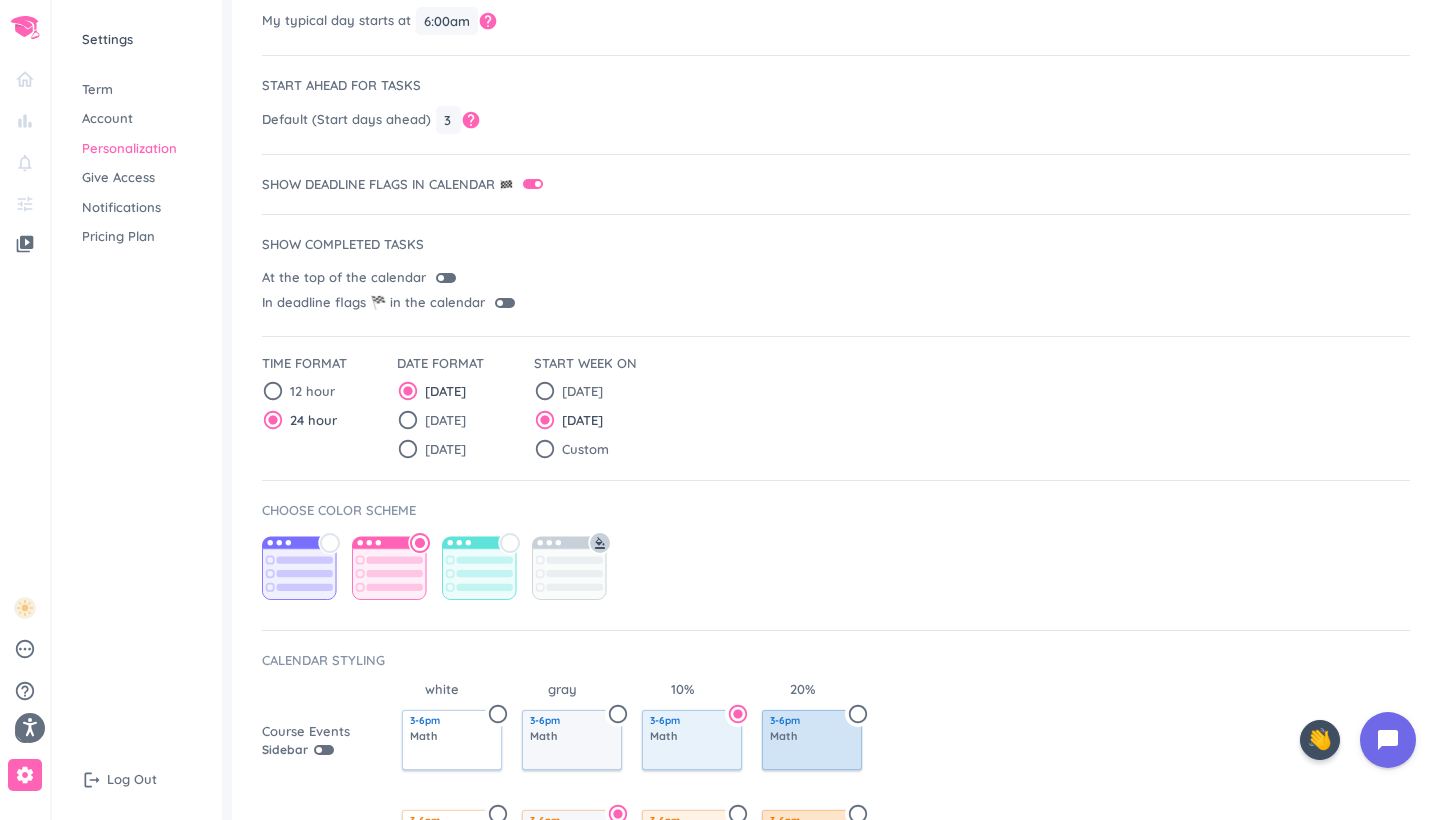 type on "06:00" 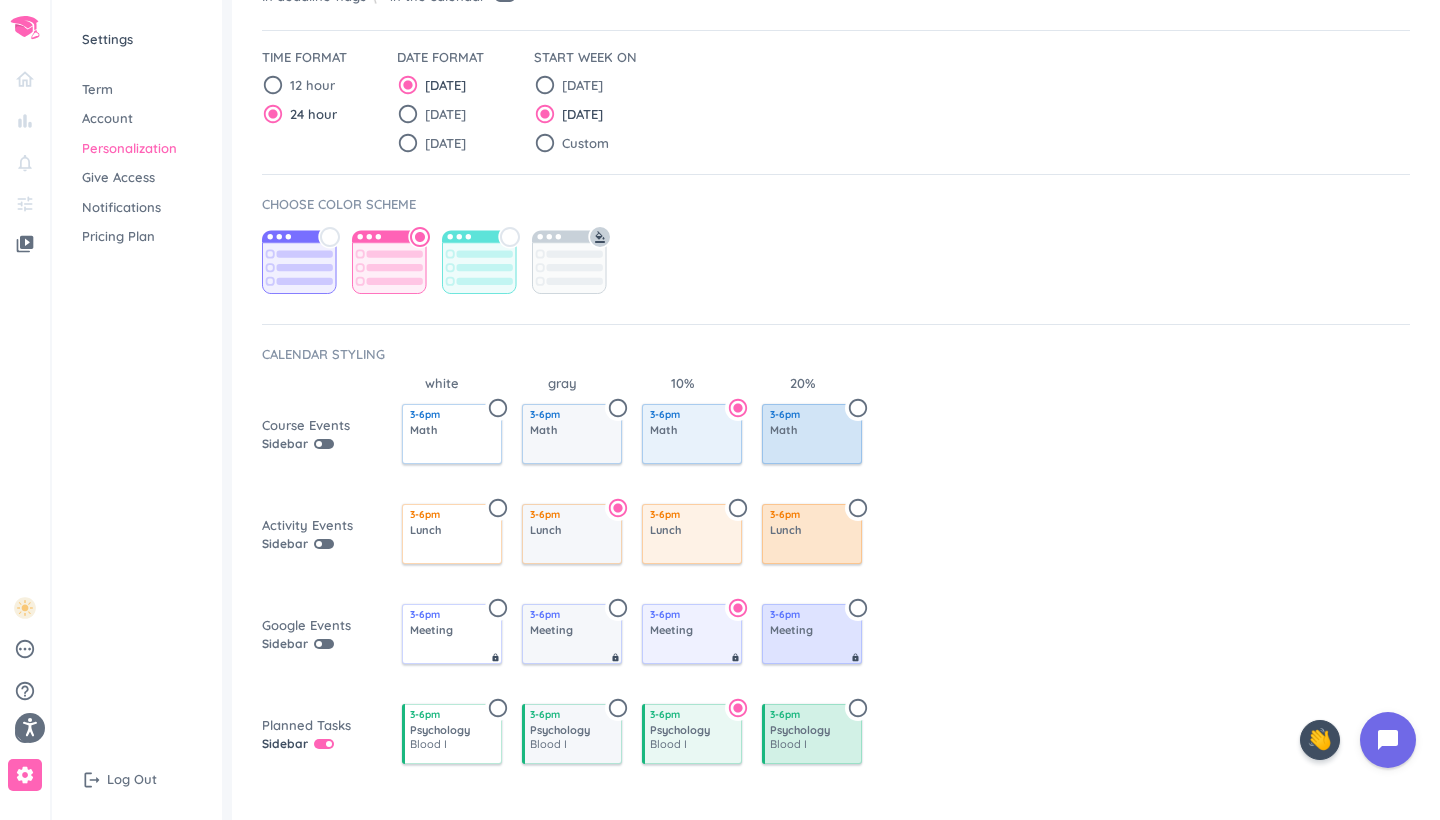 scroll, scrollTop: 413, scrollLeft: 0, axis: vertical 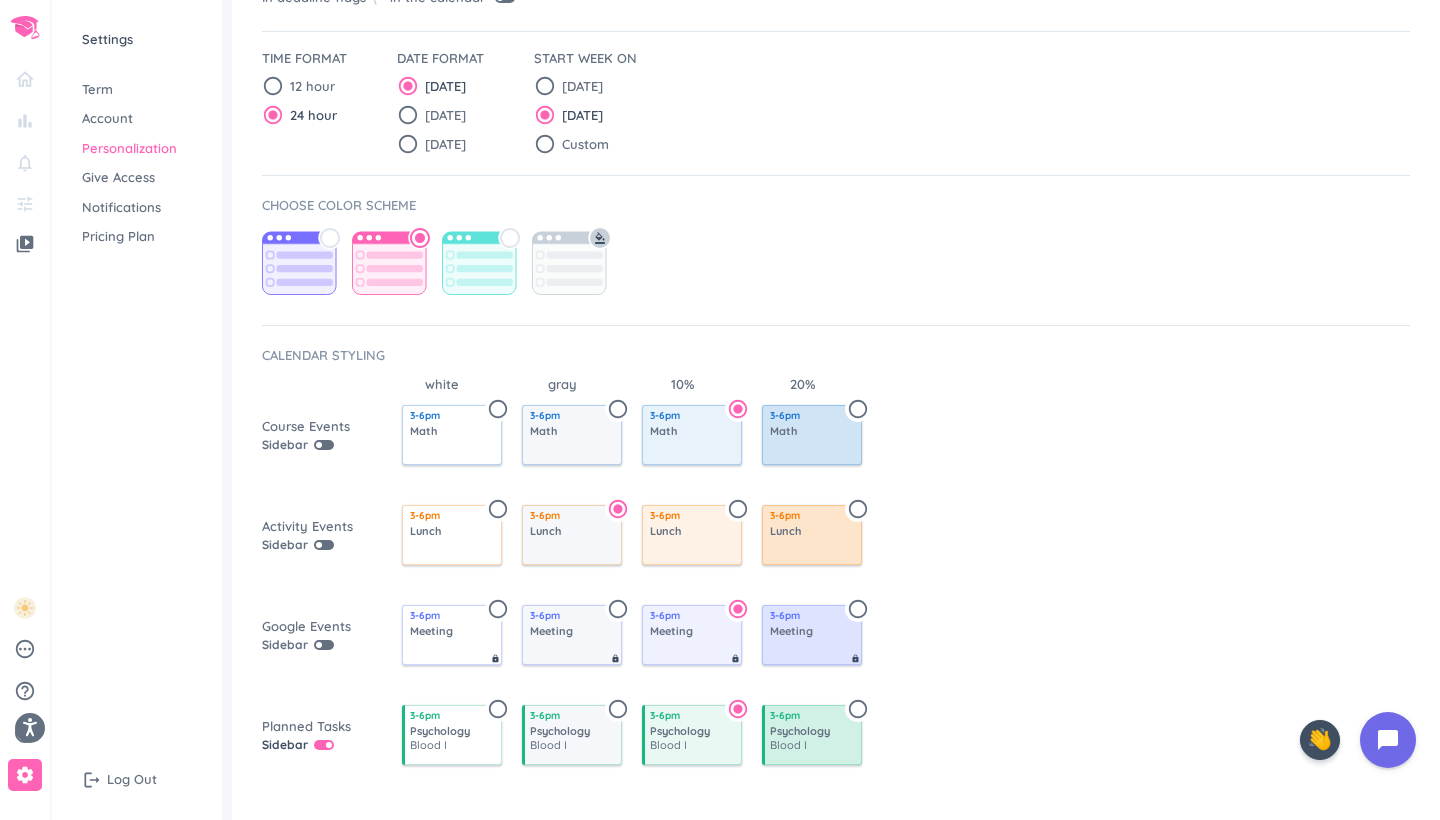 click on "Term" at bounding box center [137, 90] 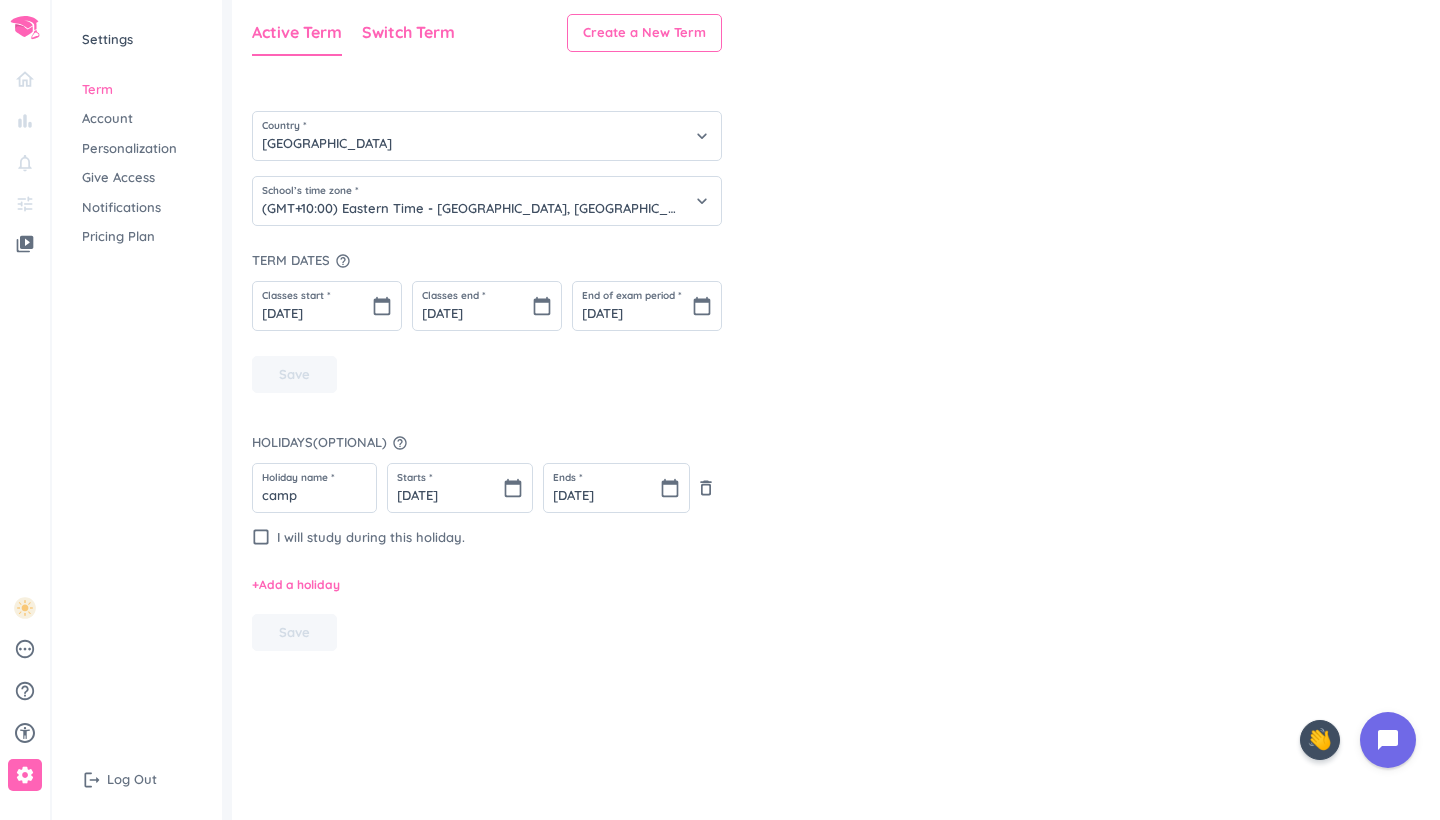 click on "Switch Term" at bounding box center (408, 32) 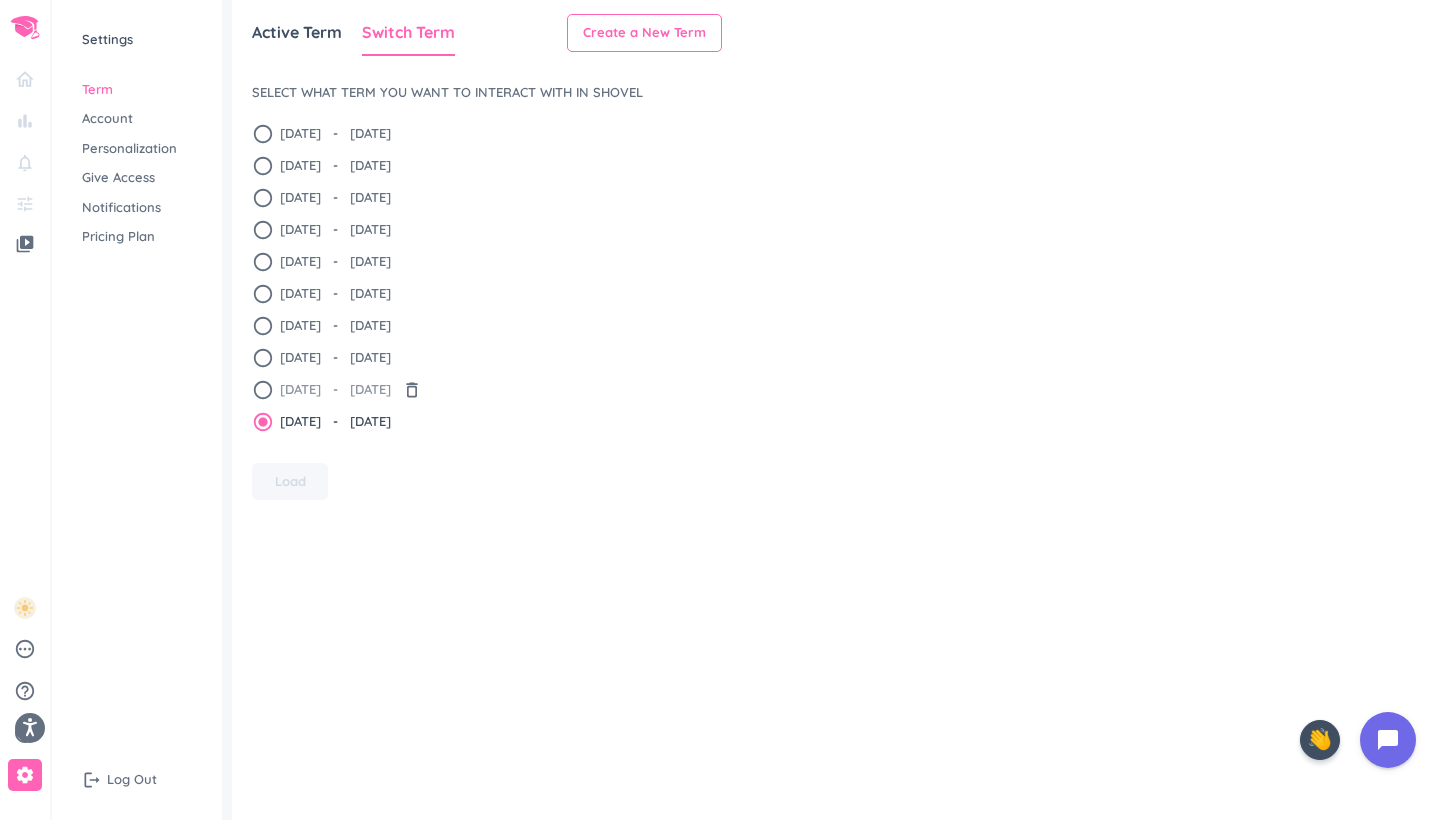 click on "radio_button_unchecked" at bounding box center (263, 390) 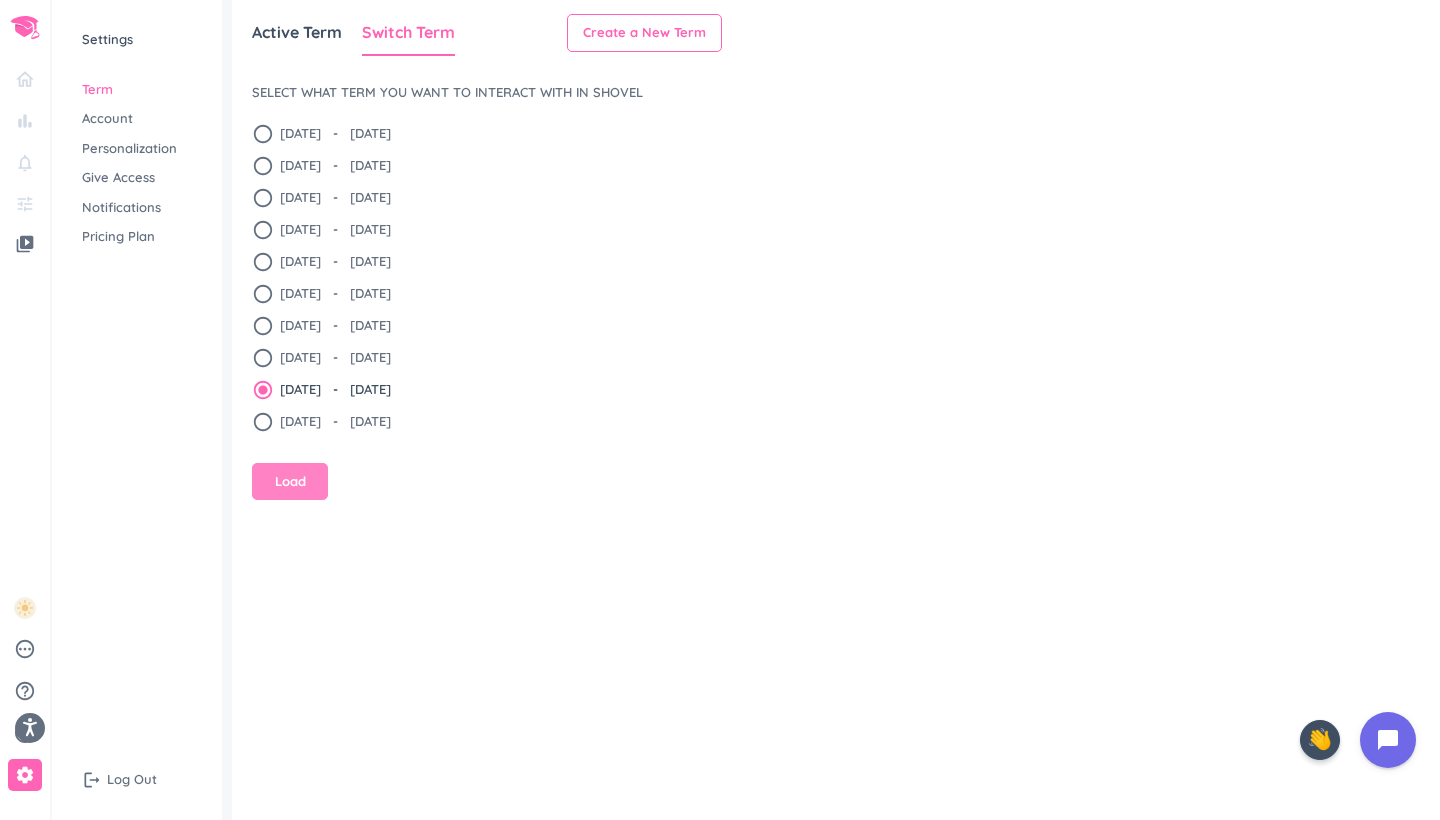 click on "Load" at bounding box center (290, 482) 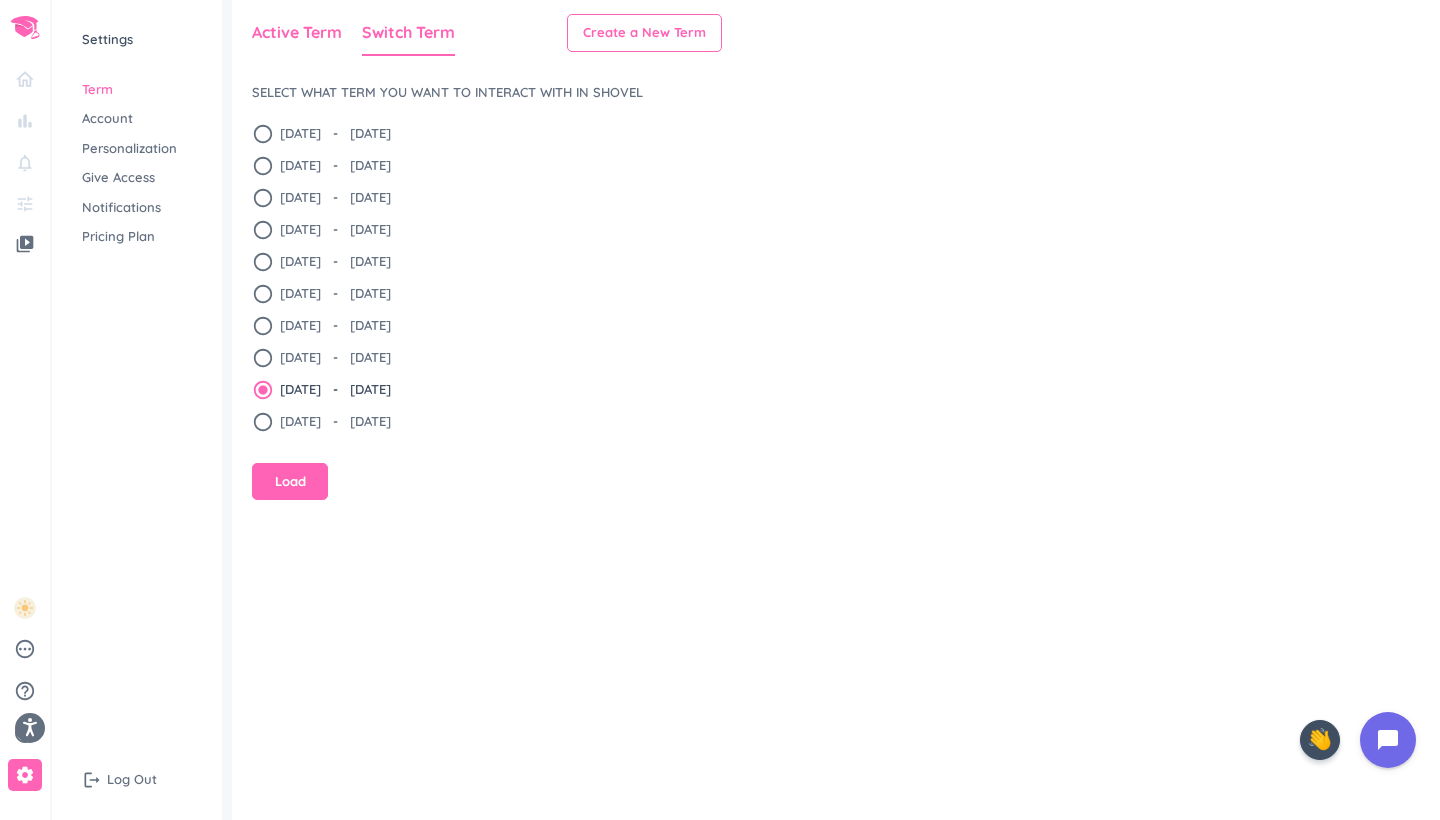 click on "Active Term" at bounding box center [297, 32] 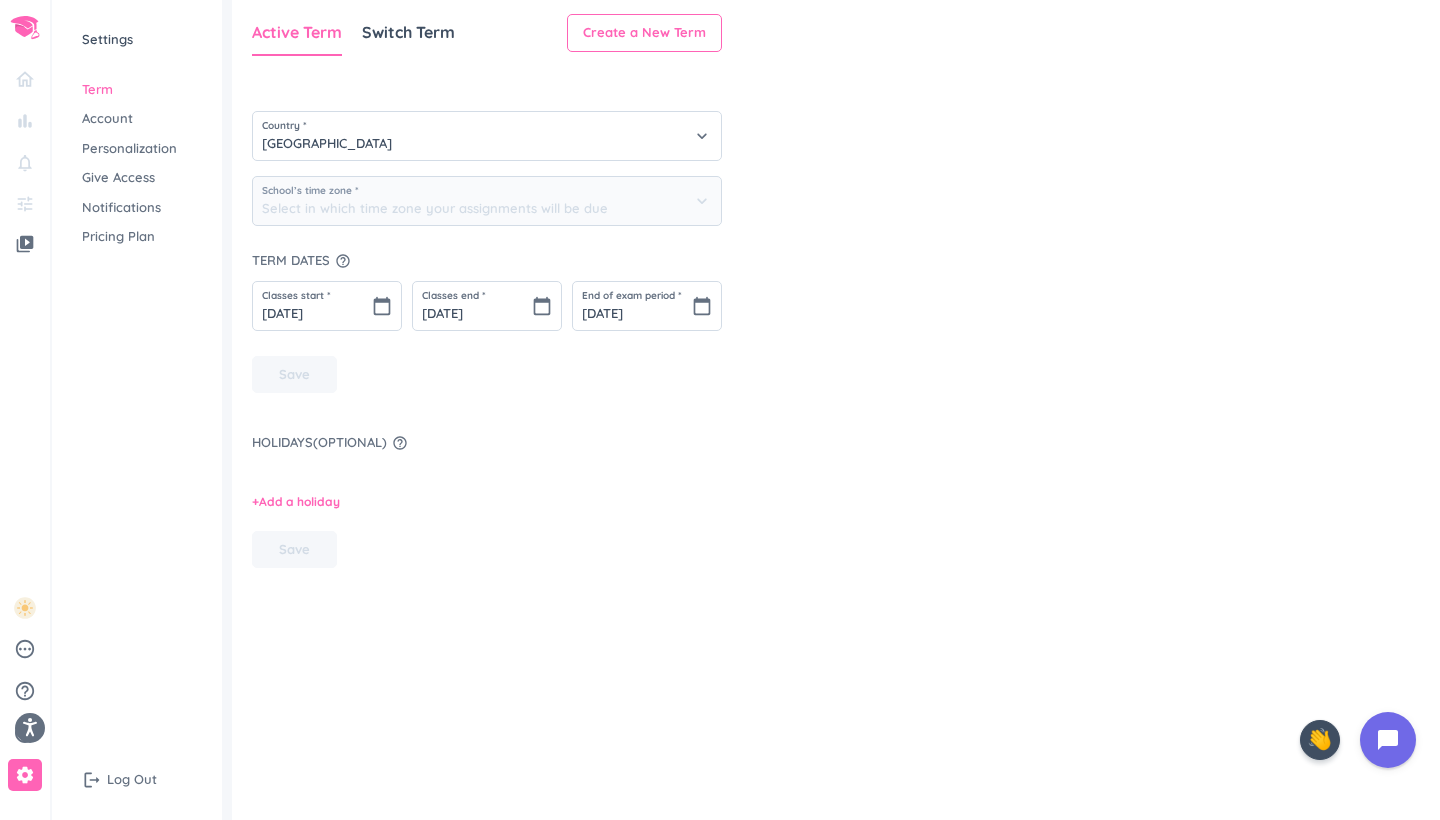 click on "bar_chart notifications_none tune" at bounding box center (25, 136) 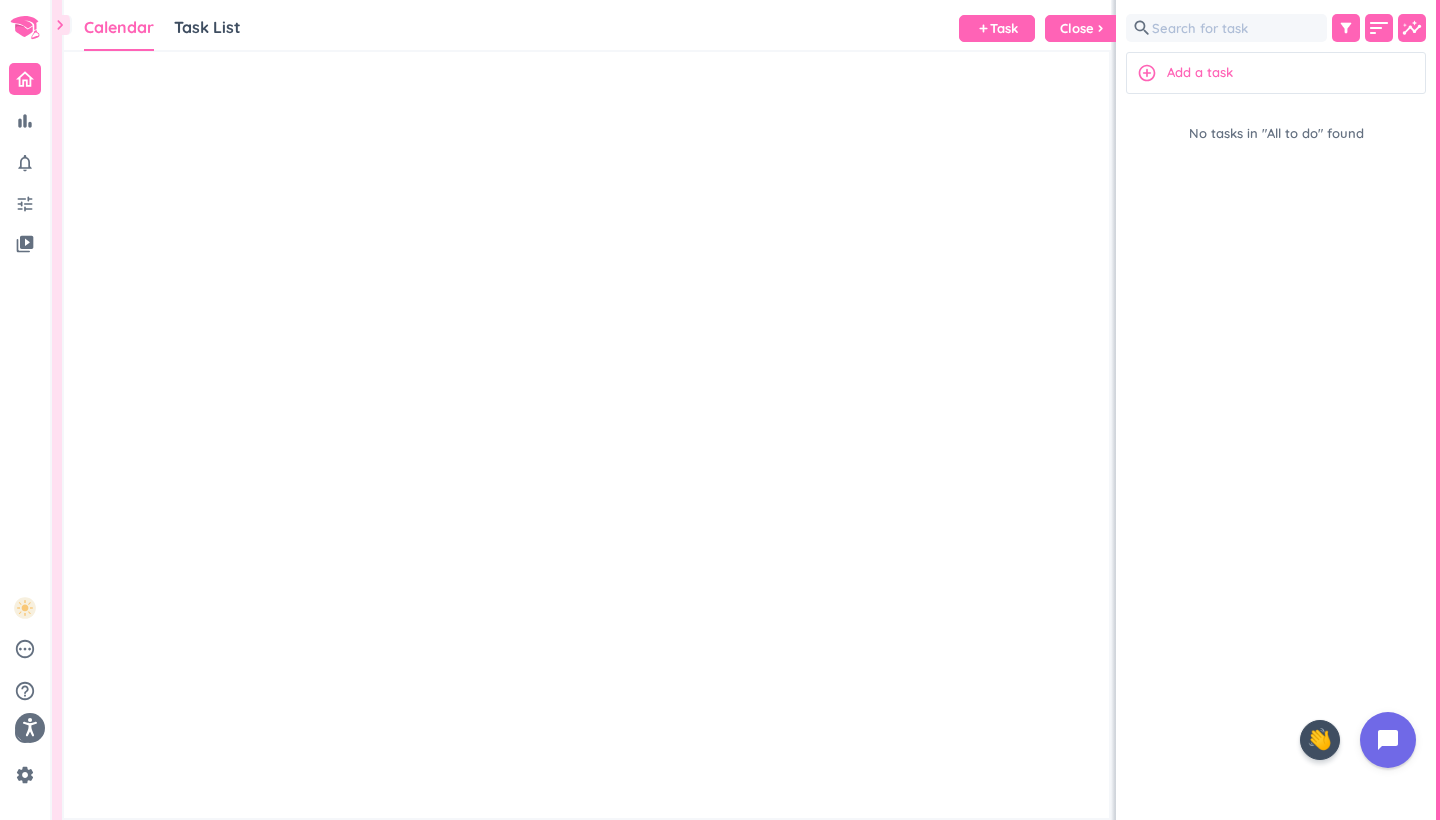 scroll, scrollTop: 1, scrollLeft: 1, axis: both 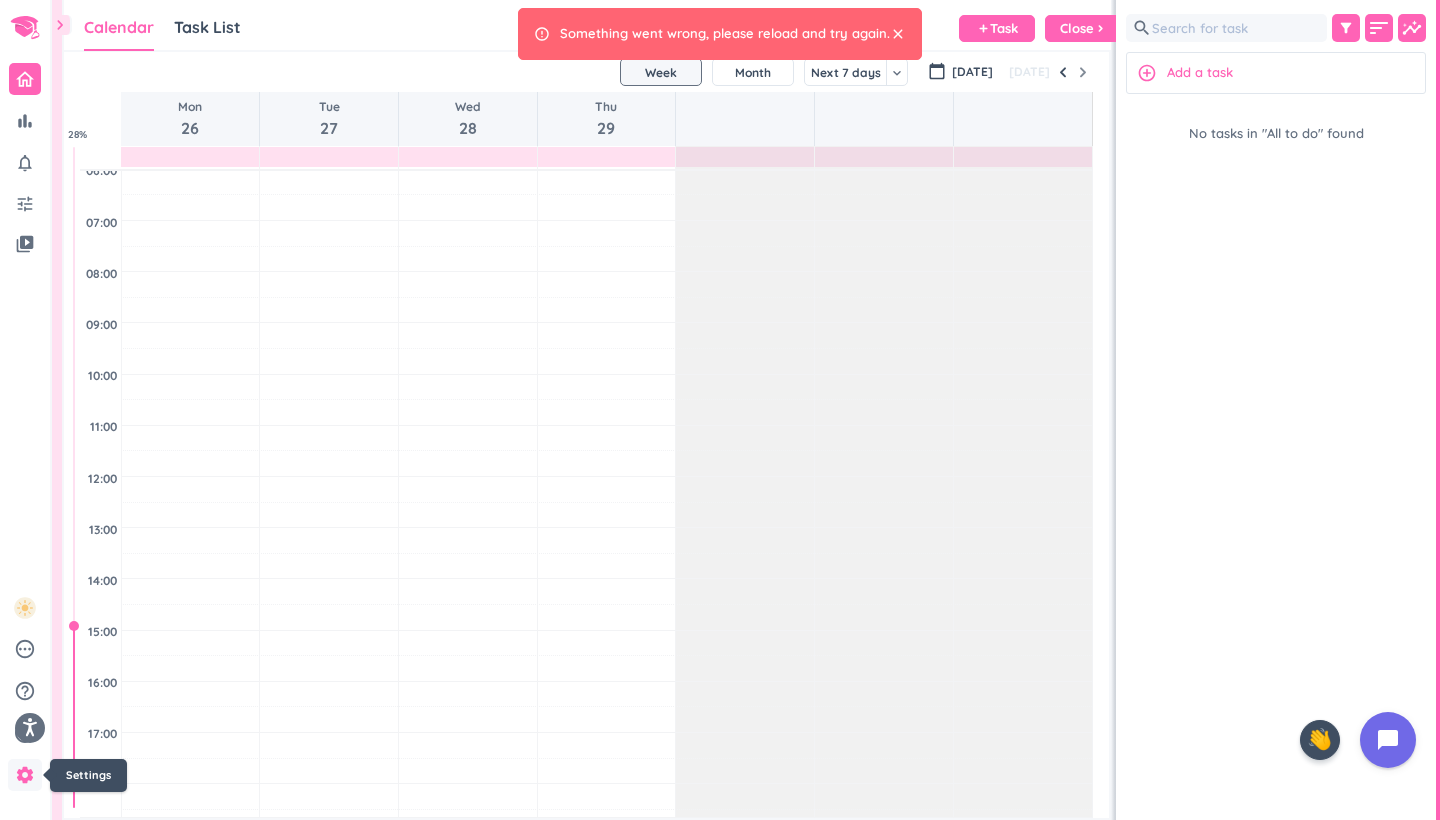 click on "settings" at bounding box center [25, 775] 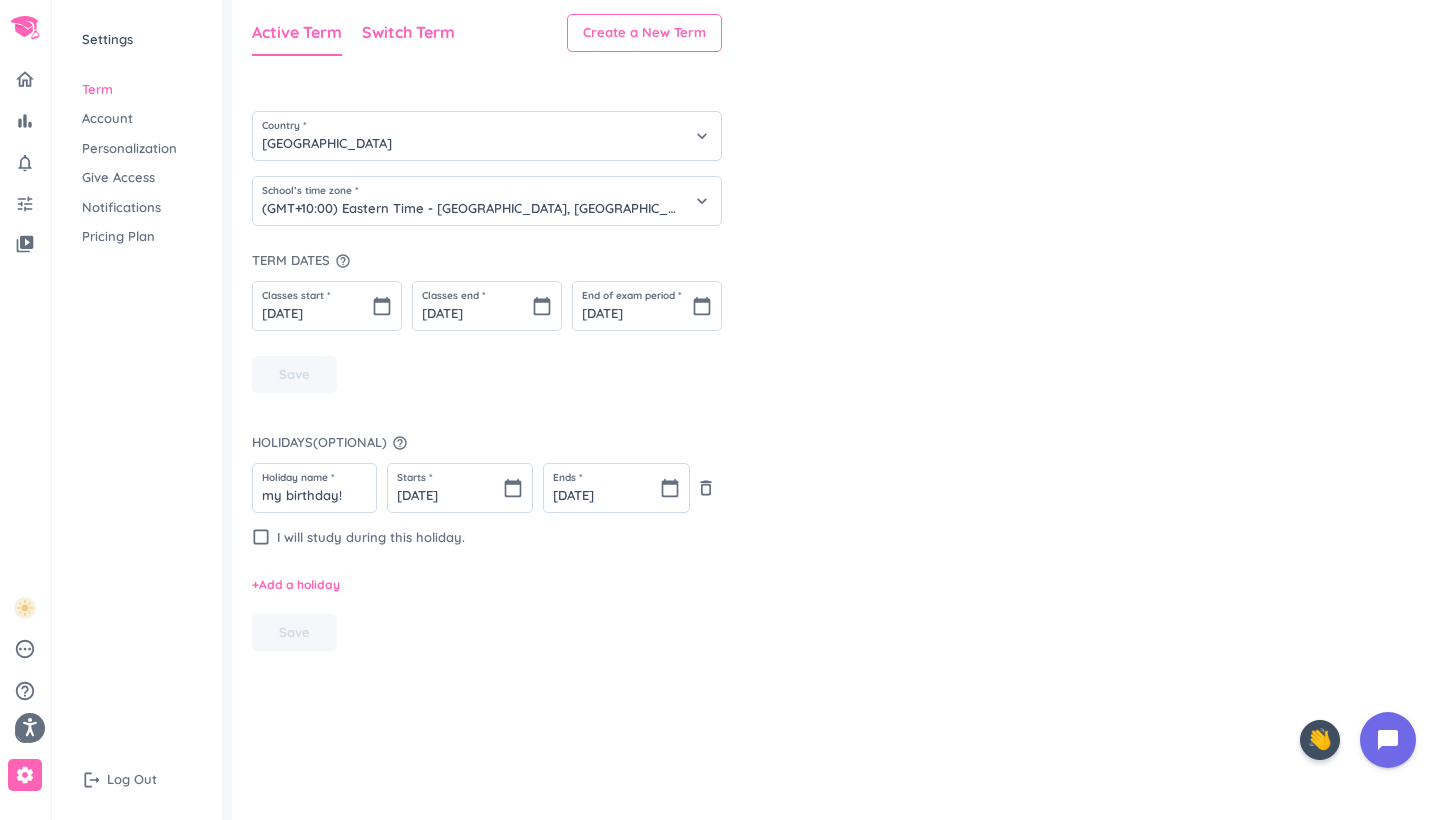 click on "Switch Term" at bounding box center (408, 32) 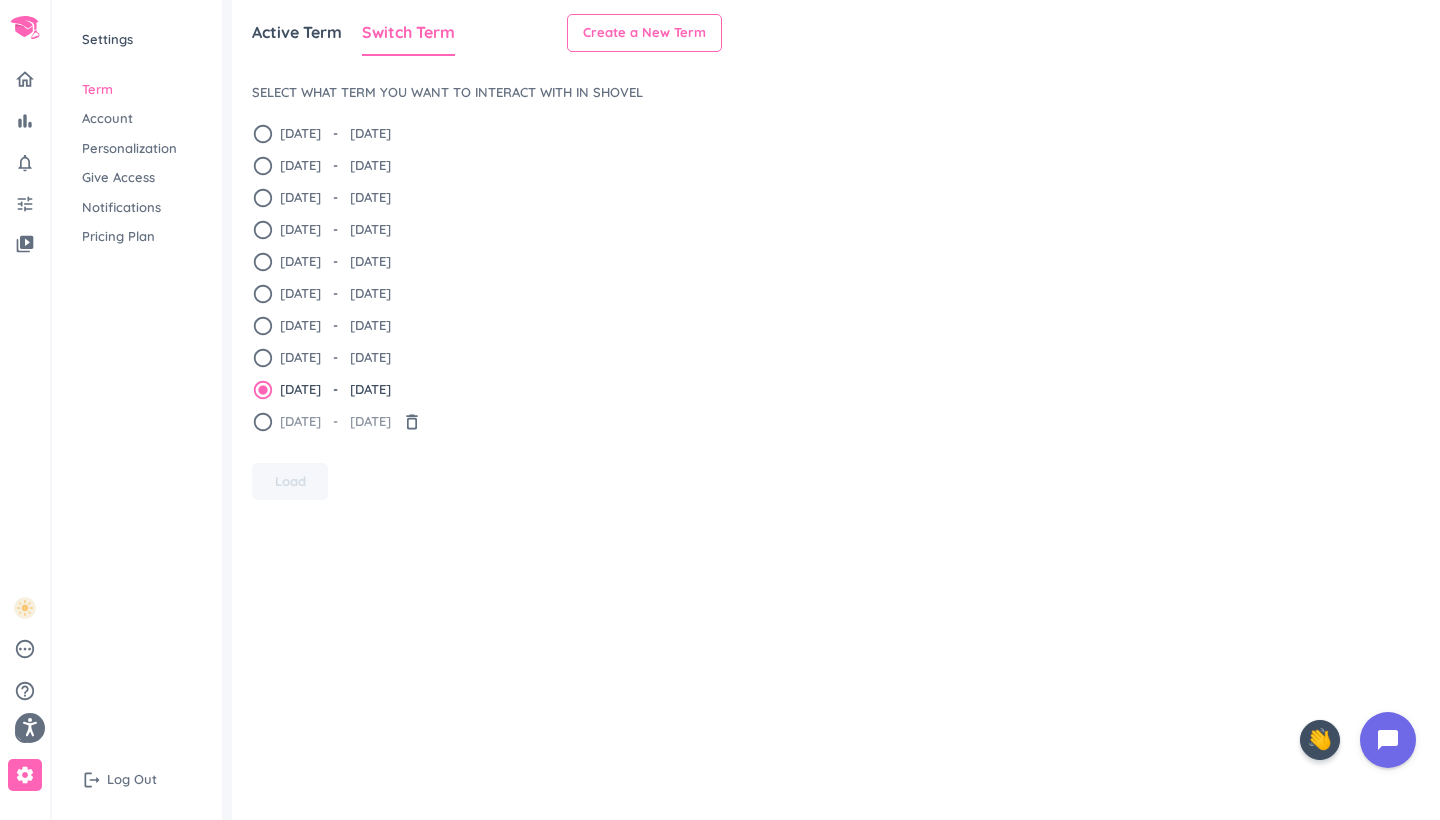 click on "radio_button_unchecked" at bounding box center [263, 422] 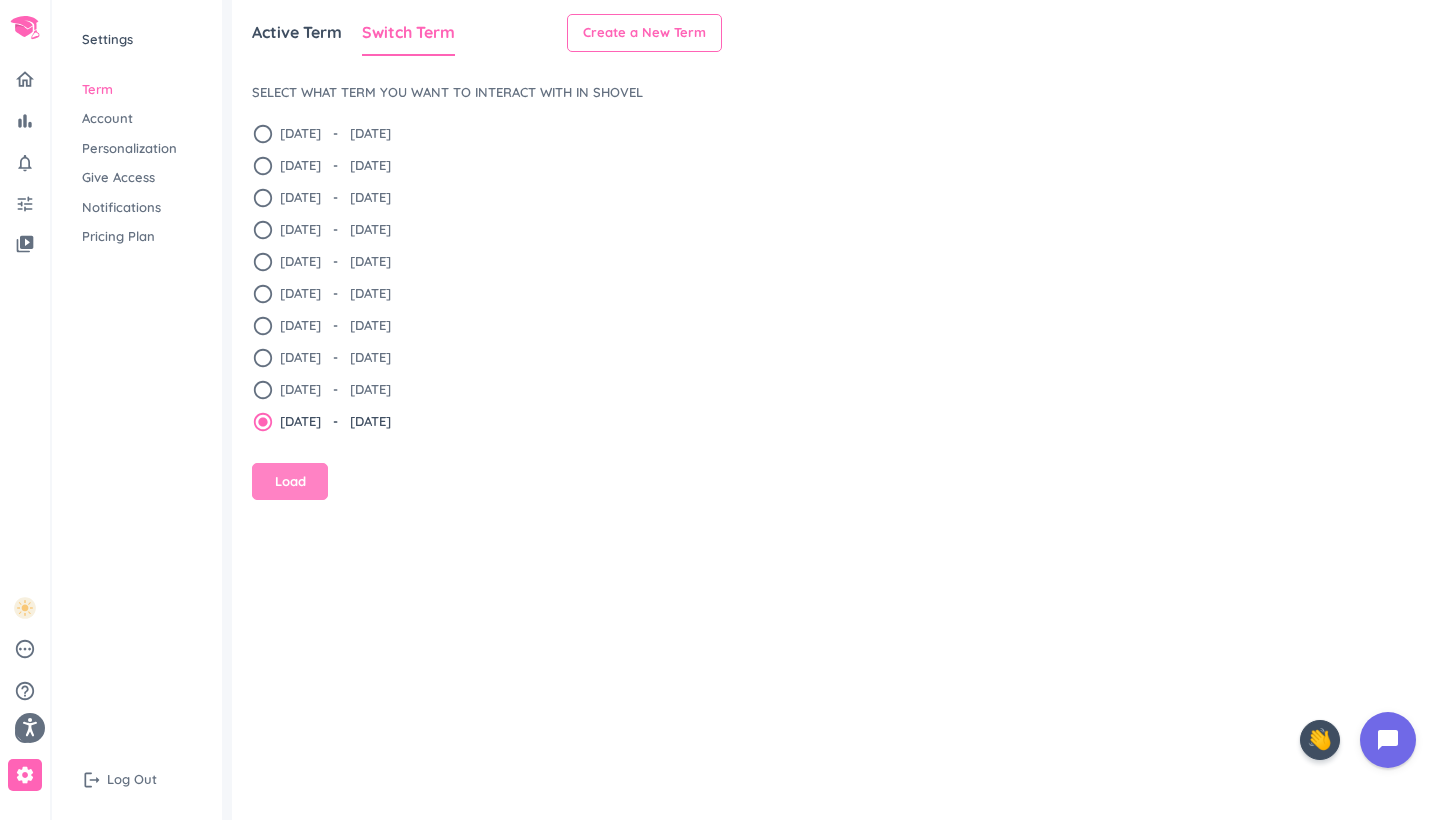 click on "Load" at bounding box center [290, 482] 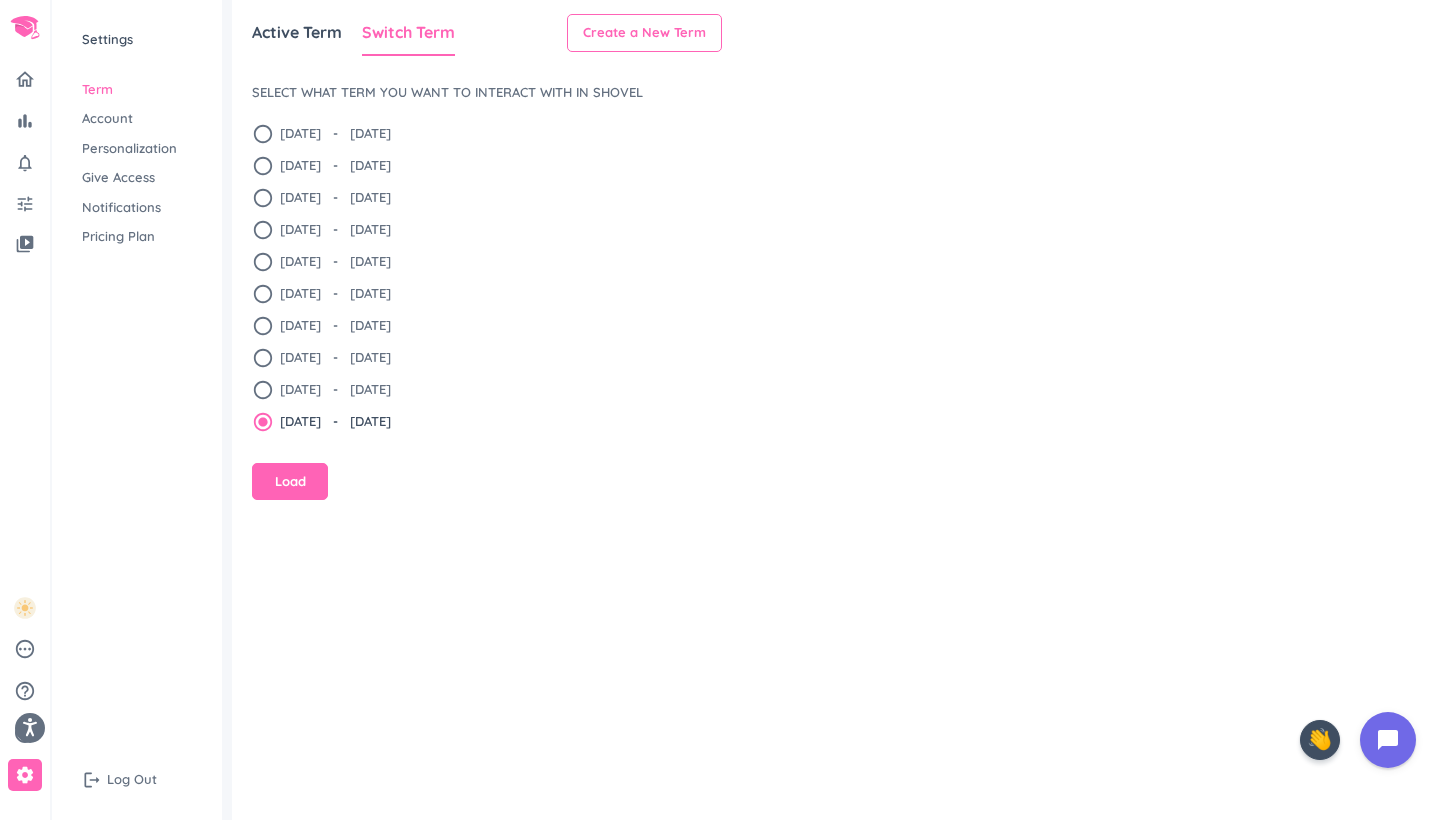 click on "Load" at bounding box center (290, 482) 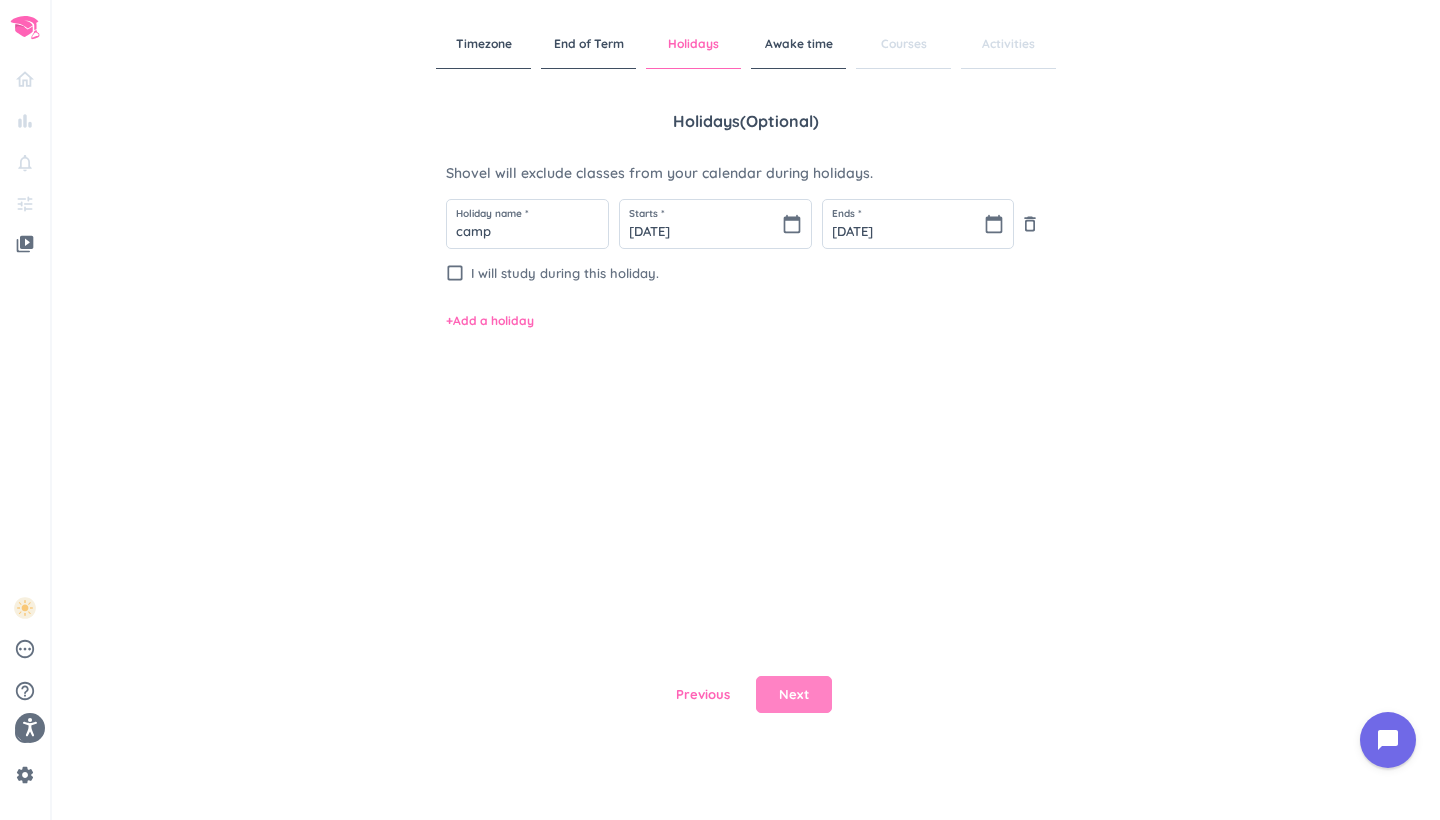 click on "Next" at bounding box center (794, 695) 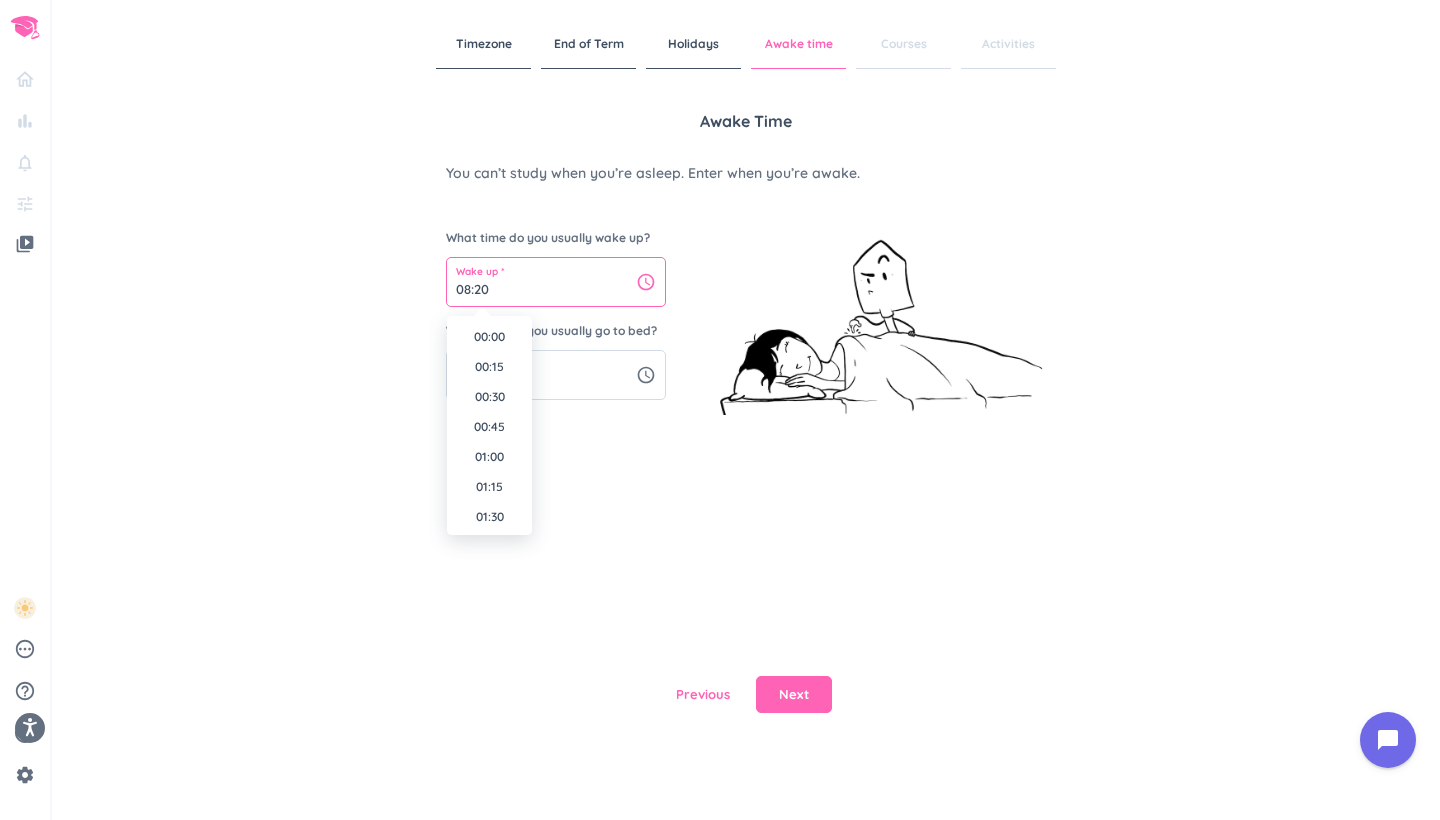 click on "08:20" at bounding box center (556, 282) 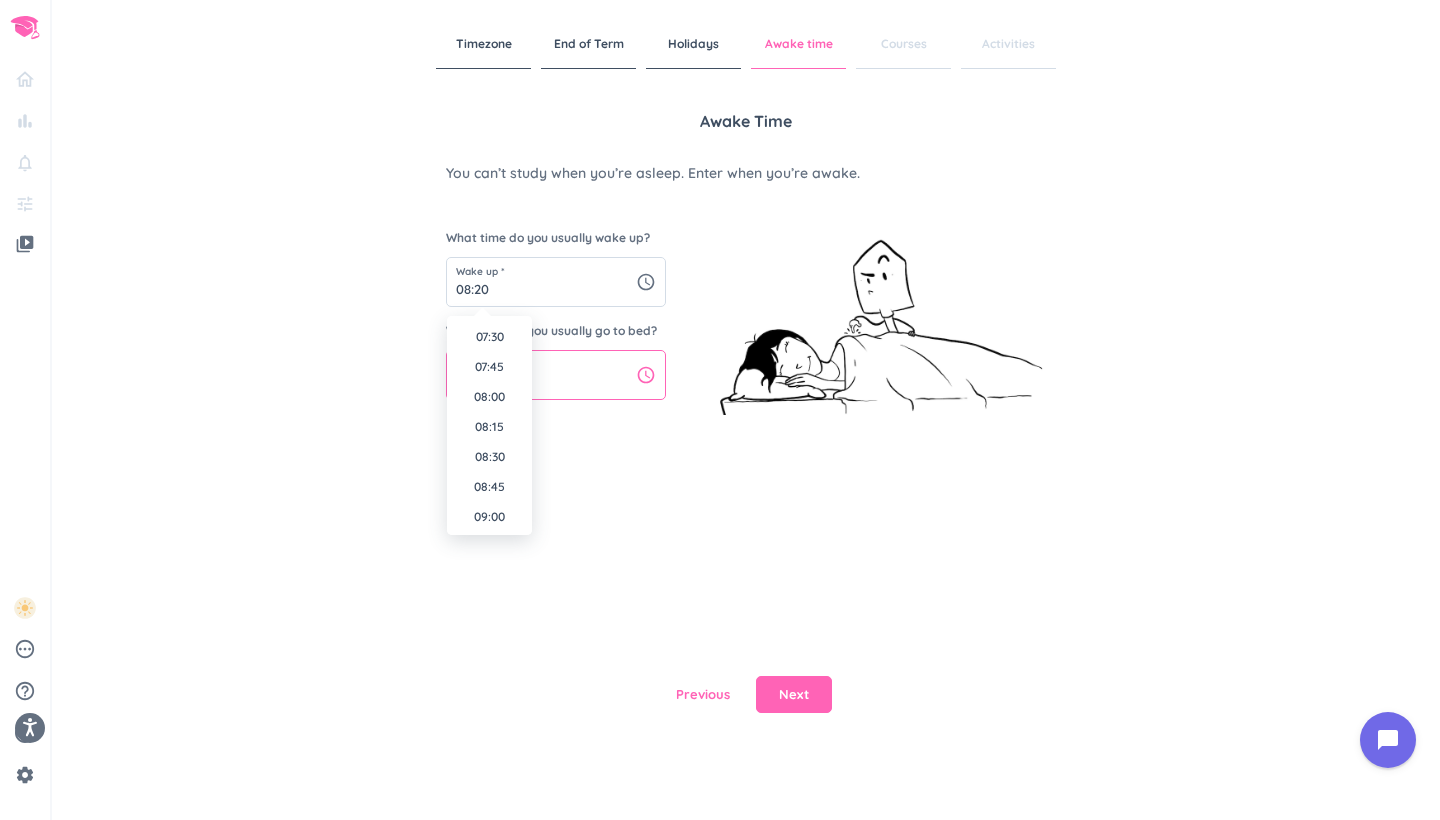 click on "21:00" at bounding box center (556, 375) 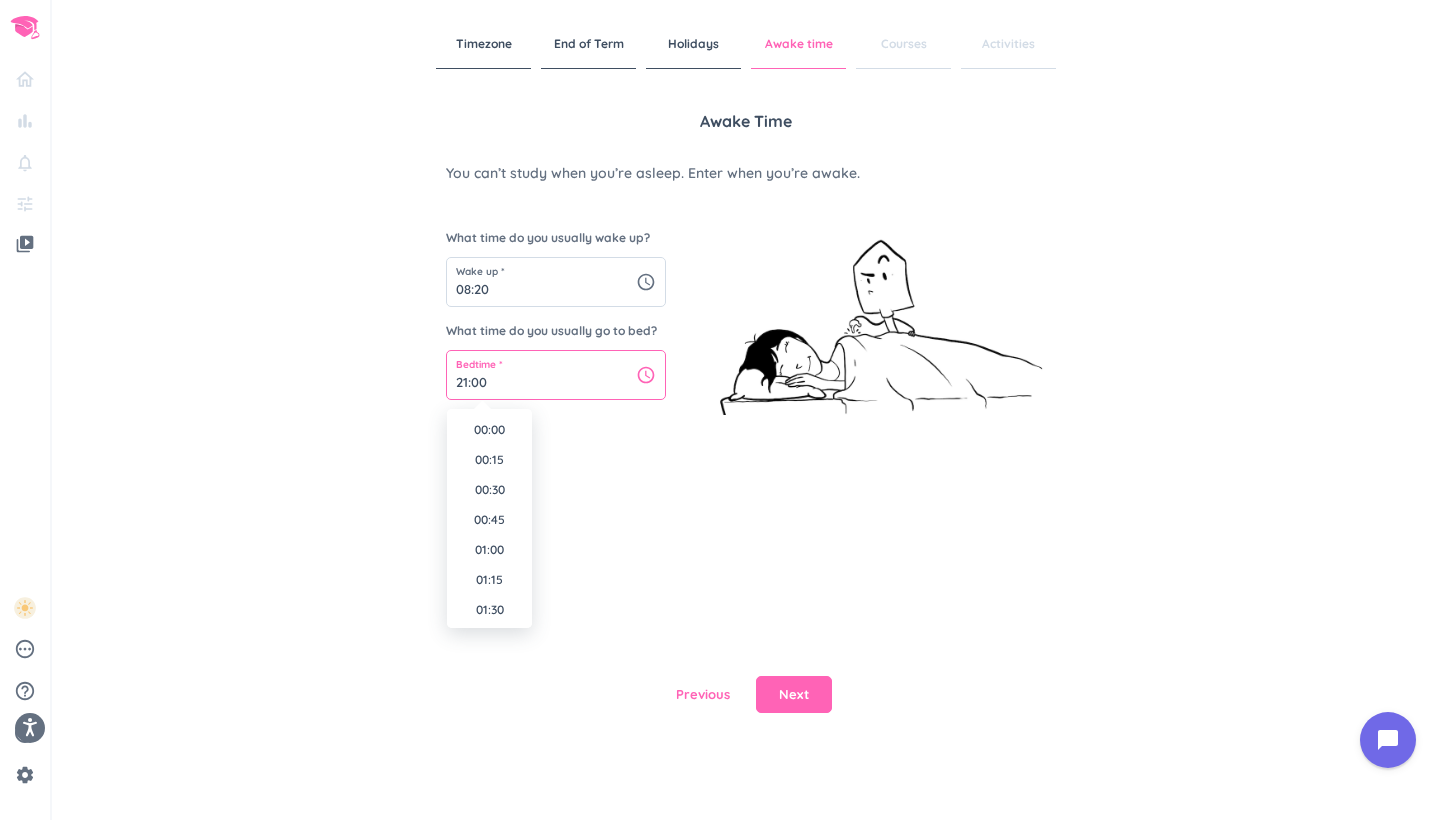 scroll, scrollTop: 2430, scrollLeft: 0, axis: vertical 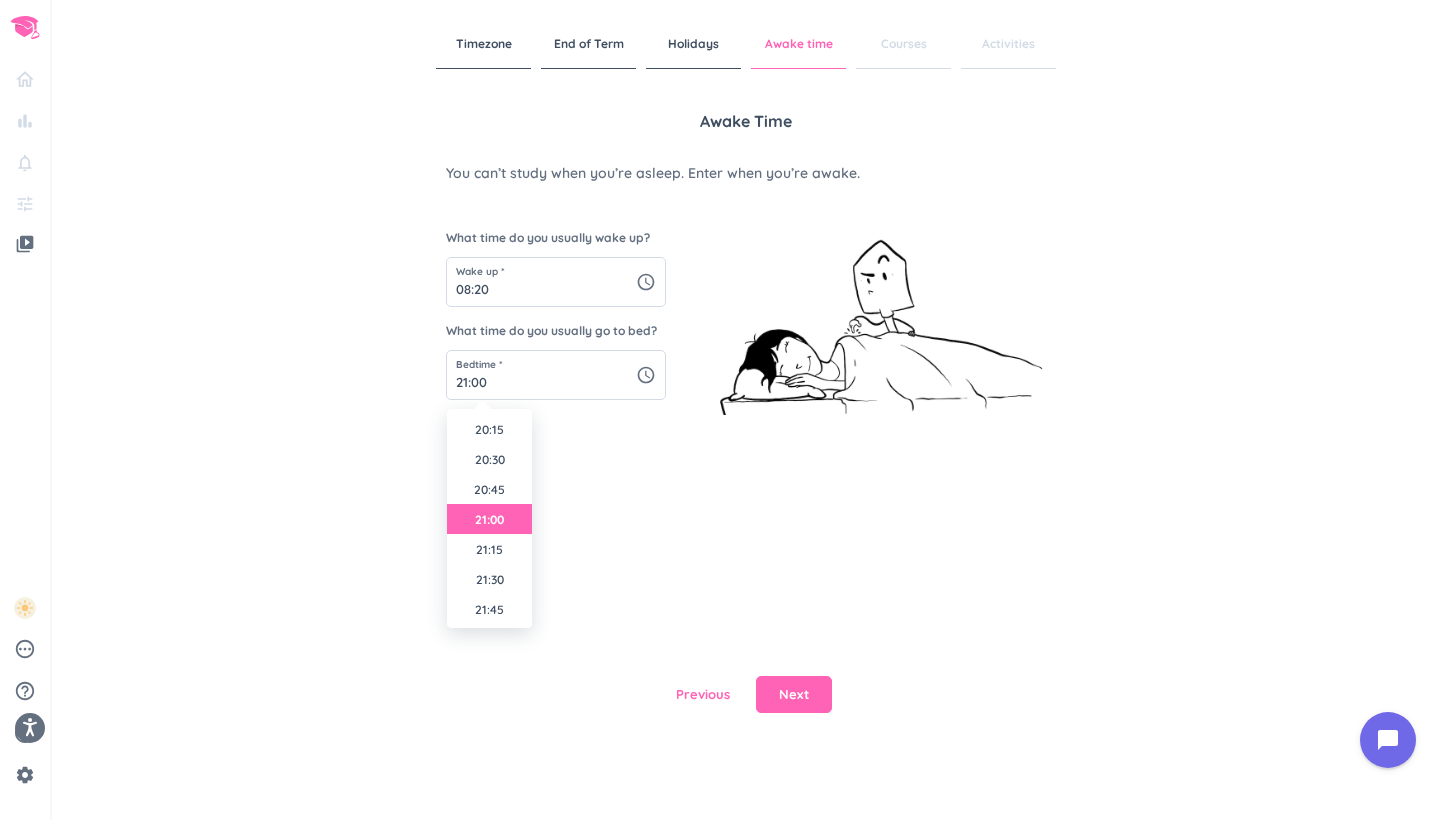 click on "Awake time You can’t study when you’re asleep. Enter when you’re awake. What time do you usually wake up? Wake up * 08:20 schedule What time do you usually go to bed? Bedtime * 21:00 schedule" at bounding box center [746, 344] 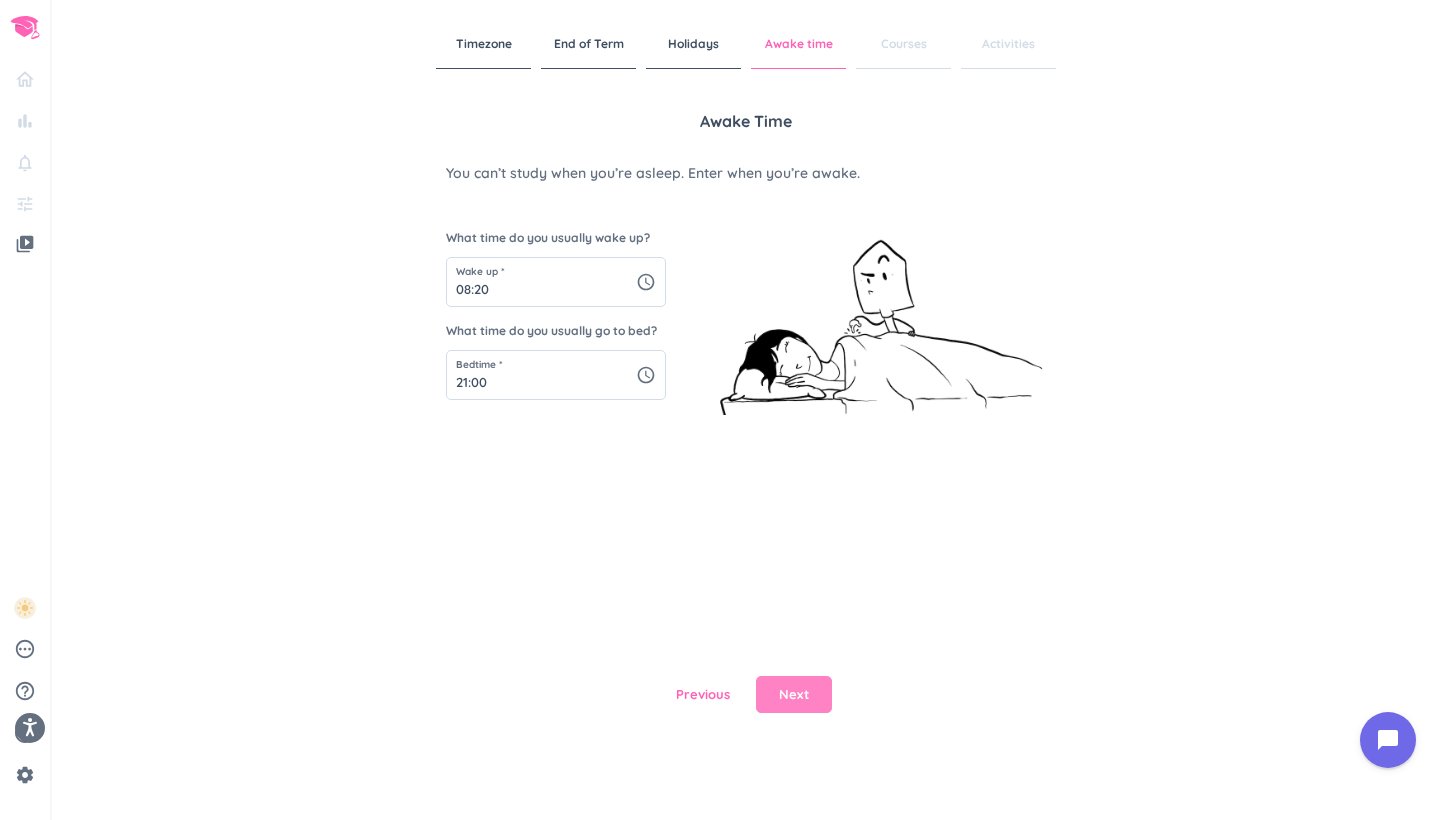 click on "Next" at bounding box center (794, 695) 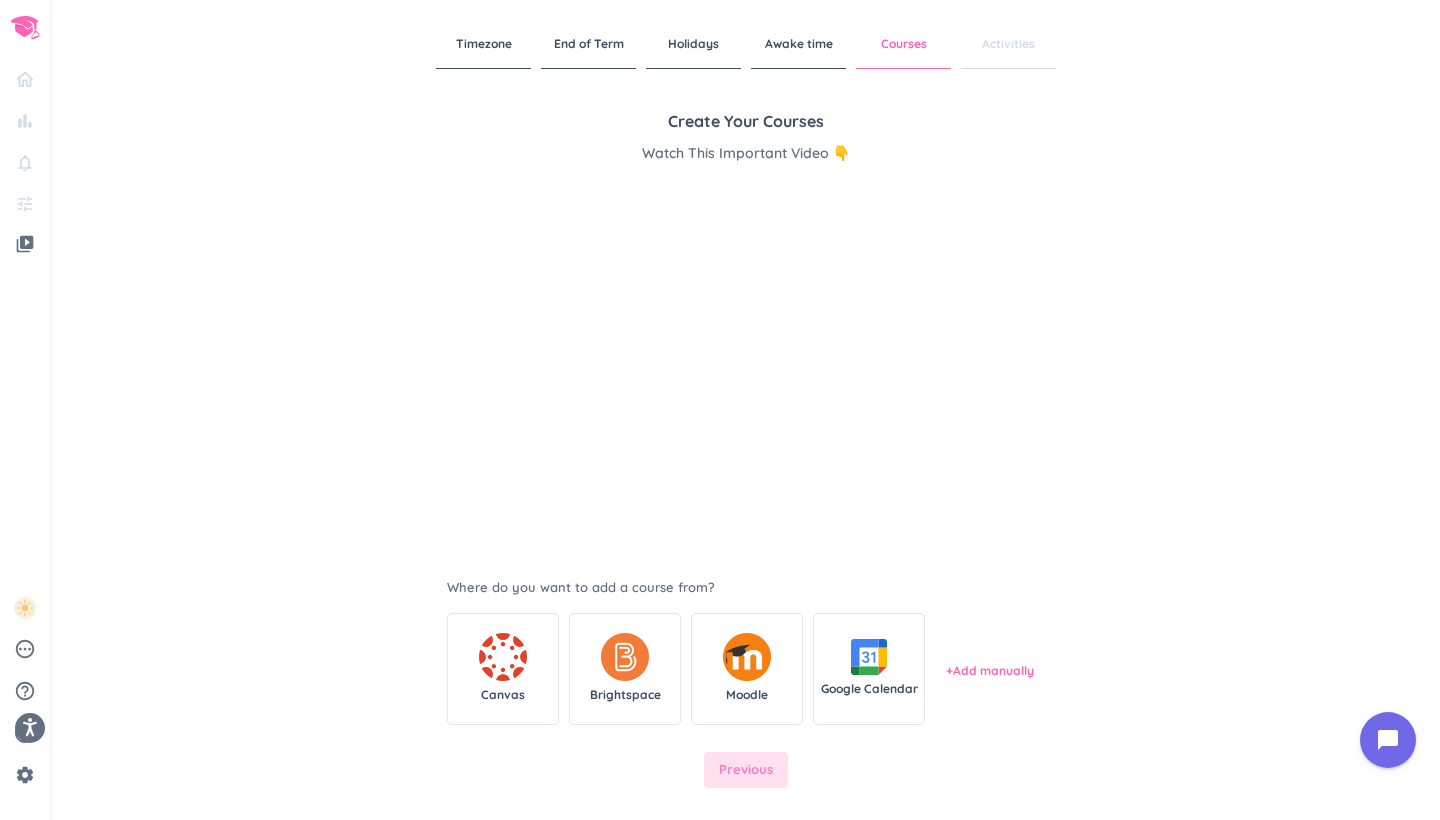 click on "Previous" at bounding box center (746, 770) 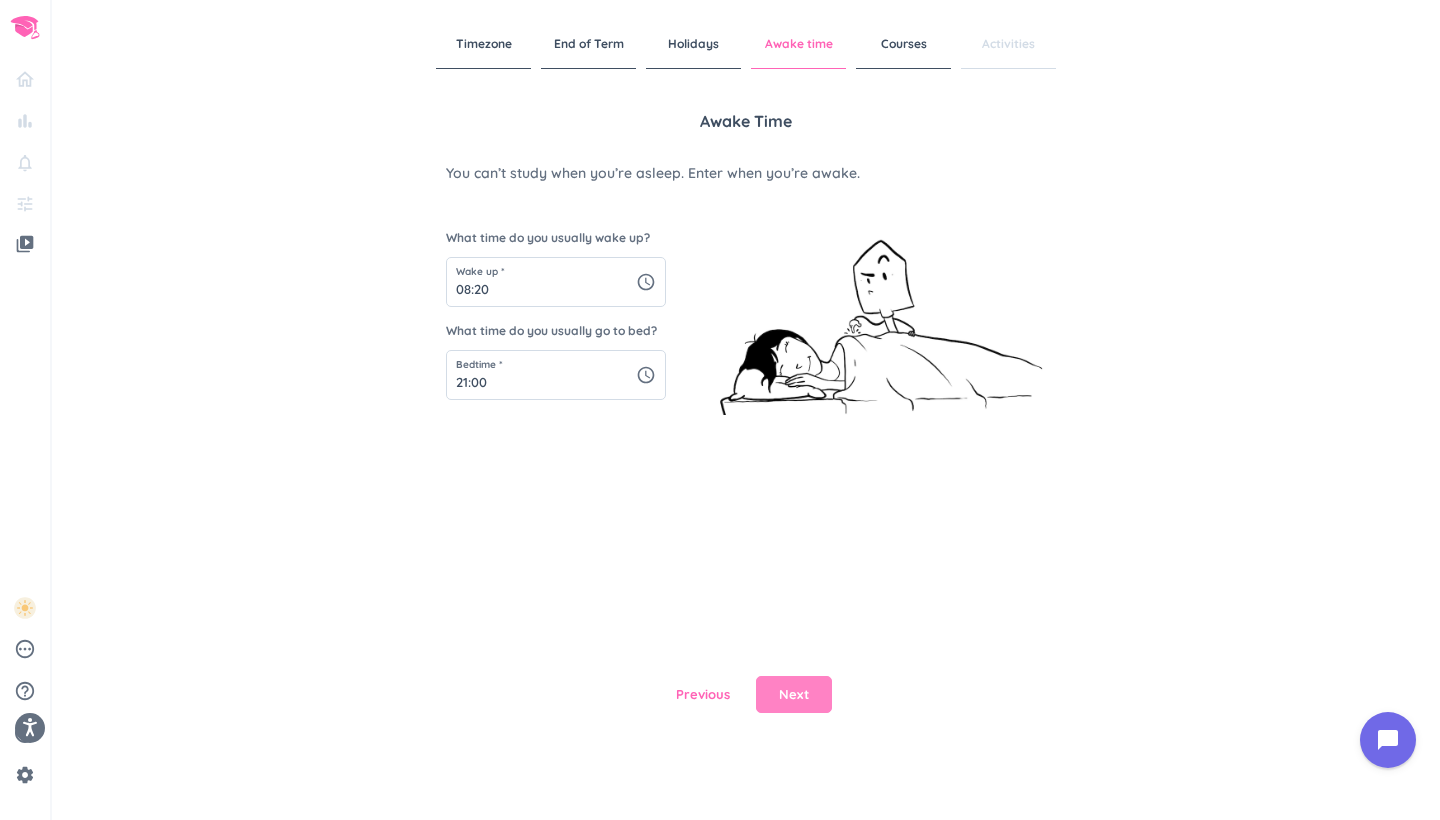 click on "Next" at bounding box center [794, 695] 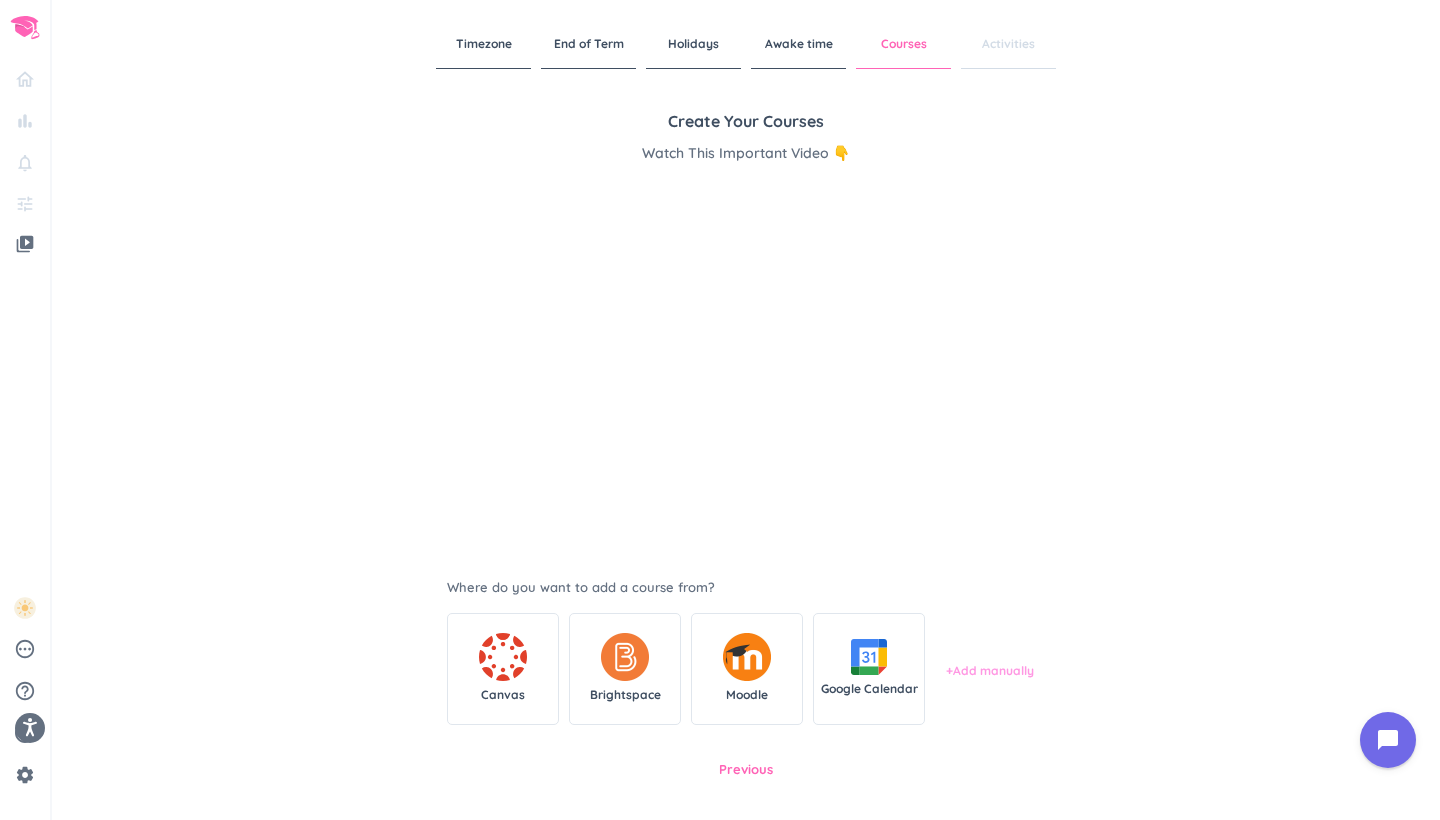 click on "+  Add manually" at bounding box center (990, 671) 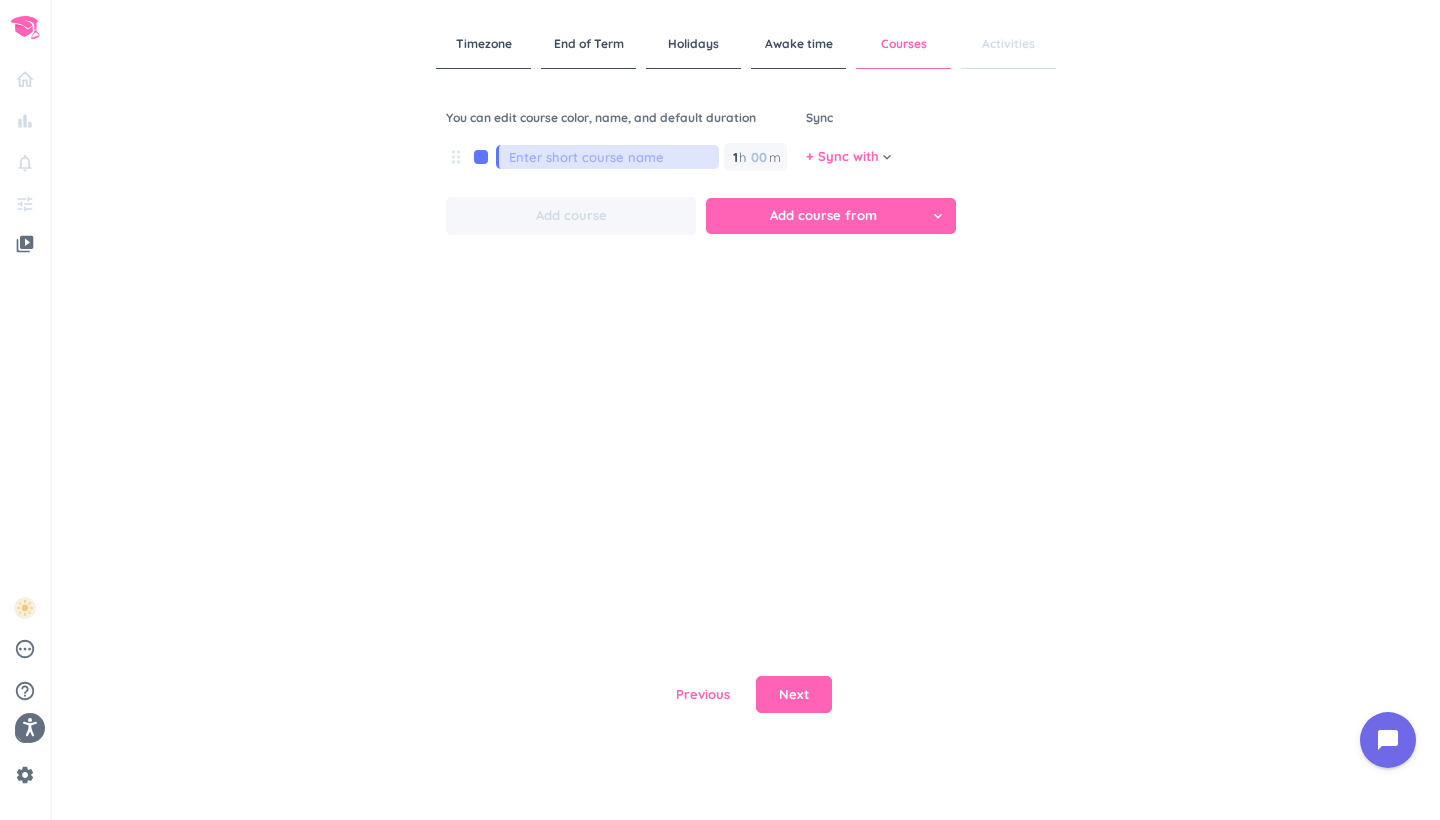 click on "Add course from" at bounding box center (823, 216) 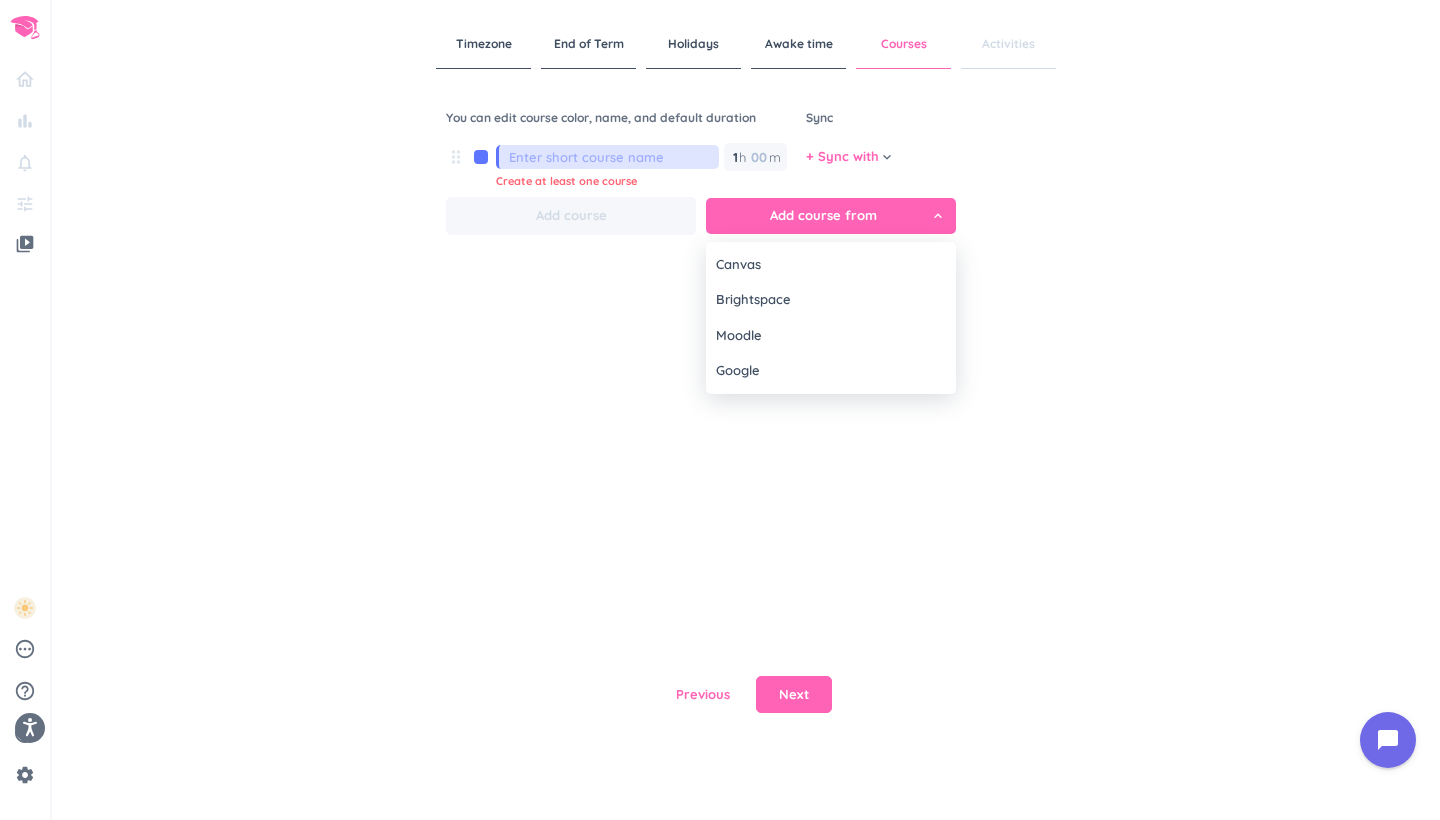 click at bounding box center (720, 410) 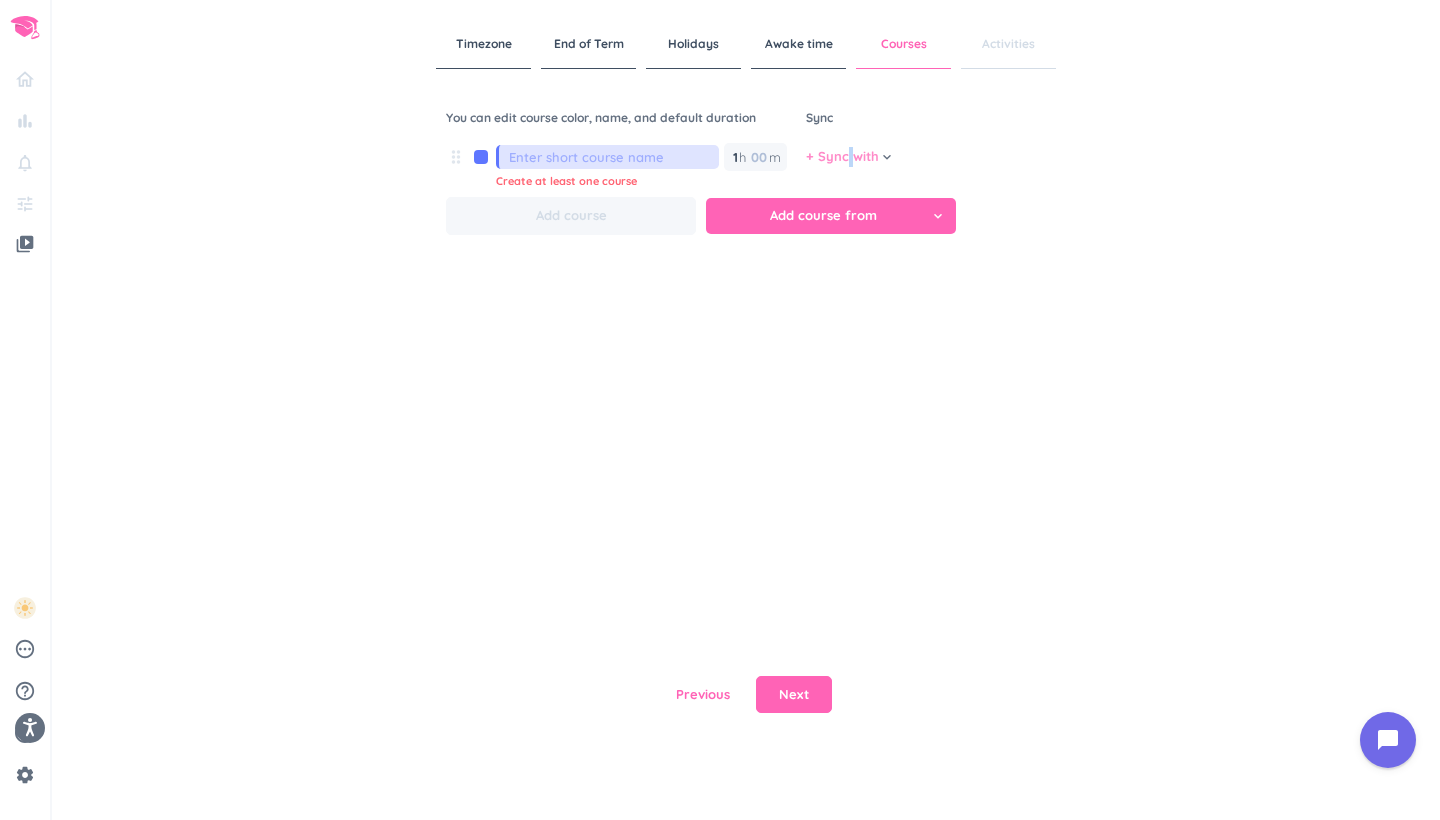 click on "+ Sync with" at bounding box center [842, 157] 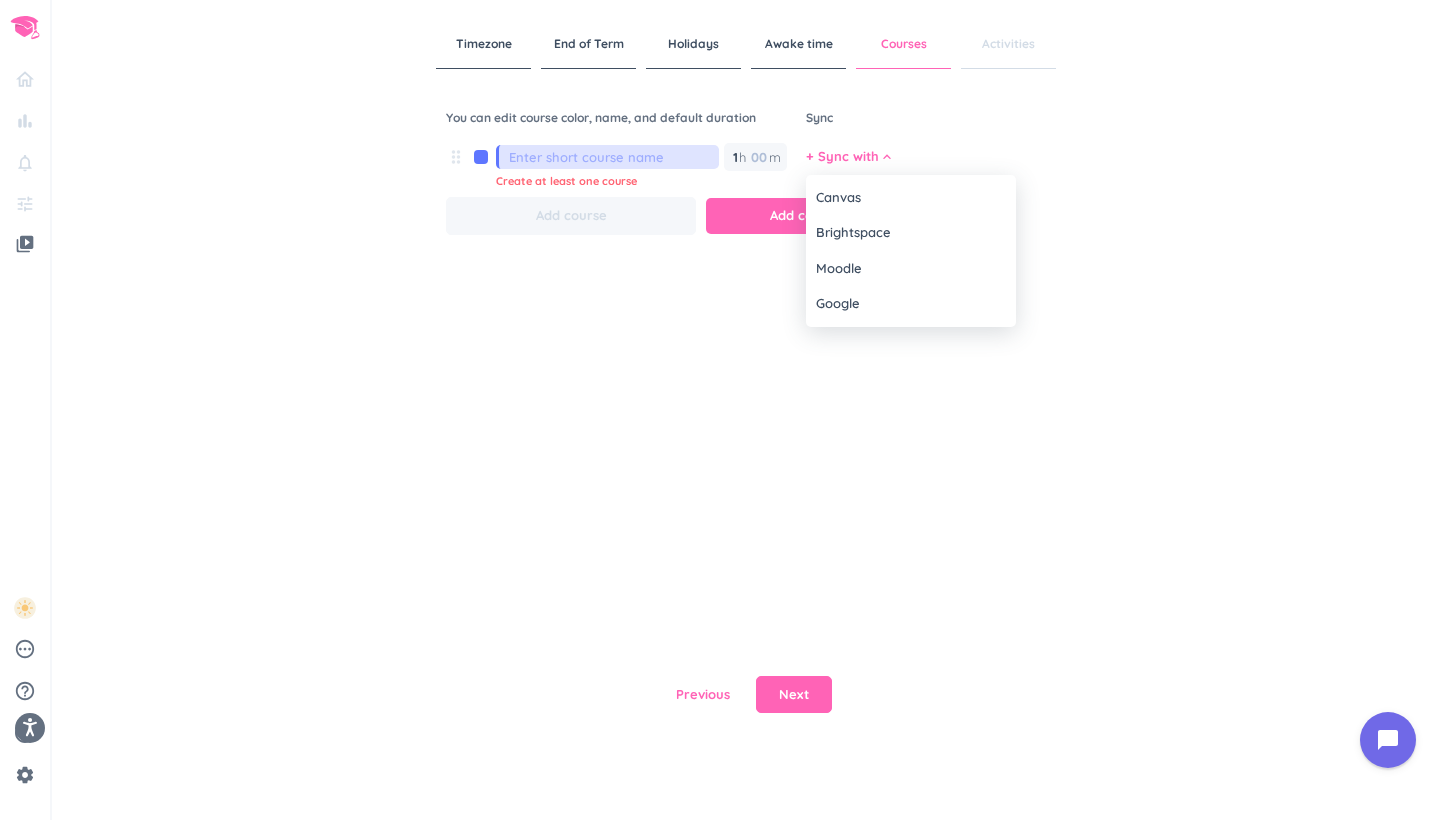 click at bounding box center (720, 410) 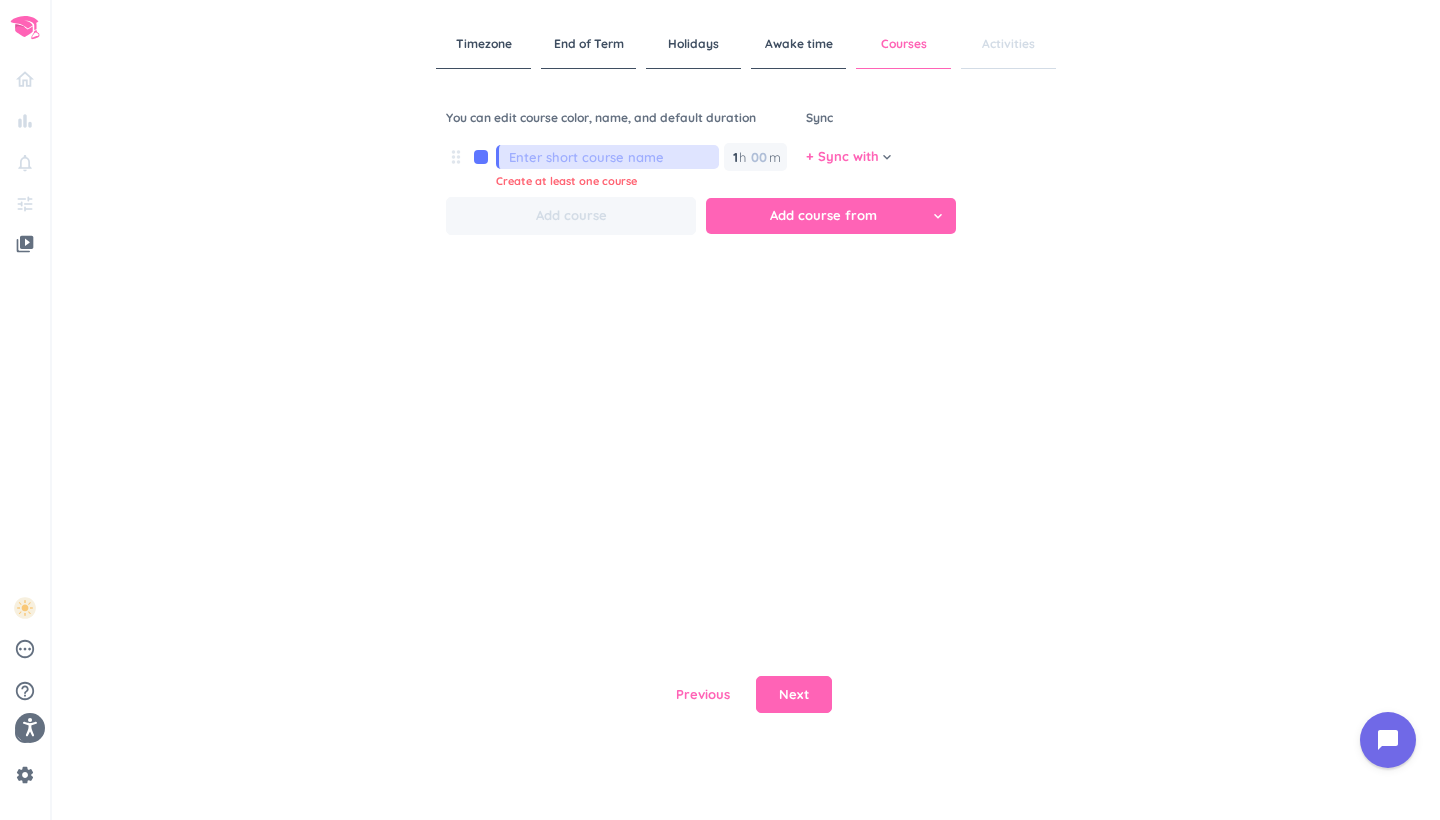 click at bounding box center [614, 157] 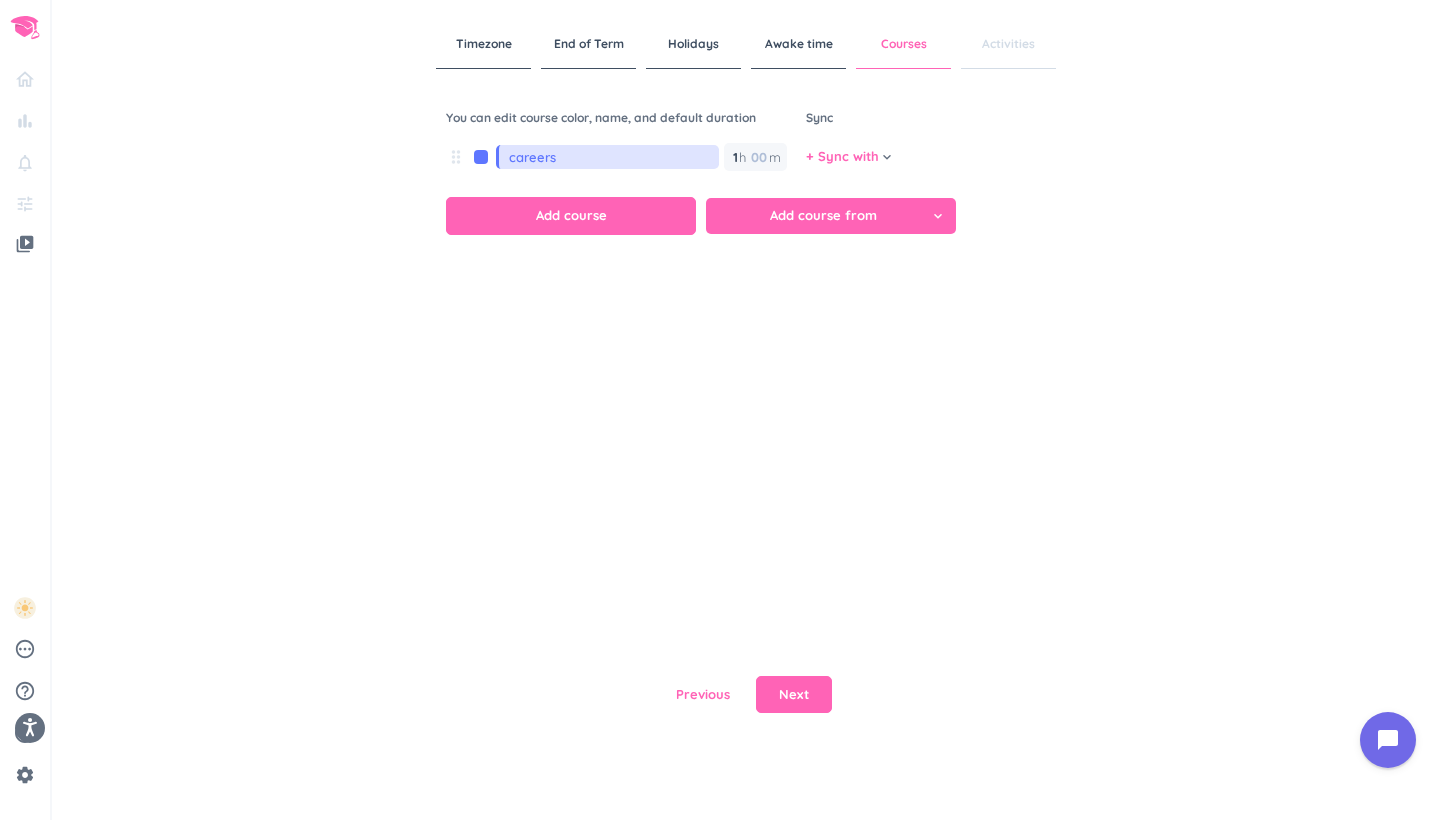 type on "careers" 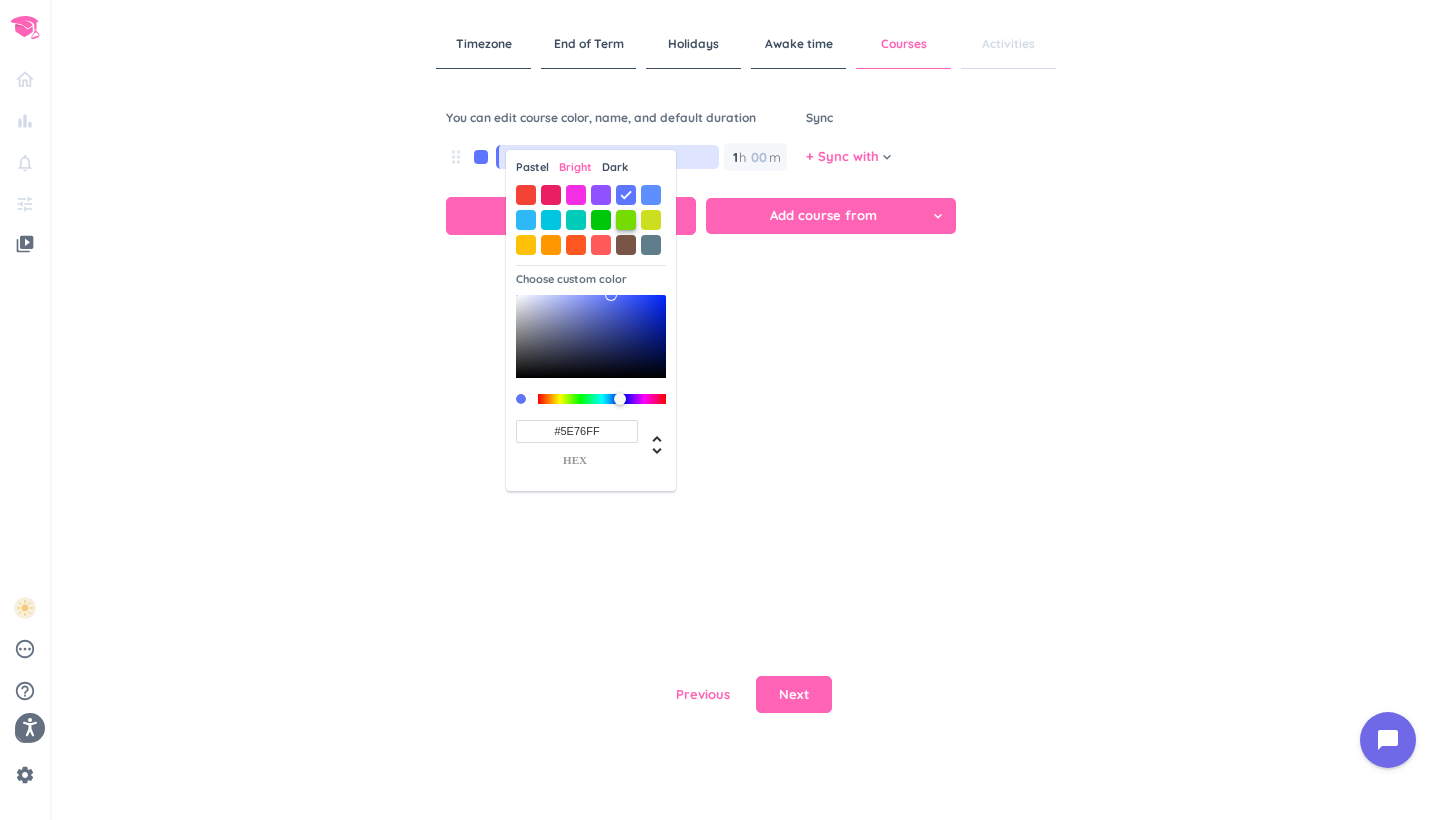 click at bounding box center (626, 220) 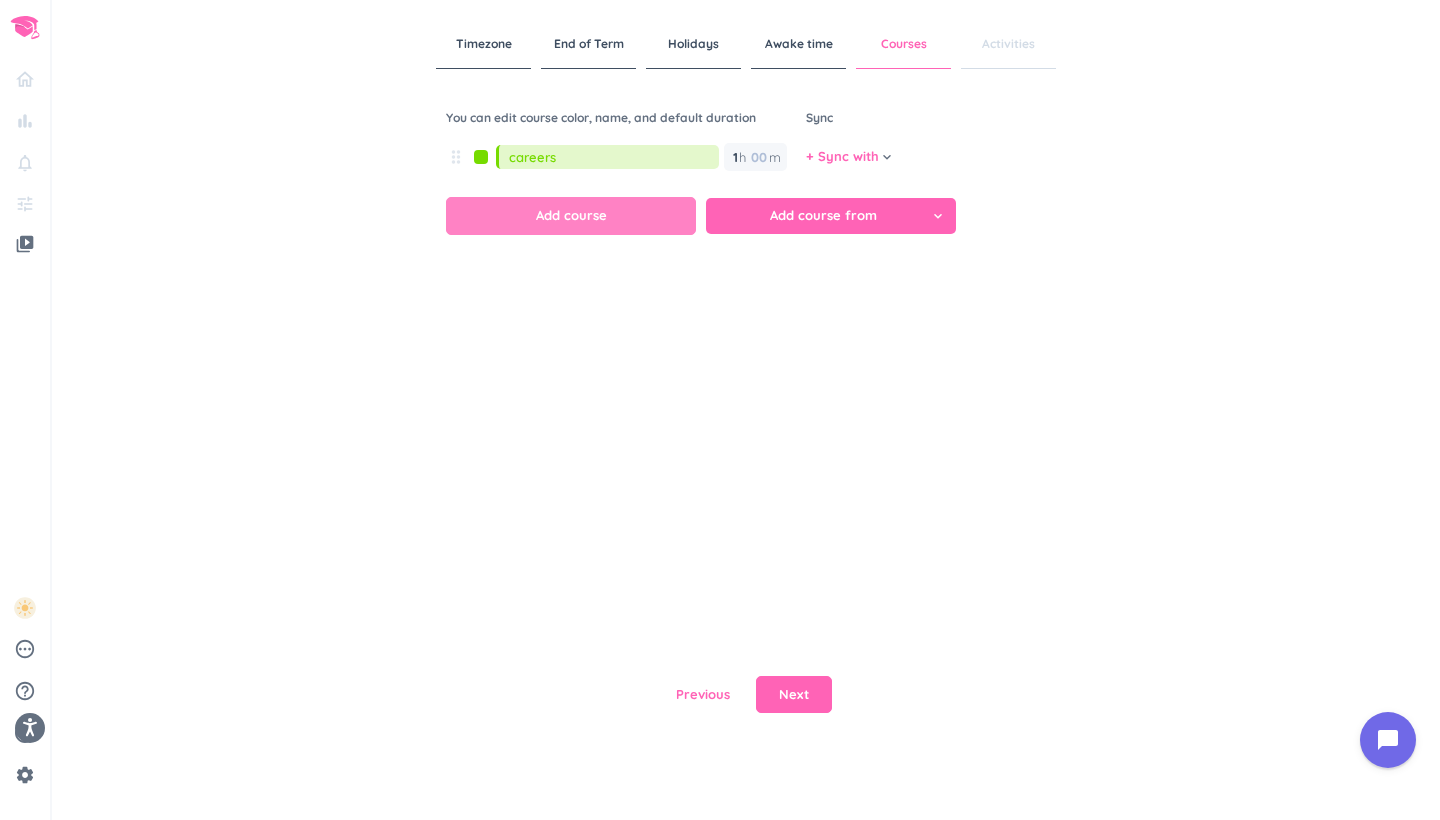 click on "Add course" at bounding box center [571, 216] 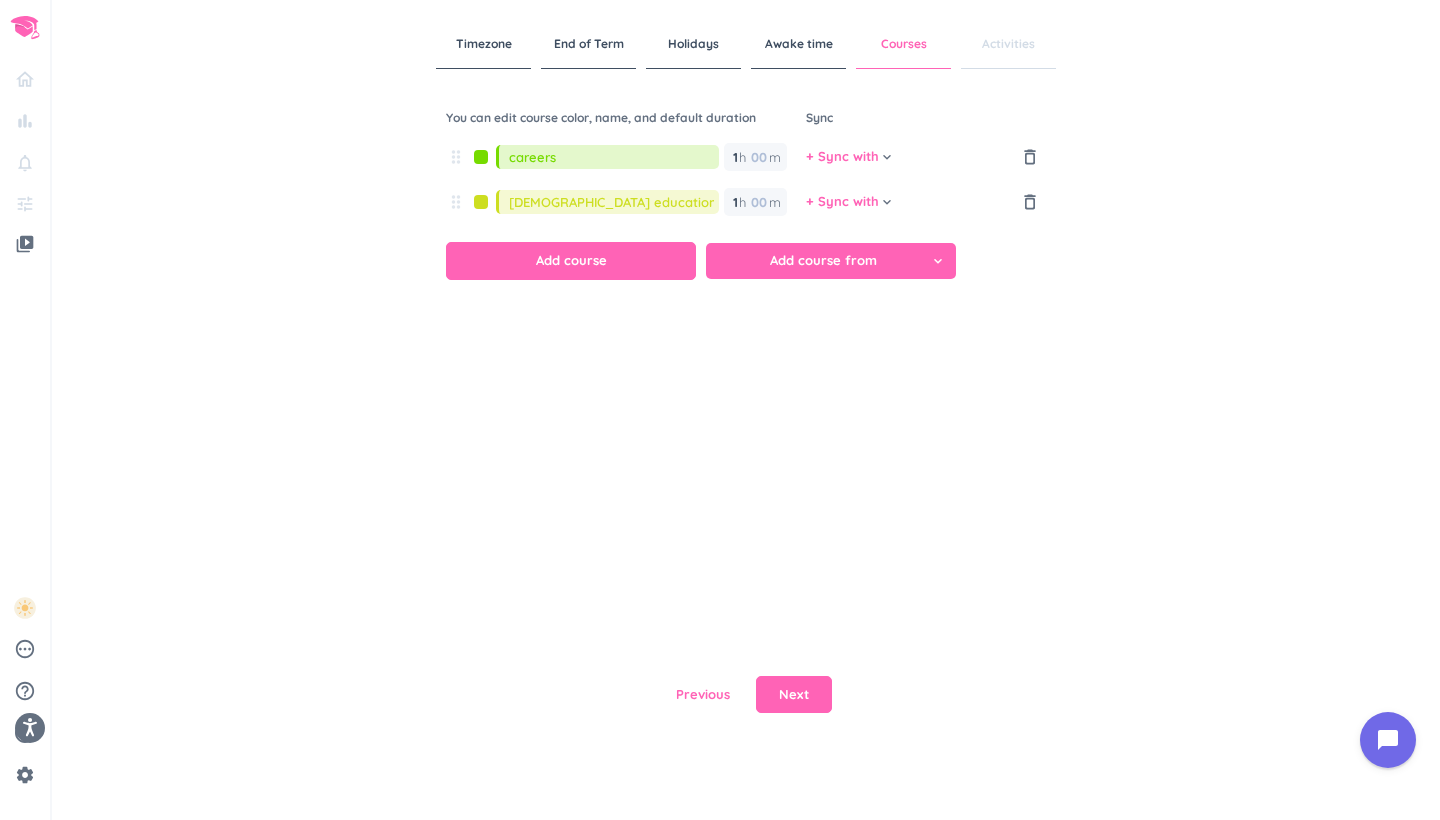 type on "[DEMOGRAPHIC_DATA] education" 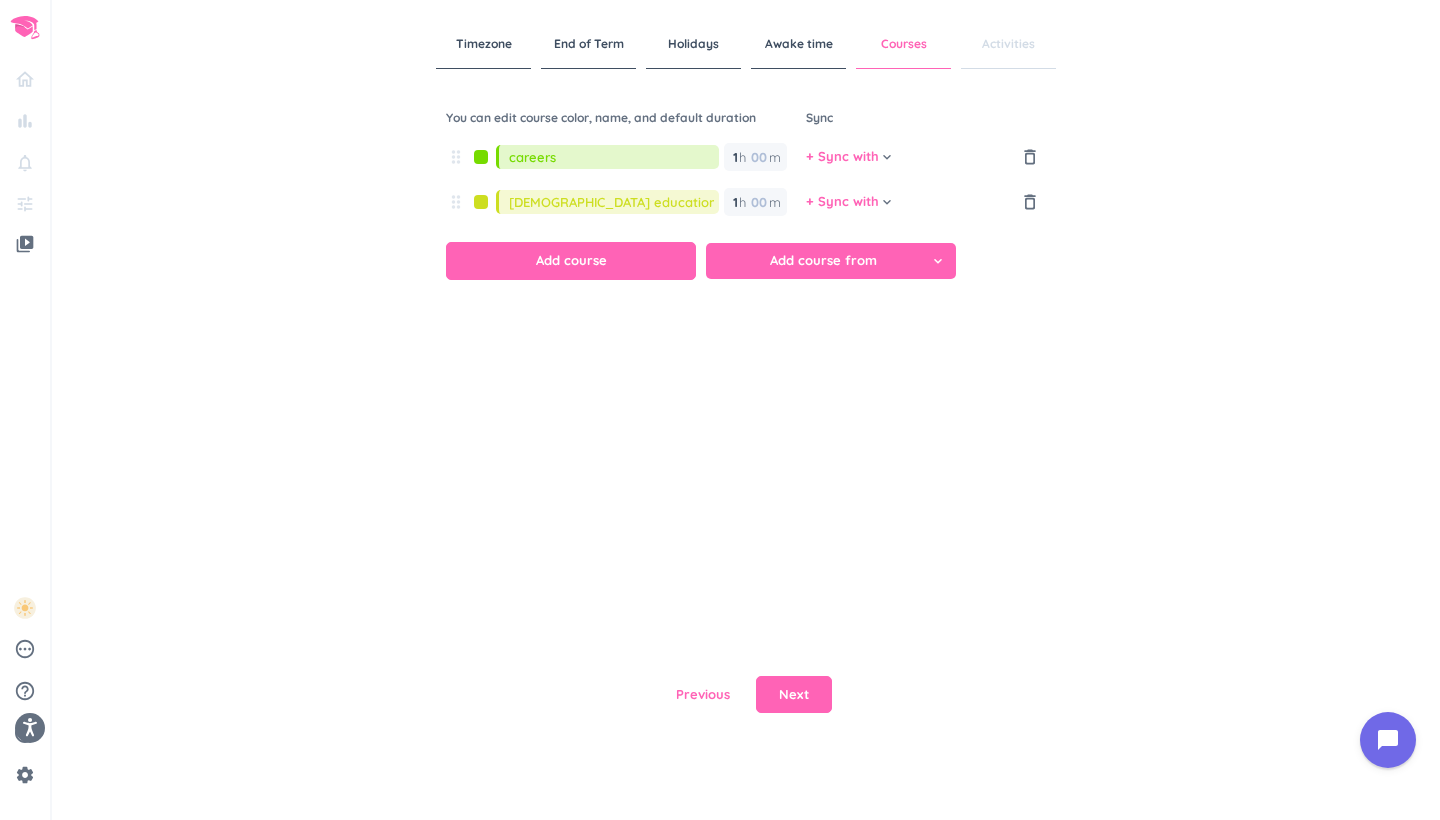 click at bounding box center [481, 202] 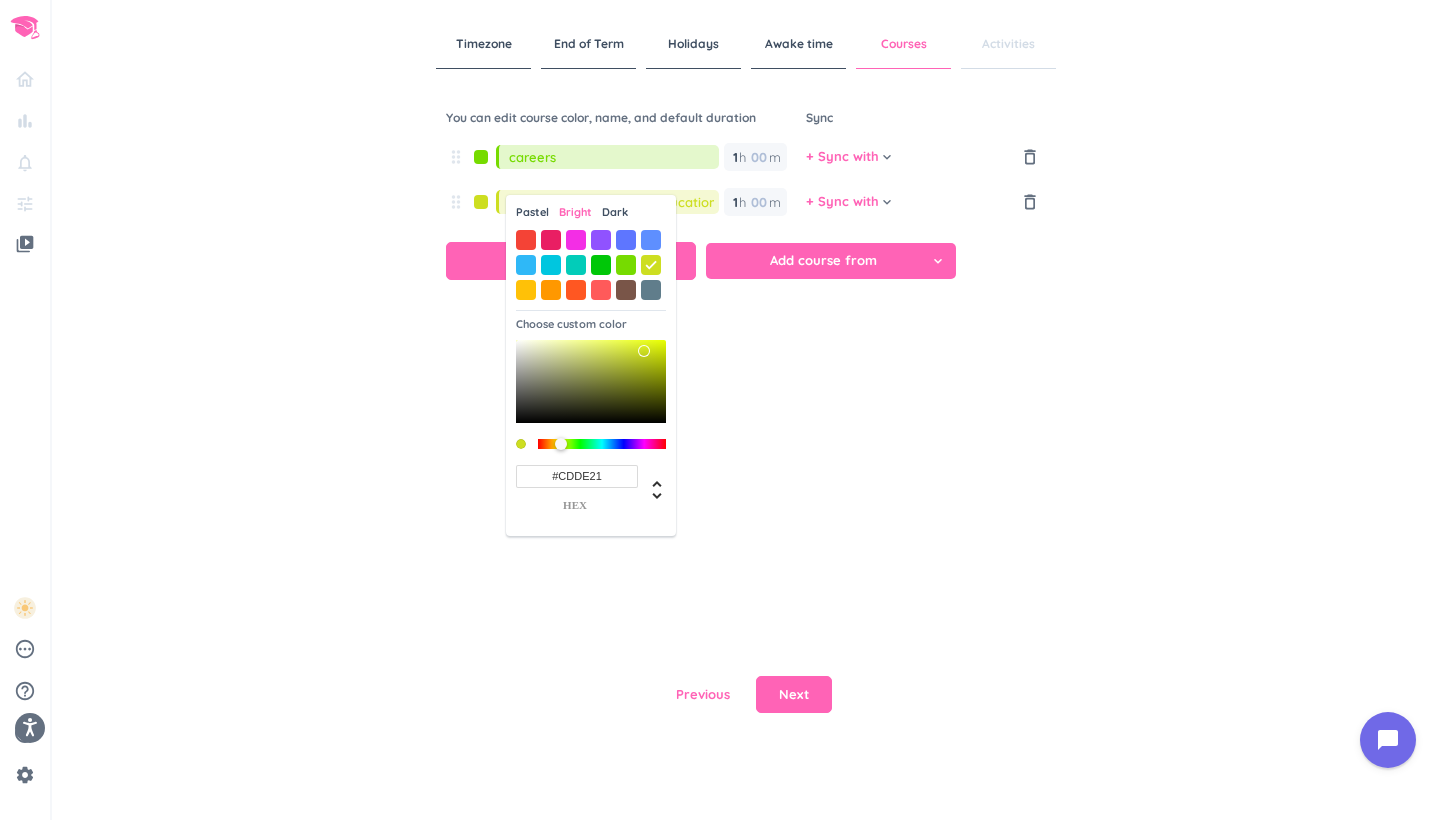 click on "Pastel" at bounding box center [532, 212] 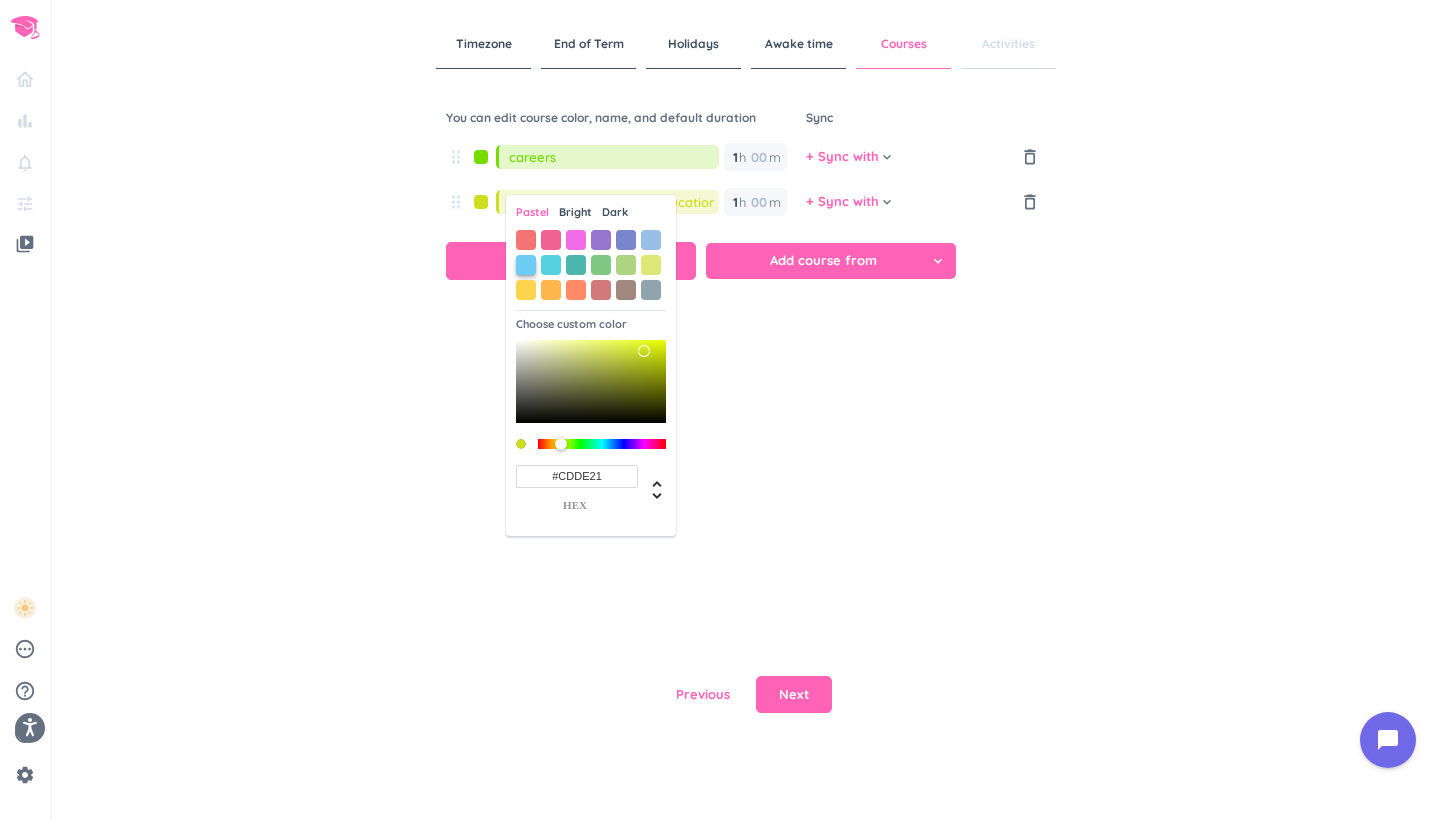 click at bounding box center (526, 265) 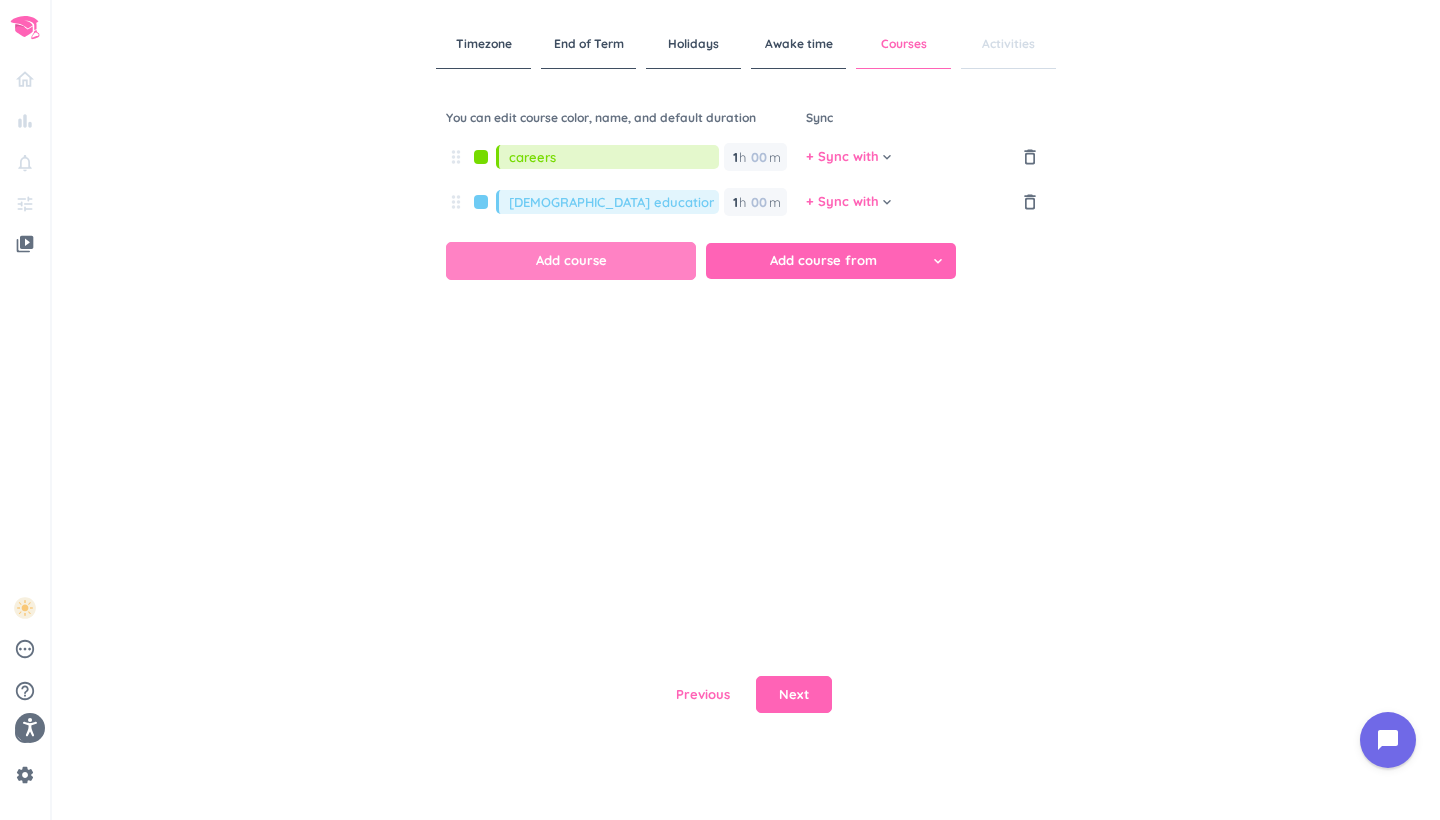 click on "Add course" at bounding box center [571, 261] 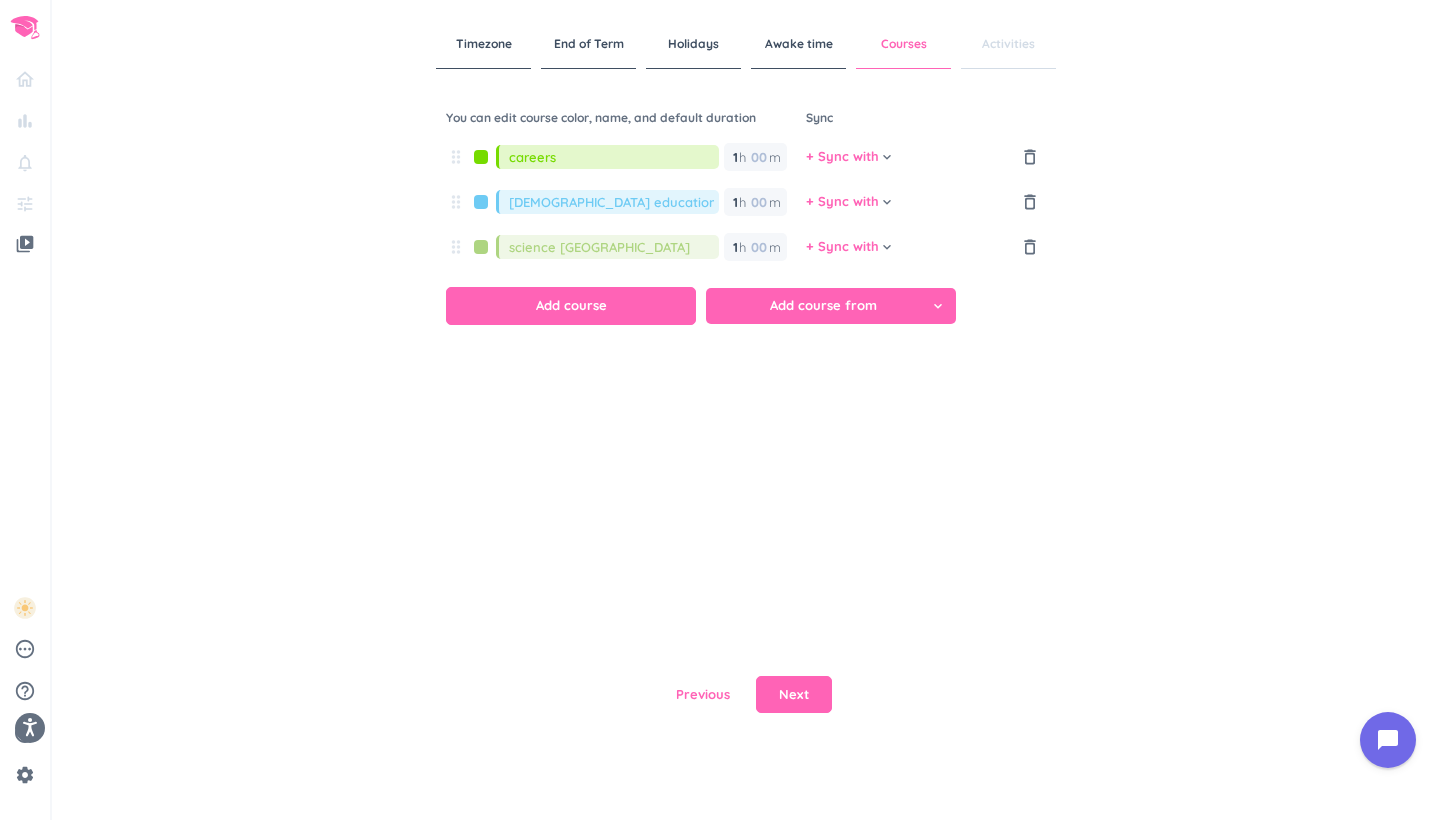 type on "science [GEOGRAPHIC_DATA]" 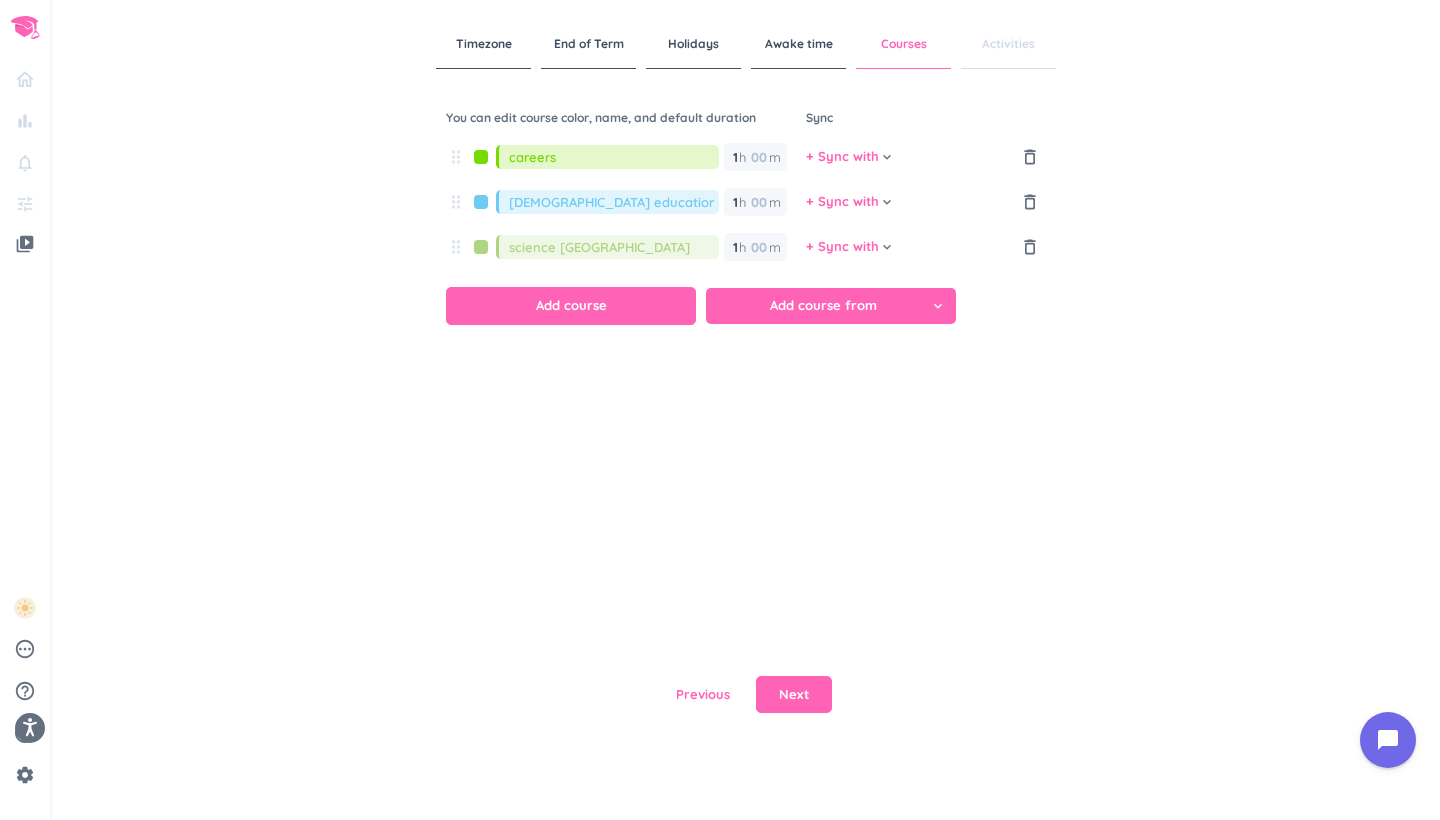 click on "Timezone End of Term Holidays Awake time Courses Activities You can edit course color, name, and default duration Sync drag_indicator careers 1 1 00 h 00 m + Sync with cancel keyboard_arrow_down delete_outline drag_indicator [DEMOGRAPHIC_DATA] education 1 1 00 h 00 m + Sync with cancel keyboard_arrow_down delete_outline drag_indicator science cambridge 1 1 00 h 00 m + Sync with cancel keyboard_arrow_down delete_outline Add course Add course from cancel keyboard_arrow_down Previous Next" at bounding box center (746, 410) 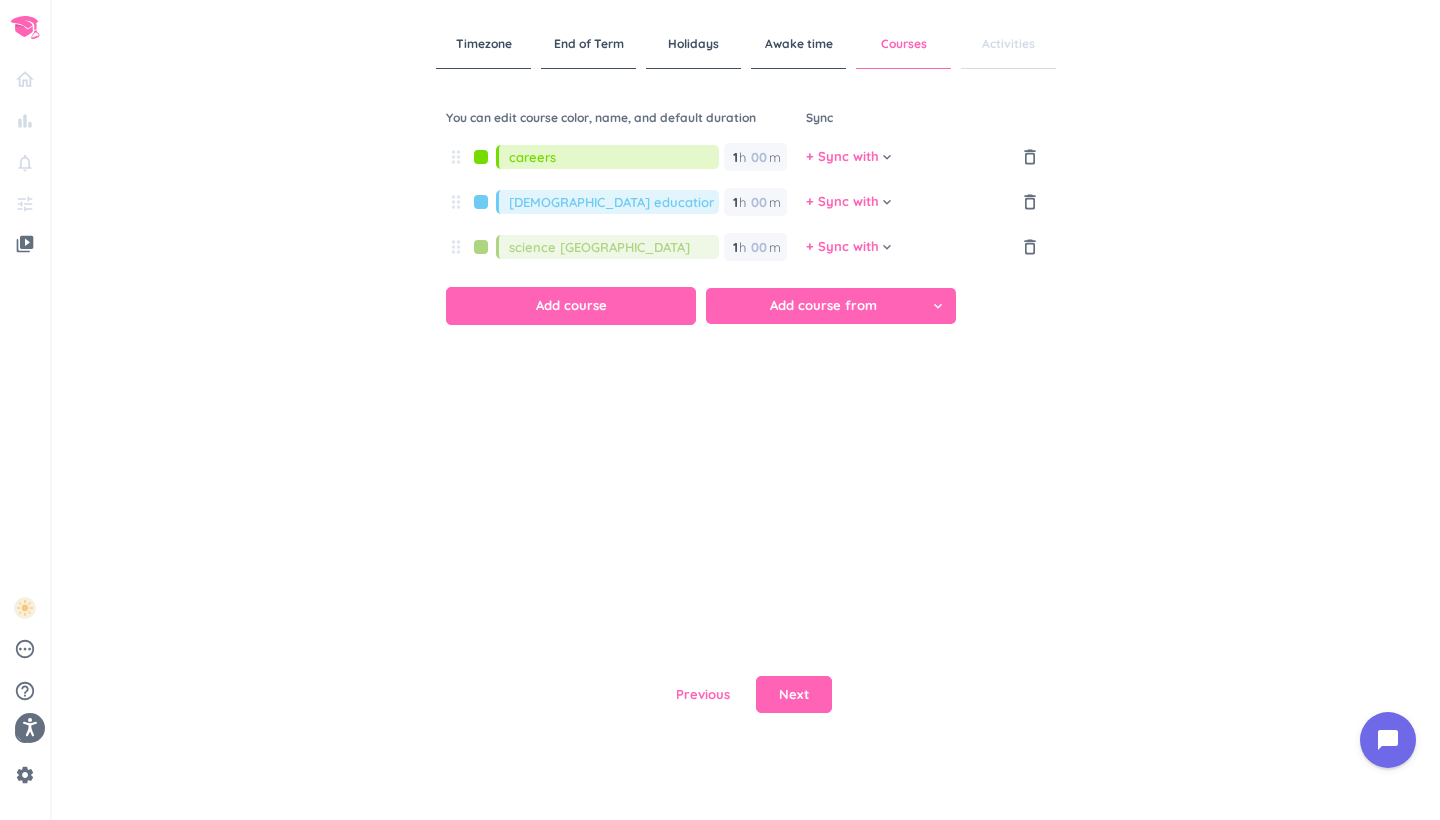 click at bounding box center (481, 247) 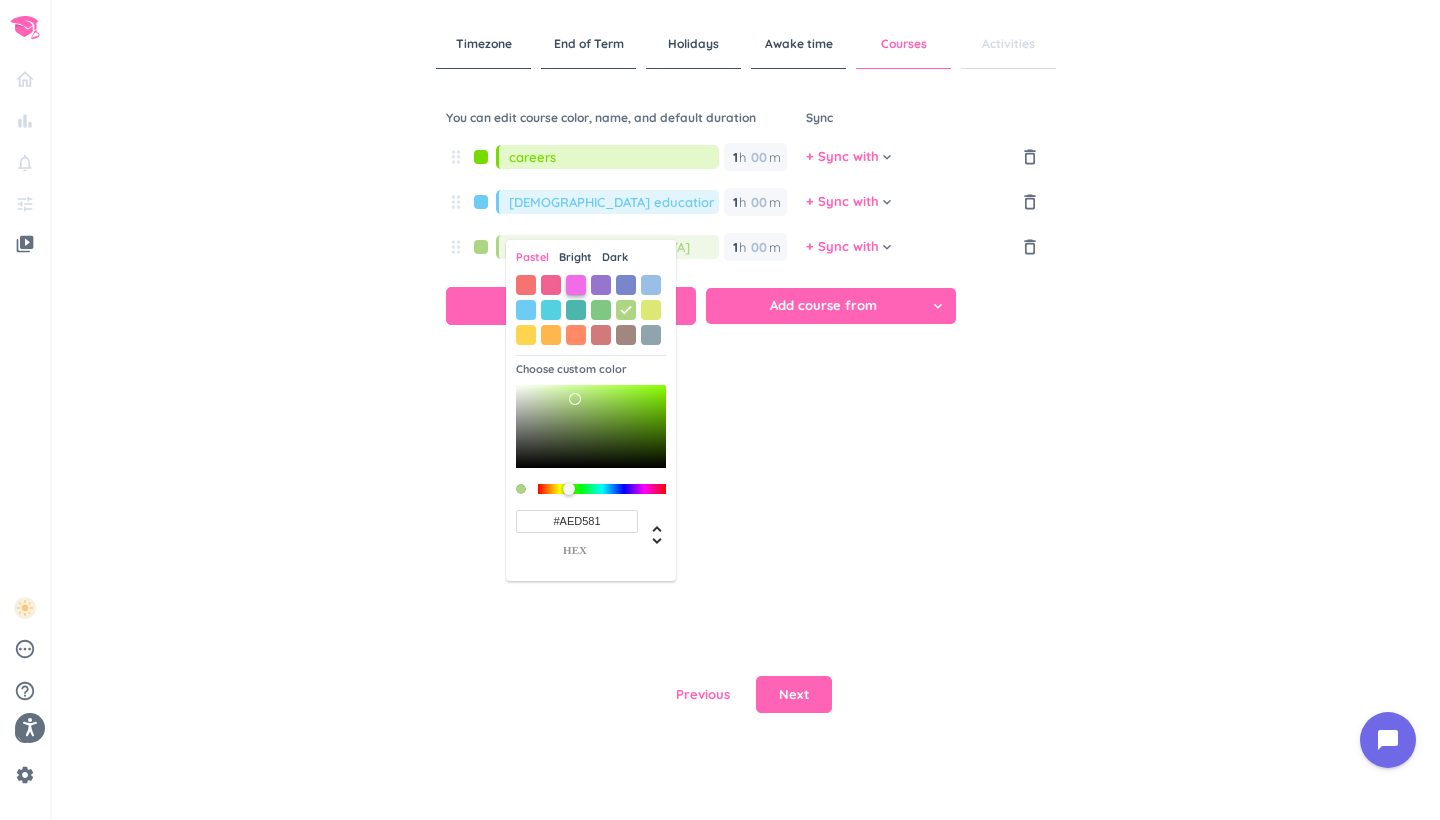 click at bounding box center [576, 285] 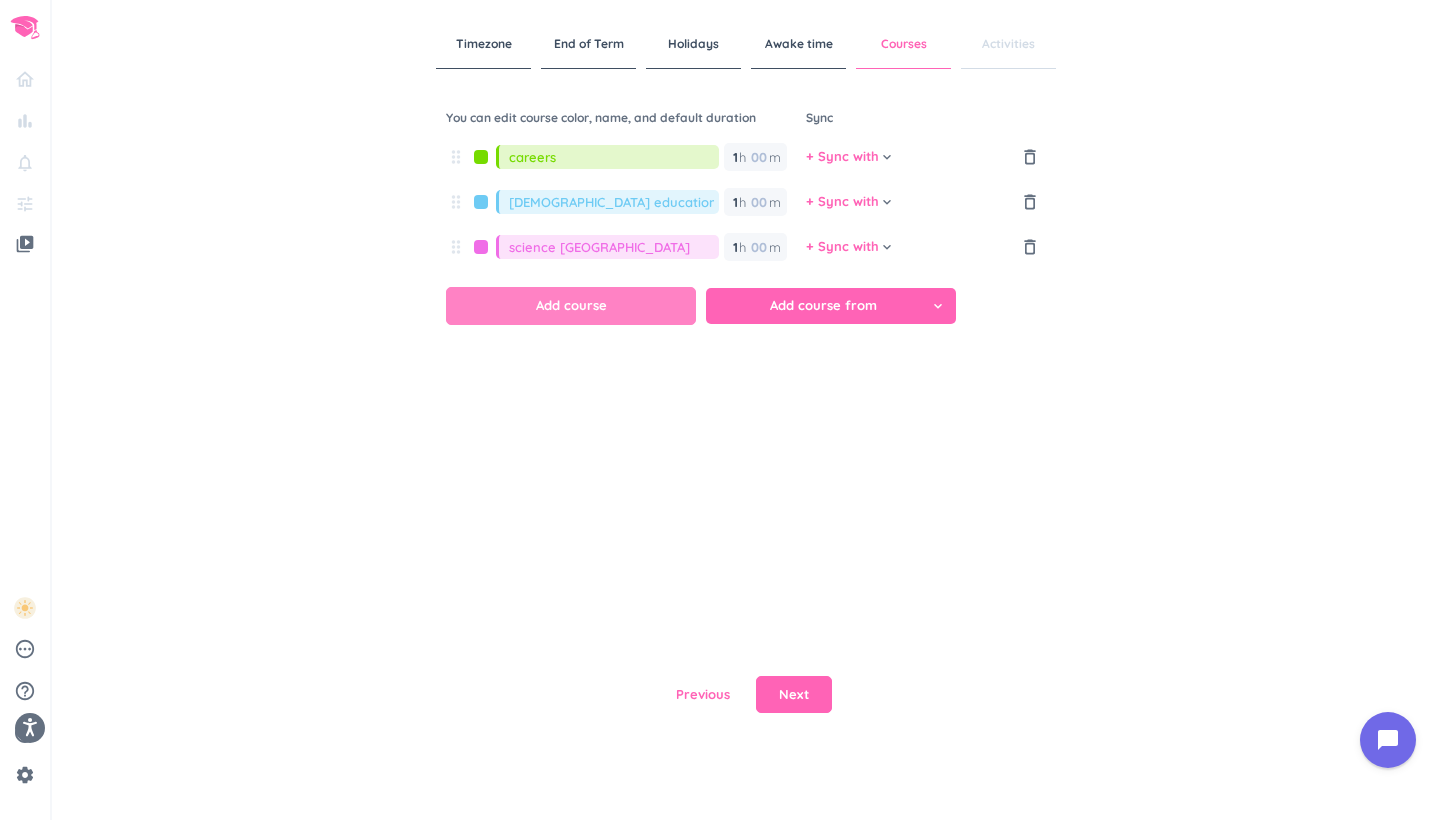 click on "Add course" at bounding box center (571, 306) 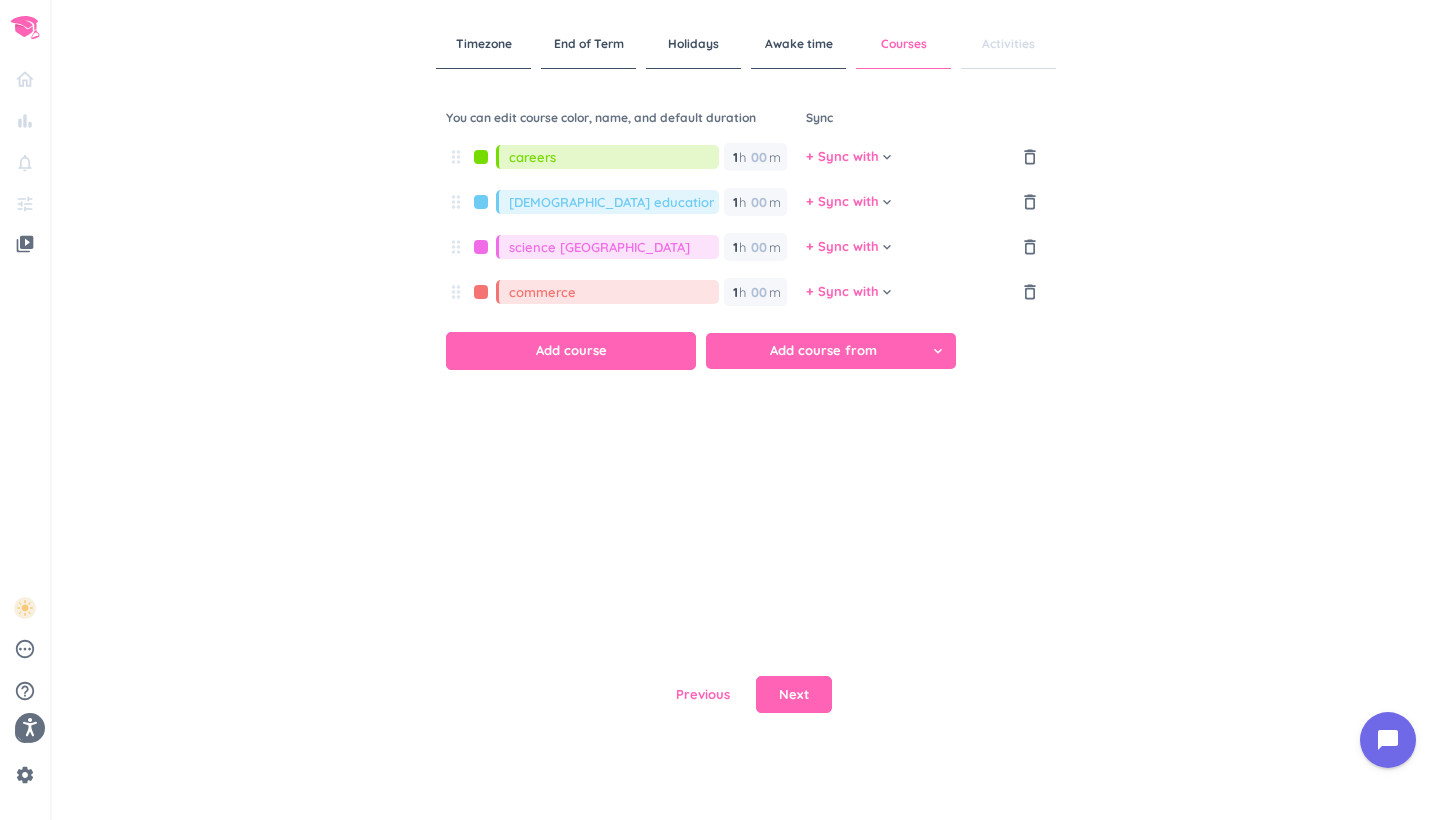 type on "commerce" 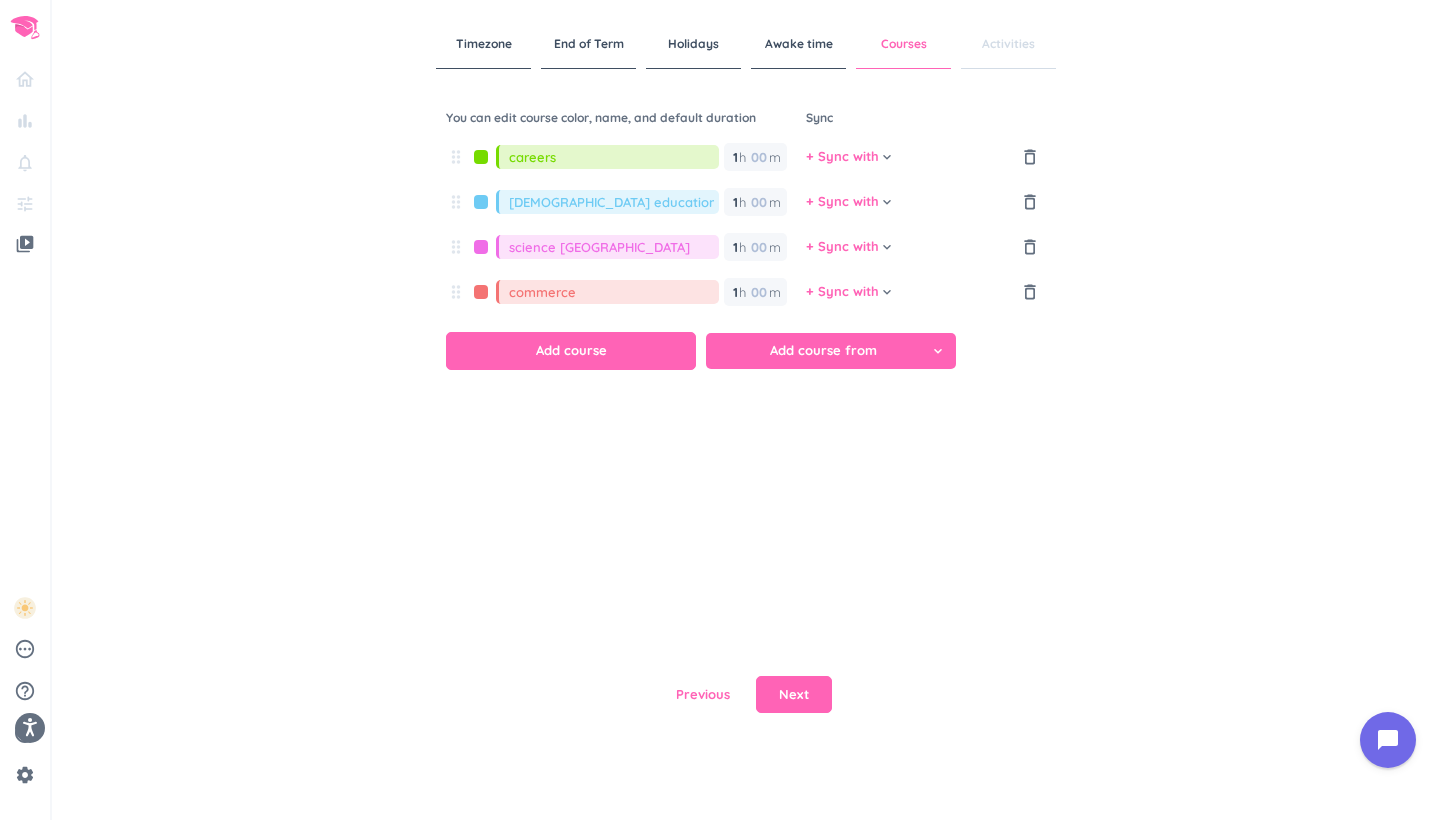 click at bounding box center (481, 292) 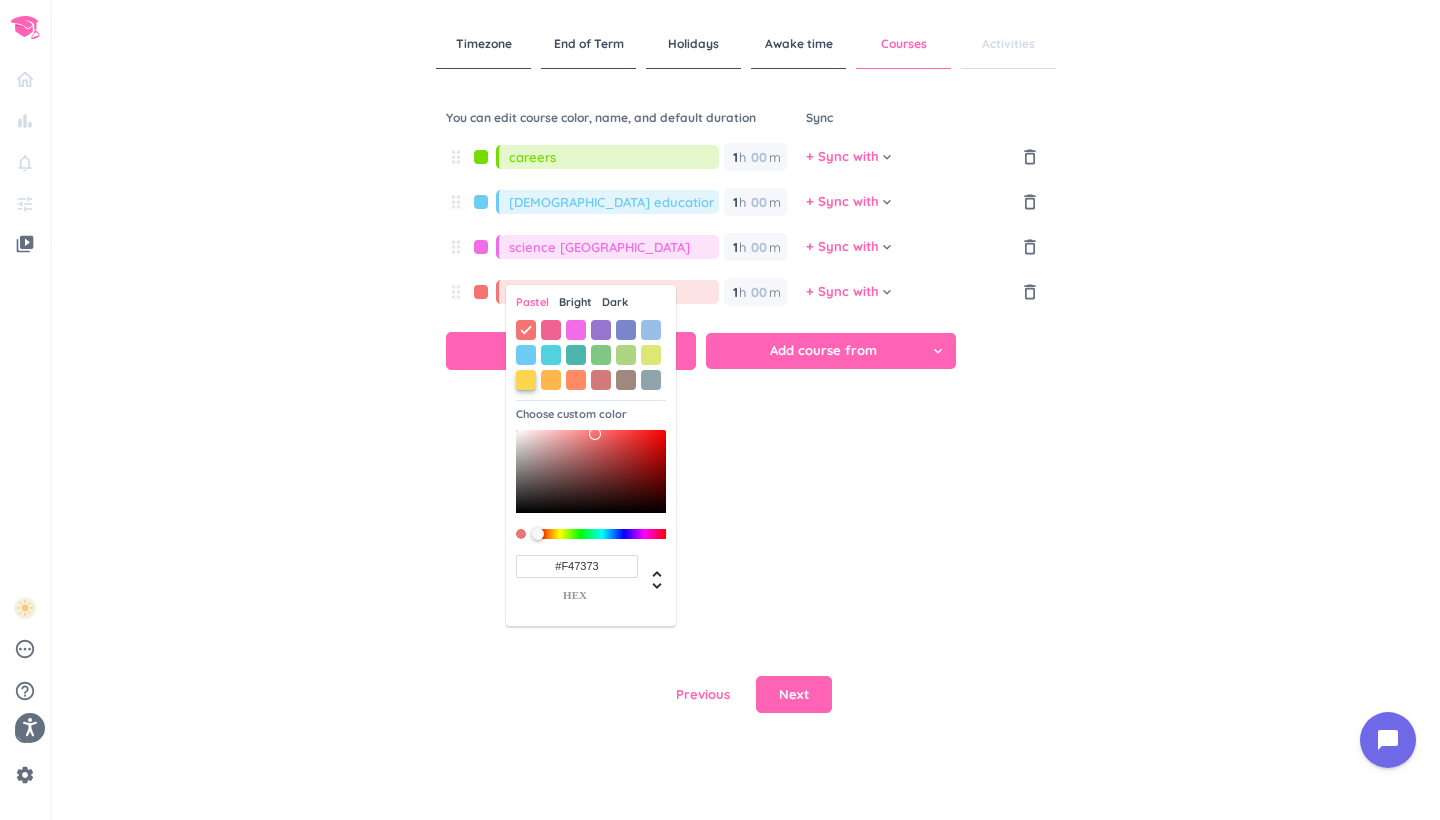 click at bounding box center [526, 380] 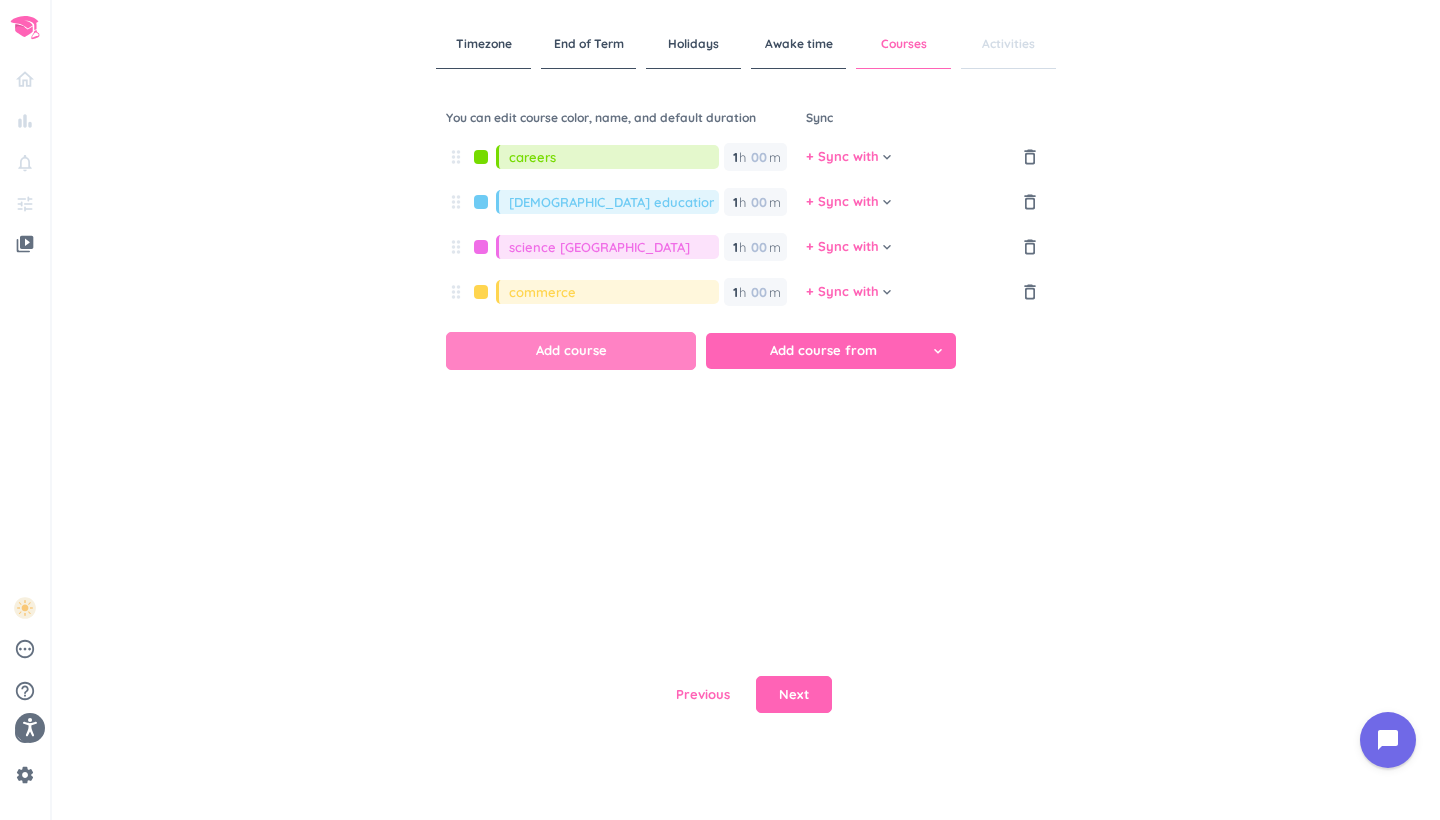 click on "Add course" at bounding box center (571, 351) 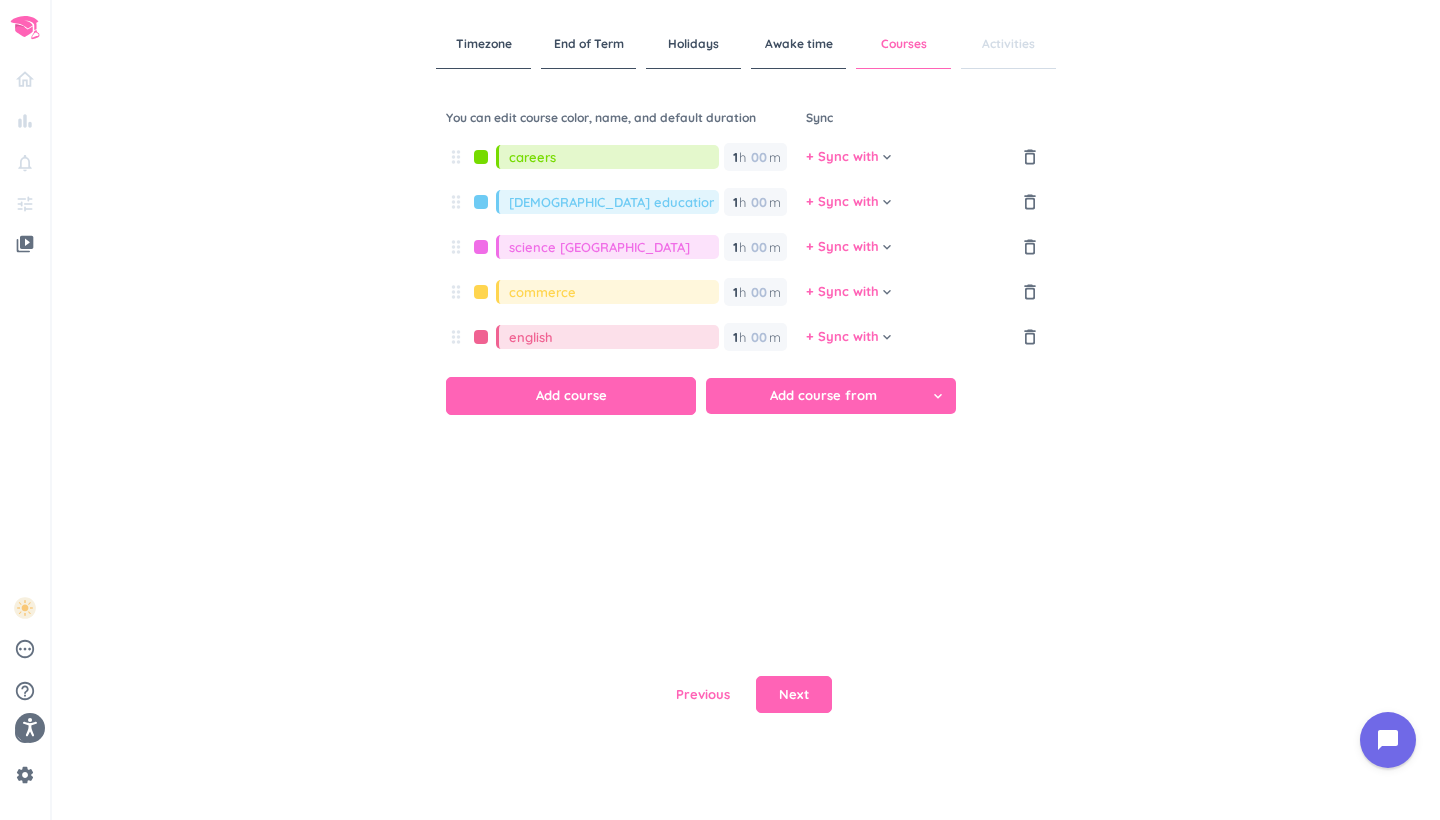 type on "english" 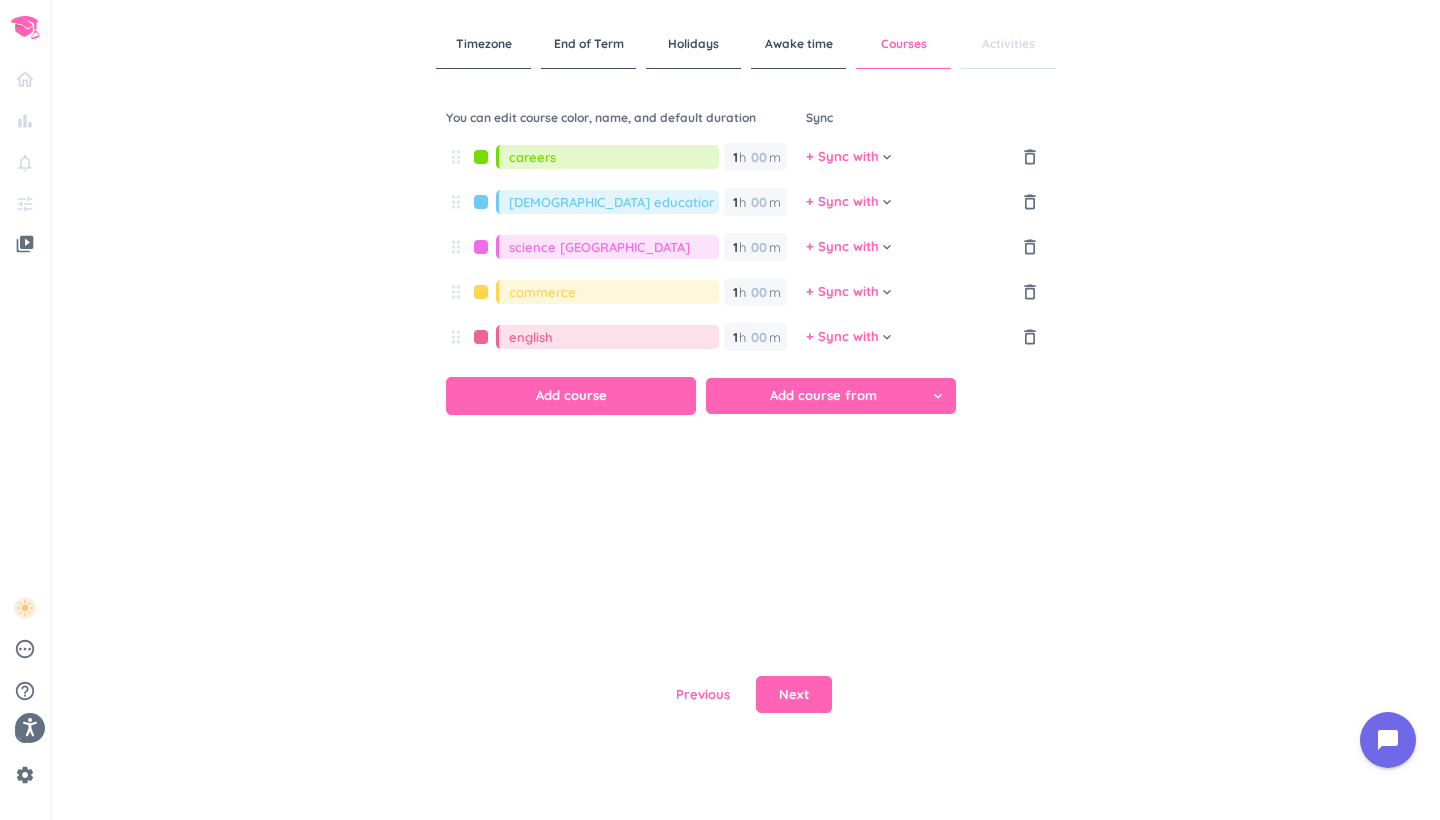 click at bounding box center [481, 337] 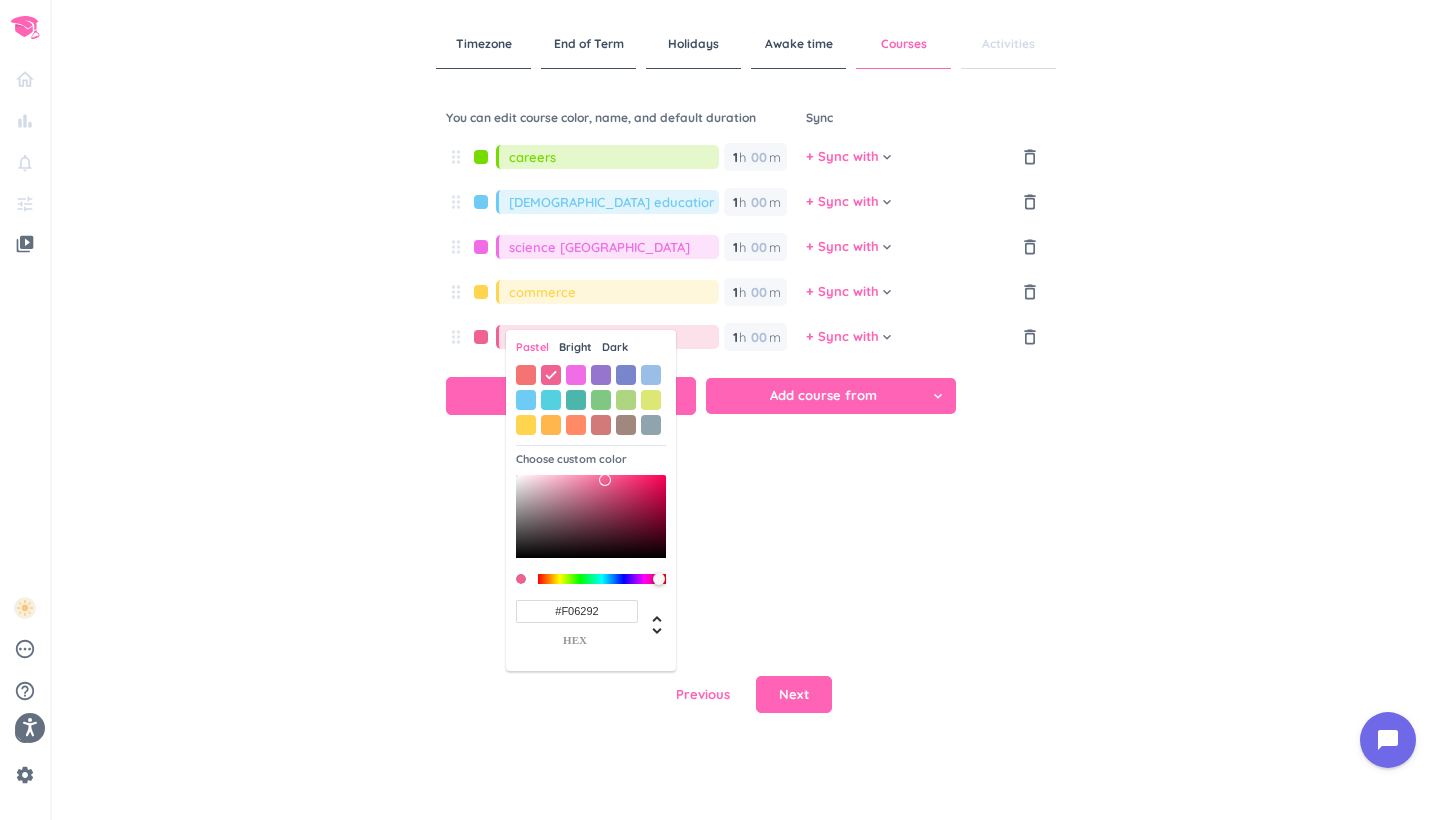 click on "Bright" at bounding box center (575, 347) 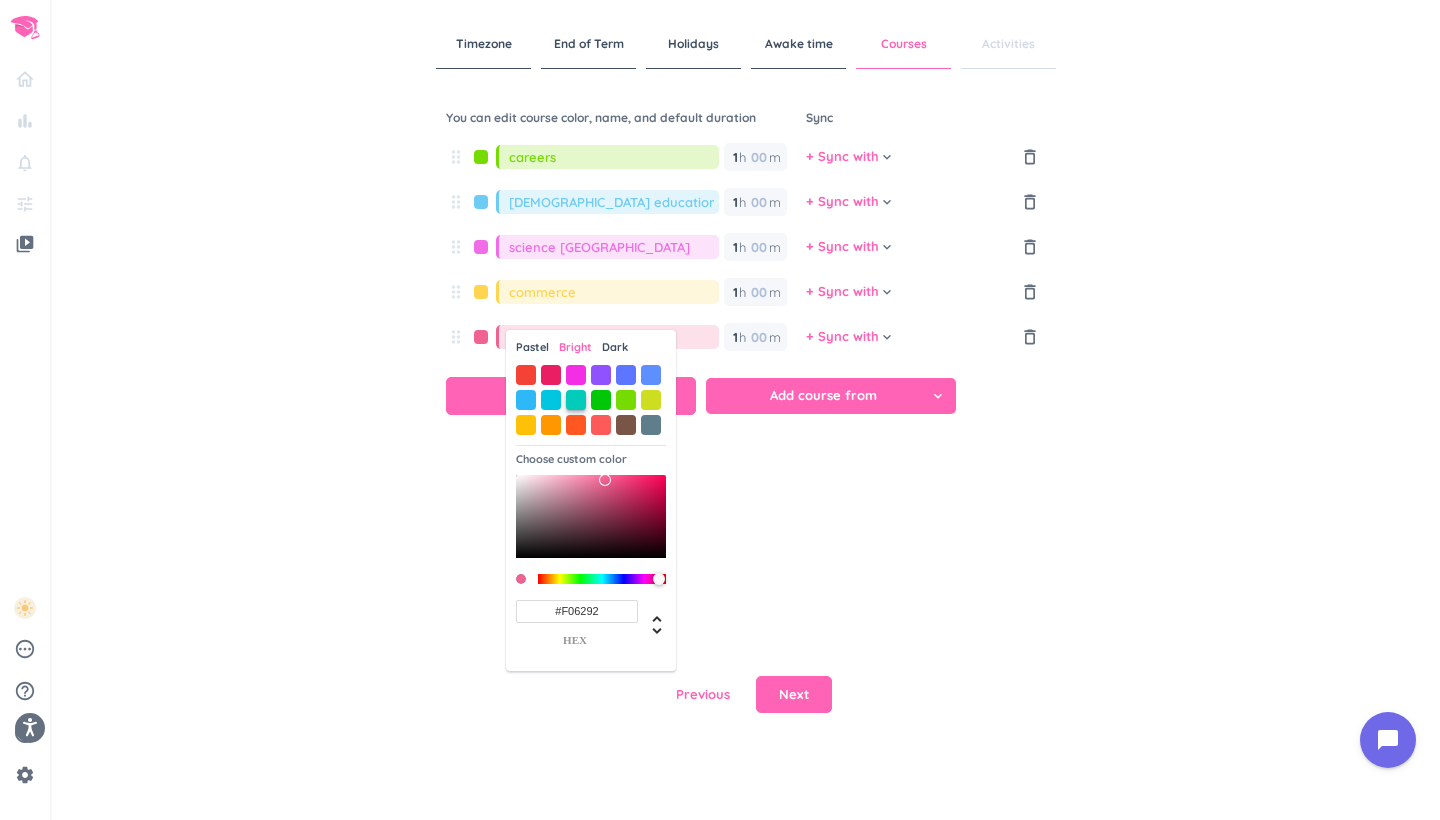 click at bounding box center (576, 400) 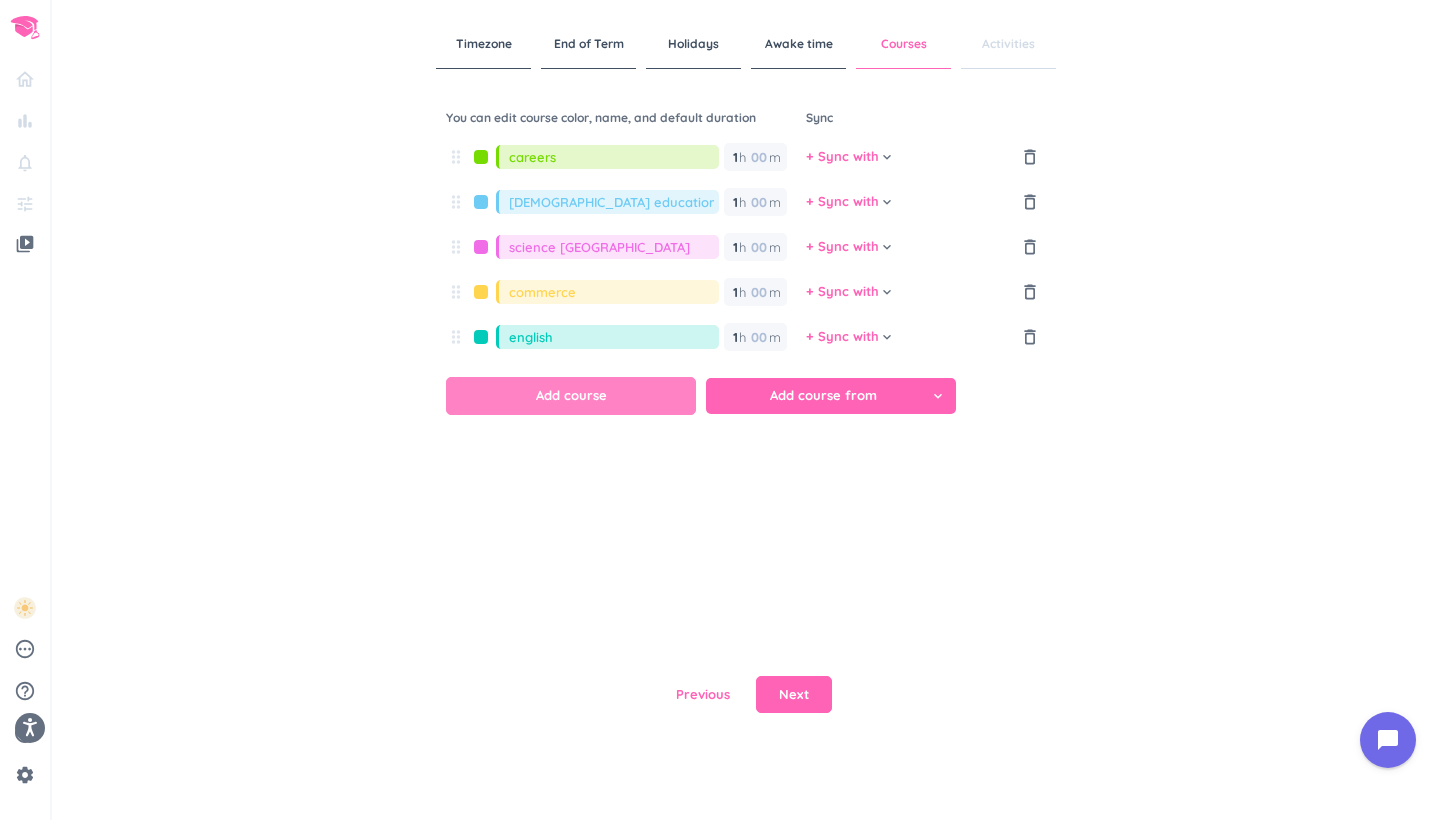 click on "Add course" at bounding box center (571, 396) 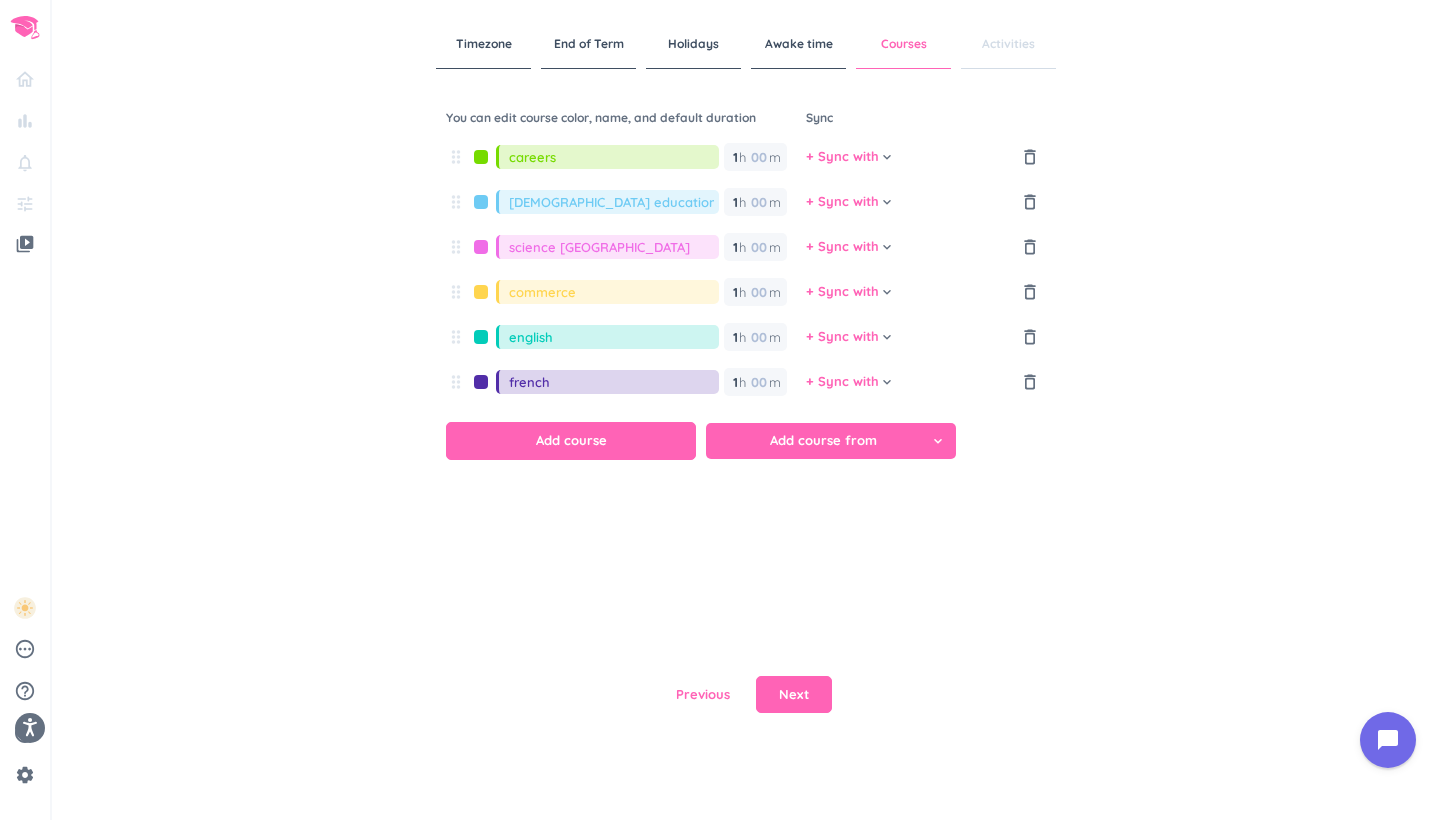 type on "french" 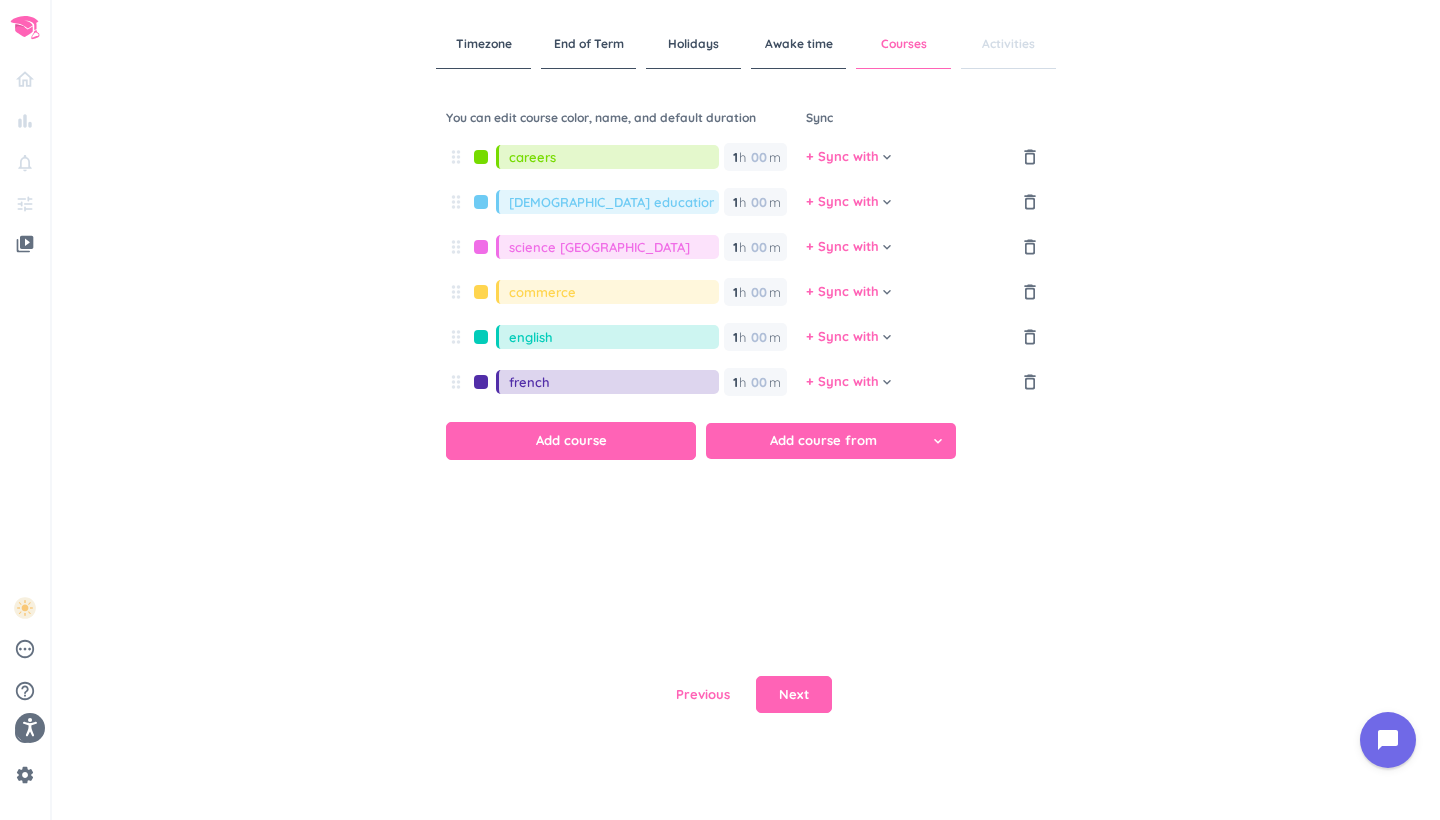 click at bounding box center (481, 382) 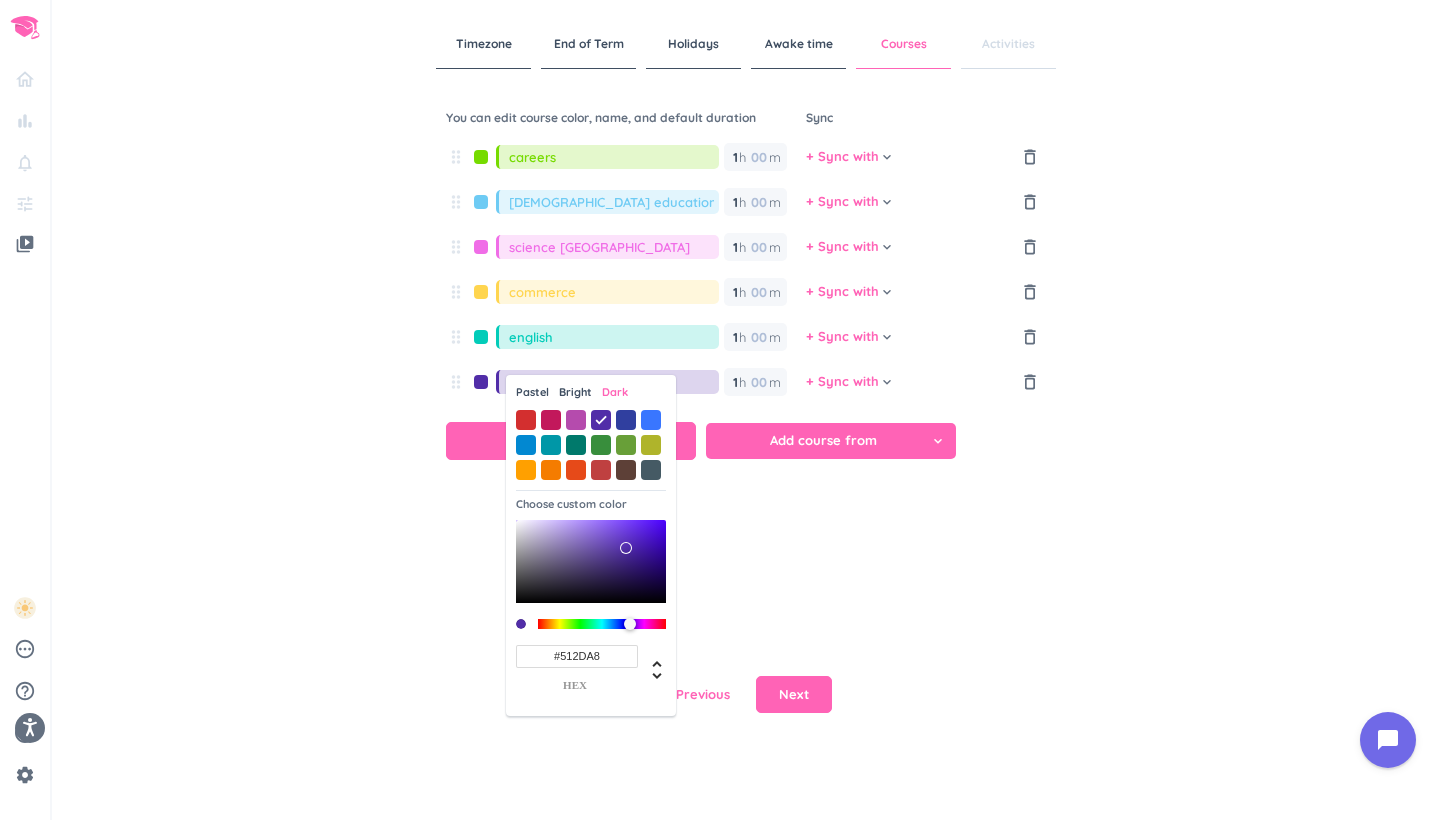 click on "Pastel" at bounding box center (532, 392) 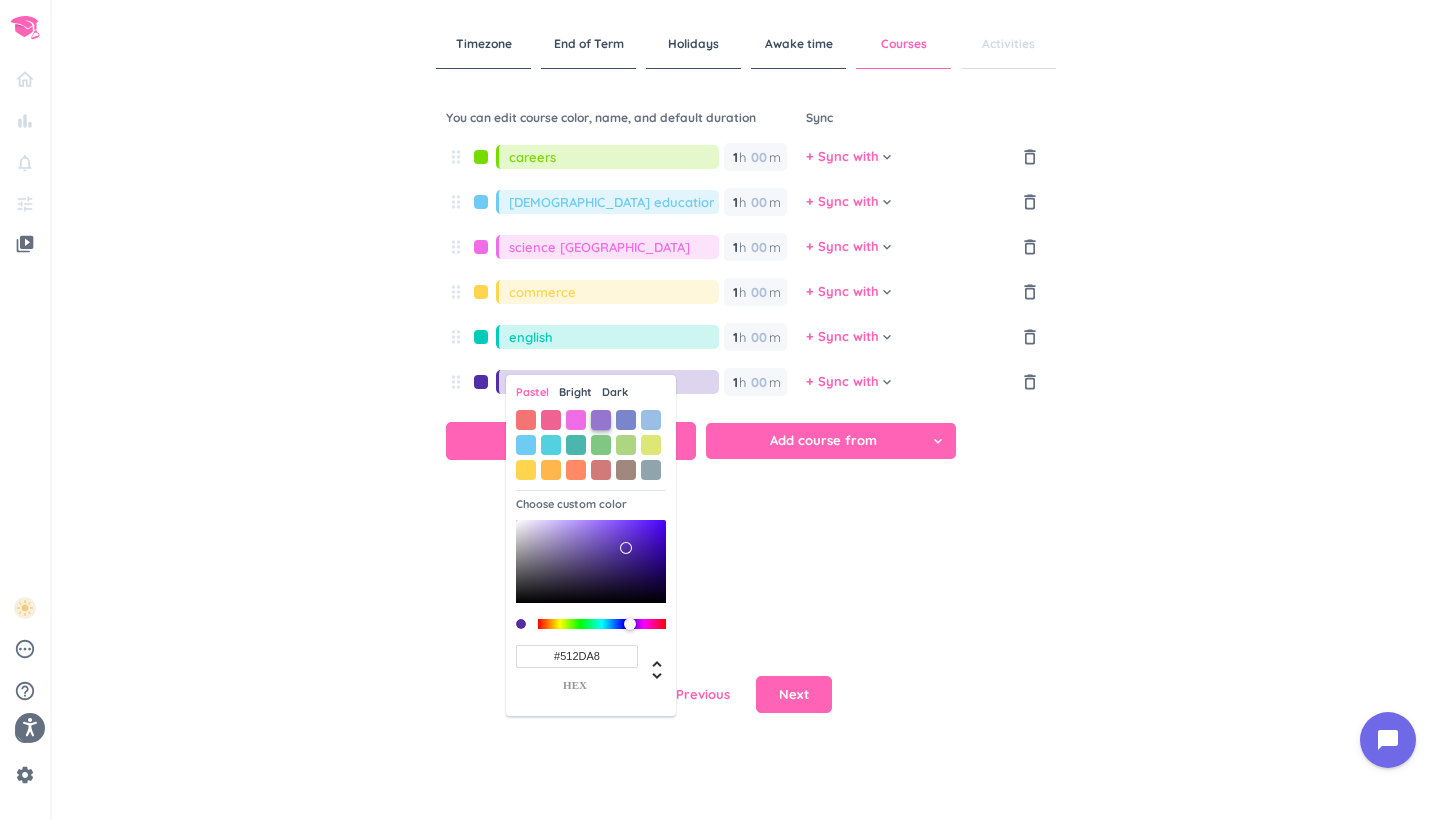 click at bounding box center [601, 420] 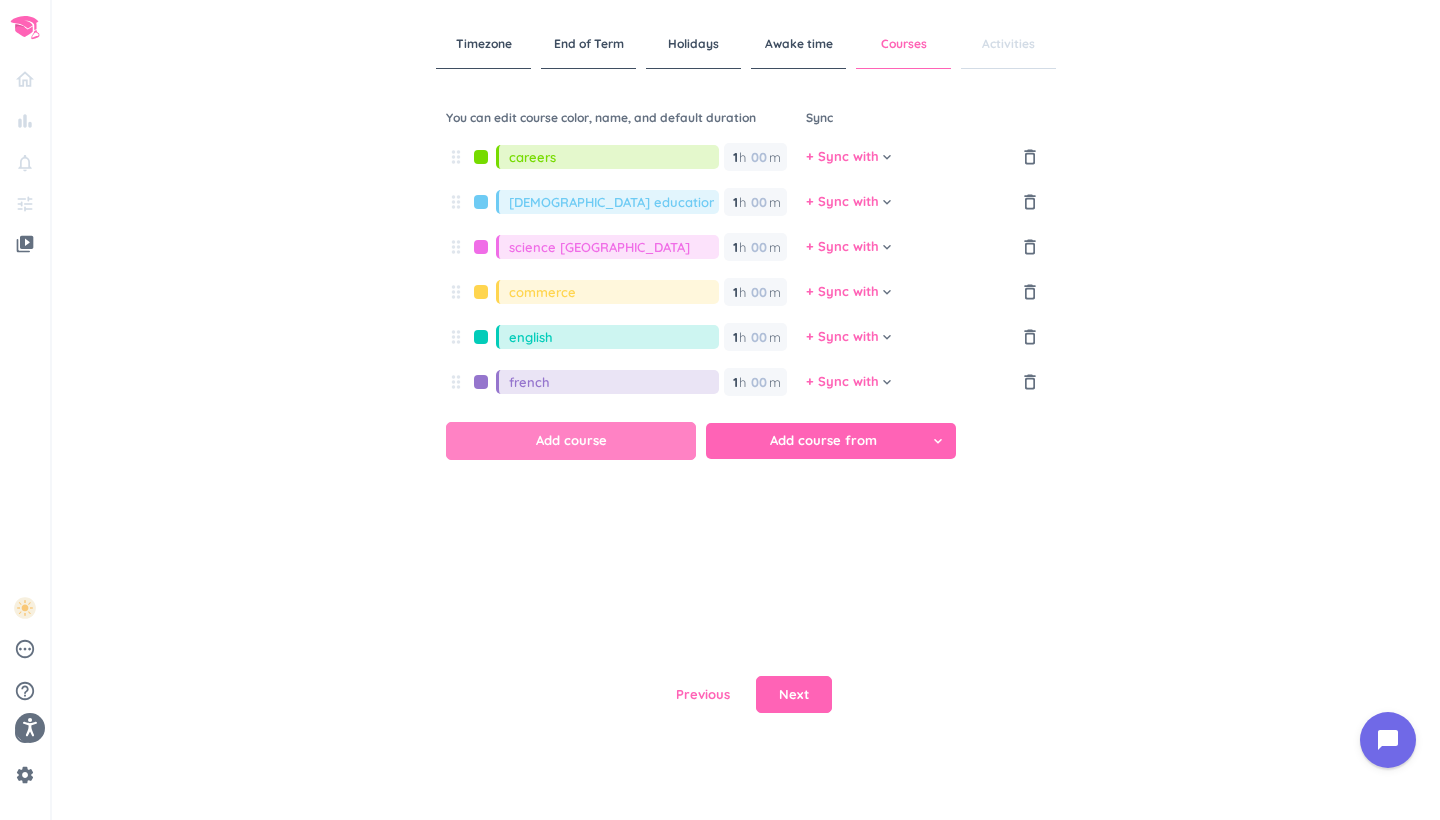 click on "Add course" at bounding box center [571, 441] 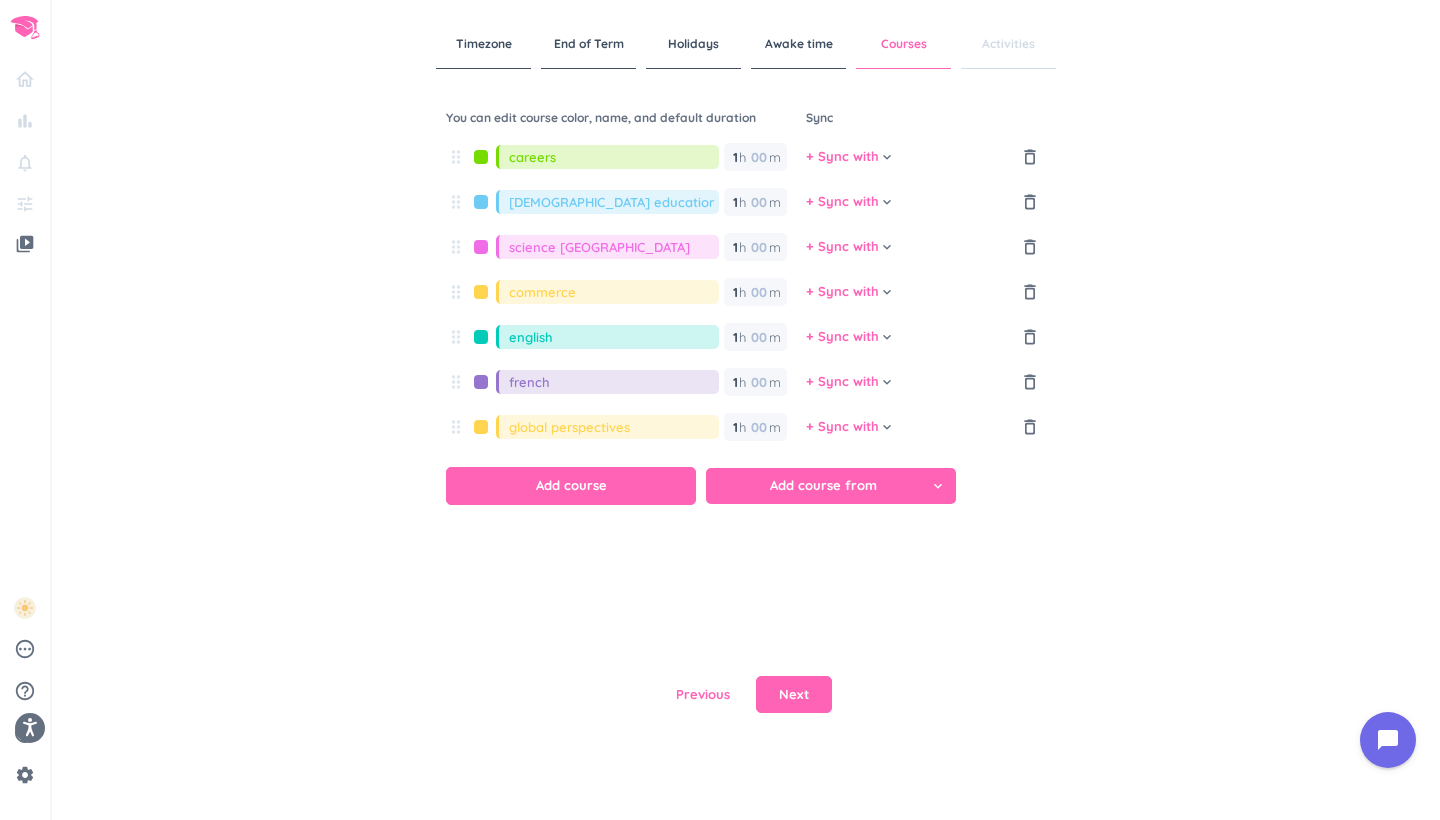 type on "global perspectives" 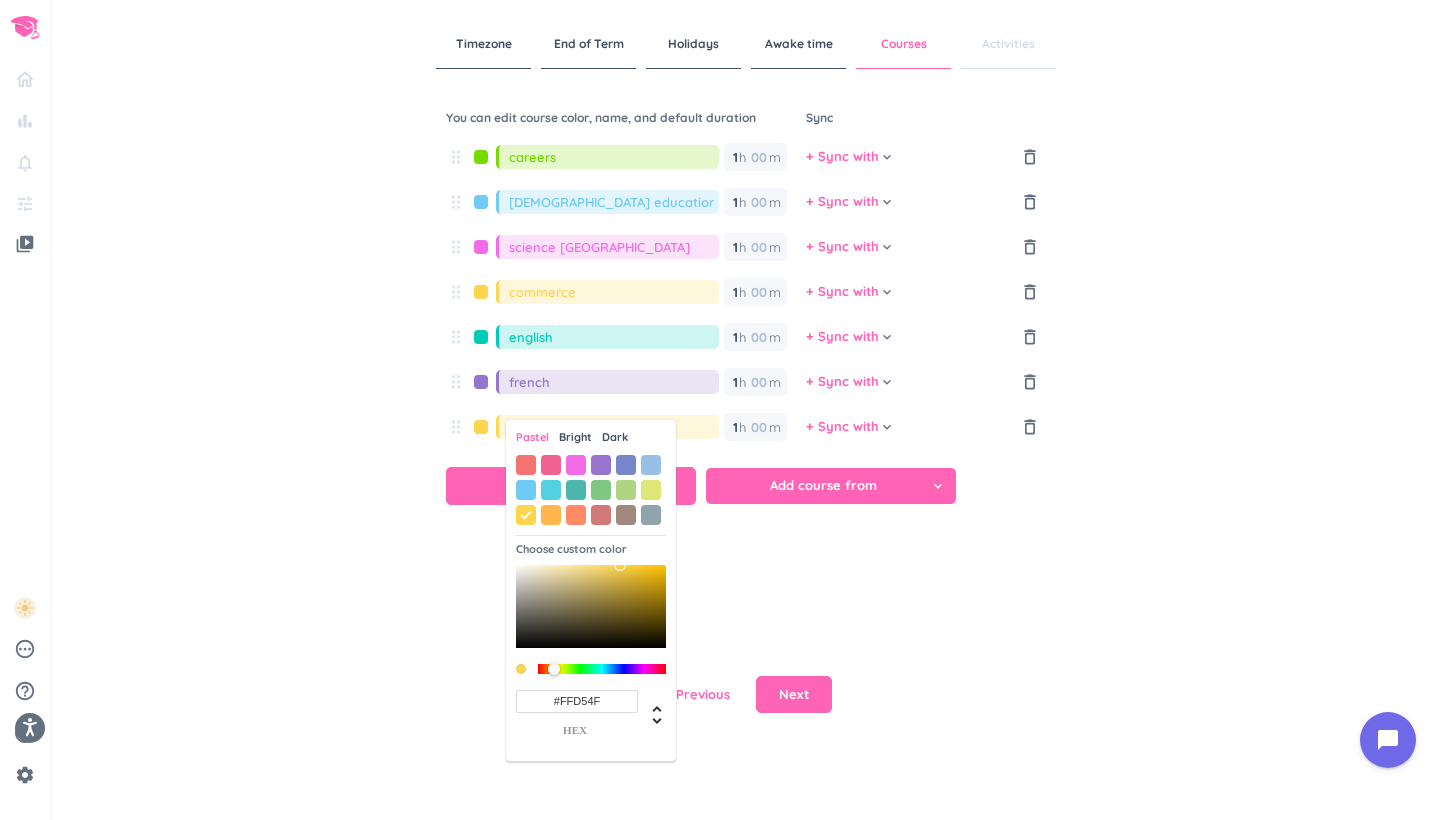 click on "Bright" at bounding box center [575, 437] 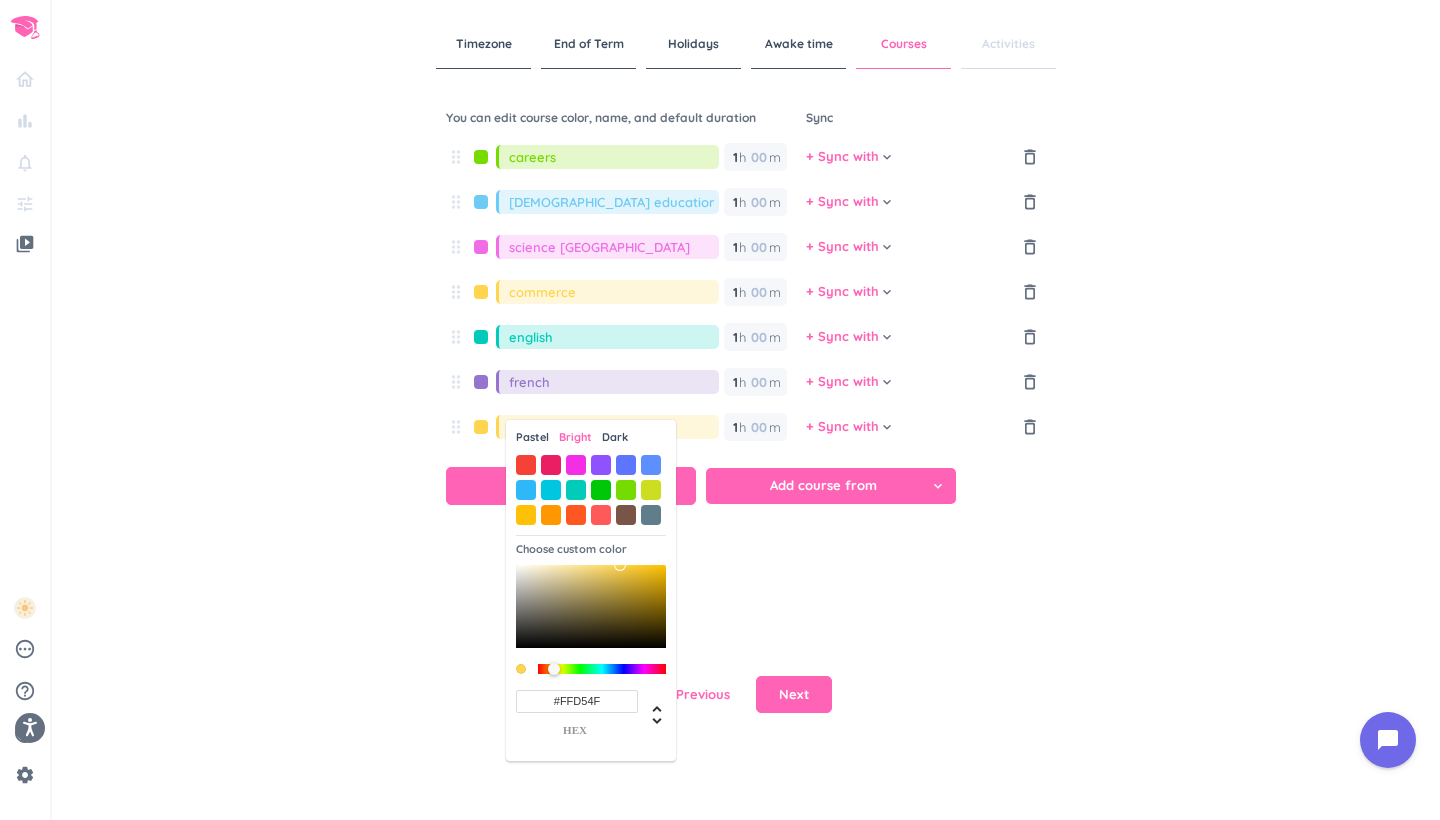 click on "Pastel" at bounding box center (532, 437) 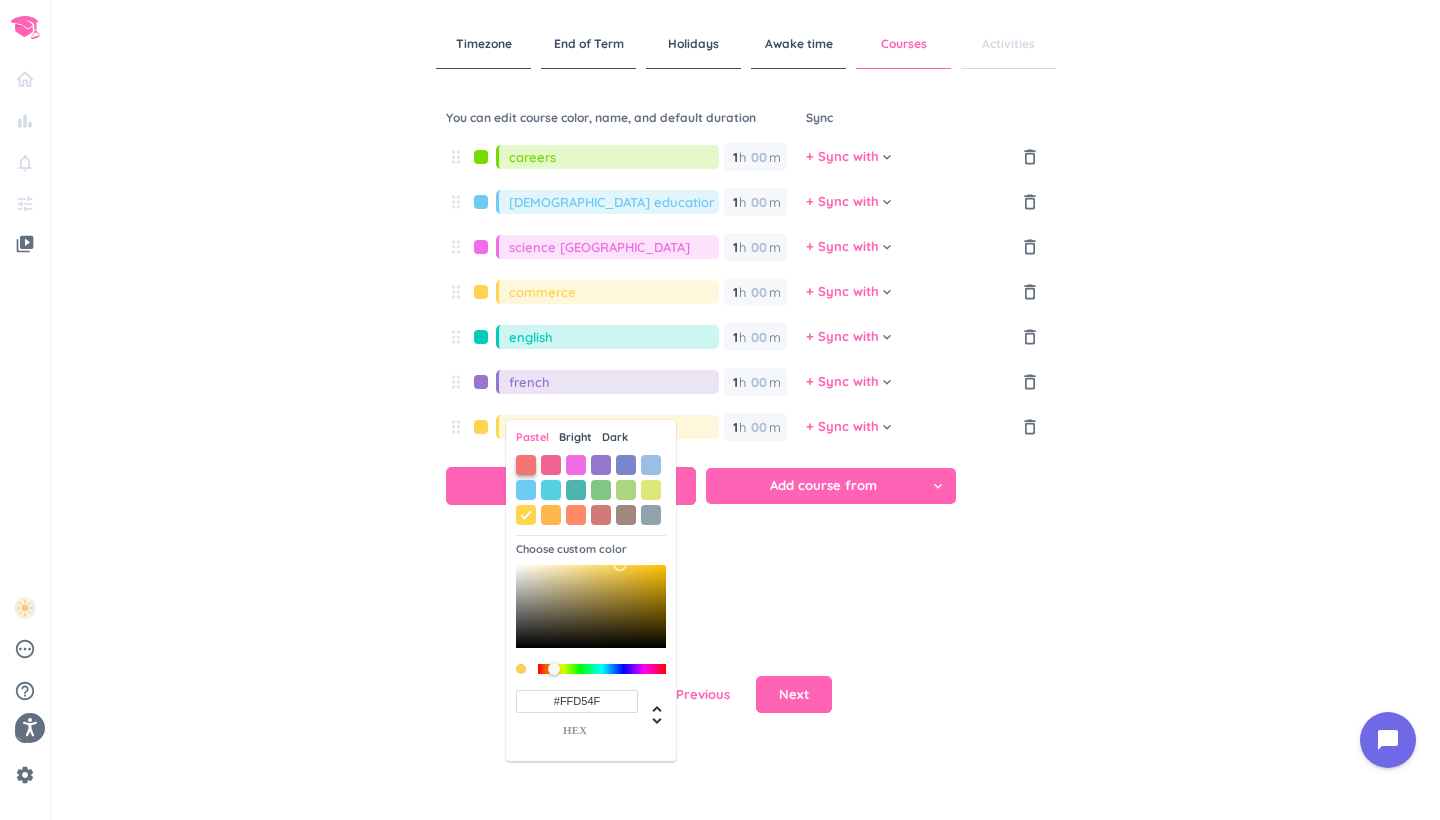 click at bounding box center [526, 465] 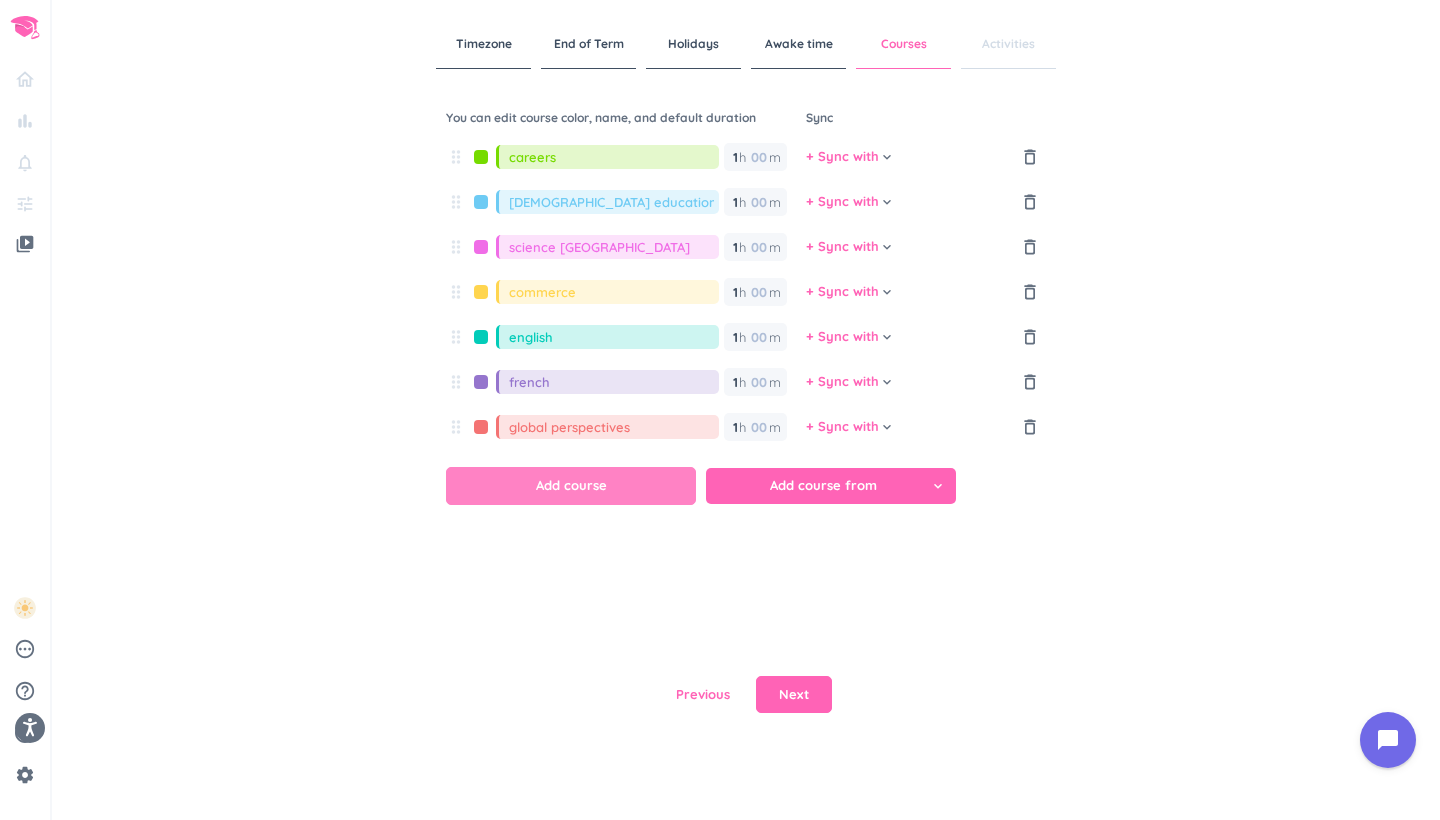 click on "Add course" at bounding box center [571, 486] 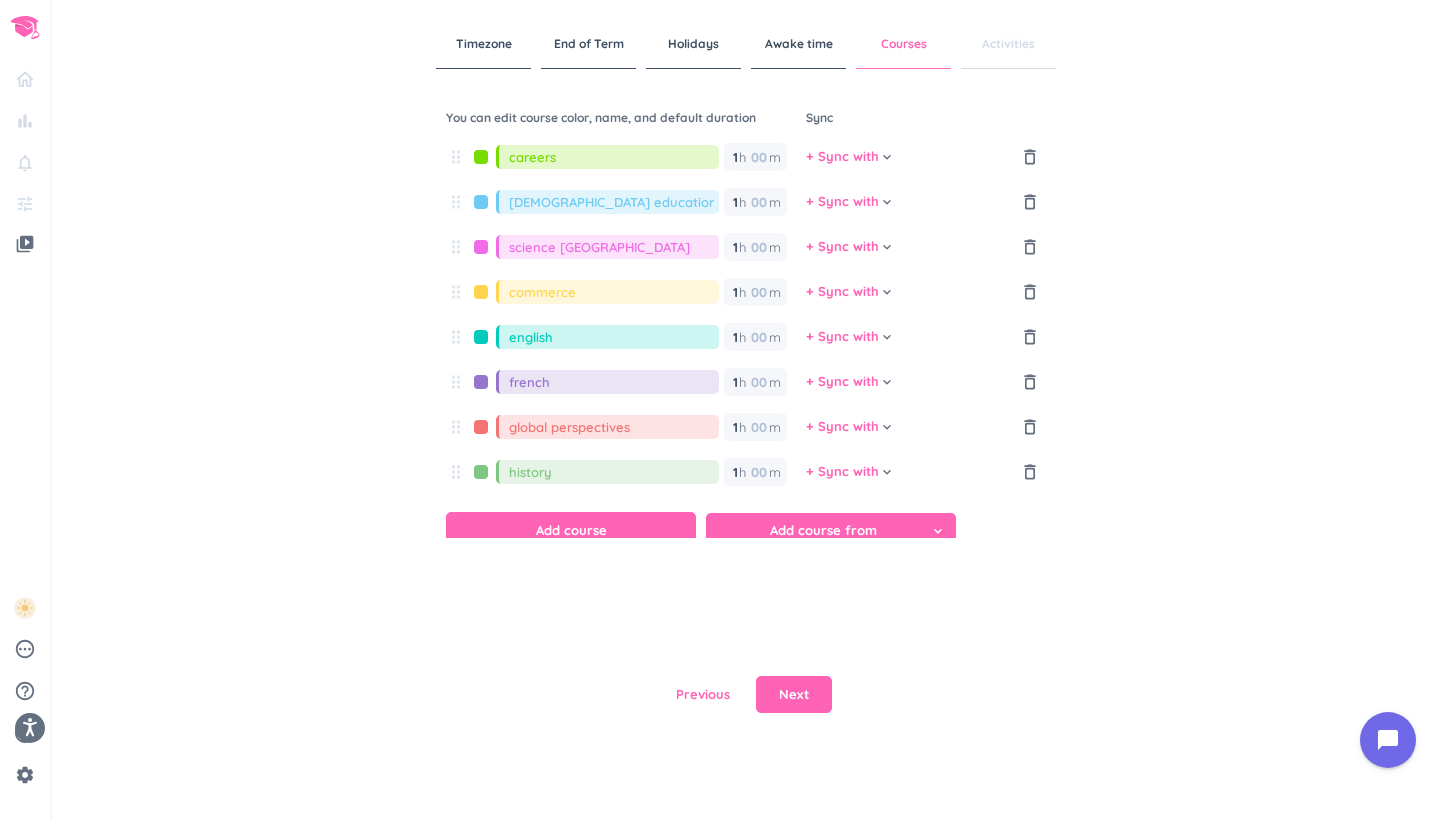 type on "history" 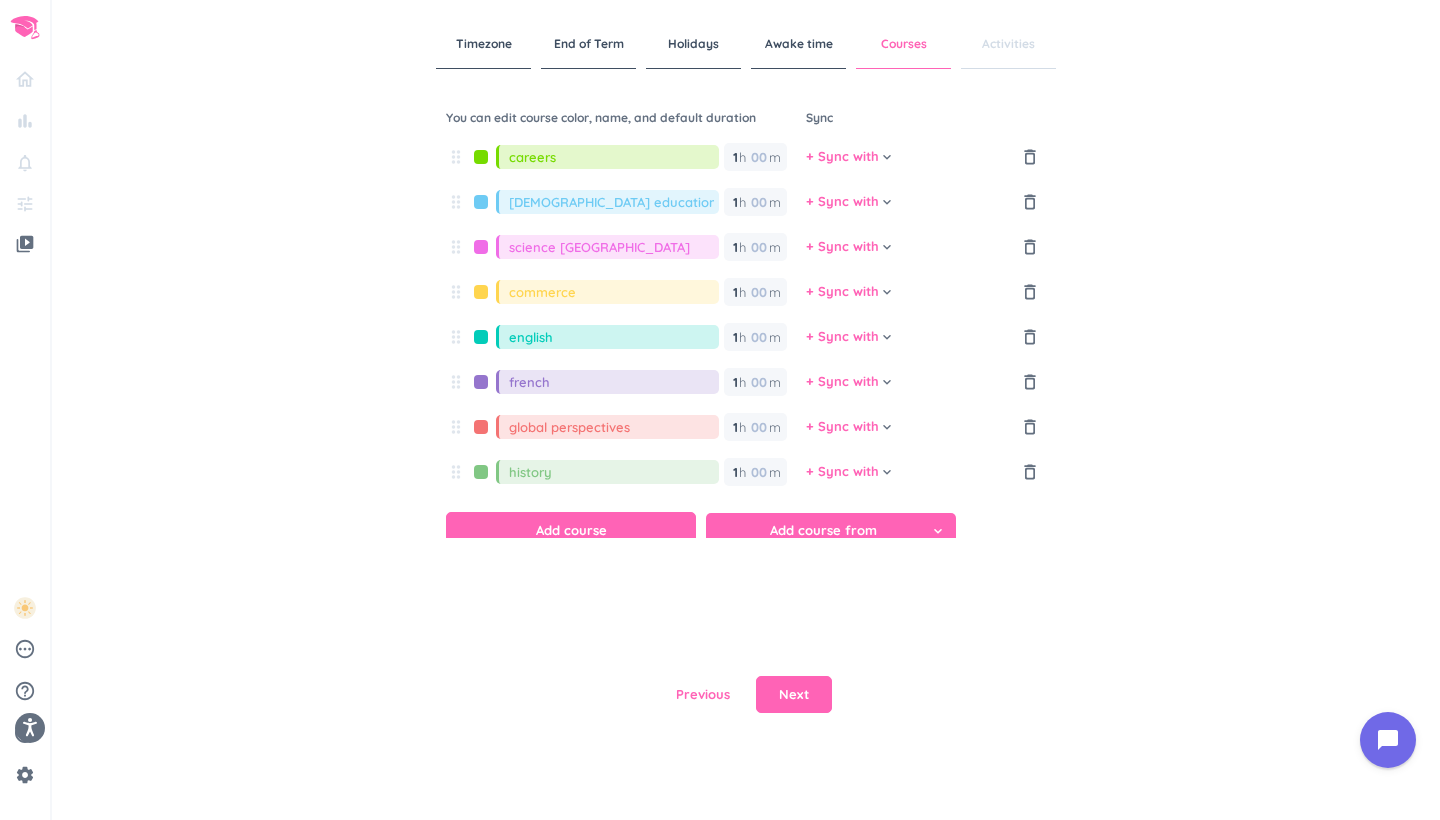 click at bounding box center (481, 472) 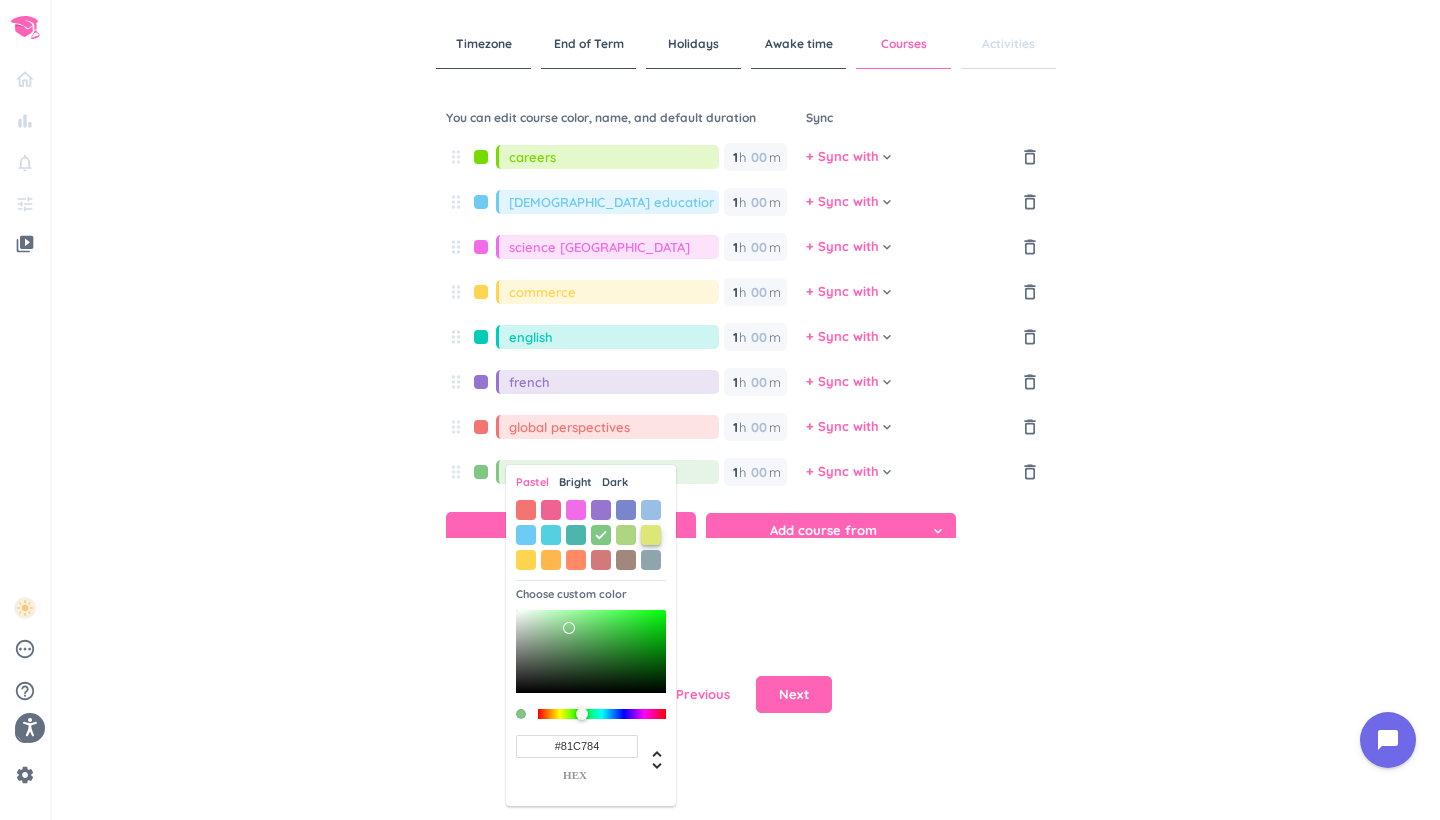 click at bounding box center (651, 535) 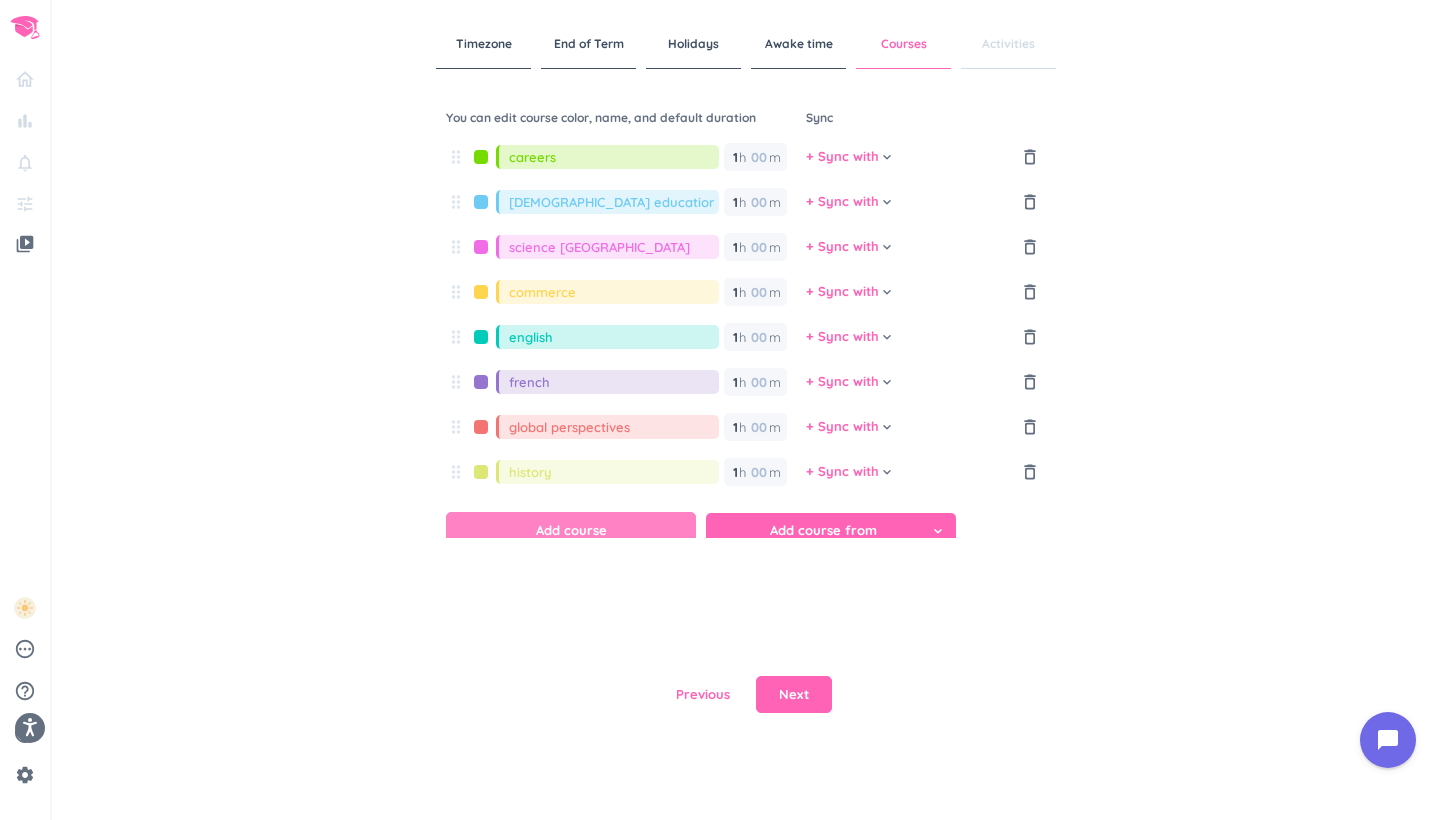 click on "Add course" at bounding box center (571, 531) 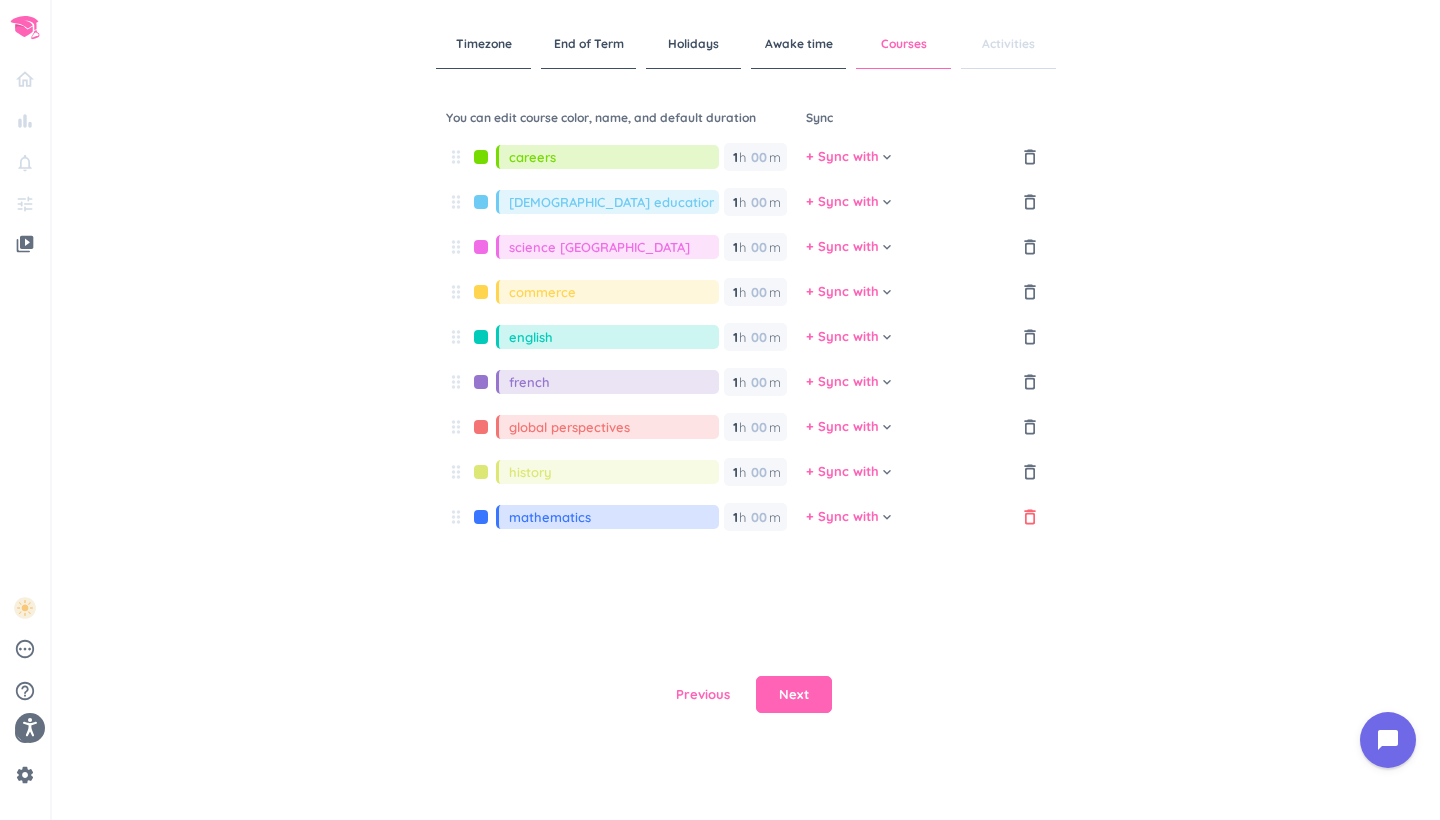 type on "mathematics" 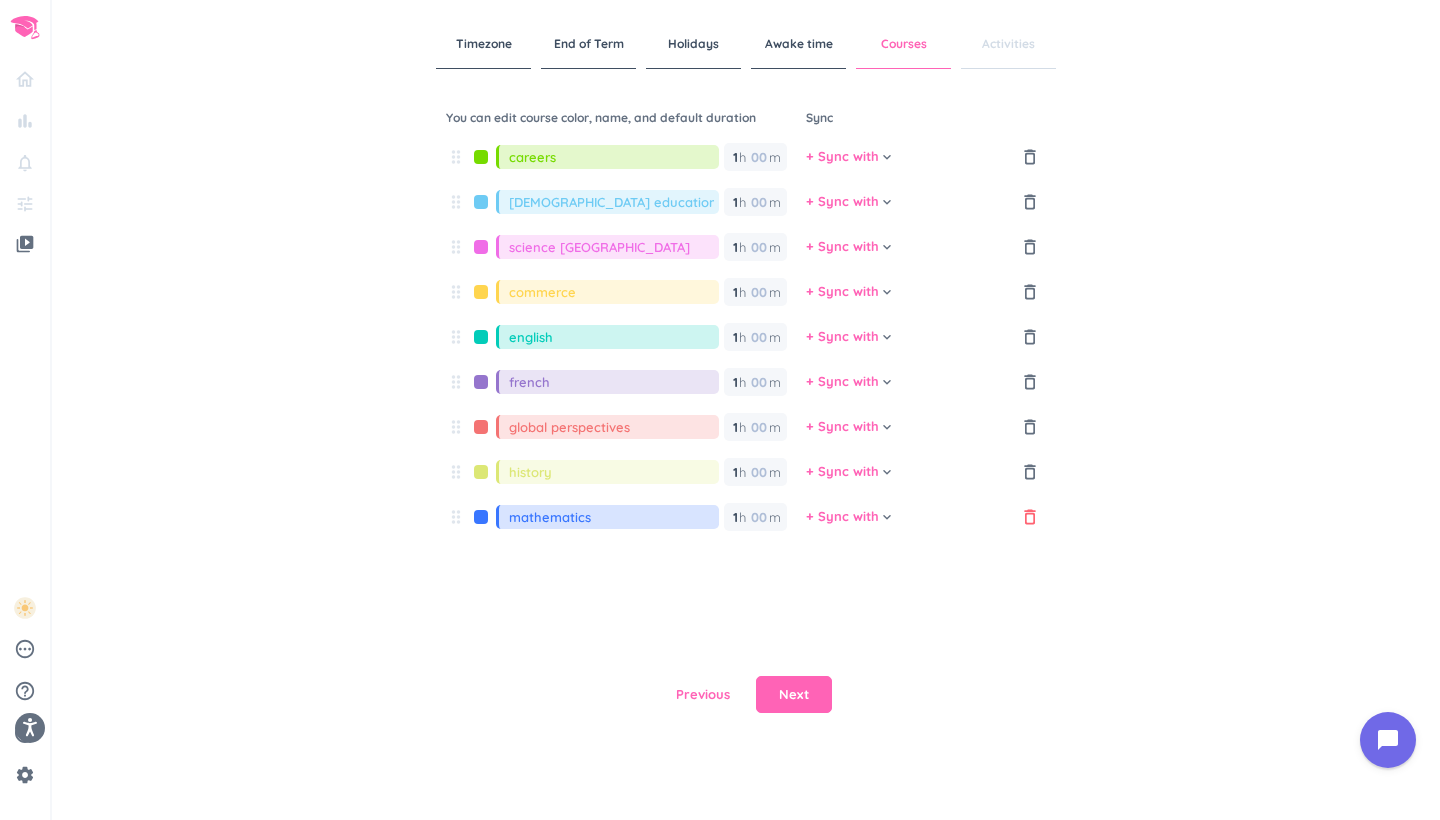 click on "delete_outline" at bounding box center [1030, 517] 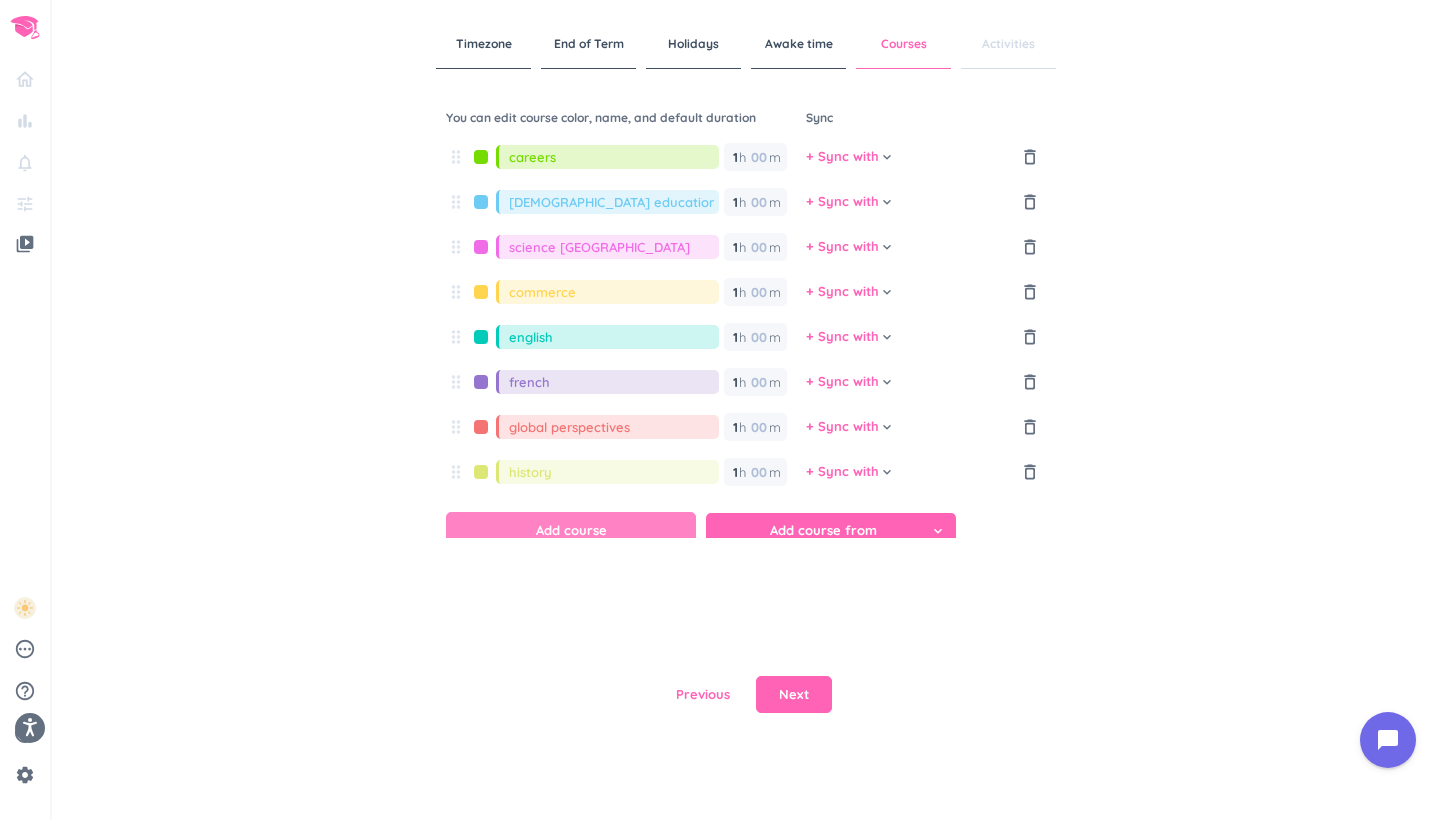 click on "Add course" at bounding box center (571, 531) 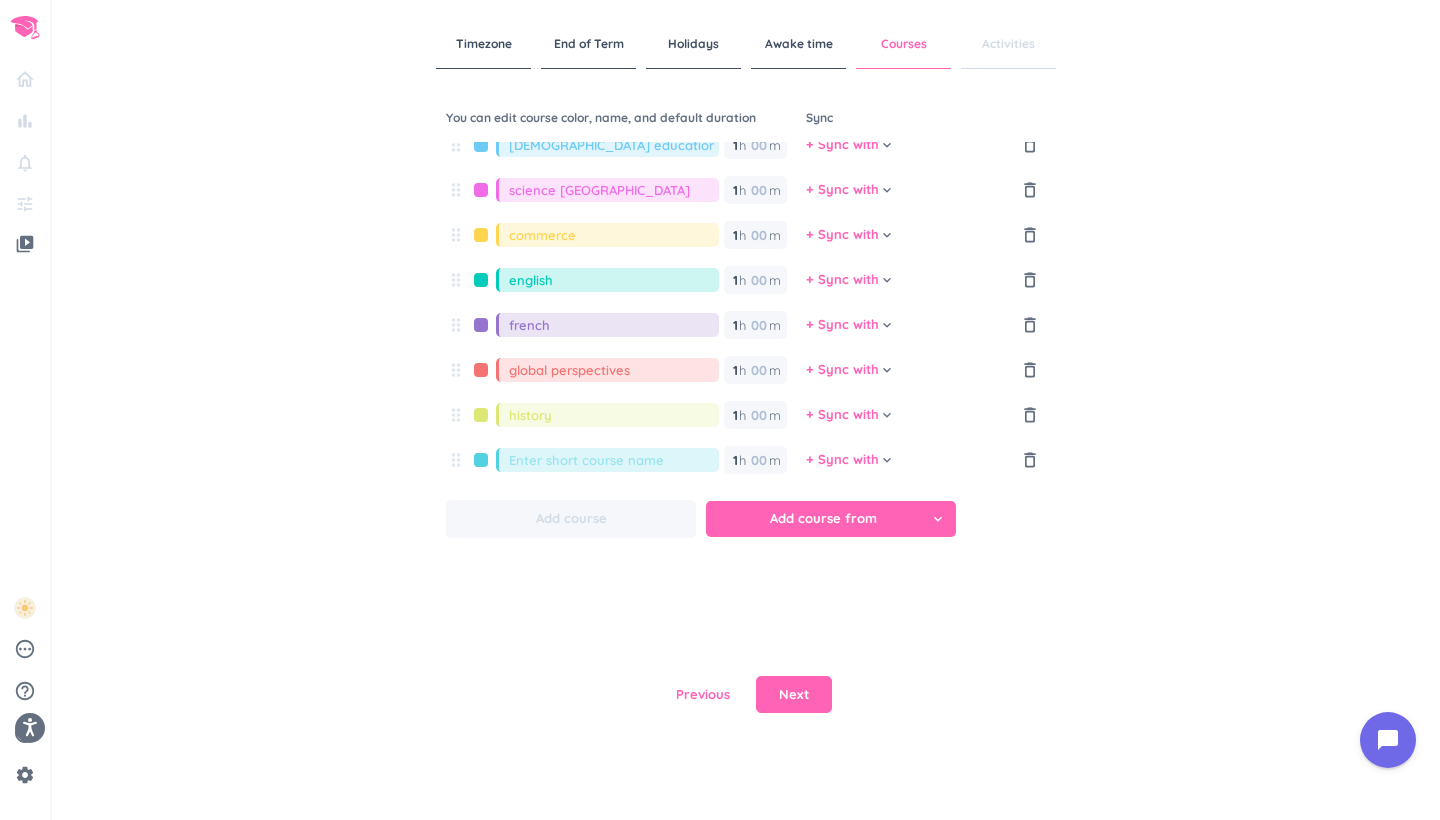 scroll, scrollTop: 56, scrollLeft: 0, axis: vertical 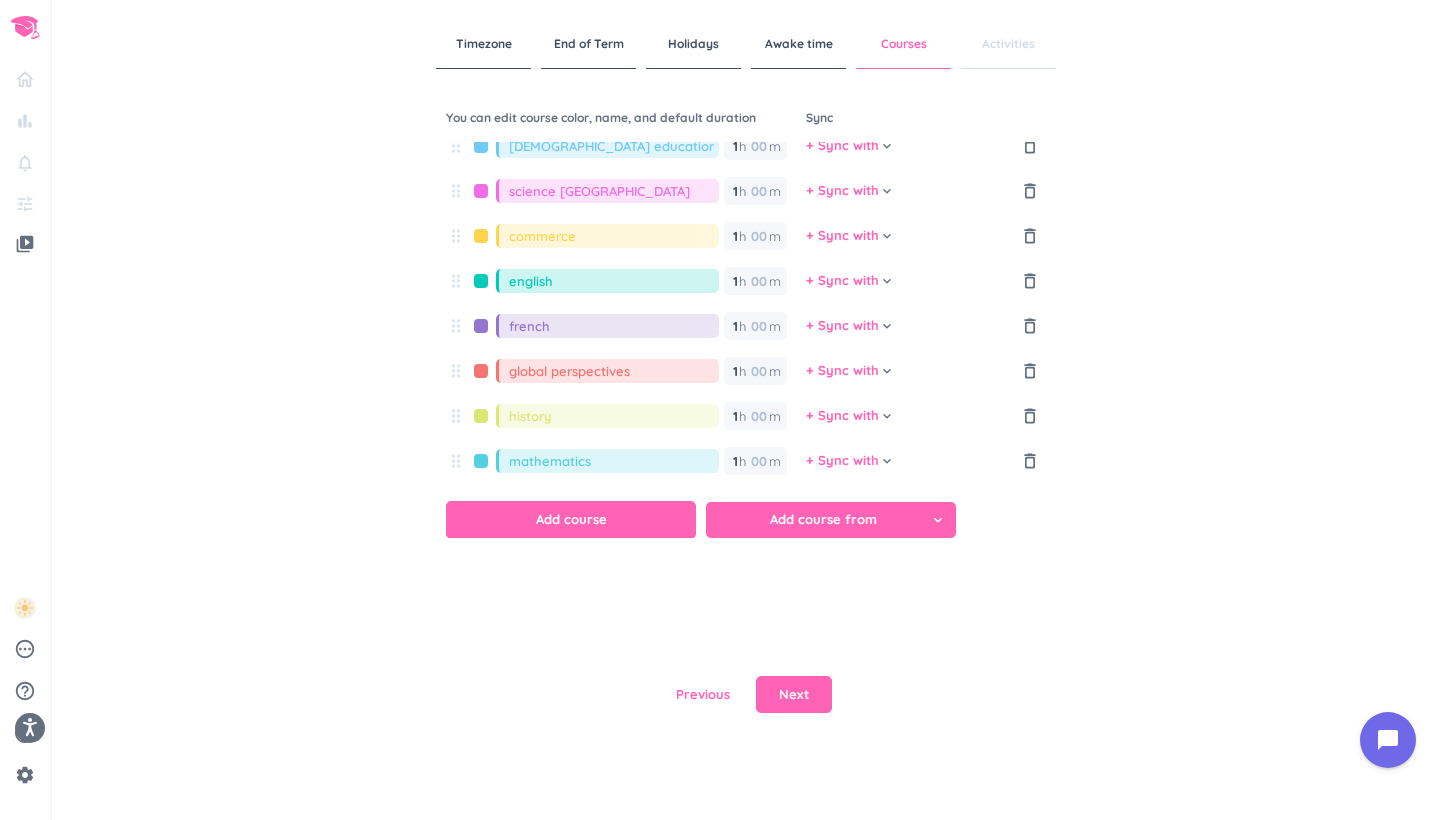 type on "mathematics" 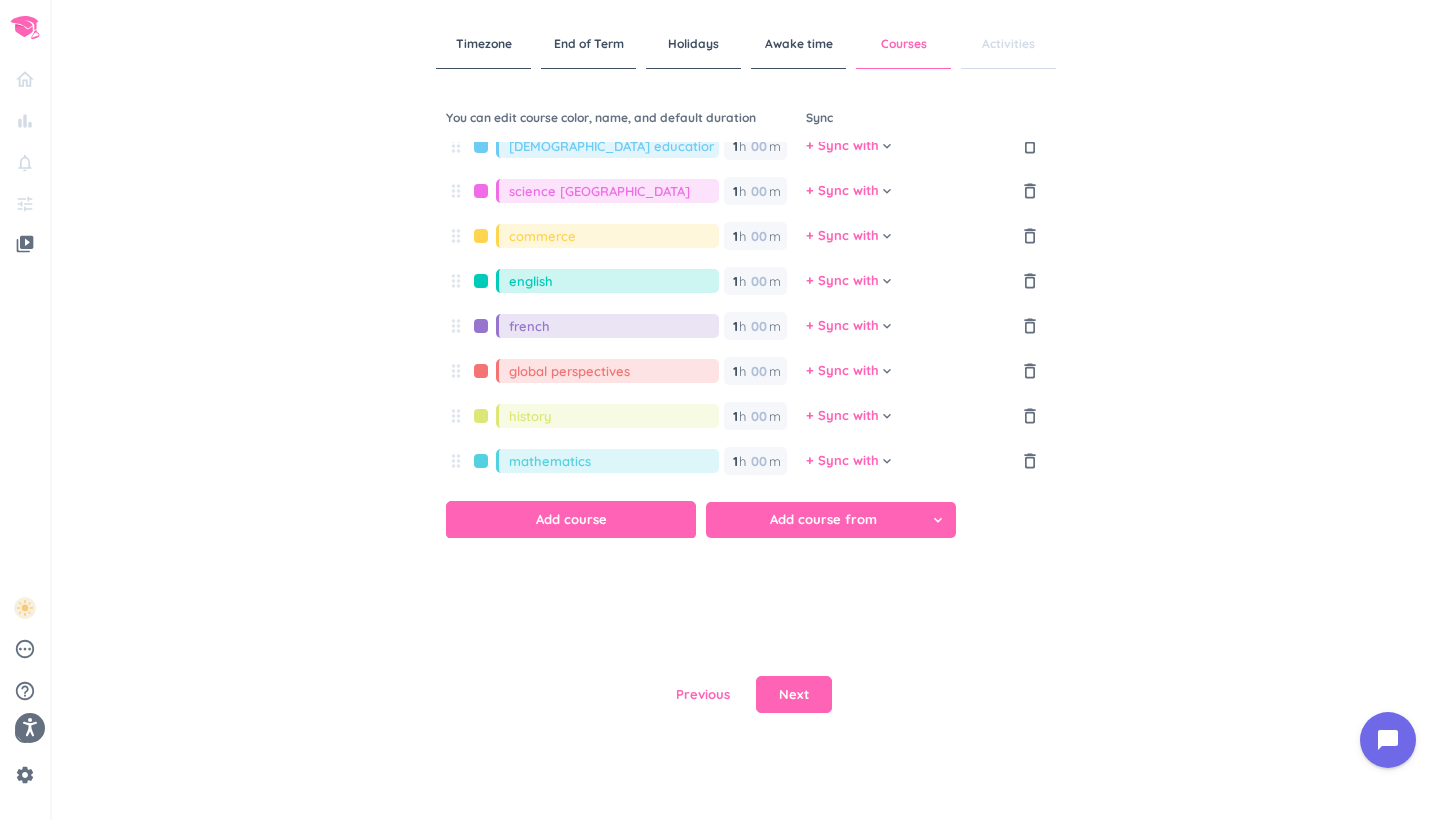 click at bounding box center [481, 461] 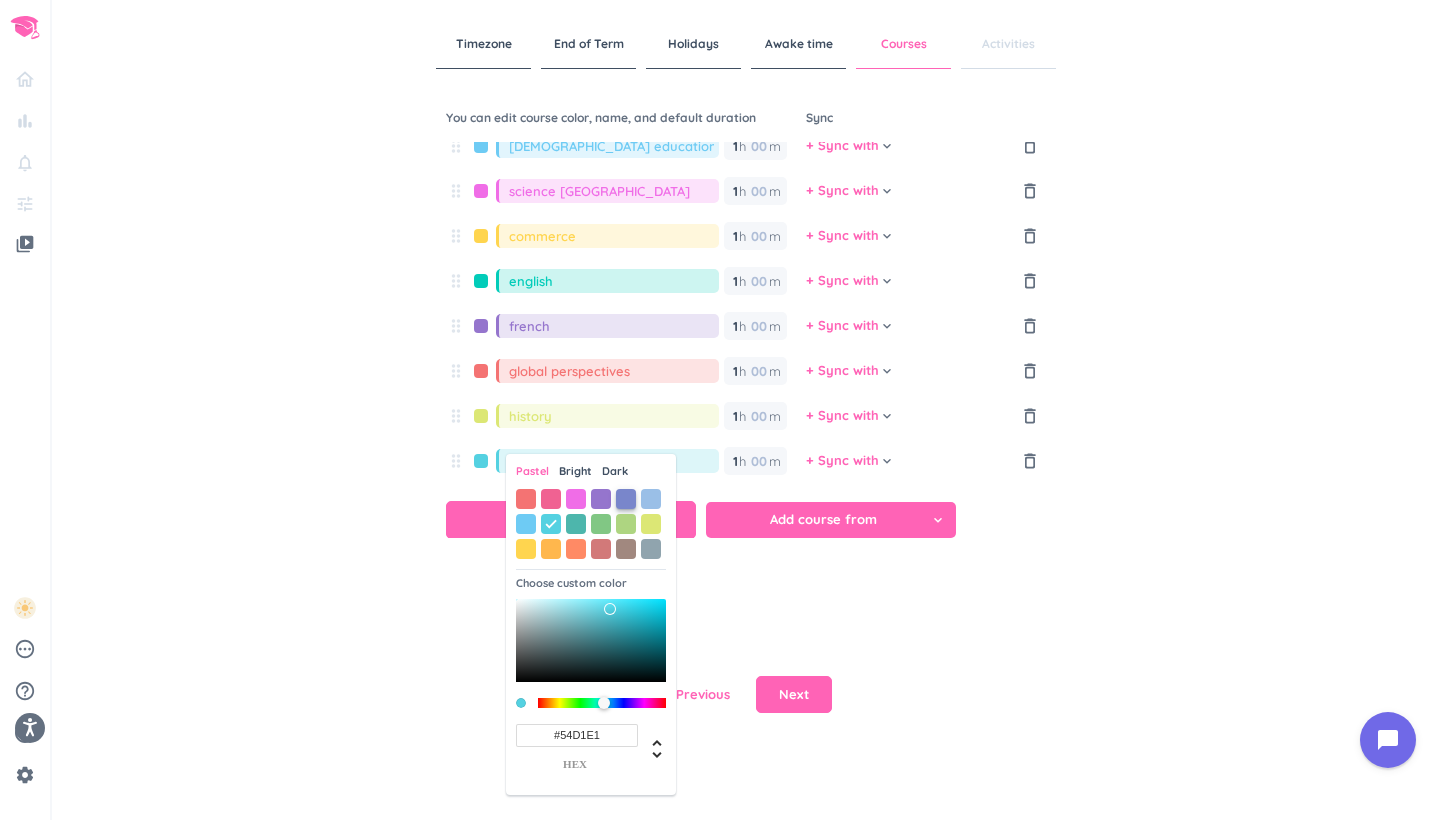 click at bounding box center (626, 499) 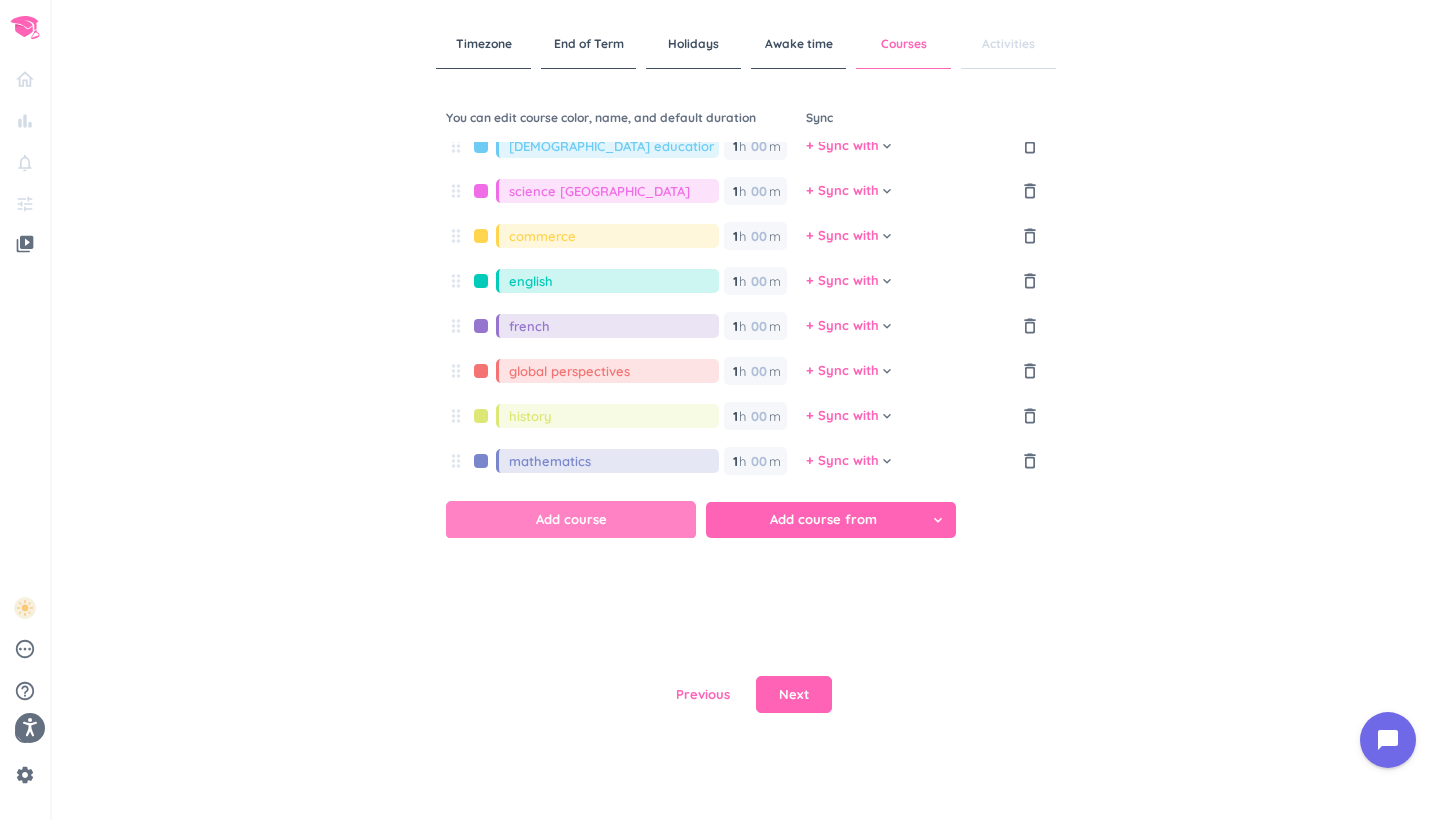 click on "Add course" at bounding box center [571, 520] 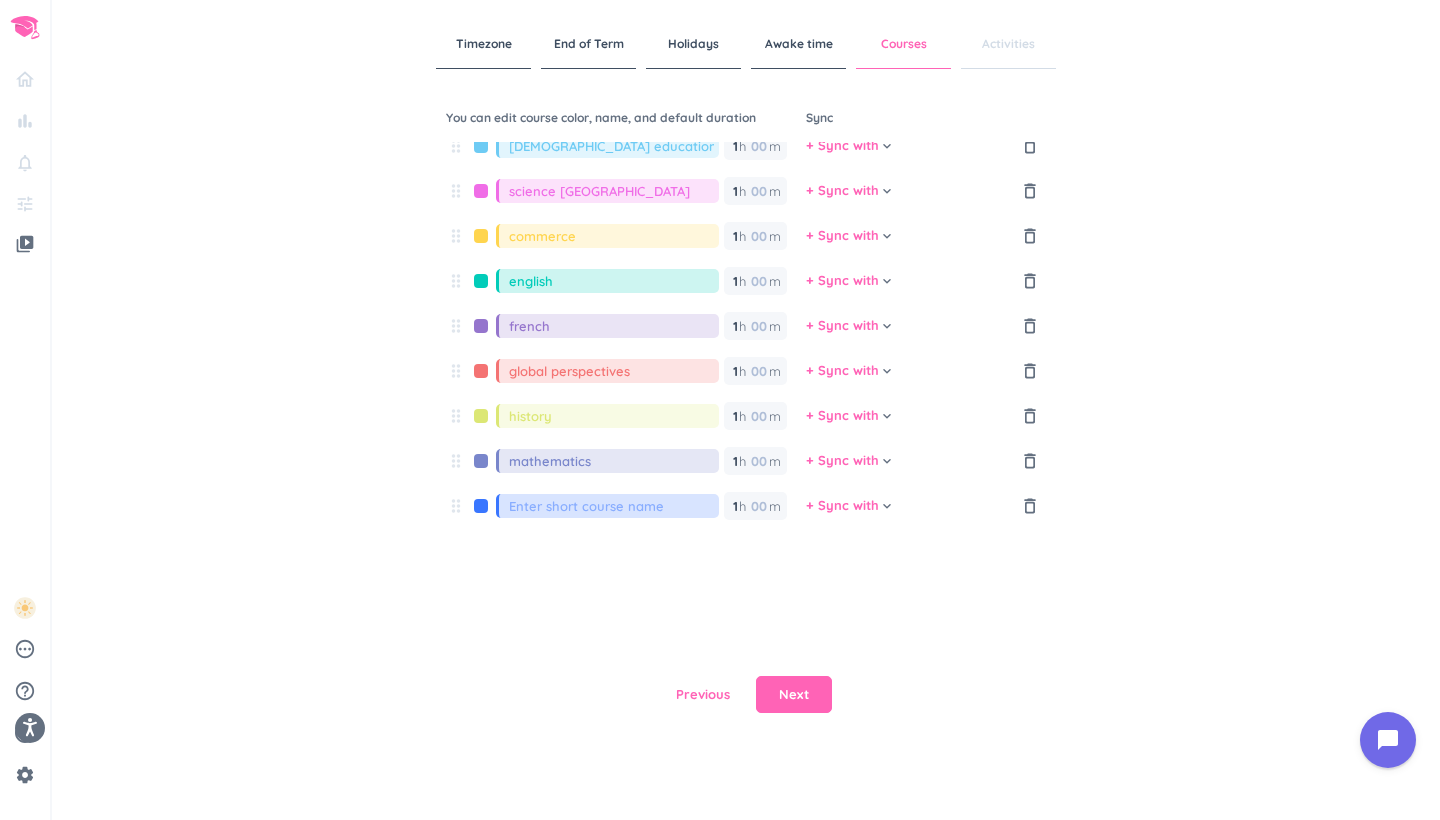 type on "d" 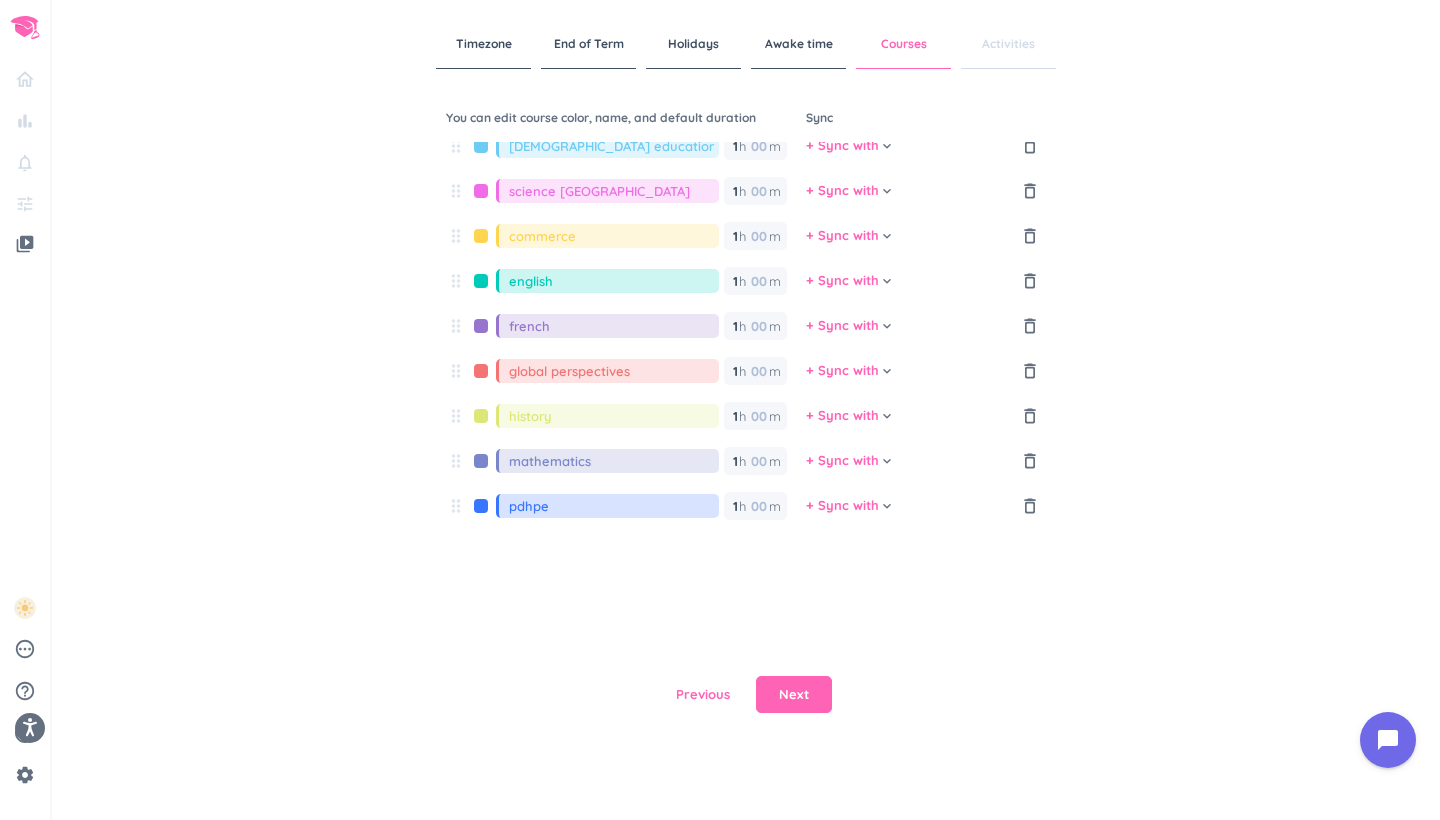 type on "pdhpe" 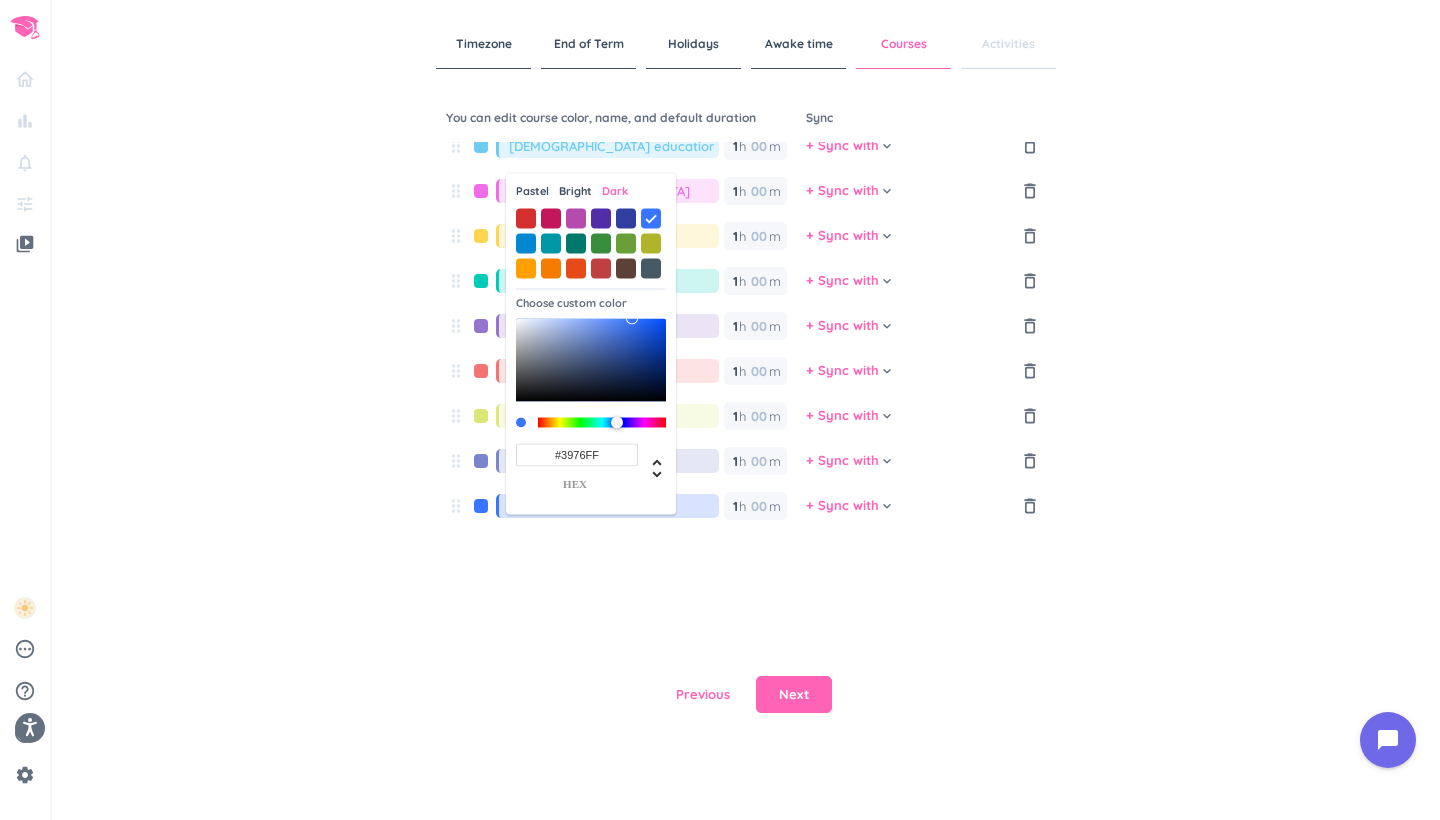 click at bounding box center [481, 506] 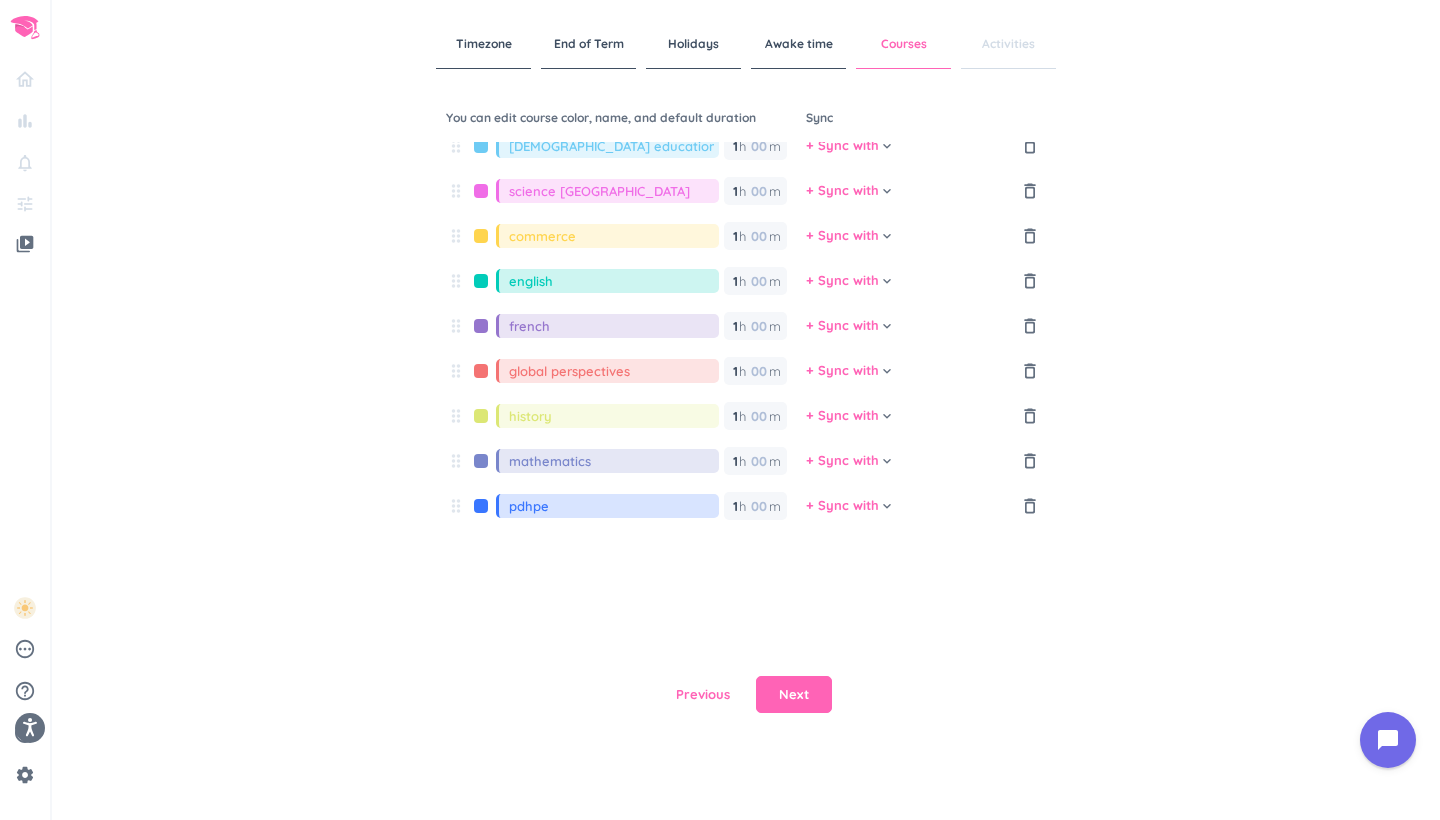 click on "pdhpe" at bounding box center [607, 506] 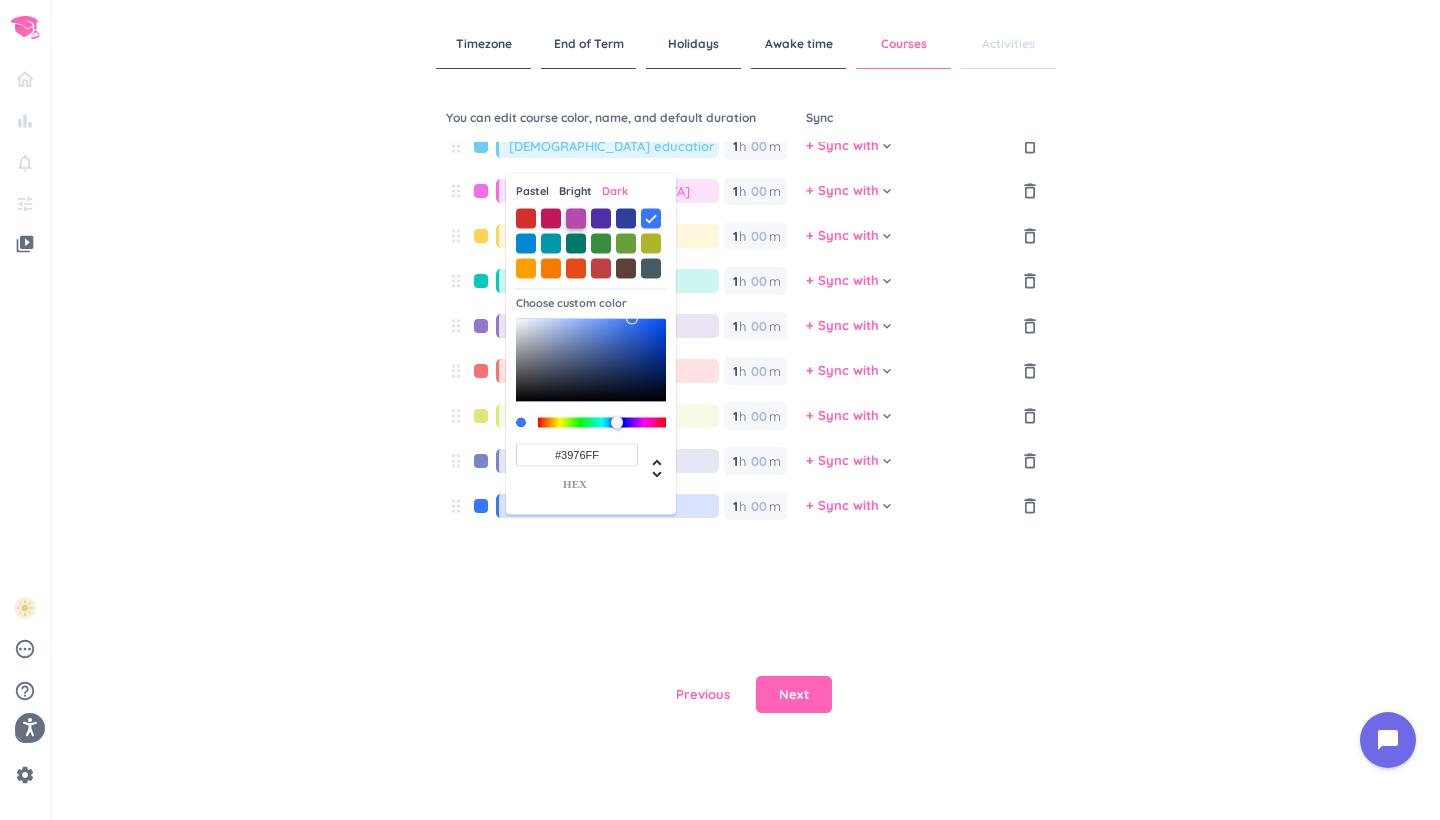 click at bounding box center (576, 218) 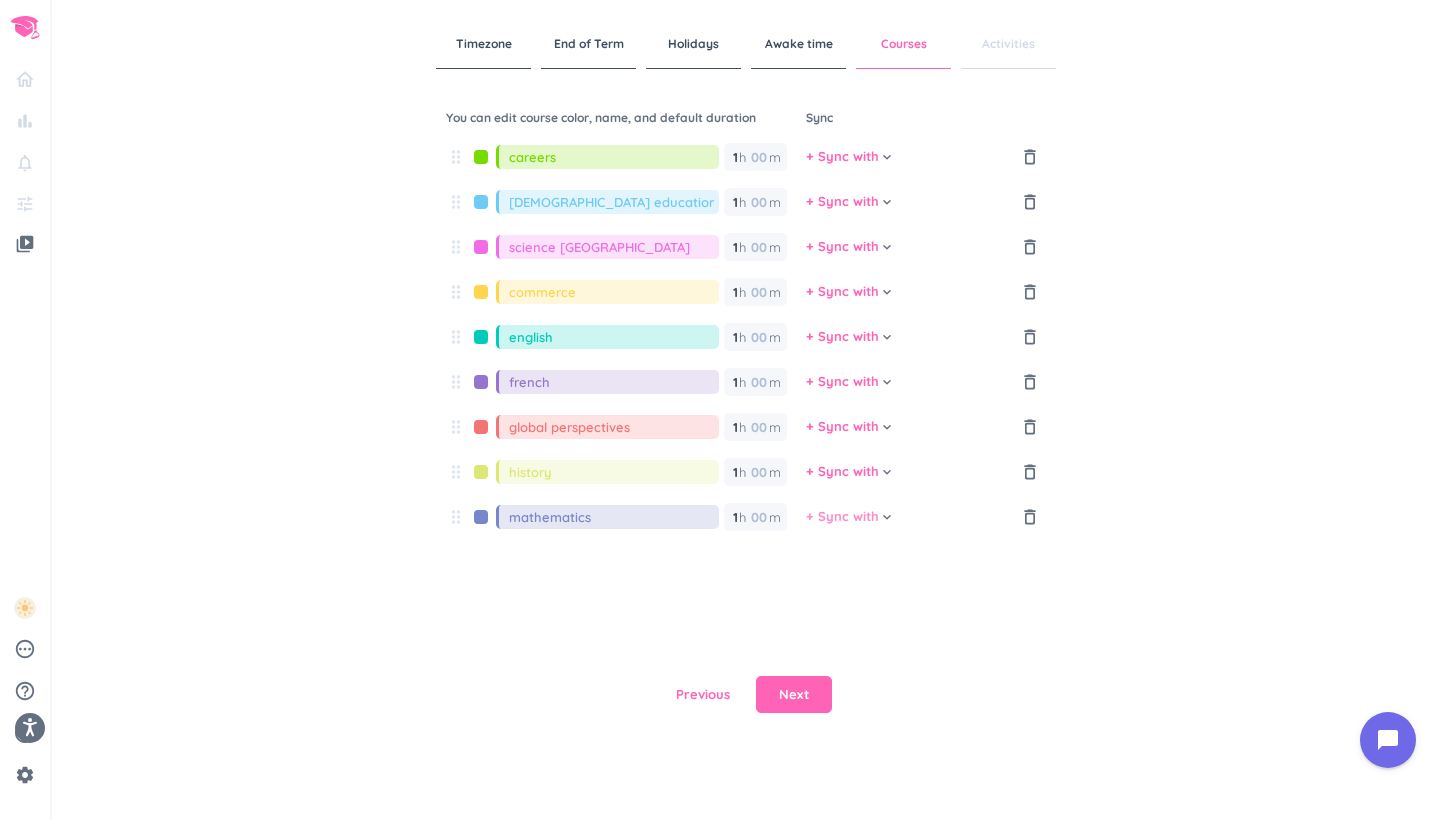 scroll, scrollTop: 0, scrollLeft: 0, axis: both 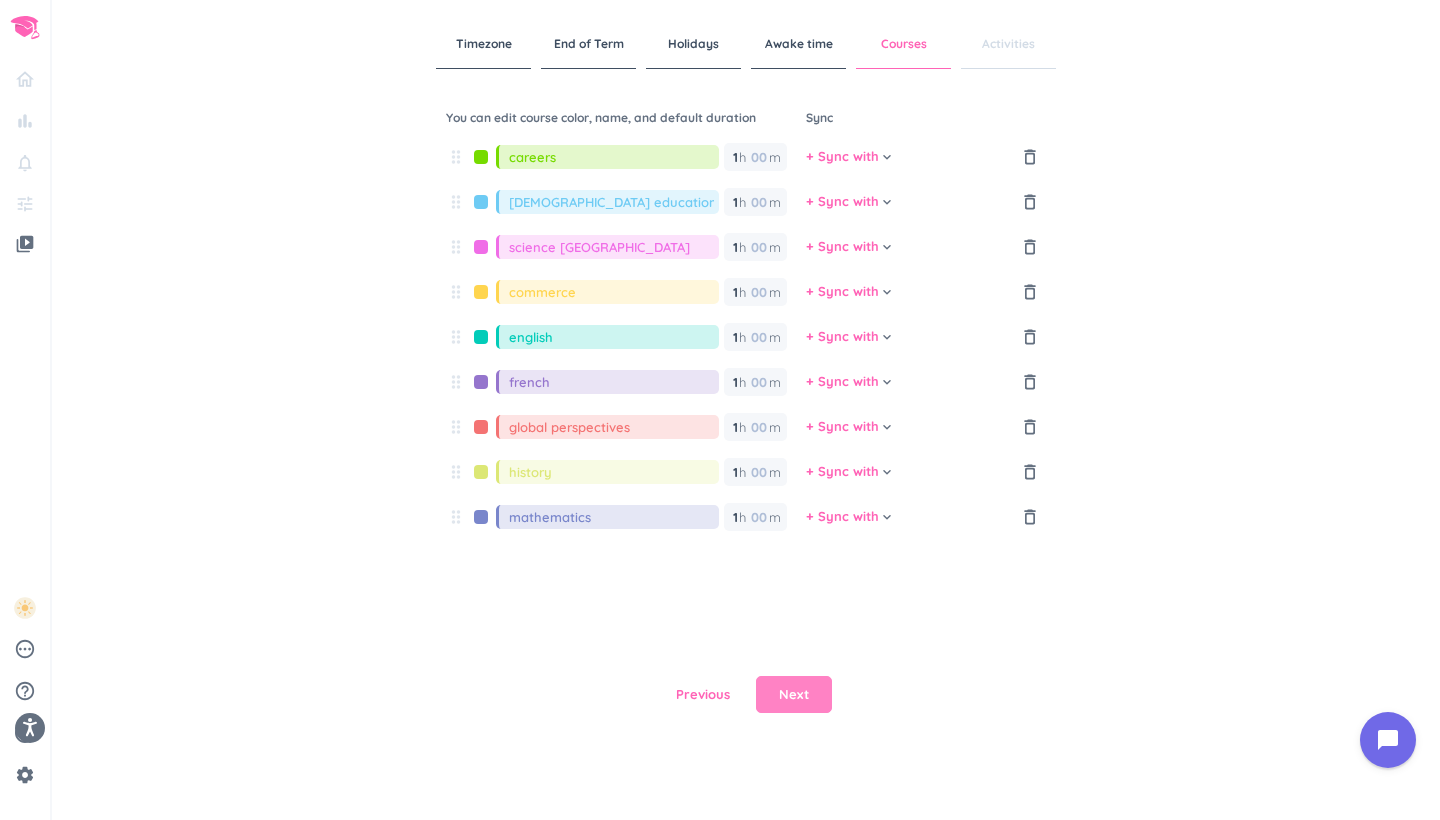 click on "Next" at bounding box center (794, 695) 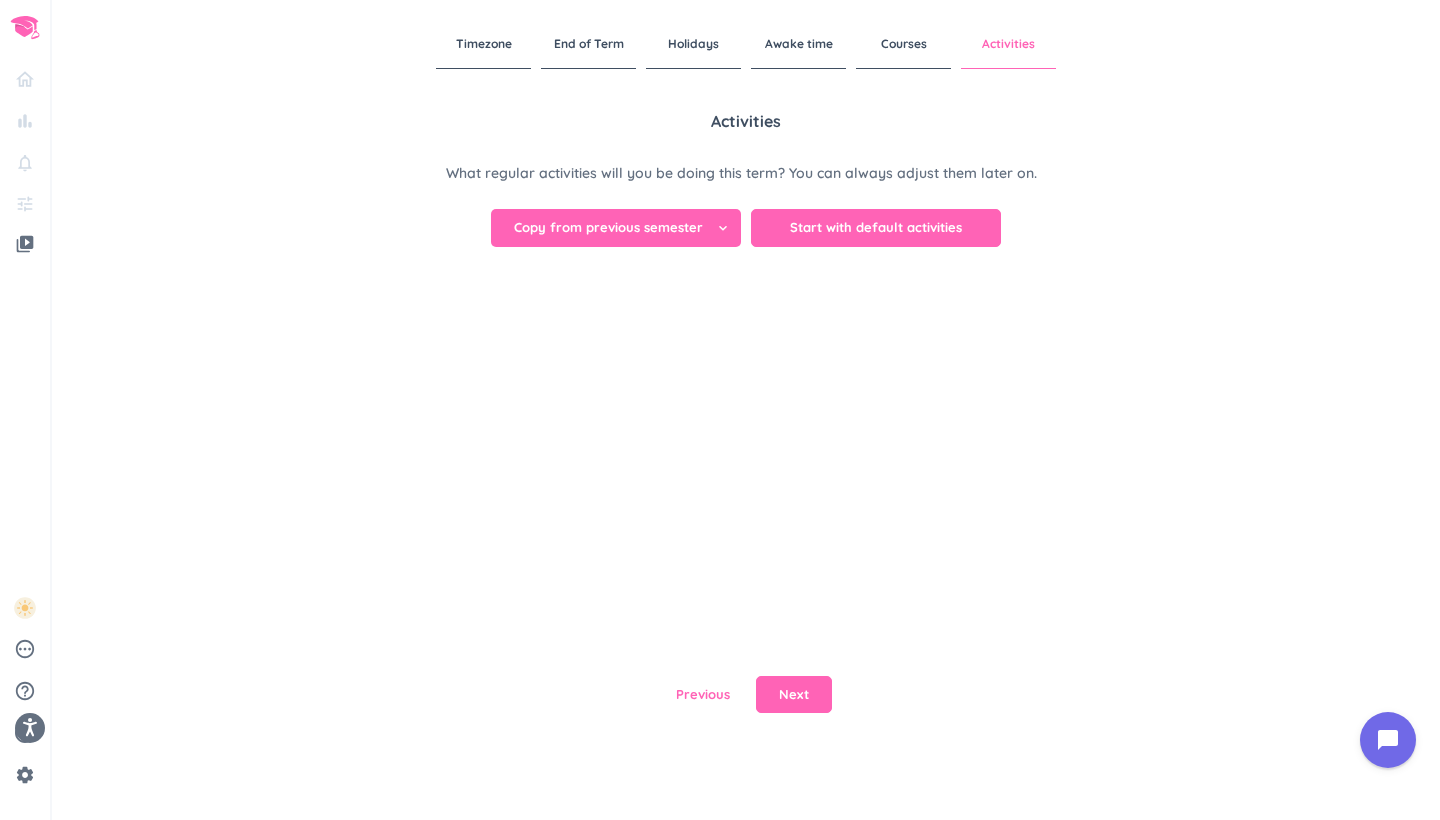 click on "Copy from previous semester" at bounding box center (608, 228) 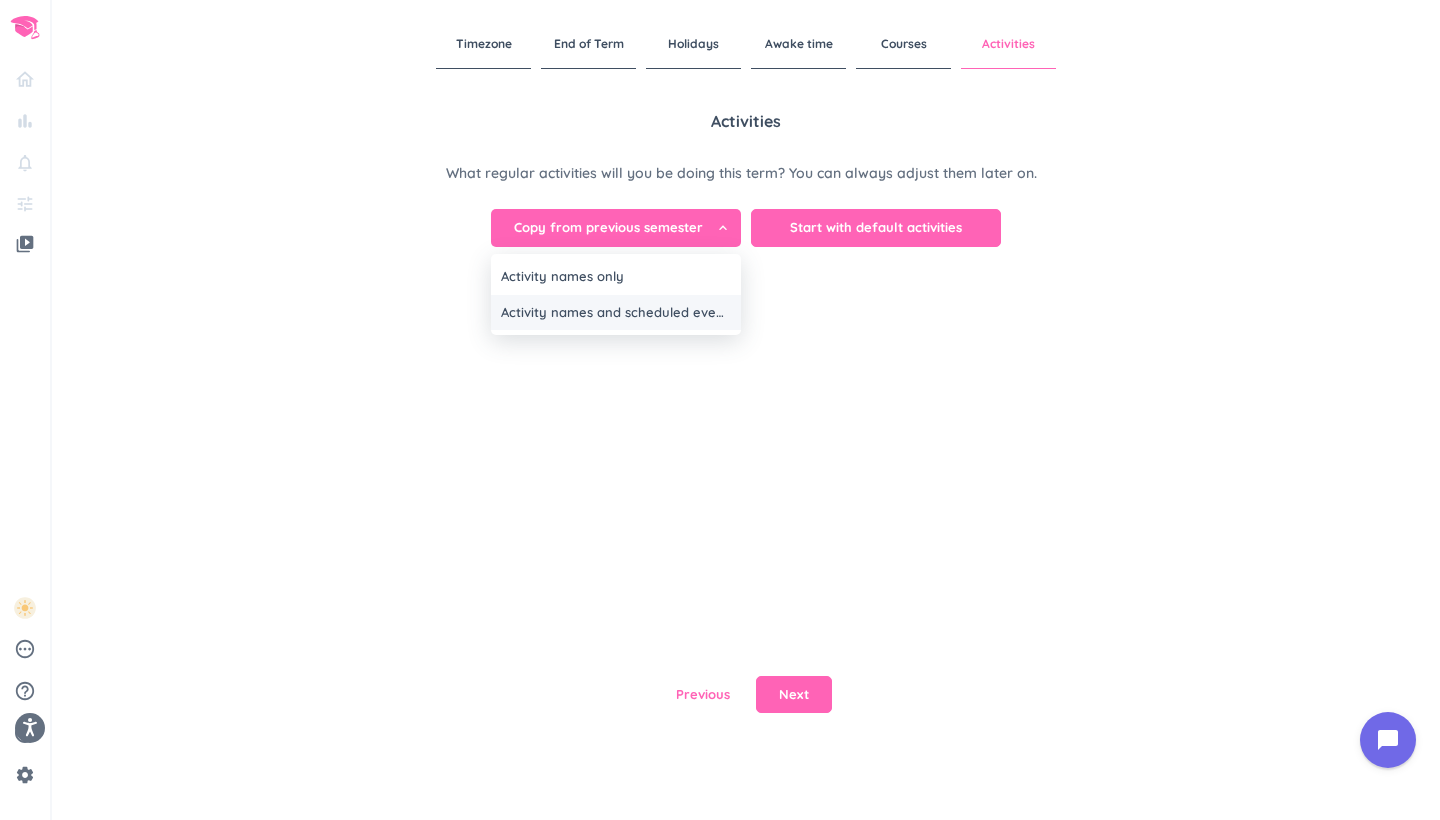 click on "Activity names and scheduled events" at bounding box center (616, 313) 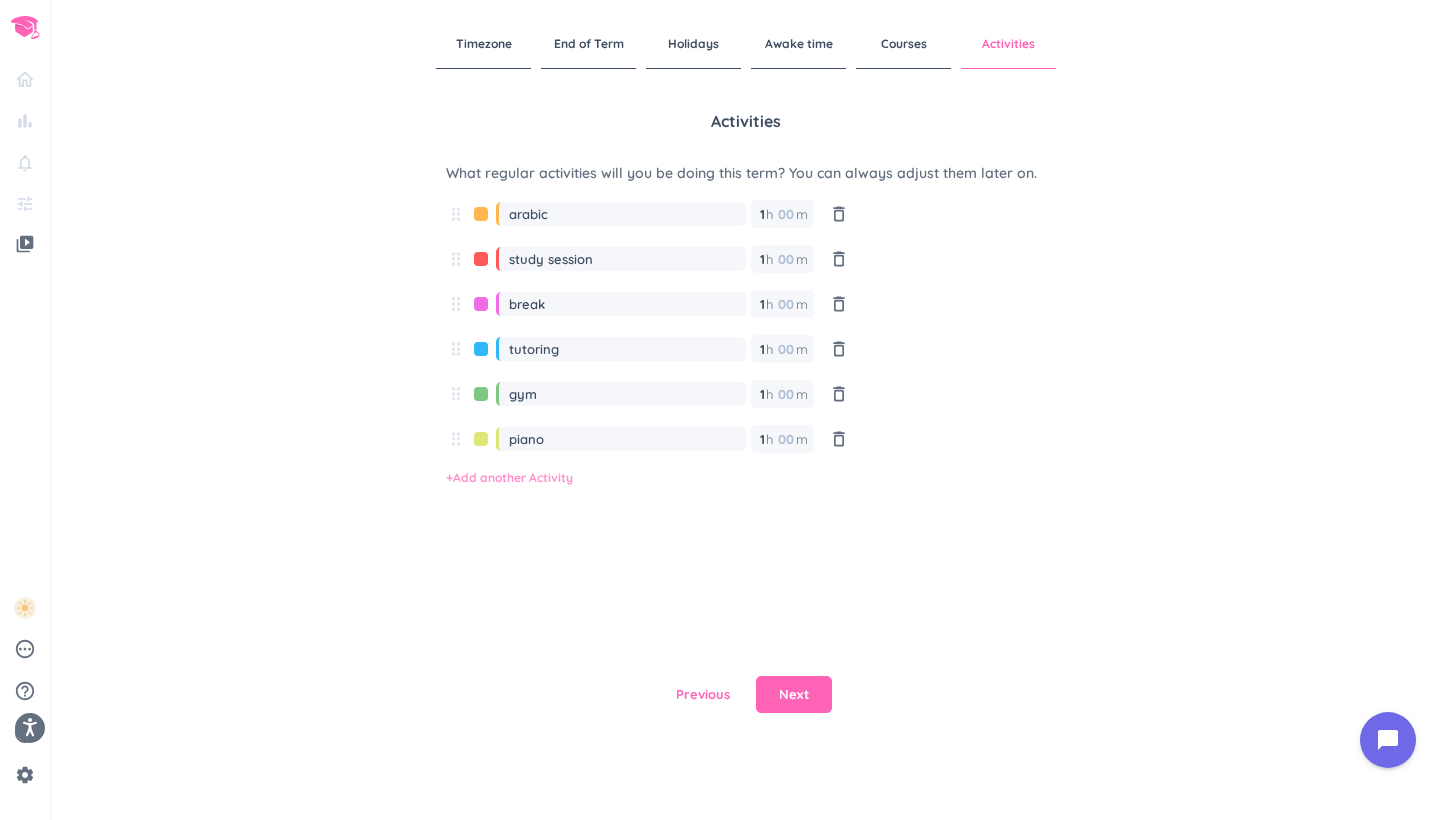 click on "+  Add another Activity" at bounding box center [509, 478] 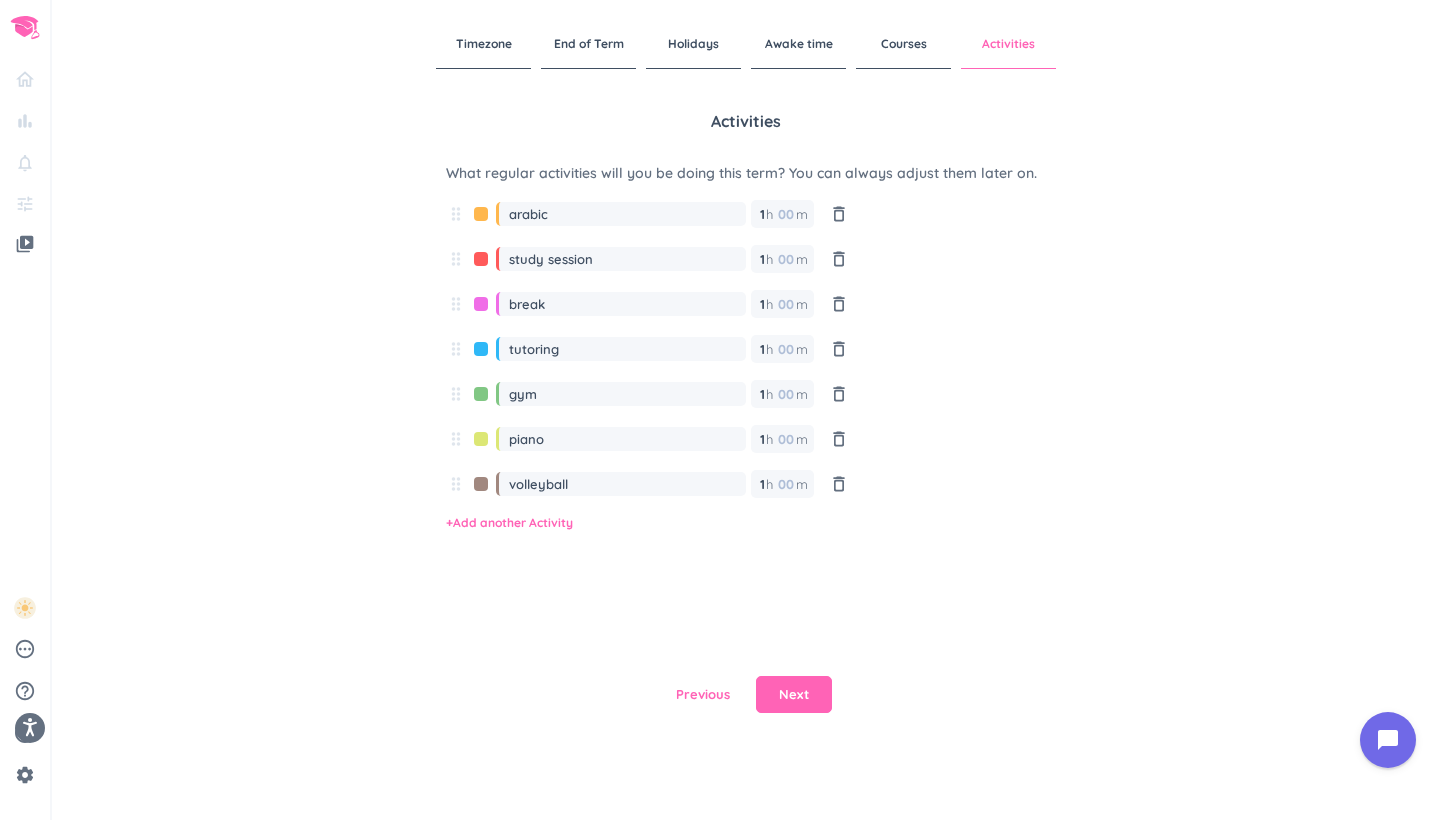 type on "volleyball" 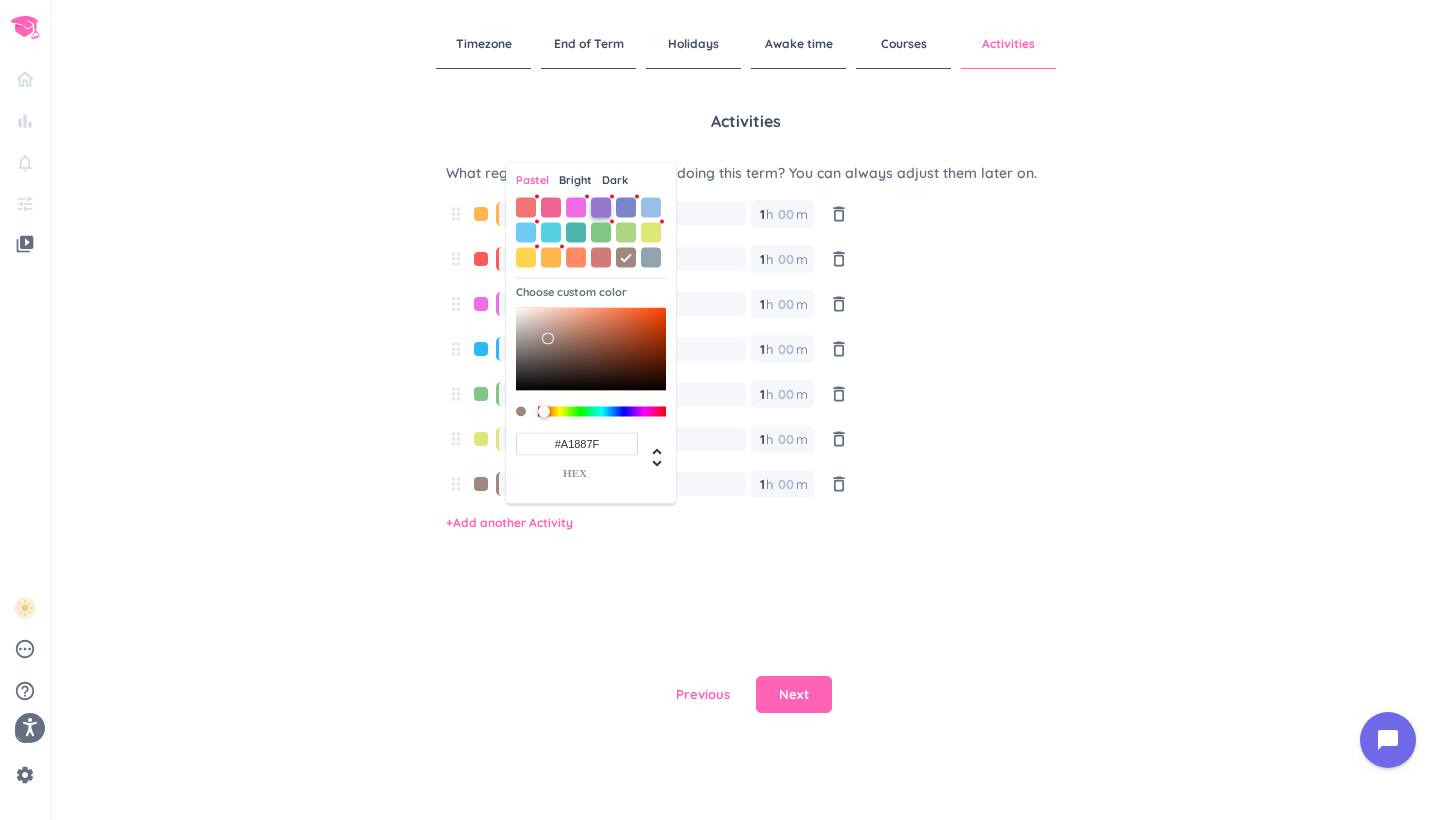 click at bounding box center [601, 207] 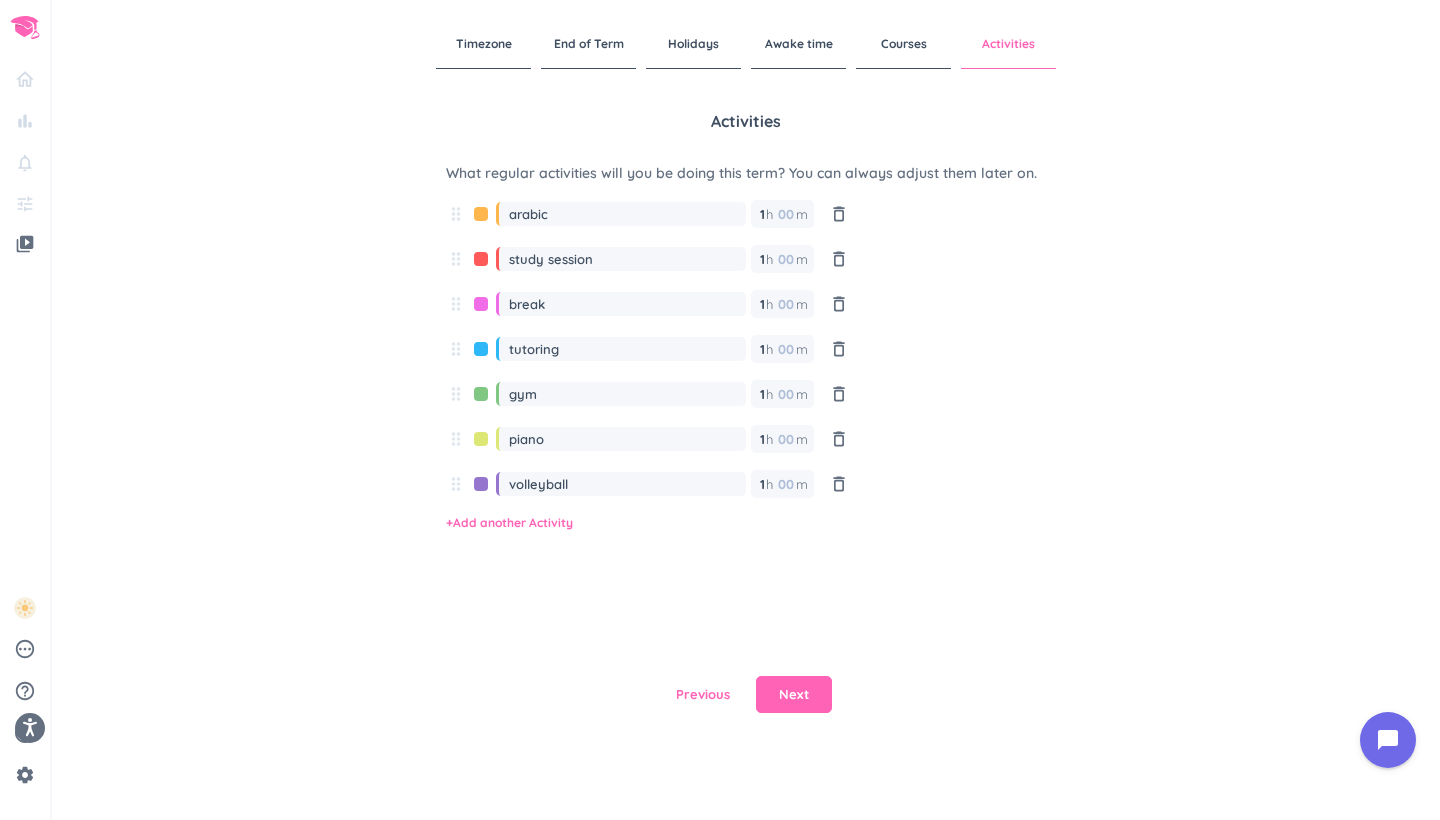 click at bounding box center (481, 489) 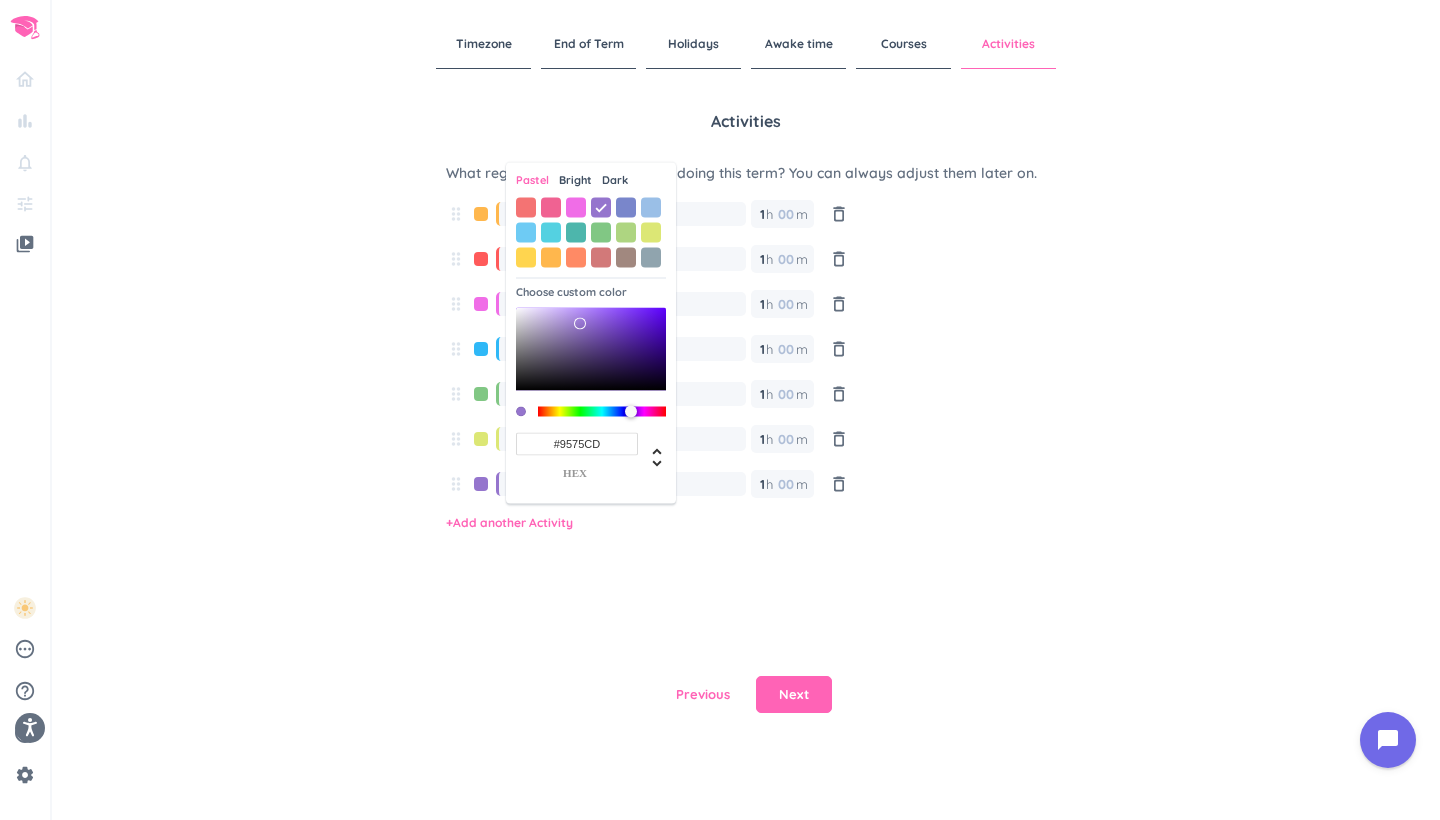 click at bounding box center (481, 489) 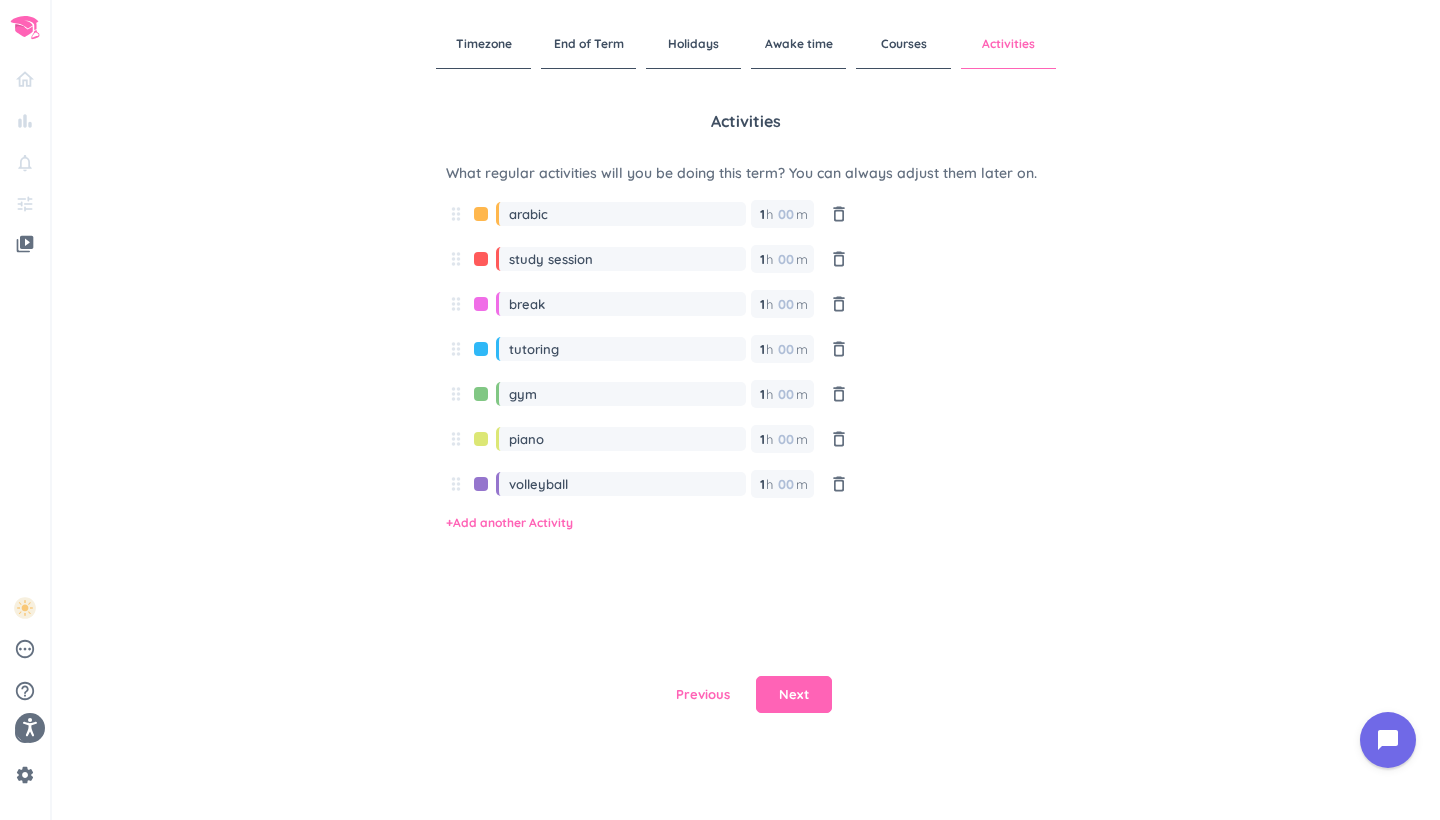 click on "drag_indicator volleyball 1 1 00 h 00 m delete_outline" at bounding box center [650, 491] 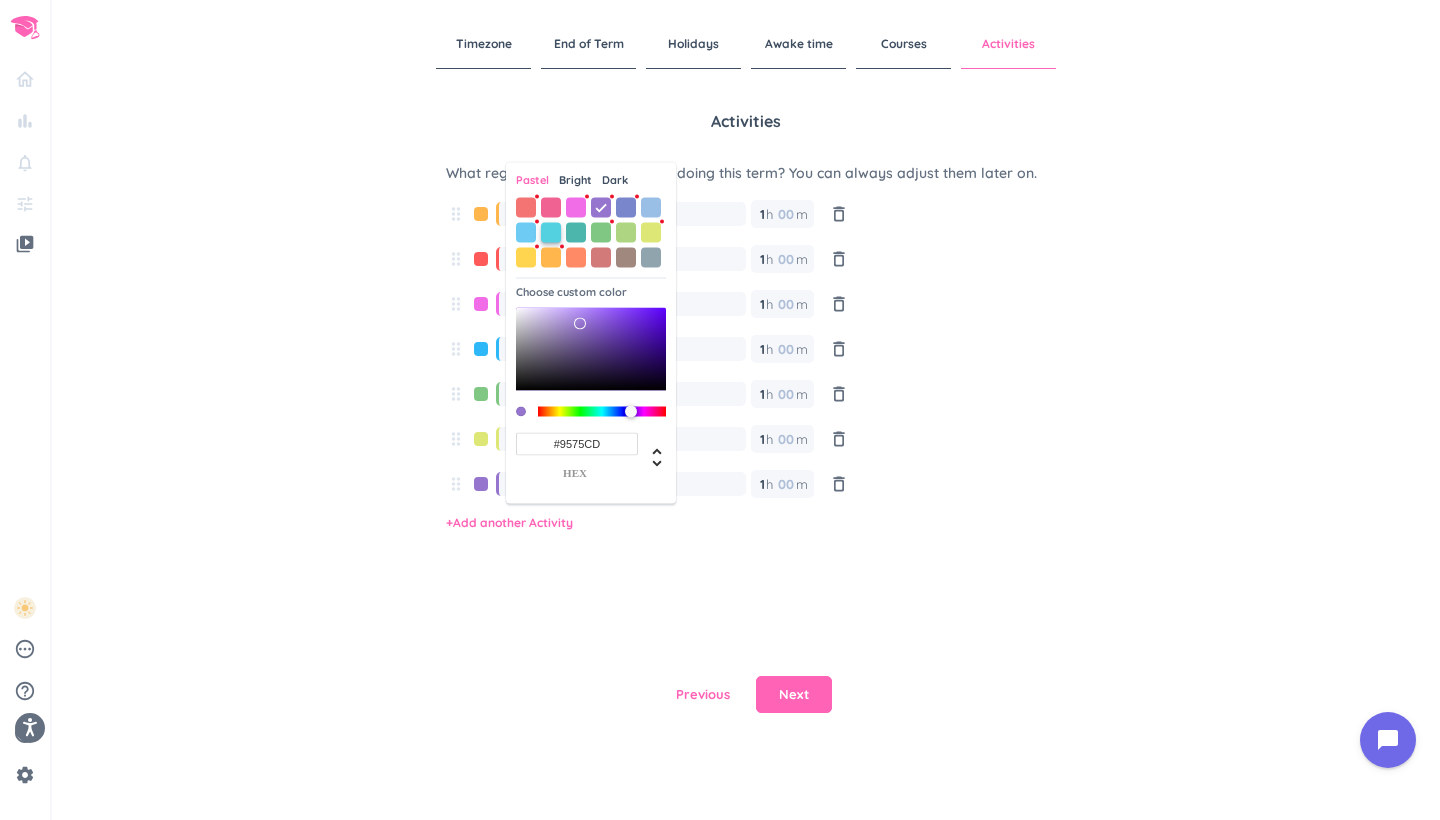 click at bounding box center (551, 232) 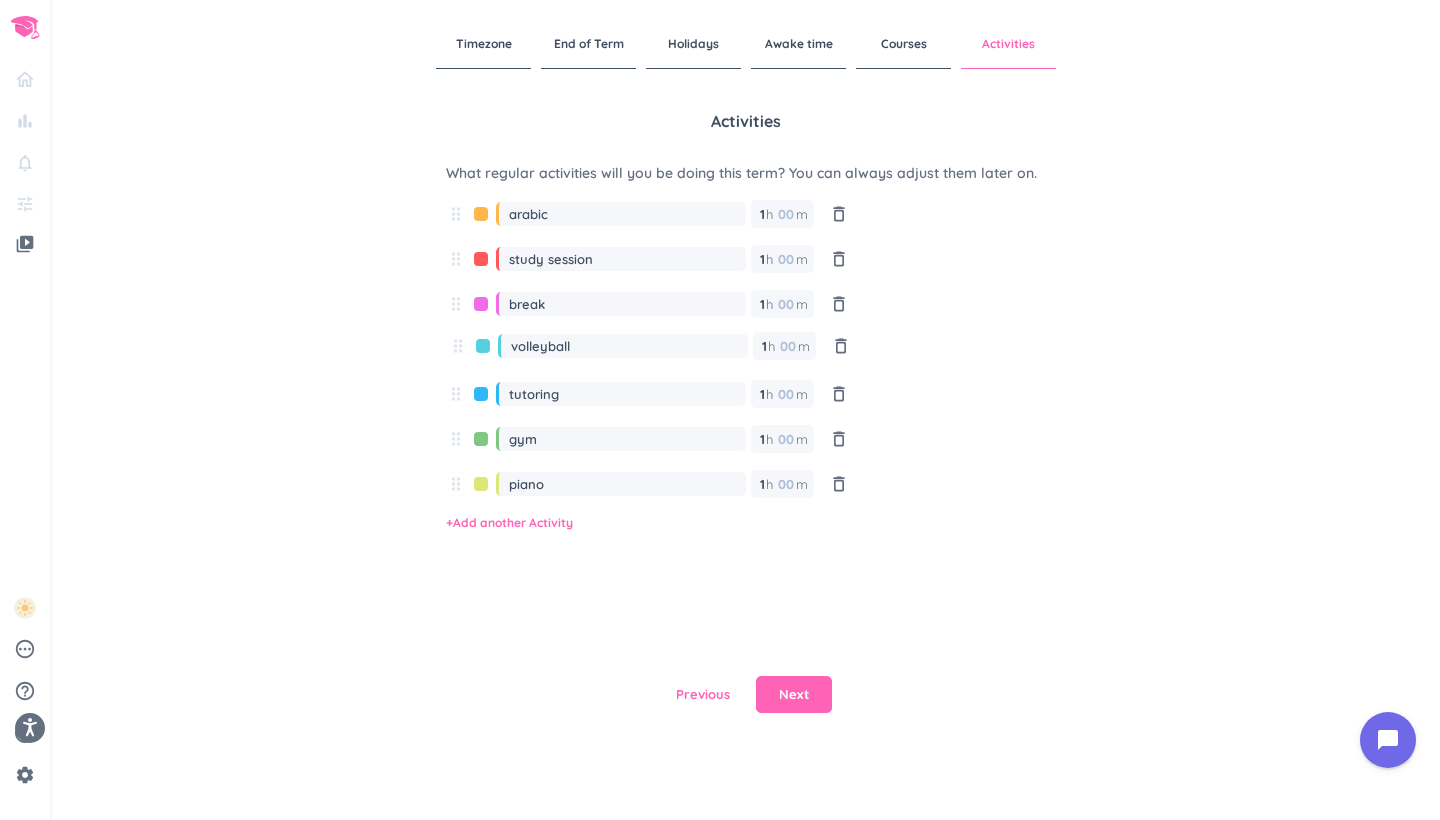 drag, startPoint x: 459, startPoint y: 495, endPoint x: 462, endPoint y: 354, distance: 141.0319 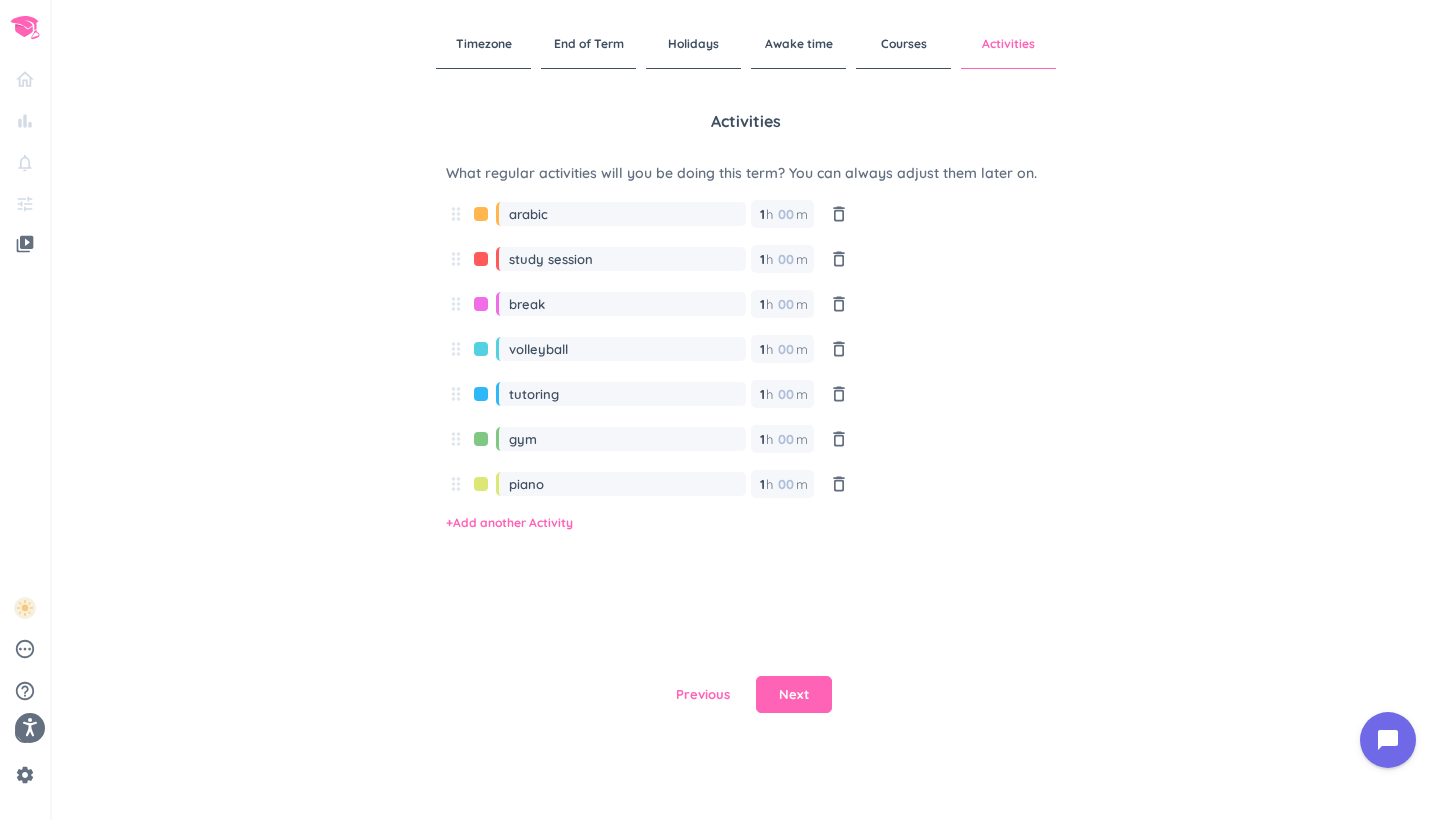 type on "volleyball" 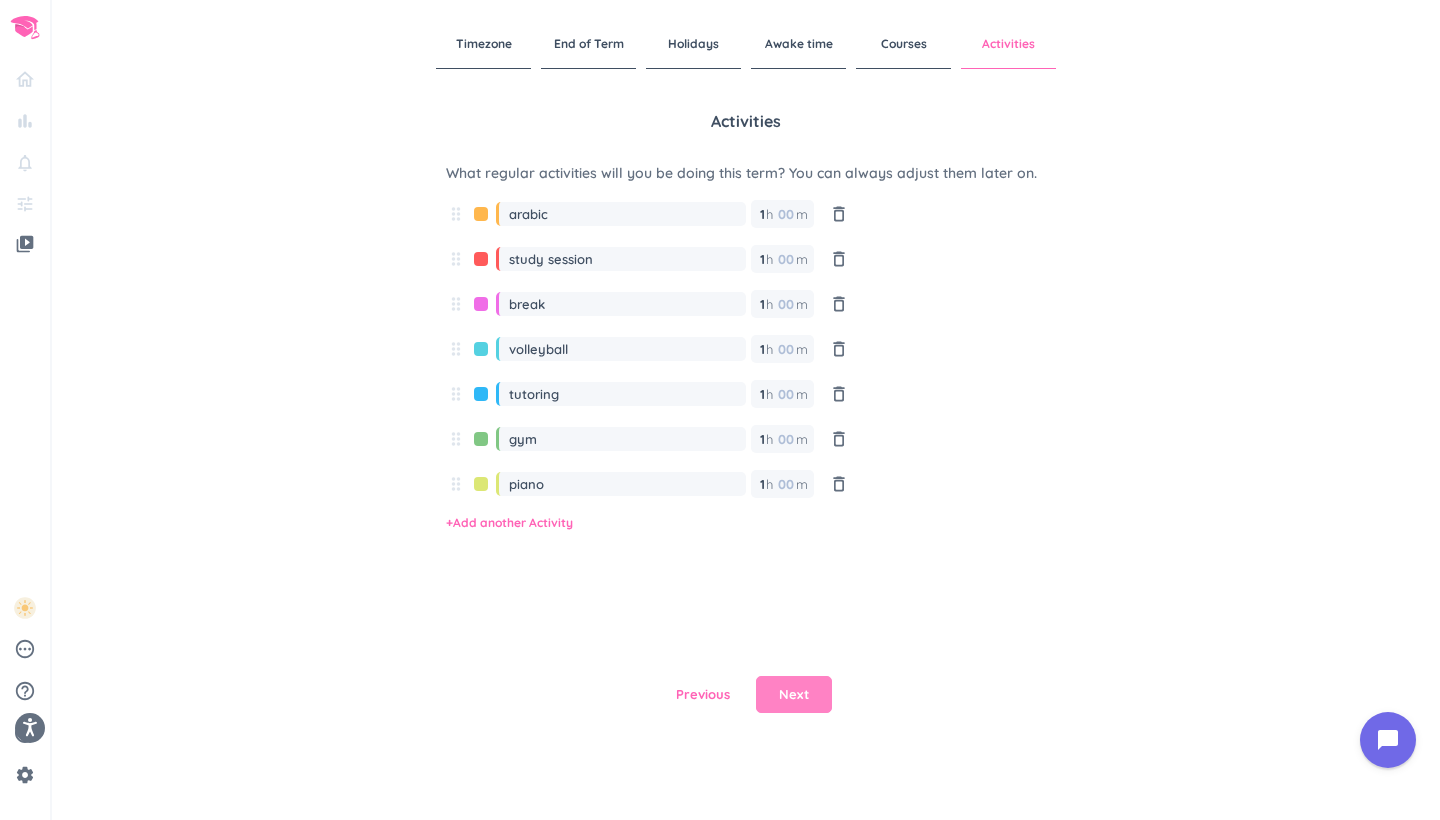 click on "Next" at bounding box center (794, 695) 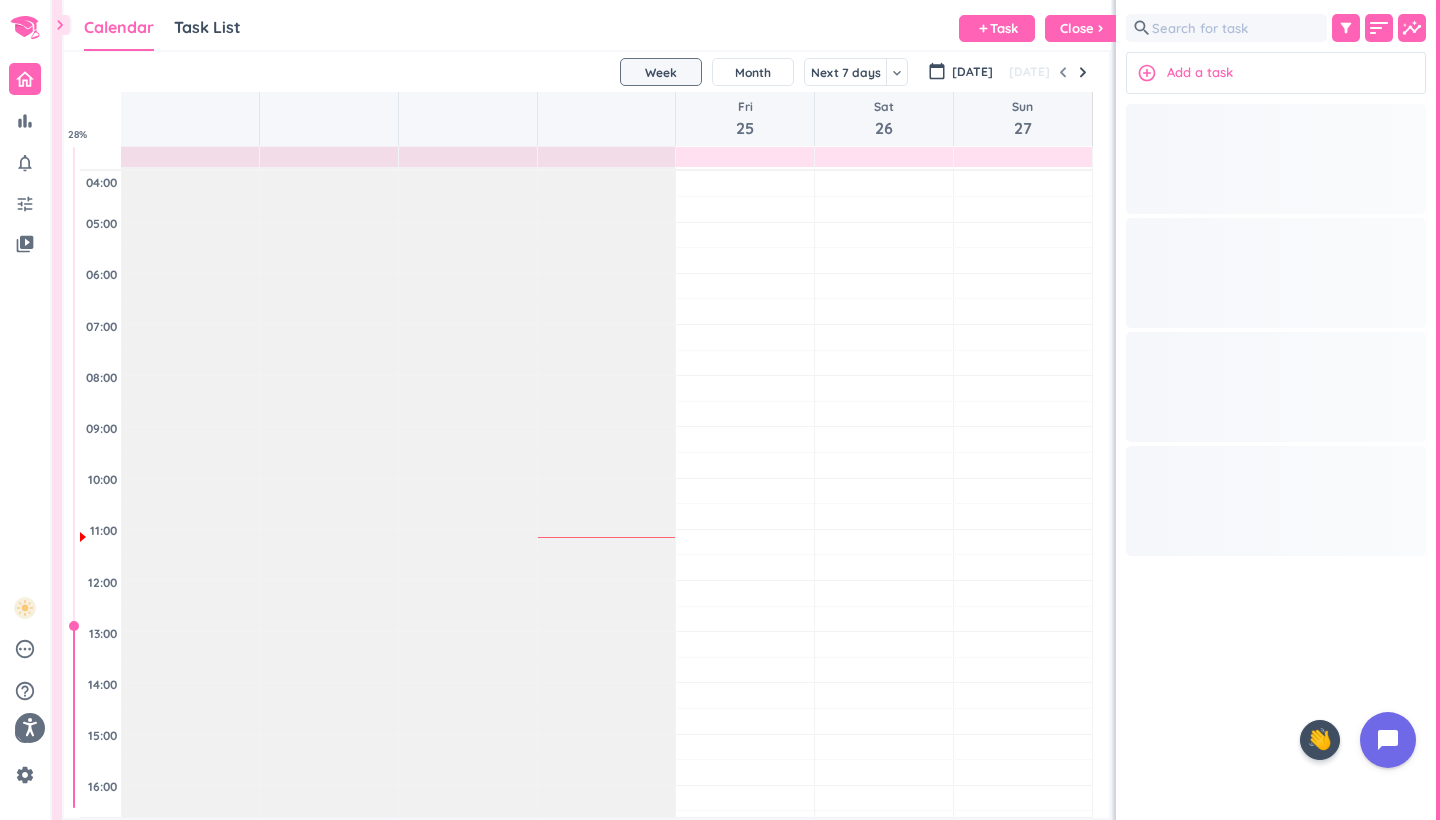scroll, scrollTop: 1, scrollLeft: 1, axis: both 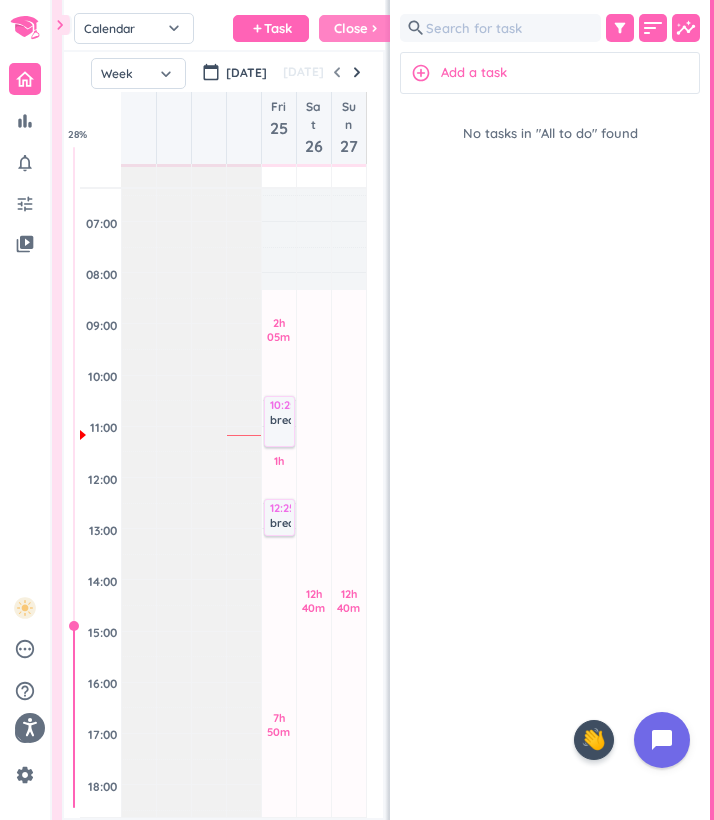 click on "Close" at bounding box center (351, 28) 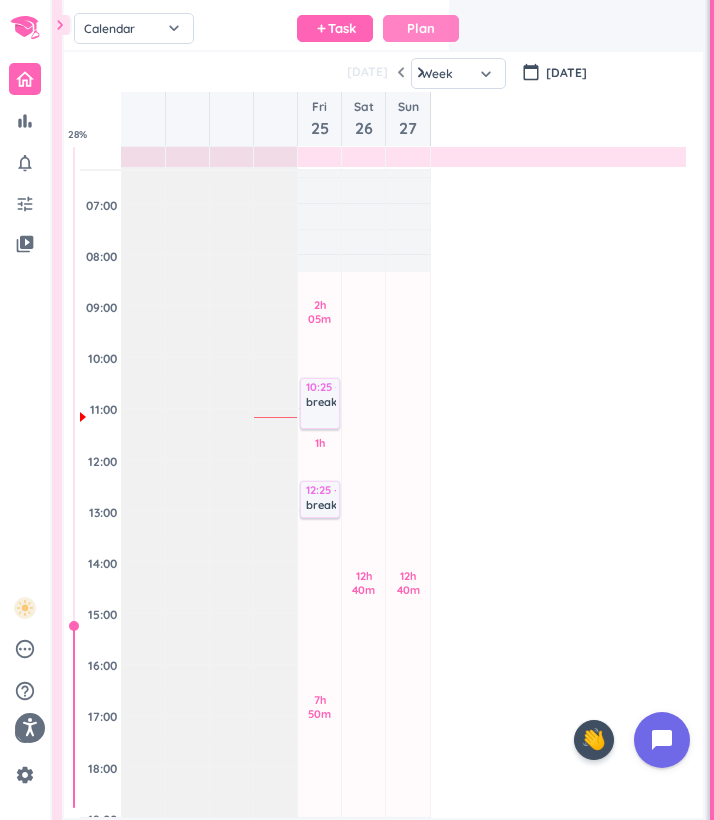 scroll, scrollTop: 1, scrollLeft: 0, axis: vertical 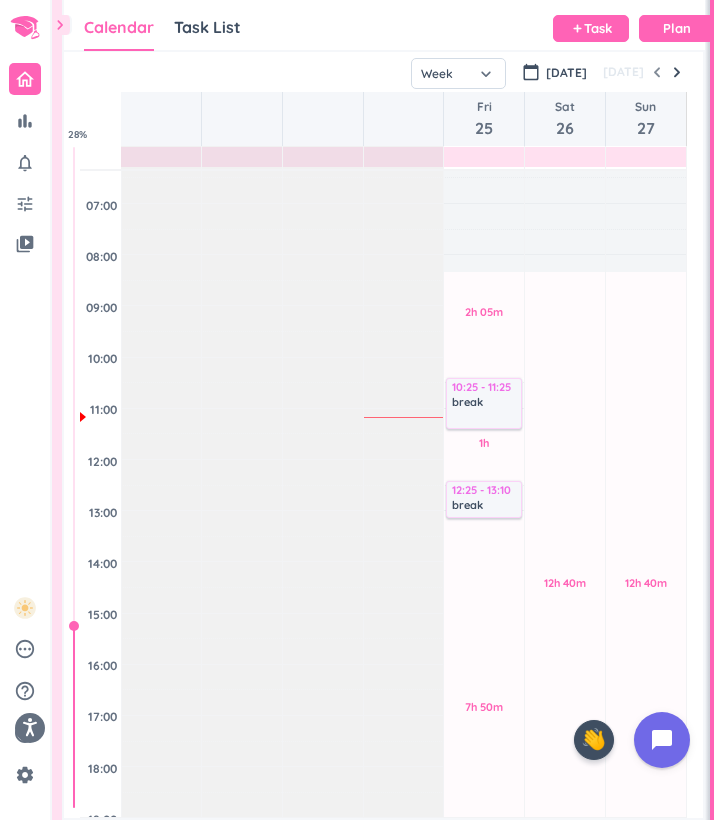 click on "chevron_right" at bounding box center (60, 25) 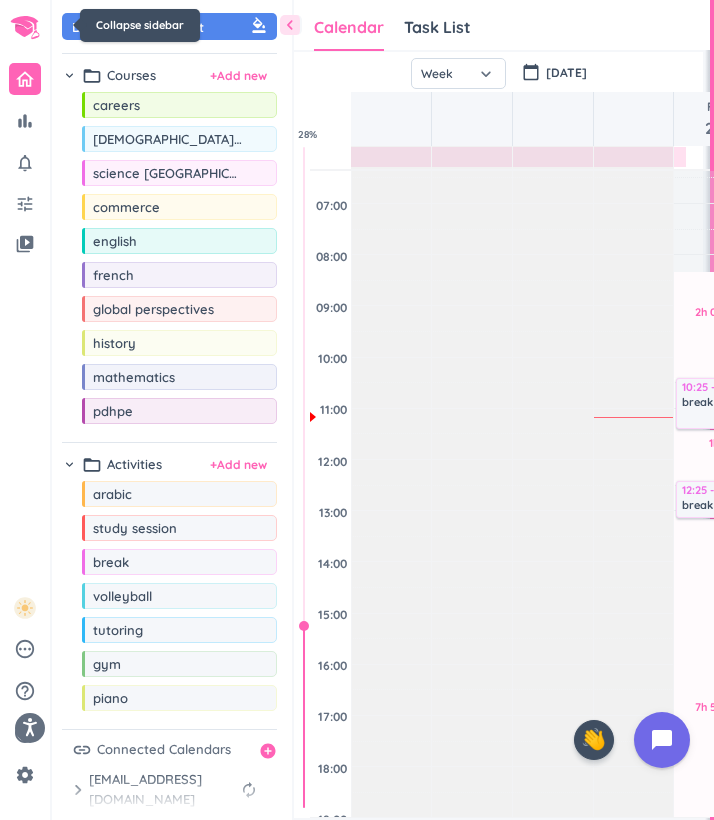 scroll, scrollTop: 50, scrollLeft: 459, axis: both 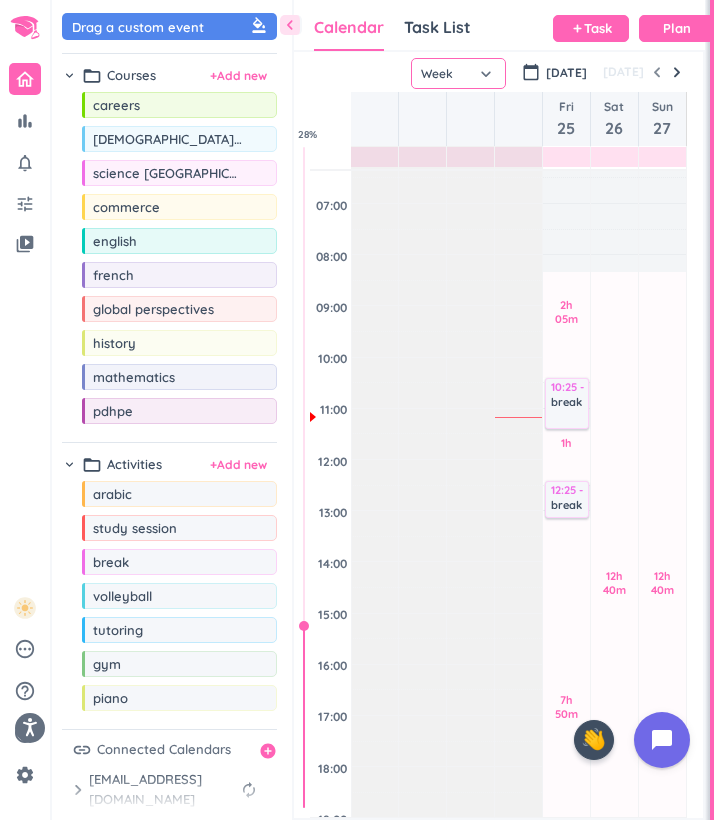 click on "Week" 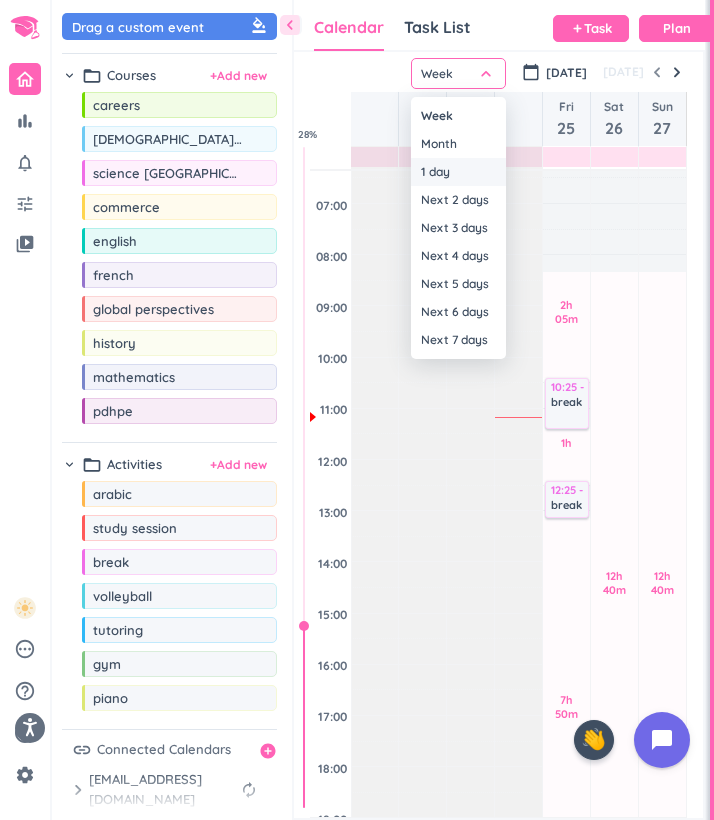 click on "1 day" at bounding box center (458, 172) 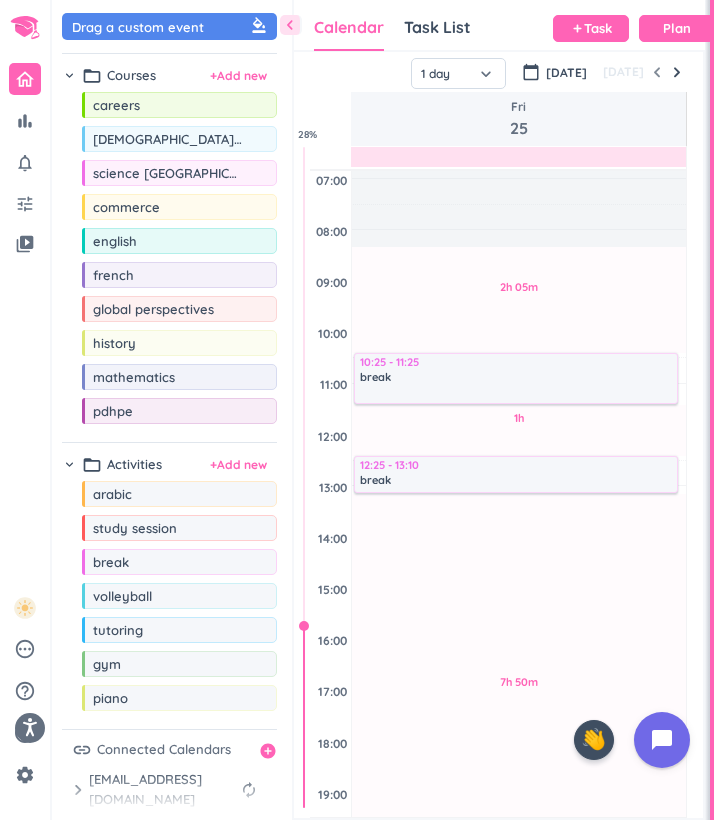 scroll, scrollTop: 159, scrollLeft: 0, axis: vertical 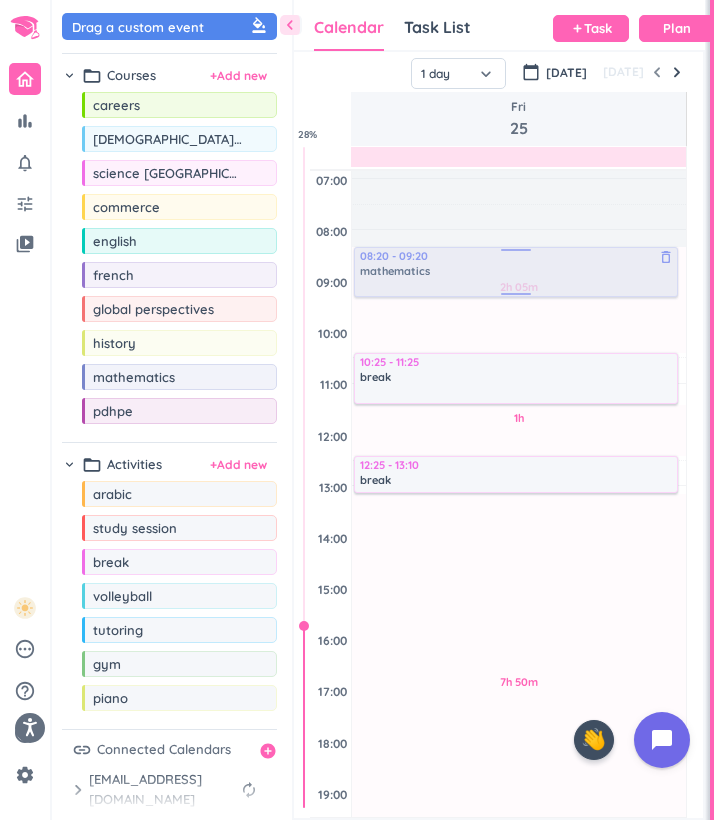 drag, startPoint x: 139, startPoint y: 387, endPoint x: 456, endPoint y: 251, distance: 344.94202 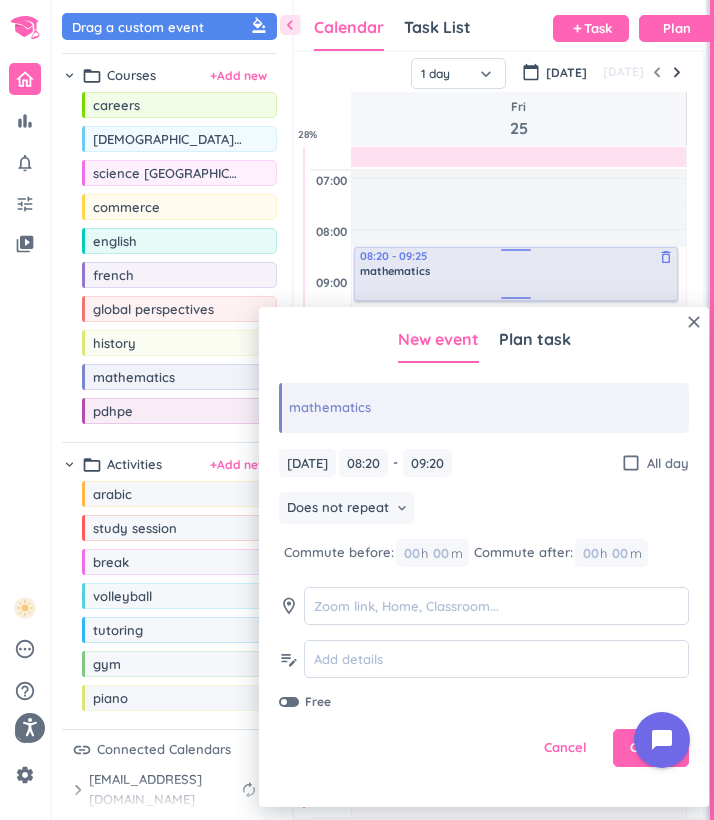 click on "2h 05m Past due Plan 1h  Past due Plan 7h 50m Past due Plan Adjust Awake Time Adjust Awake Time 08:20 - 09:20 mathematics delete_outline 10:25 - 11:25 break delete_outline 12:25 - 13:10 break delete_outline 08:20 - 09:25 mathematics delete_outline" at bounding box center (519, 639) 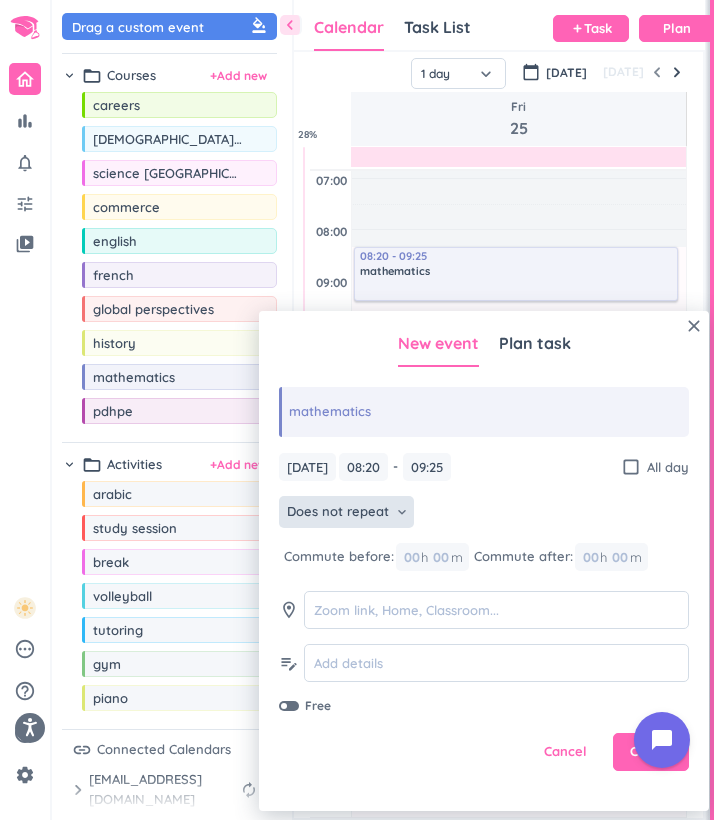 click on "Does not repeat" at bounding box center [338, 512] 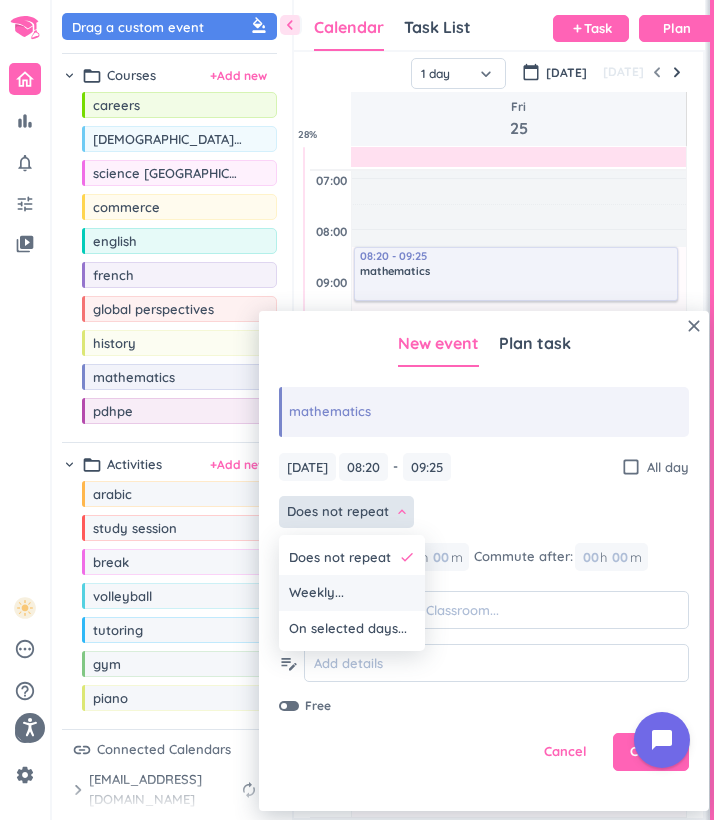 click on "Weekly..." at bounding box center [316, 593] 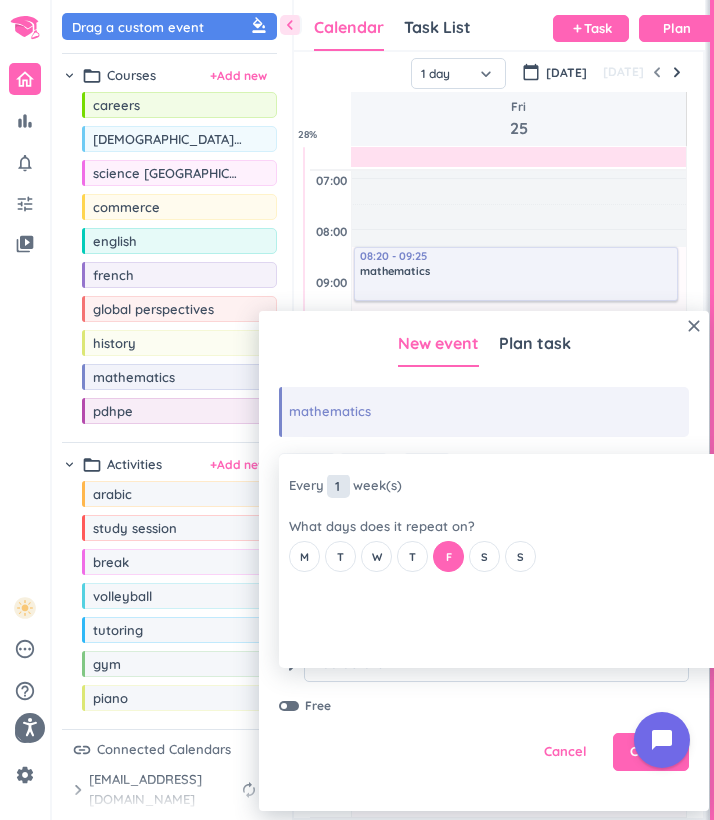 click on "1" at bounding box center (338, 486) 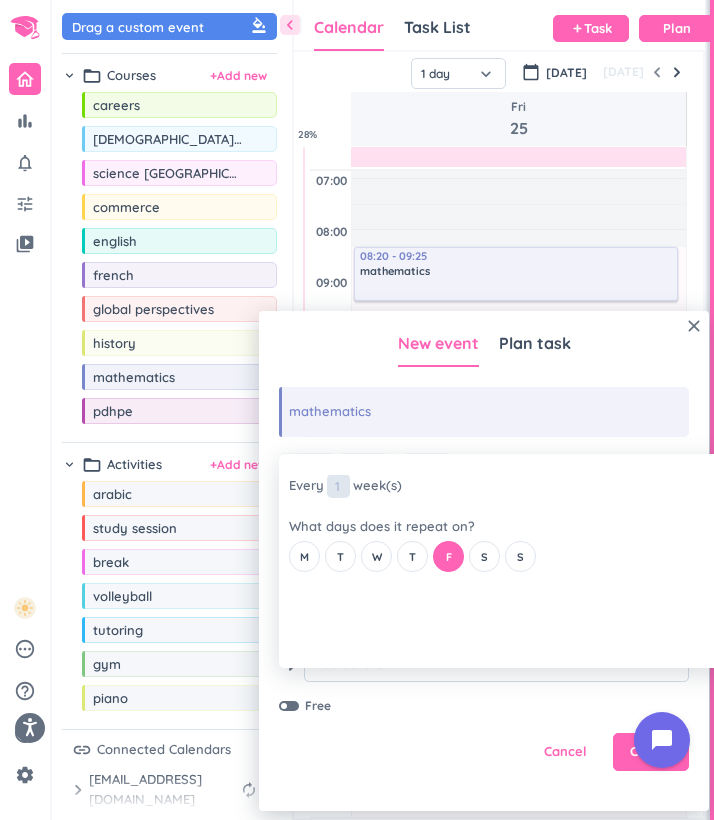 type on "2" 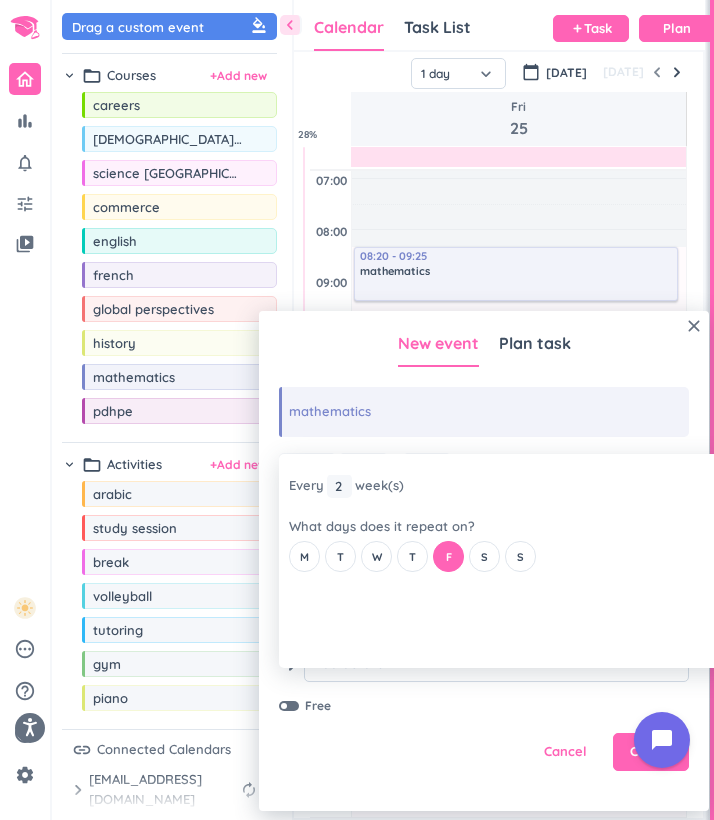 click on "close Every 2 2 1 week (s) What days does it repeat on? M T W T F S S Cancel Ok" at bounding box center (544, 561) 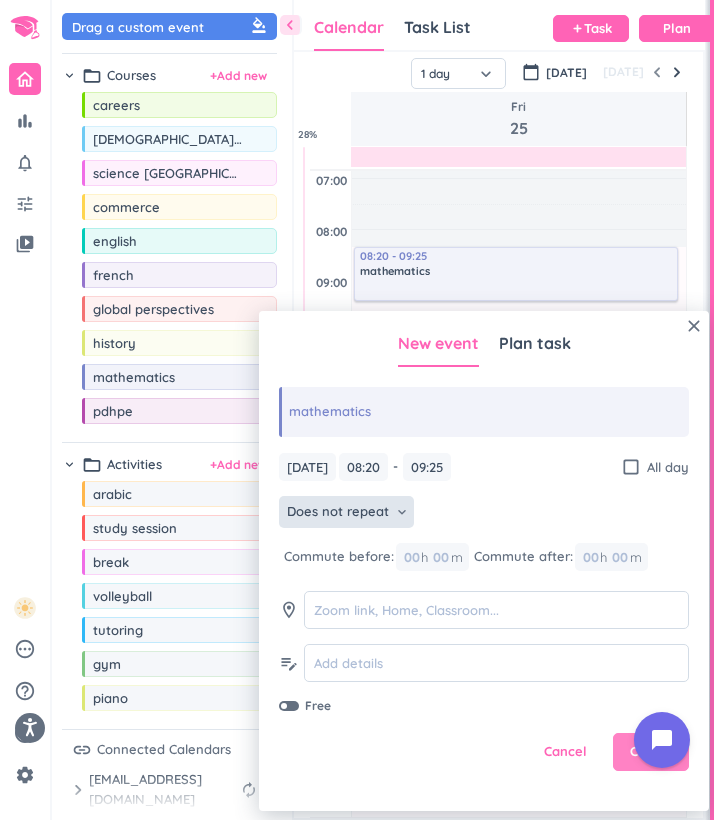 click on "Create" at bounding box center (651, 752) 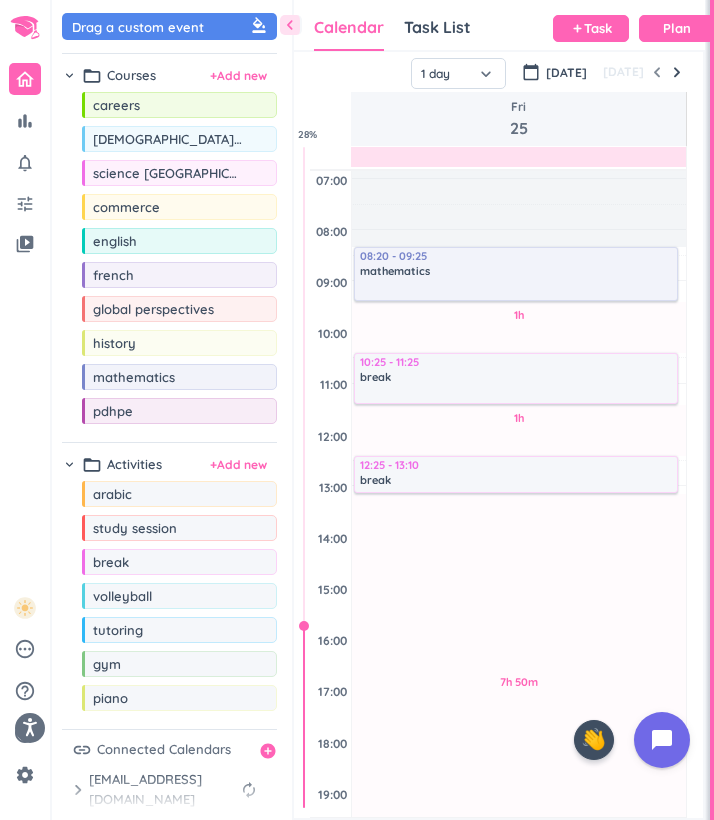 click at bounding box center (517, 288) 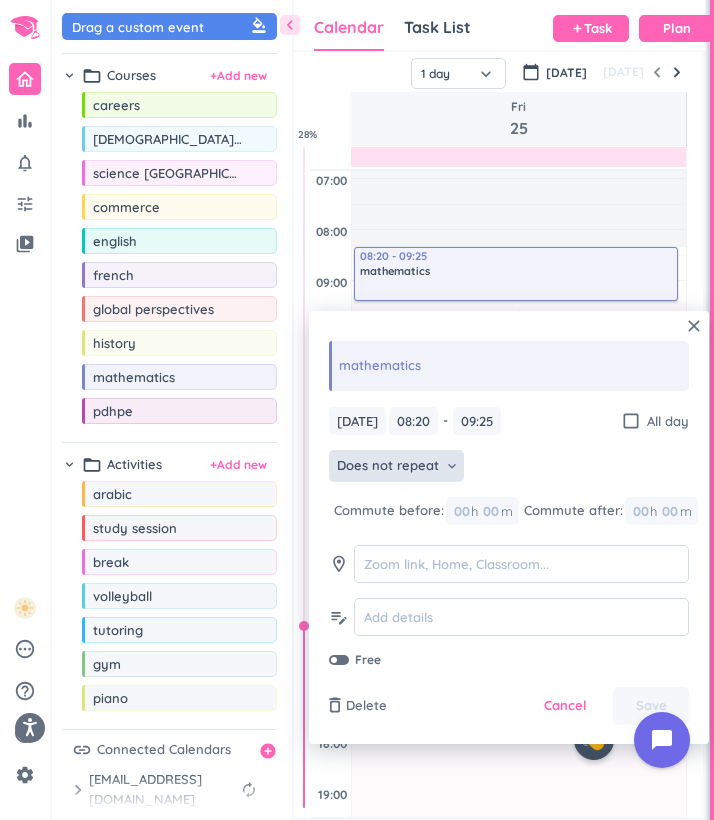 click on "Does not repeat keyboard_arrow_down" at bounding box center (396, 466) 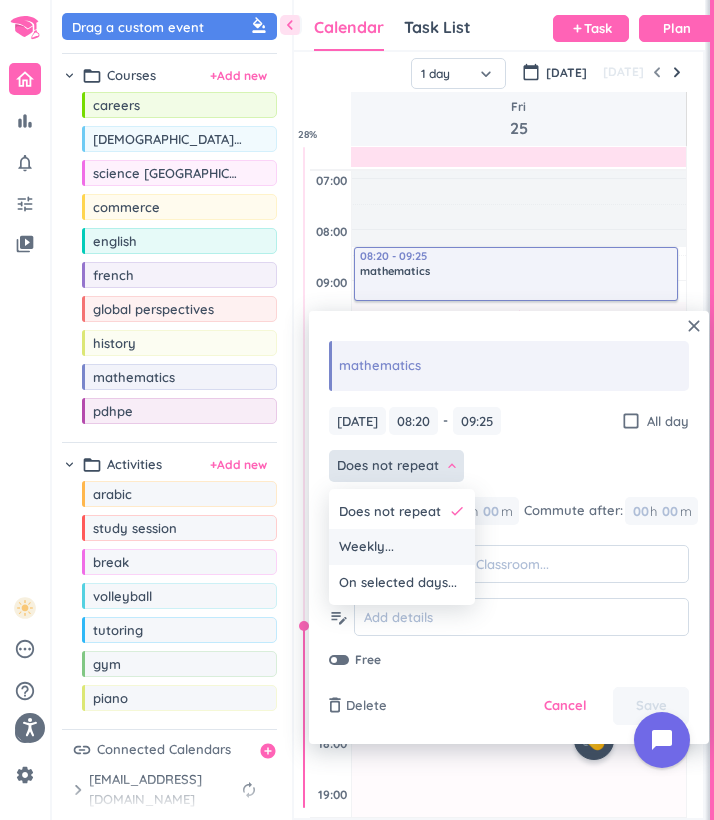 click on "Weekly..." at bounding box center [402, 547] 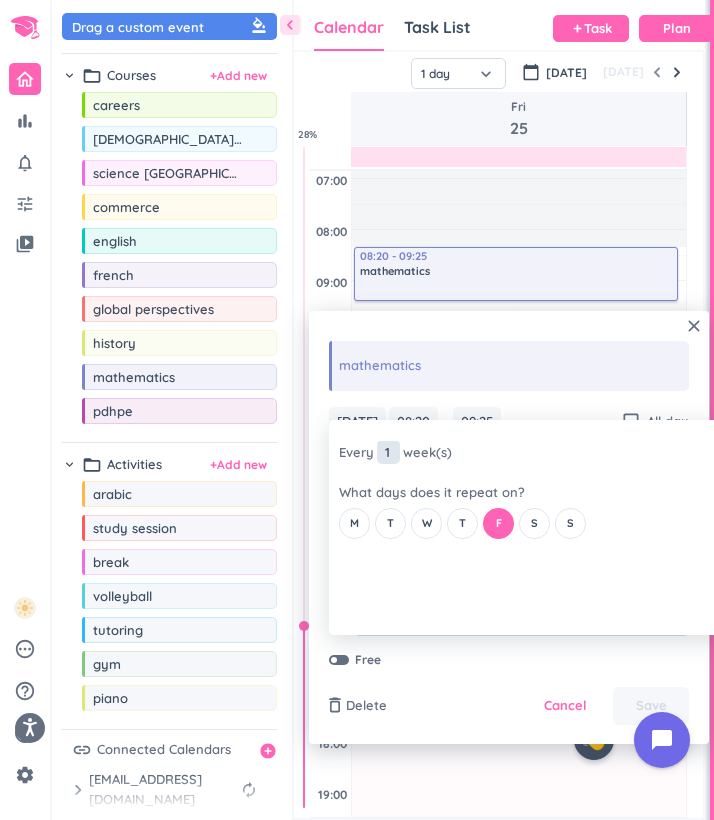 click on "1" at bounding box center [388, 452] 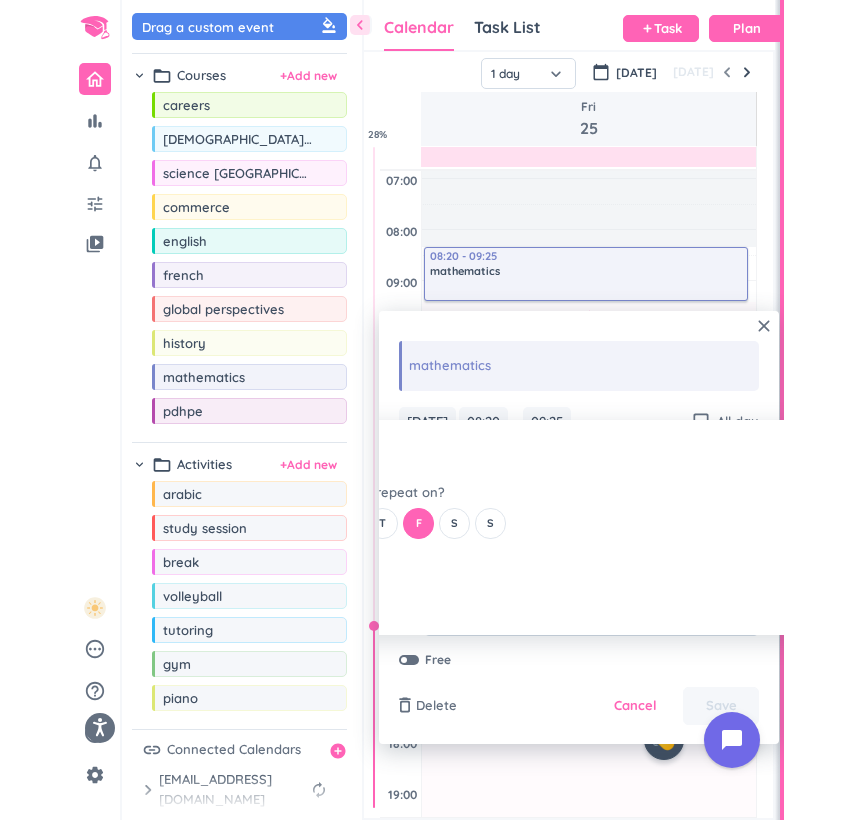 scroll, scrollTop: 0, scrollLeft: 150, axis: horizontal 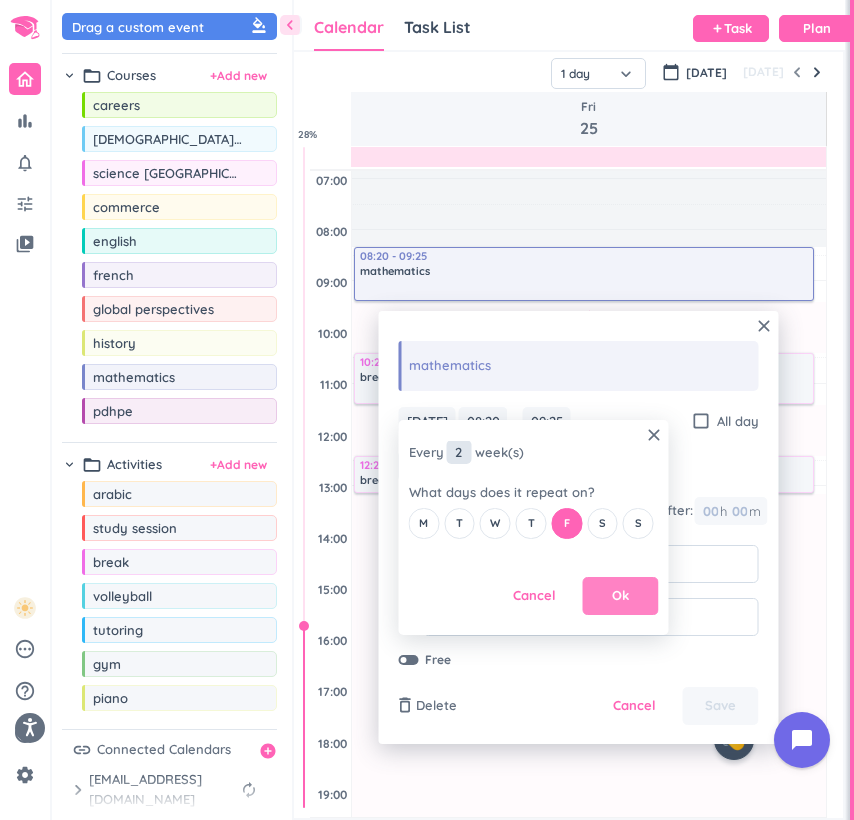 type on "2" 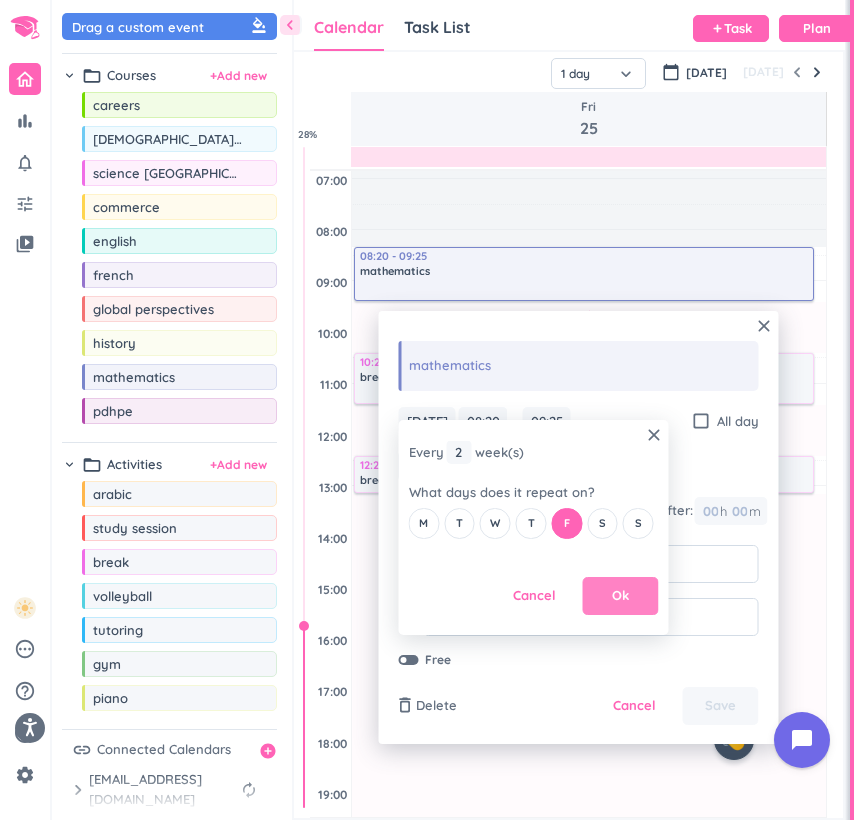 click on "Ok" at bounding box center (621, 596) 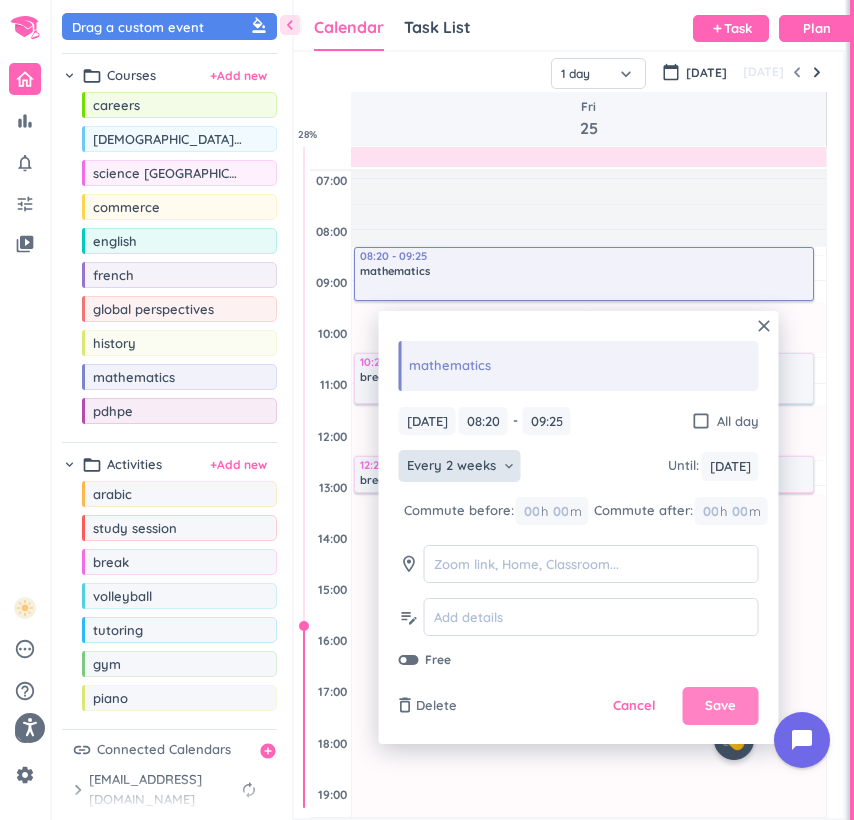 click on "Save" at bounding box center (720, 706) 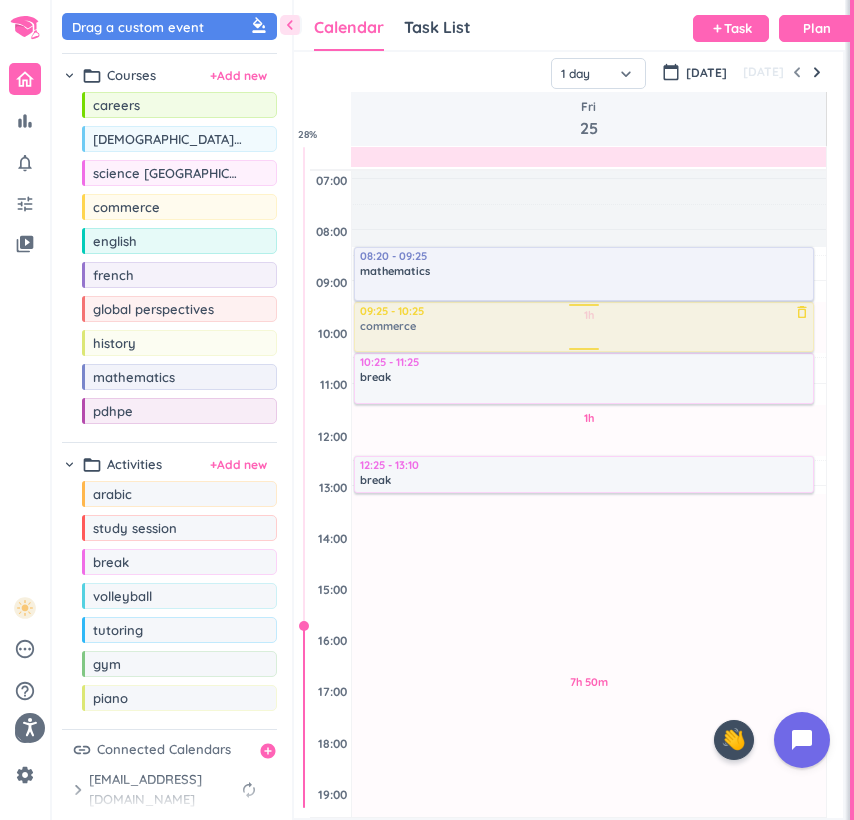 drag, startPoint x: 174, startPoint y: 213, endPoint x: 435, endPoint y: 304, distance: 276.40912 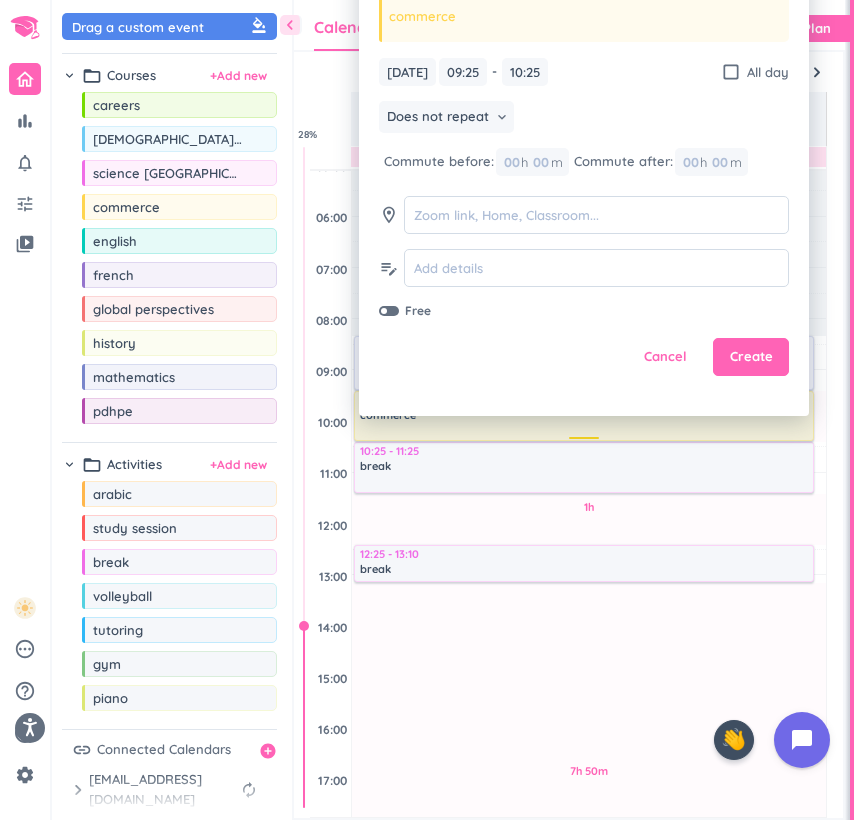 scroll, scrollTop: 22, scrollLeft: 0, axis: vertical 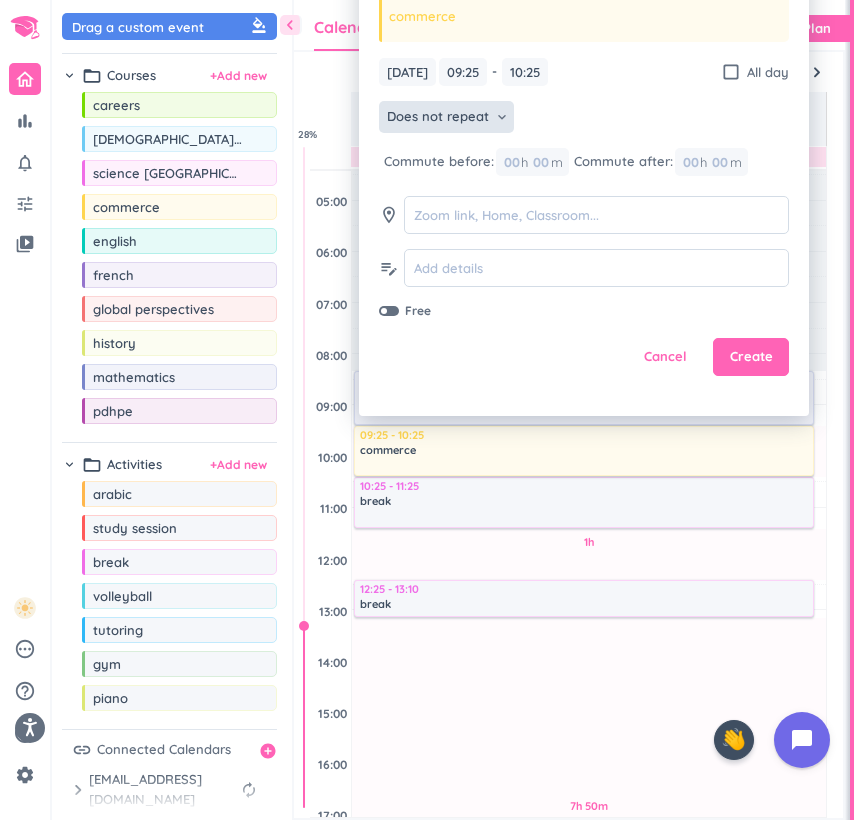 click on "Does not repeat" at bounding box center (438, 117) 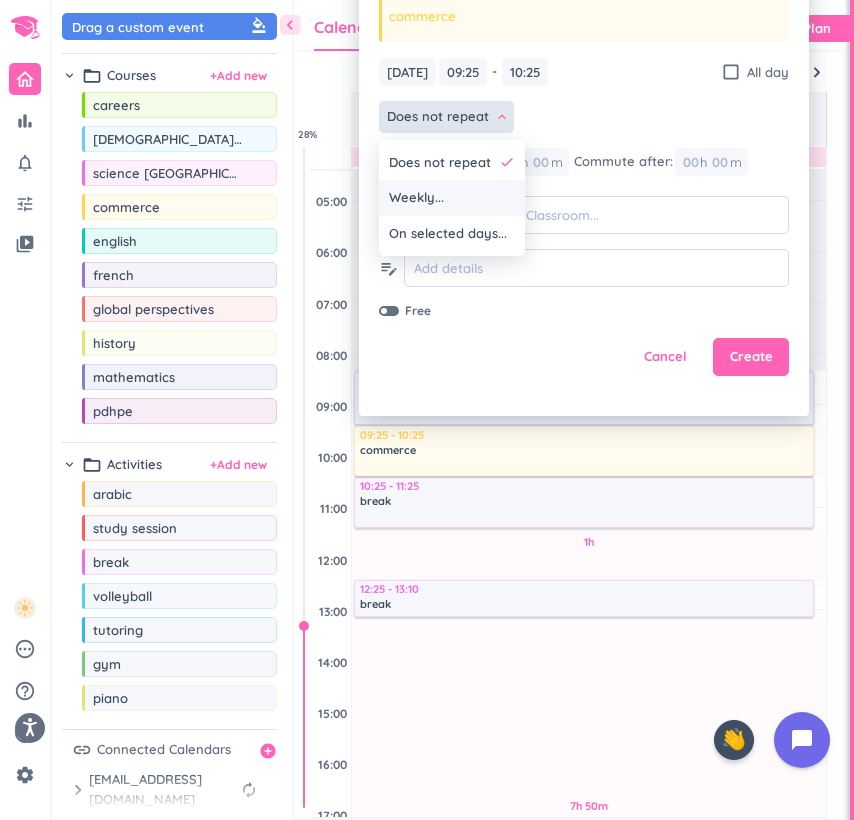 click on "Weekly..." at bounding box center (416, 198) 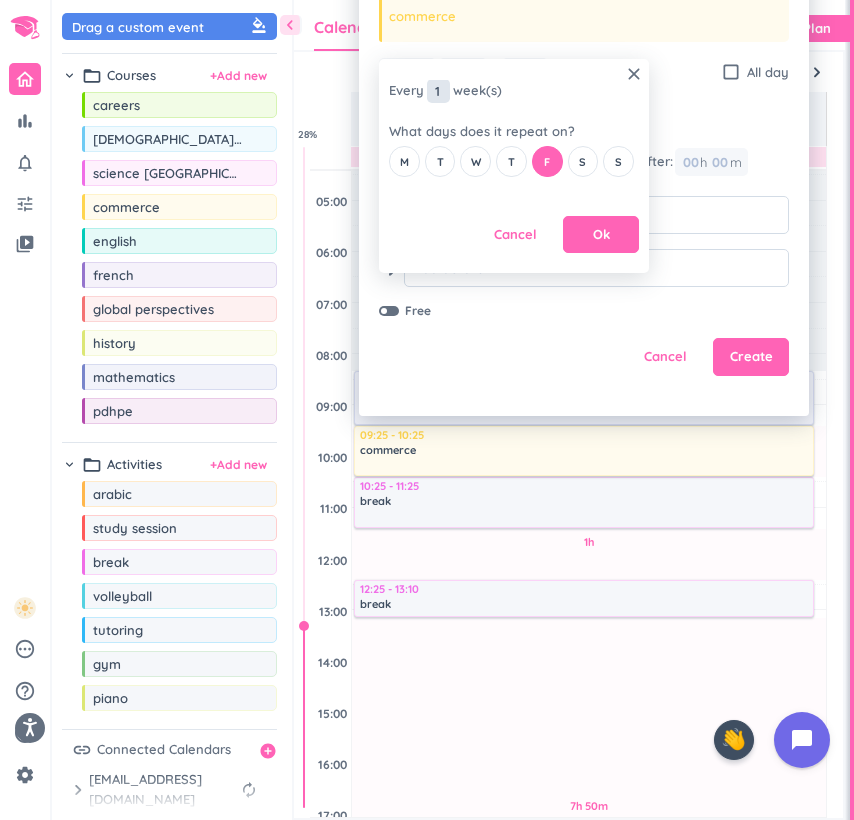 click on "1" at bounding box center [438, 91] 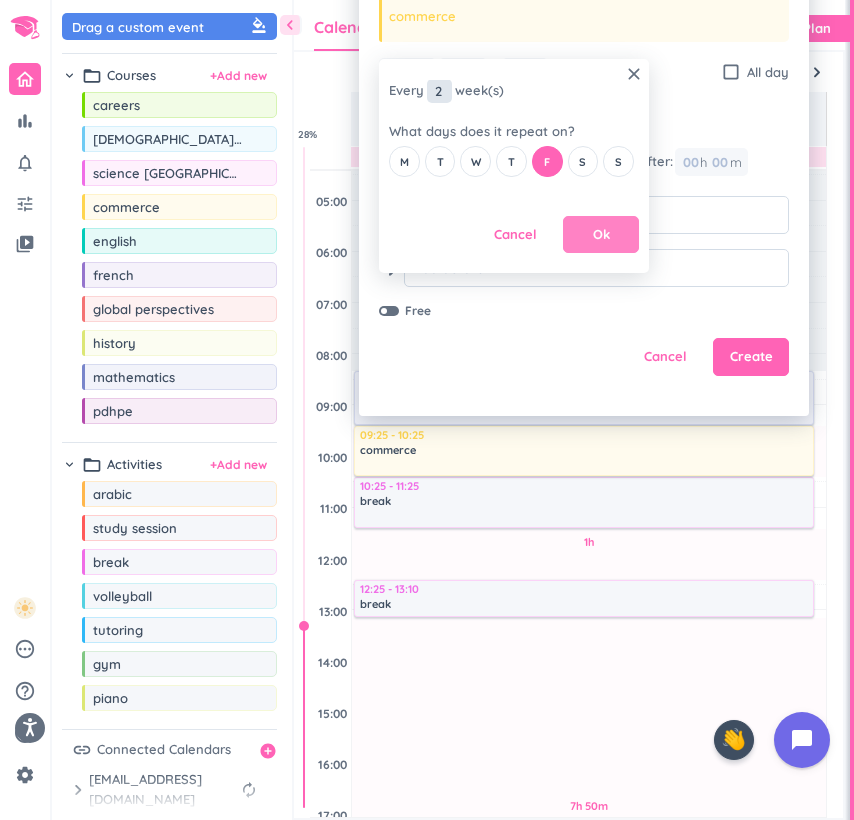 type on "2" 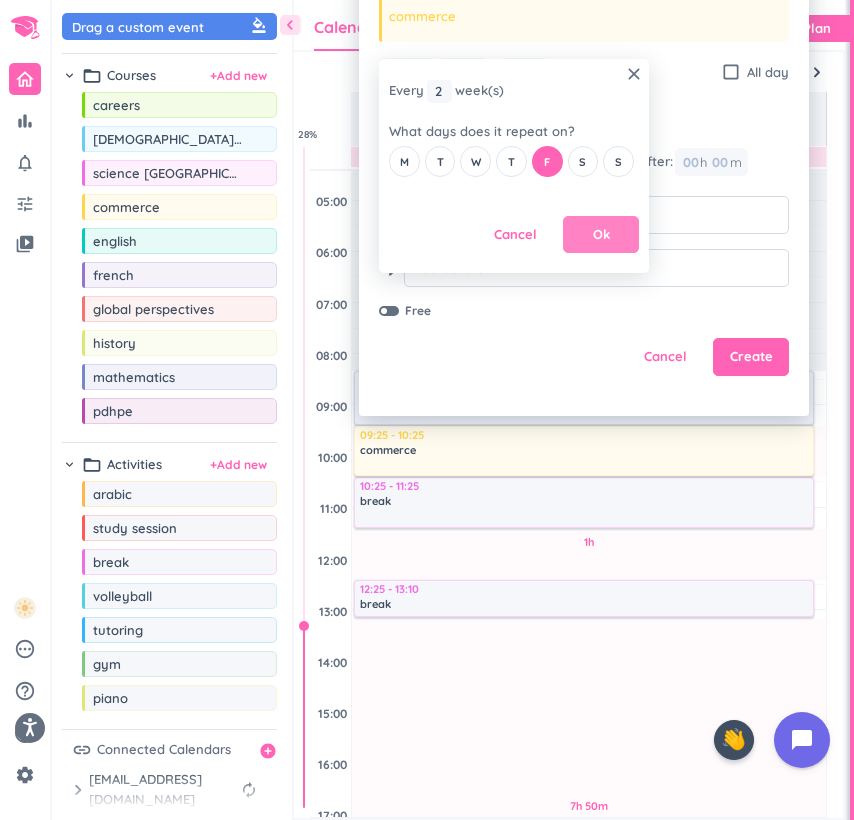 click on "Ok" at bounding box center (601, 235) 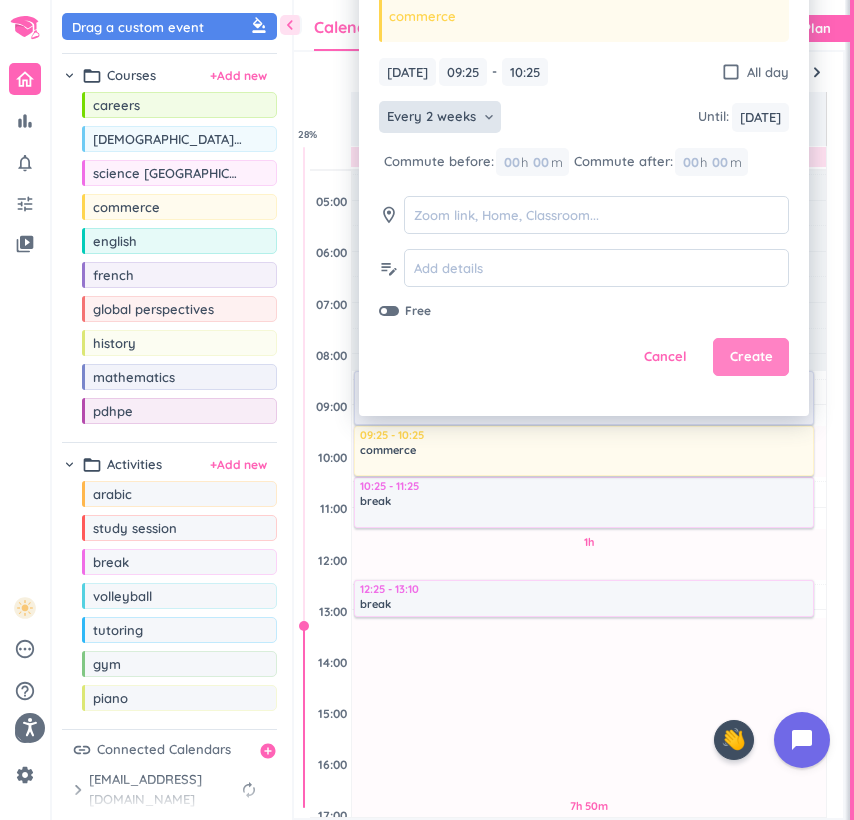 click on "Create" at bounding box center [751, 357] 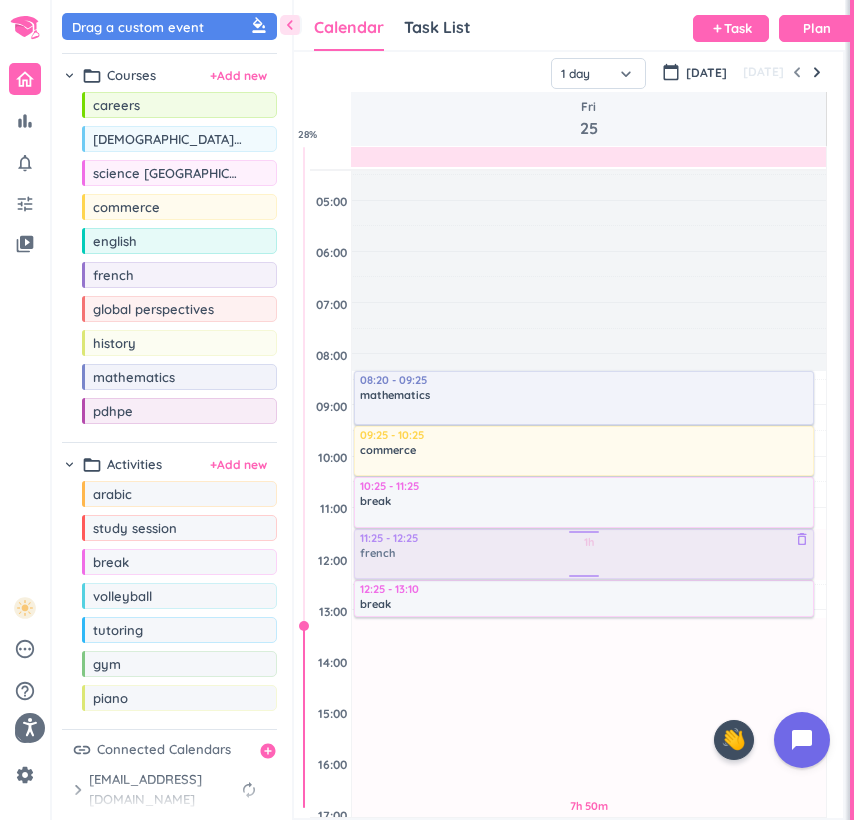drag, startPoint x: 134, startPoint y: 278, endPoint x: 460, endPoint y: 531, distance: 412.65604 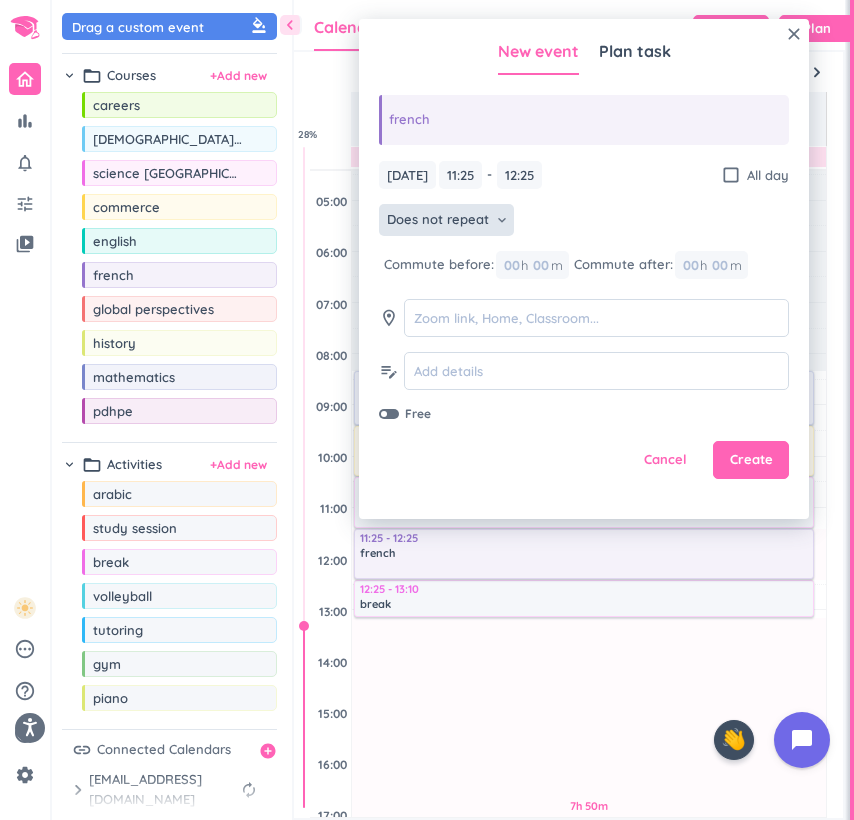 click on "Does not repeat" at bounding box center [438, 220] 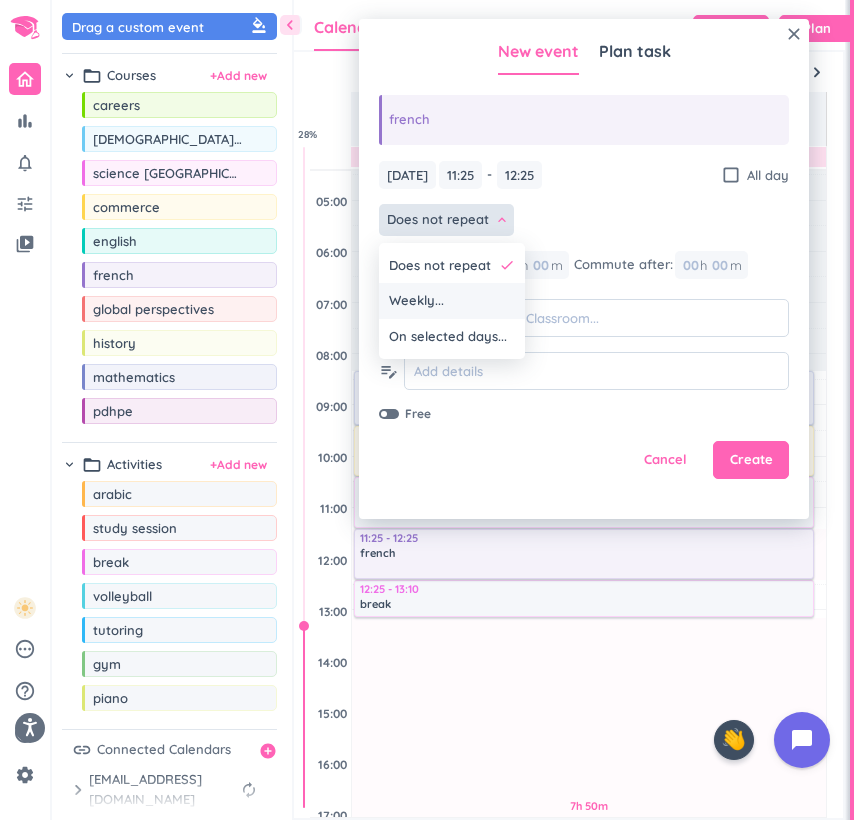click on "Weekly..." at bounding box center [416, 301] 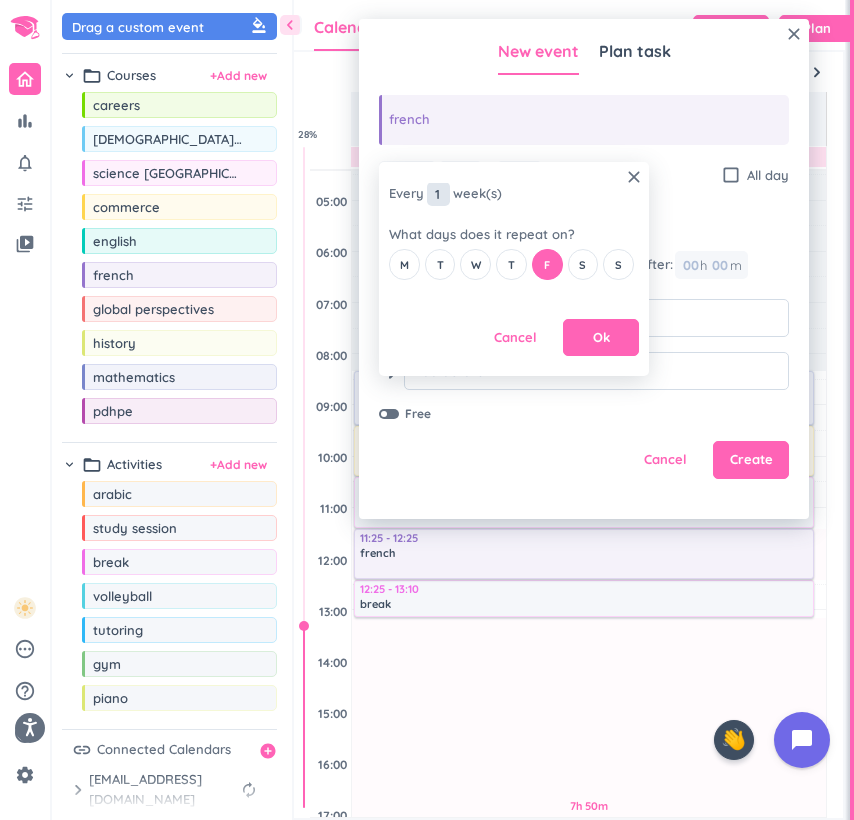 click on "1" at bounding box center (438, 194) 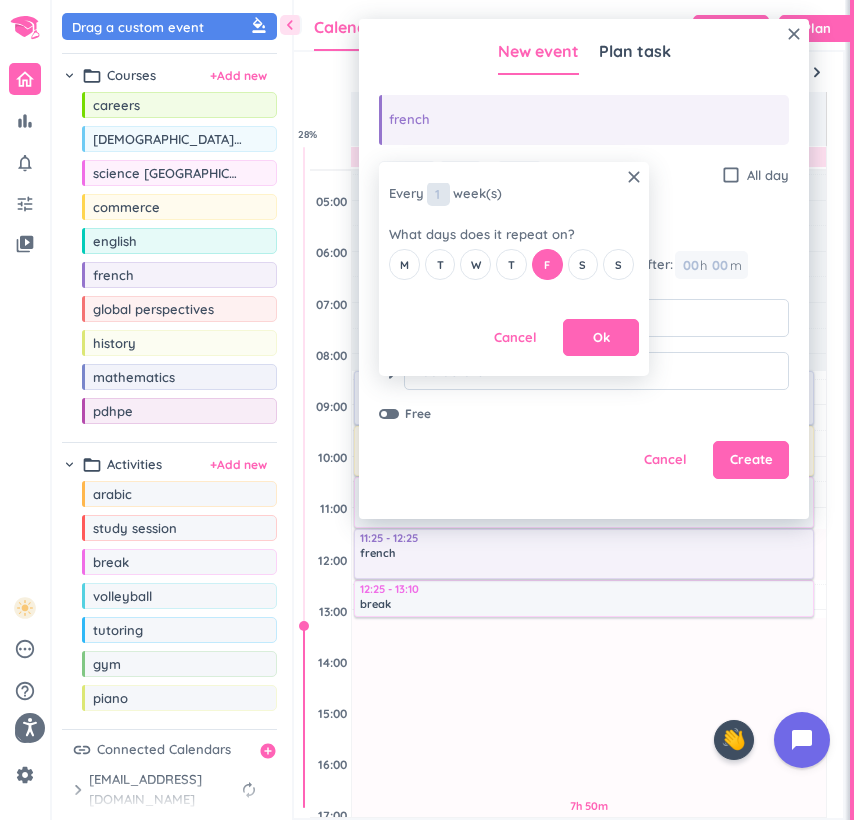 type on "2" 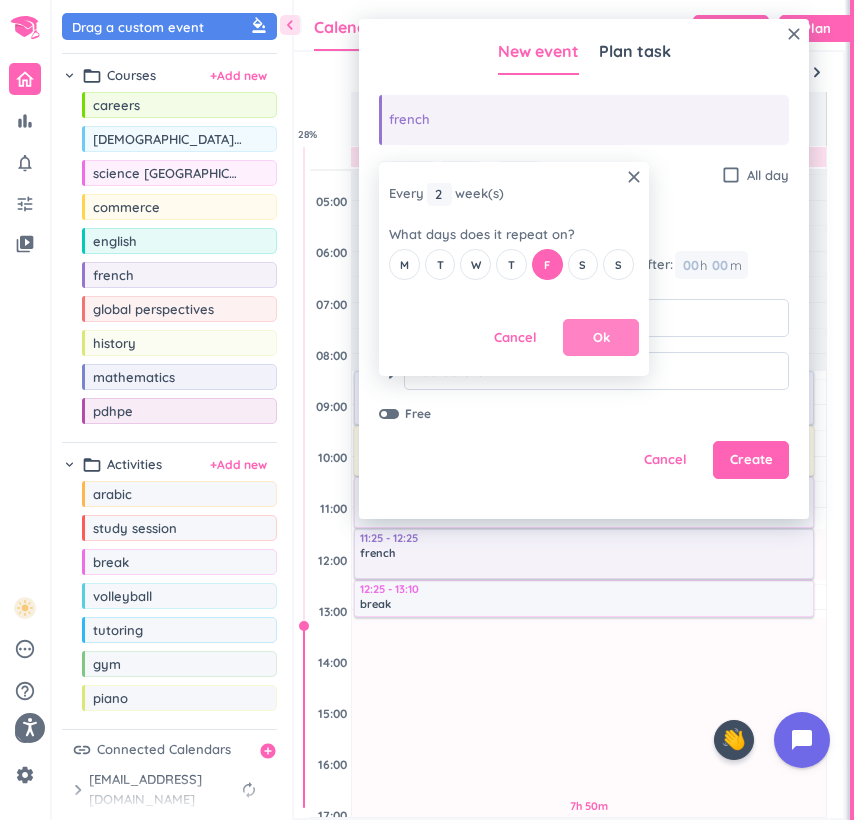 click on "Ok" at bounding box center [601, 338] 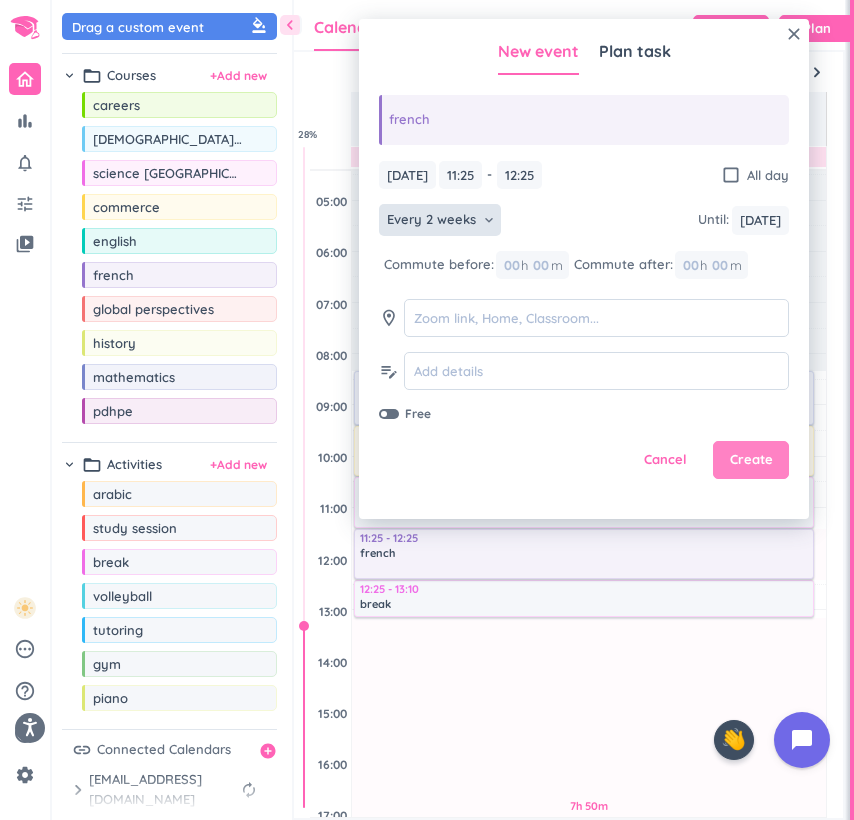 click on "Create" at bounding box center [751, 460] 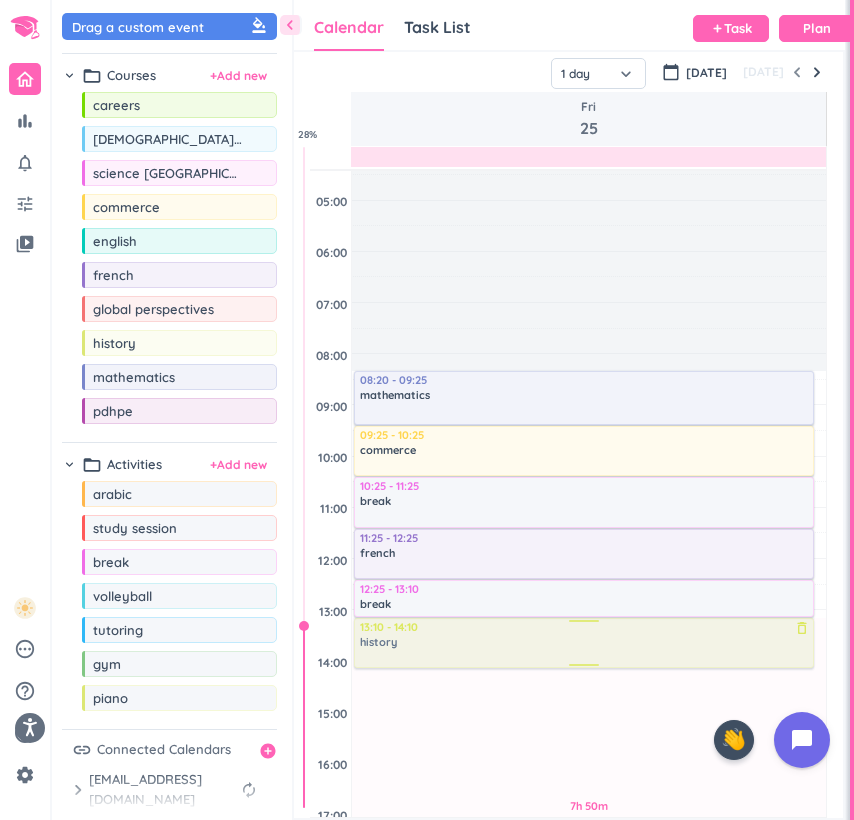 drag, startPoint x: 131, startPoint y: 346, endPoint x: 434, endPoint y: 621, distance: 409.187 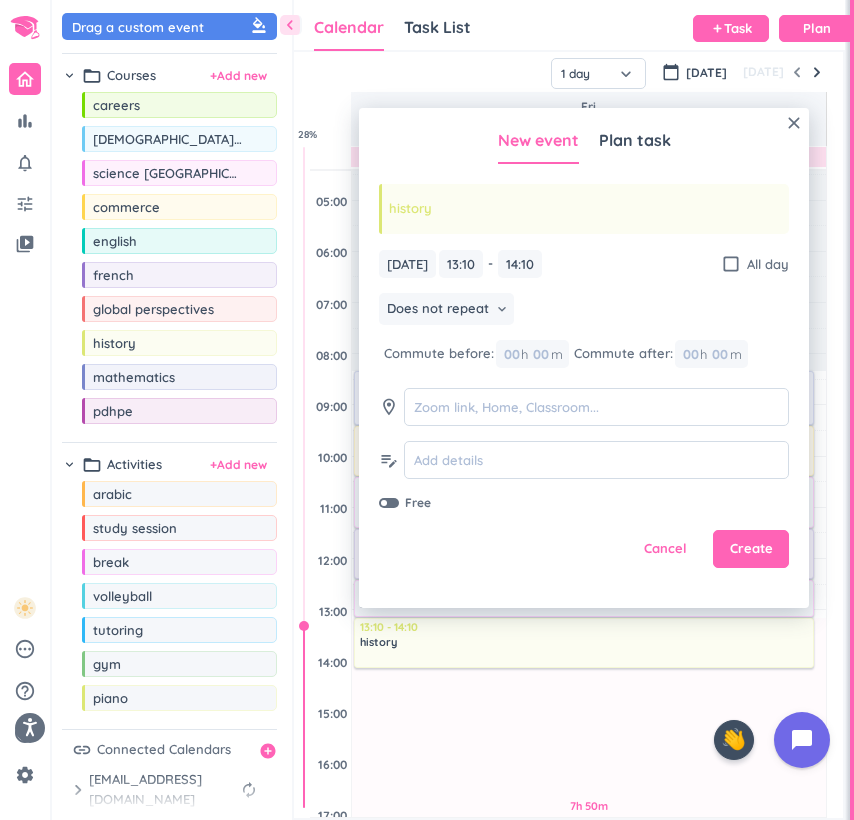click on "Does not repeat keyboard_arrow_down" at bounding box center [584, 311] 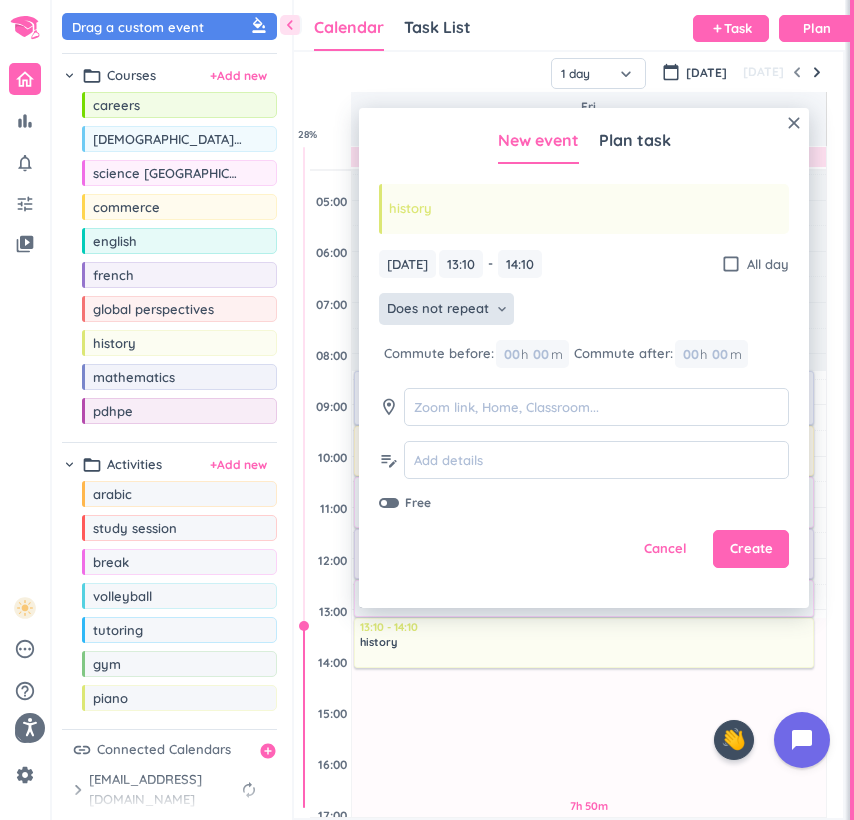 click on "Does not repeat" at bounding box center (438, 309) 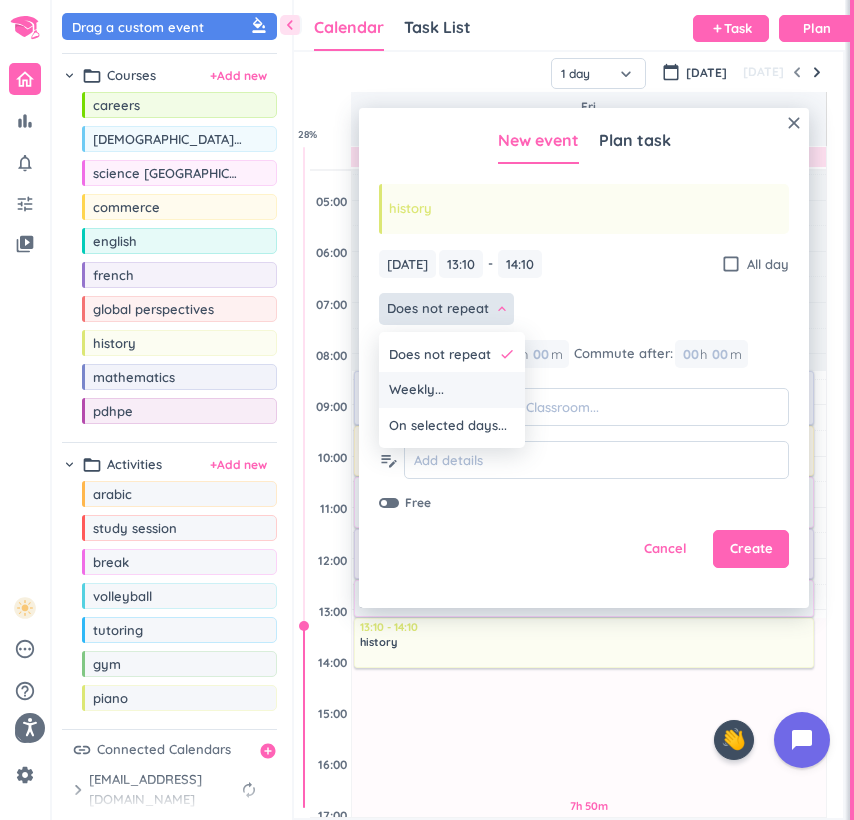 click on "Weekly..." at bounding box center [452, 390] 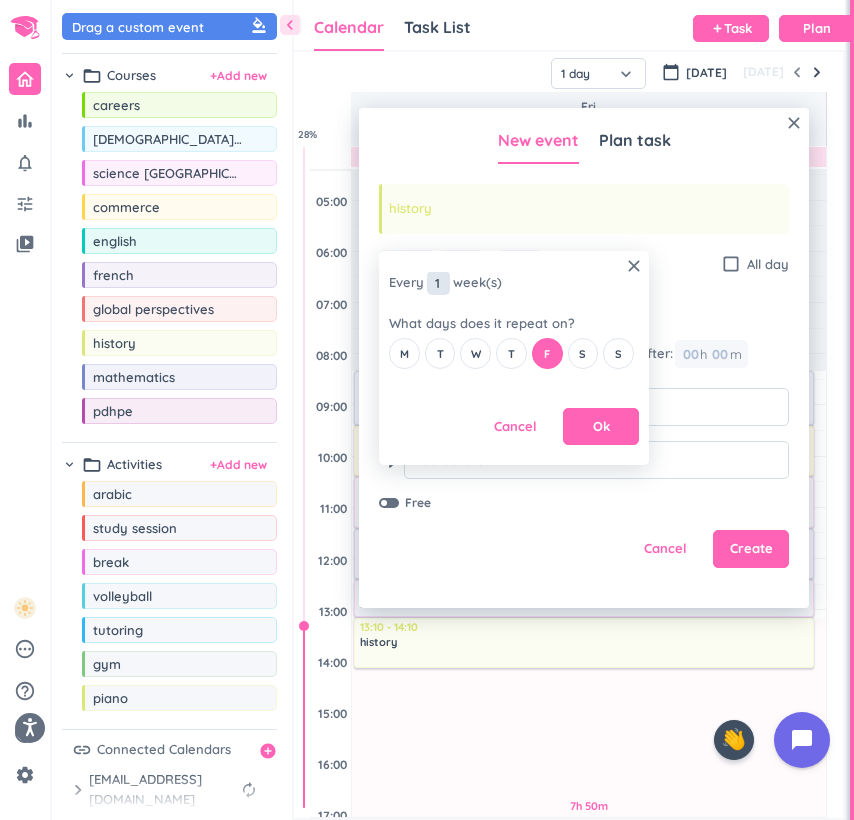 click on "1" at bounding box center (438, 283) 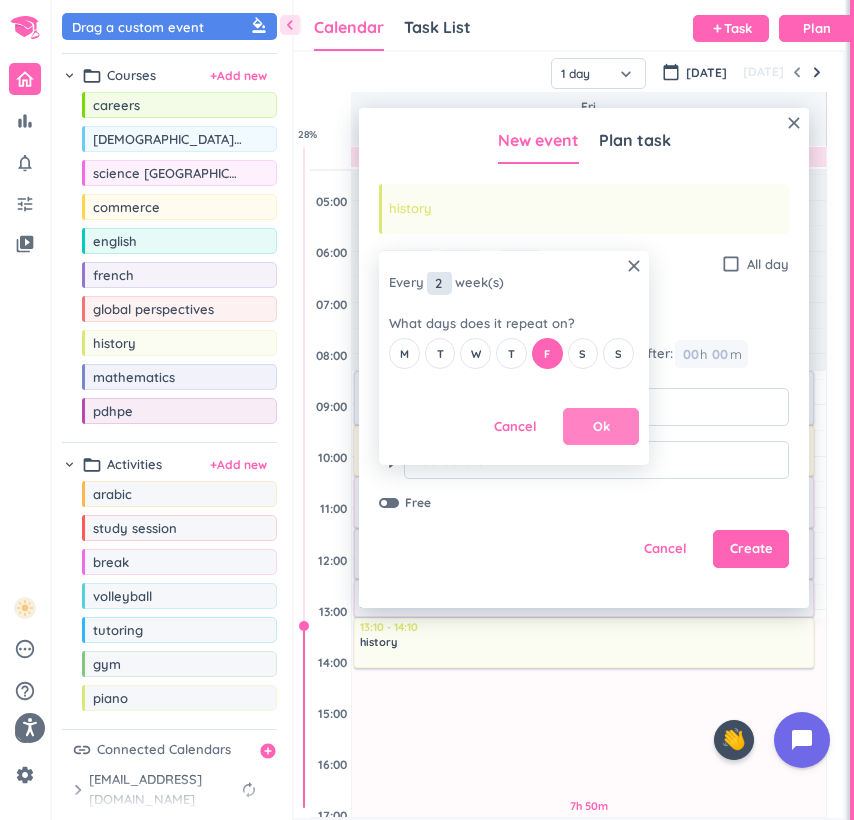 type on "2" 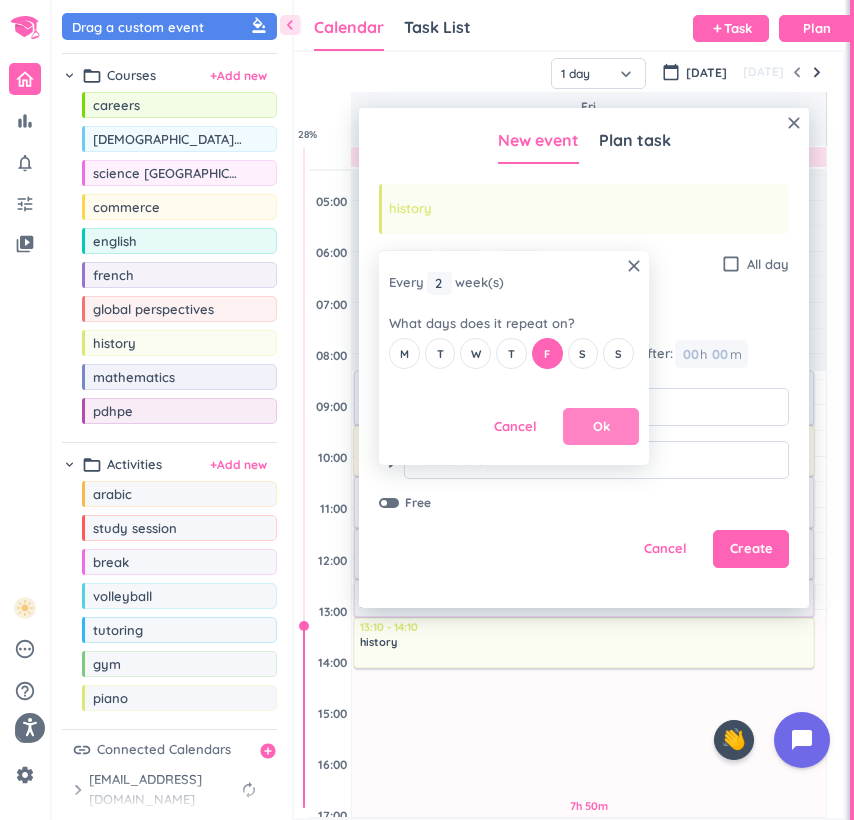click on "Ok" at bounding box center [601, 427] 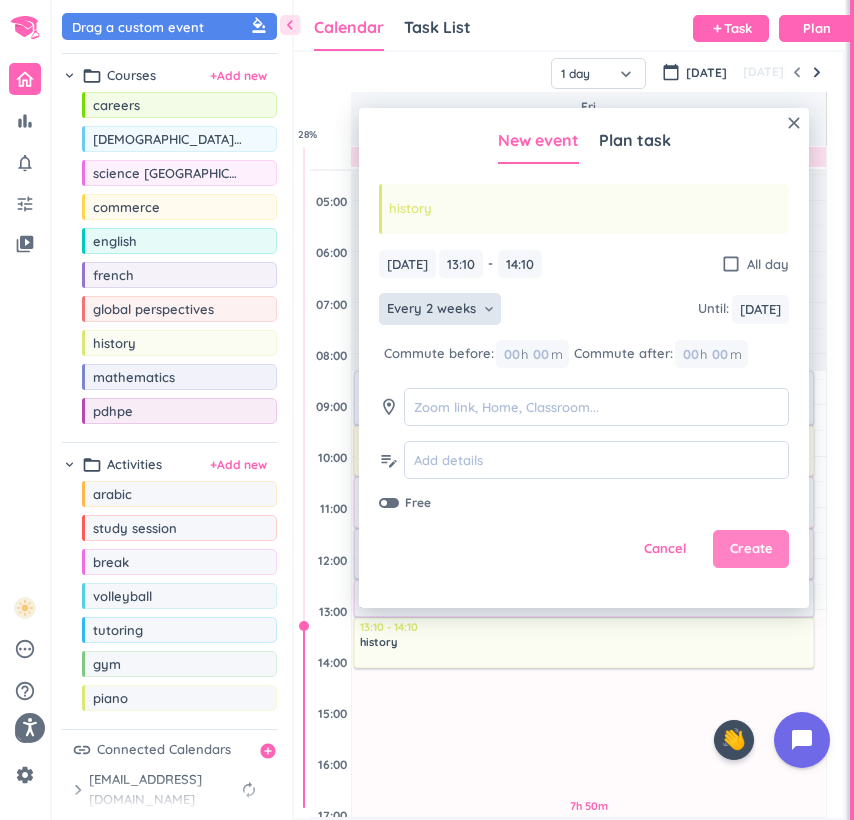 click on "Create" at bounding box center (751, 549) 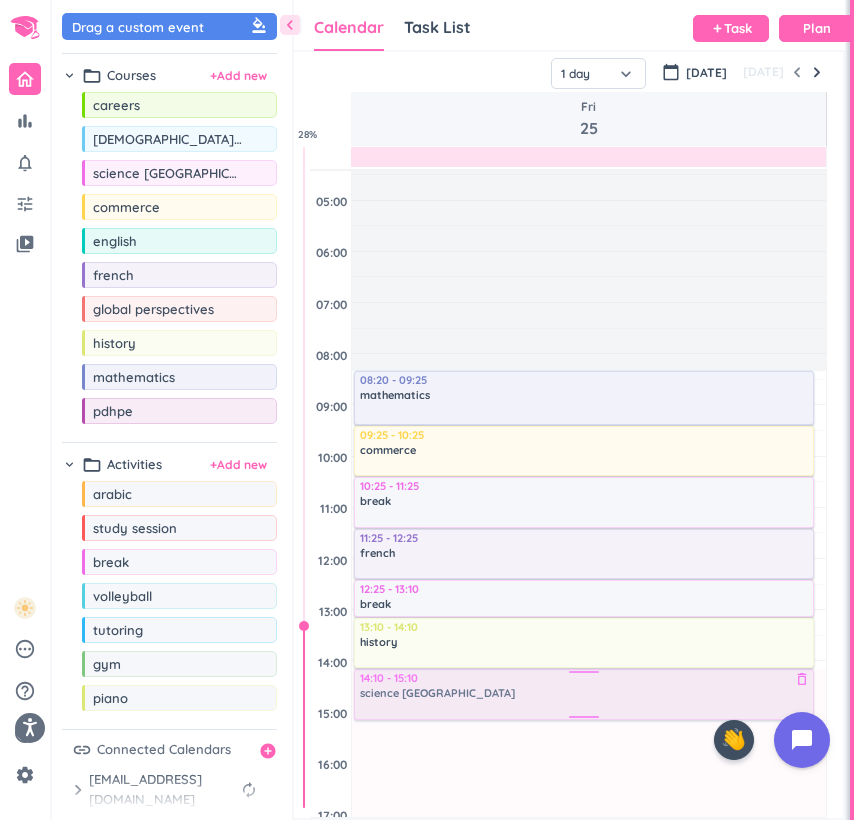 drag, startPoint x: 184, startPoint y: 180, endPoint x: 416, endPoint y: 673, distance: 544.86053 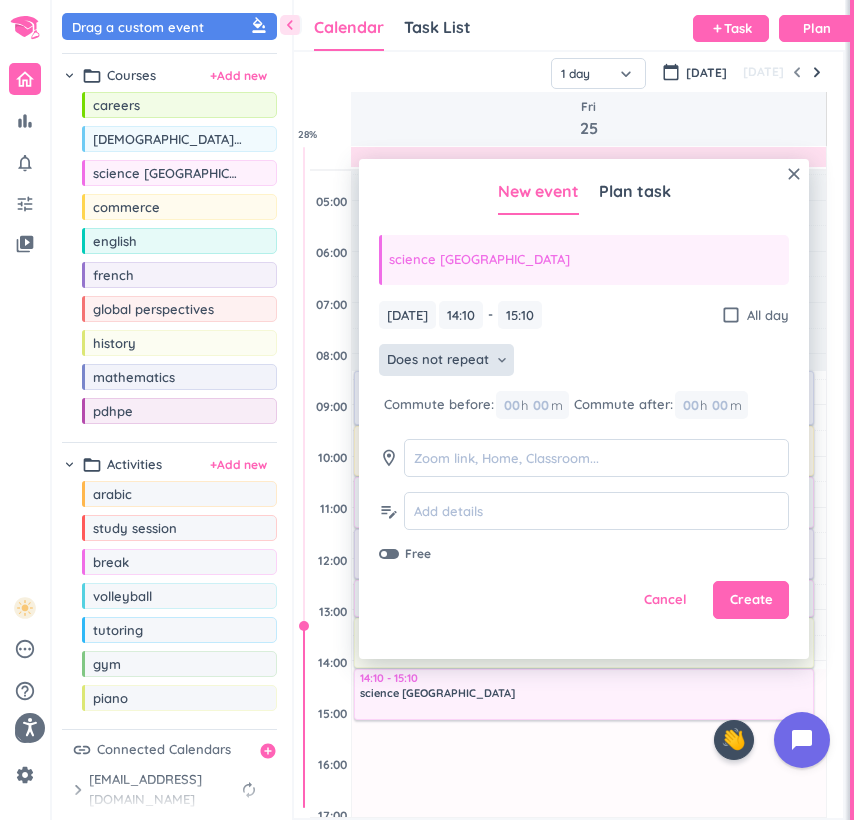 click on "Does not repeat keyboard_arrow_down" at bounding box center [446, 360] 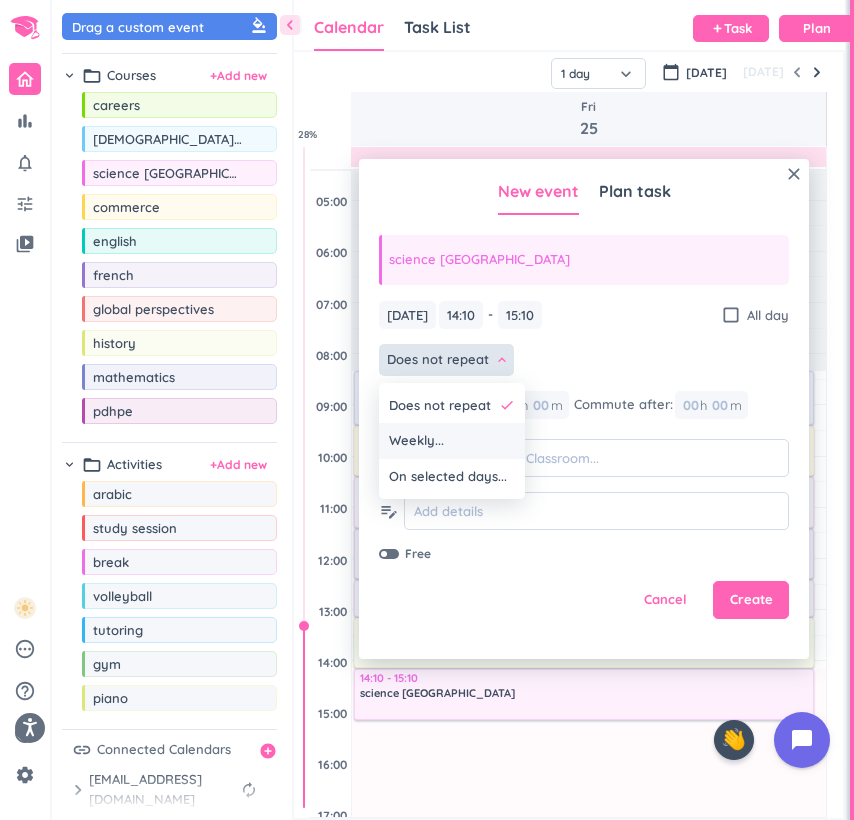 click on "Weekly..." at bounding box center (416, 441) 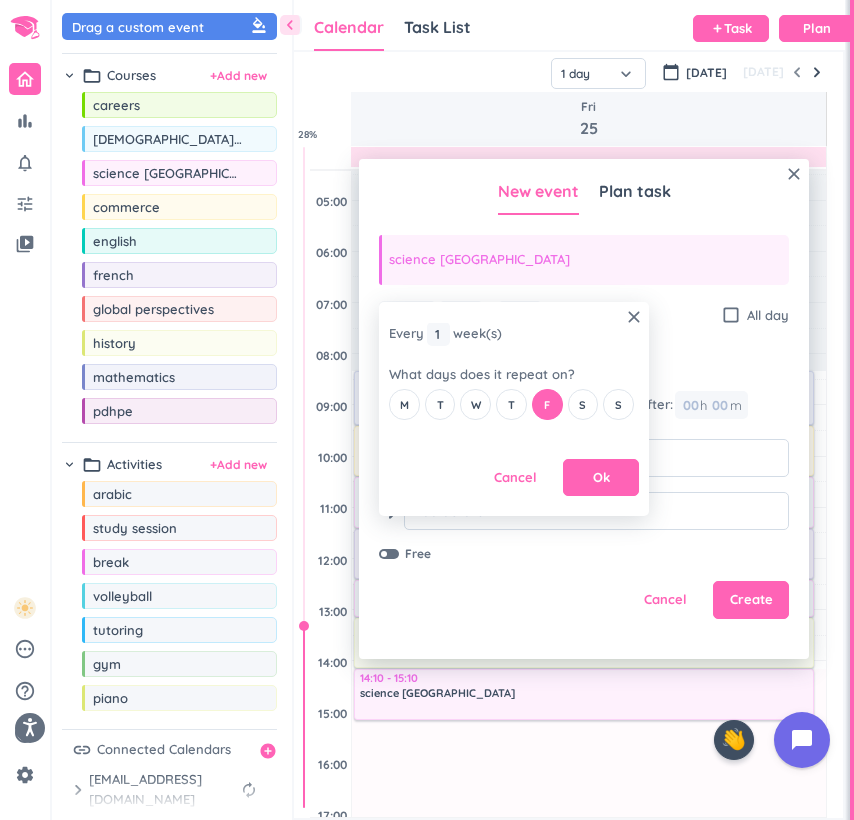 click on "Every 1 1 1 week (s)" at bounding box center (445, 334) 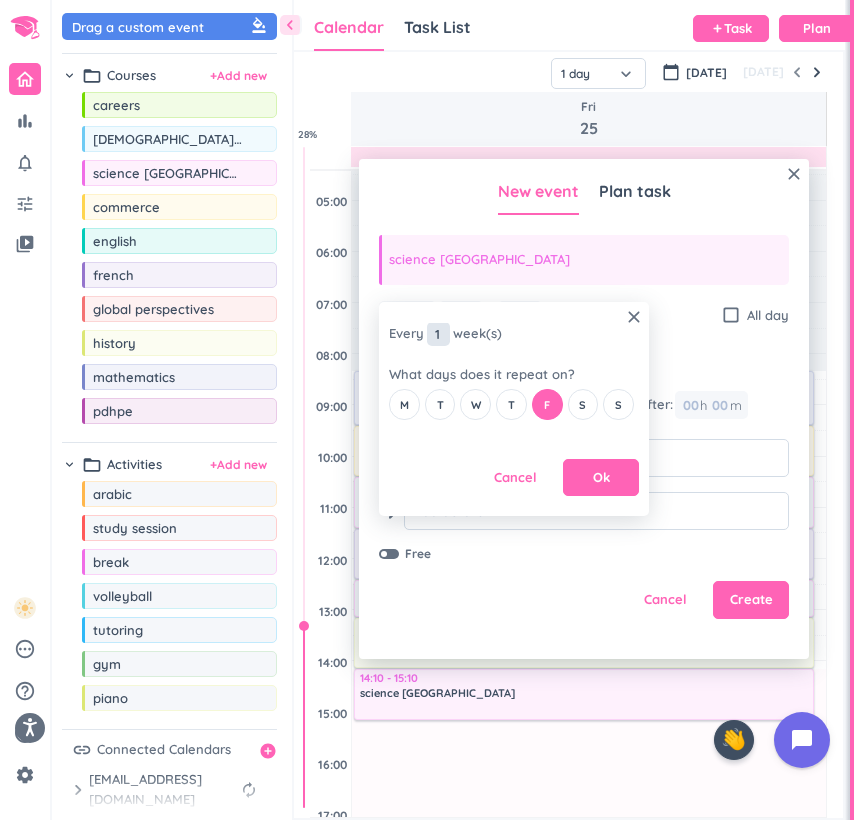 click on "1" at bounding box center [438, 334] 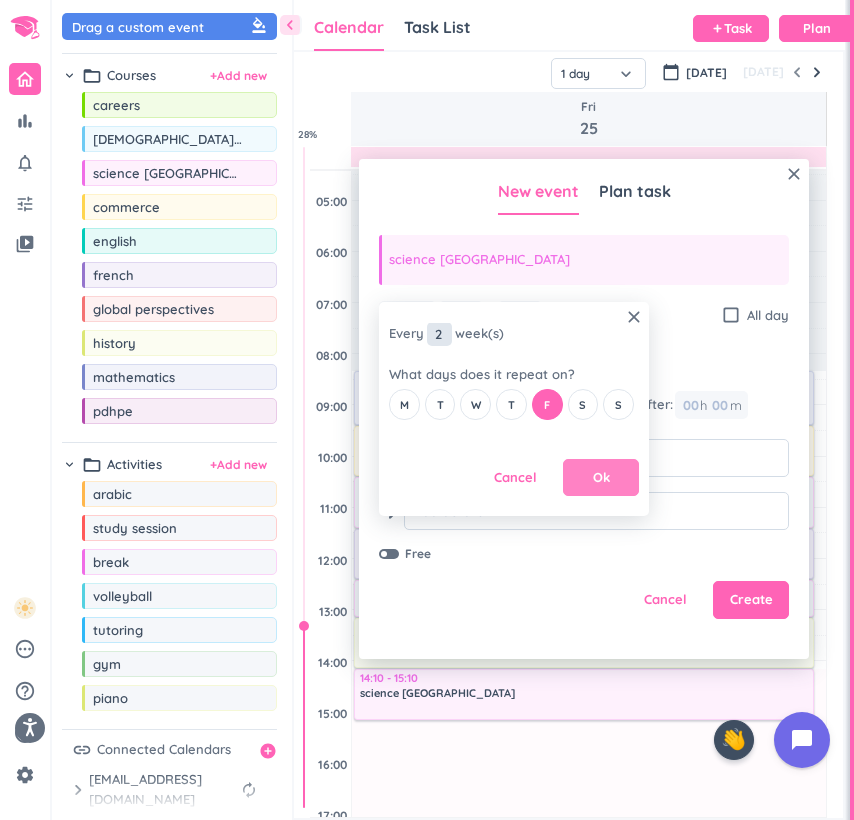 type on "2" 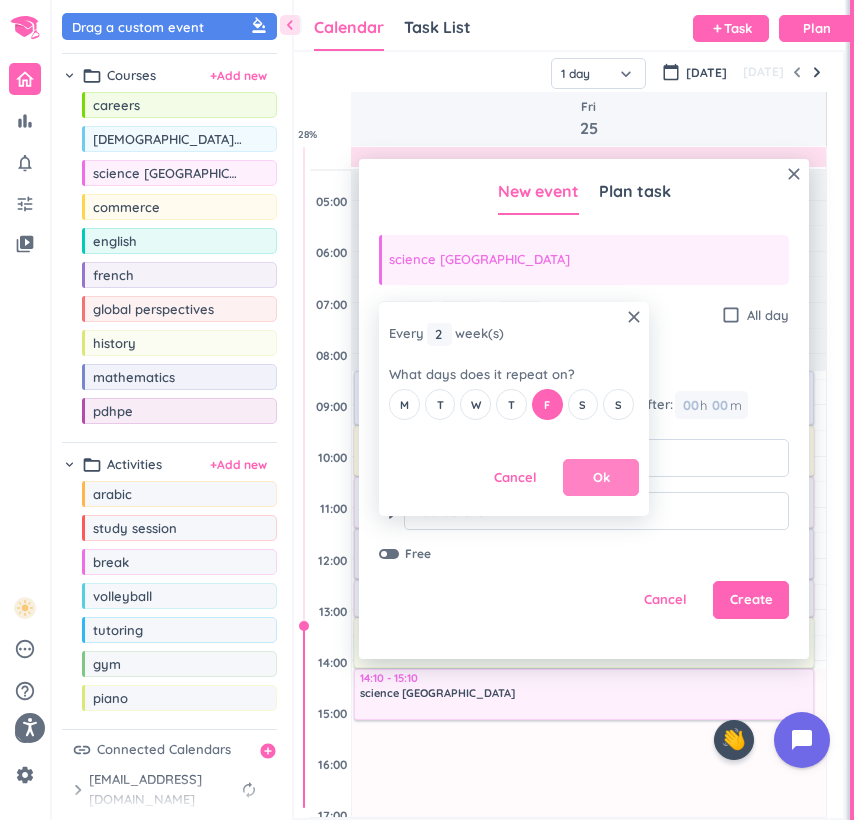 click on "Ok" at bounding box center (601, 478) 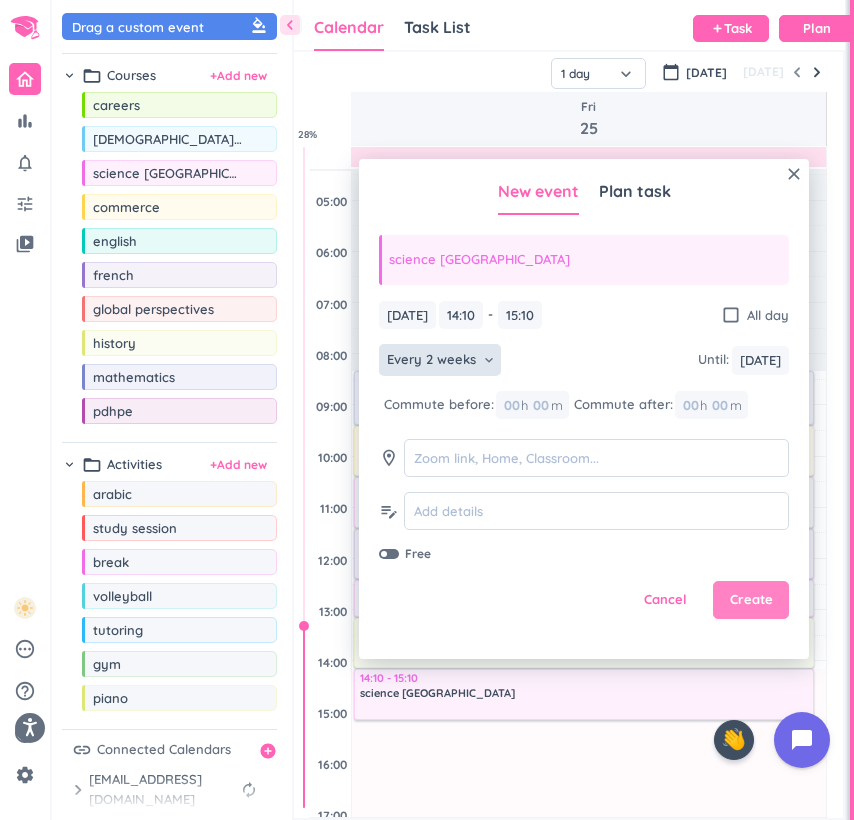 click on "Create" at bounding box center (751, 600) 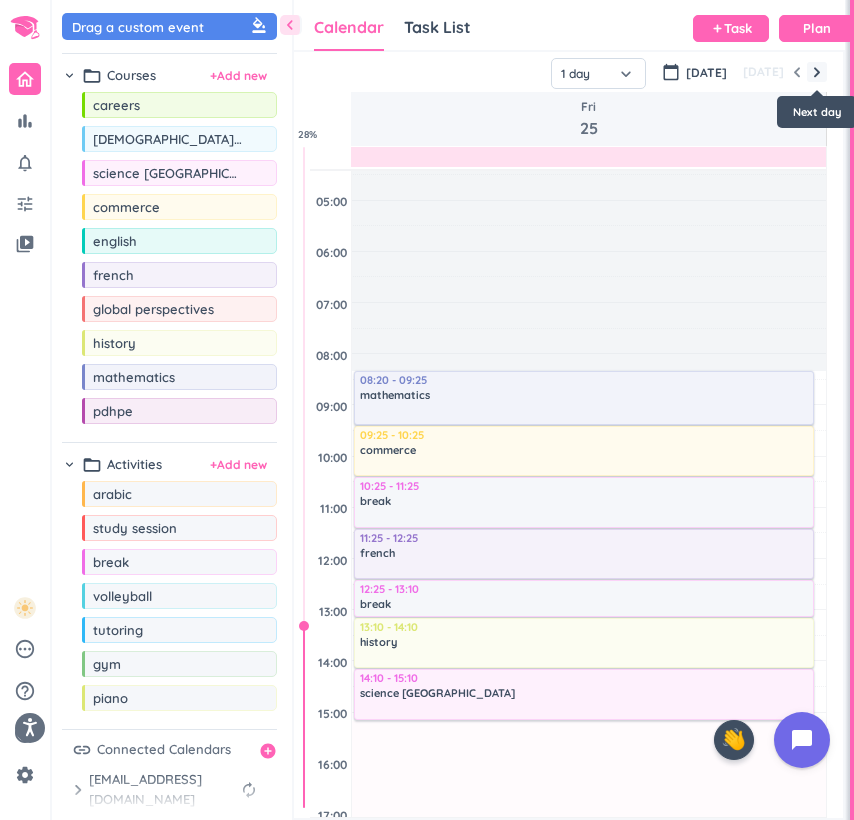 click at bounding box center (817, 72) 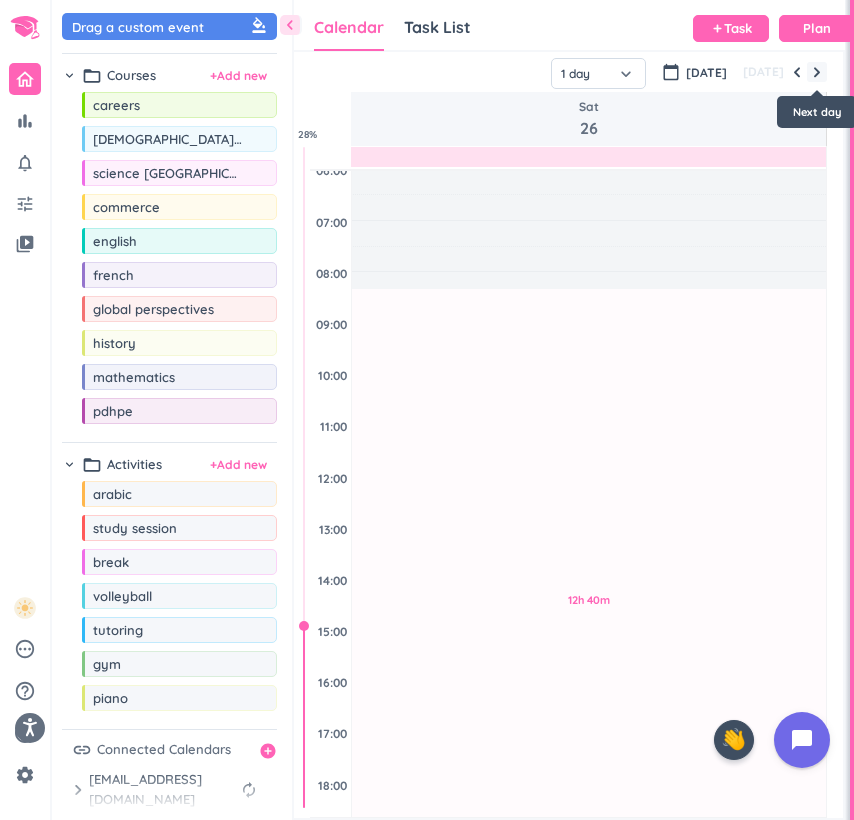 click at bounding box center (817, 72) 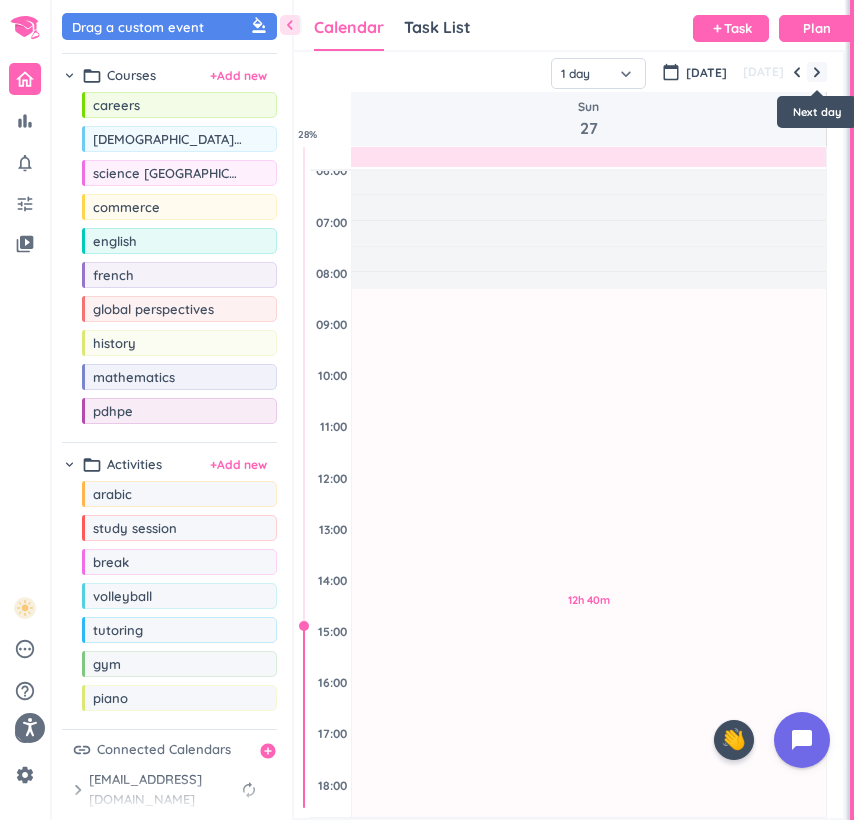 click at bounding box center [817, 72] 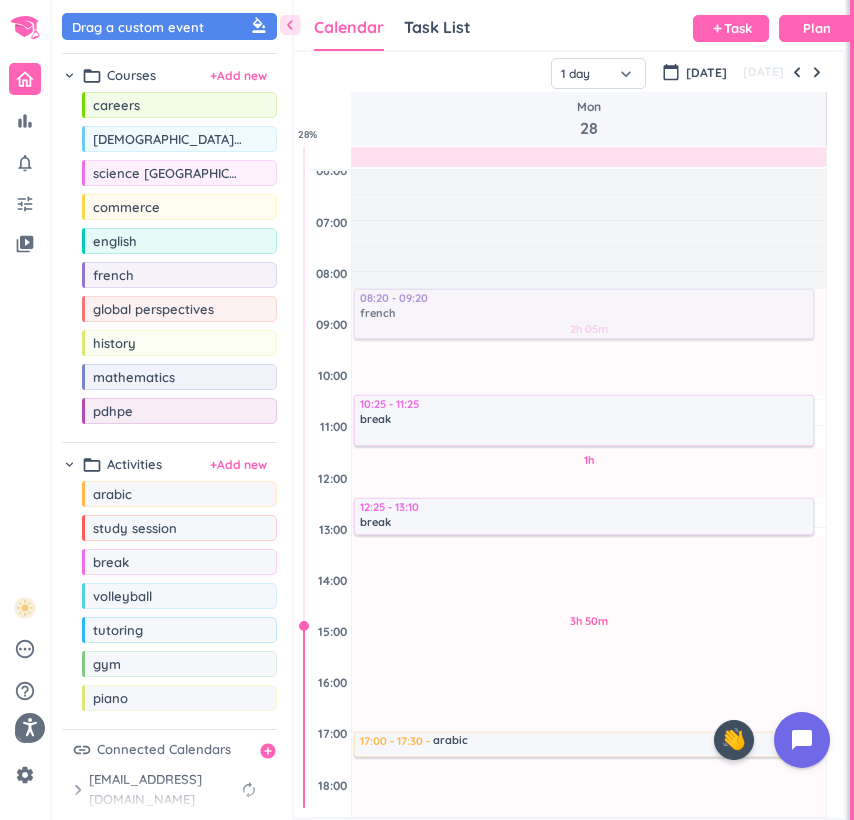 drag, startPoint x: 154, startPoint y: 271, endPoint x: 441, endPoint y: 293, distance: 287.84198 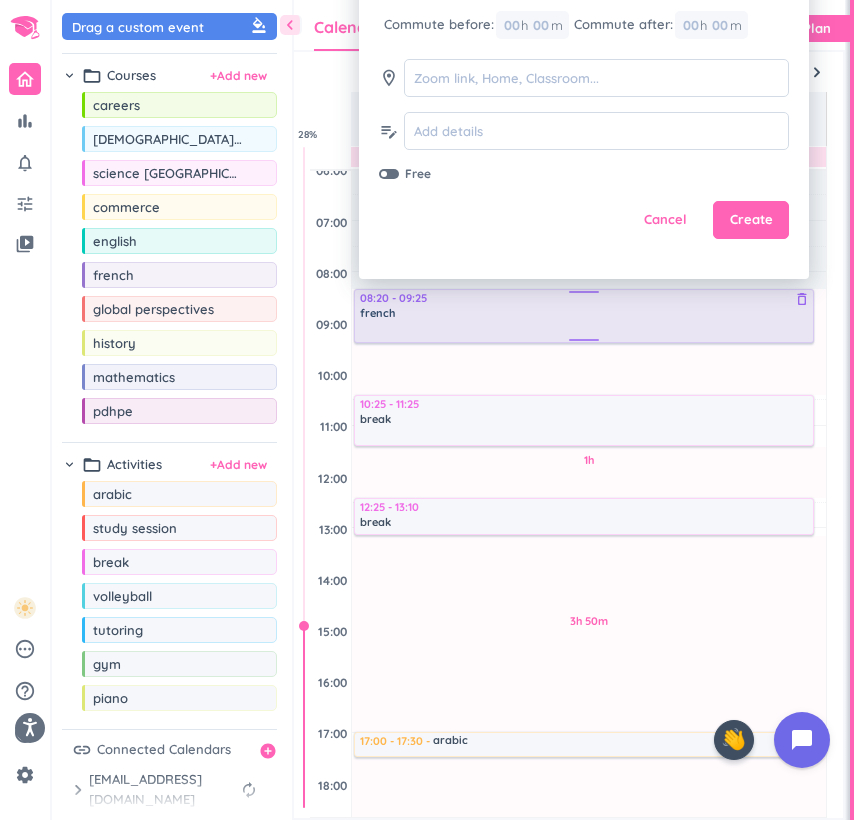 click on "2h 05m Past due Plan 1h  Past due Plan 3h 50m Past due Plan 3h 30m Past due Plan Adjust Awake Time Adjust Awake Time 08:20 - 09:20 [DEMOGRAPHIC_DATA] delete_outline 10:25 - 11:25 break delete_outline 12:25 - 13:10 break delete_outline 17:00 - 17:30 arabic delete_outline 08:20 - 09:25 french delete_outline" at bounding box center (589, 681) 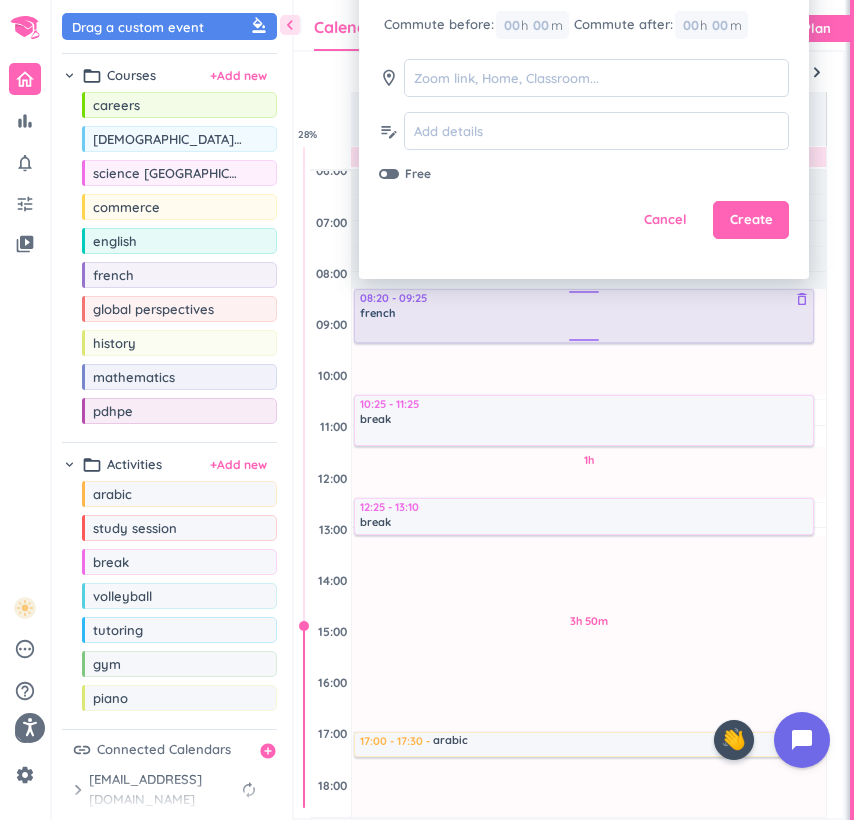 type on "09:25" 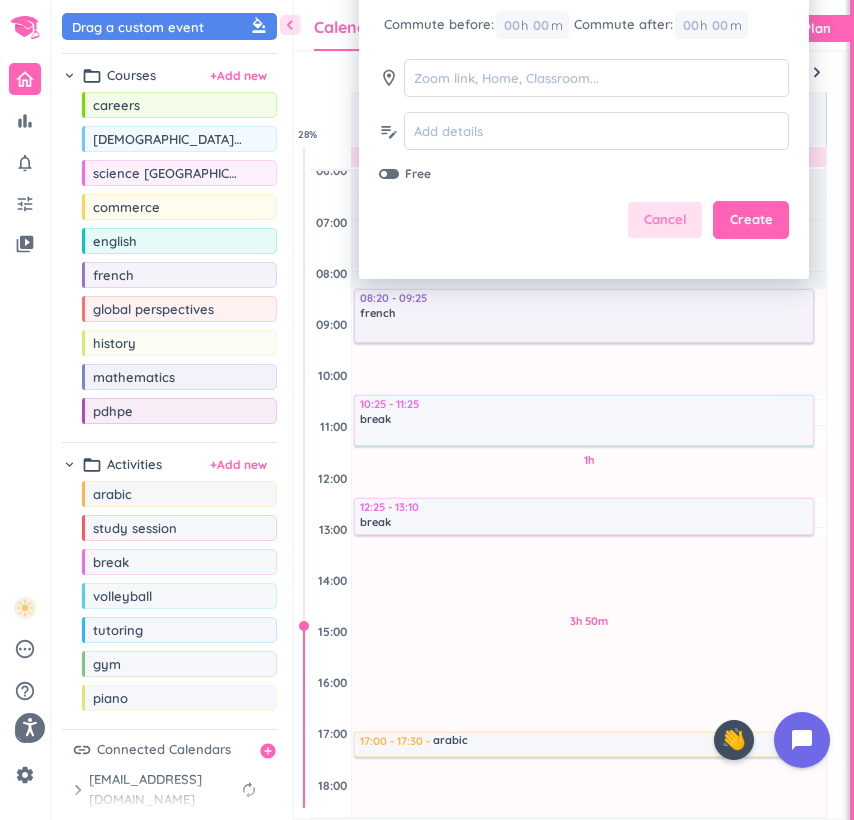 click on "Cancel" at bounding box center (665, 220) 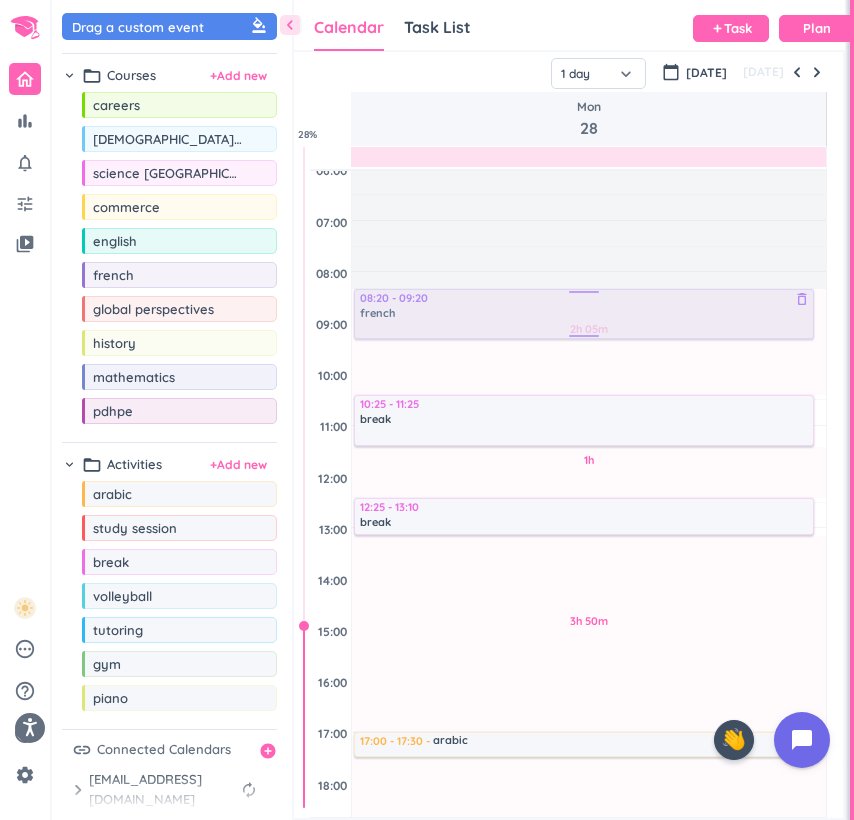 drag, startPoint x: 183, startPoint y: 273, endPoint x: 398, endPoint y: 292, distance: 215.8379 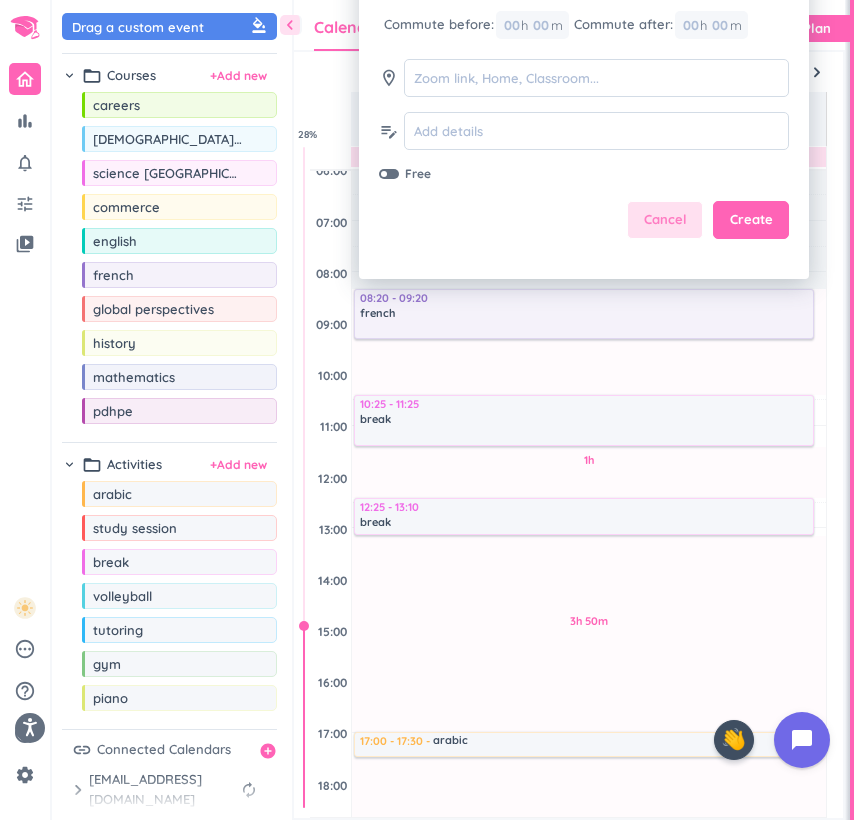 click on "Cancel" at bounding box center [665, 220] 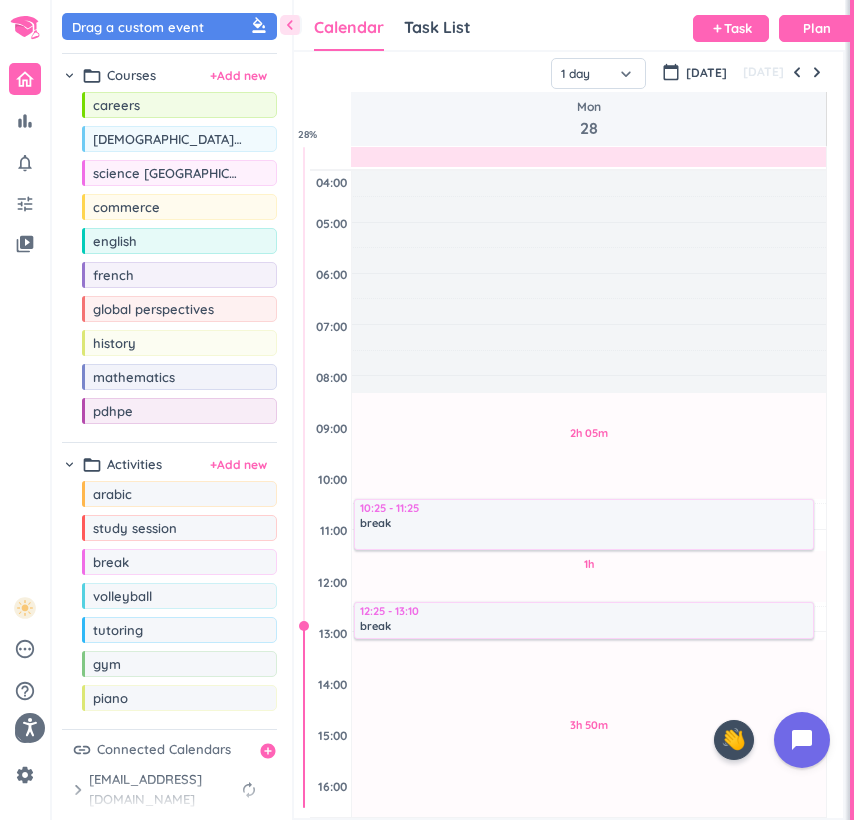 scroll, scrollTop: 0, scrollLeft: 0, axis: both 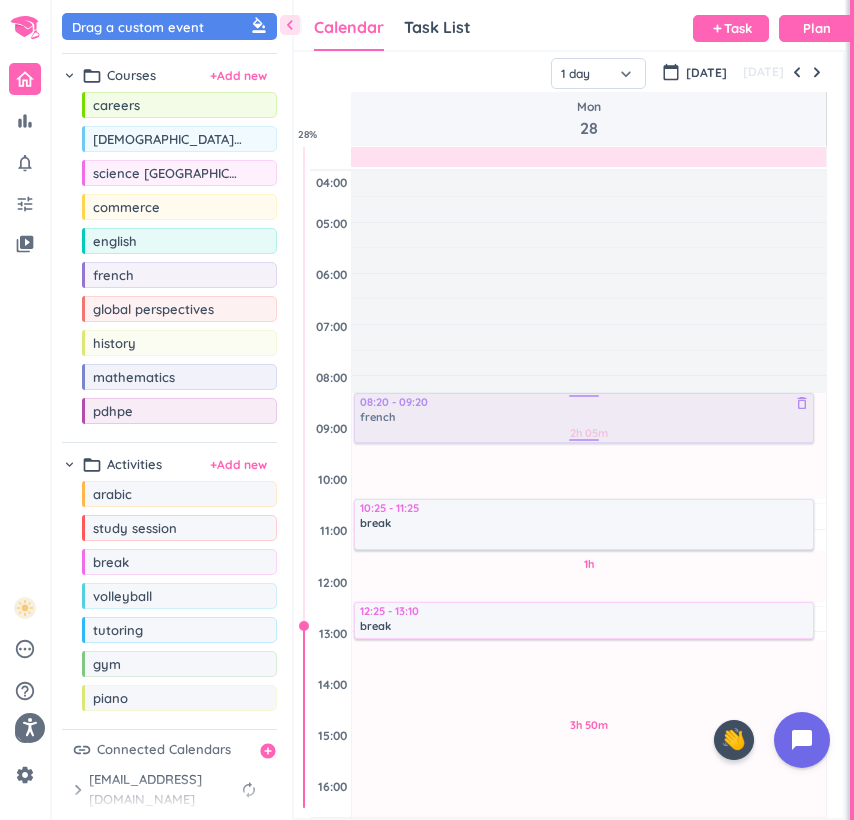 drag, startPoint x: 172, startPoint y: 274, endPoint x: 469, endPoint y: 396, distance: 321.081 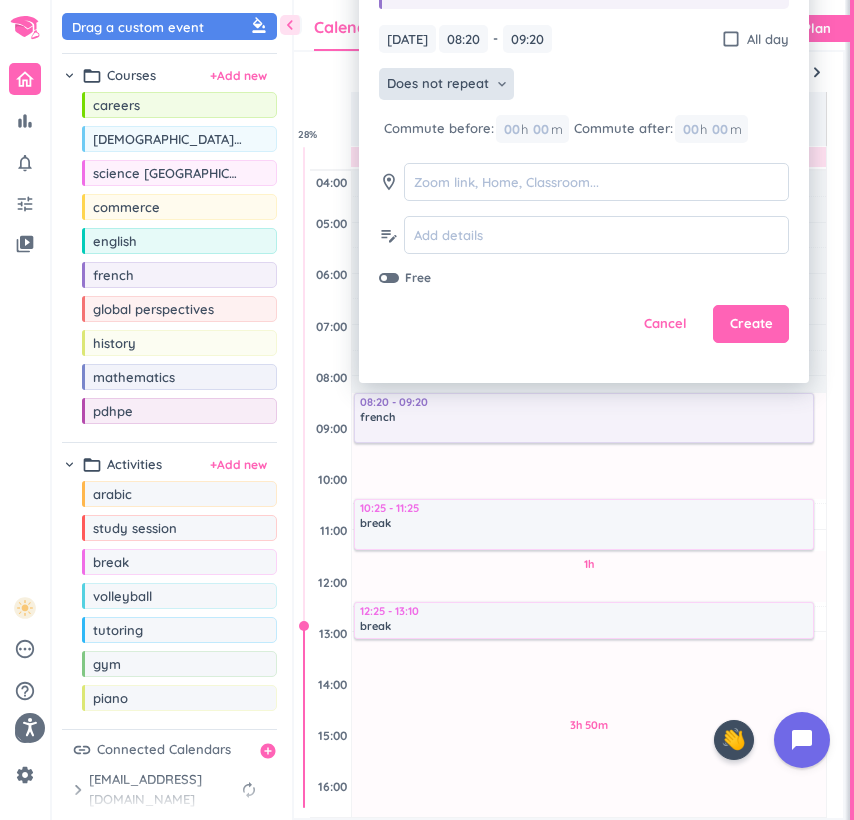 click on "Does not repeat" at bounding box center [438, 84] 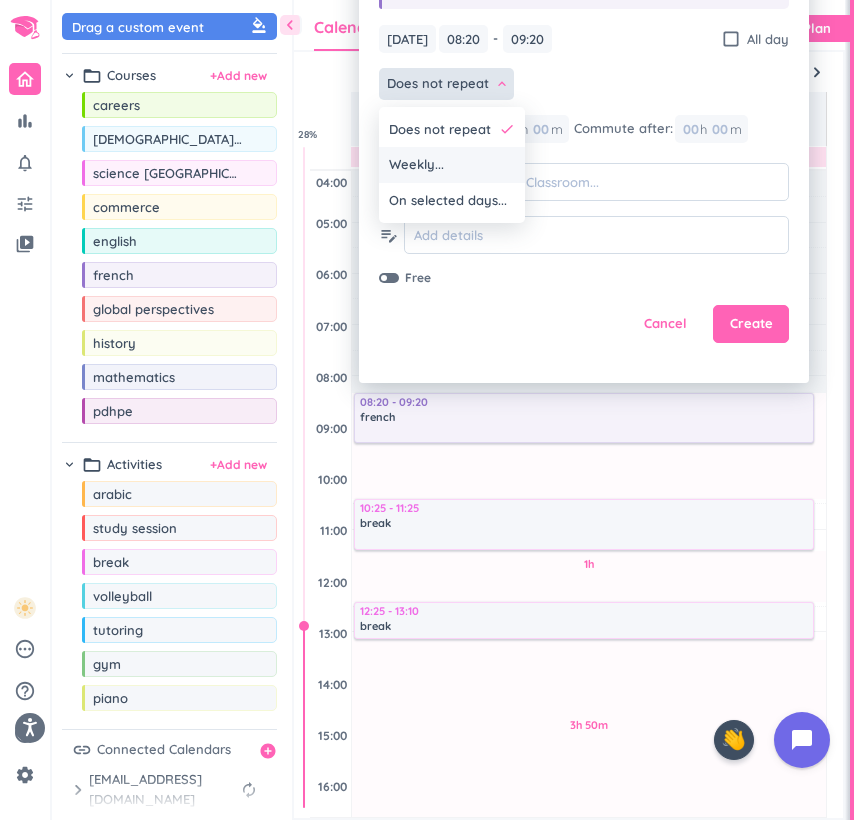 click on "Weekly..." at bounding box center (416, 165) 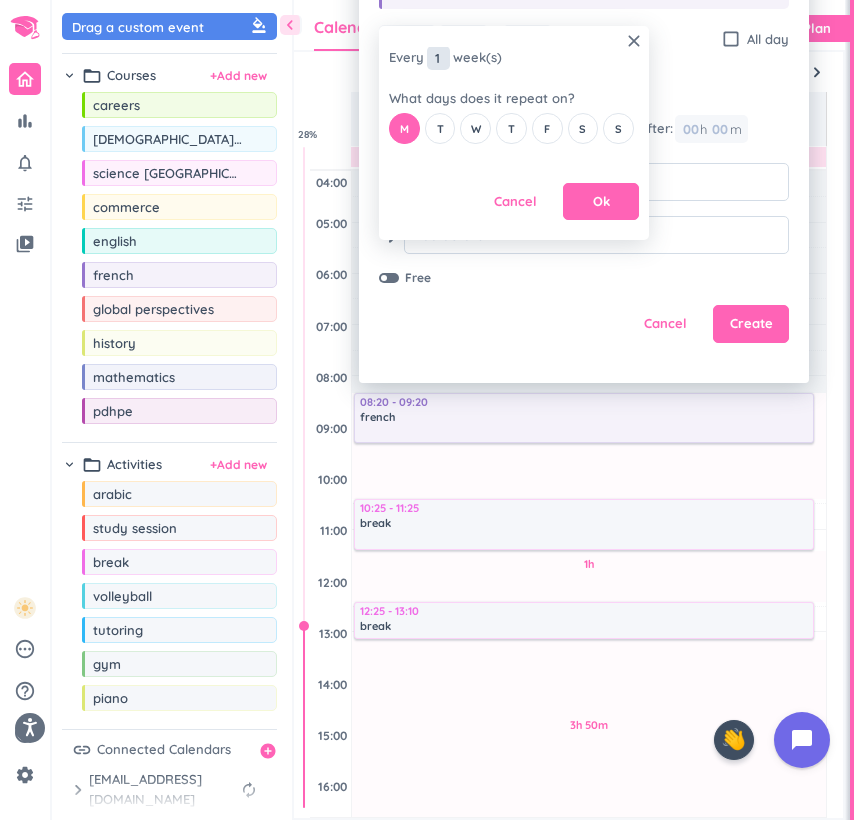 click on "1" at bounding box center [438, 58] 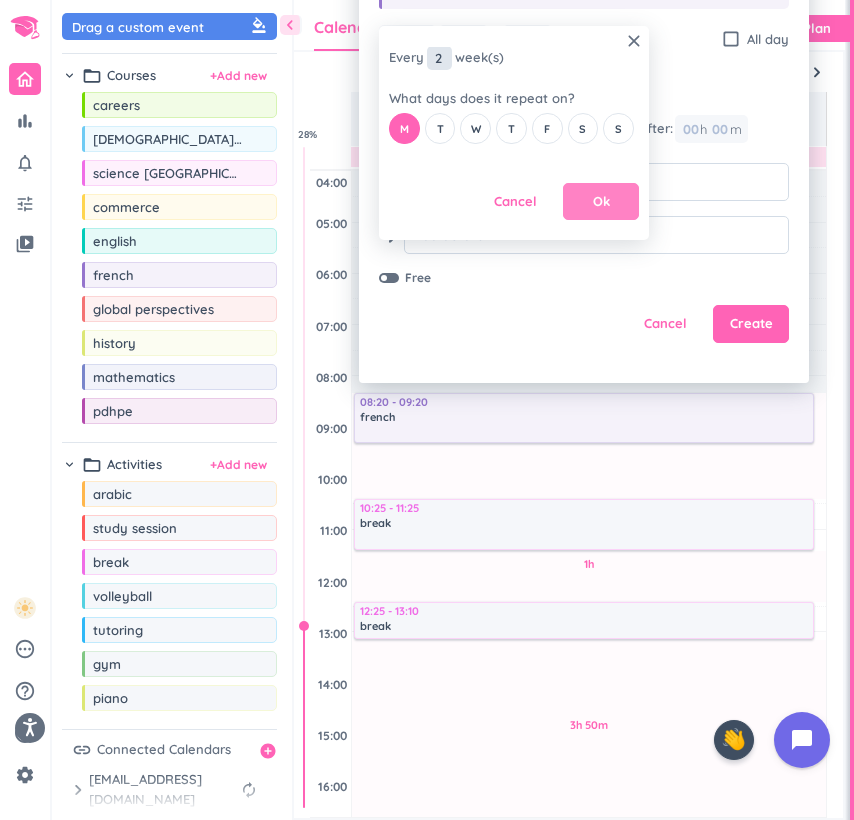 type on "2" 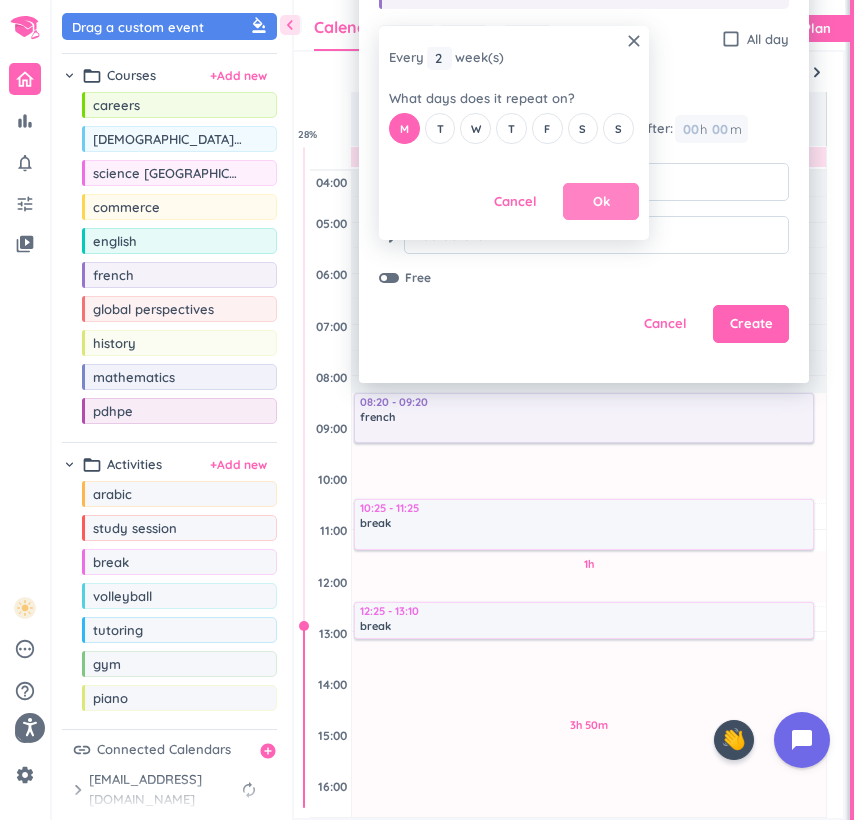 click on "Ok" at bounding box center (601, 202) 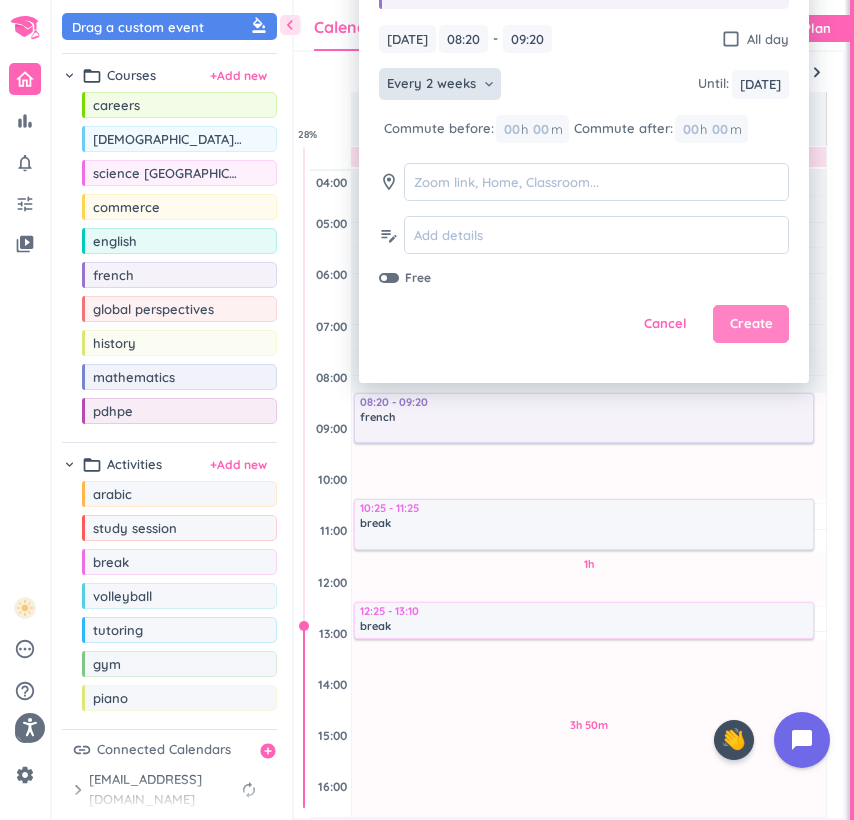 click on "Create" at bounding box center (751, 324) 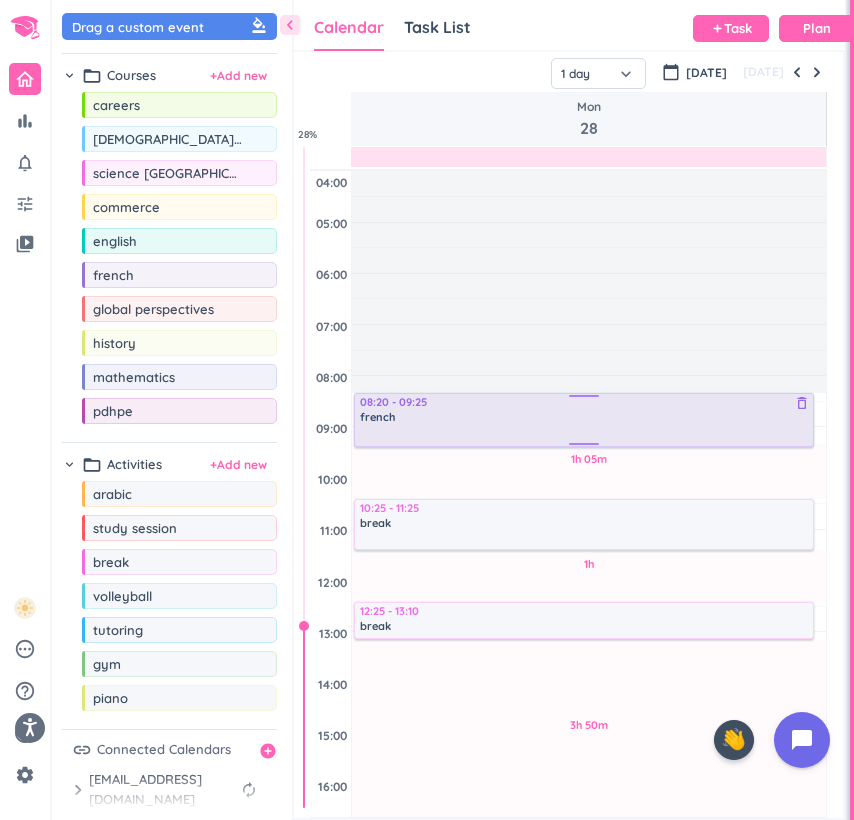 click on "1h 05m Past due Plan 1h  Past due Plan 3h 50m Past due Plan 3h 30m Past due Plan Adjust Awake Time Adjust Awake Time 08:20 - 09:20 [DEMOGRAPHIC_DATA] delete_outline 10:25 - 11:25 break delete_outline 12:25 - 13:10 break delete_outline 17:00 - 17:30 arabic delete_outline 08:20 - 09:25 [DEMOGRAPHIC_DATA] delete_outline" at bounding box center (589, 785) 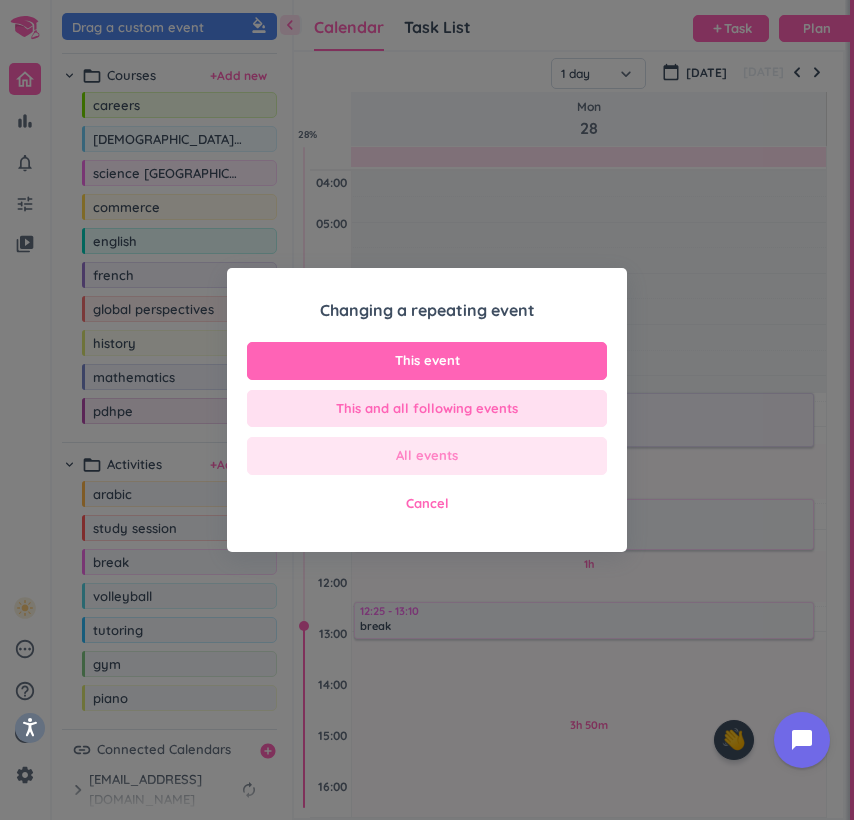 click on "All events" at bounding box center (427, 456) 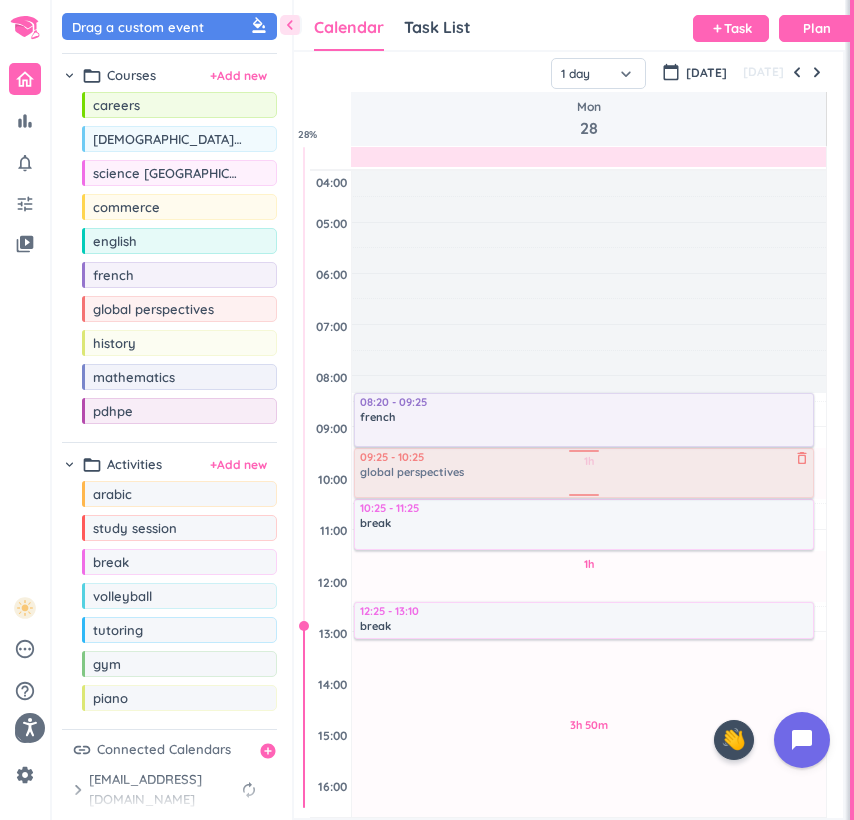 drag, startPoint x: 132, startPoint y: 308, endPoint x: 458, endPoint y: 449, distance: 355.18585 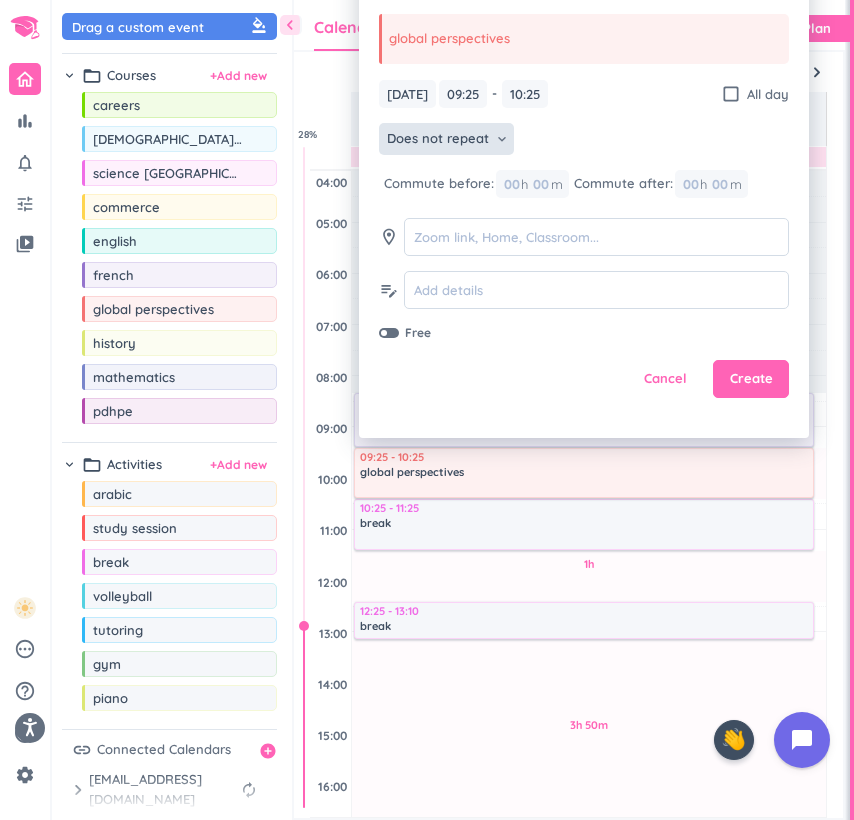 click on "Does not repeat" at bounding box center [438, 139] 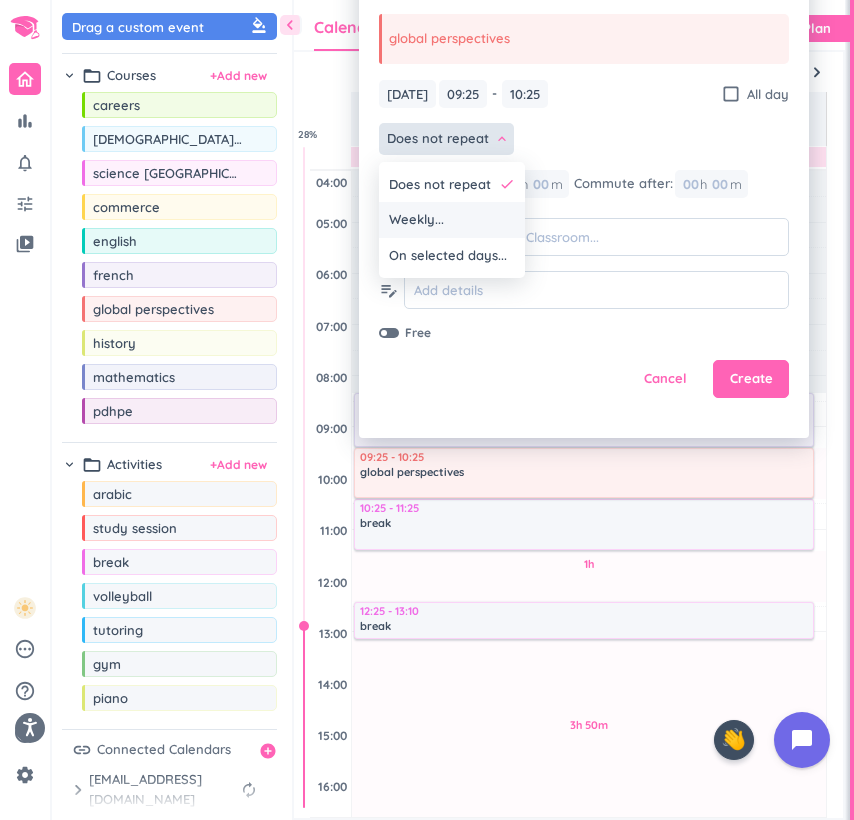 click on "Weekly..." at bounding box center [452, 220] 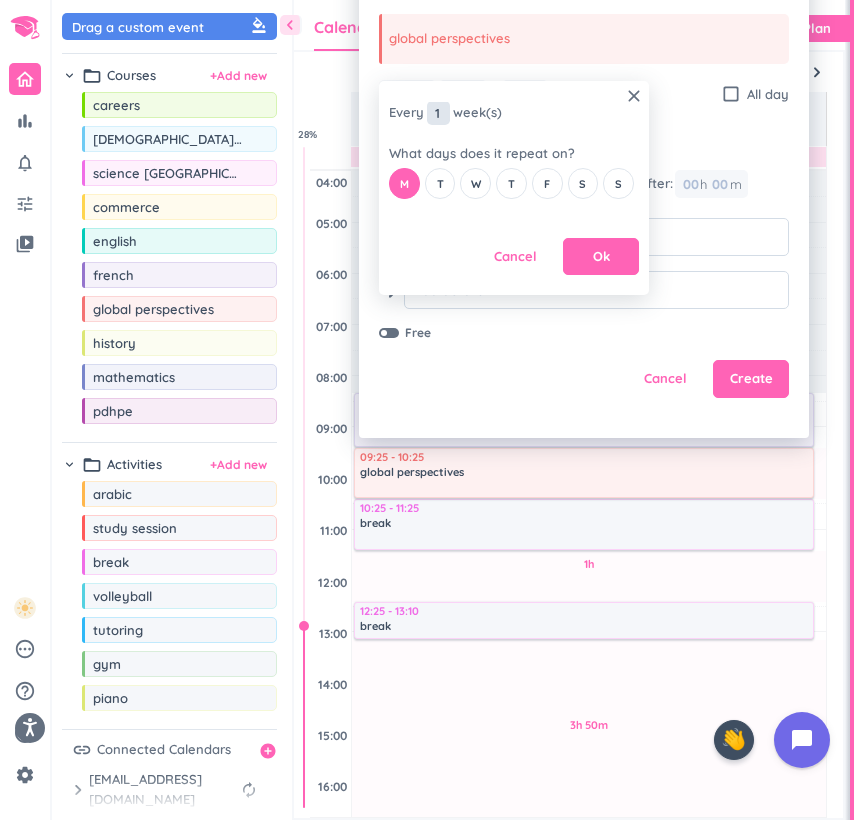 click on "1" at bounding box center (438, 113) 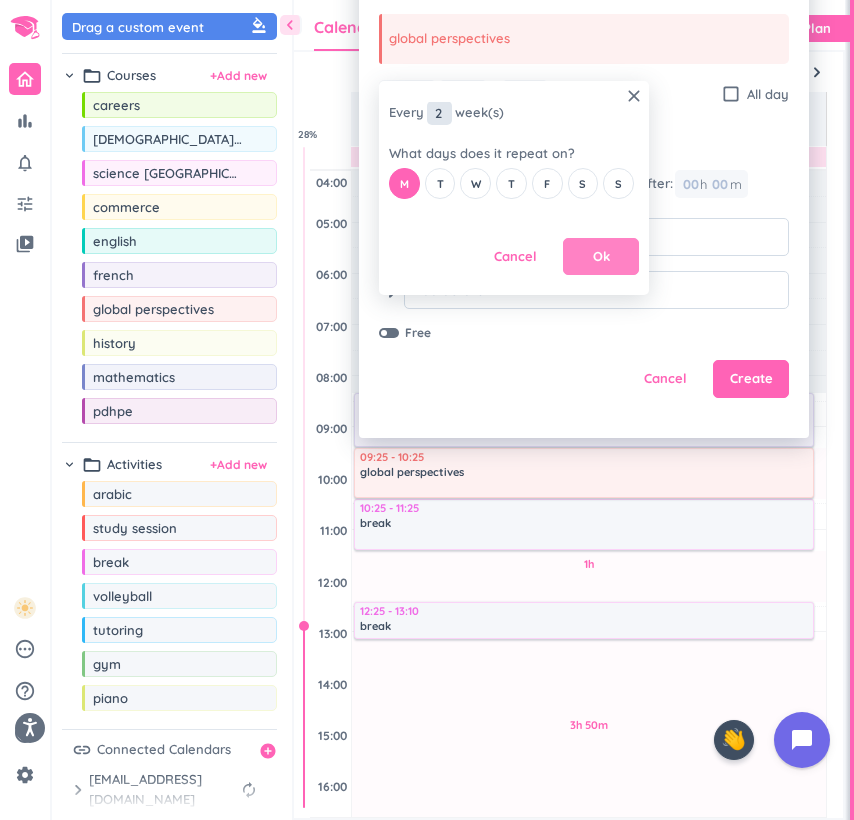 type on "2" 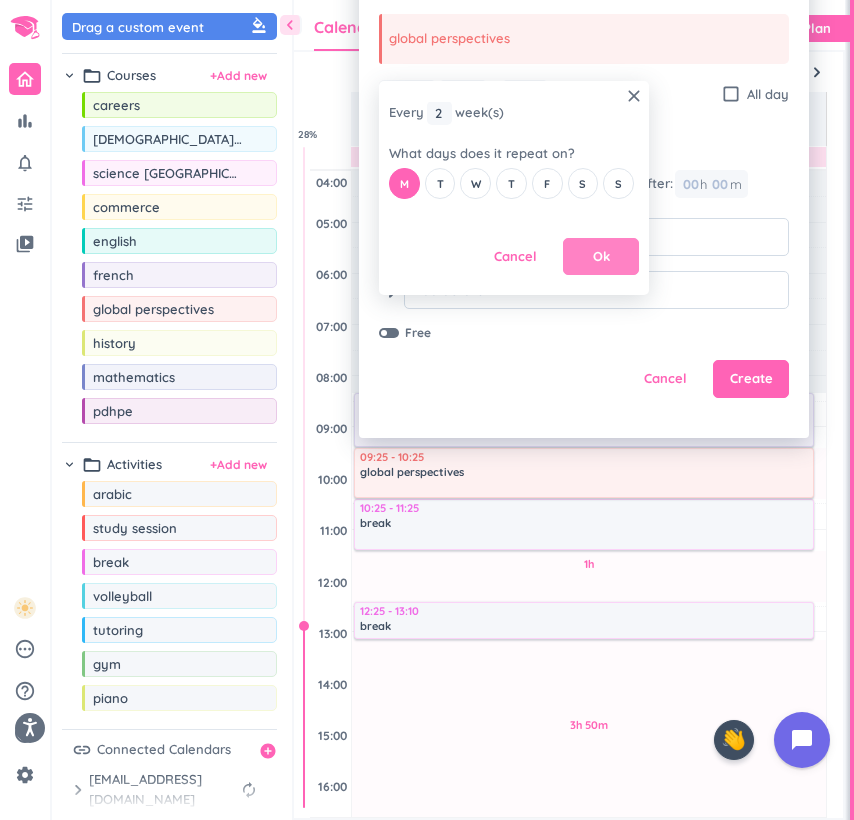 click on "Ok" at bounding box center (601, 257) 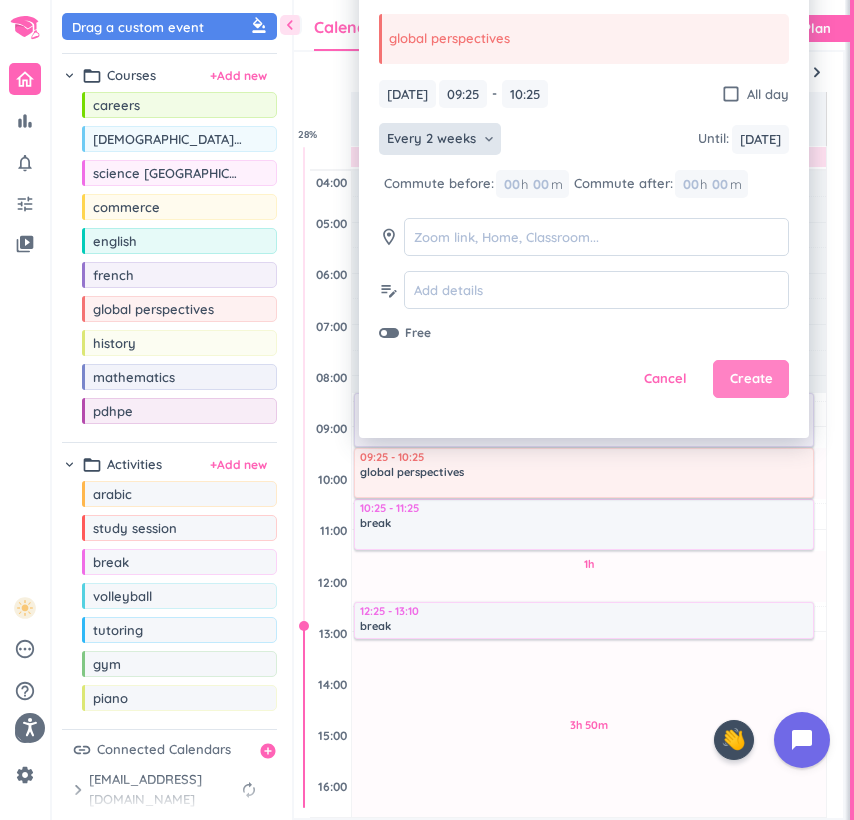 click on "Create" at bounding box center (751, 379) 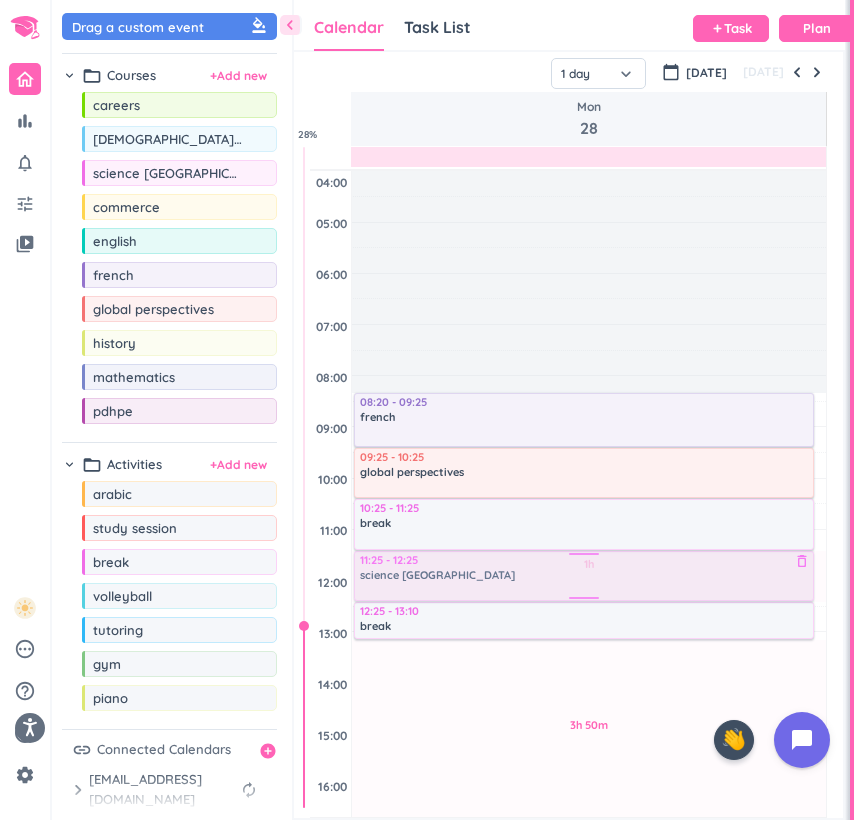 drag, startPoint x: 168, startPoint y: 178, endPoint x: 465, endPoint y: 553, distance: 478.36597 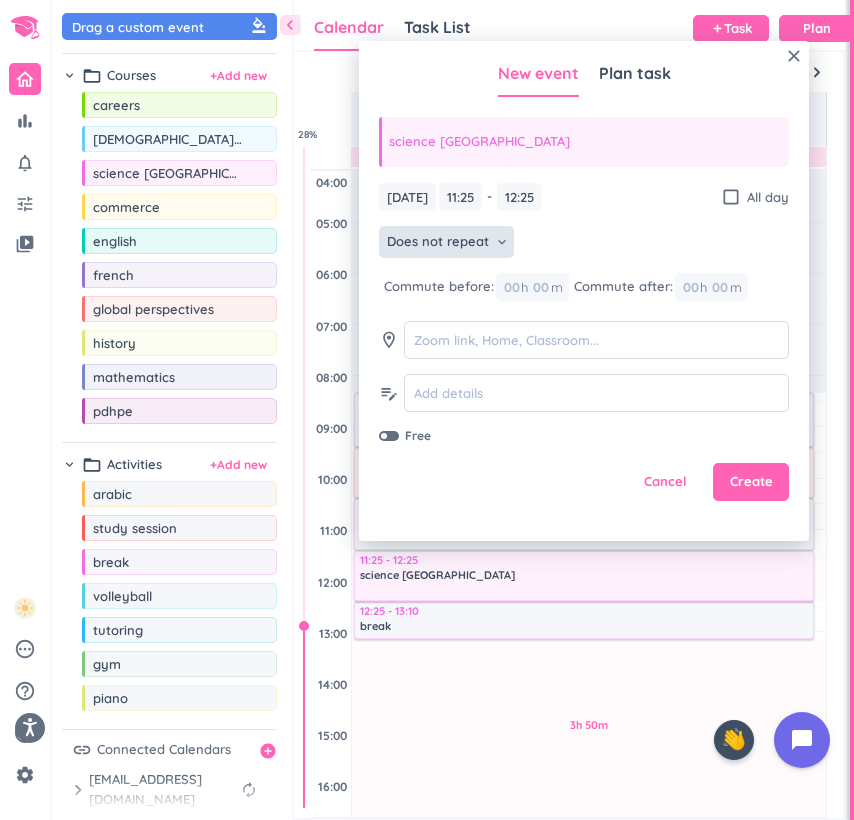 click on "Does not repeat" at bounding box center [438, 242] 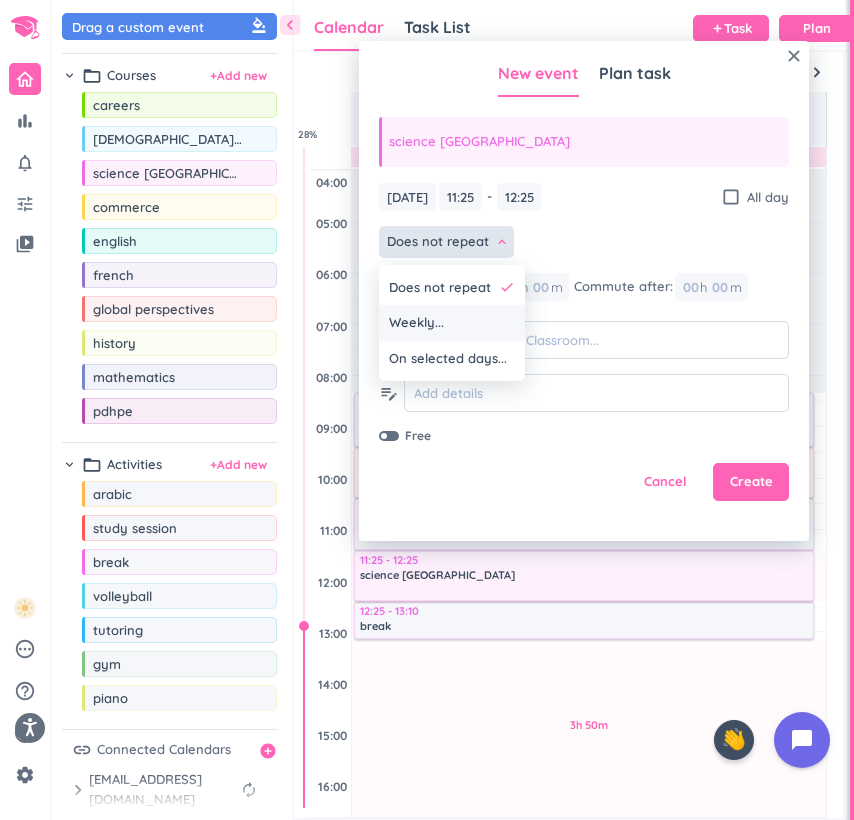 click on "Weekly..." at bounding box center [452, 323] 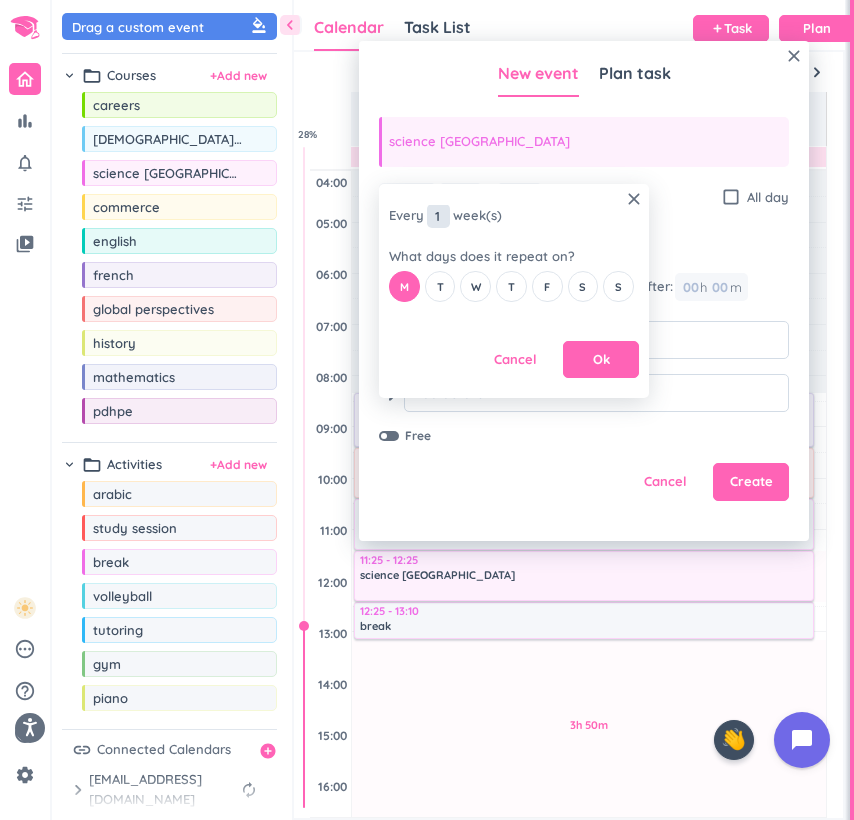 click on "1" at bounding box center (438, 216) 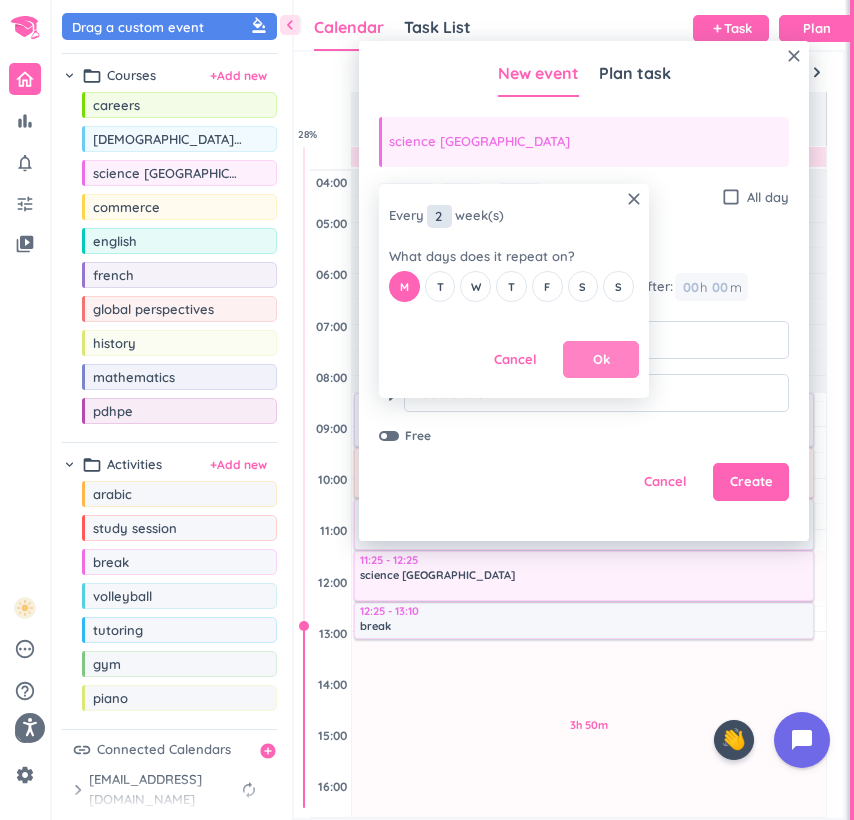type on "2" 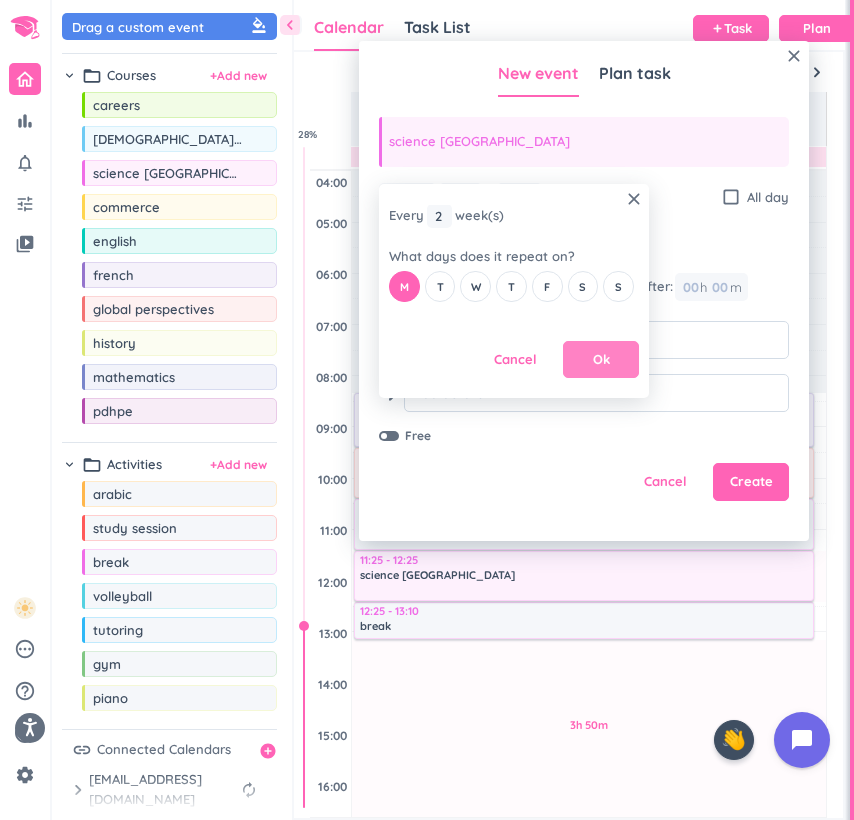 click on "Ok" at bounding box center [601, 360] 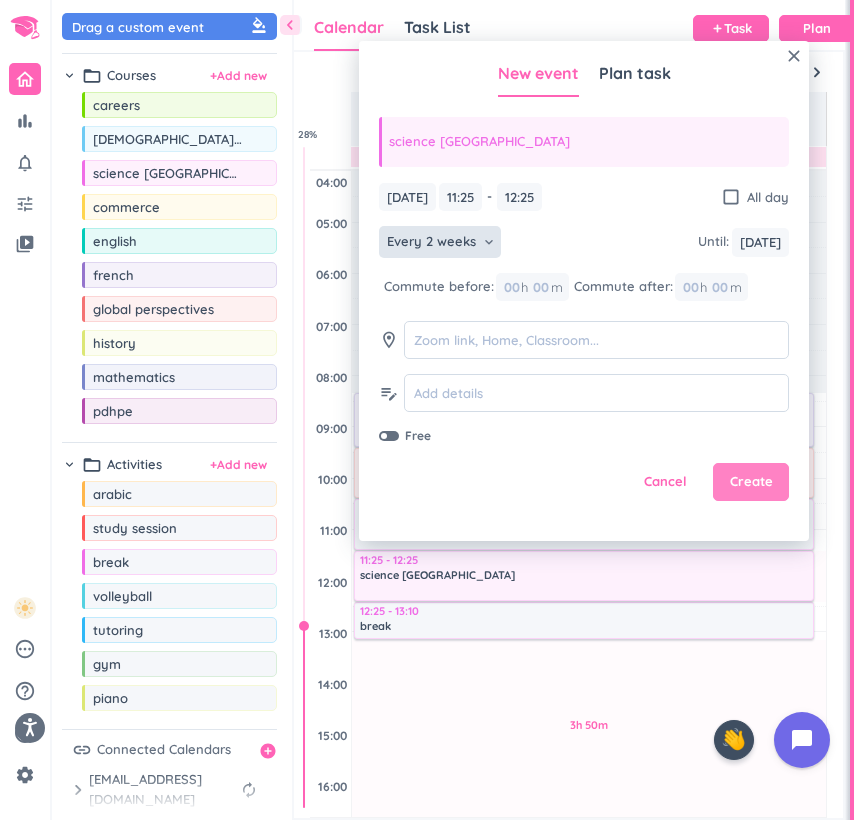 click on "Create" at bounding box center (751, 482) 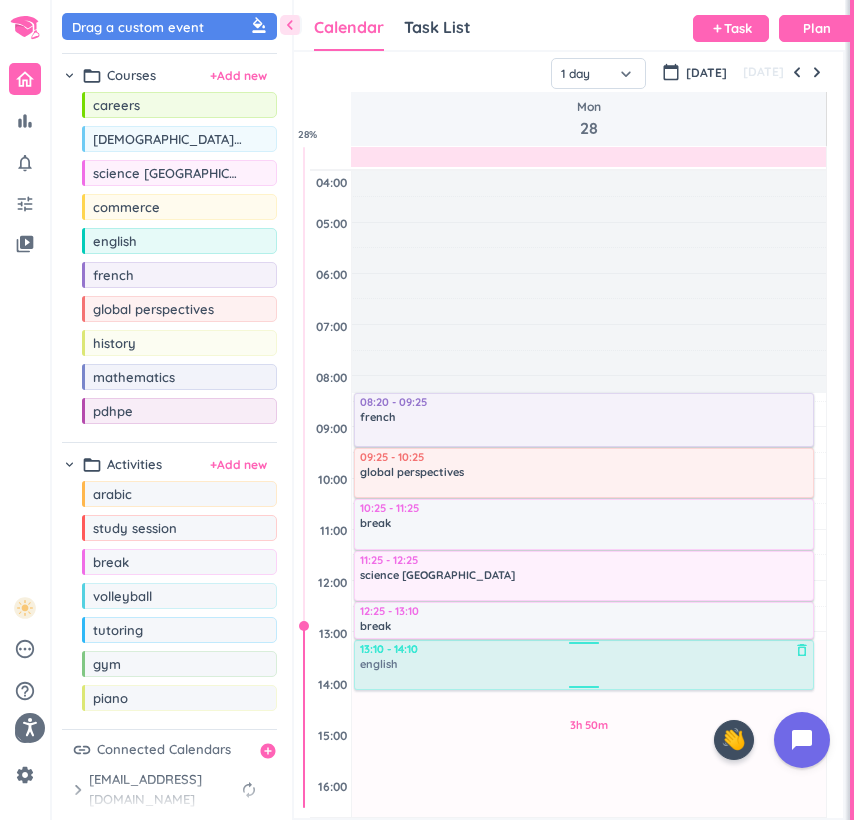 drag, startPoint x: 155, startPoint y: 240, endPoint x: 430, endPoint y: 642, distance: 487.06158 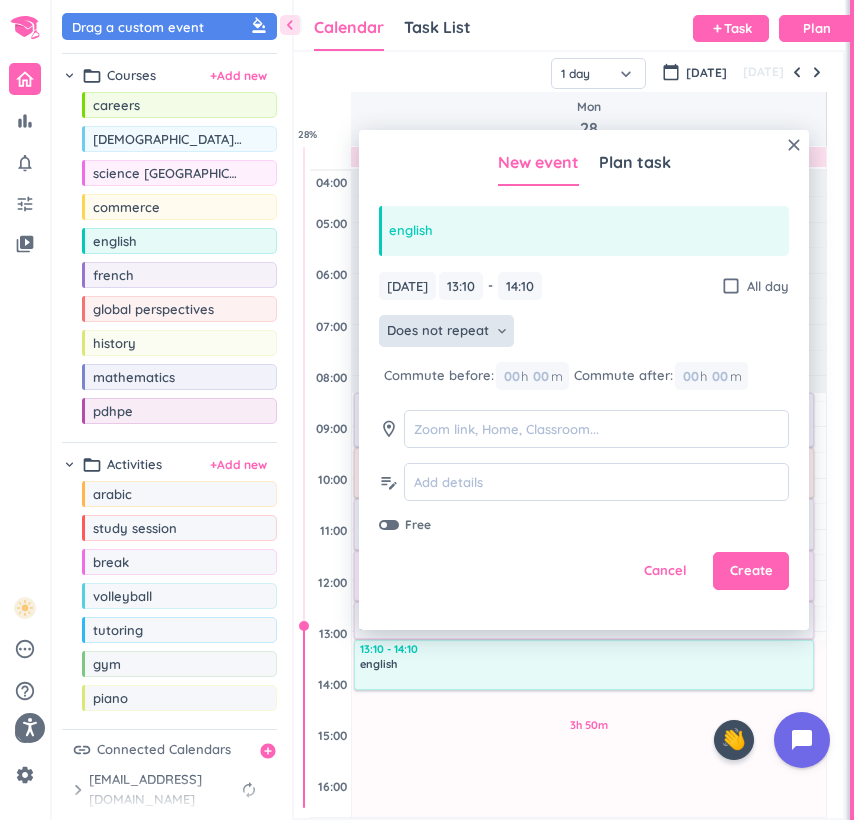 click on "Does not repeat" at bounding box center [438, 331] 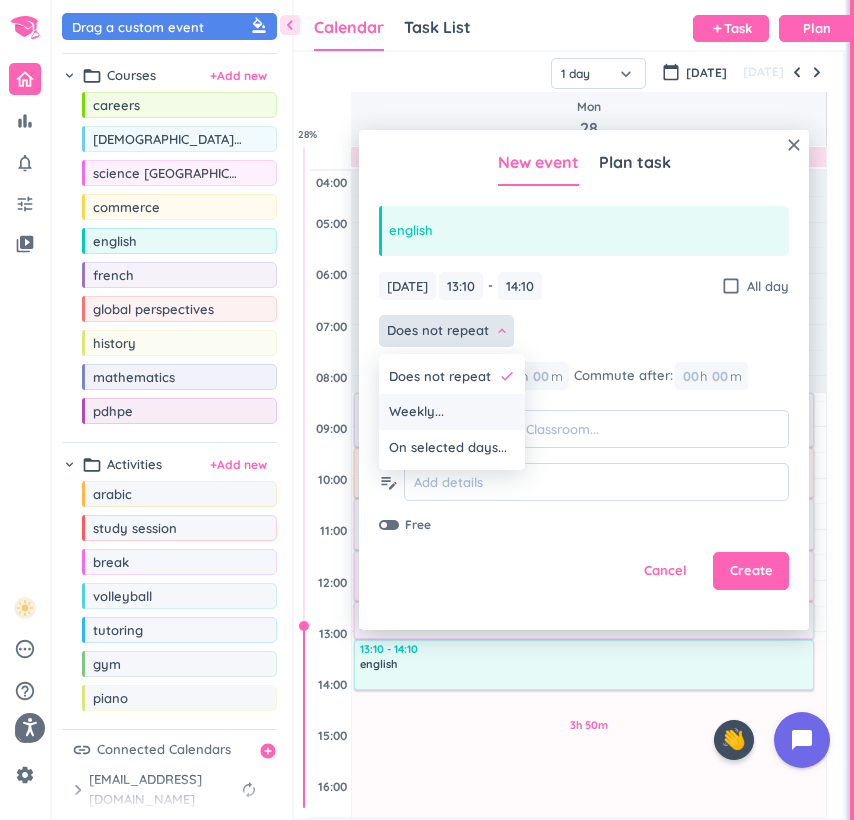 click on "Weekly..." at bounding box center [452, 412] 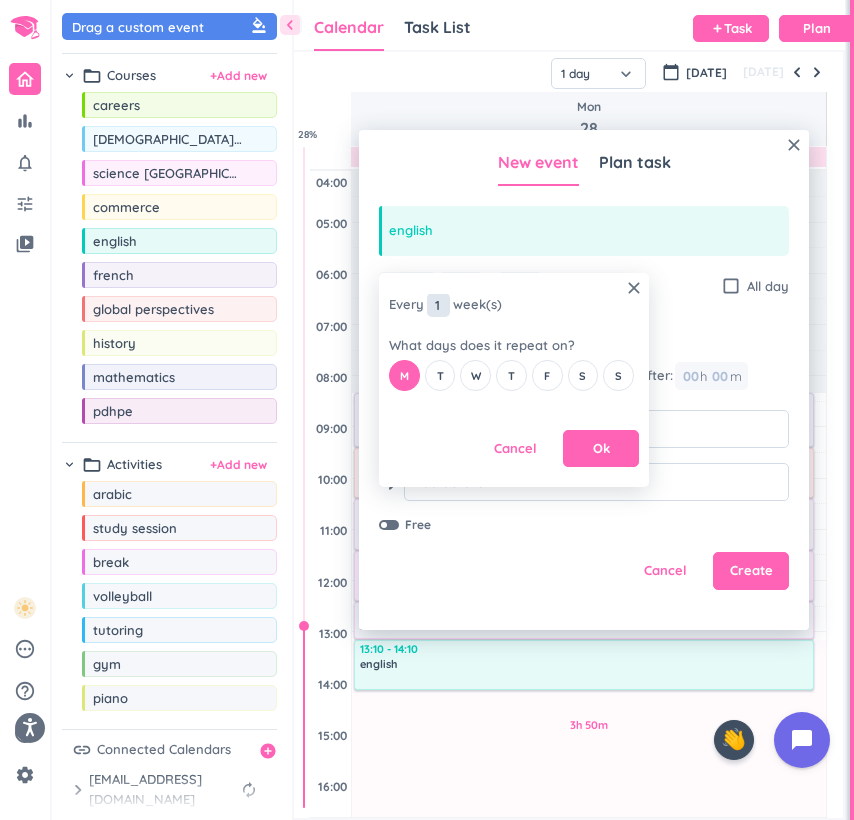 click on "1" at bounding box center (438, 305) 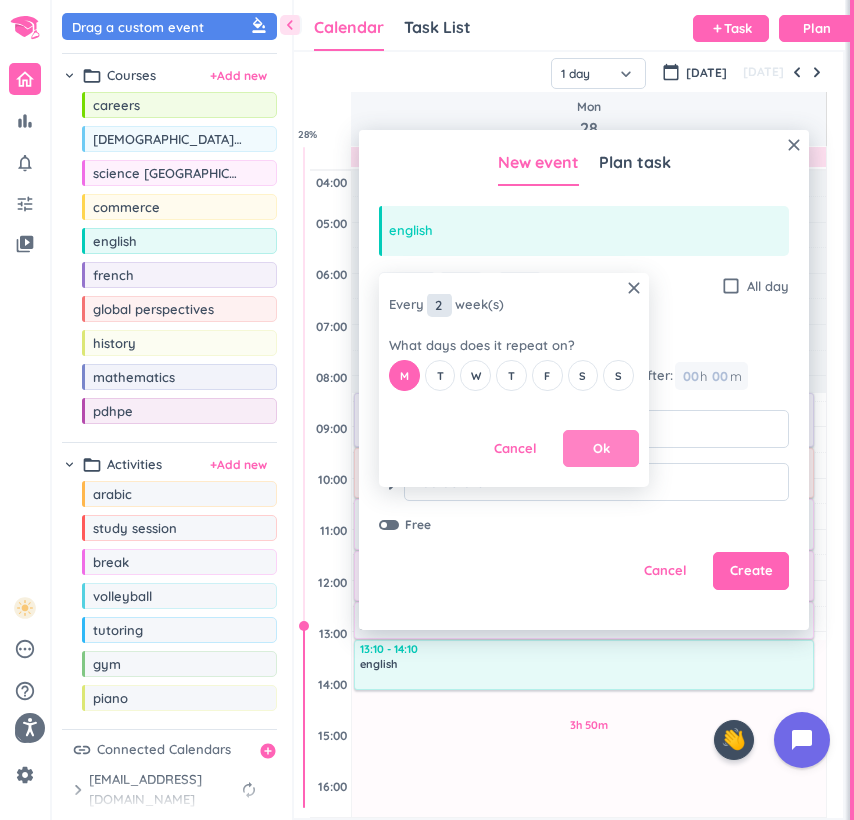 type on "2" 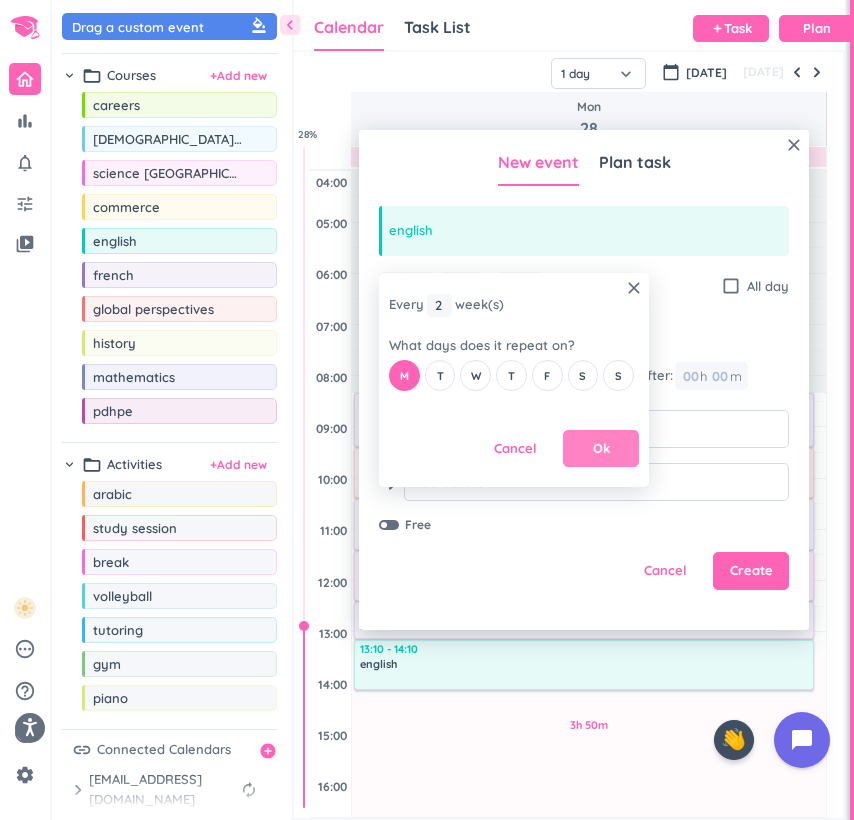 click on "Ok" at bounding box center [601, 449] 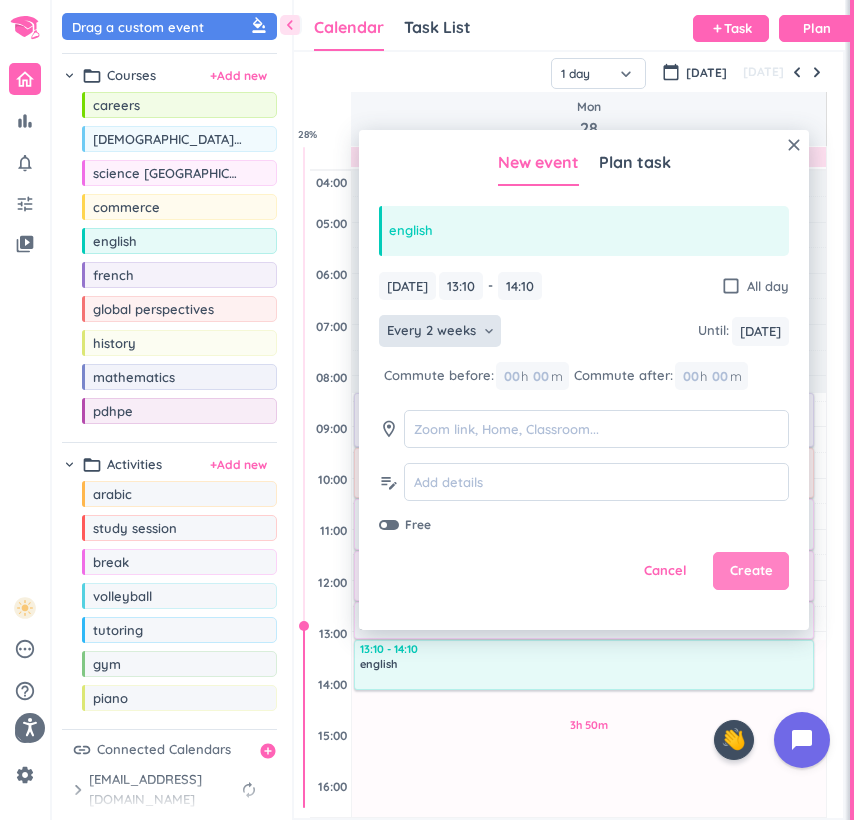 click on "Create" at bounding box center (751, 571) 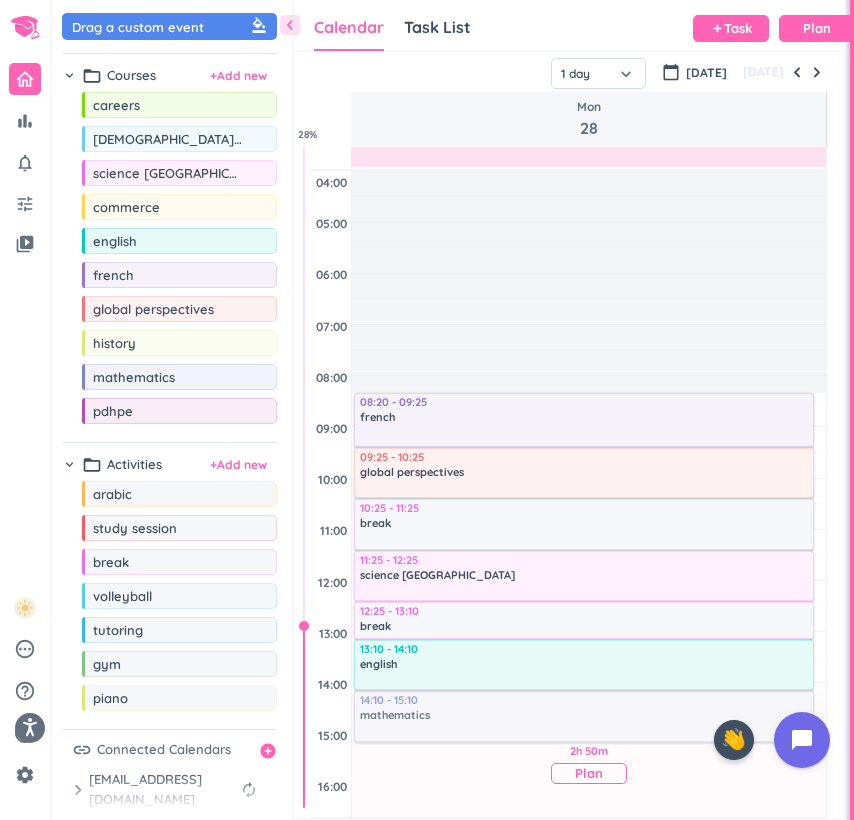 drag, startPoint x: 155, startPoint y: 376, endPoint x: 431, endPoint y: 695, distance: 421.8258 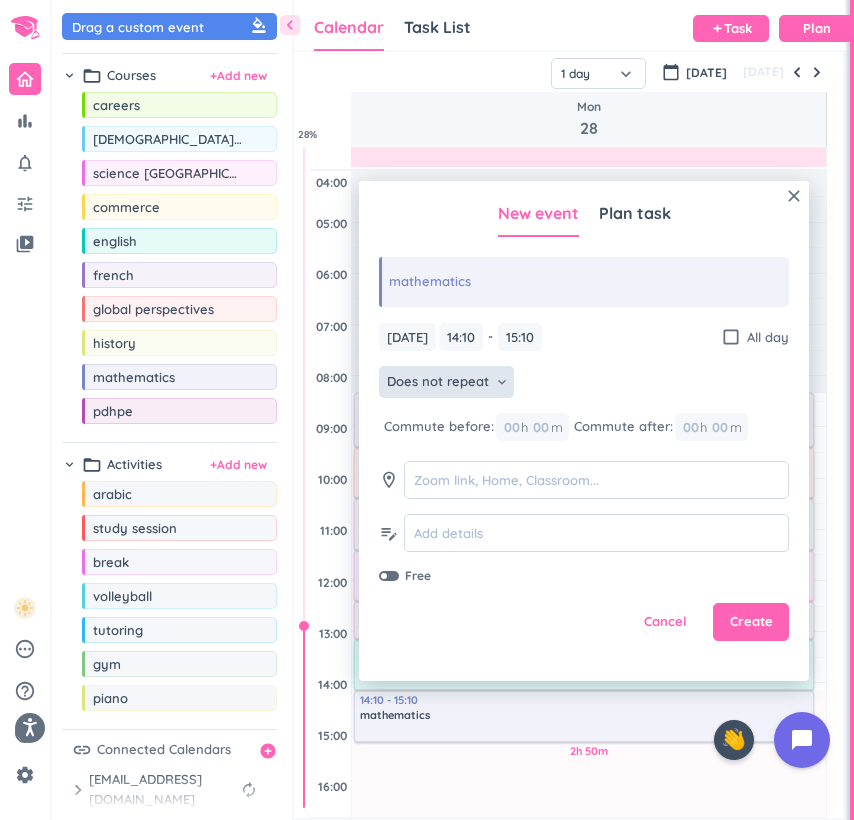 click on "Does not repeat" at bounding box center (438, 382) 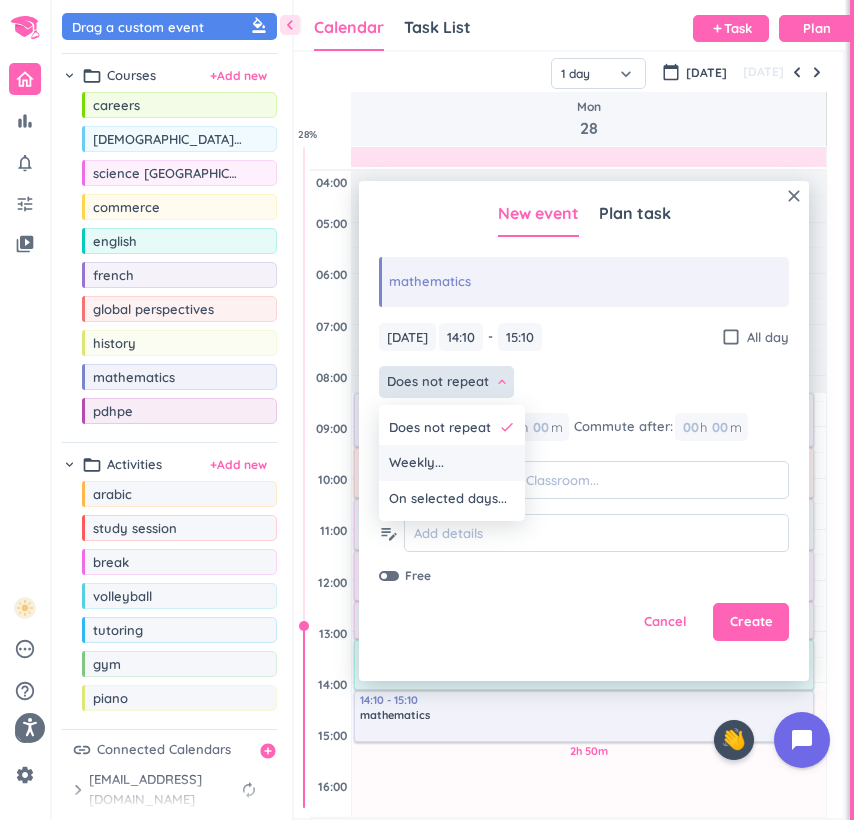 click on "Weekly..." at bounding box center [416, 463] 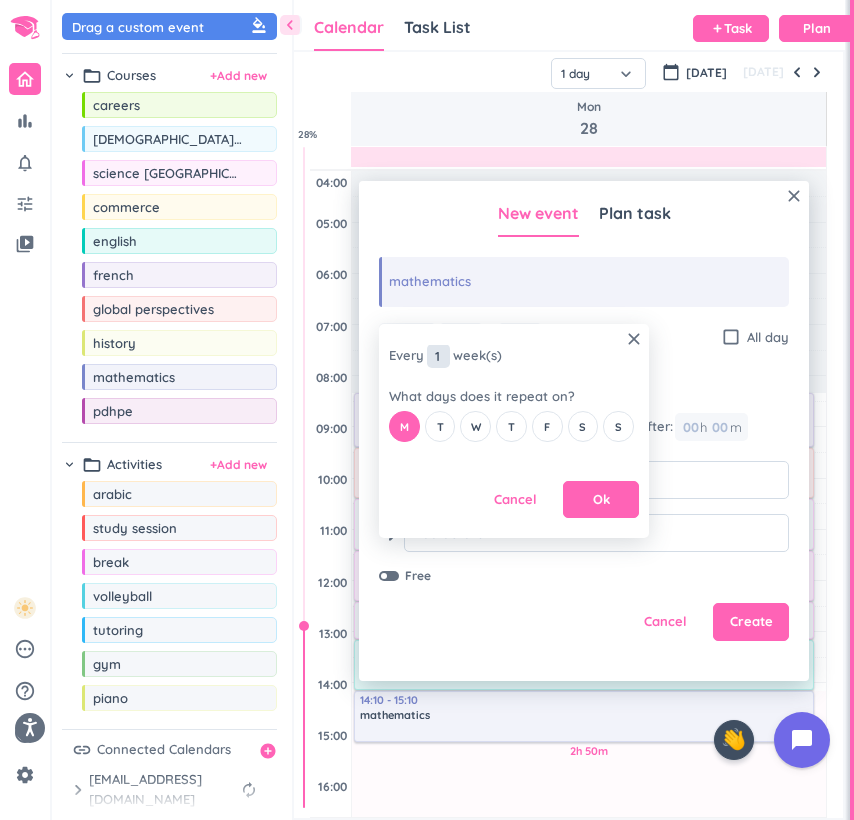 click on "1" at bounding box center (438, 356) 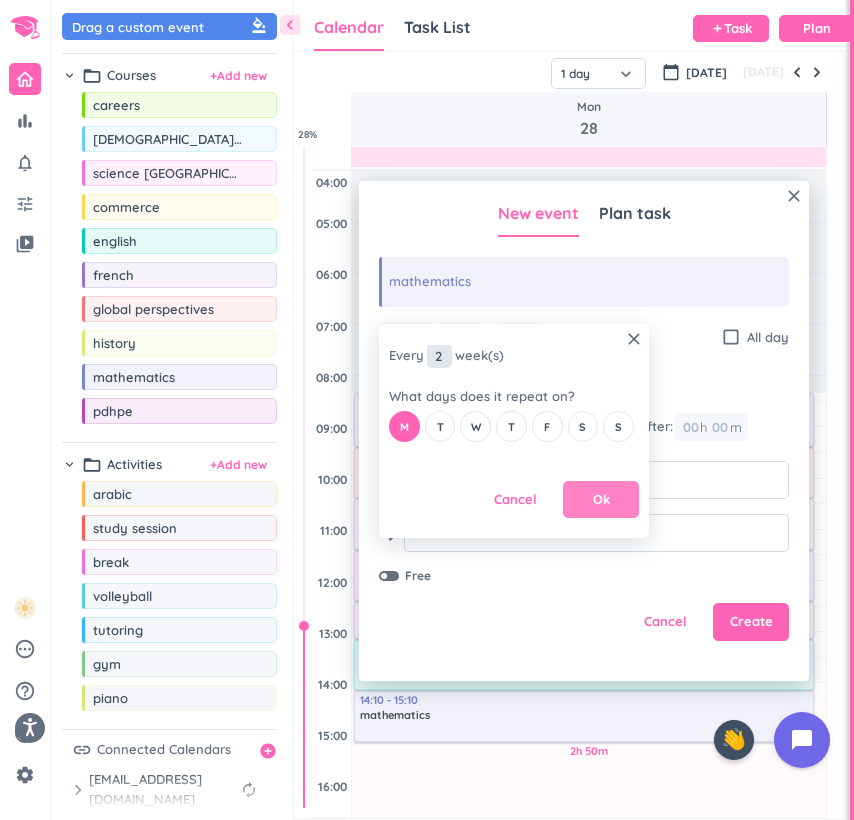 type on "2" 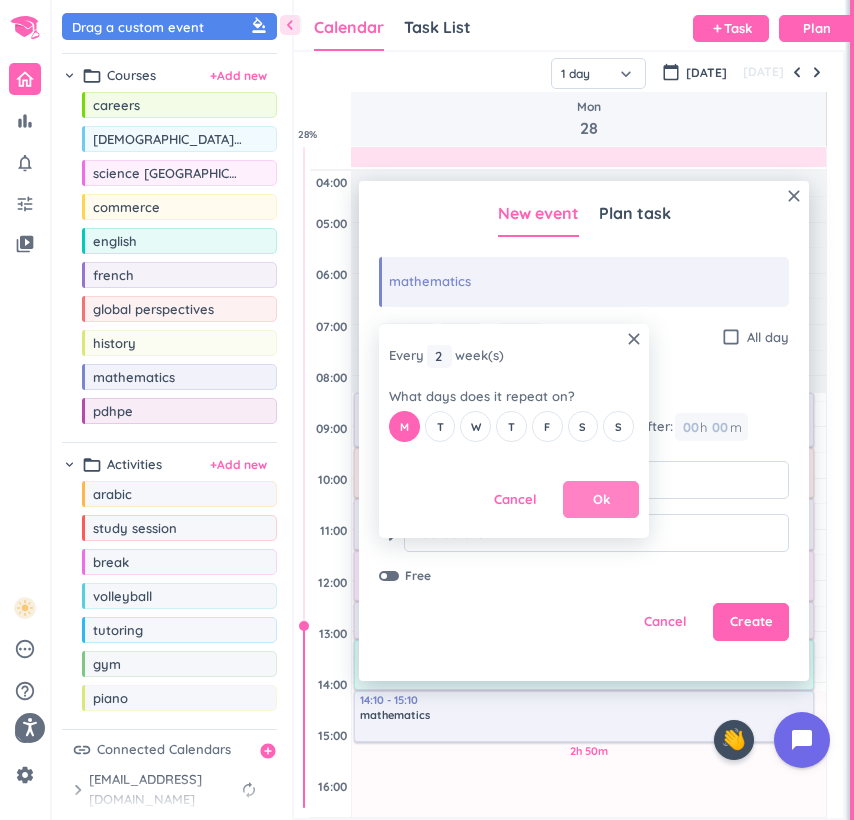 click on "Ok" at bounding box center (601, 500) 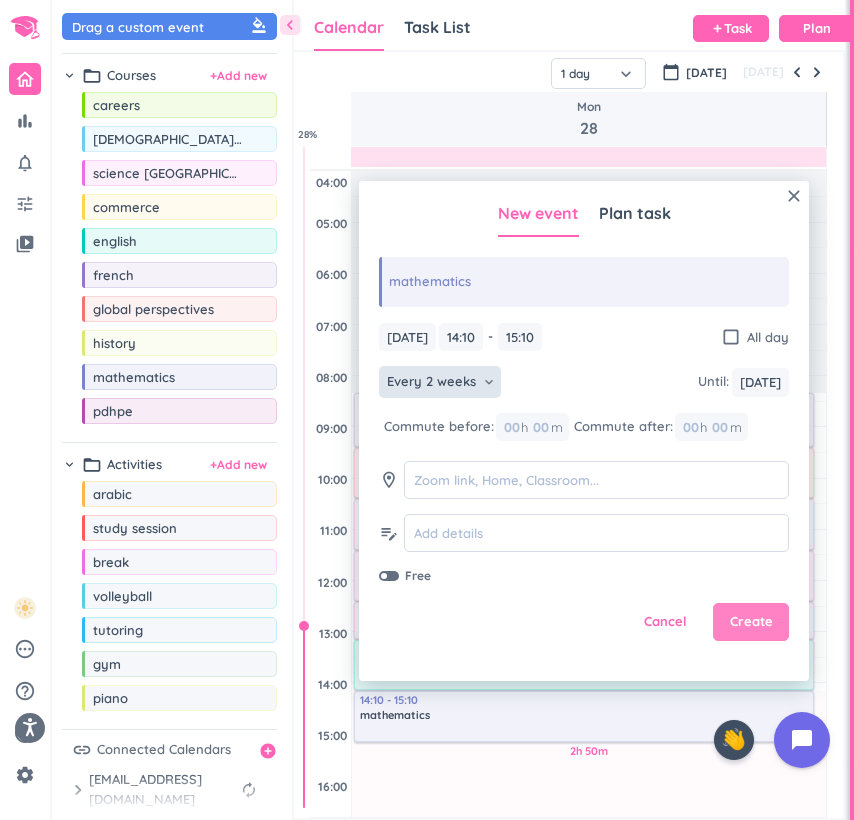 click on "Create" at bounding box center (751, 622) 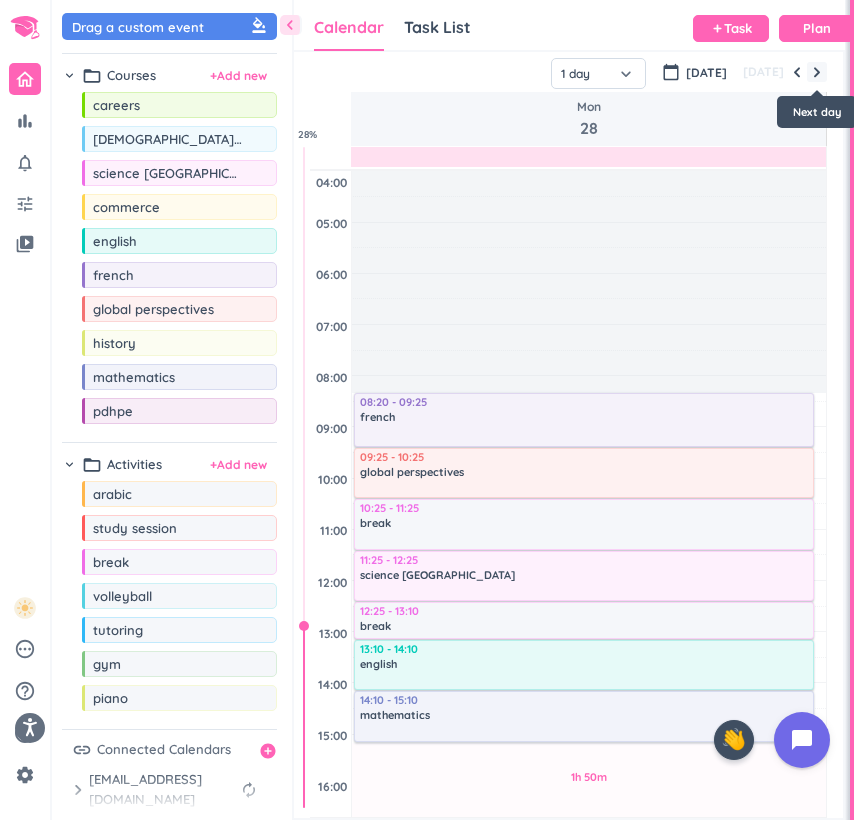 click at bounding box center [817, 72] 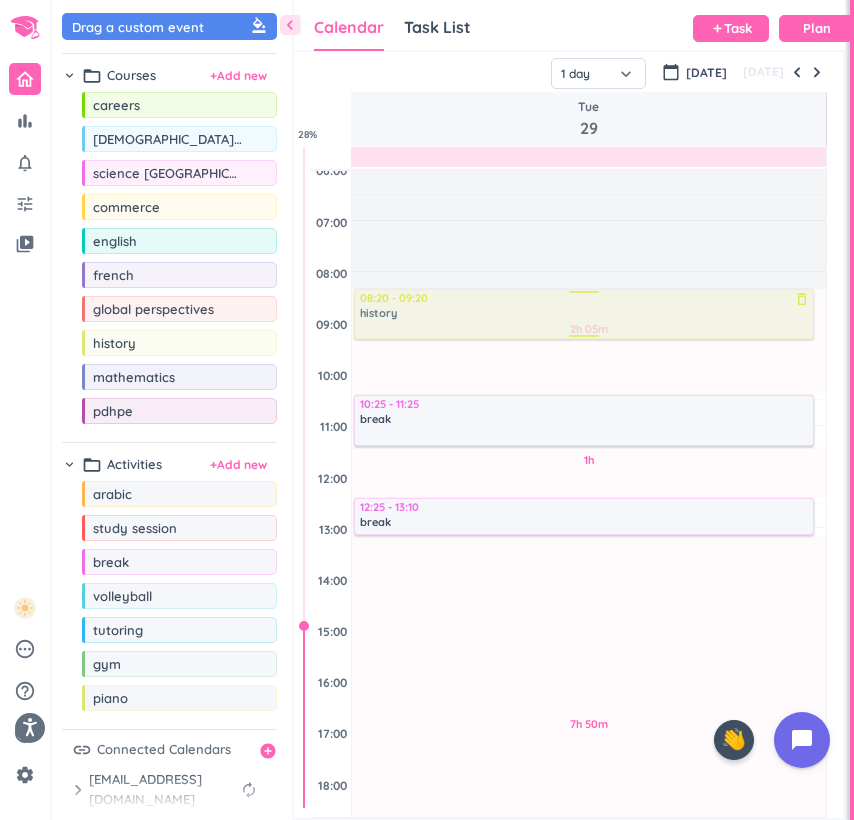 drag, startPoint x: 138, startPoint y: 350, endPoint x: 412, endPoint y: 292, distance: 280.0714 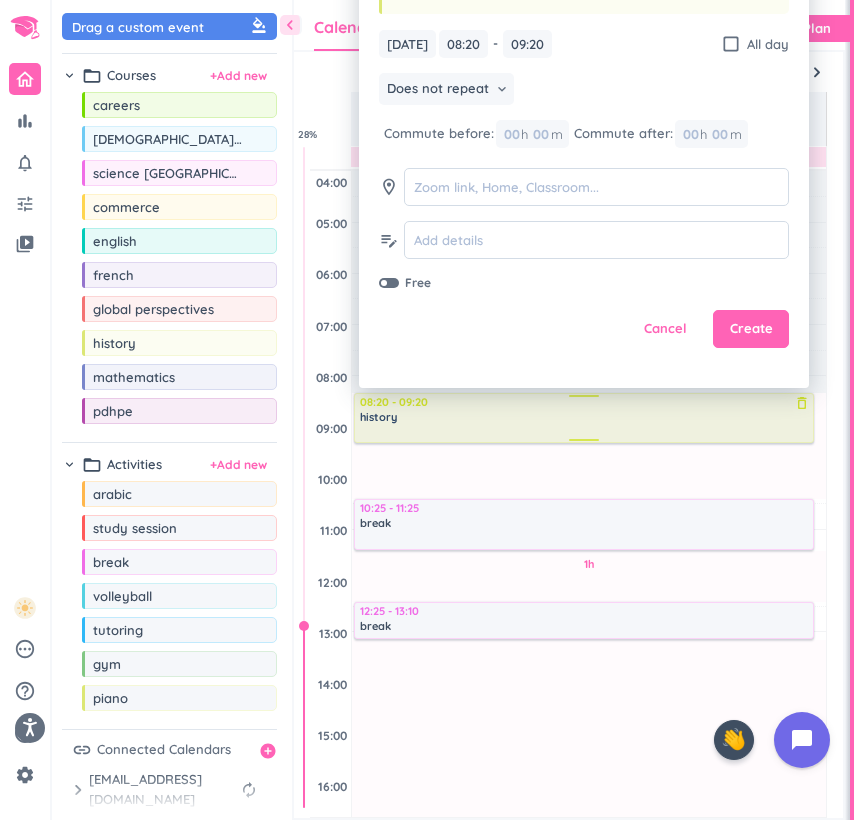 scroll, scrollTop: 0, scrollLeft: 0, axis: both 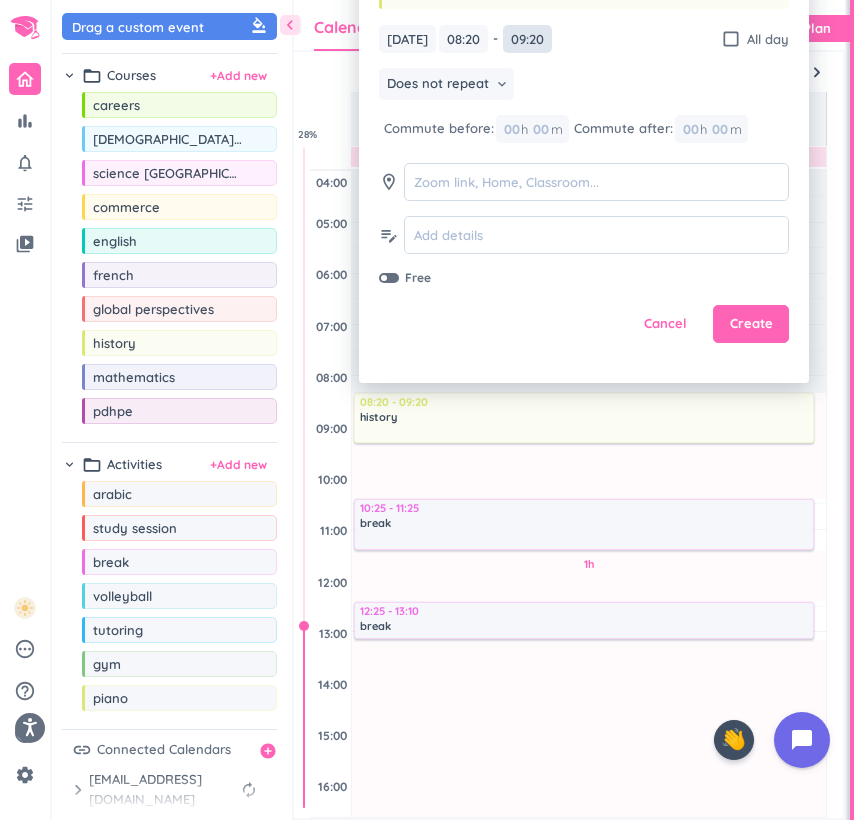 click on "09:20" at bounding box center [527, 39] 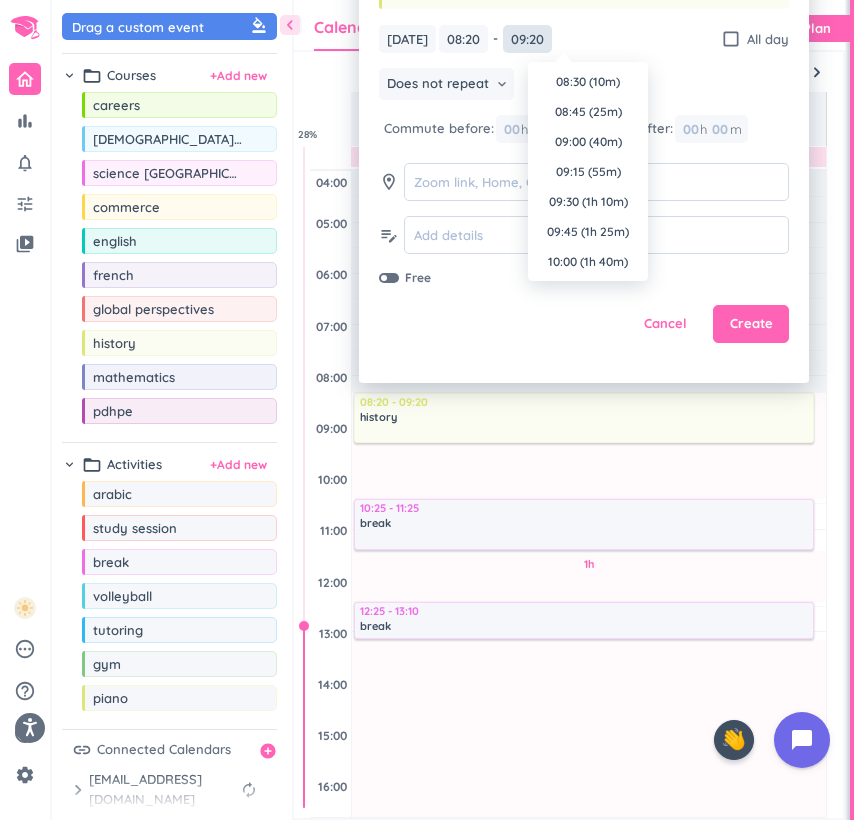 click on "09:20" at bounding box center (527, 39) 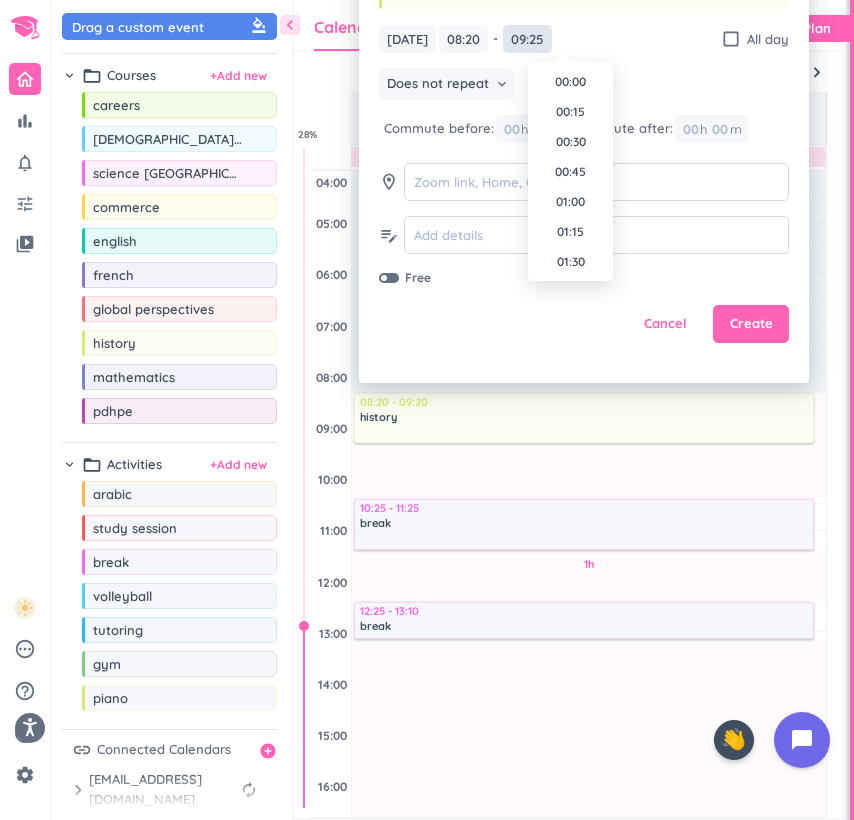 scroll, scrollTop: 1020, scrollLeft: 0, axis: vertical 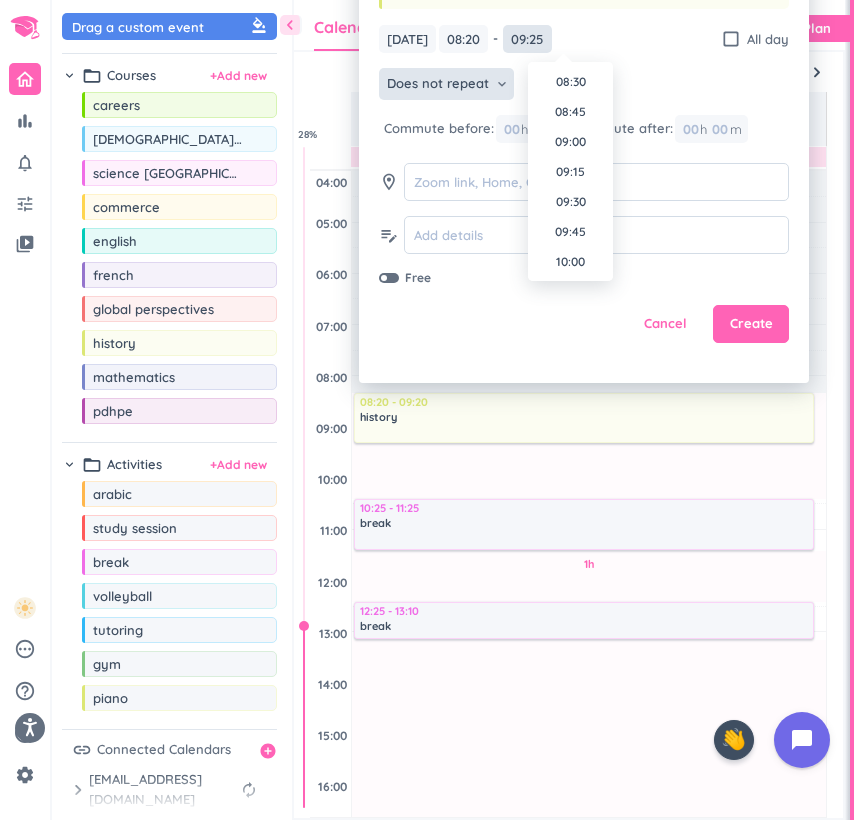 type on "09:25" 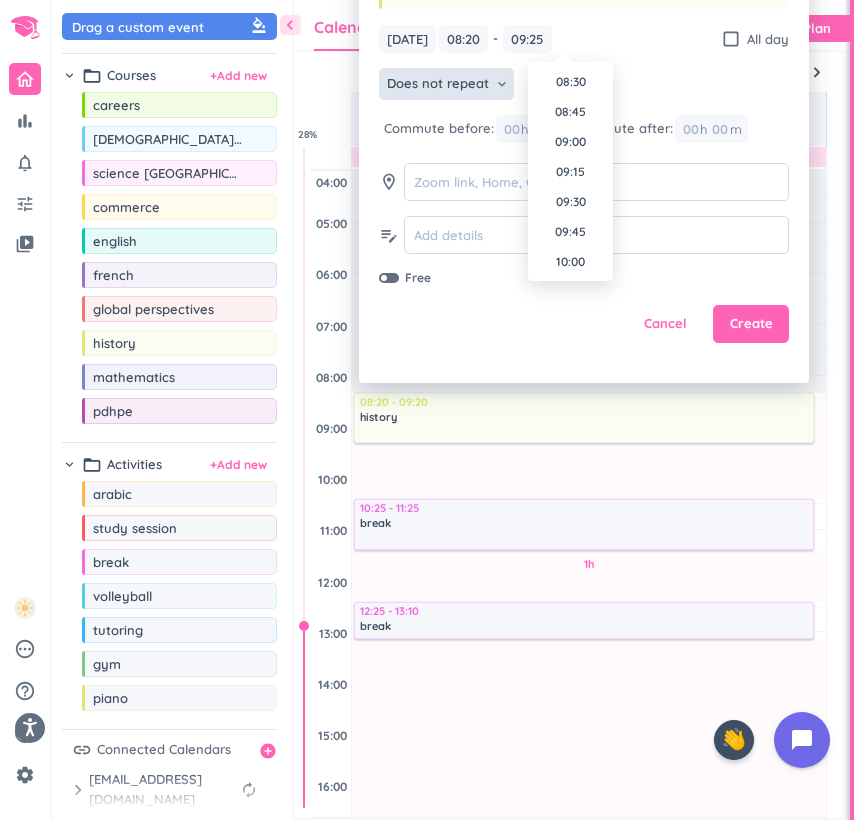 click on "Does not repeat" at bounding box center [438, 84] 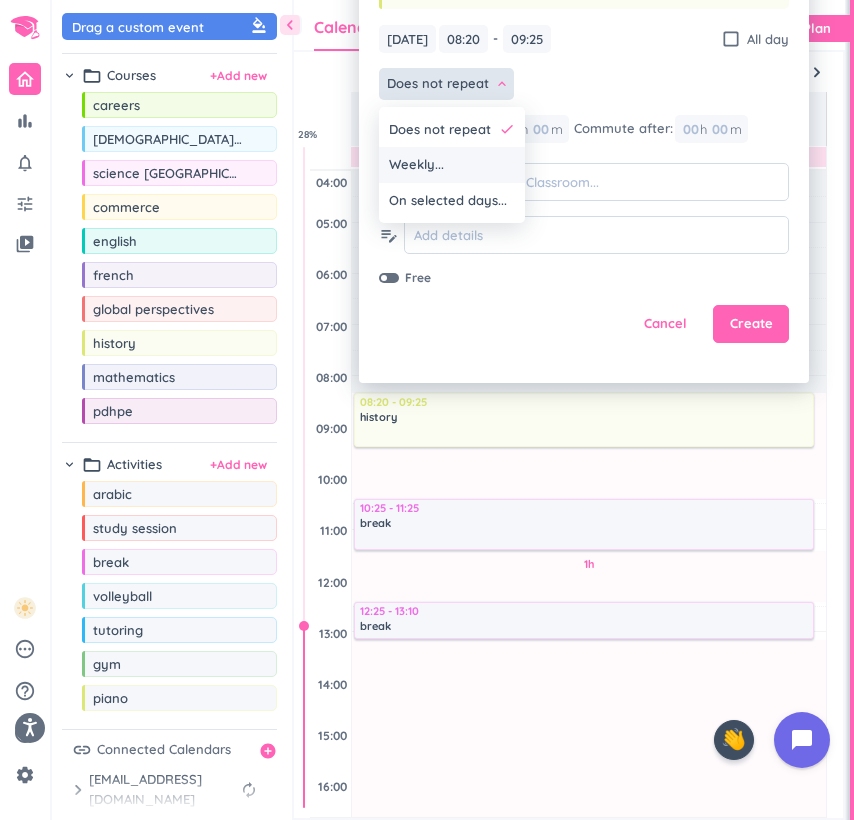 click on "Weekly..." at bounding box center [452, 165] 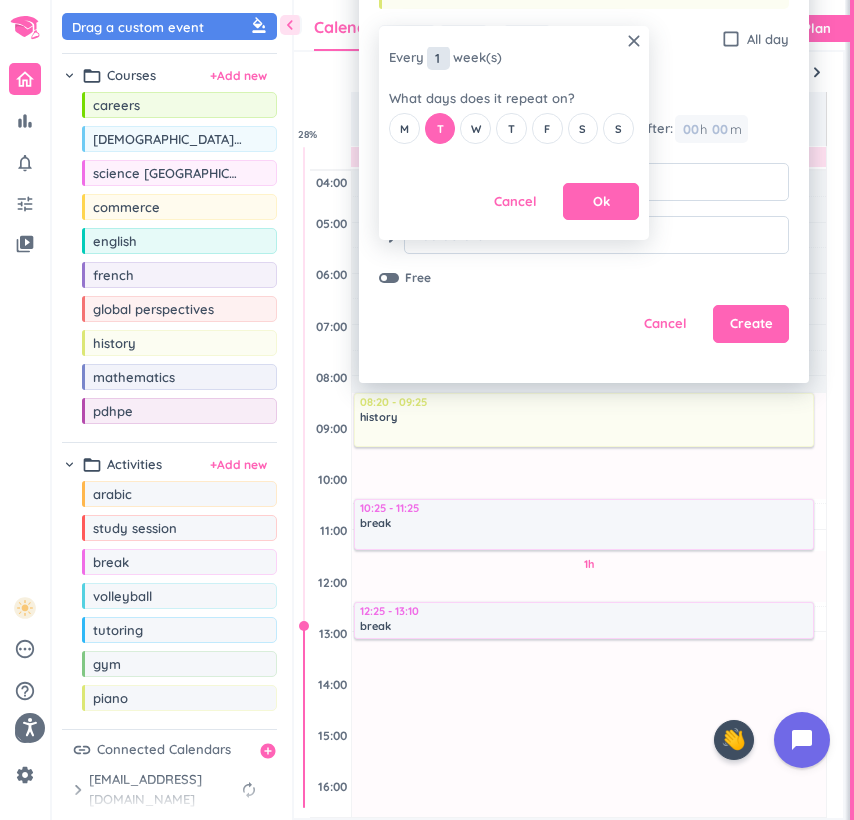 click on "1" at bounding box center (438, 58) 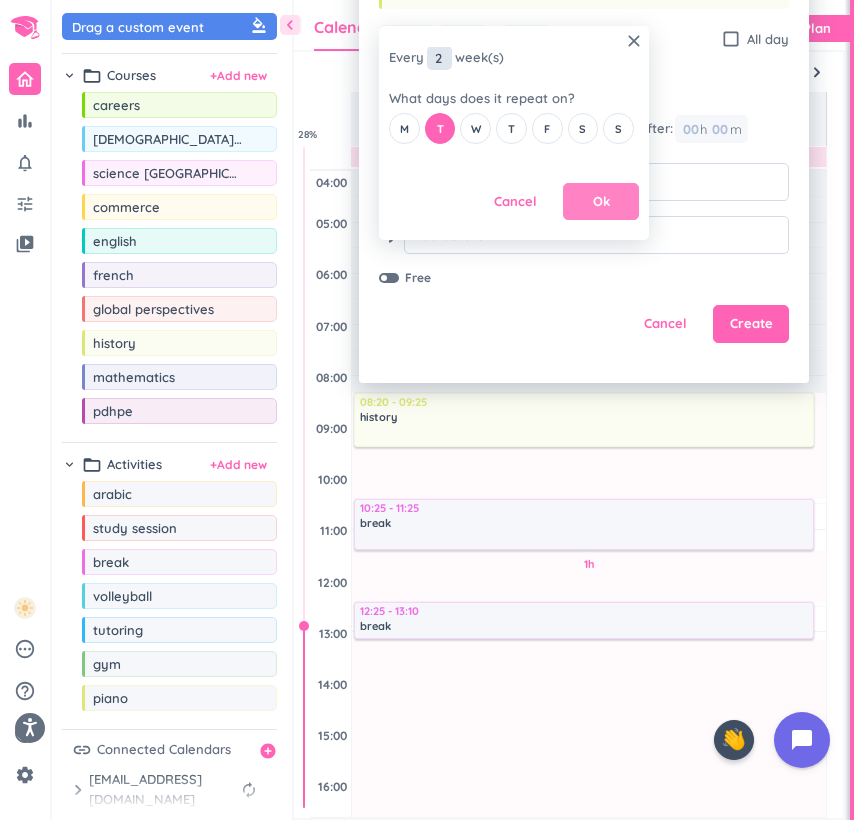 type on "2" 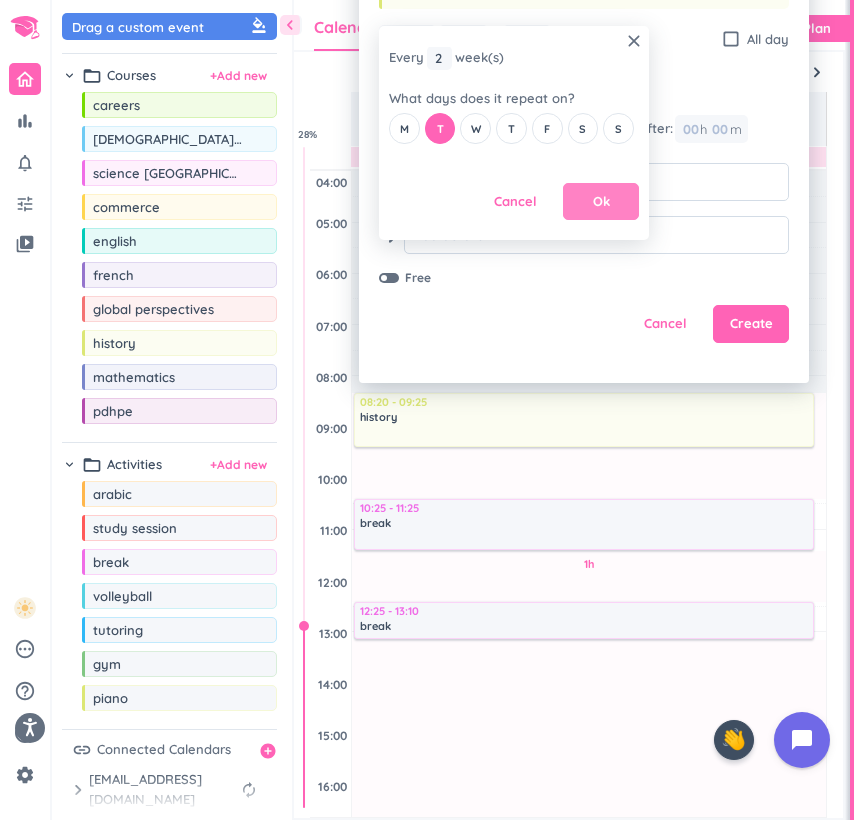click on "Ok" at bounding box center [601, 202] 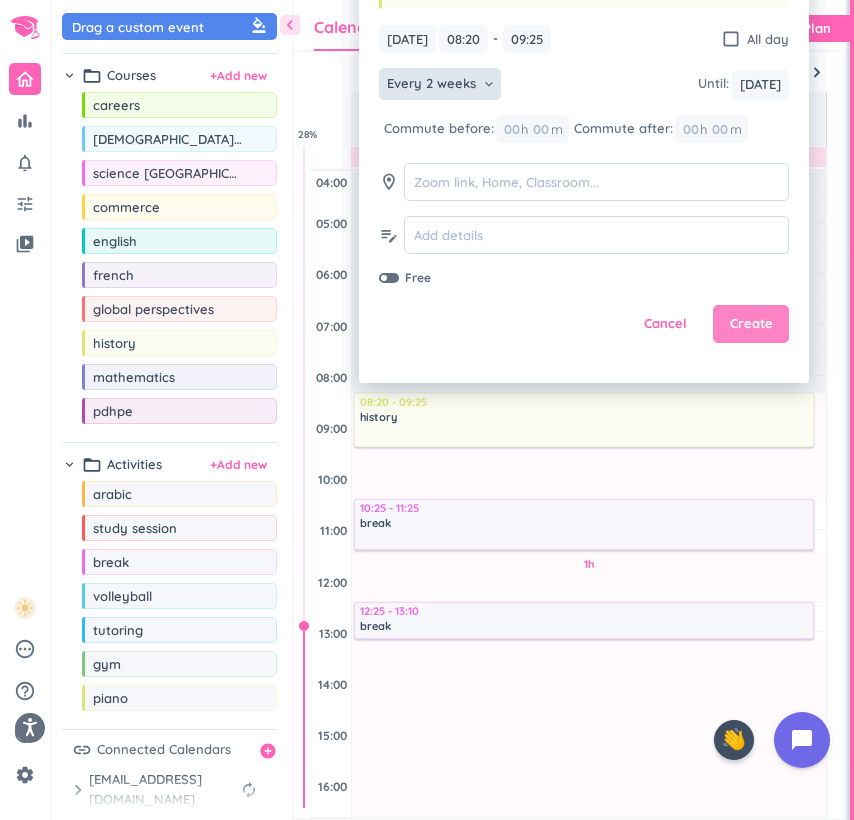 click on "Create" at bounding box center (751, 324) 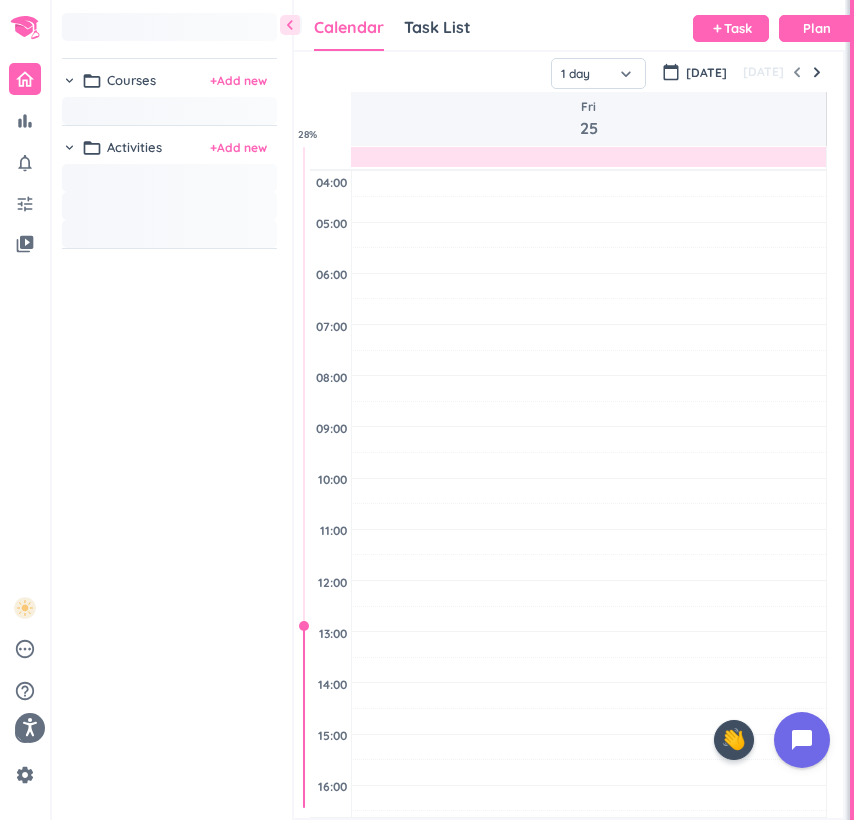 scroll, scrollTop: 1, scrollLeft: 1, axis: both 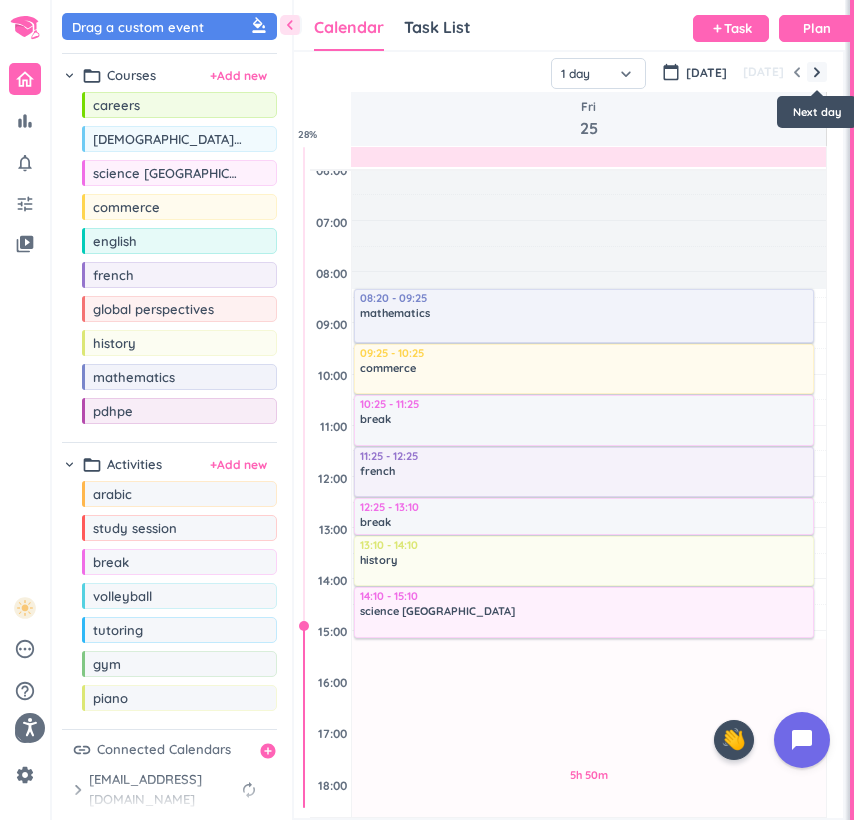 click at bounding box center [817, 72] 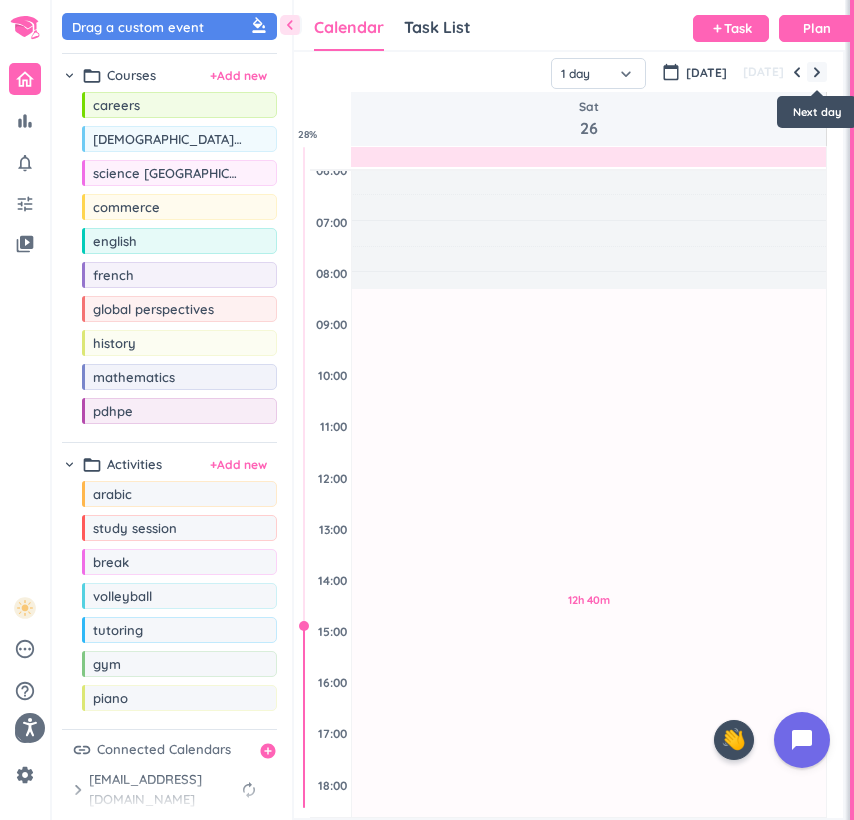 click at bounding box center (817, 72) 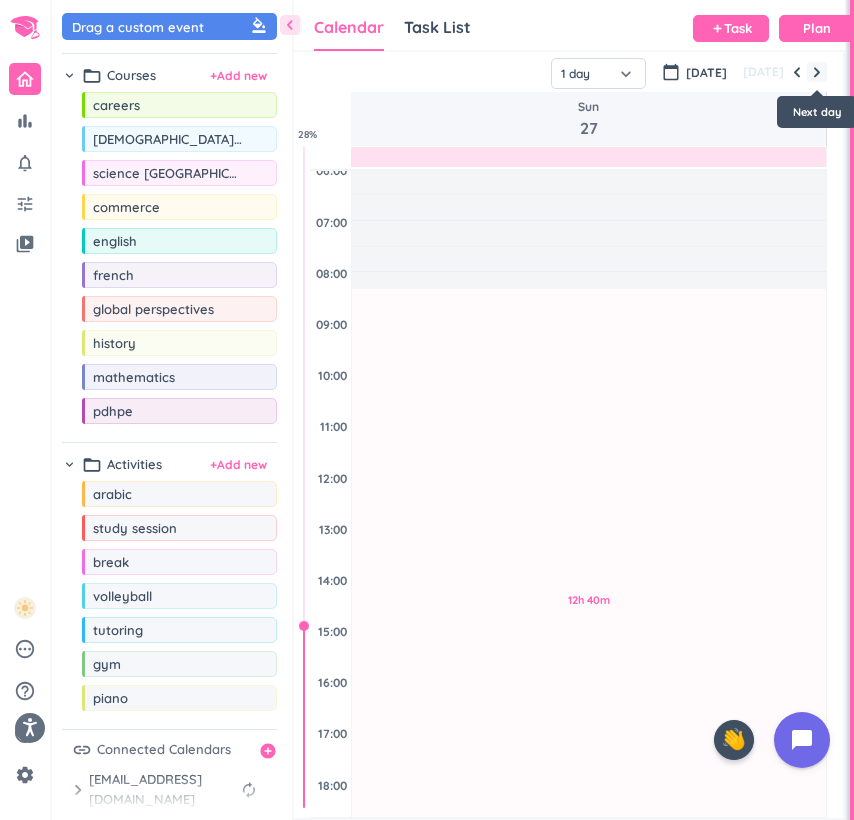 click at bounding box center (817, 72) 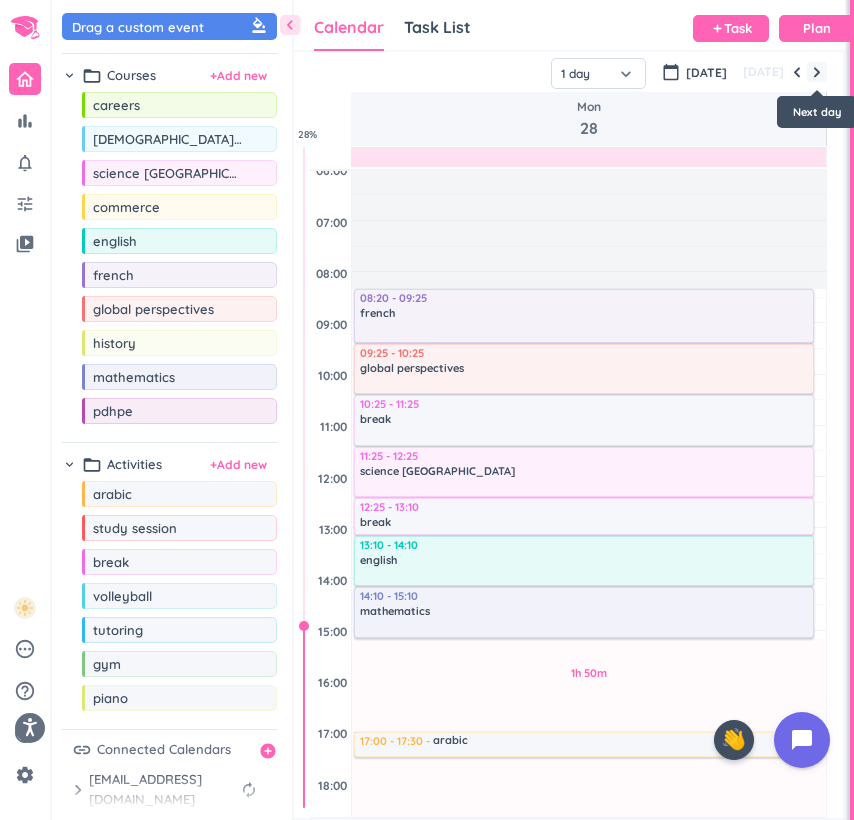click at bounding box center [817, 72] 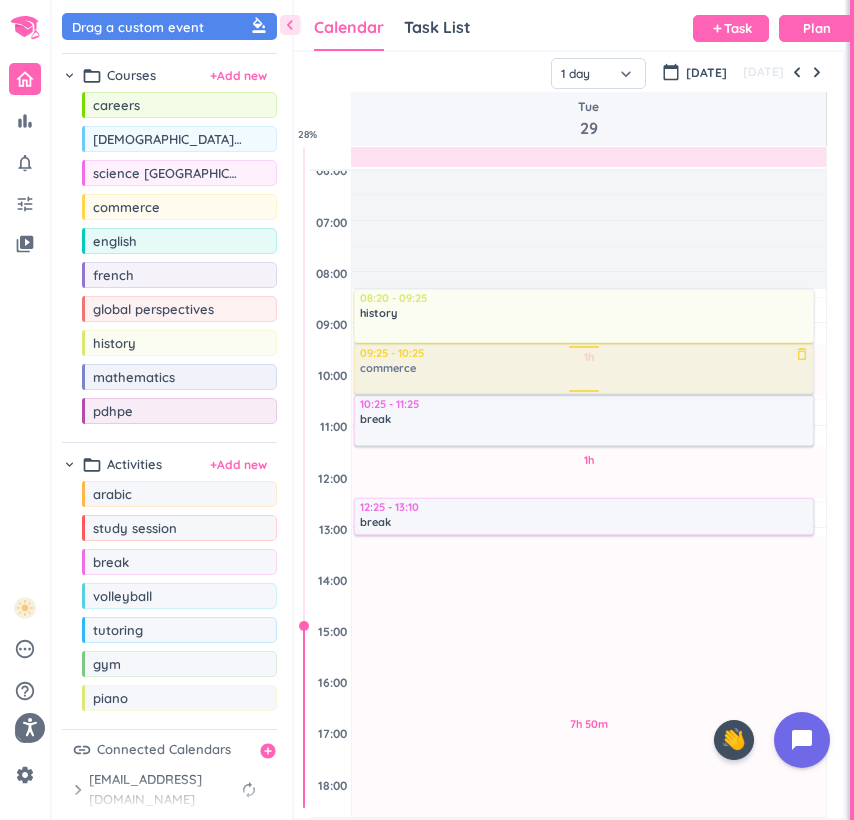 drag, startPoint x: 121, startPoint y: 217, endPoint x: 412, endPoint y: 347, distance: 318.71774 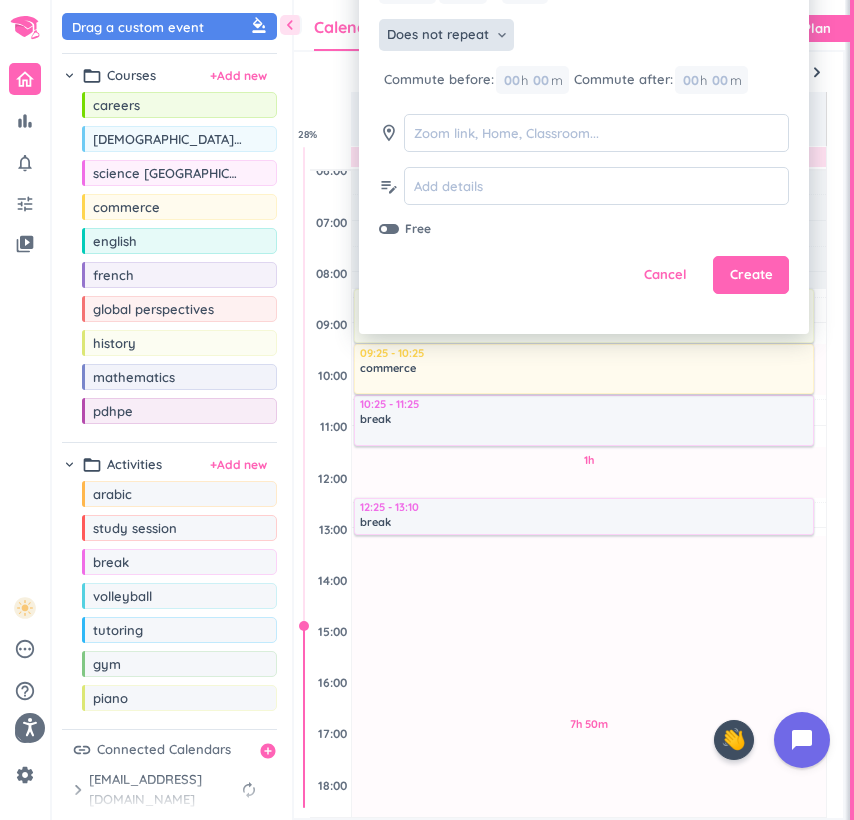 click on "Does not repeat" at bounding box center (438, 35) 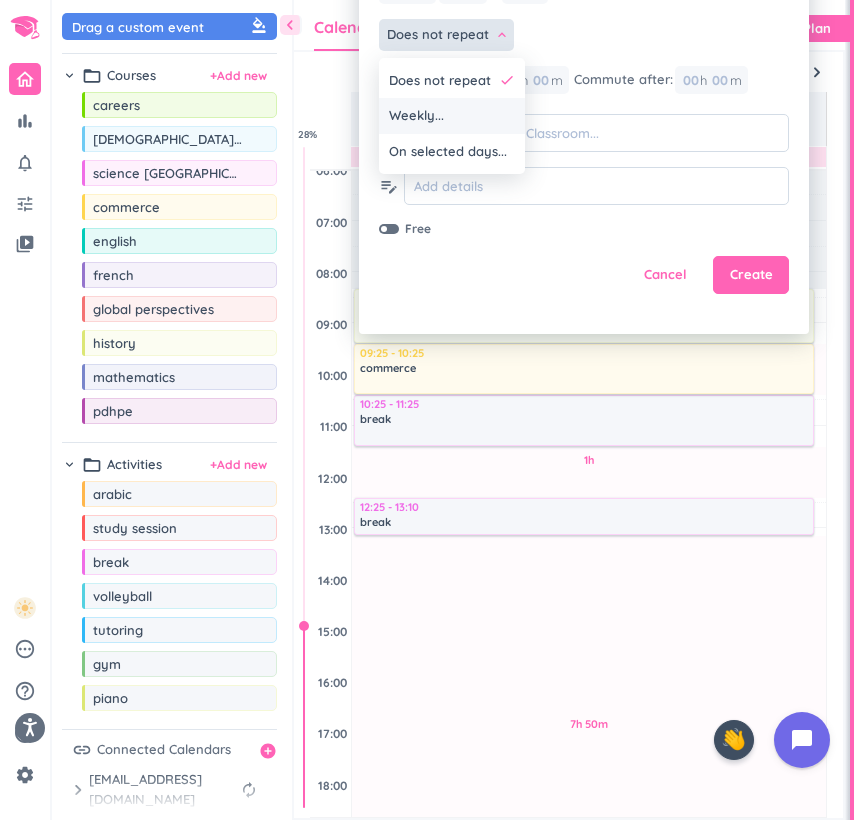 click on "Weekly..." at bounding box center [416, 116] 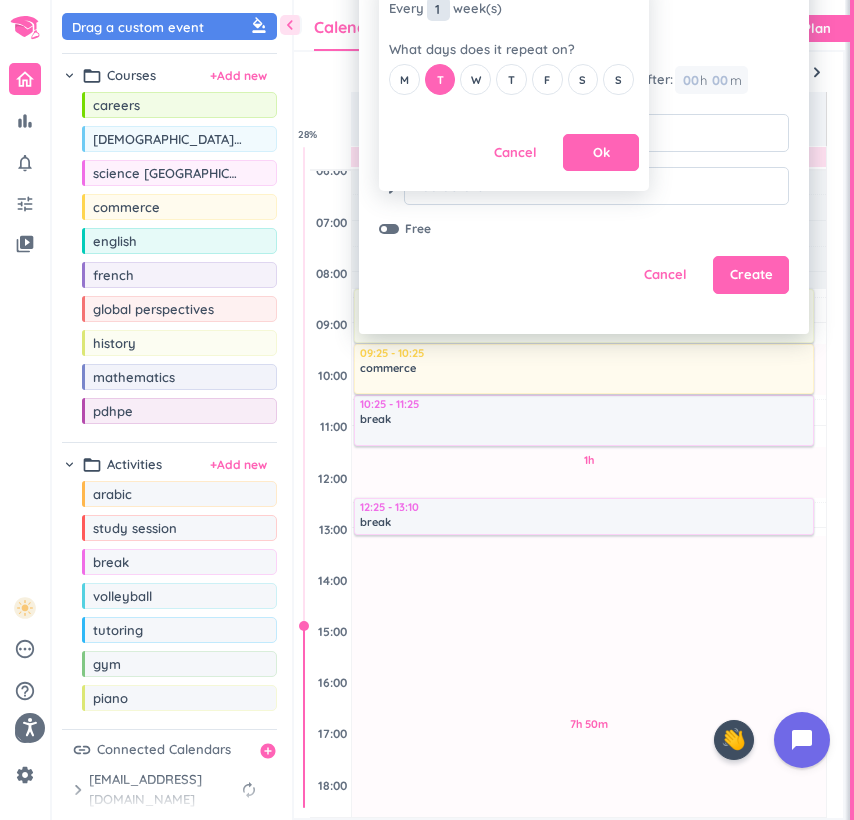 click on "1" at bounding box center (438, 9) 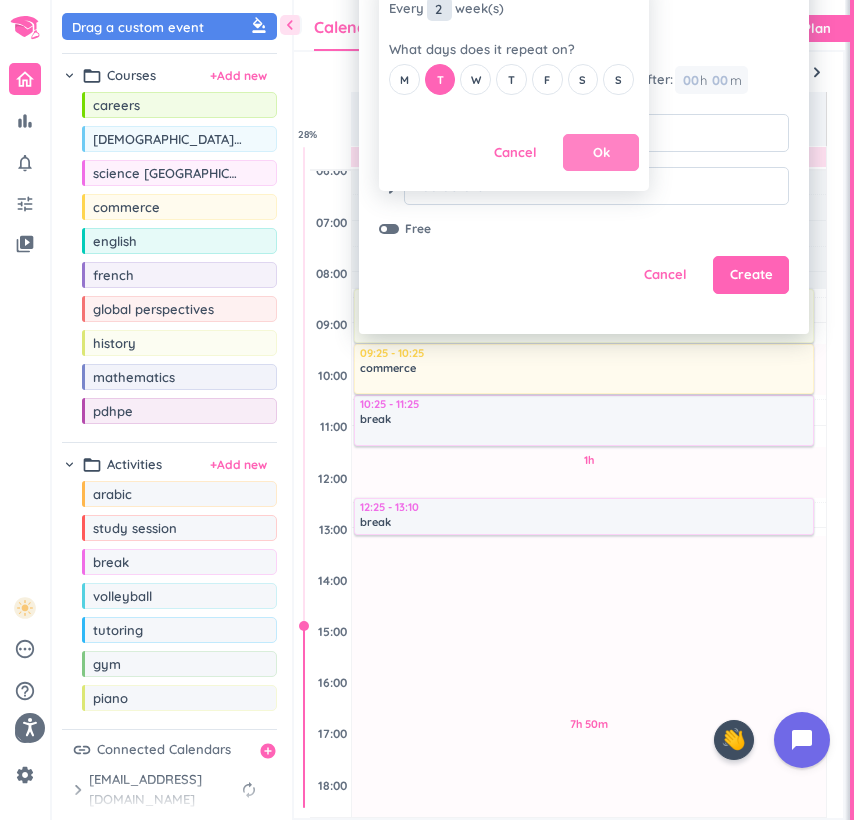 type on "2" 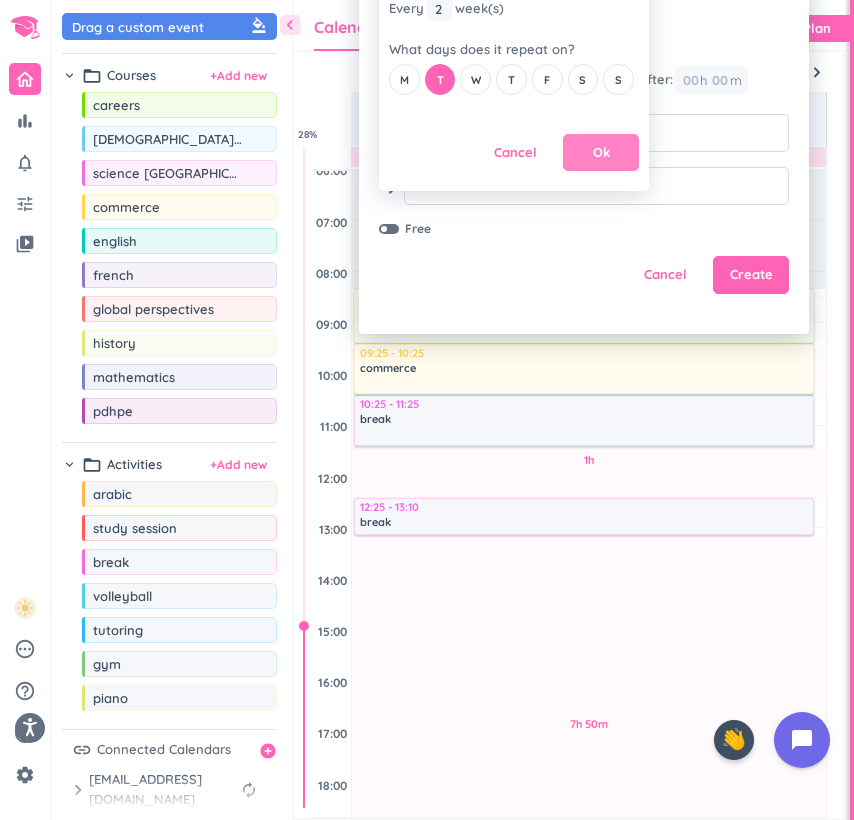 click on "Ok" at bounding box center (601, 153) 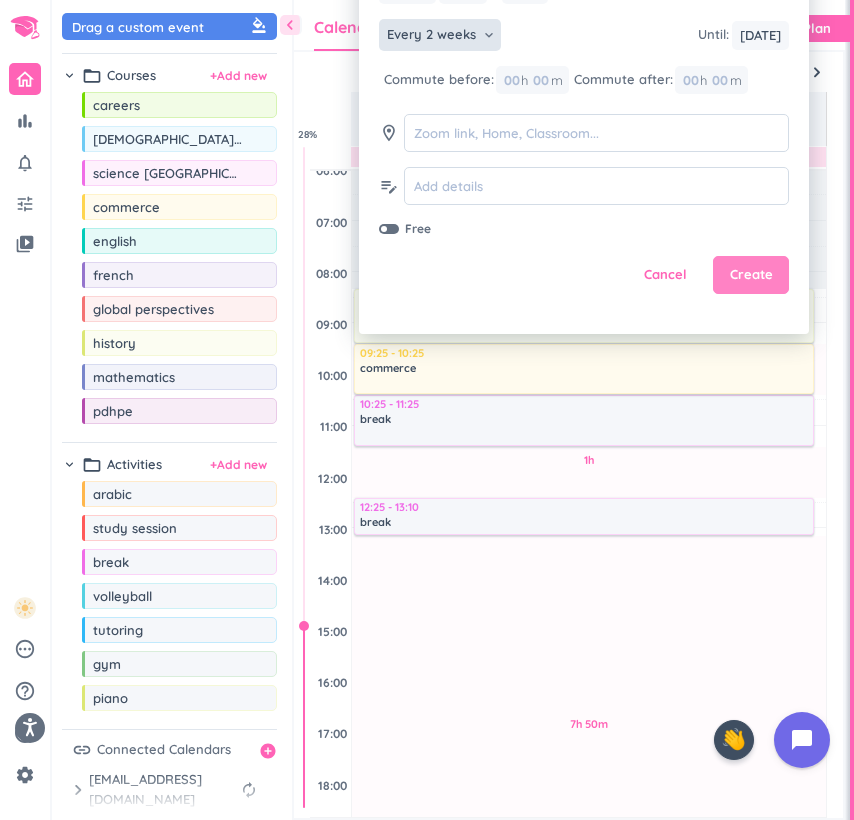 click on "Create" at bounding box center (751, 275) 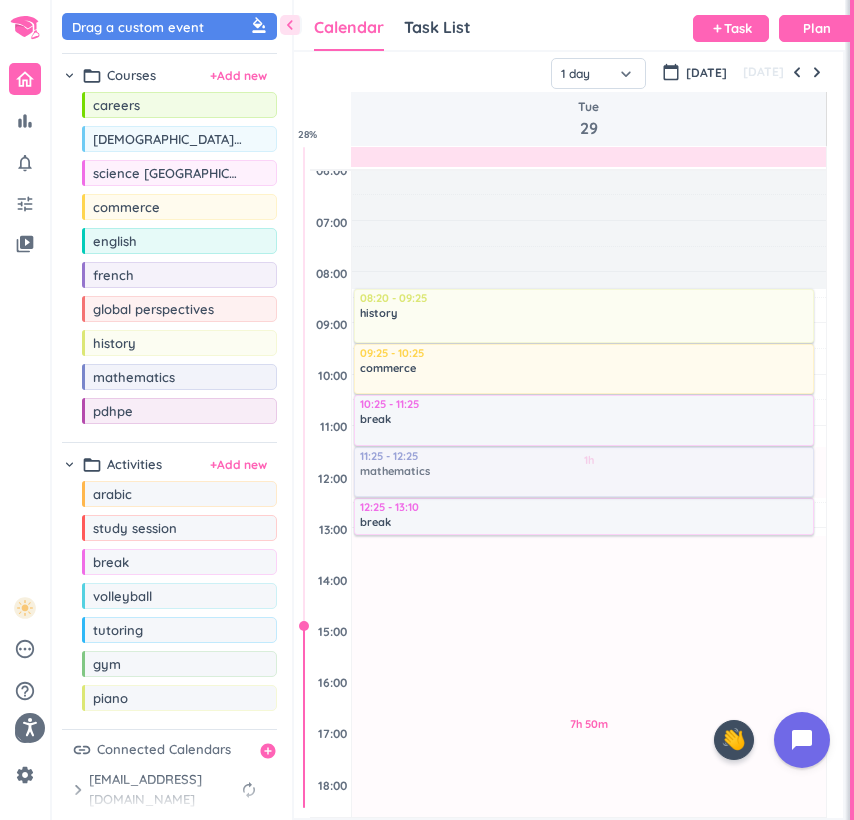 drag, startPoint x: 155, startPoint y: 381, endPoint x: 421, endPoint y: 447, distance: 274.06567 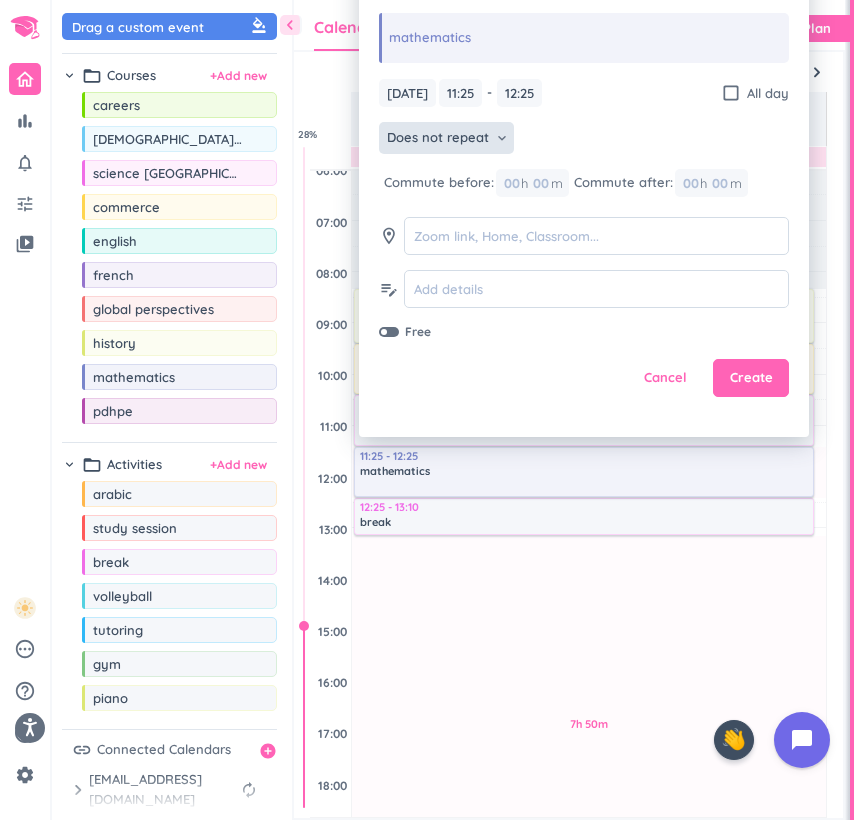 click on "Does not repeat" at bounding box center (438, 138) 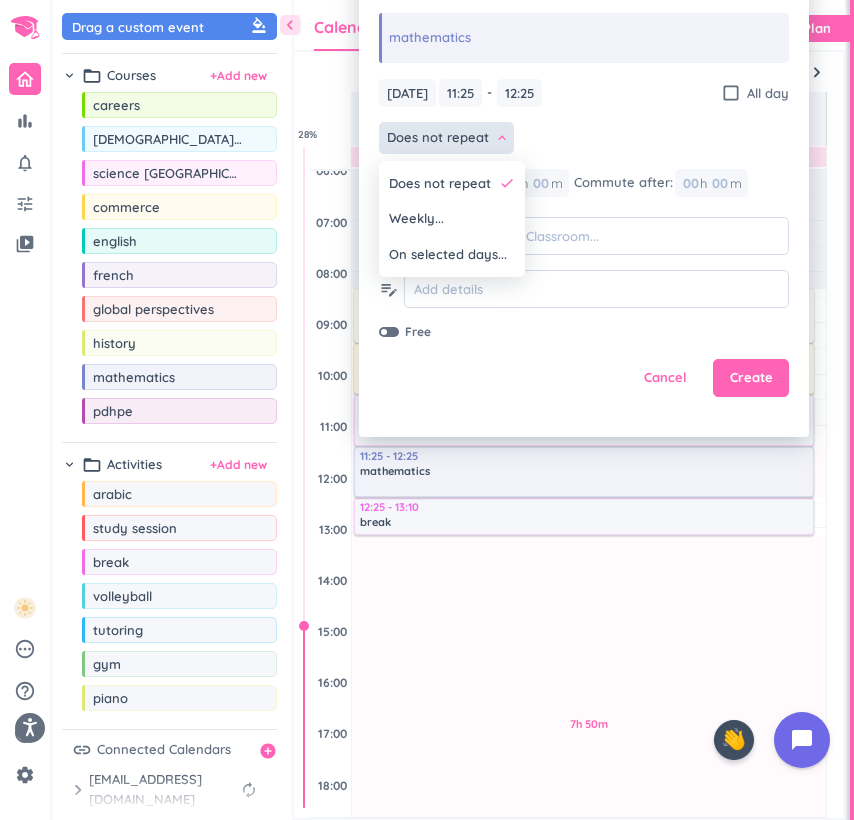 click on "Weekly..." at bounding box center (452, 219) 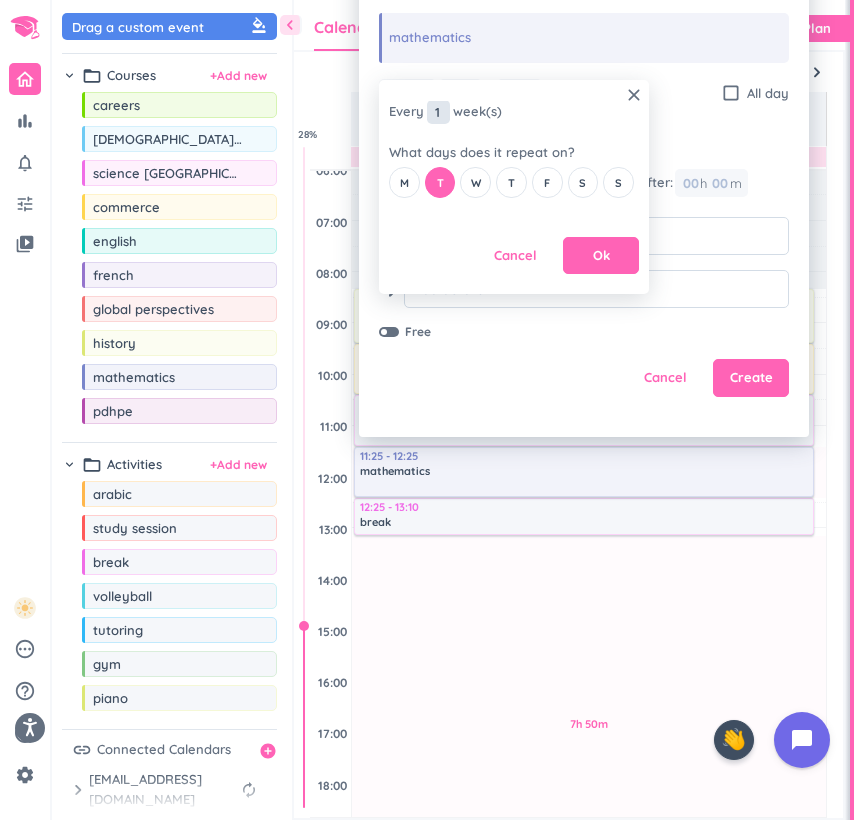 click on "1" at bounding box center [438, 112] 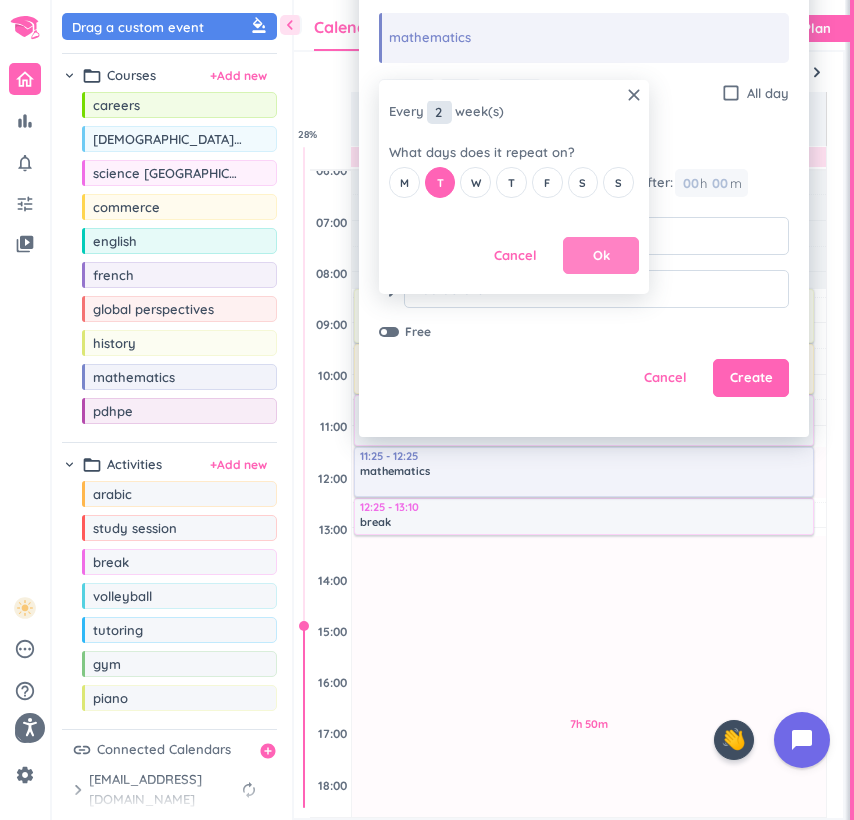 type on "2" 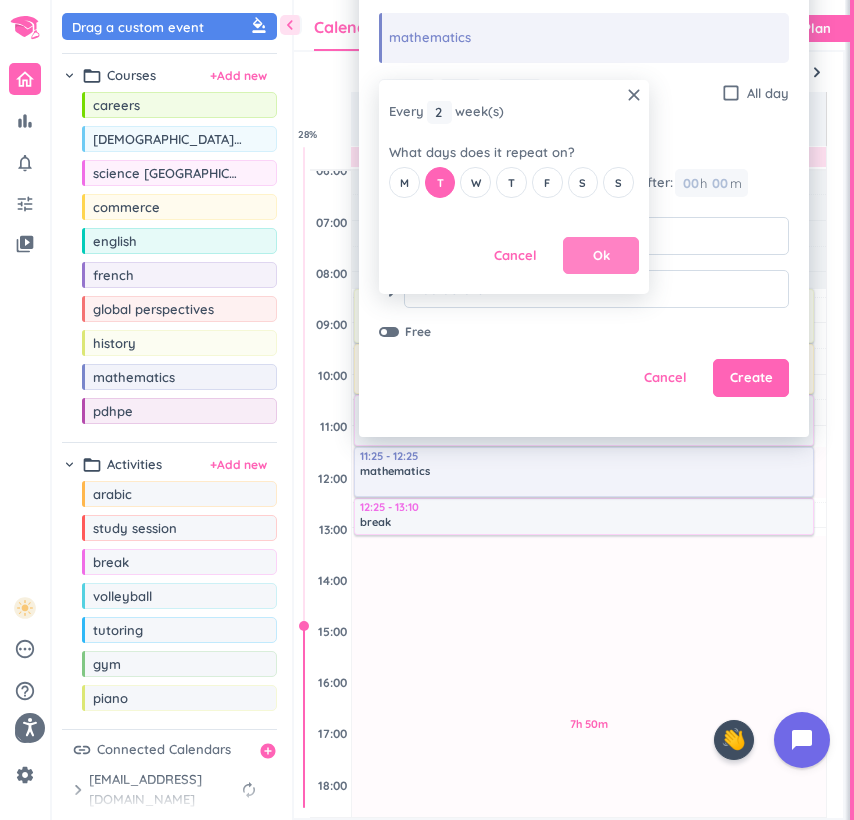 click on "Ok" at bounding box center (601, 256) 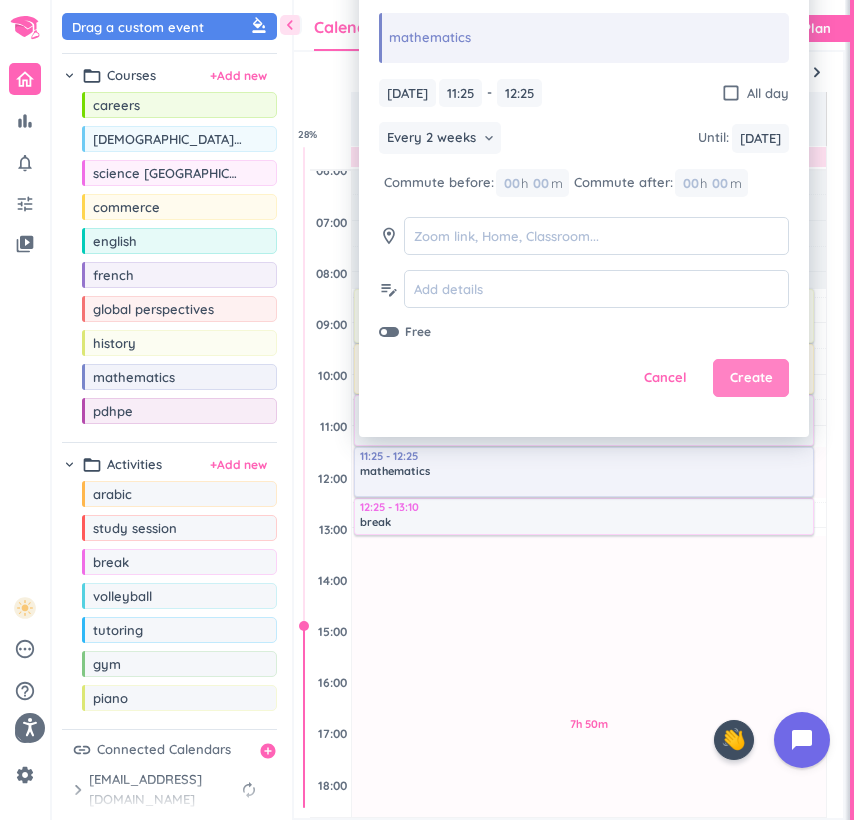 click on "Create" at bounding box center [751, 378] 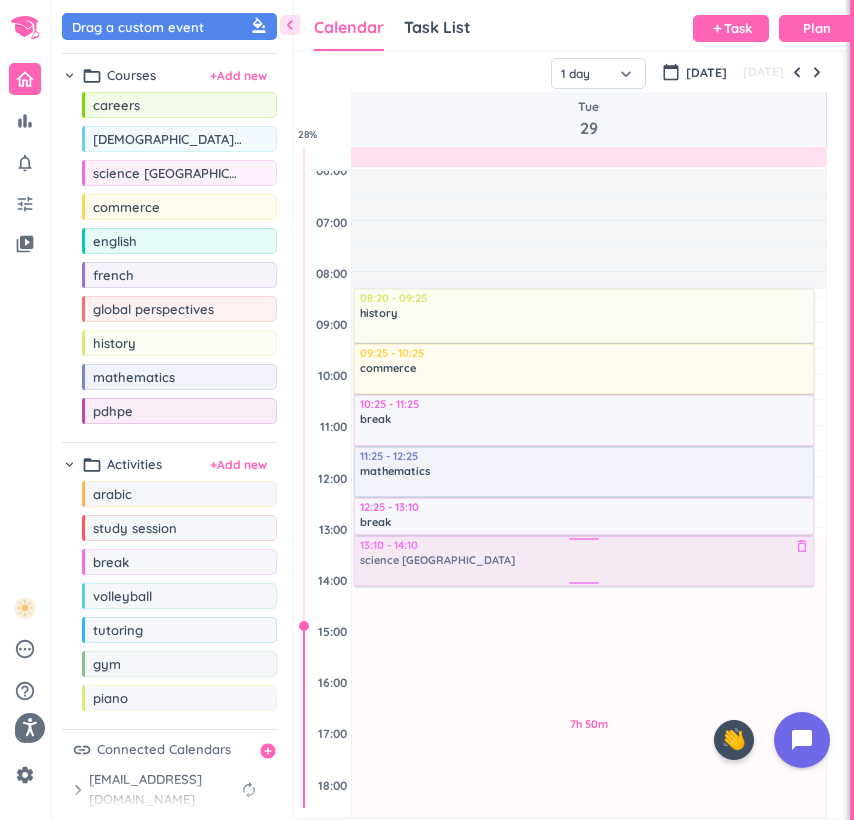 drag, startPoint x: 181, startPoint y: 176, endPoint x: 426, endPoint y: 539, distance: 437.94293 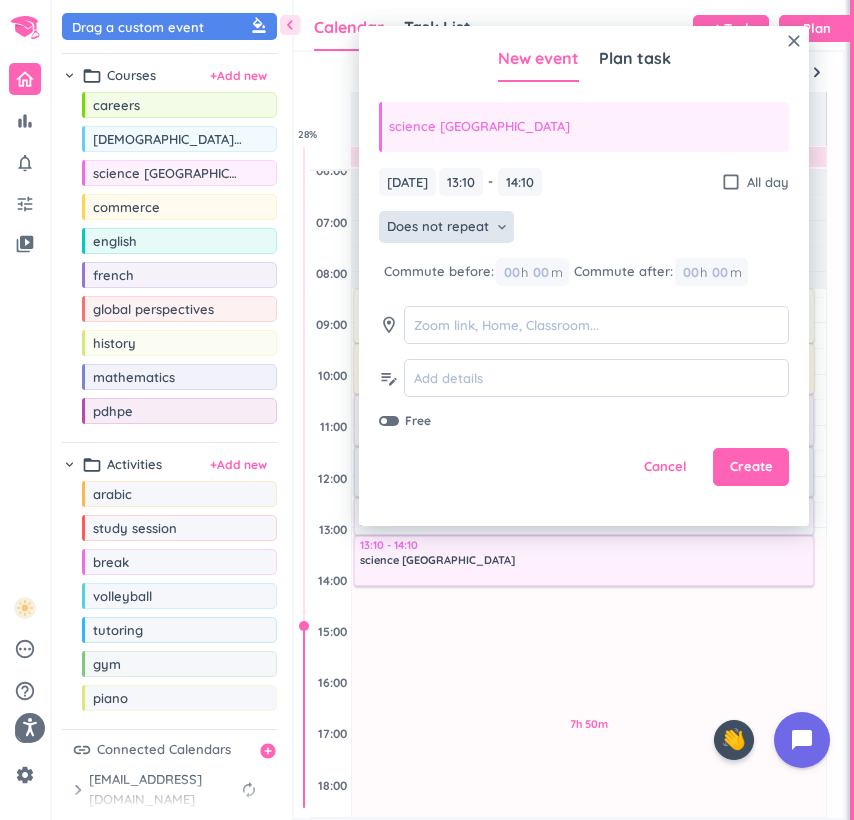 click on "Does not repeat keyboard_arrow_down" at bounding box center (446, 227) 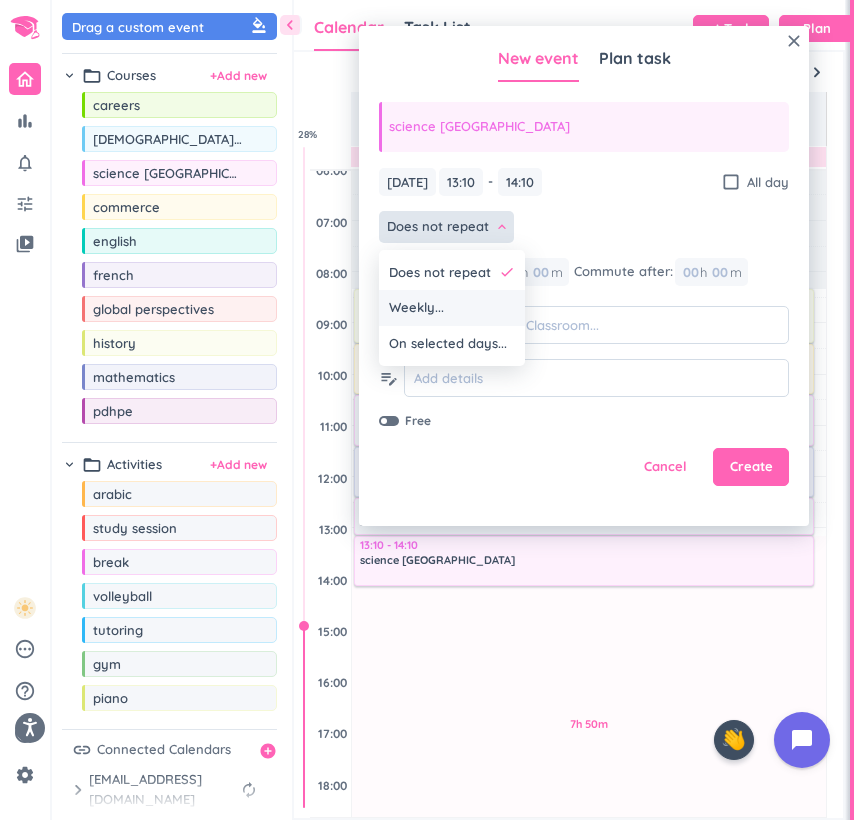 click on "Weekly..." at bounding box center (416, 308) 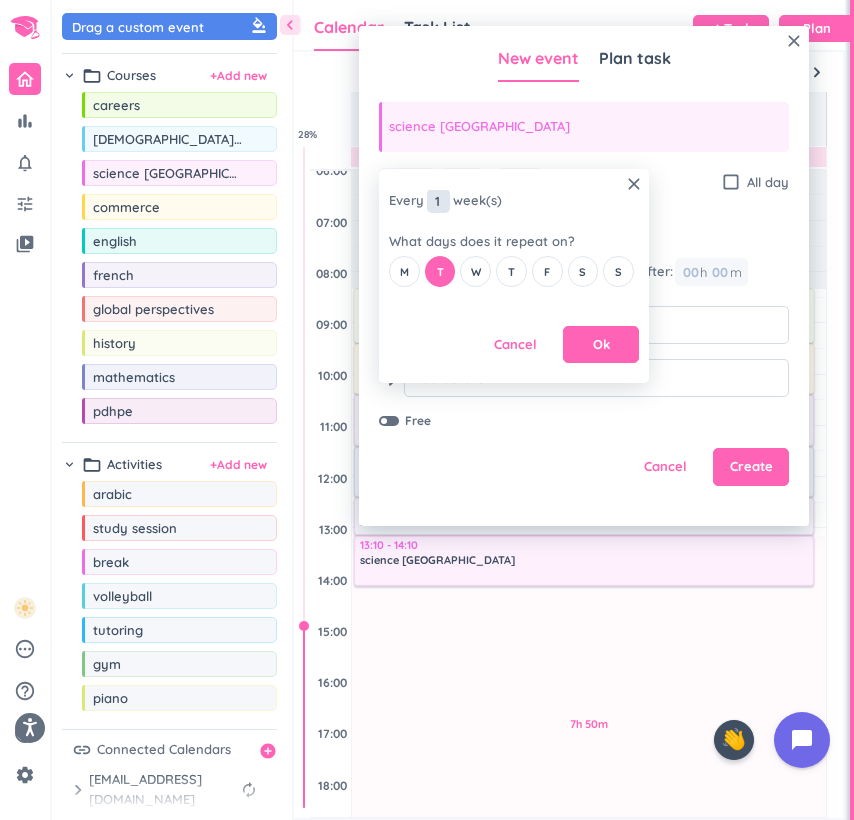 click on "1" at bounding box center [438, 201] 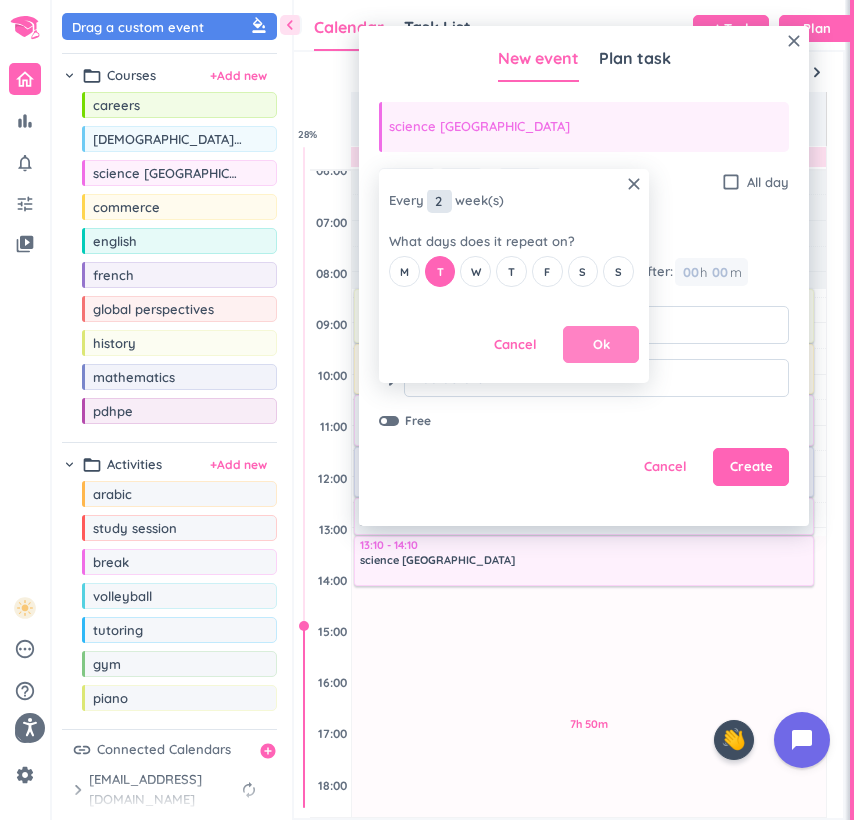 type on "2" 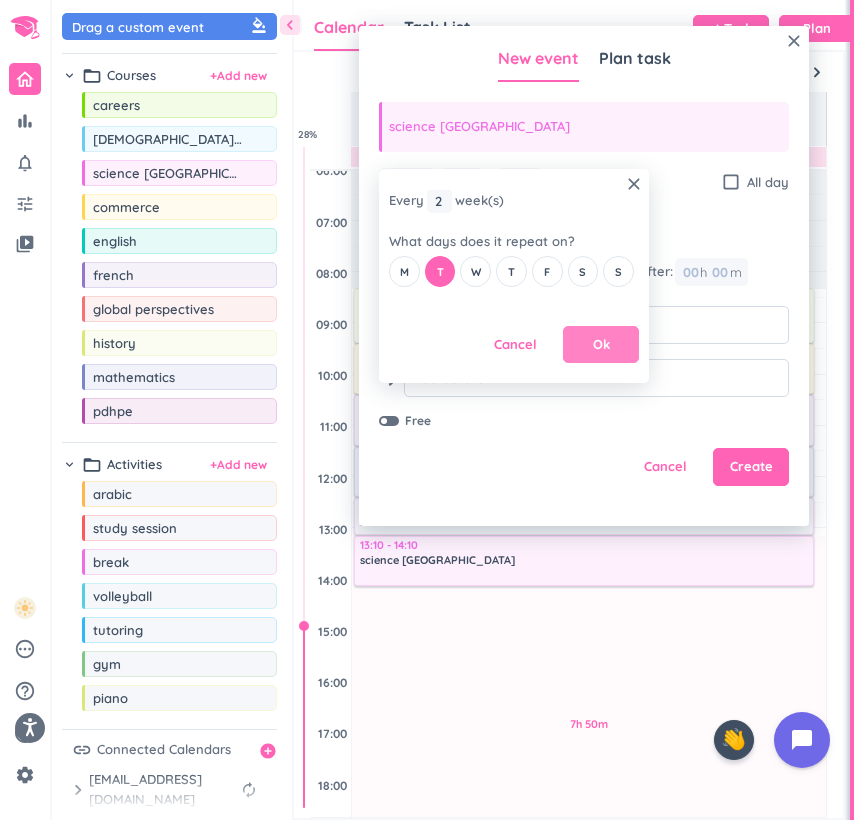 click on "Ok" at bounding box center [601, 345] 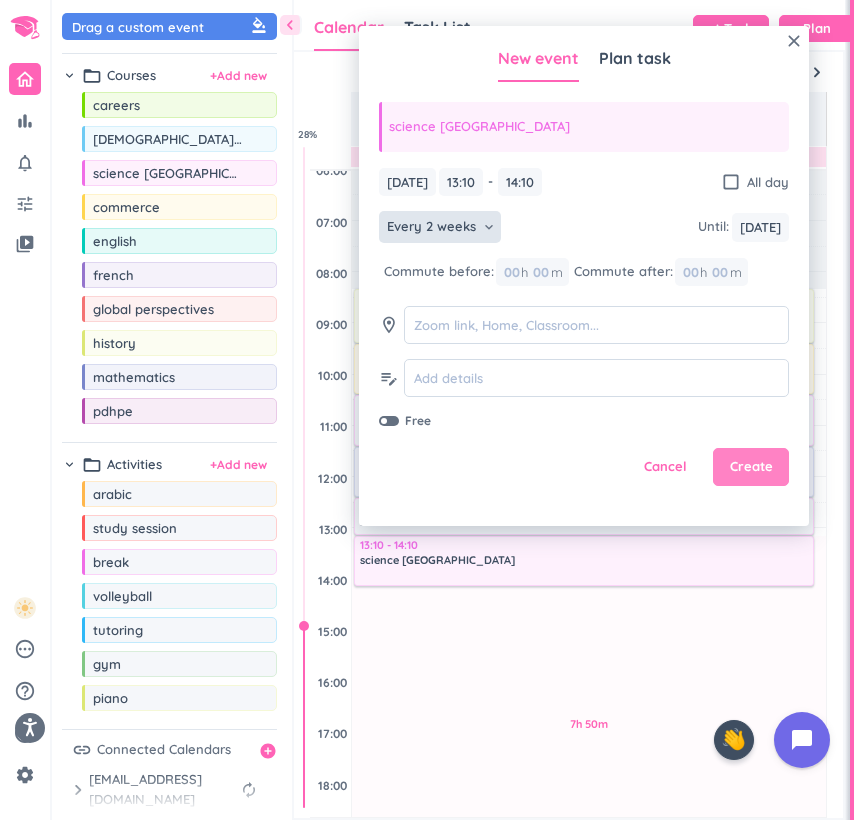 click on "Create" at bounding box center [751, 467] 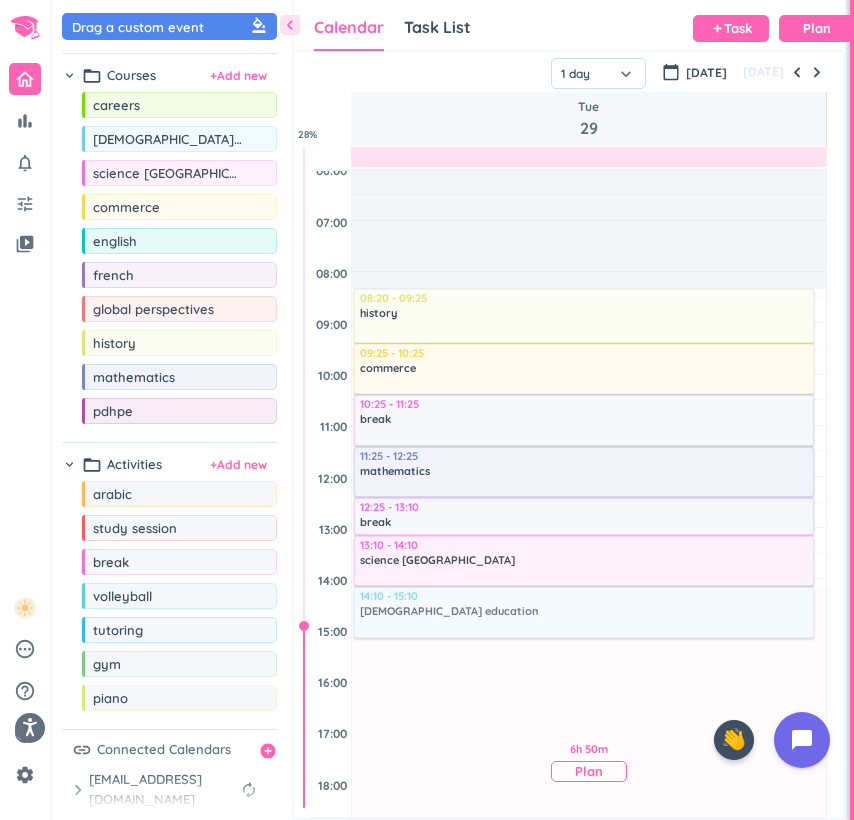 drag, startPoint x: 162, startPoint y: 145, endPoint x: 397, endPoint y: 591, distance: 504.124 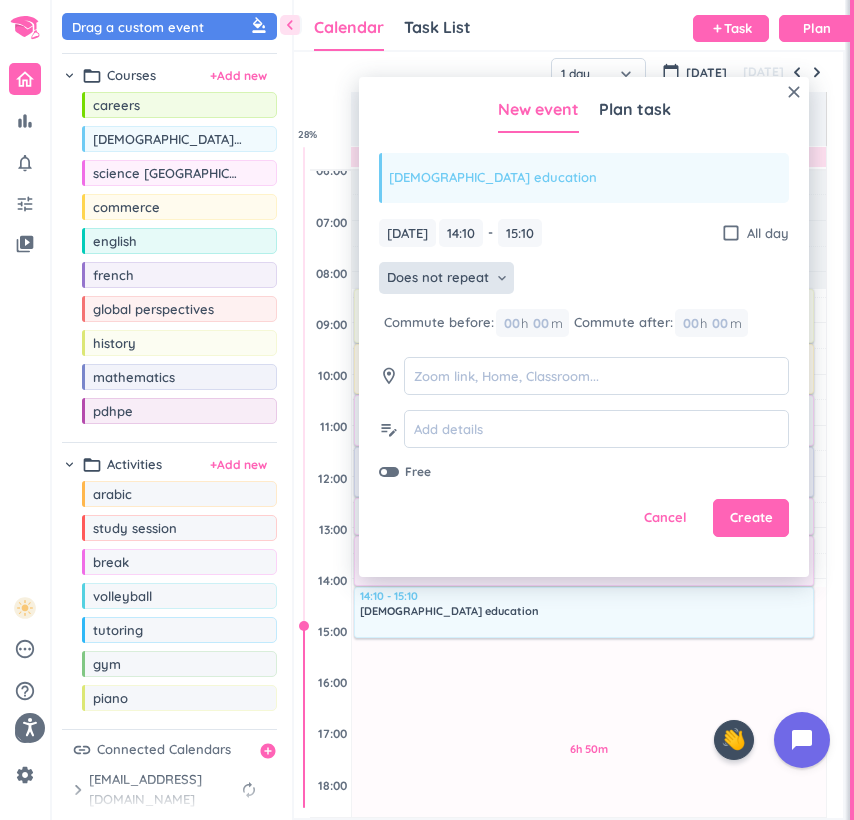 click on "Does not repeat" at bounding box center (438, 278) 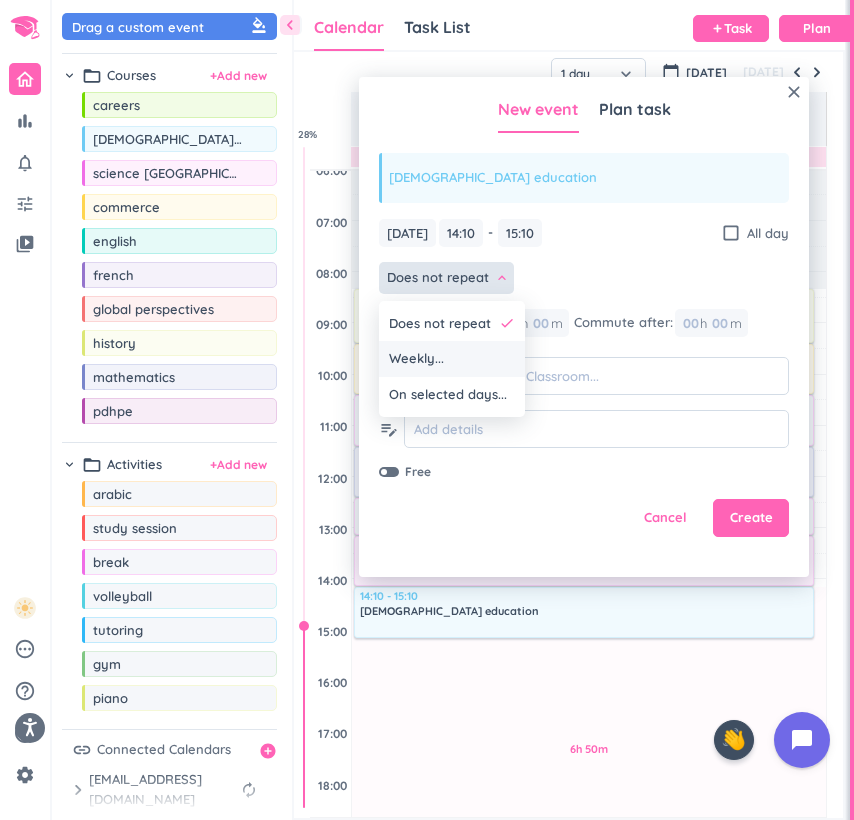click on "Weekly..." at bounding box center [452, 359] 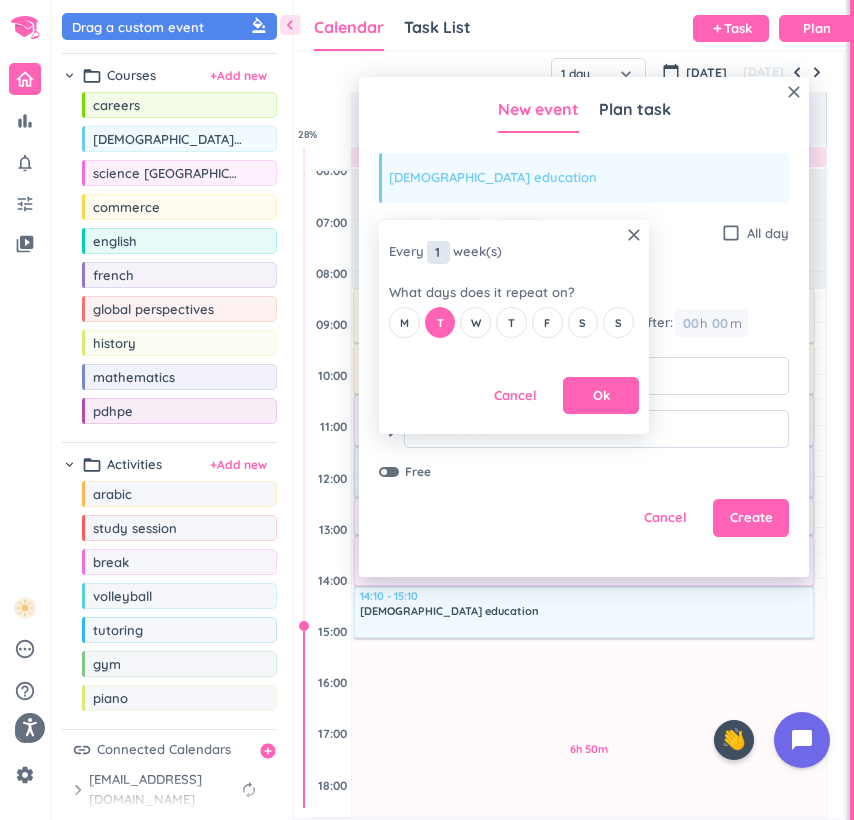 click on "1" at bounding box center [438, 252] 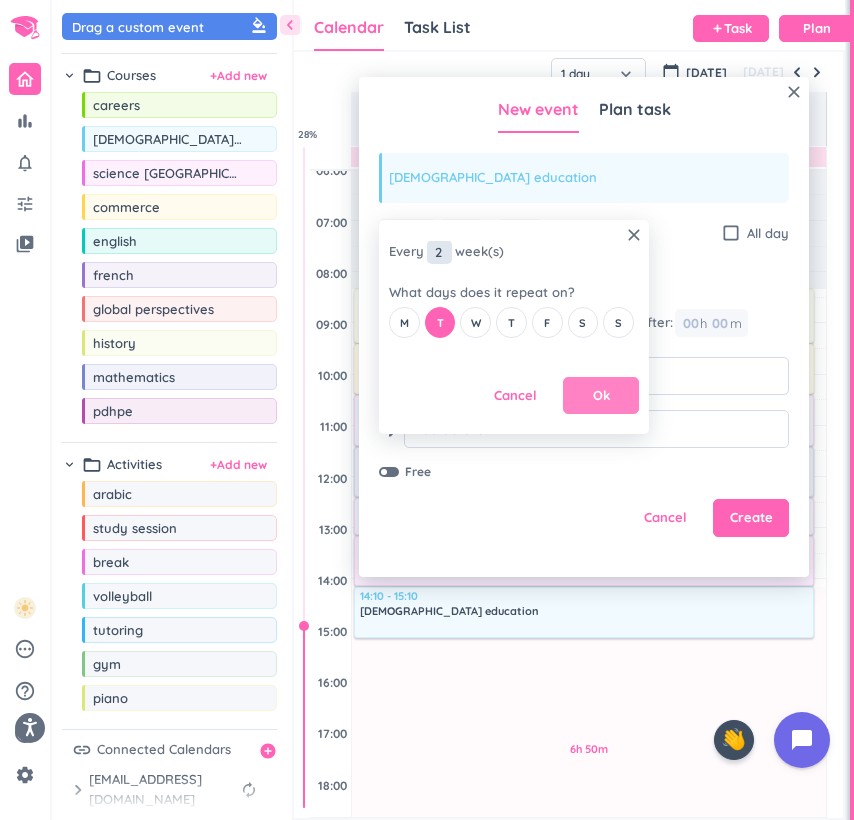 type on "2" 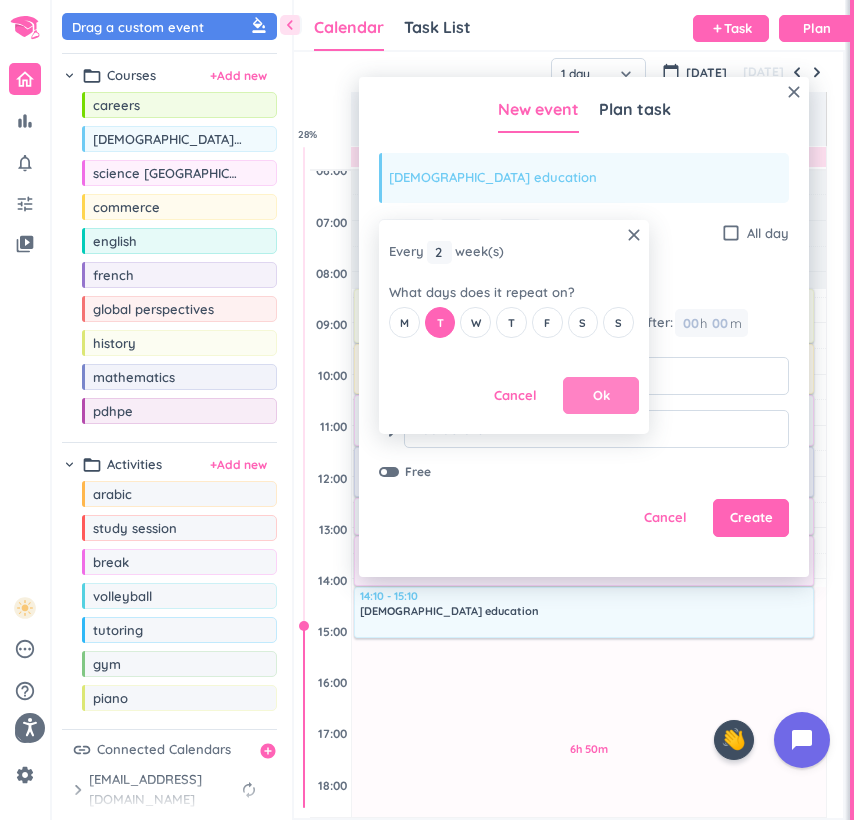 click on "Ok" at bounding box center (601, 396) 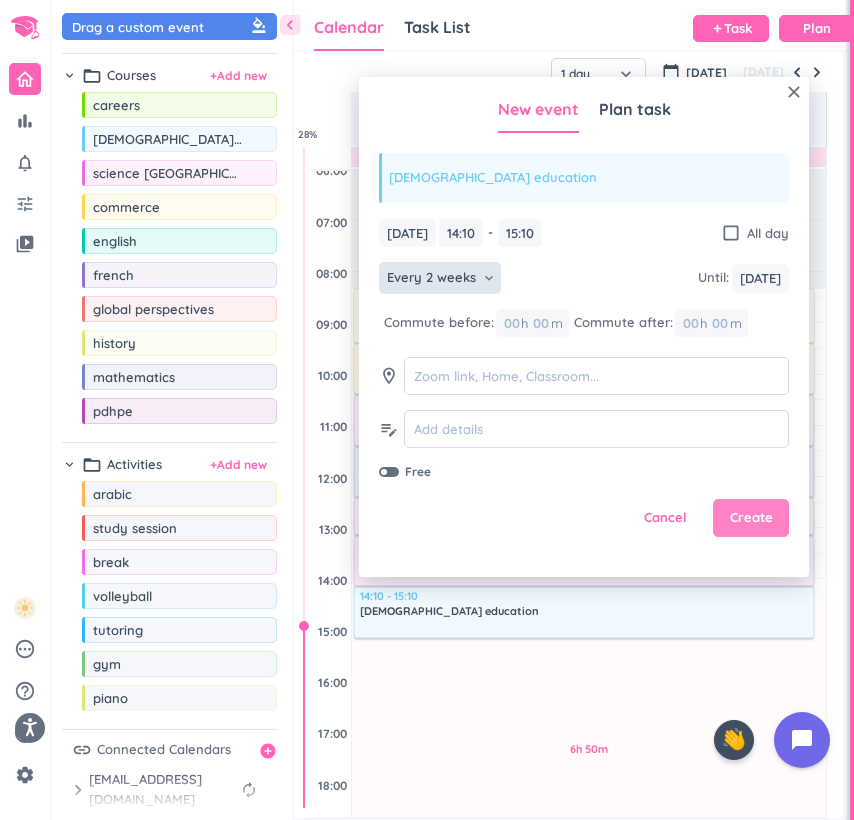 click on "Create" at bounding box center [751, 518] 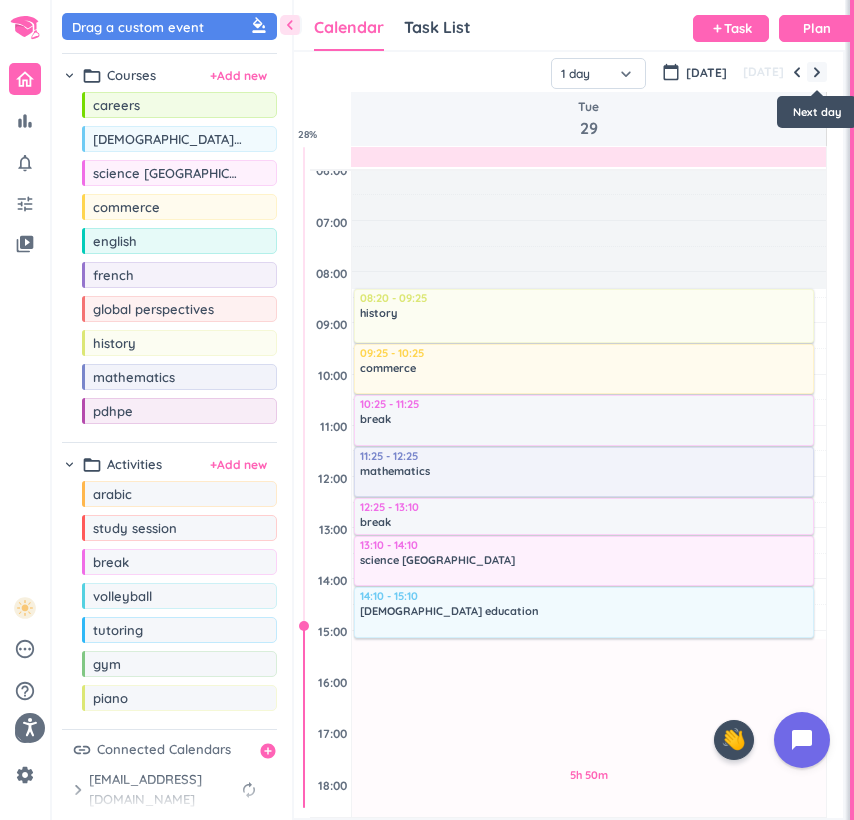 click at bounding box center (817, 72) 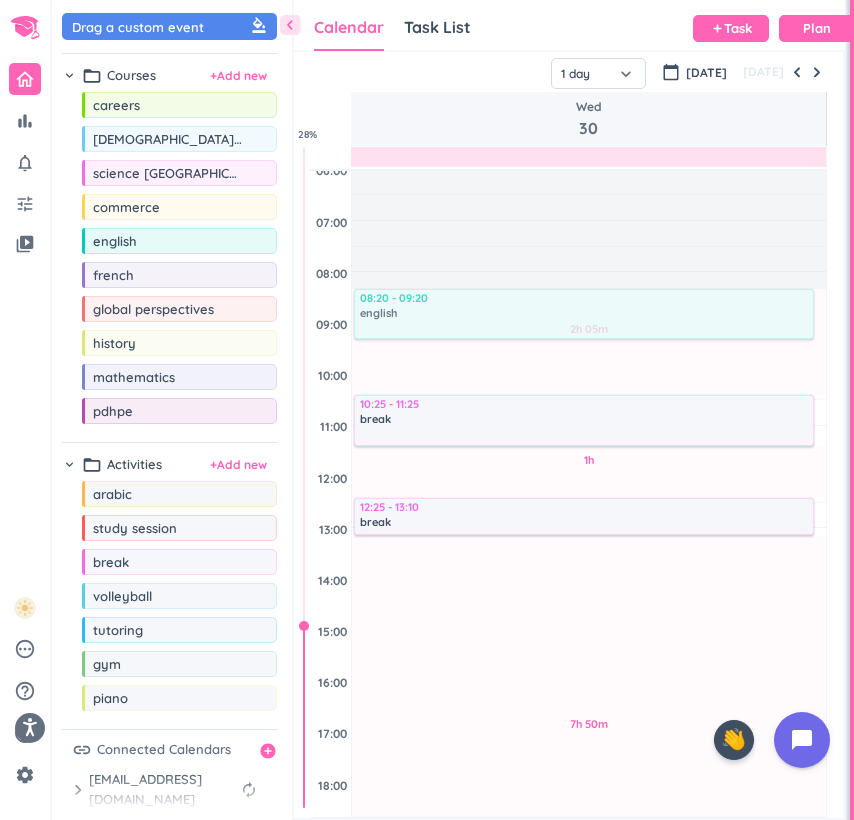 drag, startPoint x: 167, startPoint y: 239, endPoint x: 408, endPoint y: 293, distance: 246.97571 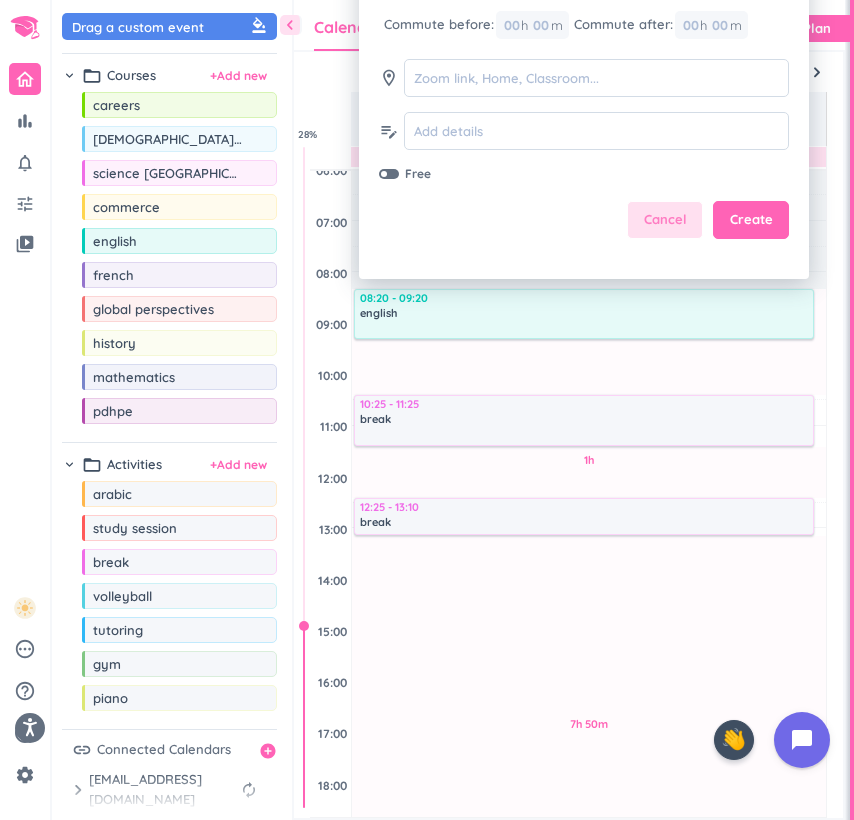 click on "Cancel" at bounding box center (665, 220) 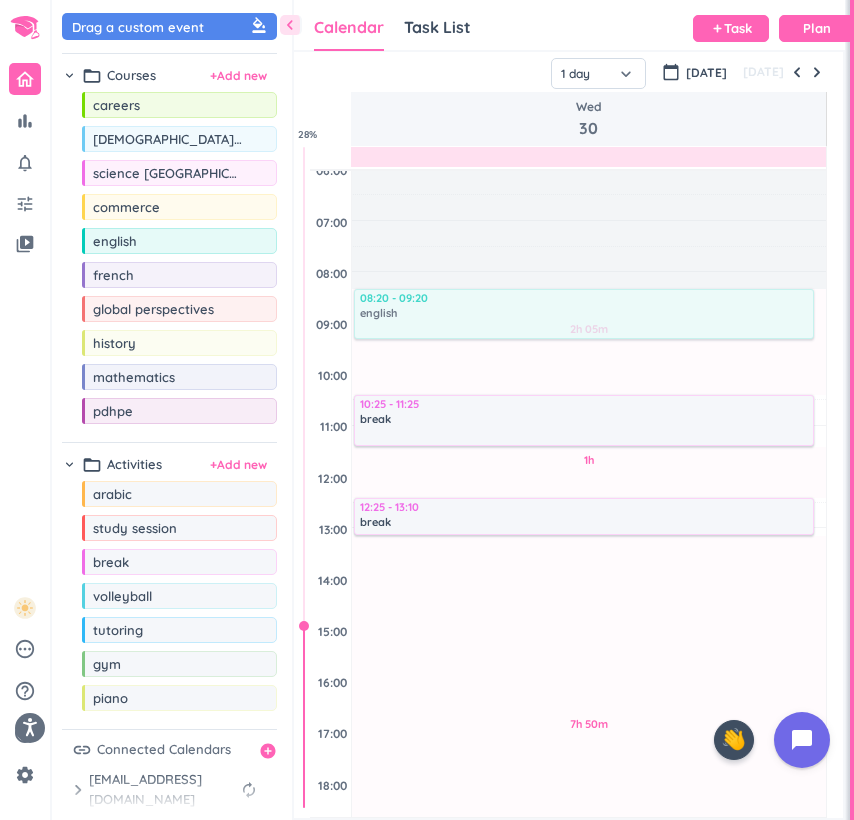 drag, startPoint x: 173, startPoint y: 247, endPoint x: 396, endPoint y: 293, distance: 227.69498 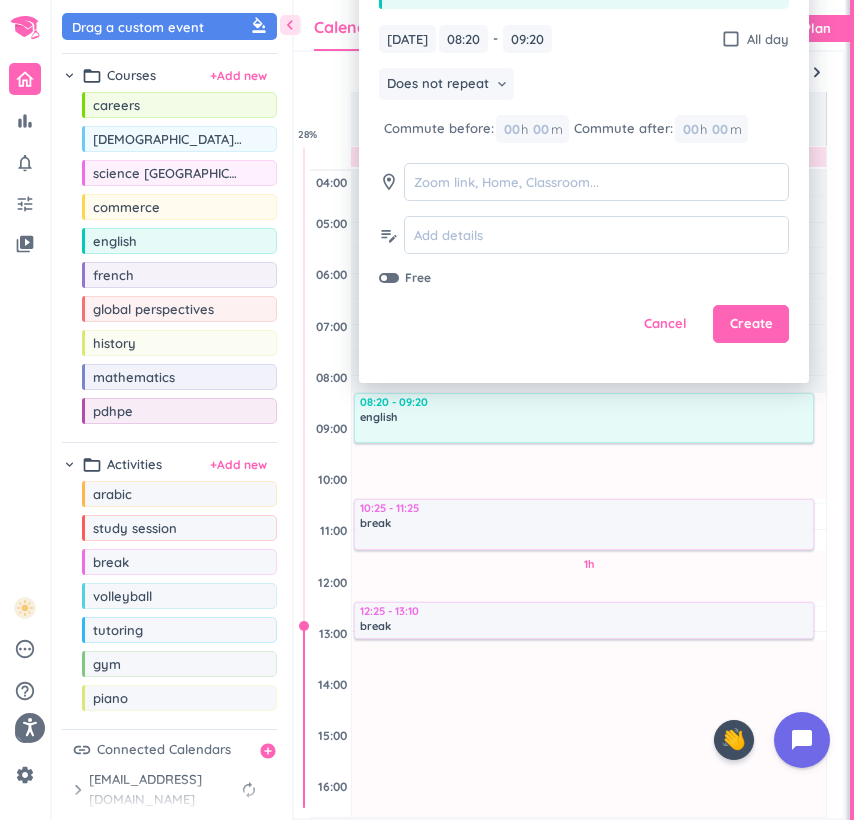 scroll, scrollTop: 0, scrollLeft: 0, axis: both 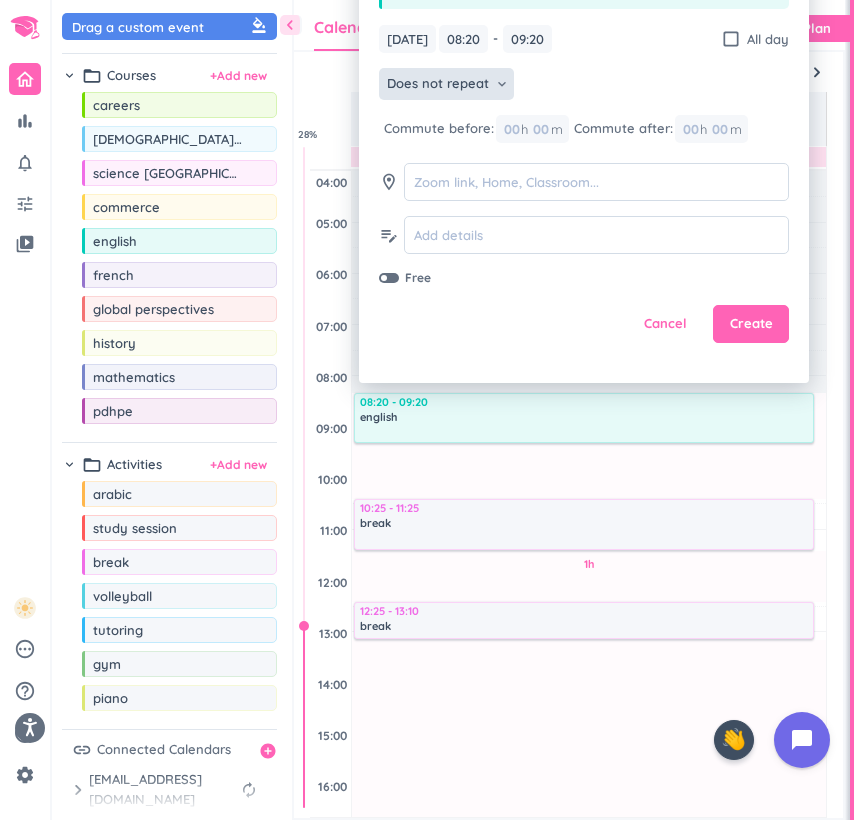 click on "Does not repeat" at bounding box center [438, 84] 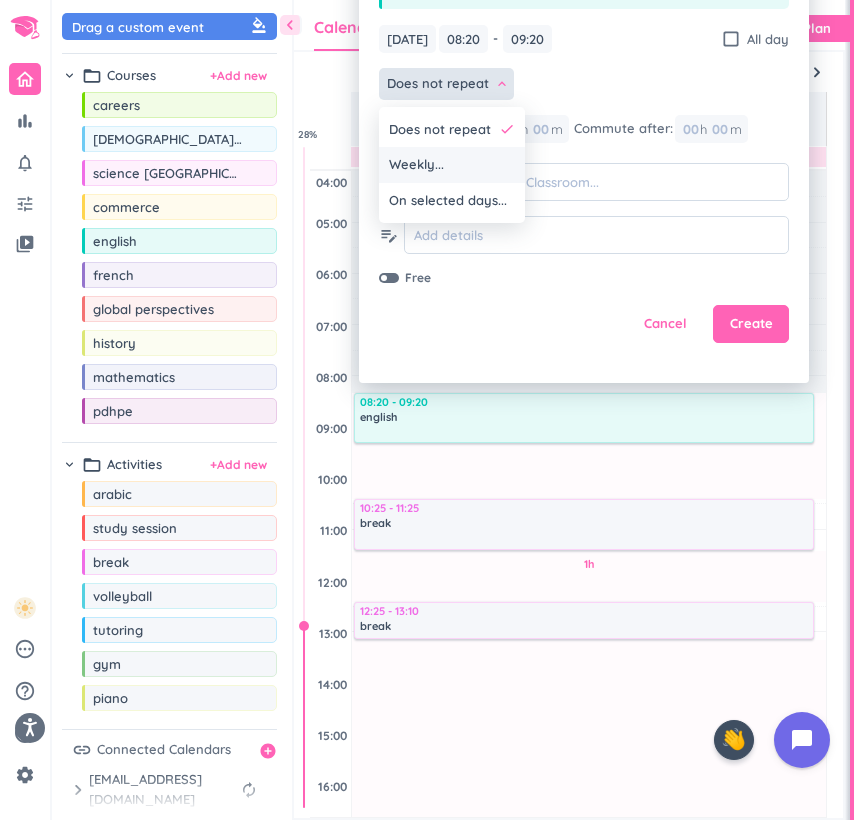 click on "Weekly..." at bounding box center (452, 165) 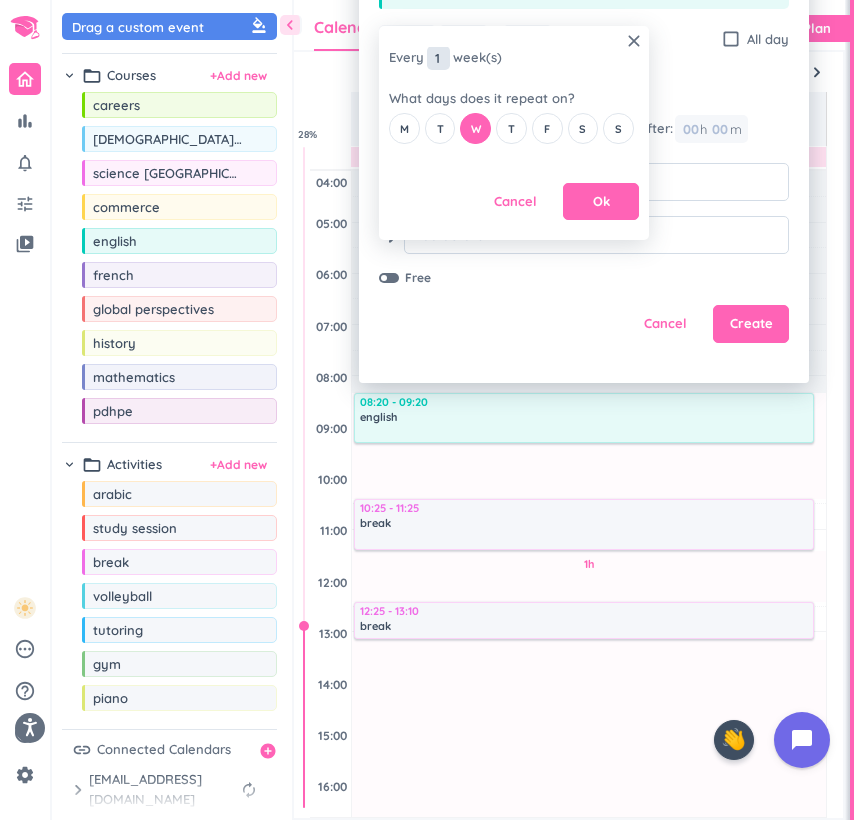 click on "1" at bounding box center (438, 58) 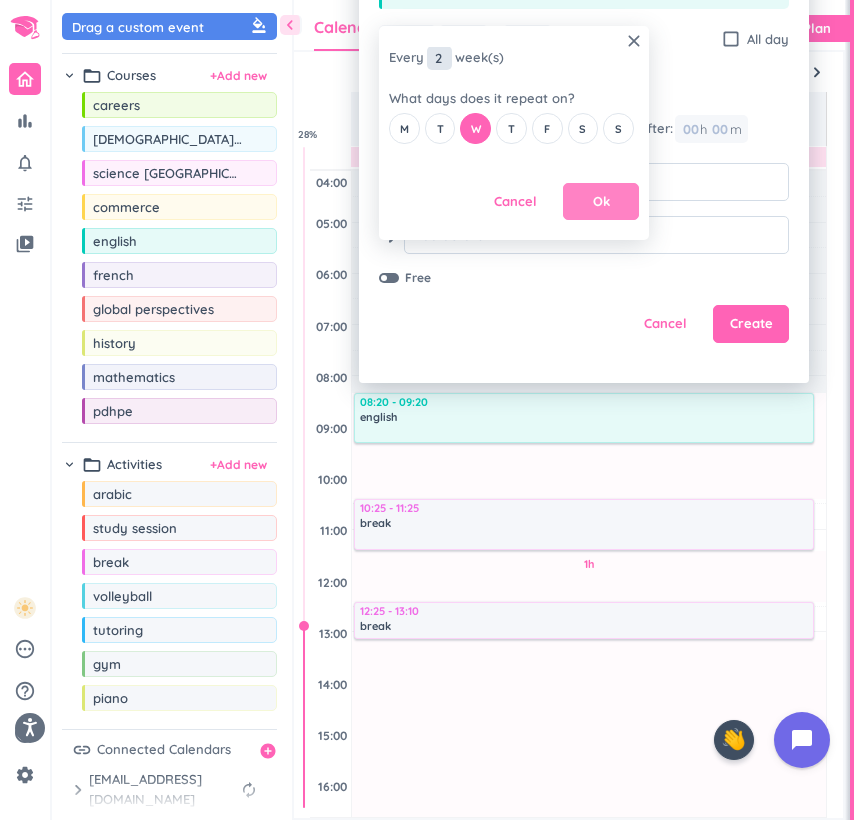 type on "2" 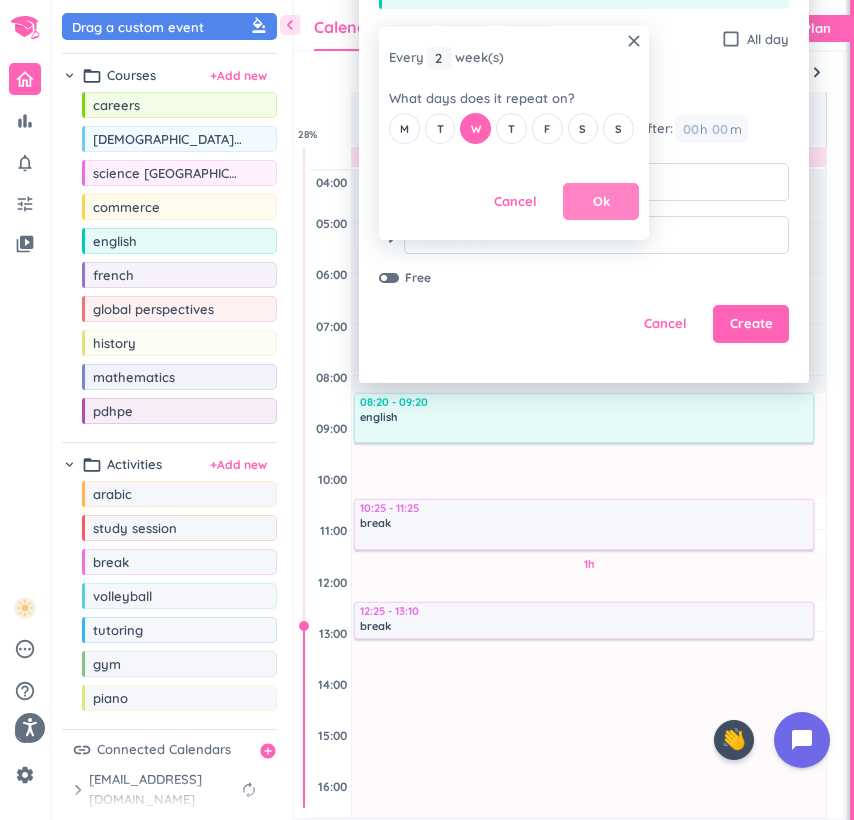 click on "Ok" at bounding box center [601, 202] 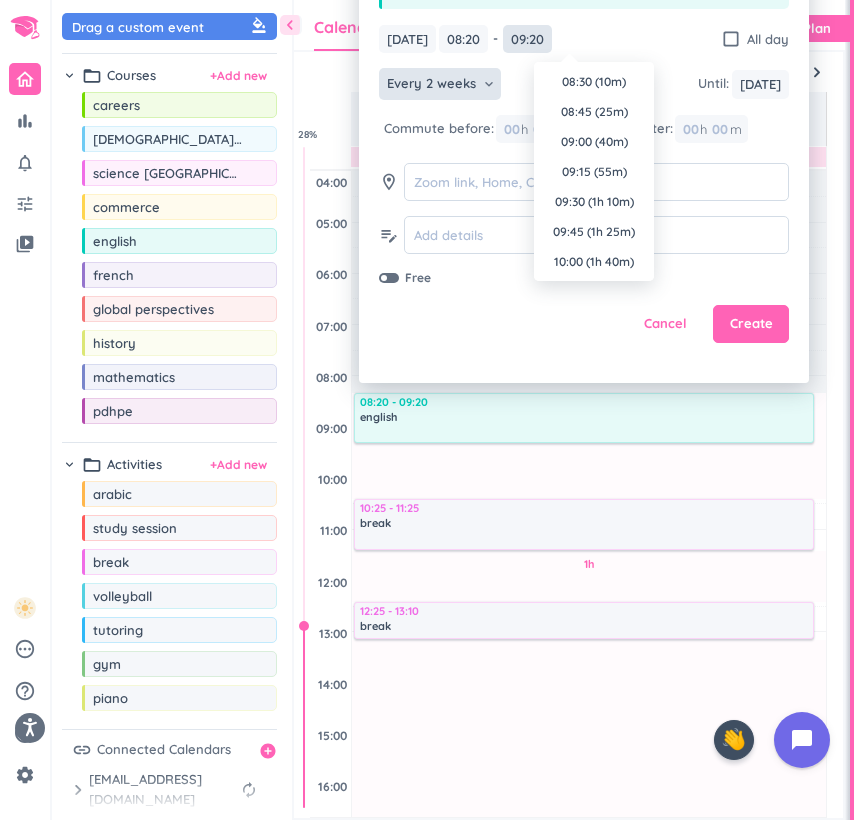 click on "09:20" at bounding box center (527, 39) 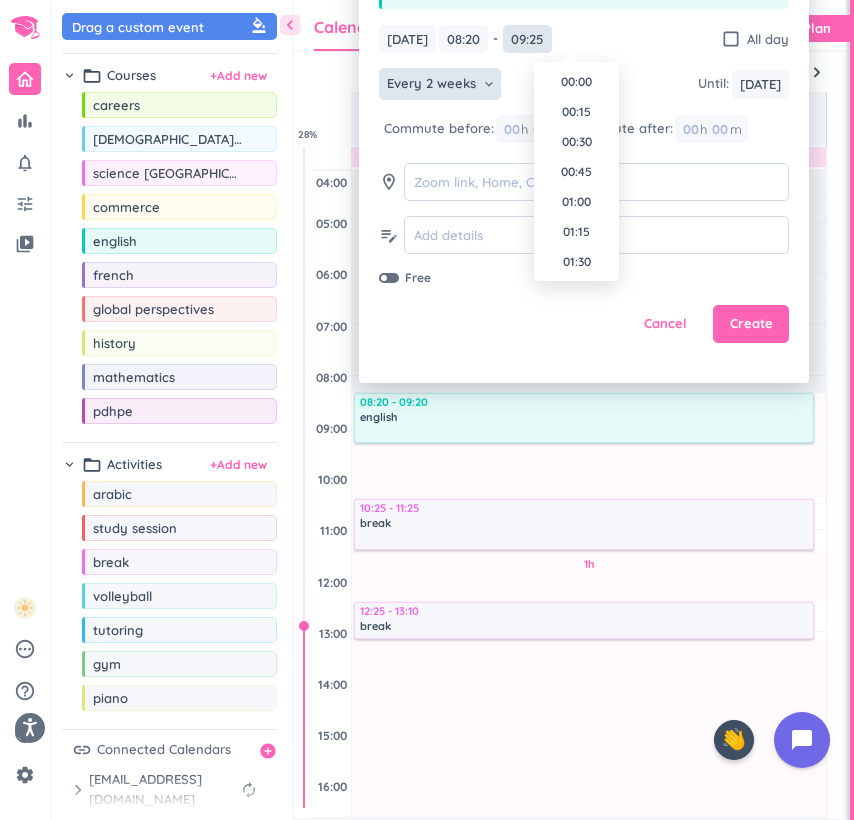scroll, scrollTop: 1020, scrollLeft: 0, axis: vertical 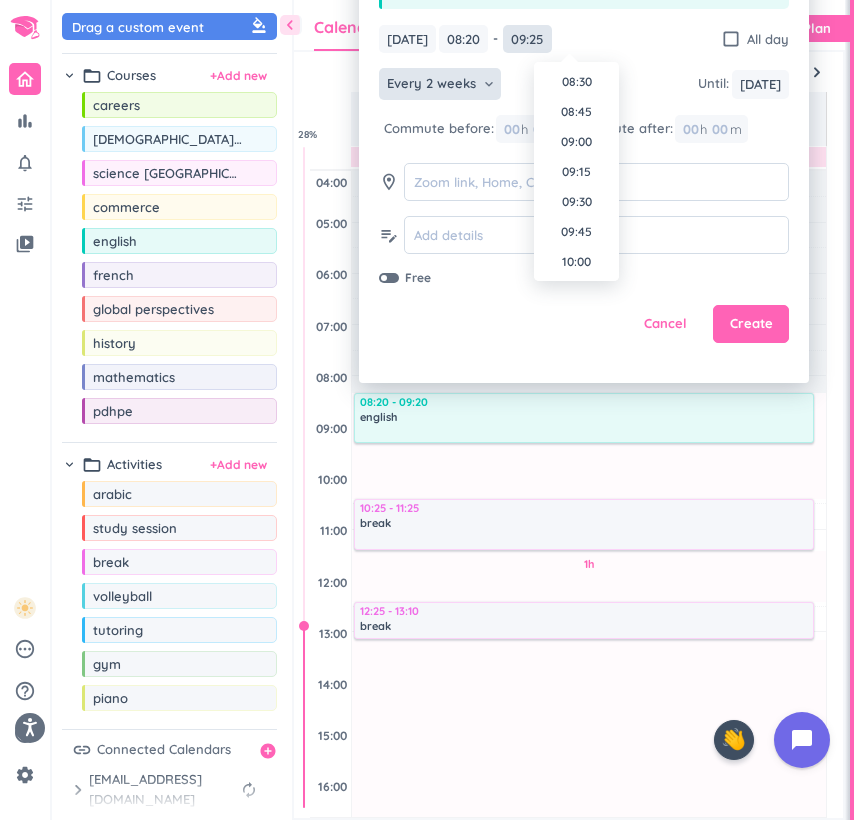 type on "09:25" 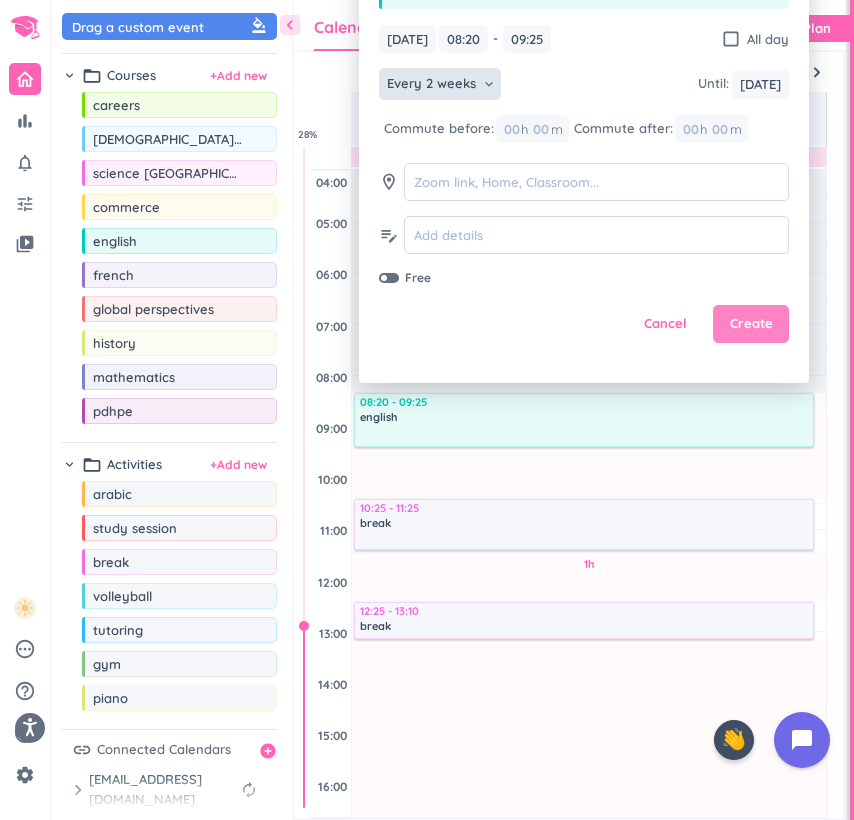 click on "Create" at bounding box center (751, 324) 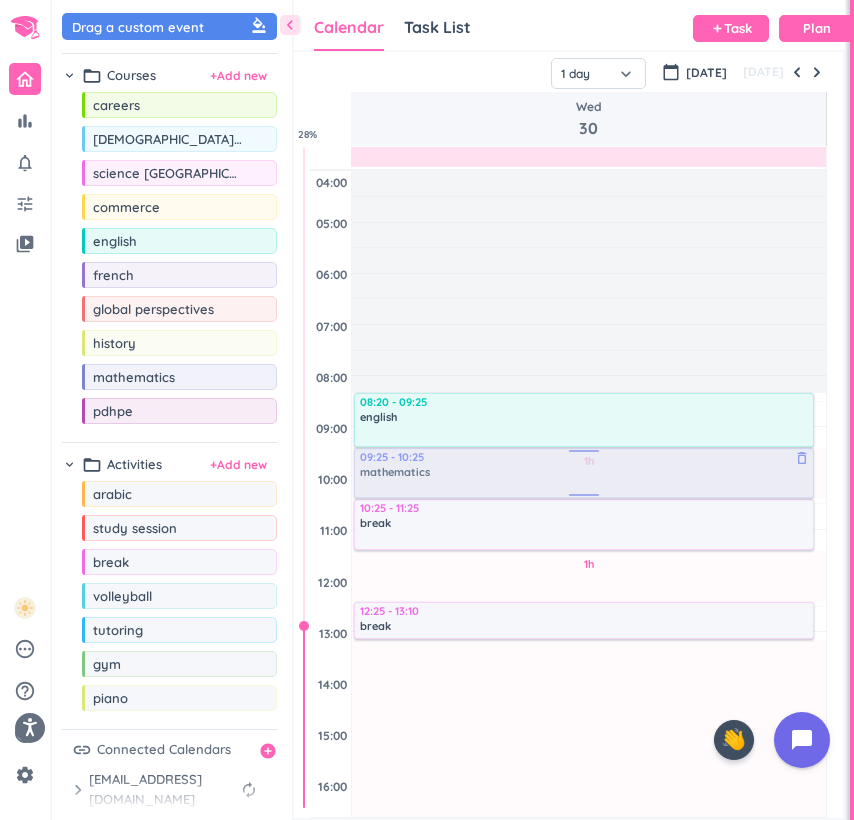 drag, startPoint x: 132, startPoint y: 381, endPoint x: 407, endPoint y: 449, distance: 283.28253 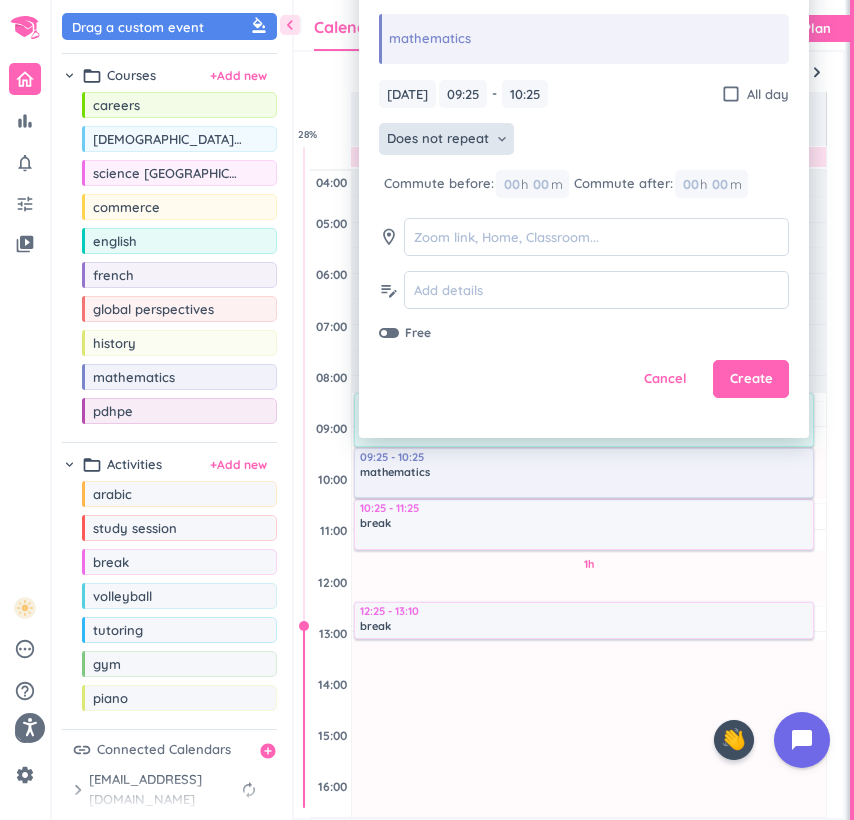click on "Does not repeat" at bounding box center [438, 139] 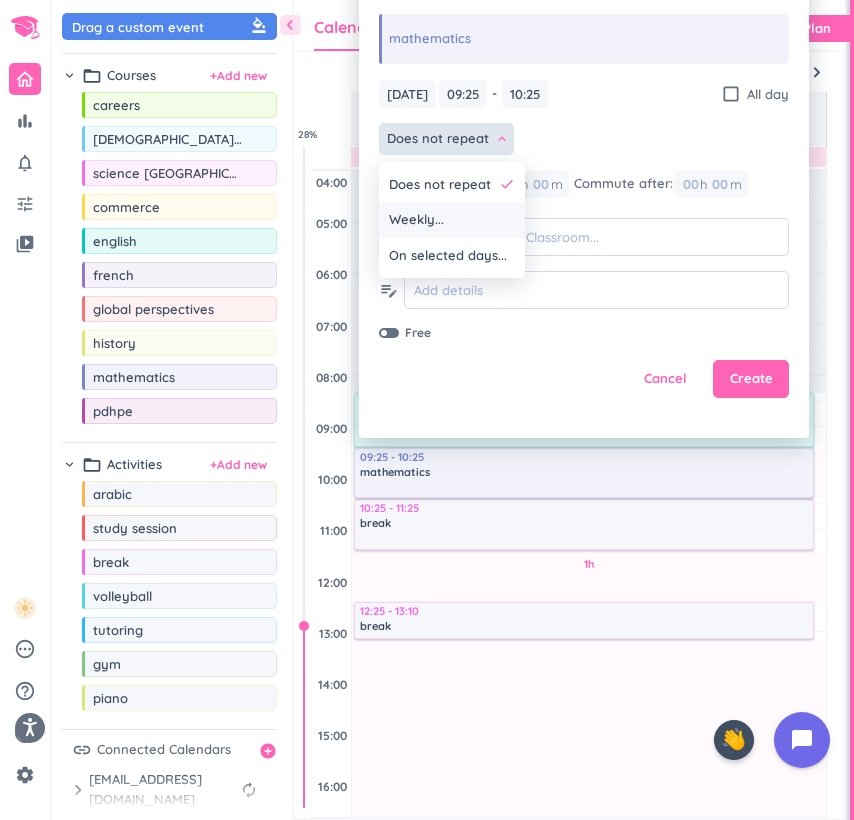 click on "Weekly..." at bounding box center [452, 220] 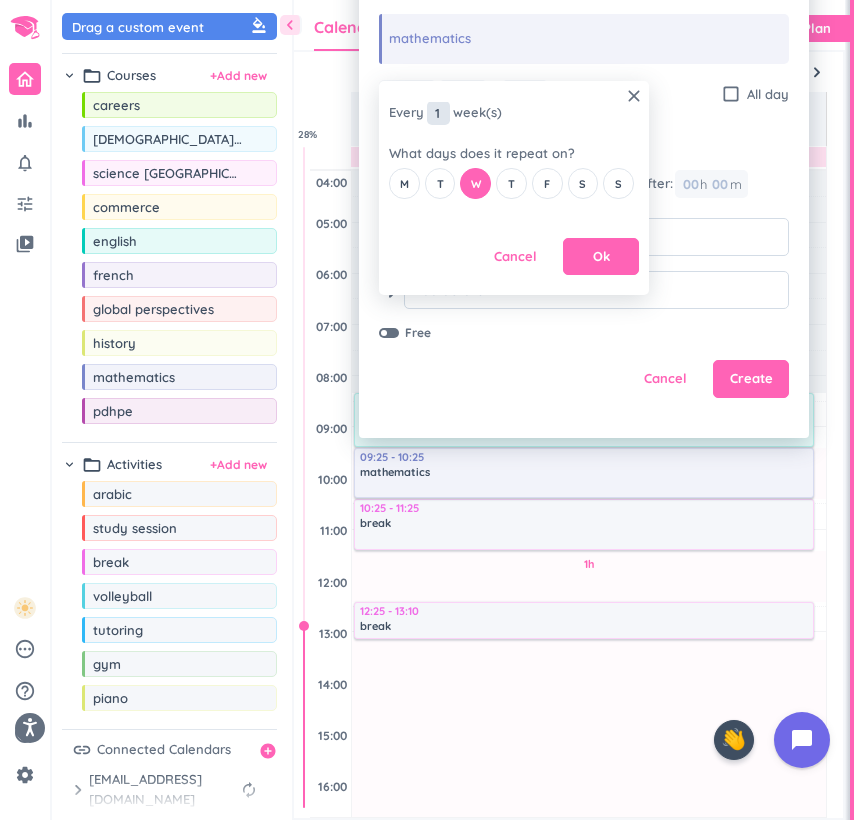 click on "1" at bounding box center (438, 113) 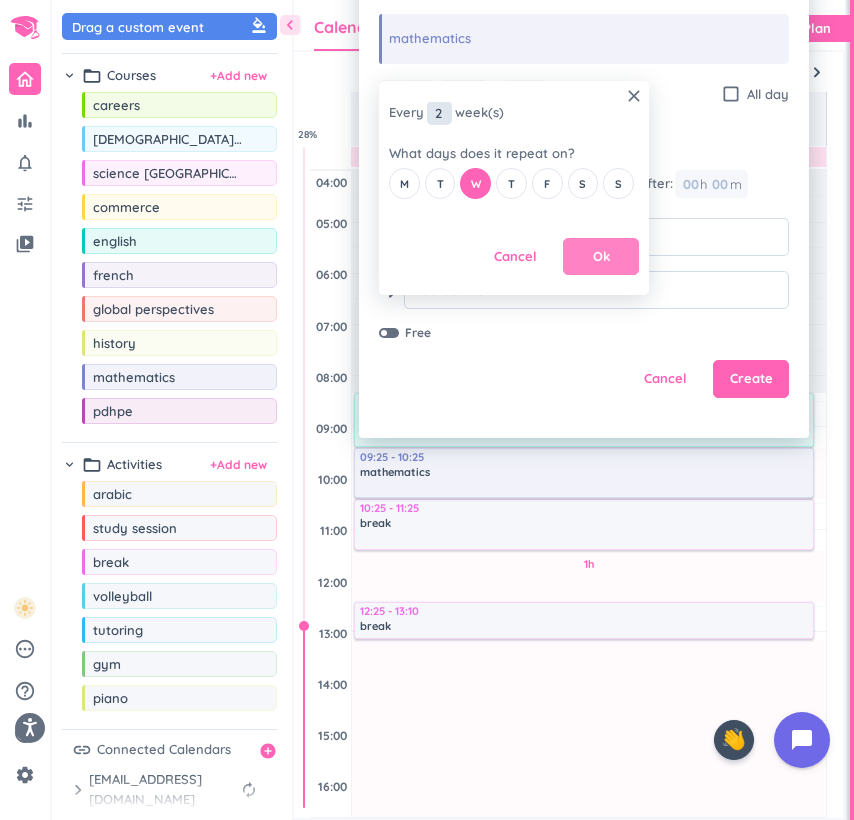 type on "2" 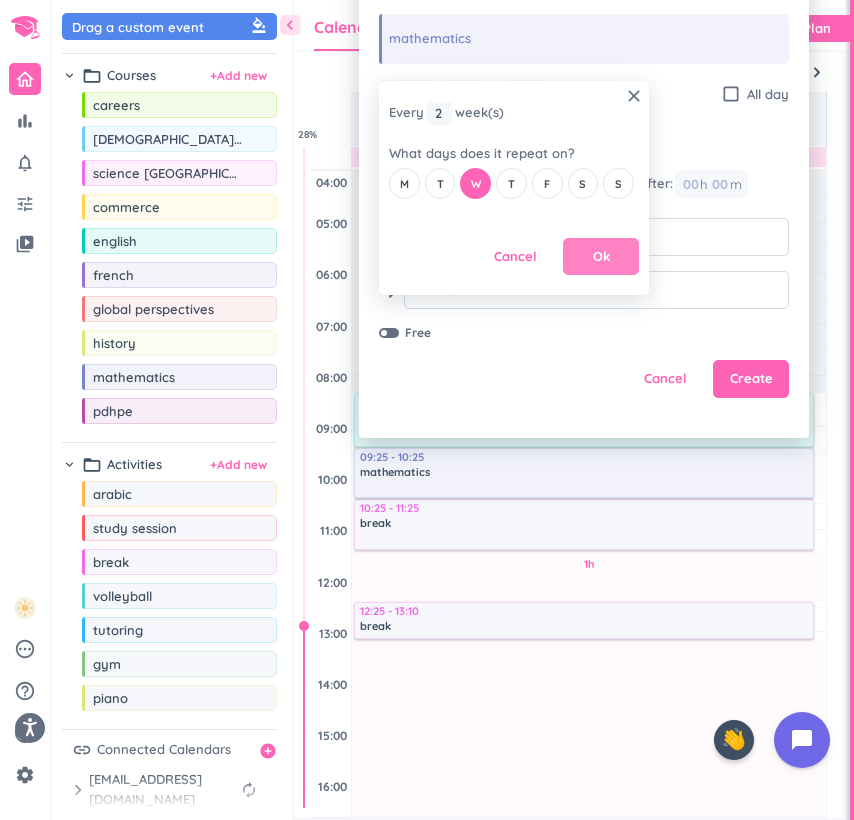 click on "Ok" at bounding box center (601, 257) 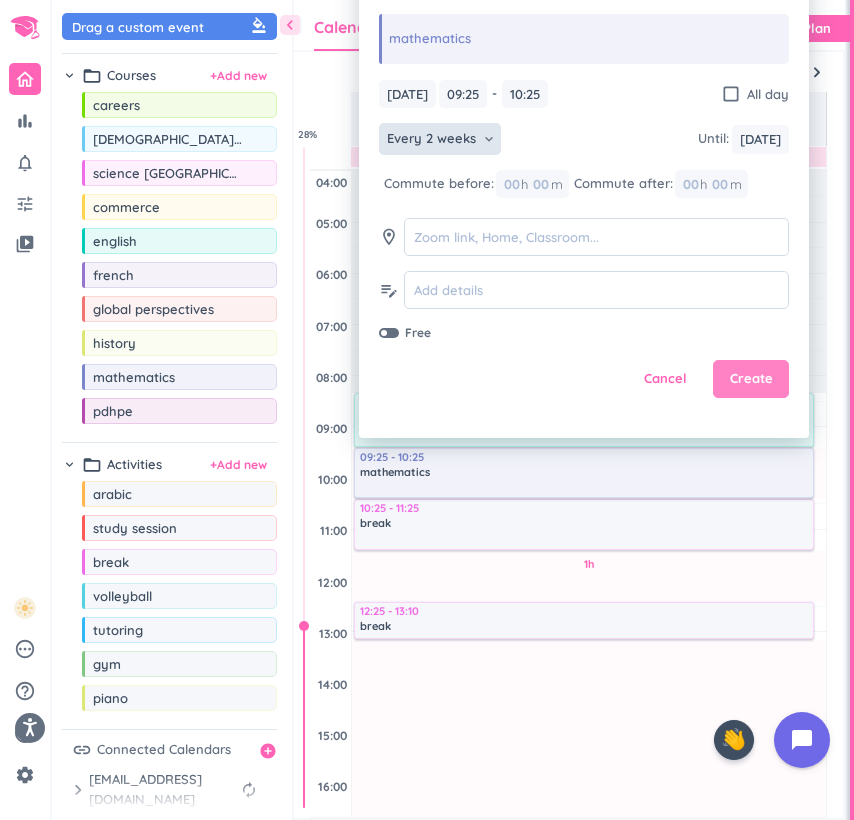click on "Create" at bounding box center [751, 379] 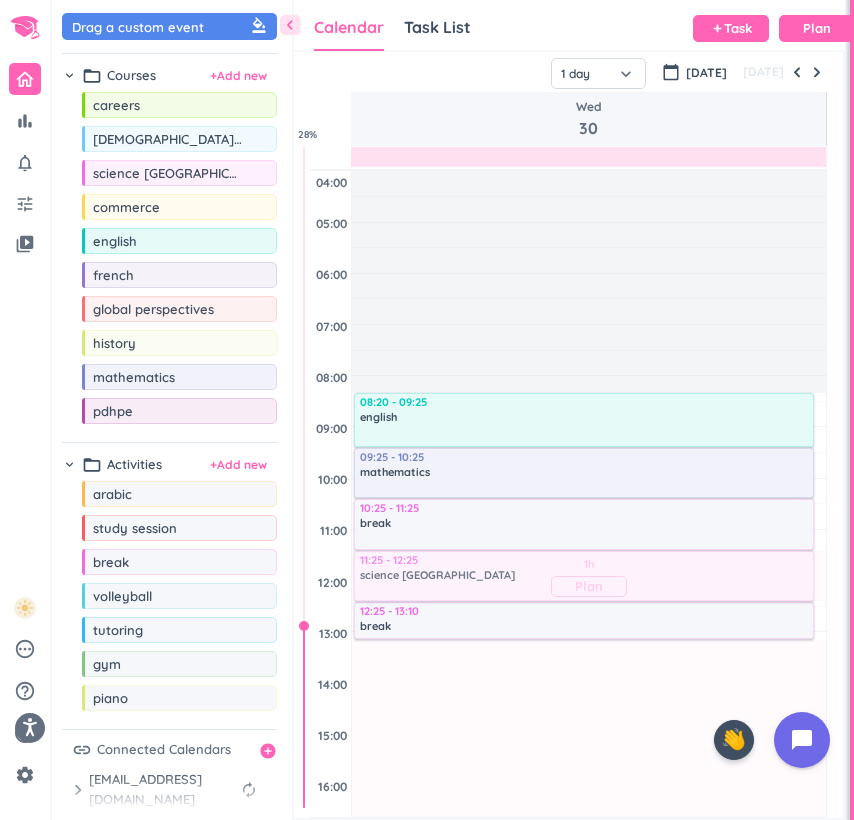 drag, startPoint x: 184, startPoint y: 174, endPoint x: 429, endPoint y: 554, distance: 452.13382 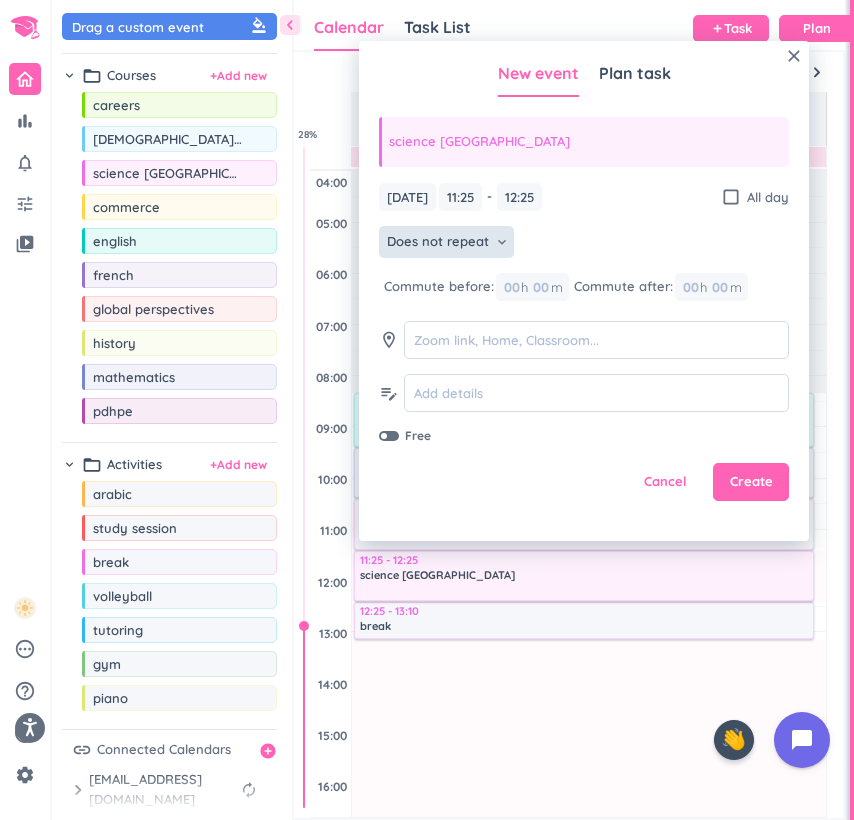 click on "Does not repeat" at bounding box center [438, 242] 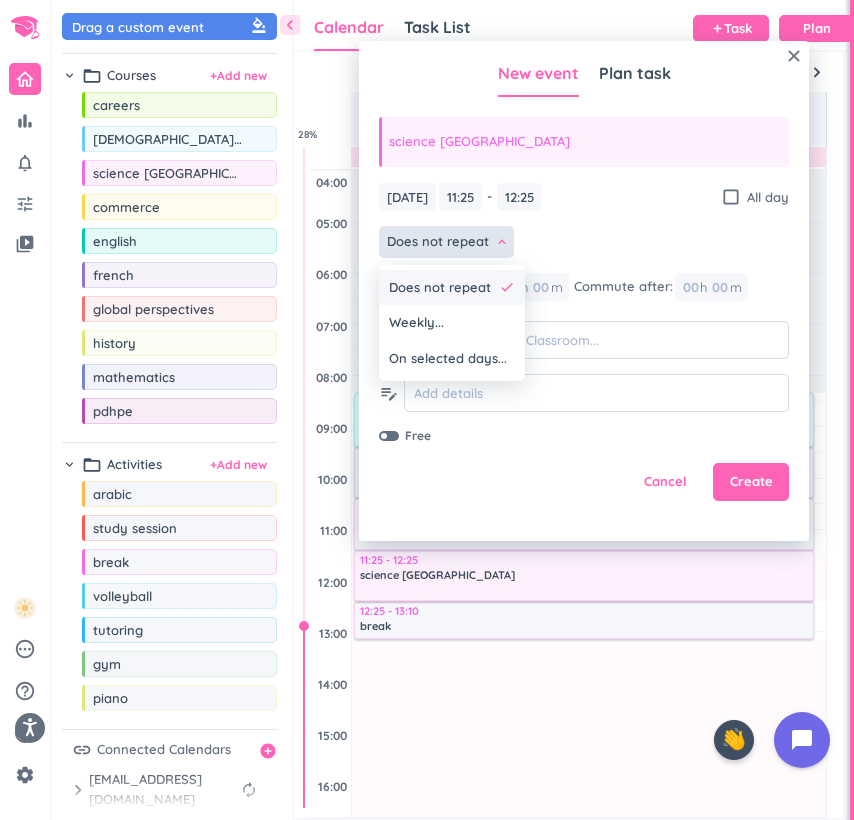 click on "Does not repeat done" at bounding box center (452, 288) 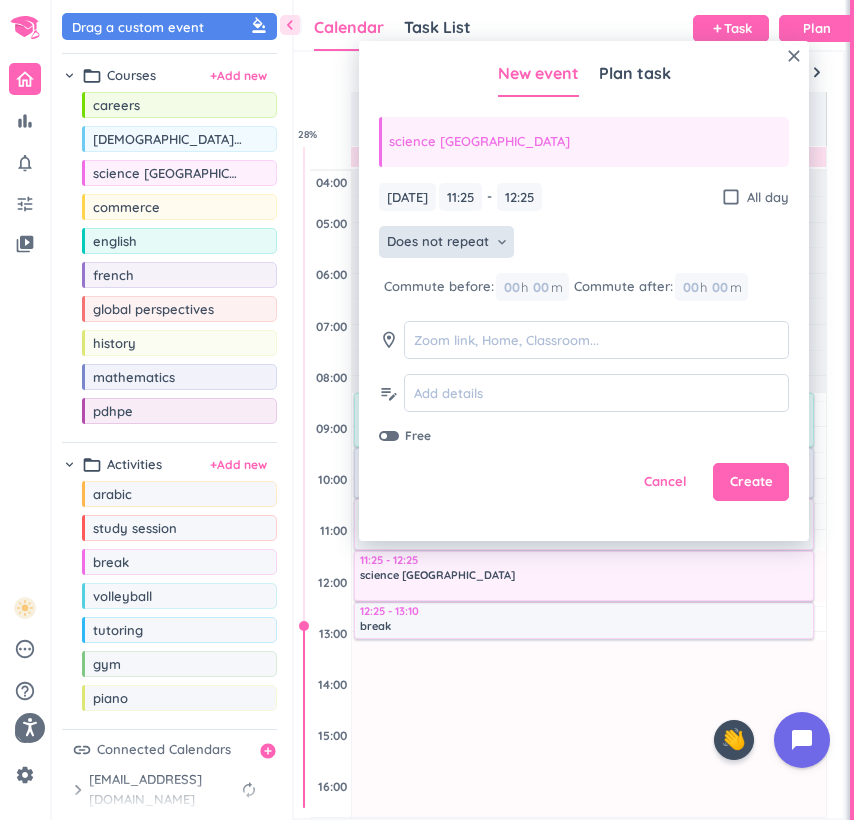 click on "Does not repeat" at bounding box center [438, 242] 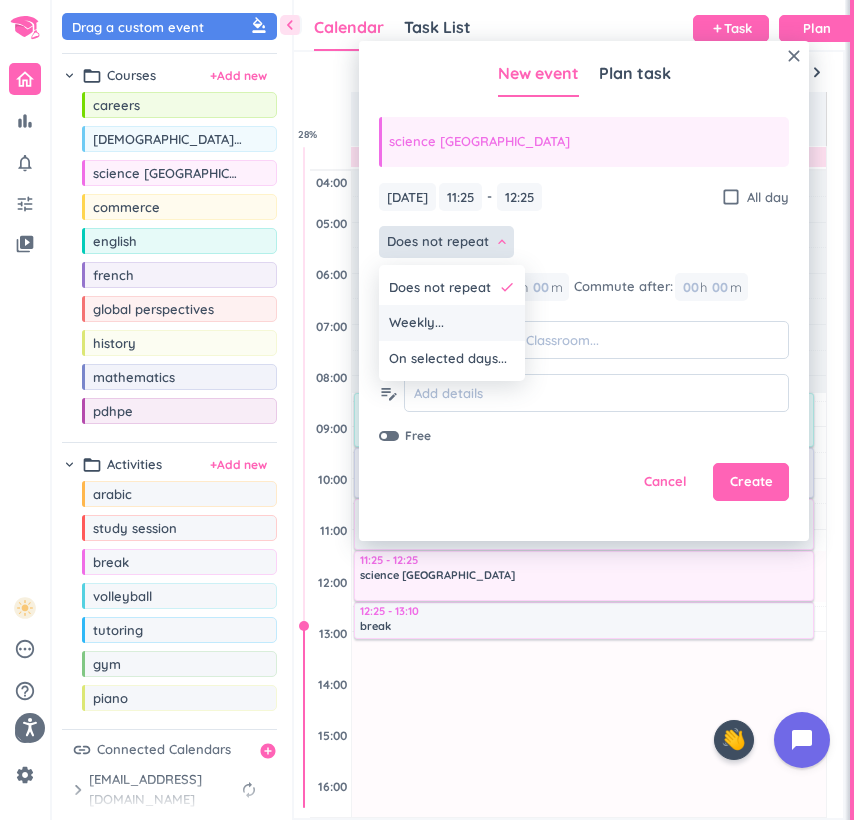 click on "Weekly..." at bounding box center [452, 323] 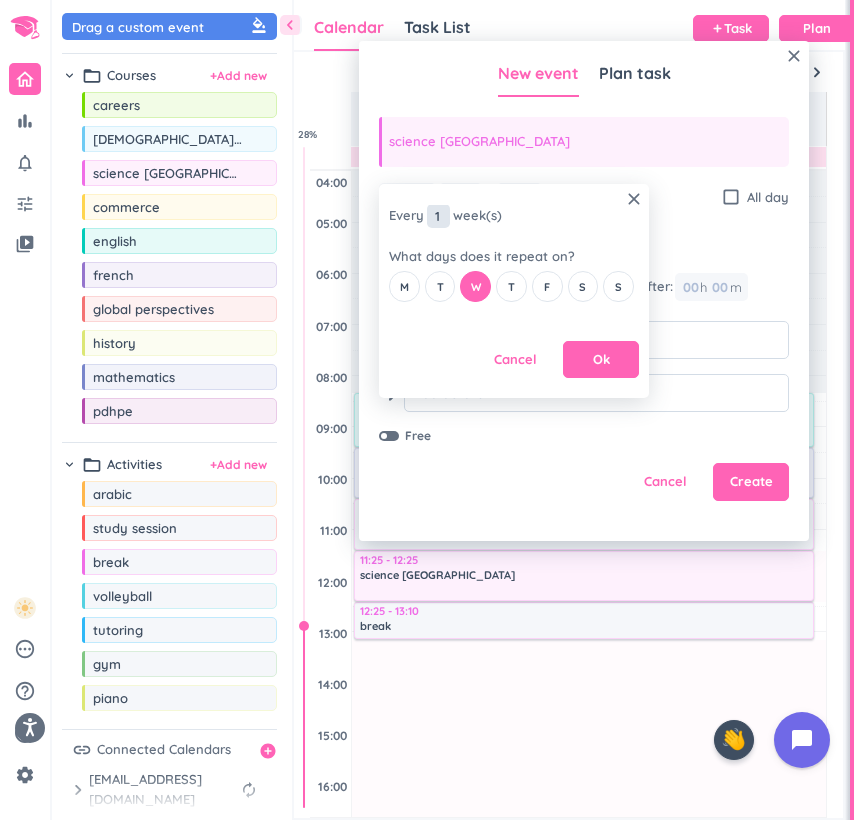 click on "1" at bounding box center (438, 216) 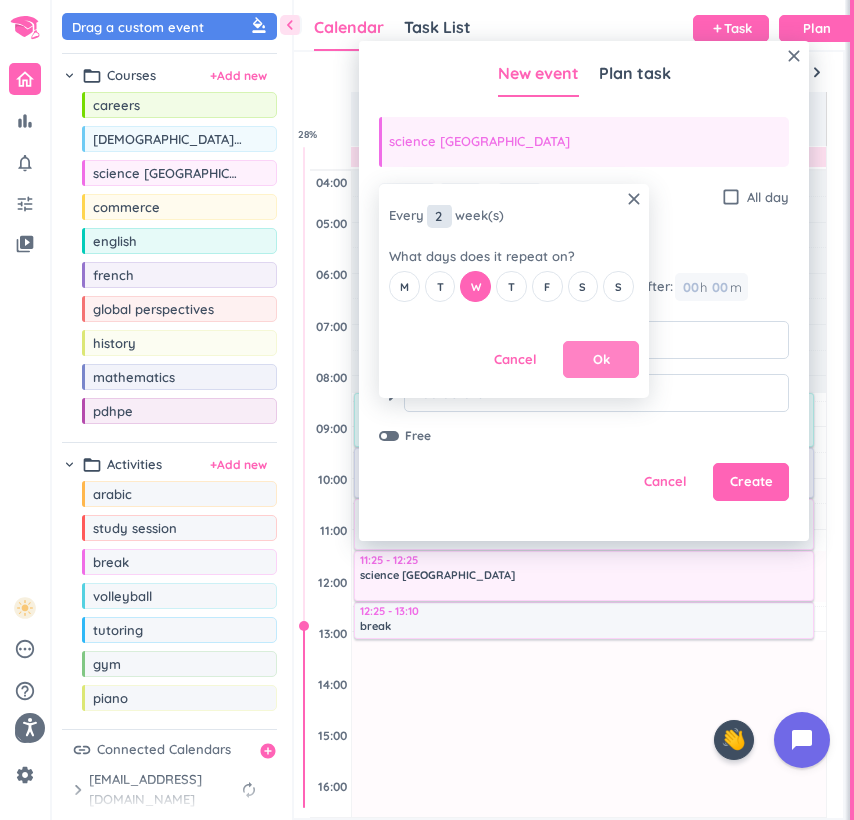 type on "2" 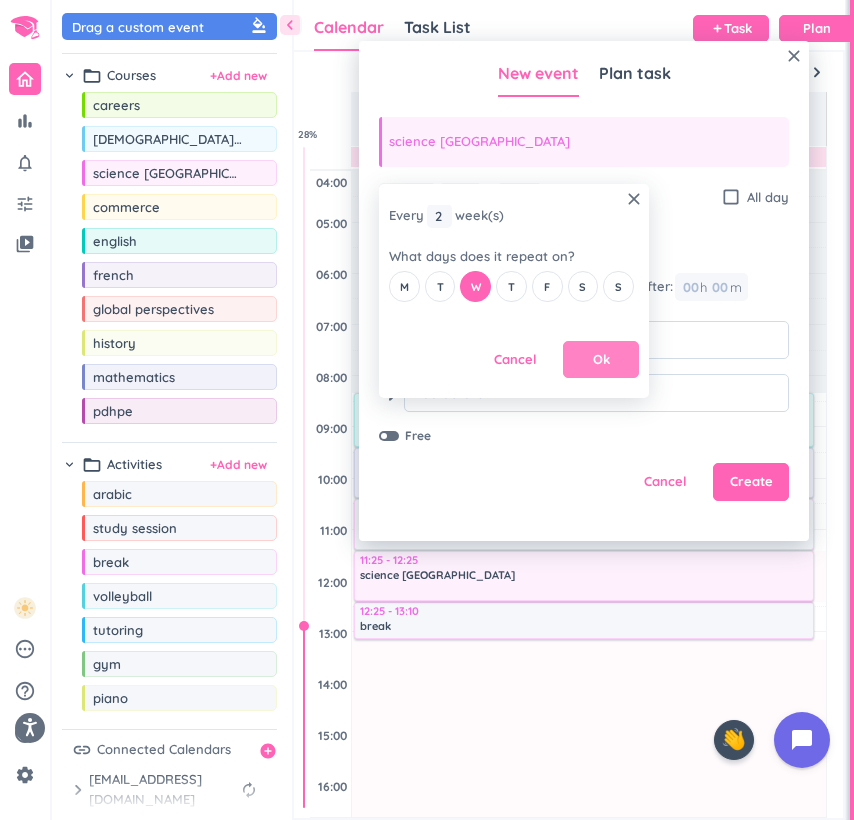 click on "Ok" at bounding box center (601, 360) 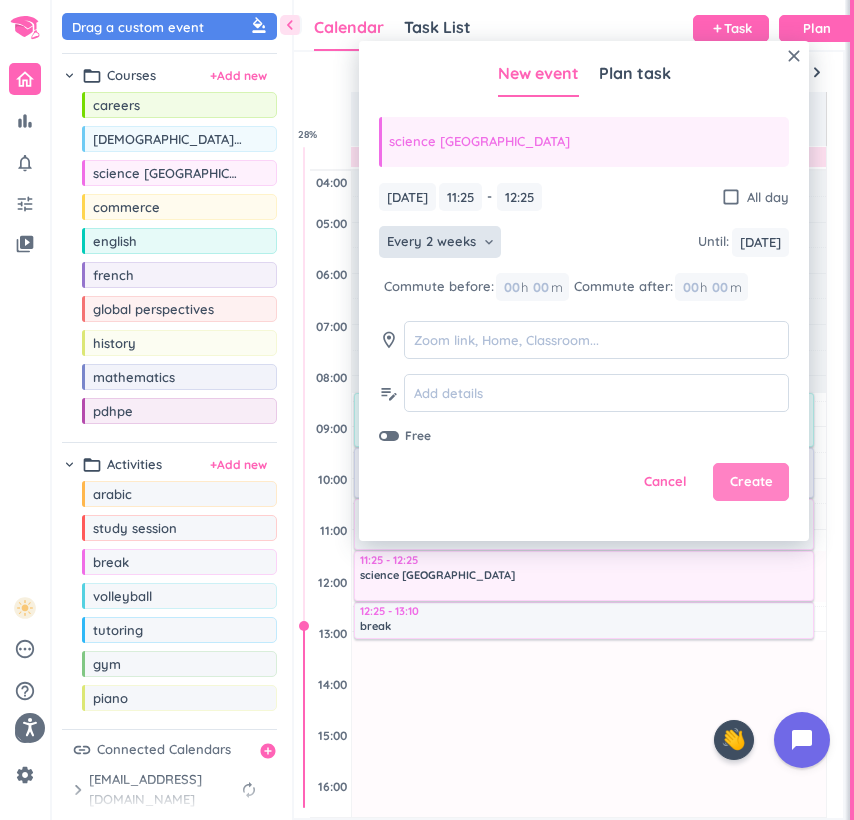click on "Create" at bounding box center [751, 482] 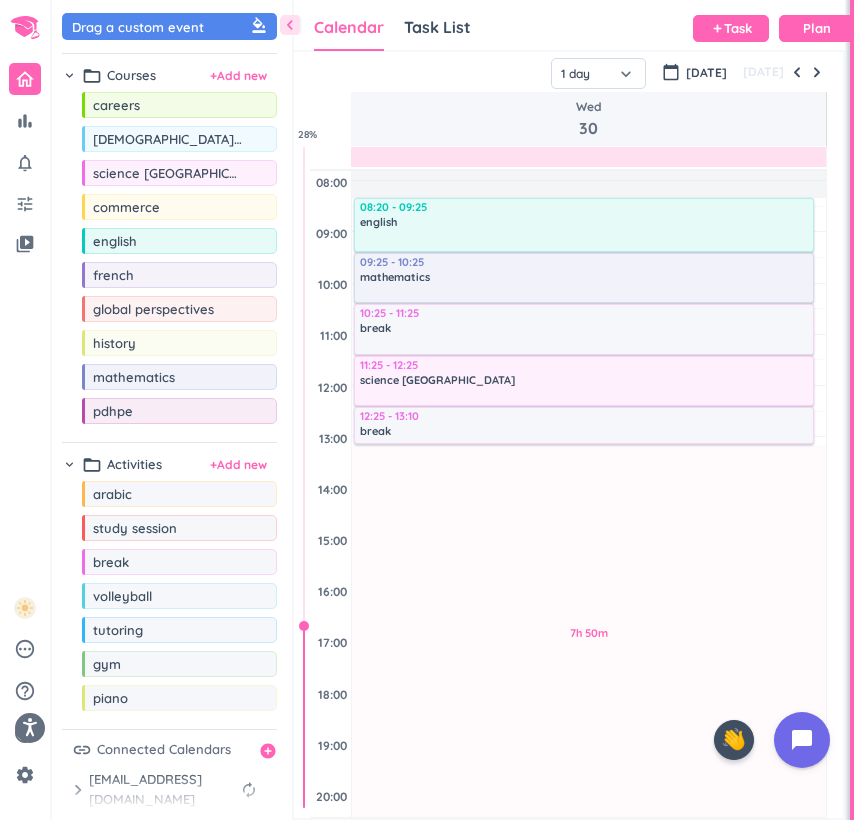 scroll, scrollTop: 199, scrollLeft: 0, axis: vertical 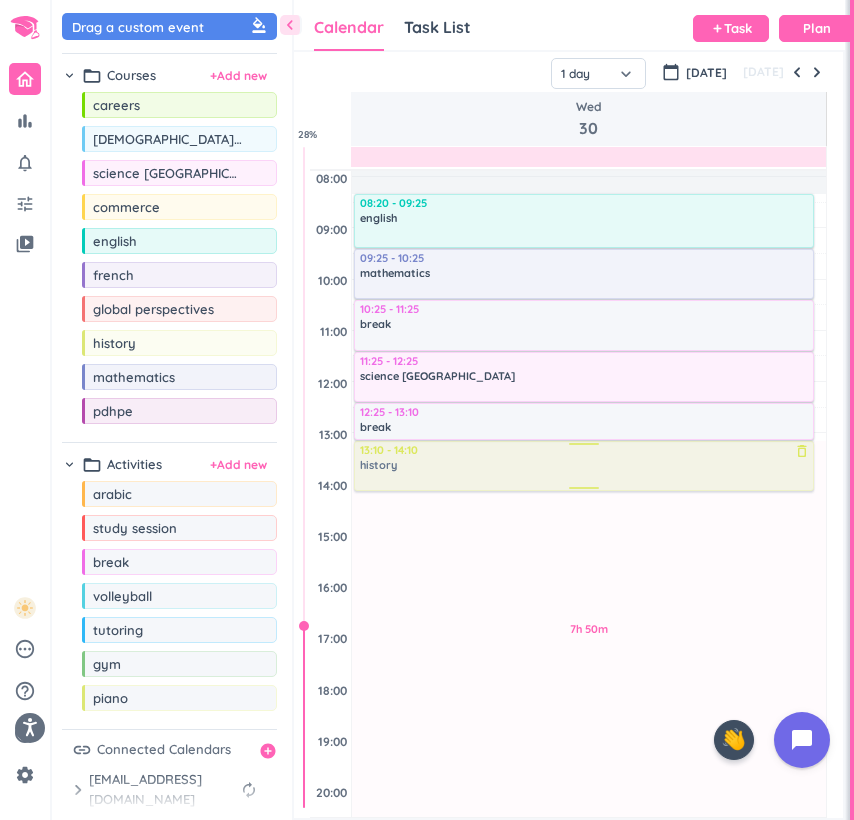 drag, startPoint x: 137, startPoint y: 349, endPoint x: 400, endPoint y: 442, distance: 278.95877 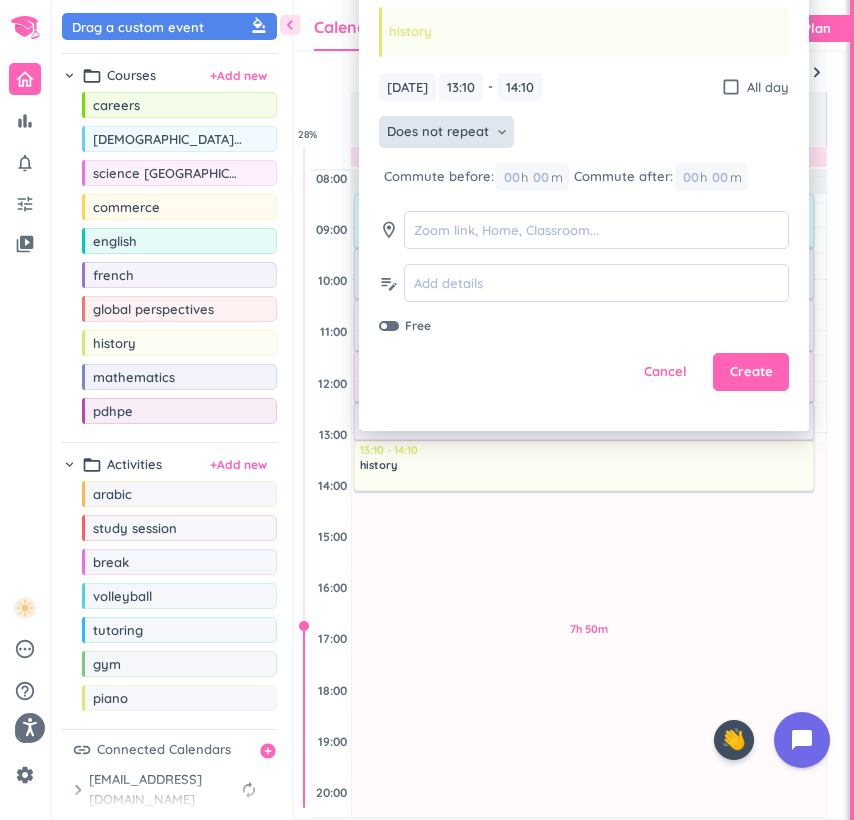 click on "Does not repeat keyboard_arrow_down" at bounding box center (446, 132) 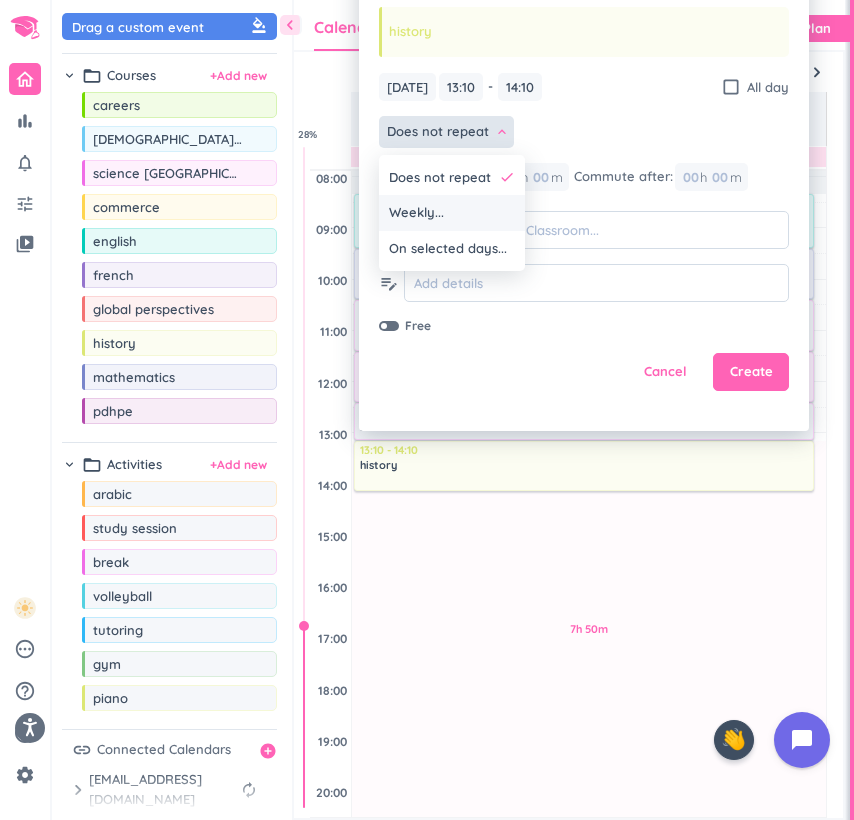 click on "Weekly..." at bounding box center [452, 213] 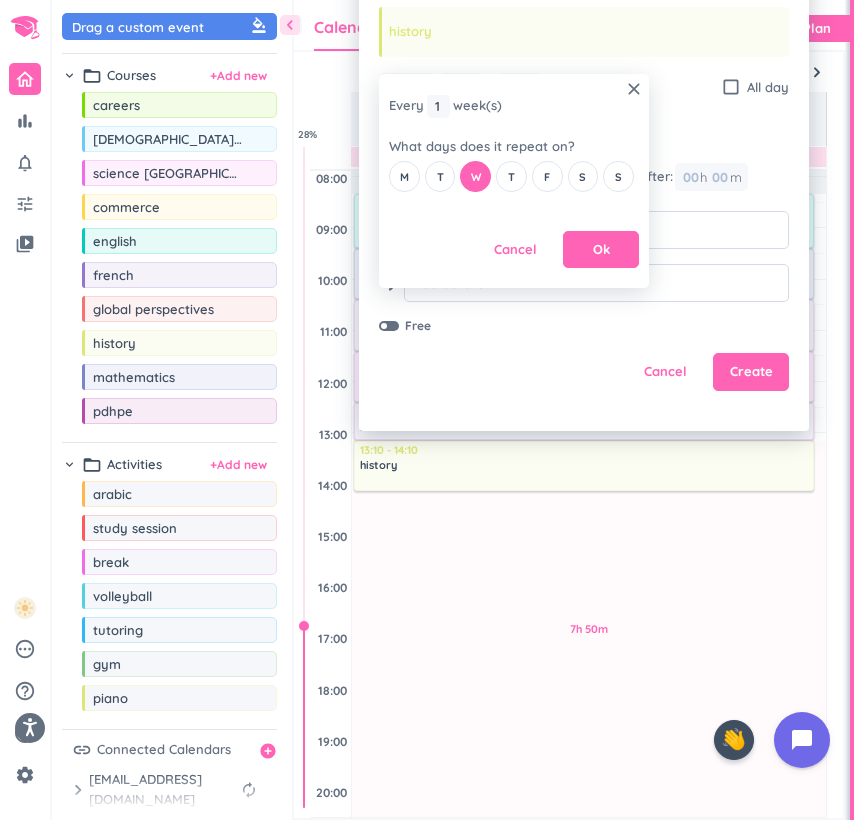 click on "Every 1 1 1 week (s)" at bounding box center [445, 106] 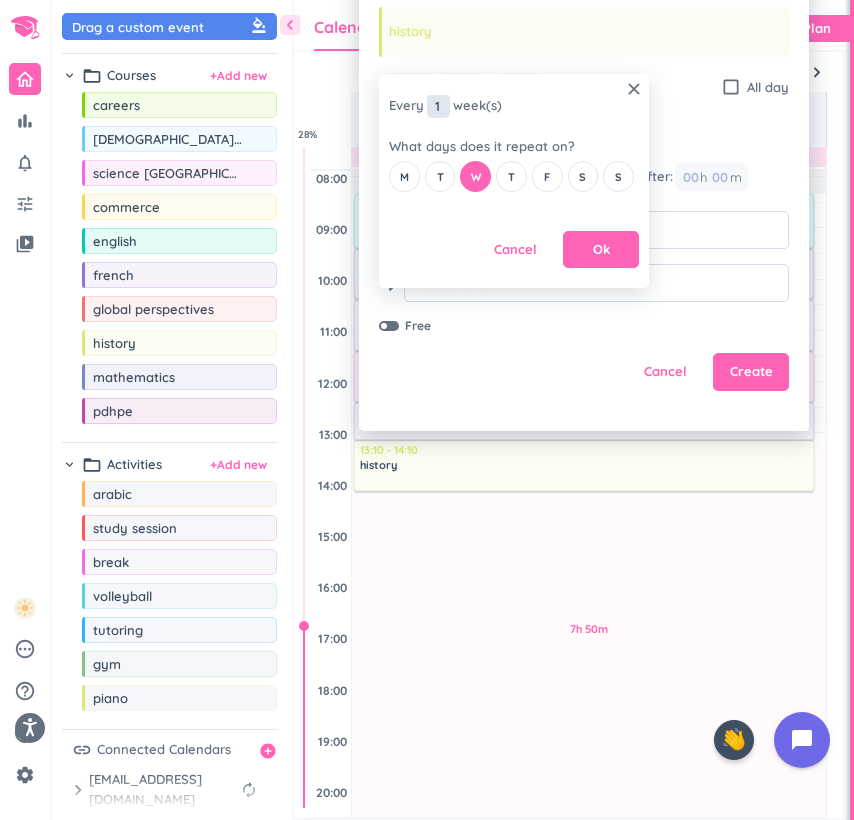 click on "1" at bounding box center (438, 106) 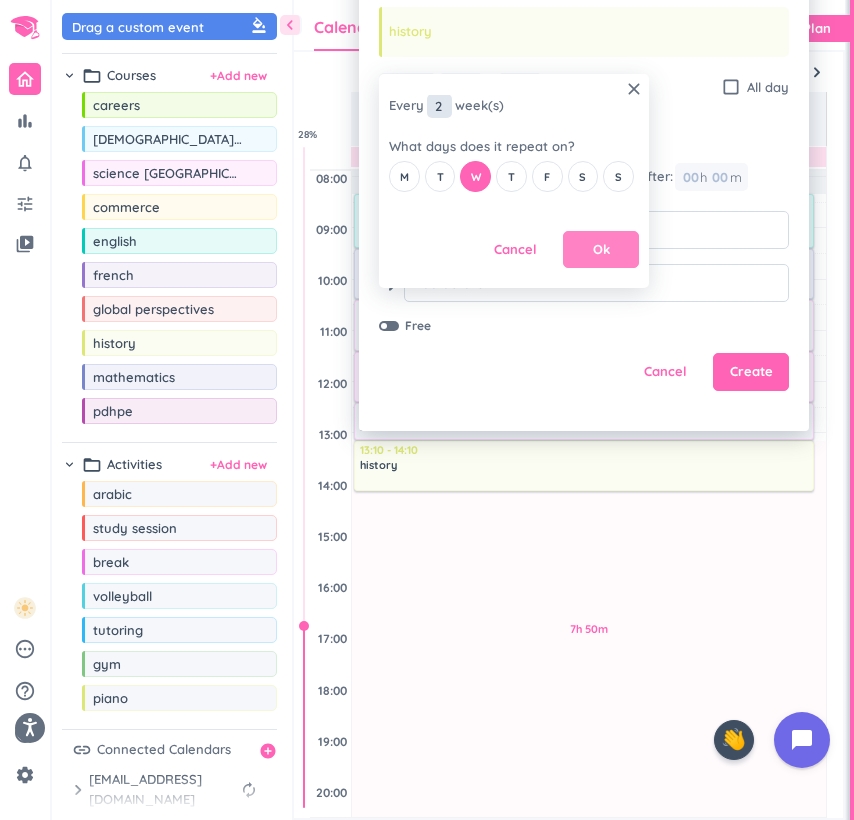 type on "2" 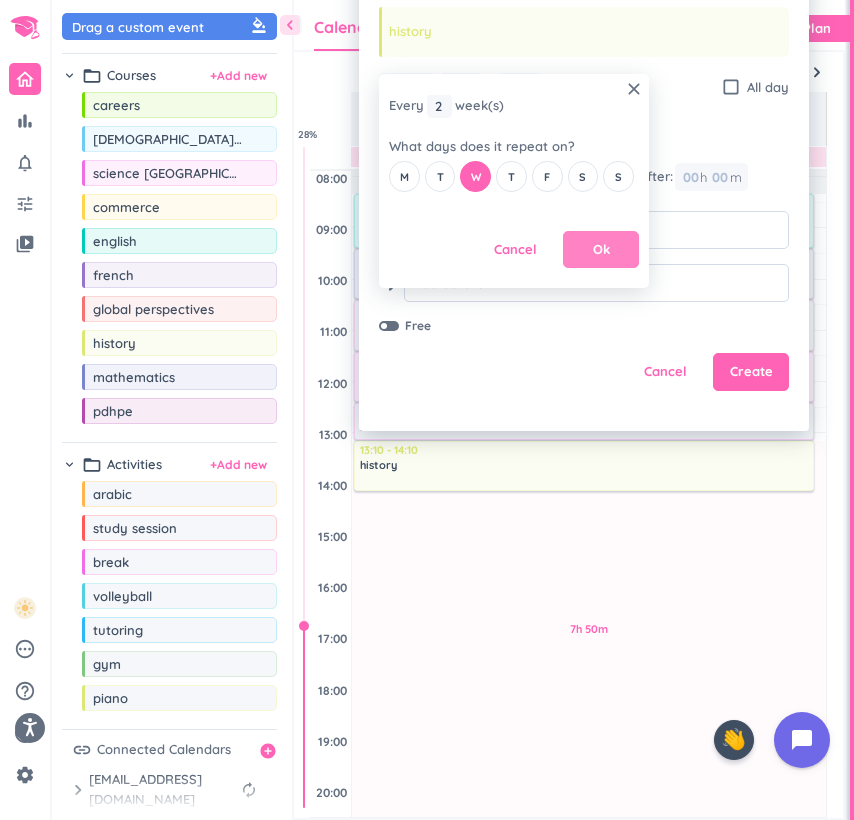 click on "Ok" at bounding box center (601, 250) 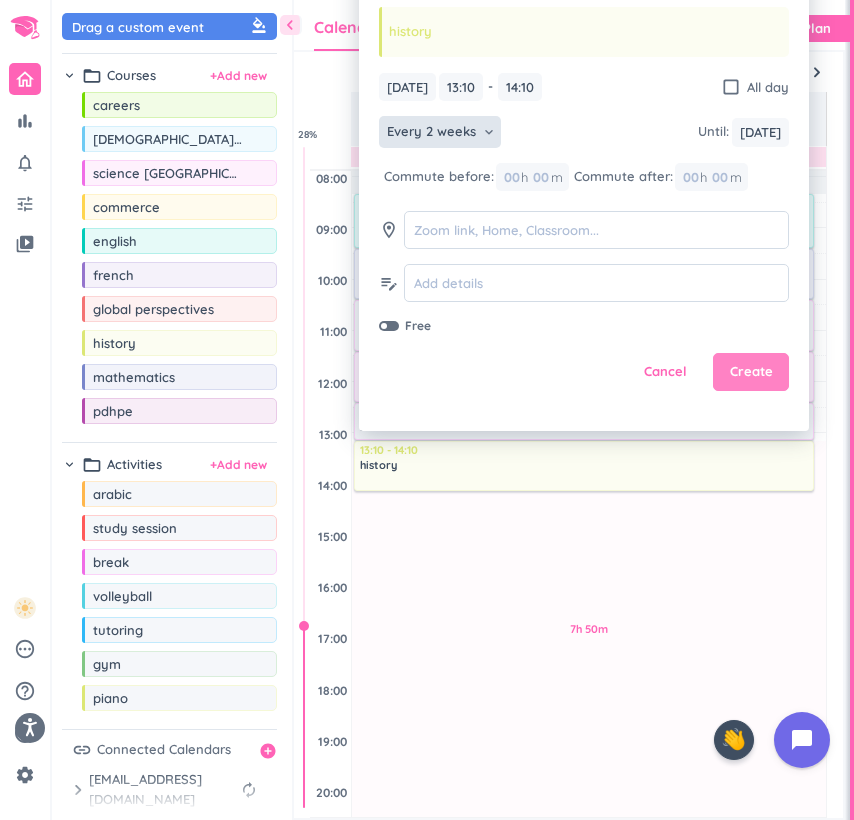 click on "Create" at bounding box center (751, 372) 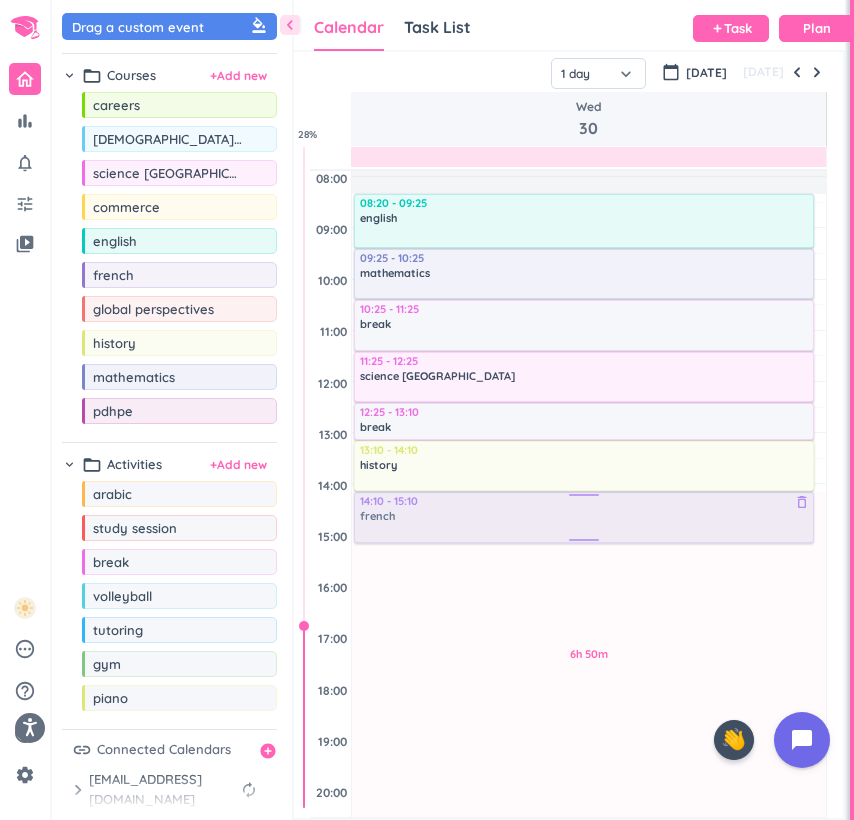 drag, startPoint x: 153, startPoint y: 277, endPoint x: 385, endPoint y: 494, distance: 317.66806 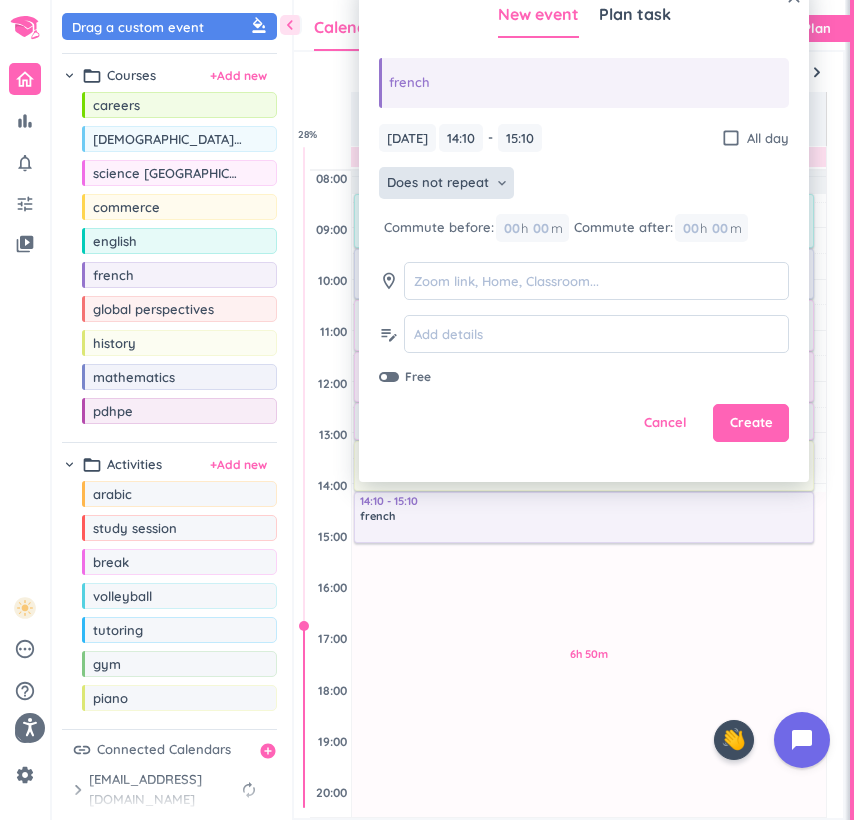 click on "Does not repeat keyboard_arrow_down" at bounding box center [446, 183] 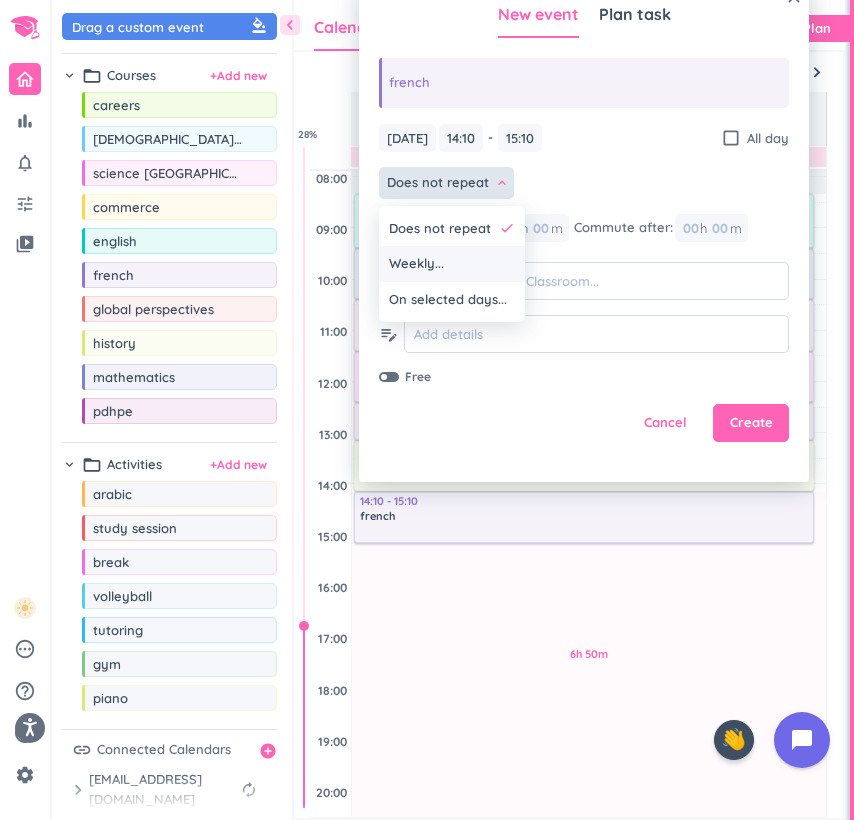 click on "Weekly..." at bounding box center [452, 264] 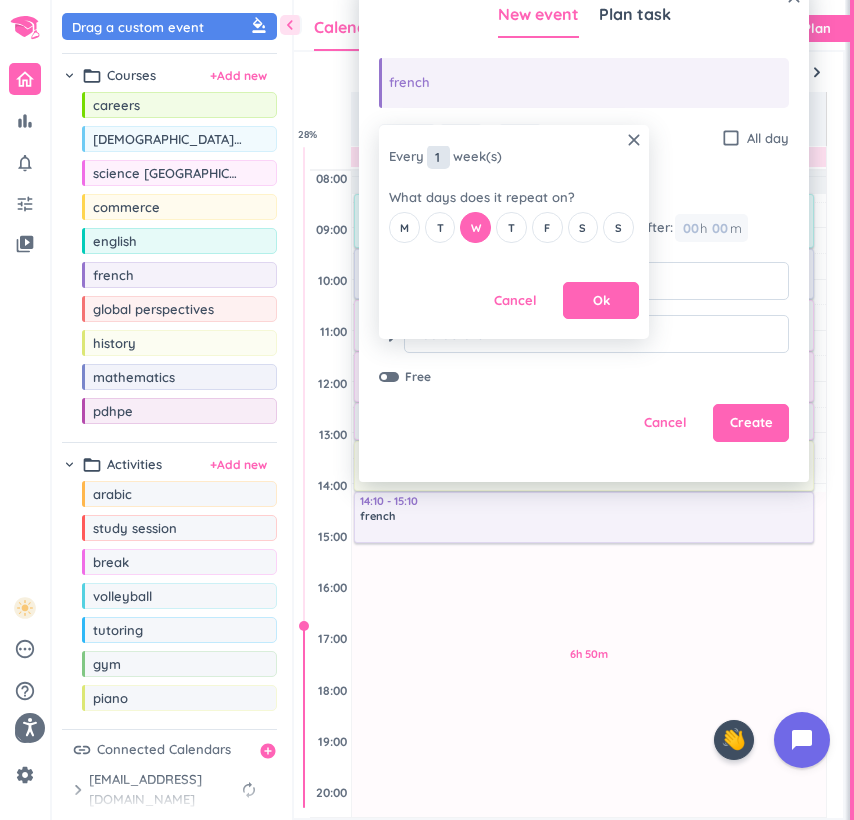 click on "1" at bounding box center [438, 157] 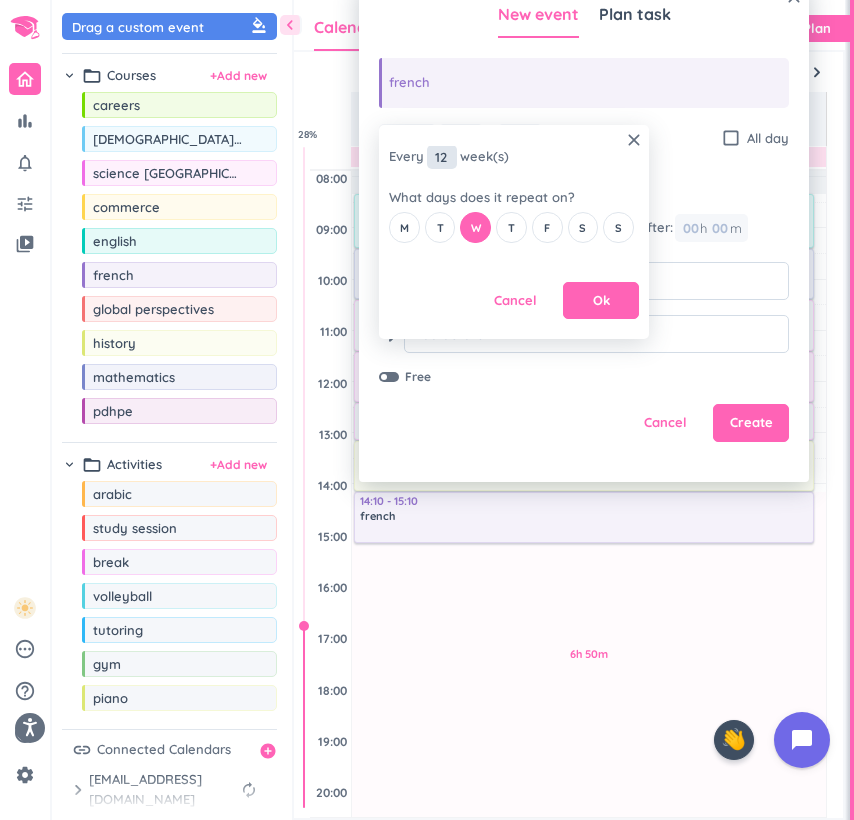type on "1" 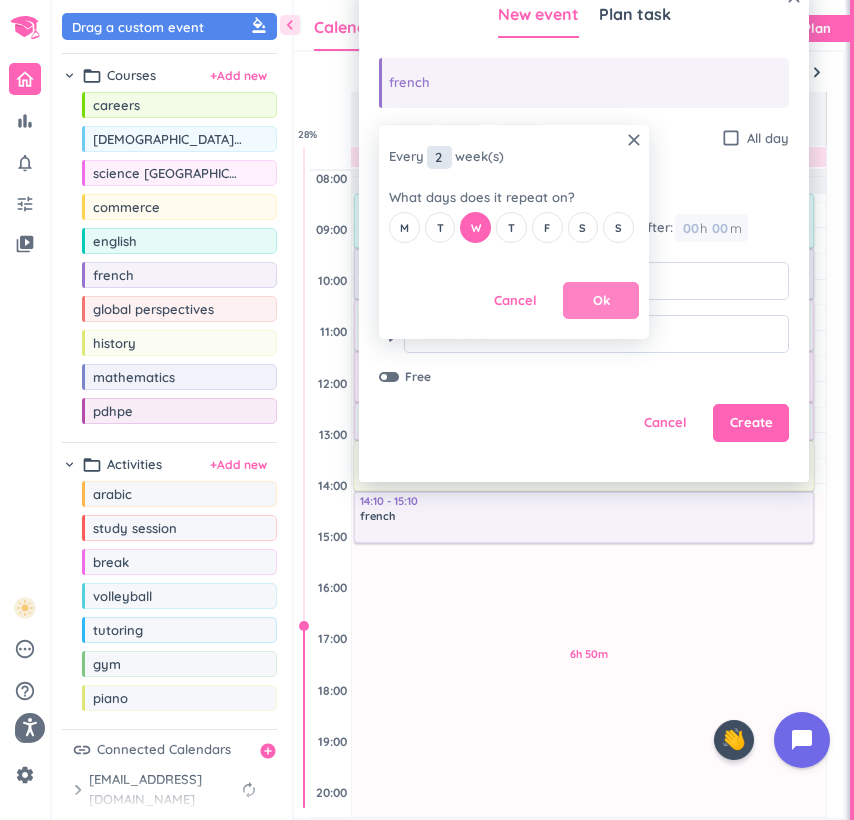 type on "2" 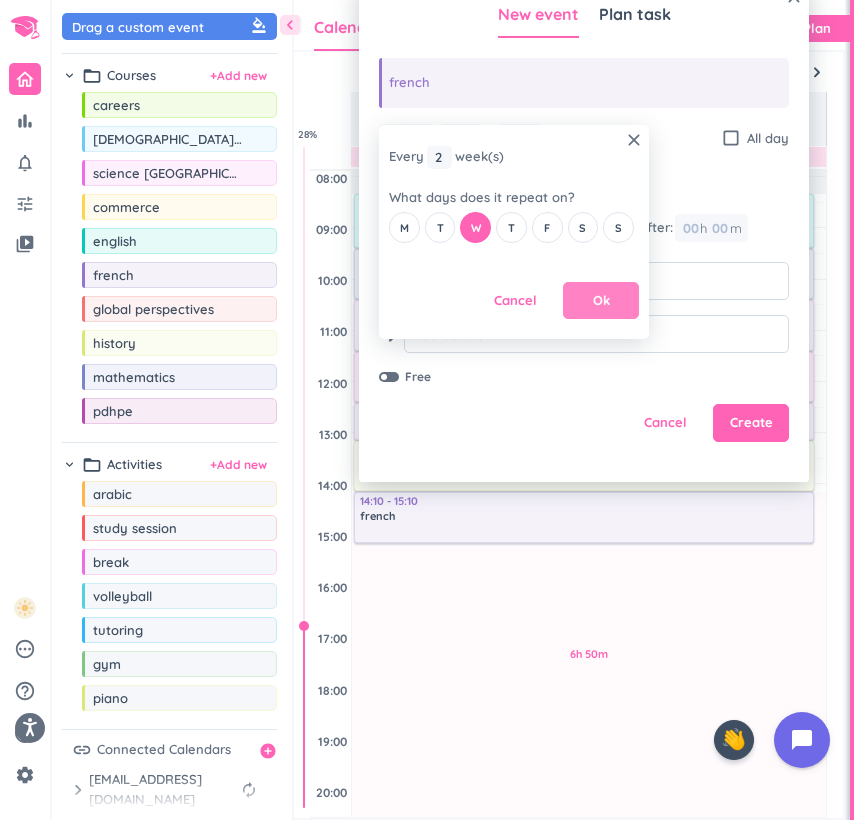 click on "Ok" at bounding box center [601, 301] 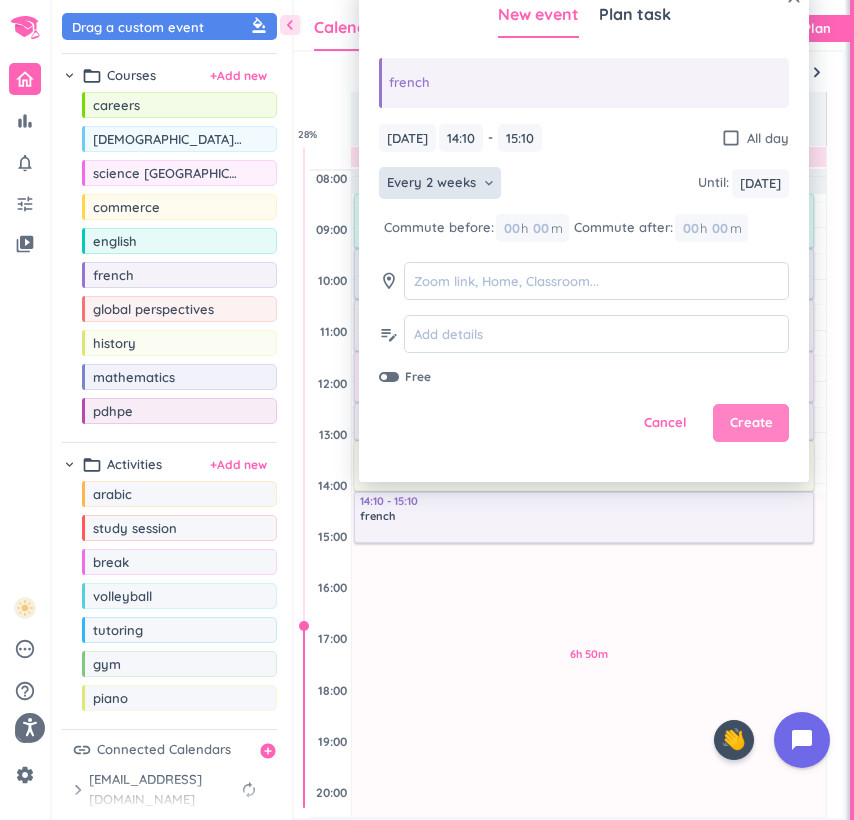 click on "Create" at bounding box center [751, 423] 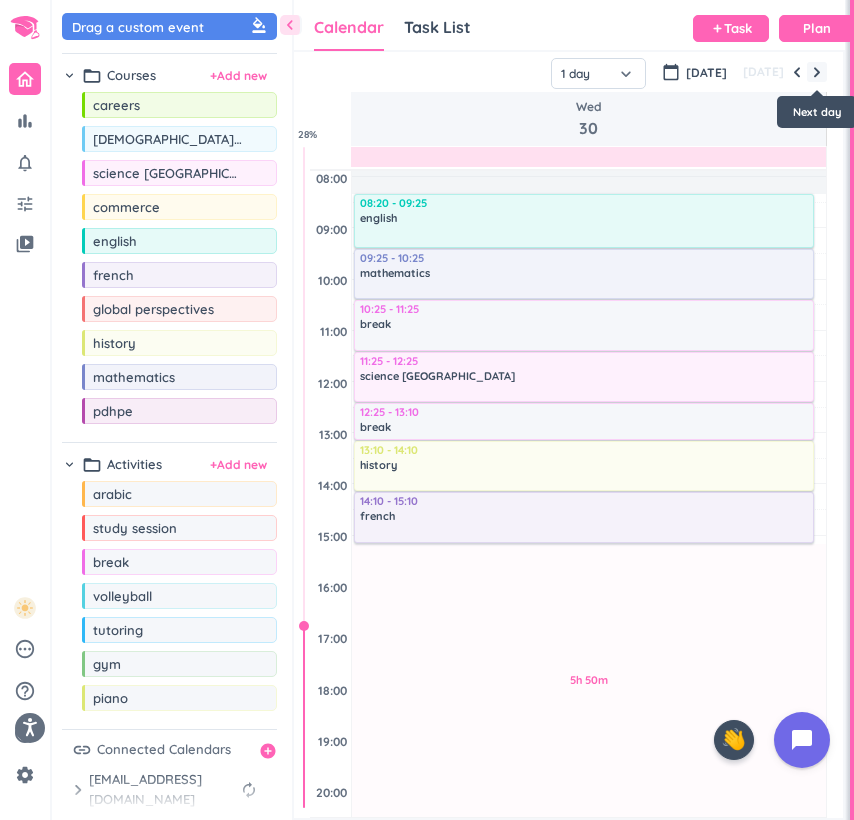 click at bounding box center [817, 72] 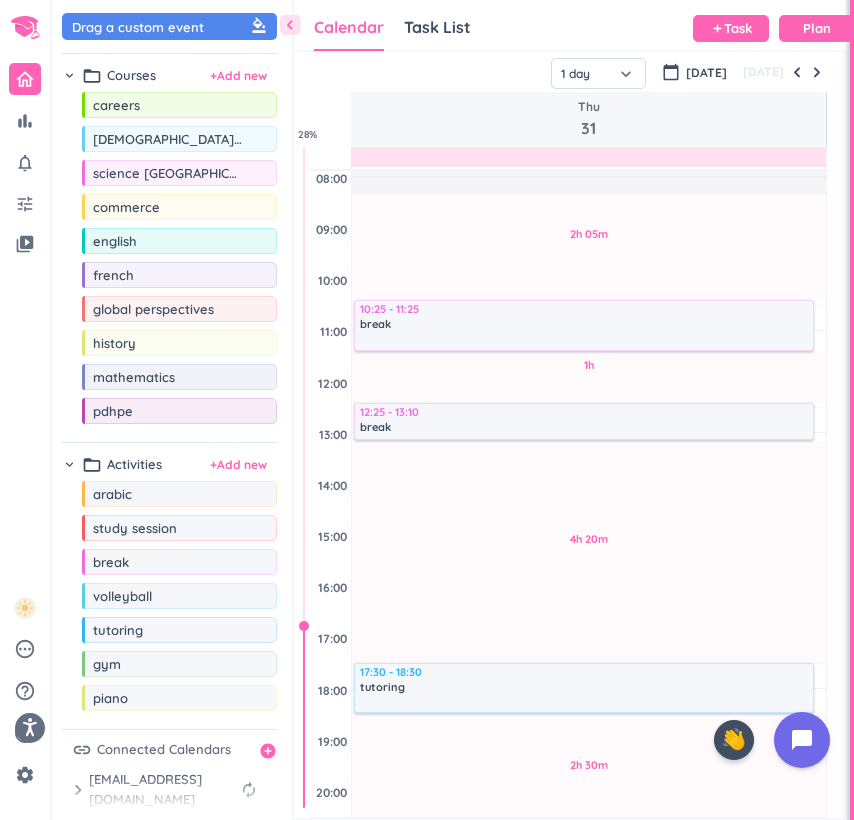 scroll, scrollTop: 104, scrollLeft: 0, axis: vertical 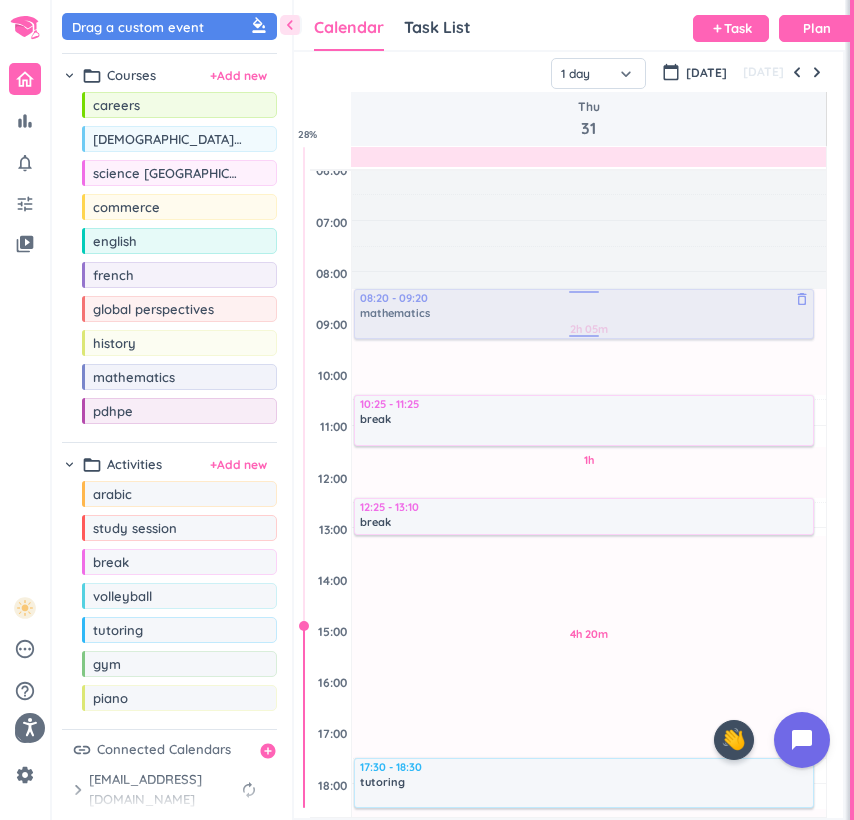 drag, startPoint x: 142, startPoint y: 387, endPoint x: 417, endPoint y: 291, distance: 291.27478 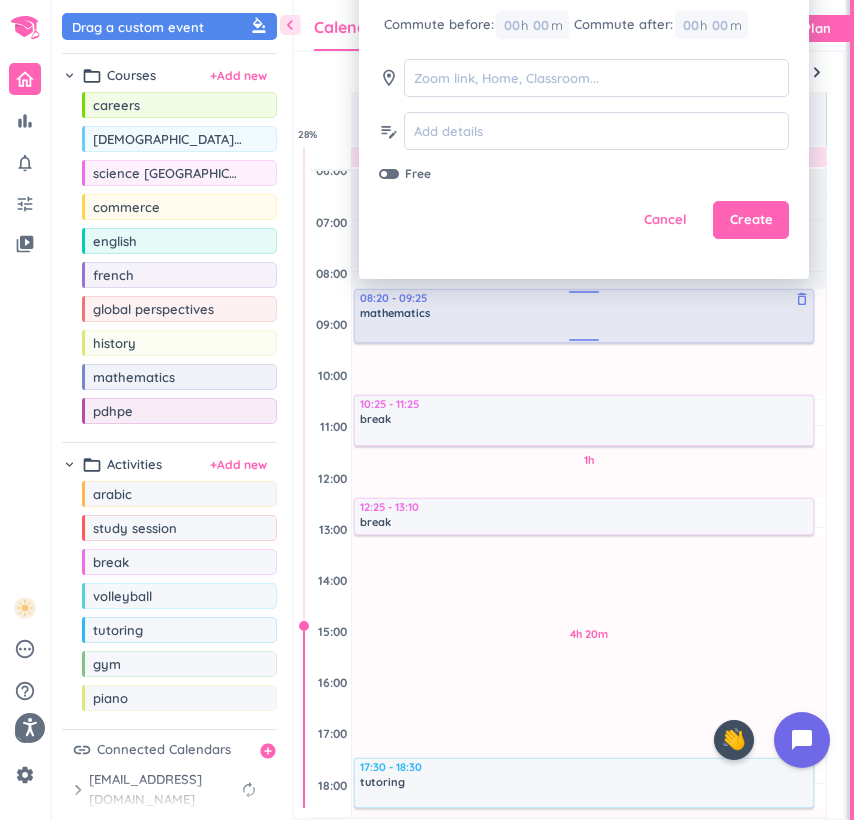 click on "2h 05m Past due Plan 1h  Past due Plan 4h 20m Past due Plan 2h 30m Past due Plan Adjust Awake Time Adjust Awake Time 08:20 - 09:20 mathematics delete_outline 10:25 - 11:25 break delete_outline 12:25 - 13:10 break delete_outline 17:30 - 18:30 tutoring delete_outline 08:20 - 09:25 mathematics delete_outline" at bounding box center [589, 681] 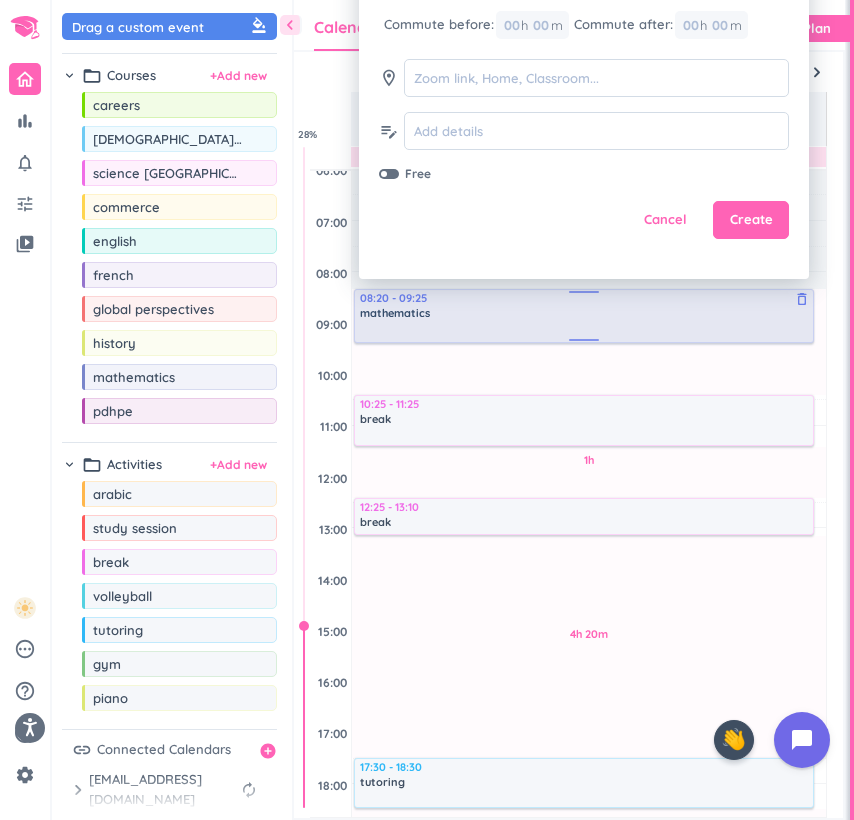 type on "09:25" 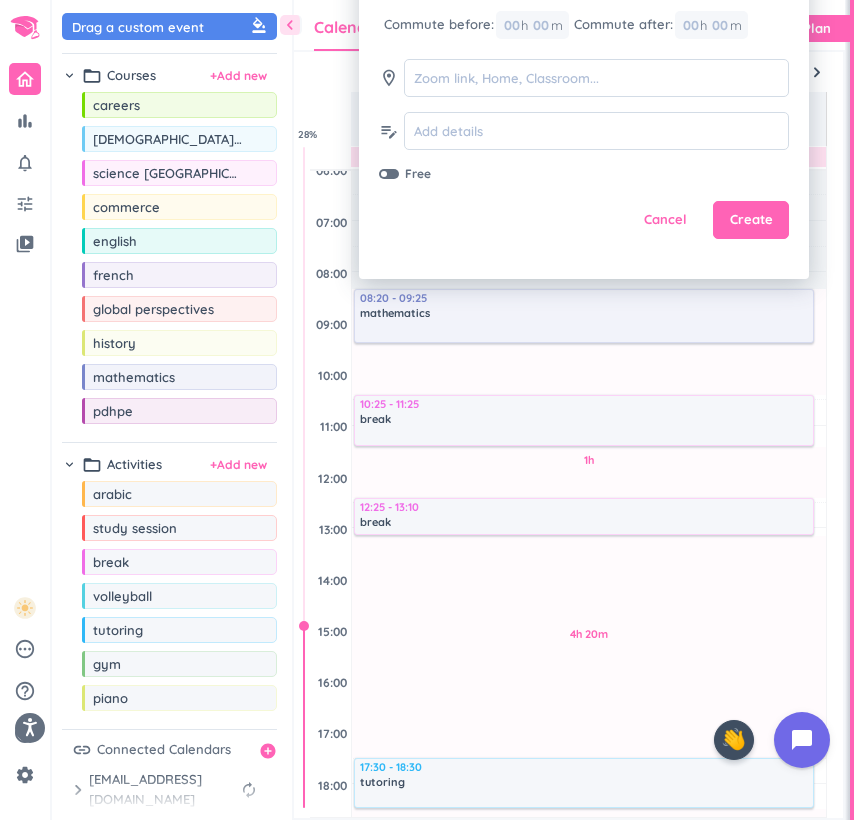 click on "Cancel" at bounding box center (665, 220) 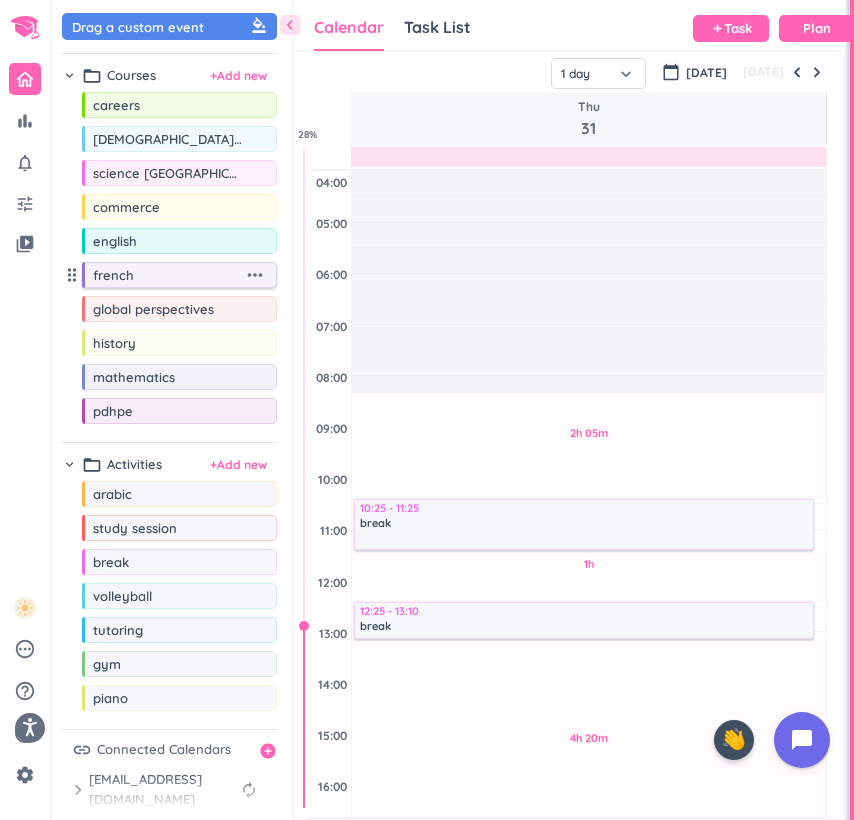 scroll, scrollTop: 0, scrollLeft: 0, axis: both 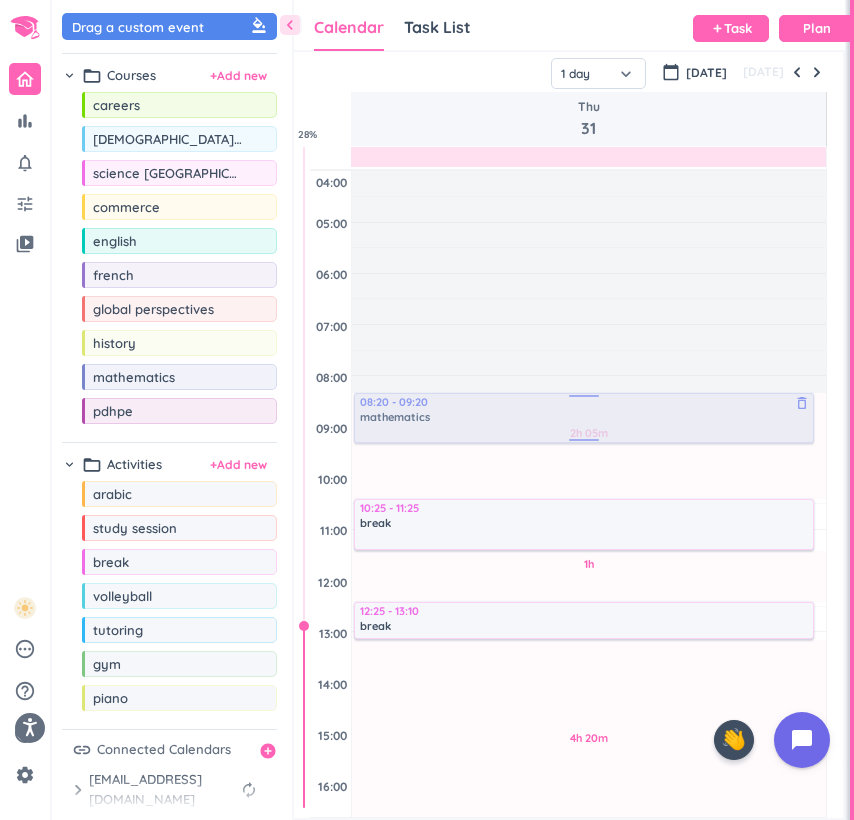 drag, startPoint x: 204, startPoint y: 373, endPoint x: 452, endPoint y: 394, distance: 248.88753 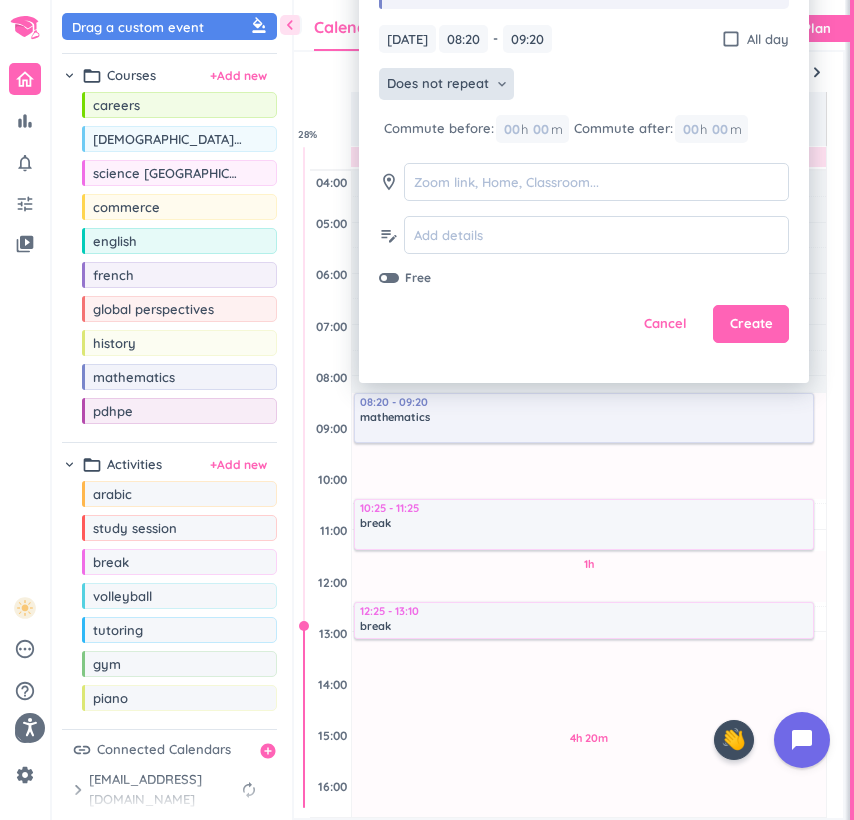click on "Does not repeat" at bounding box center [438, 84] 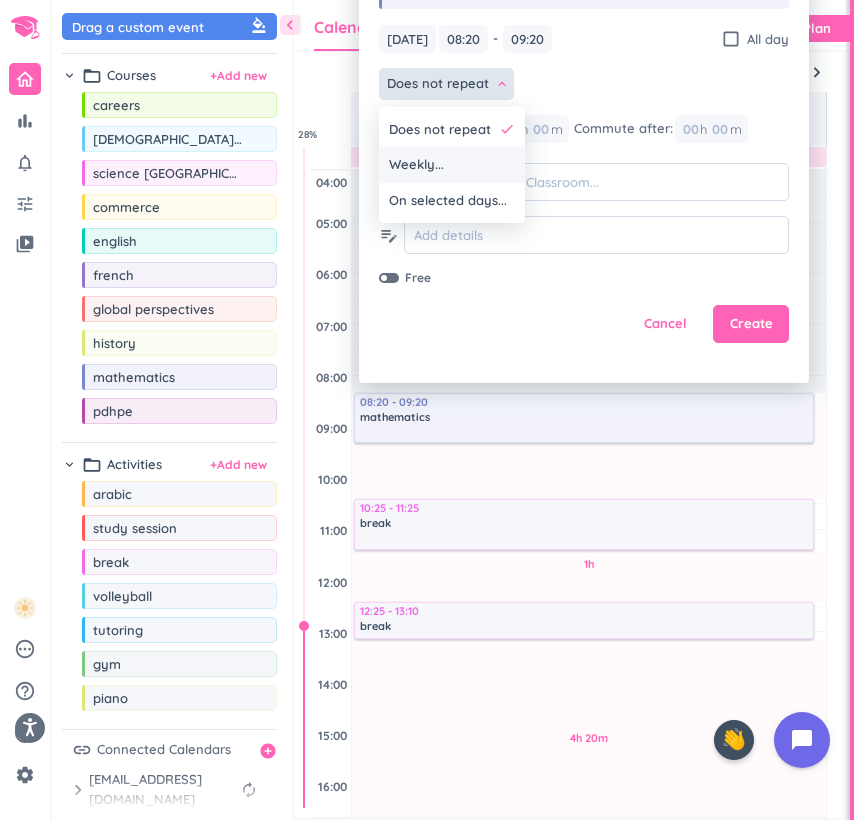 click on "Weekly..." at bounding box center (452, 165) 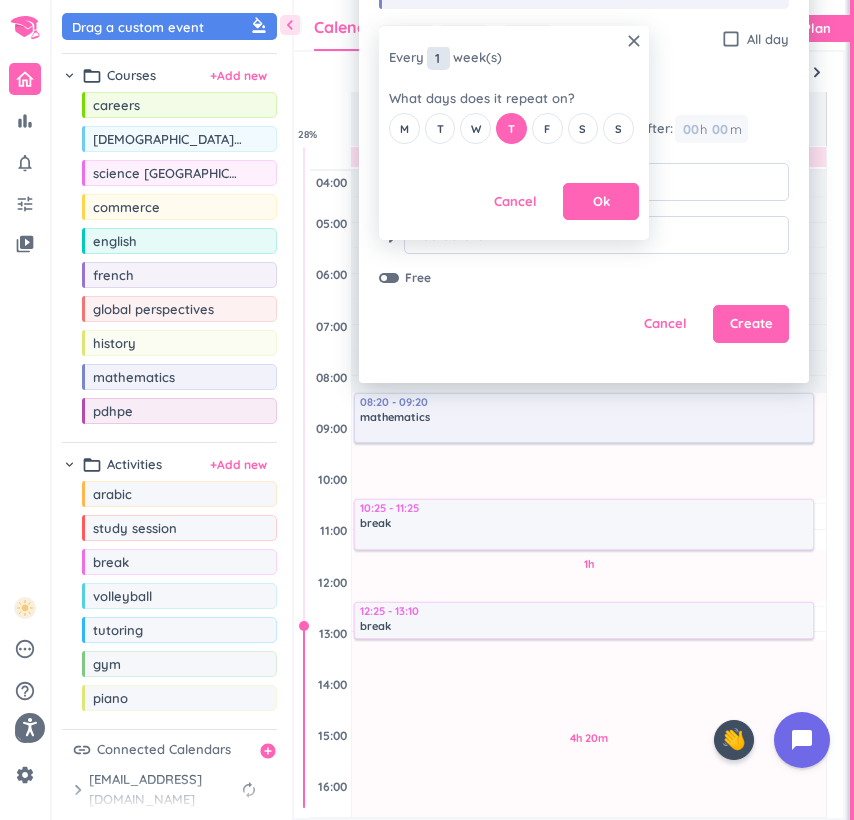 click on "1" at bounding box center (438, 58) 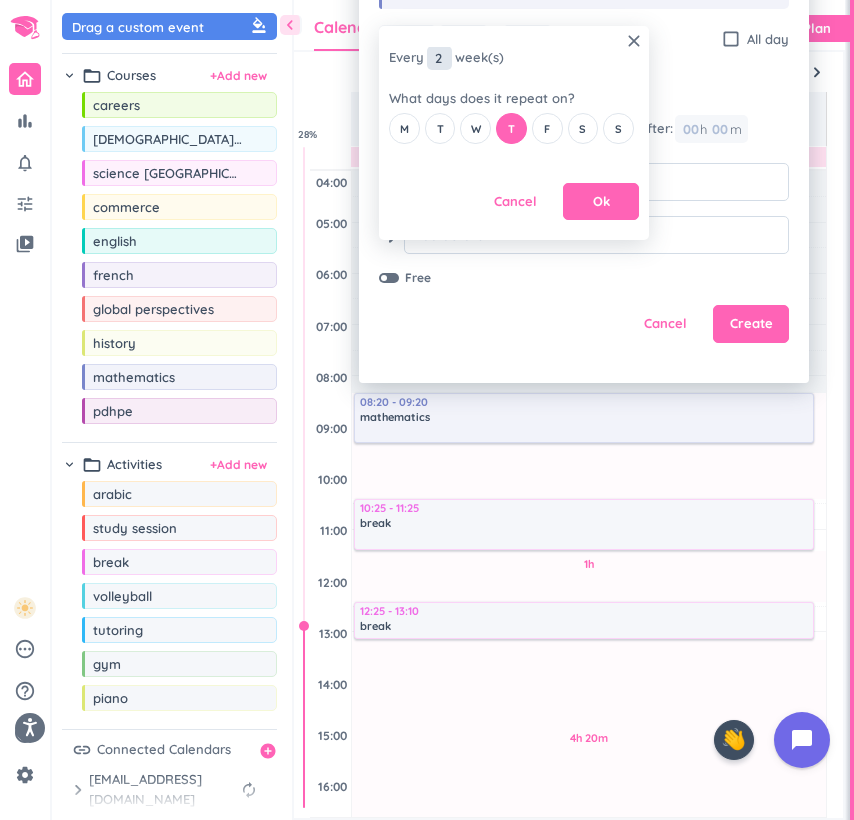 type on "2" 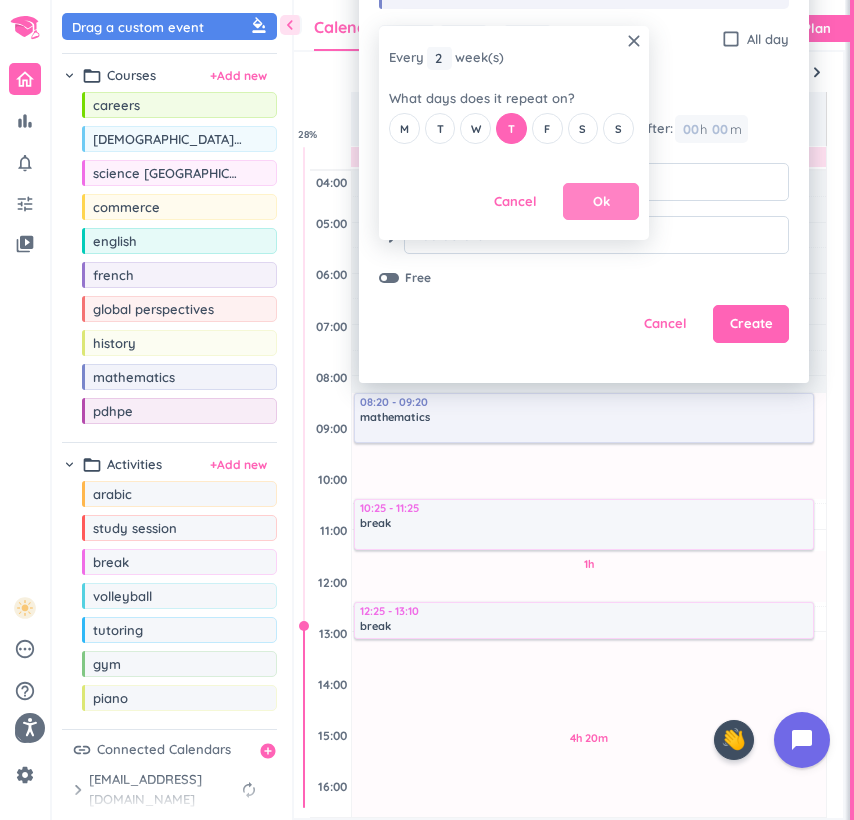 click on "Ok" at bounding box center [601, 202] 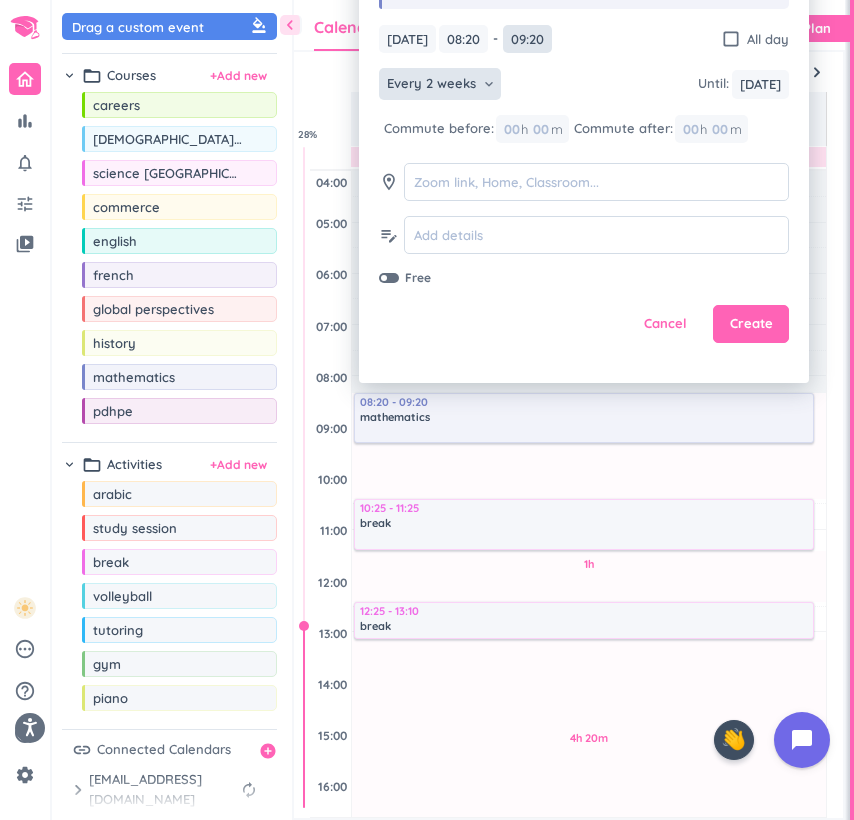 click on "09:20" at bounding box center (527, 39) 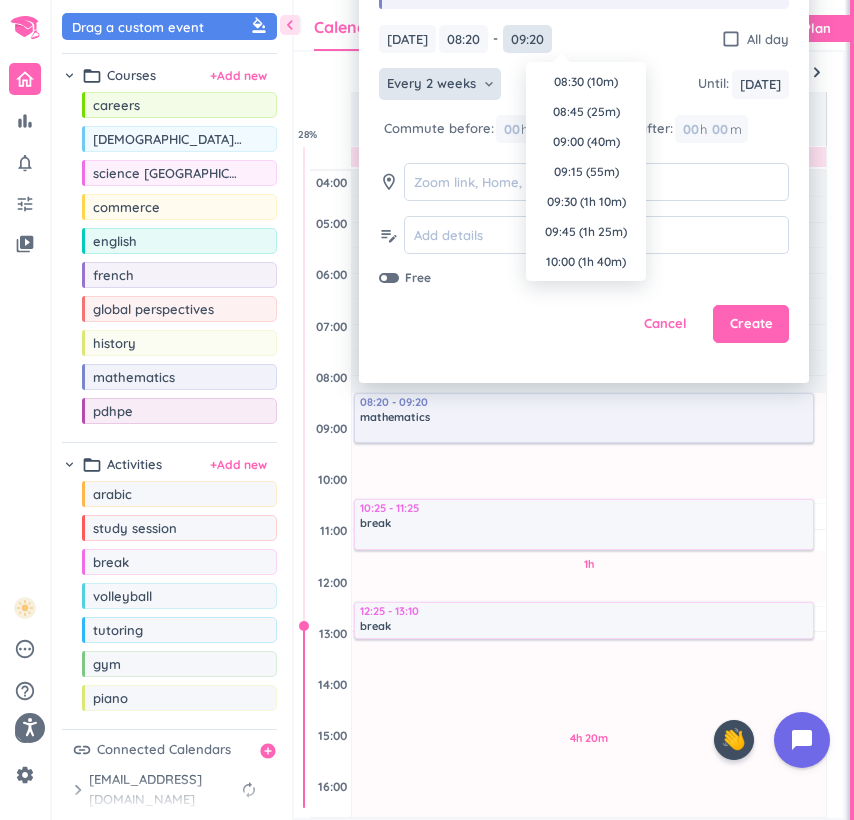 click on "09:20" at bounding box center (527, 39) 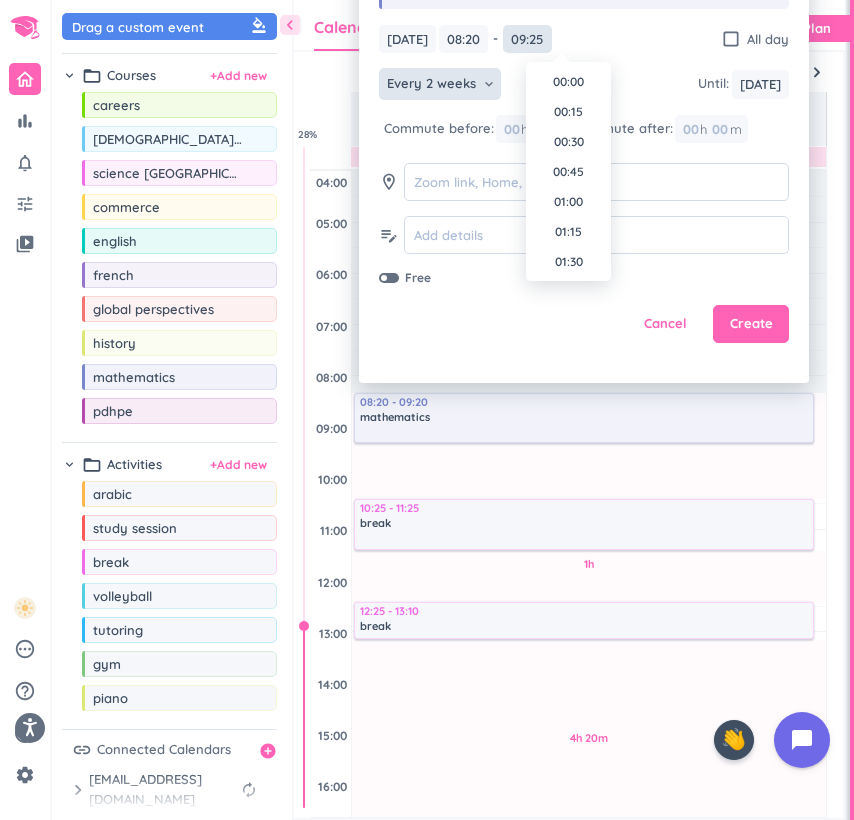scroll, scrollTop: 1020, scrollLeft: 0, axis: vertical 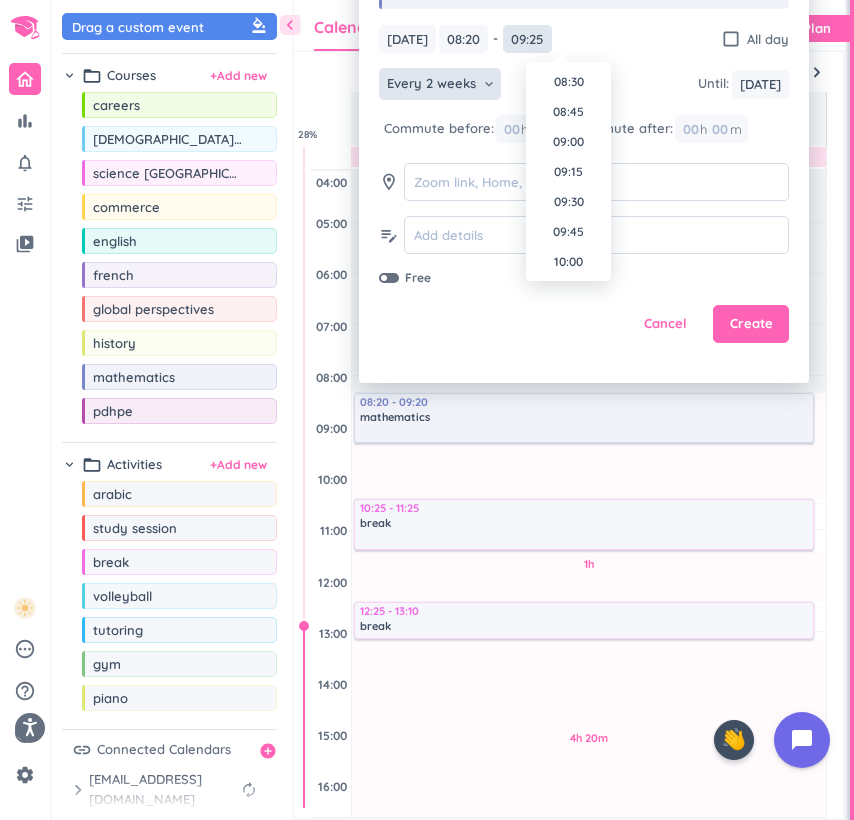 type on "09:25" 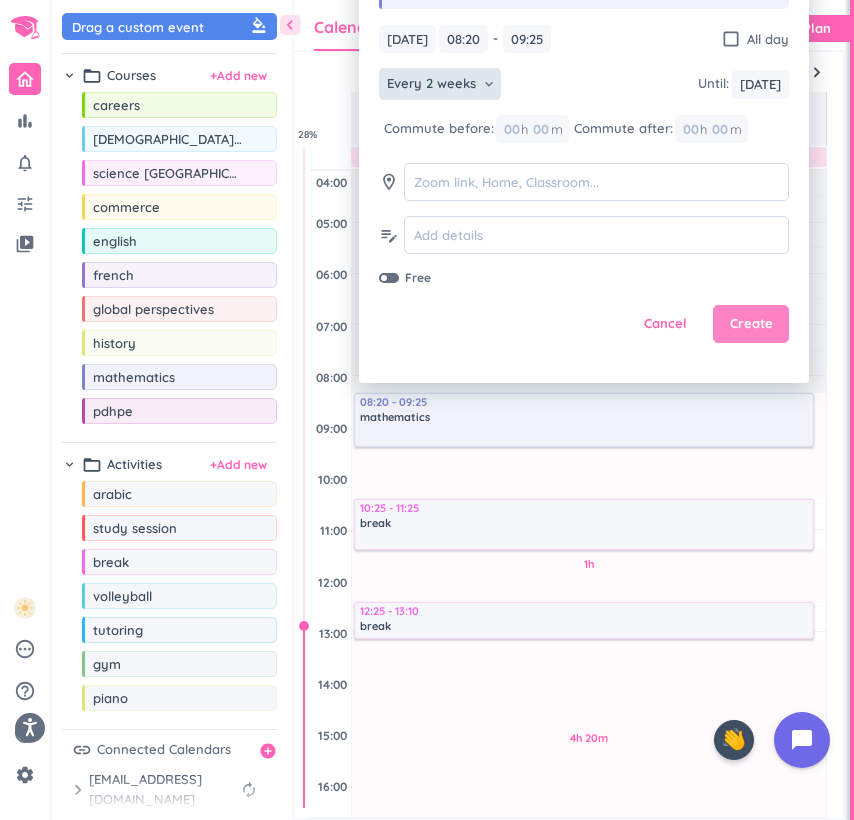 click on "Create" at bounding box center [751, 324] 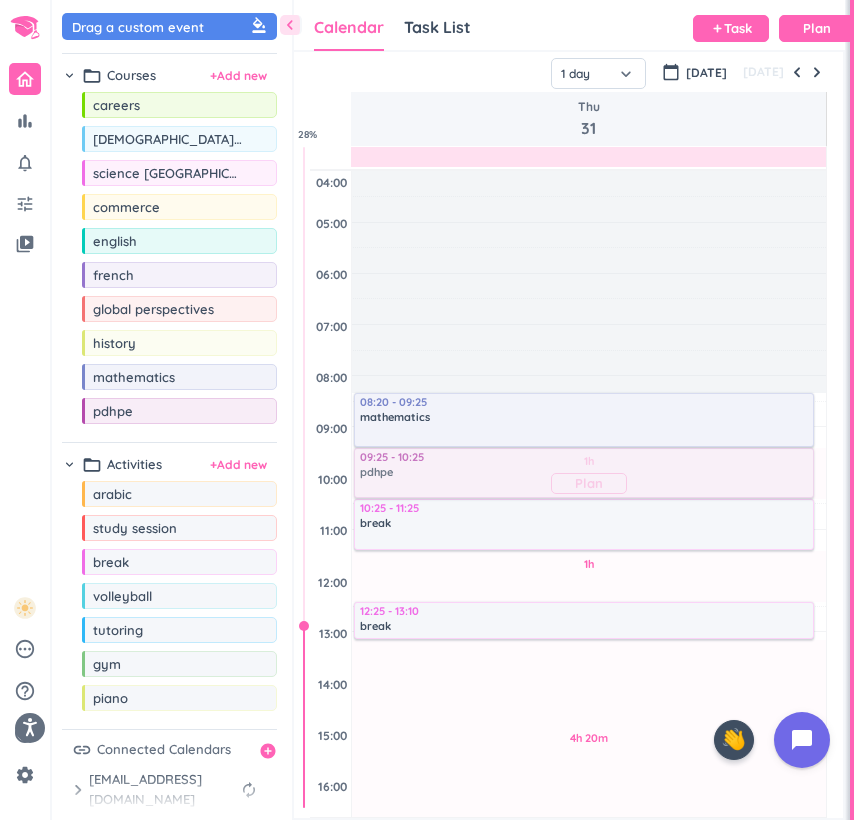 drag, startPoint x: 151, startPoint y: 417, endPoint x: 444, endPoint y: 452, distance: 295.08304 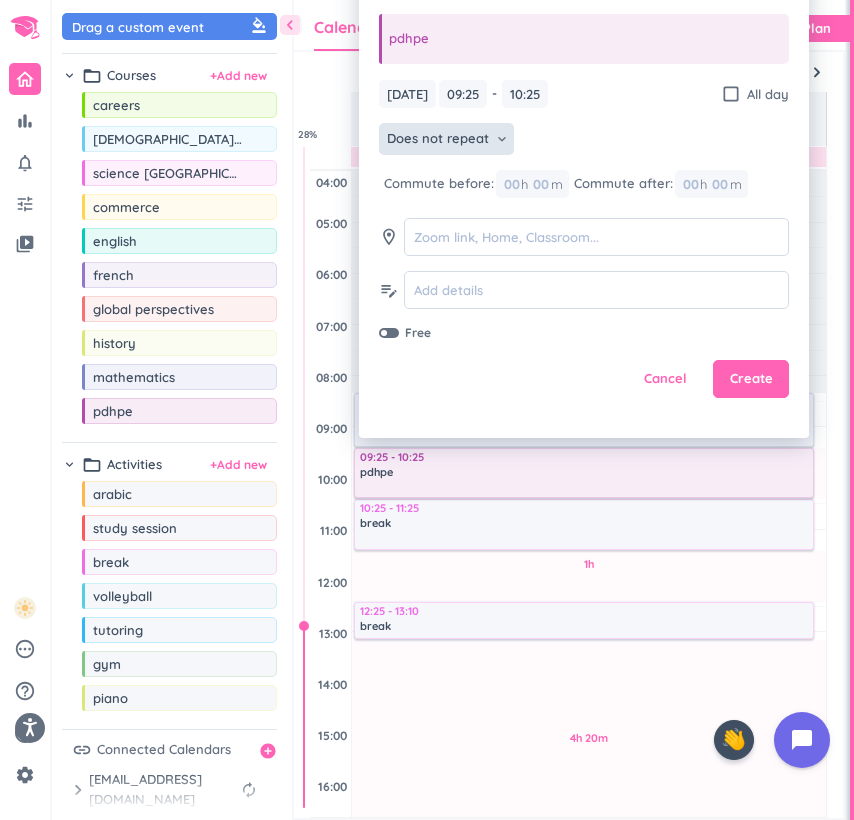 click on "Does not repeat" at bounding box center [438, 139] 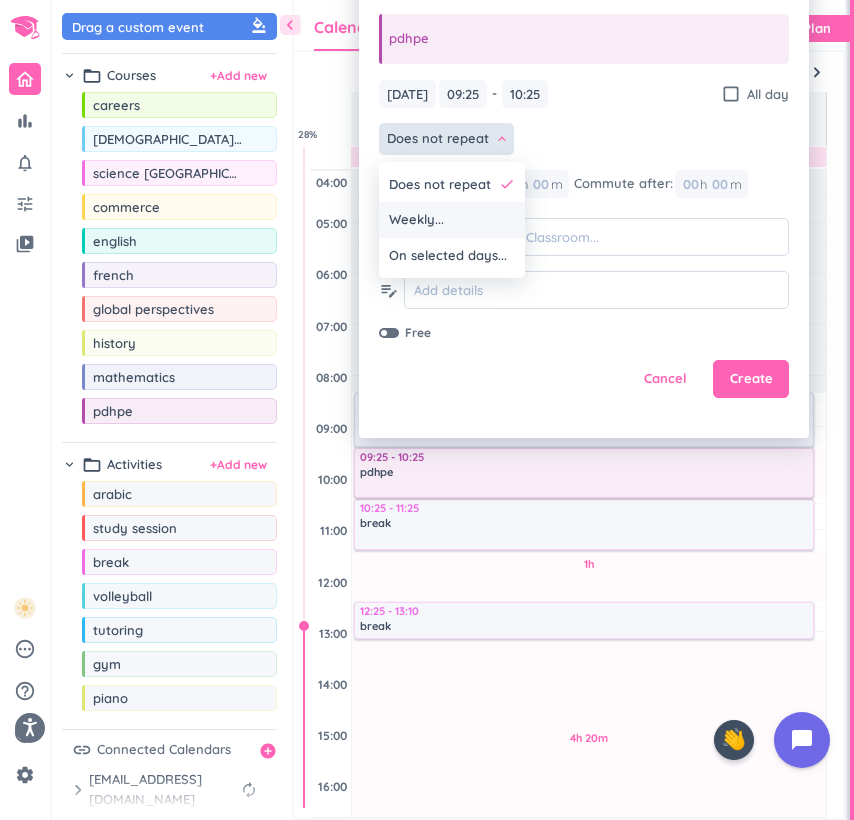 click on "Weekly..." at bounding box center [416, 220] 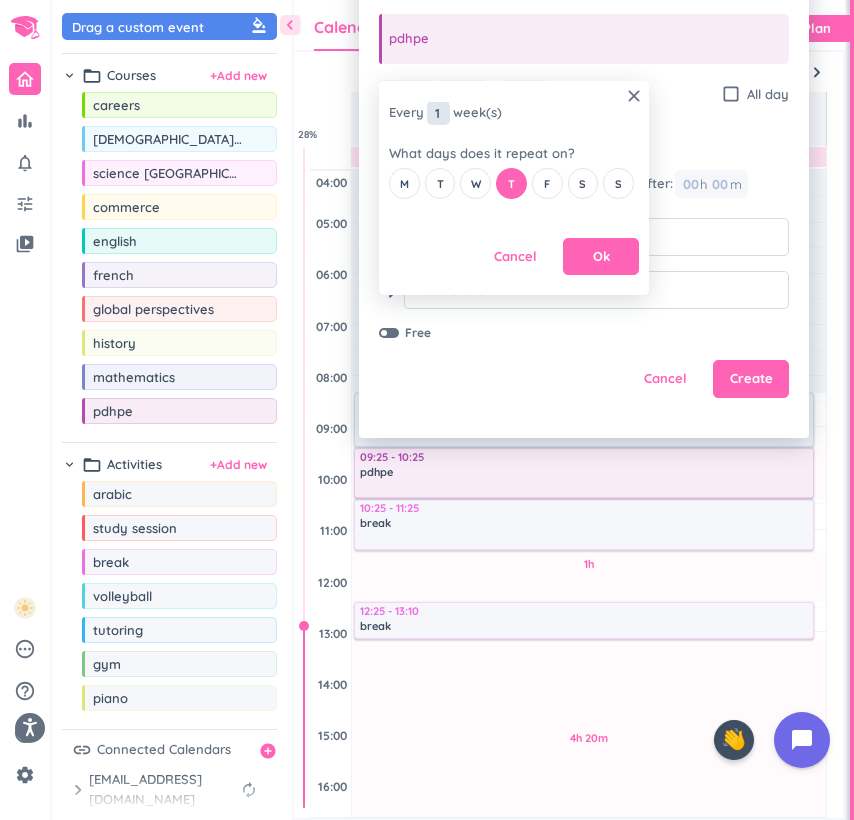 click on "1" at bounding box center (438, 113) 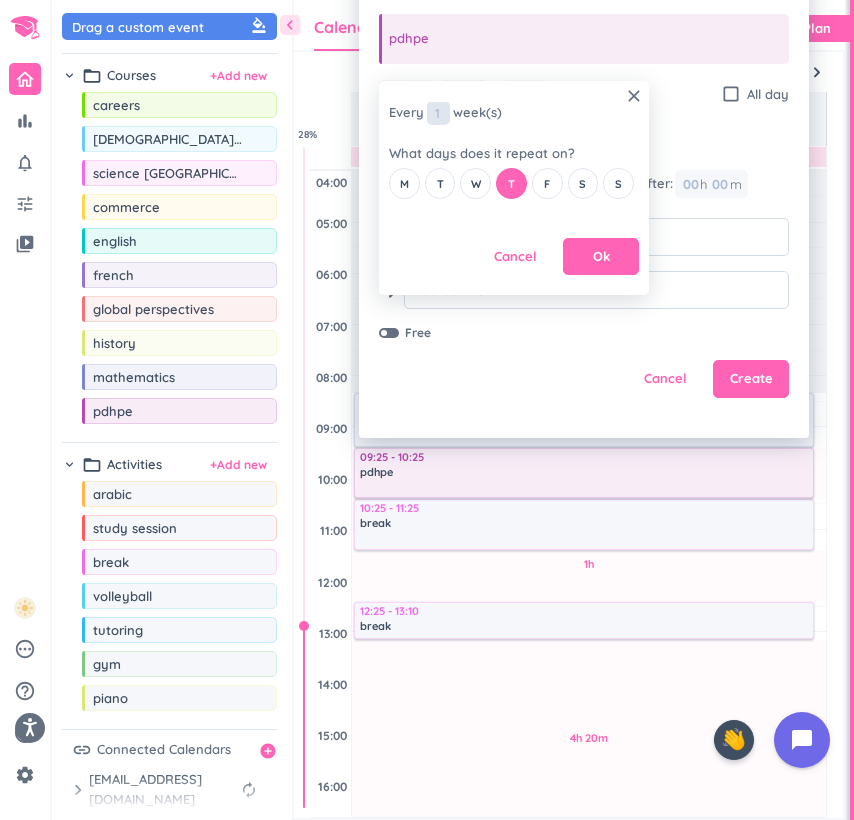 type on "2" 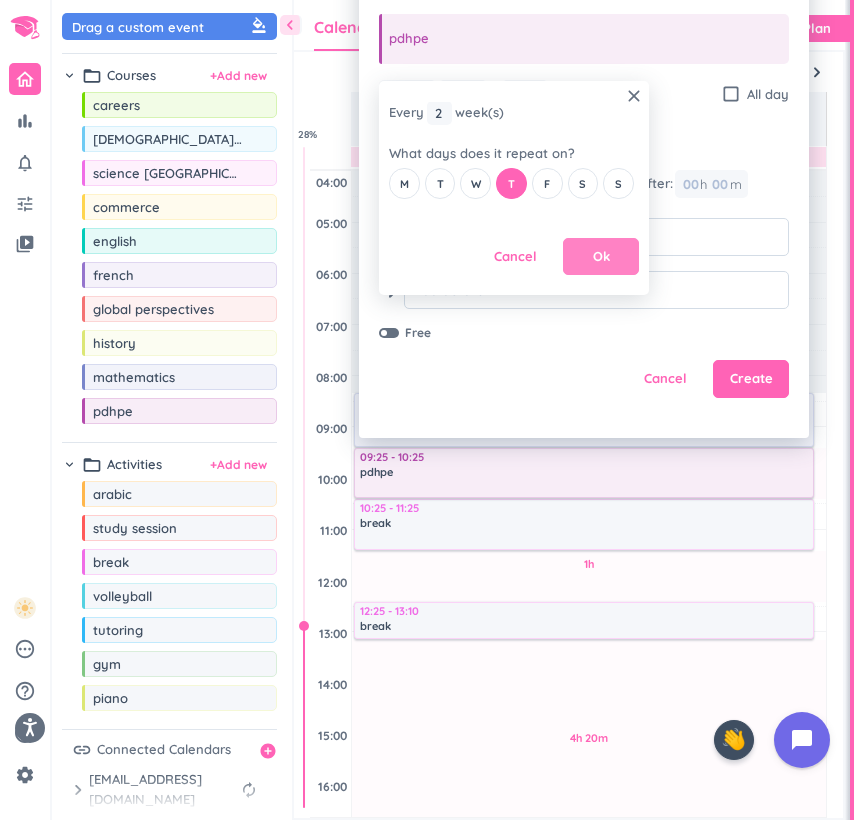 click on "Ok" at bounding box center (601, 257) 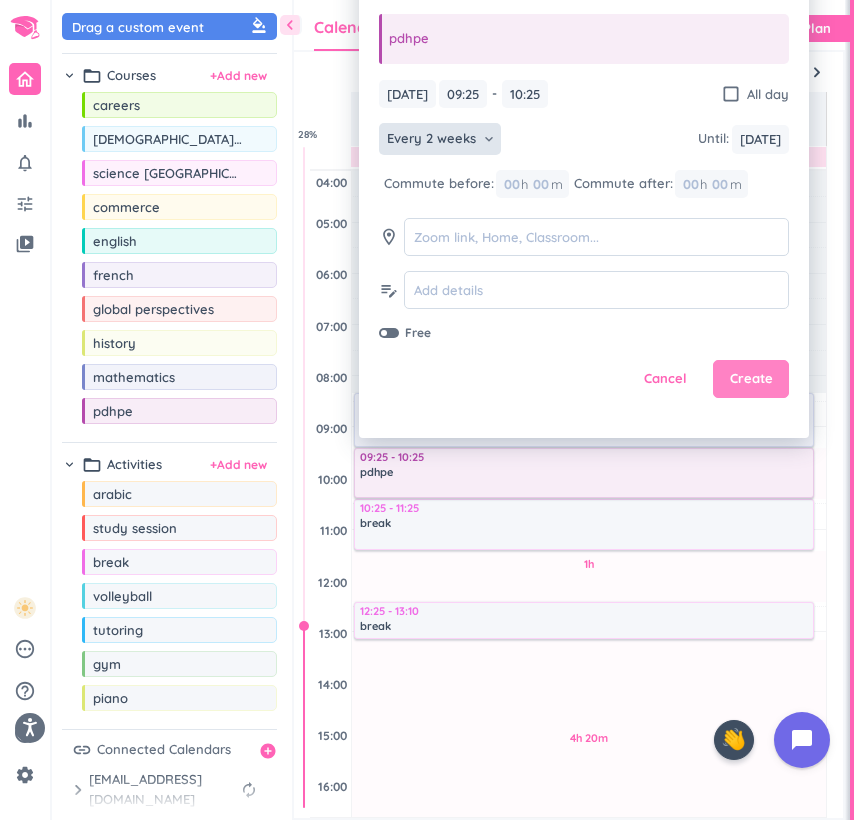 click on "Create" at bounding box center [751, 379] 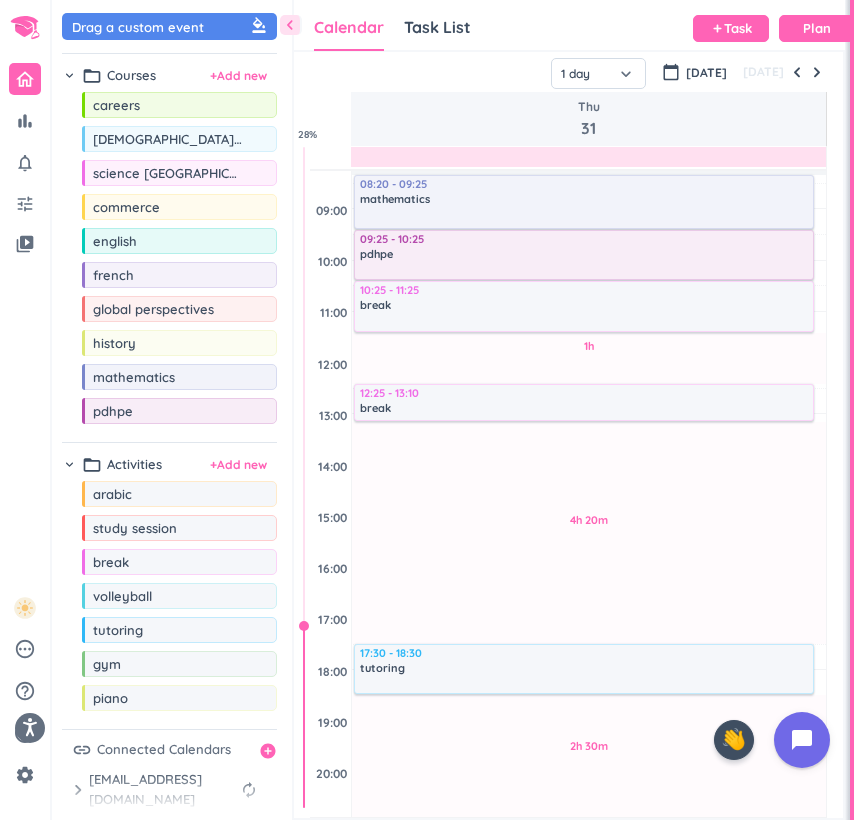 scroll, scrollTop: 223, scrollLeft: 0, axis: vertical 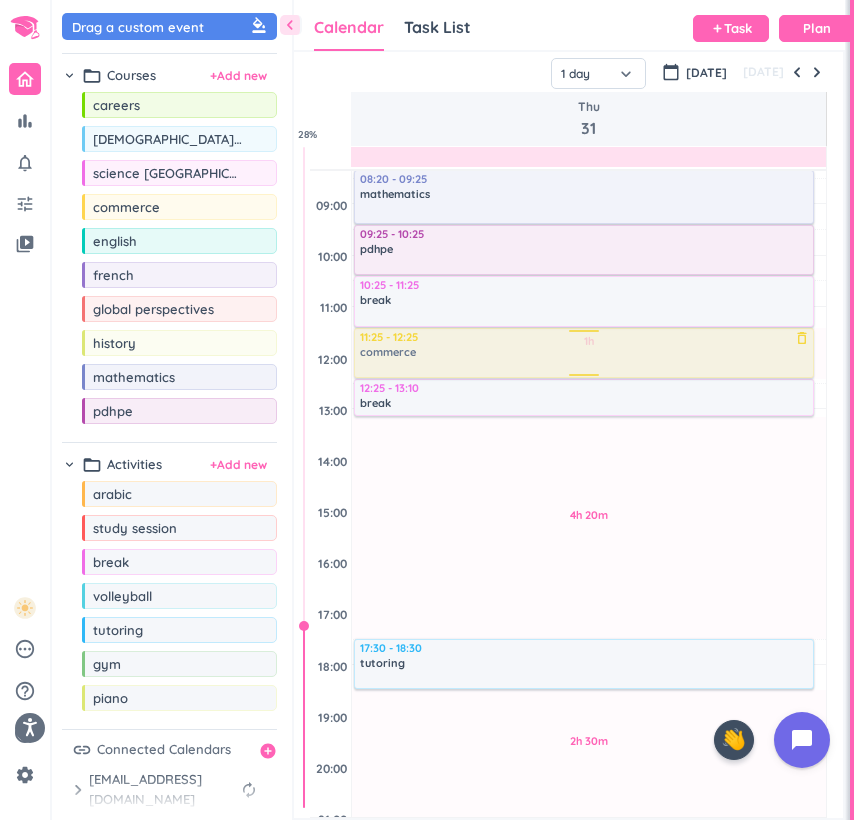 drag, startPoint x: 160, startPoint y: 208, endPoint x: 418, endPoint y: 329, distance: 284.9649 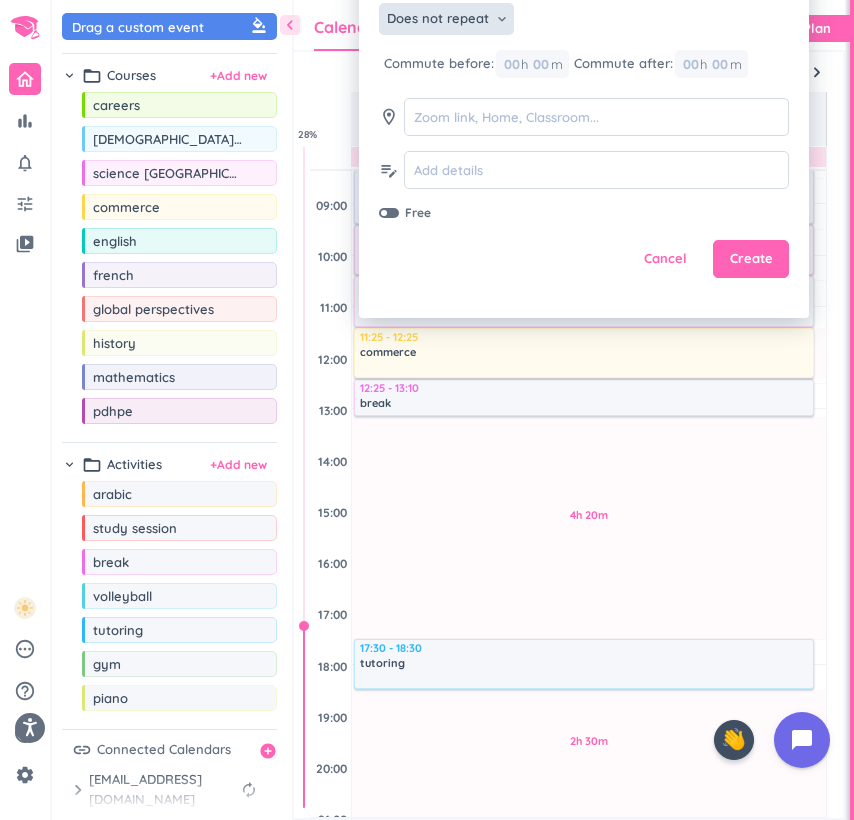 click on "Does not repeat" at bounding box center [438, 19] 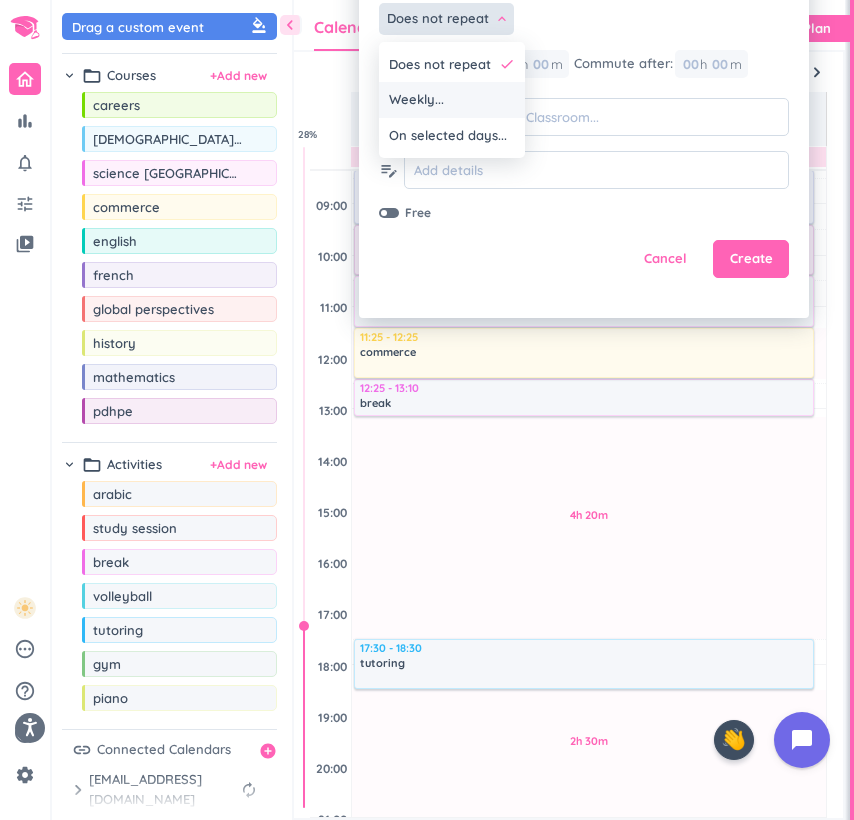 click on "Weekly..." at bounding box center [416, 100] 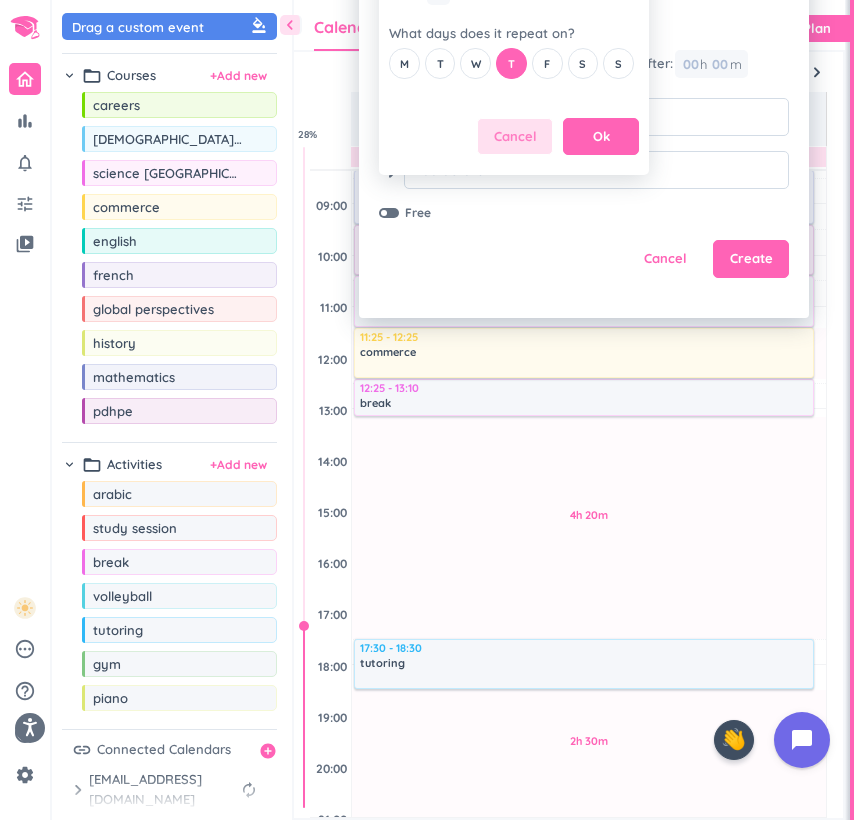 click on "Cancel" at bounding box center [515, 137] 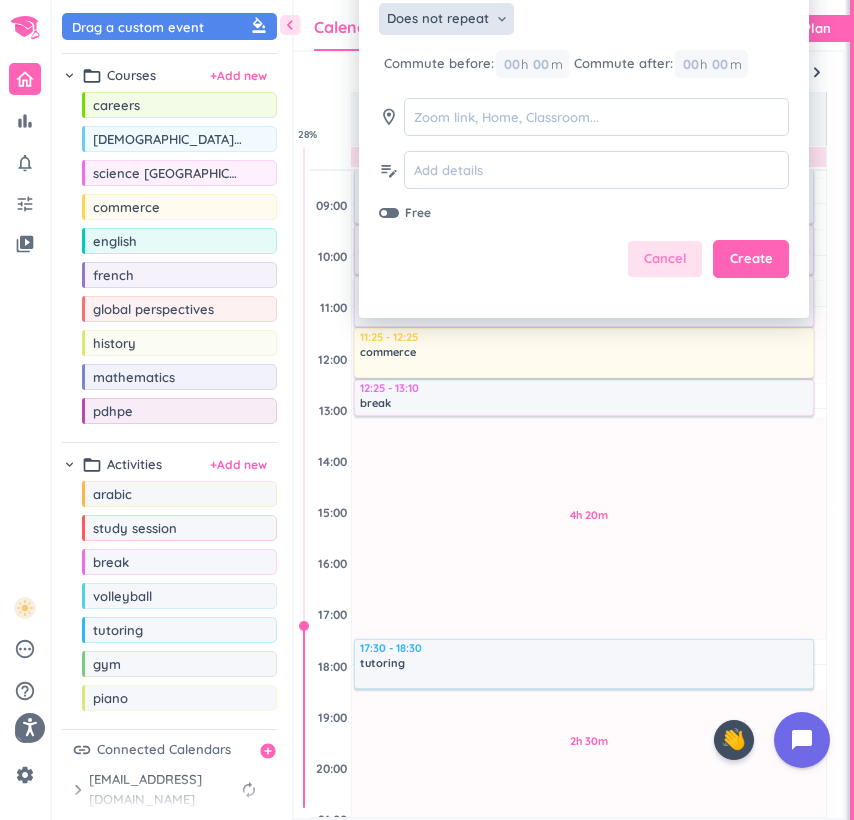 click on "Cancel" at bounding box center (665, 259) 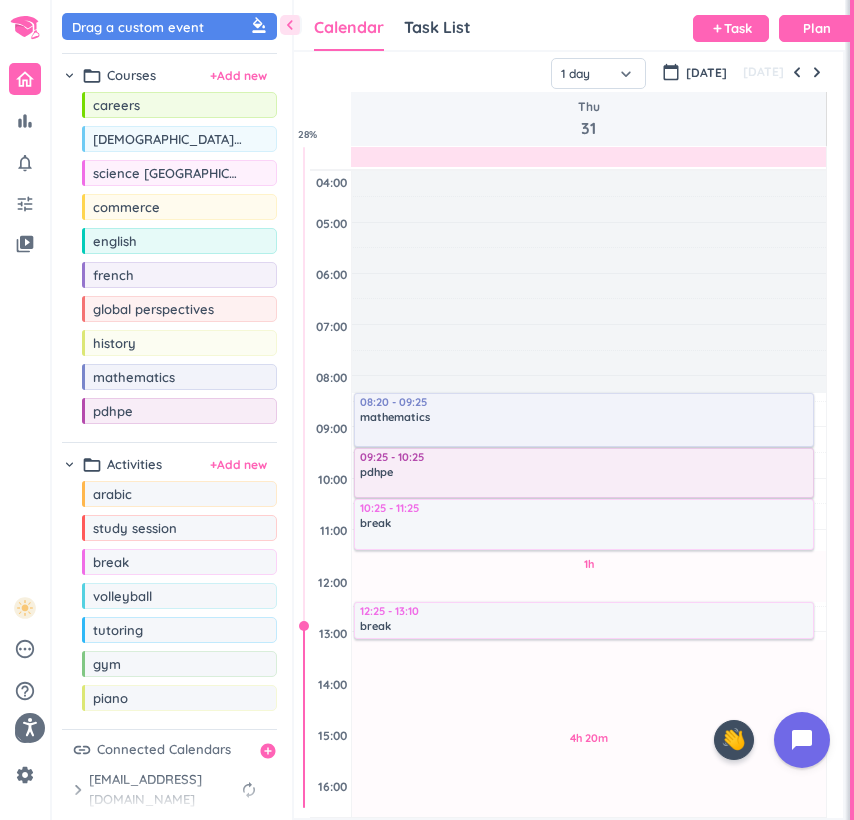scroll, scrollTop: 0, scrollLeft: 0, axis: both 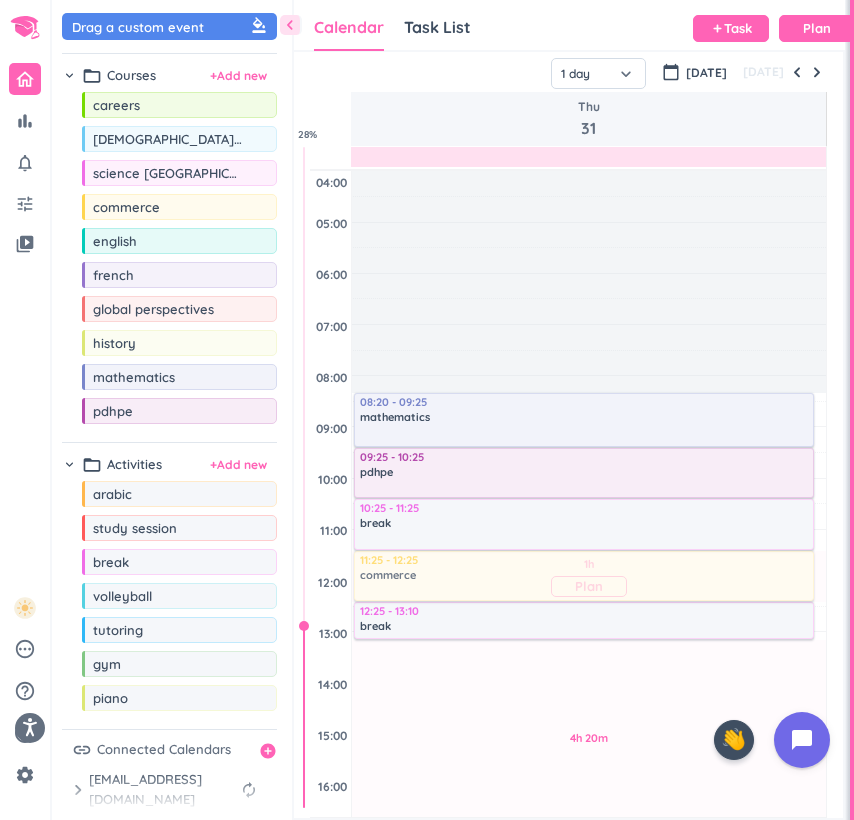 drag, startPoint x: 172, startPoint y: 205, endPoint x: 421, endPoint y: 554, distance: 428.72134 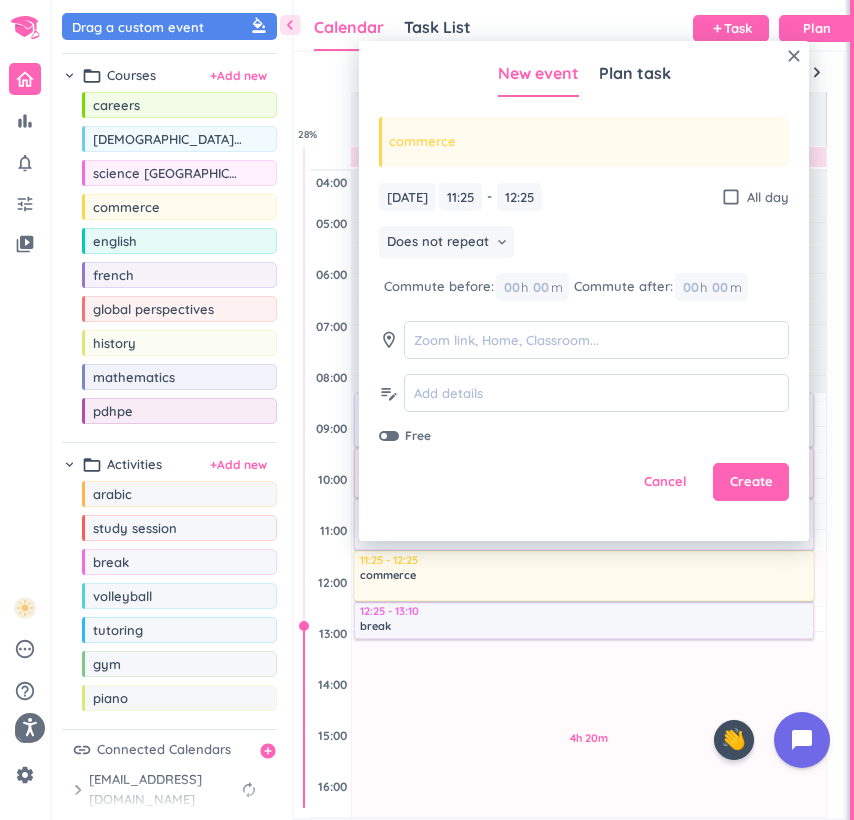 click on "Does not repeat keyboard_arrow_down" at bounding box center (584, 244) 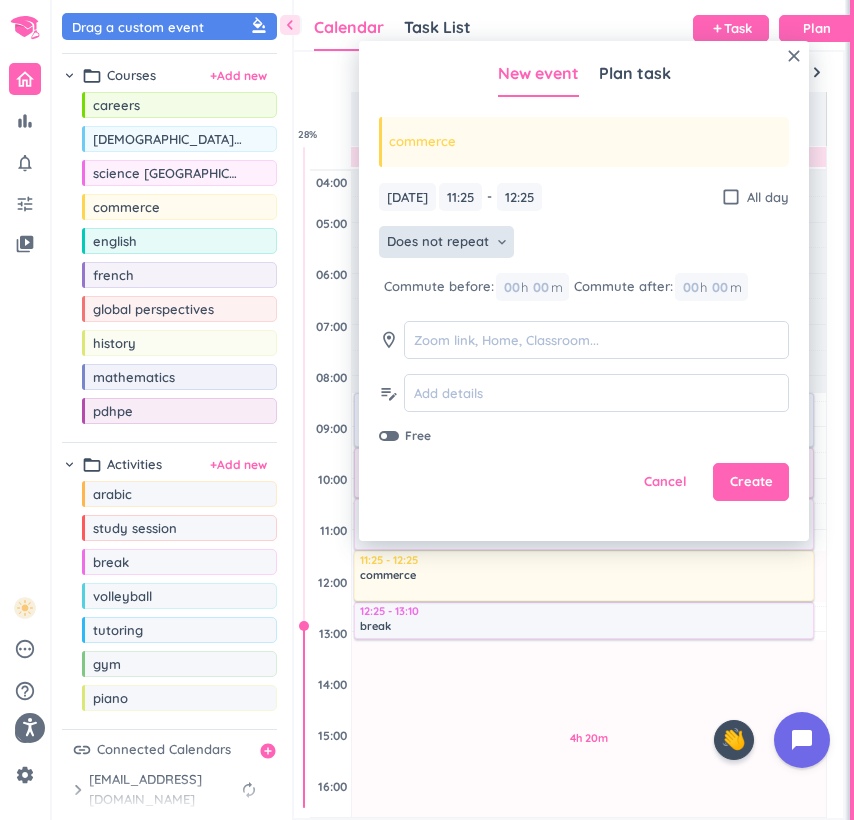 click on "Does not repeat keyboard_arrow_down" at bounding box center (446, 242) 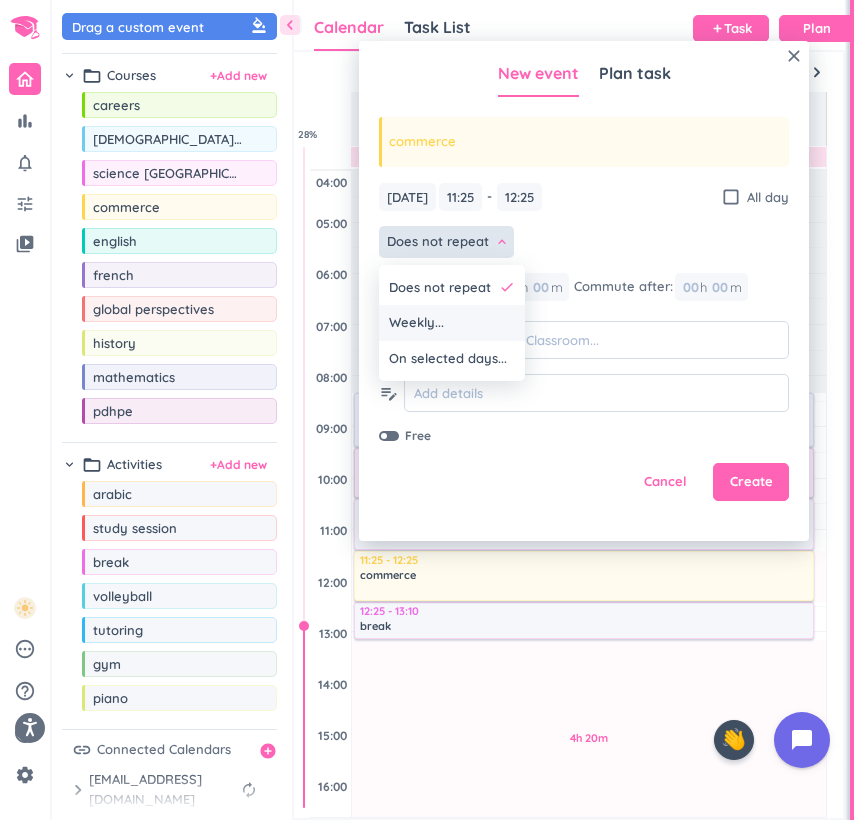 click on "Weekly..." at bounding box center [416, 323] 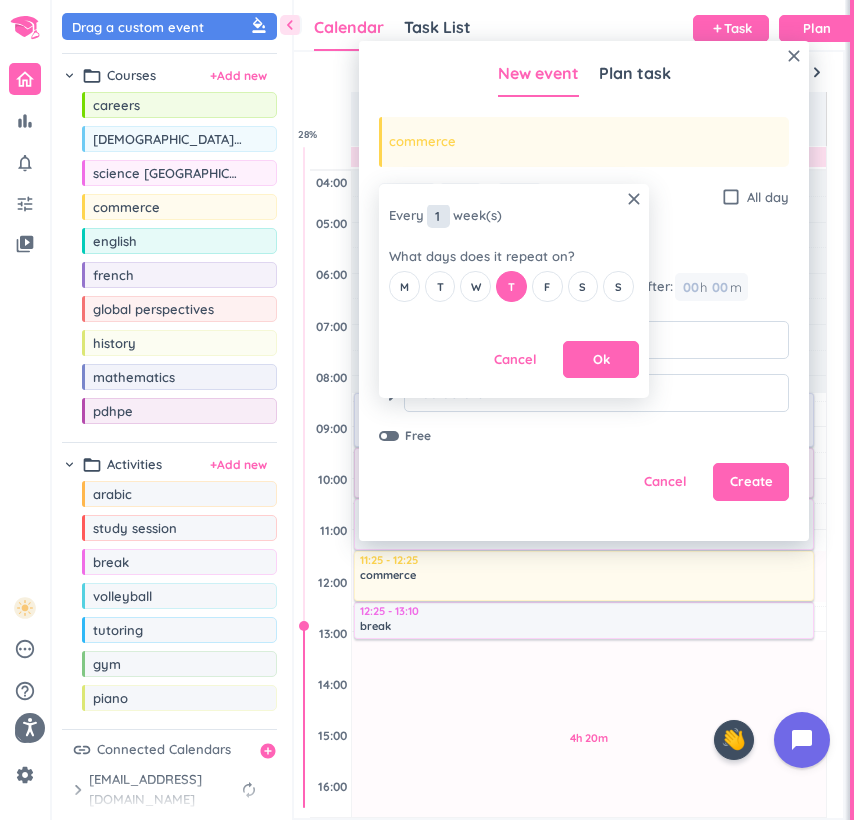 click on "1" at bounding box center [438, 216] 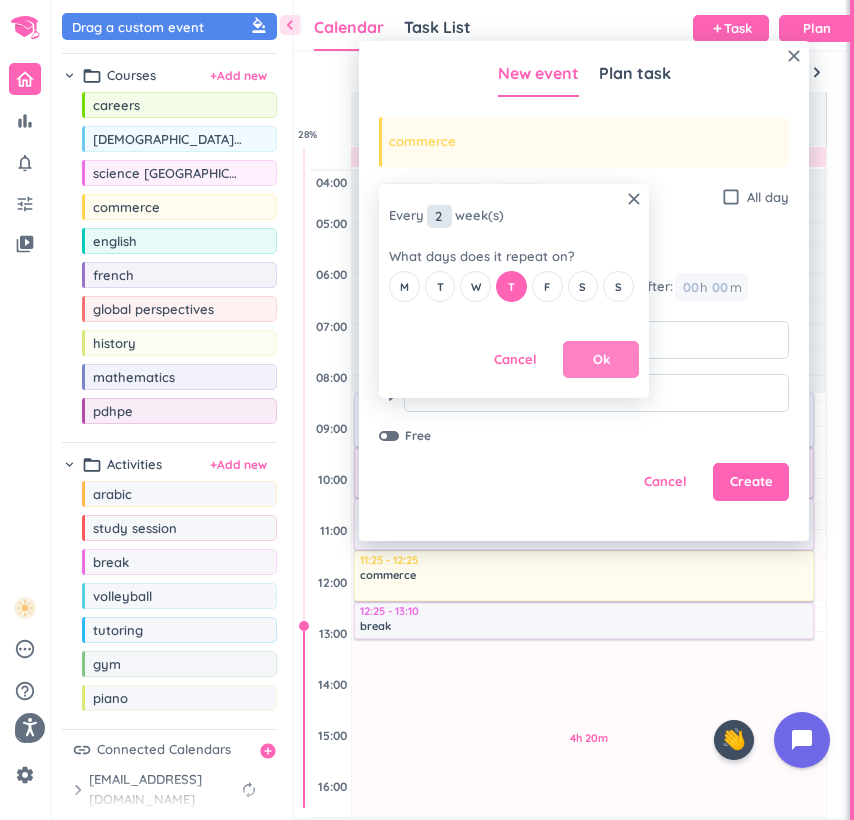 type on "2" 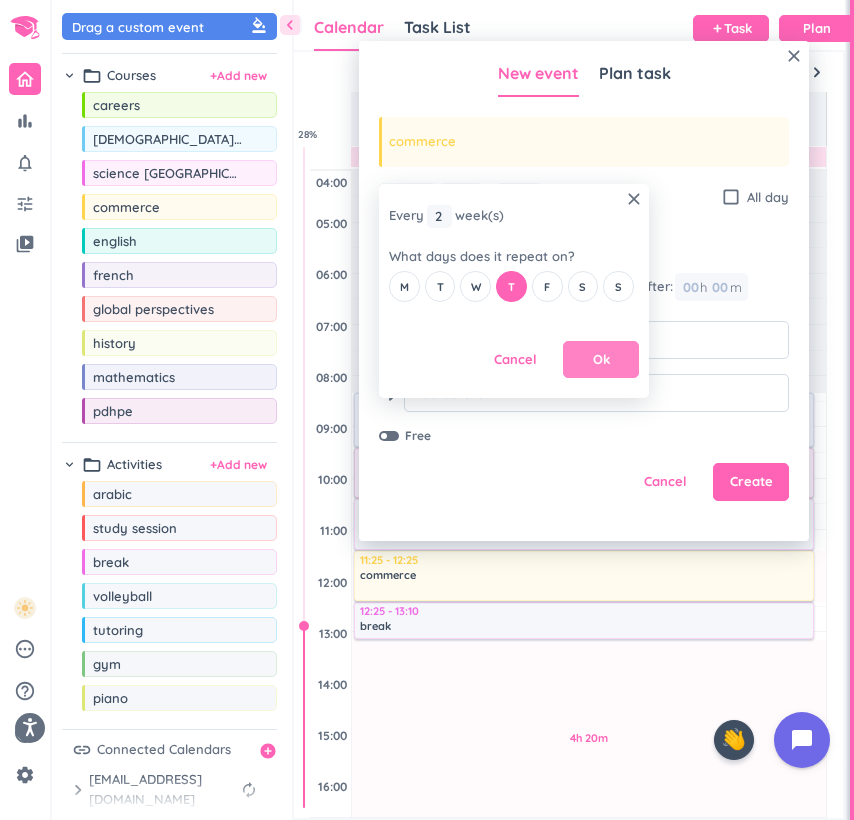 click on "Ok" at bounding box center (601, 360) 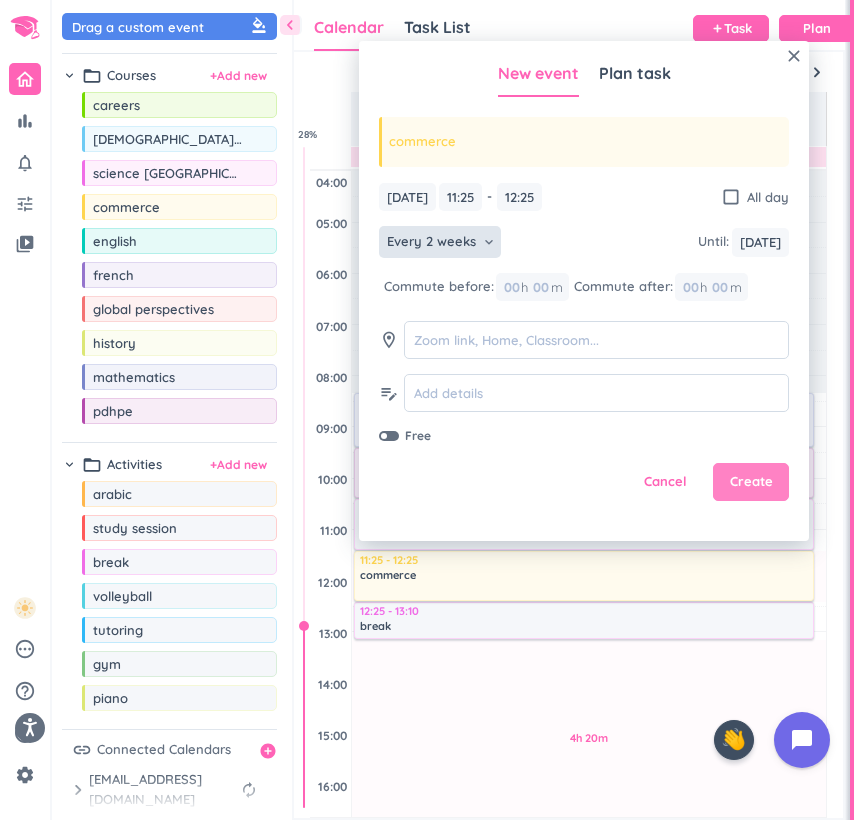 click on "Create" at bounding box center (751, 482) 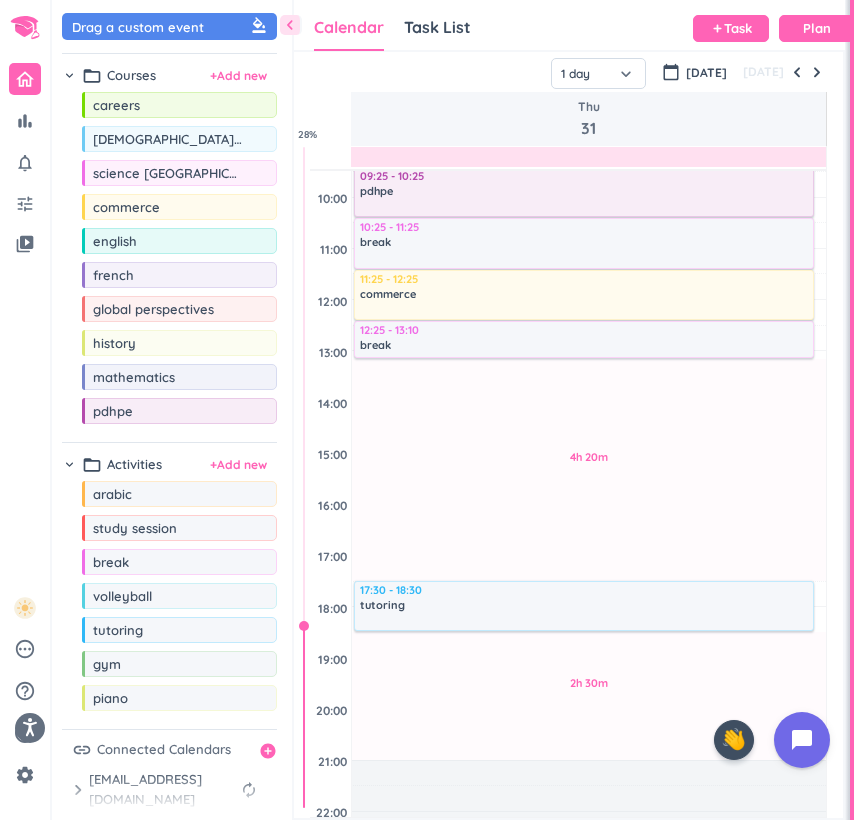 scroll, scrollTop: 342, scrollLeft: 0, axis: vertical 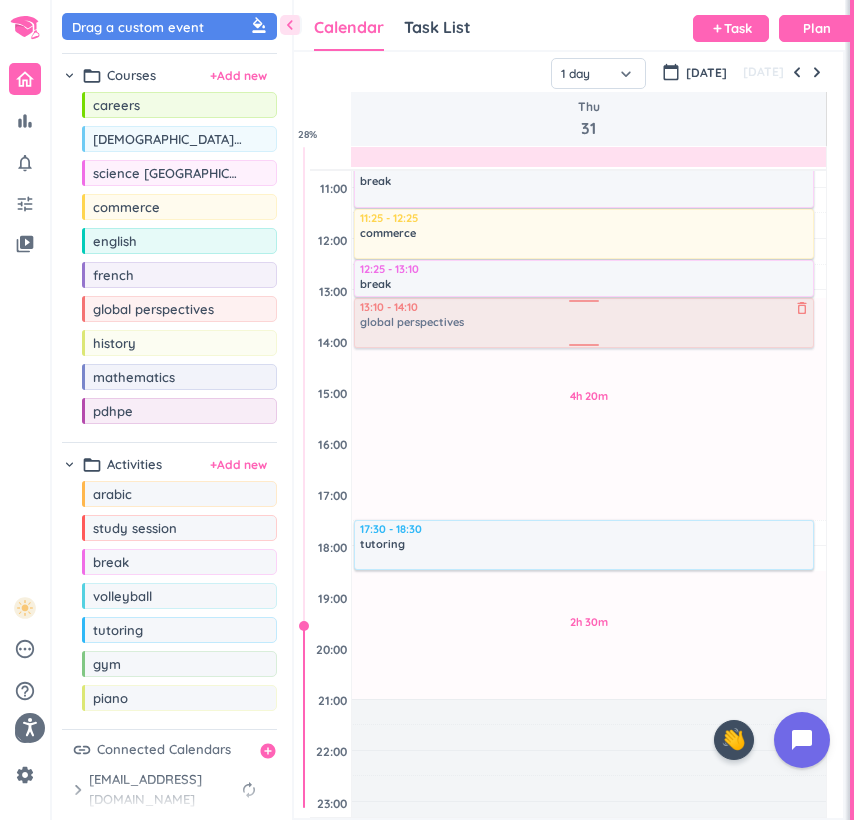 drag, startPoint x: 246, startPoint y: 314, endPoint x: 430, endPoint y: 301, distance: 184.45866 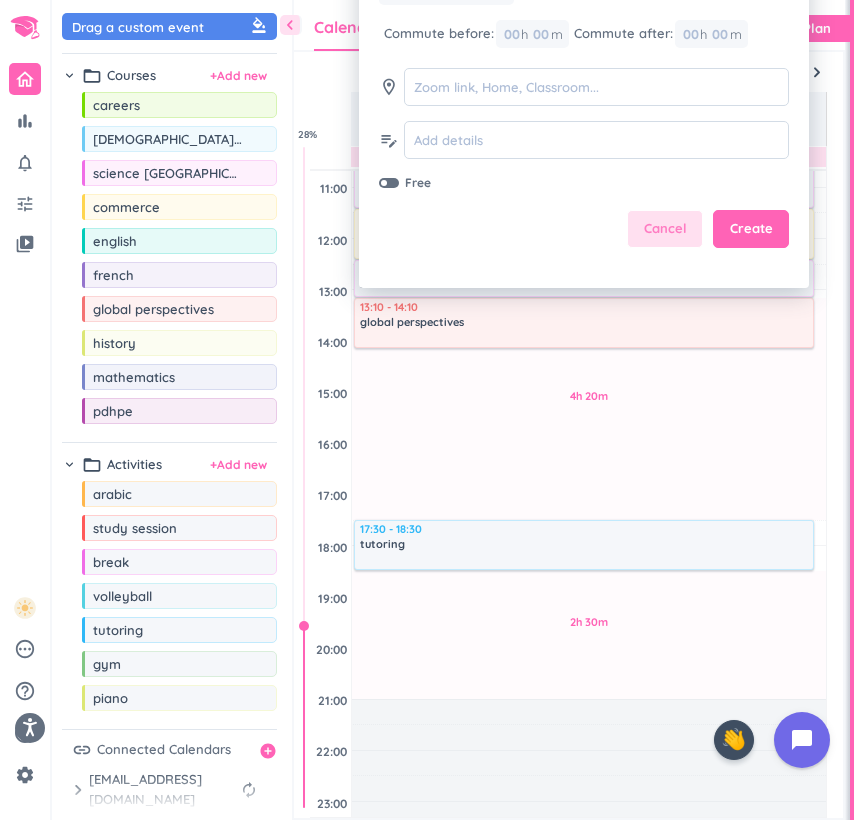 click on "Cancel" at bounding box center (665, 229) 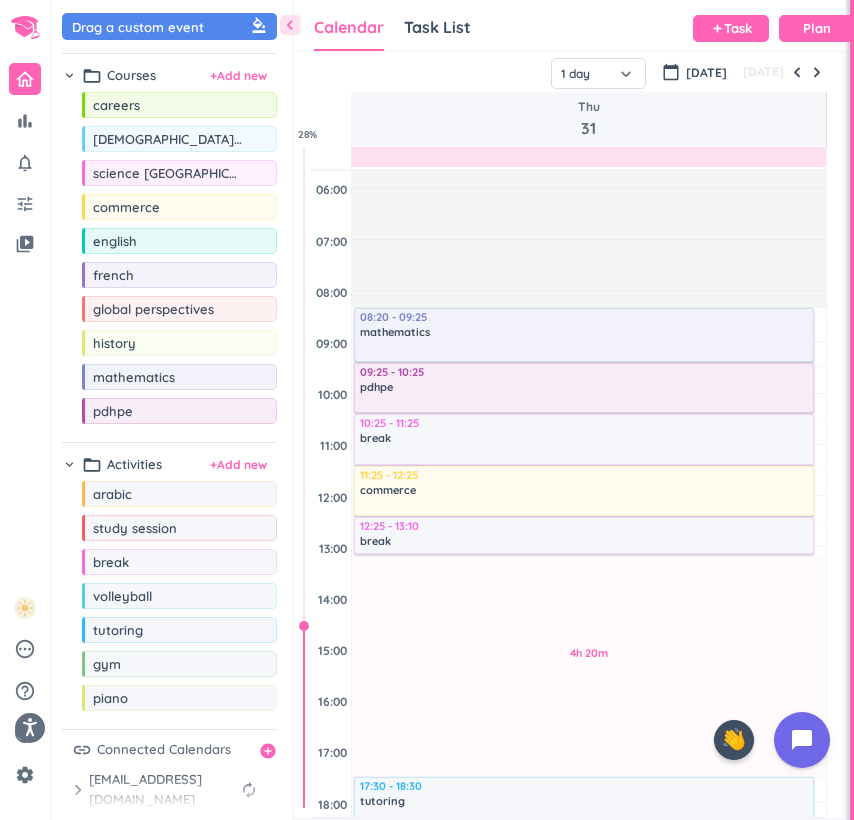 scroll, scrollTop: 65, scrollLeft: 0, axis: vertical 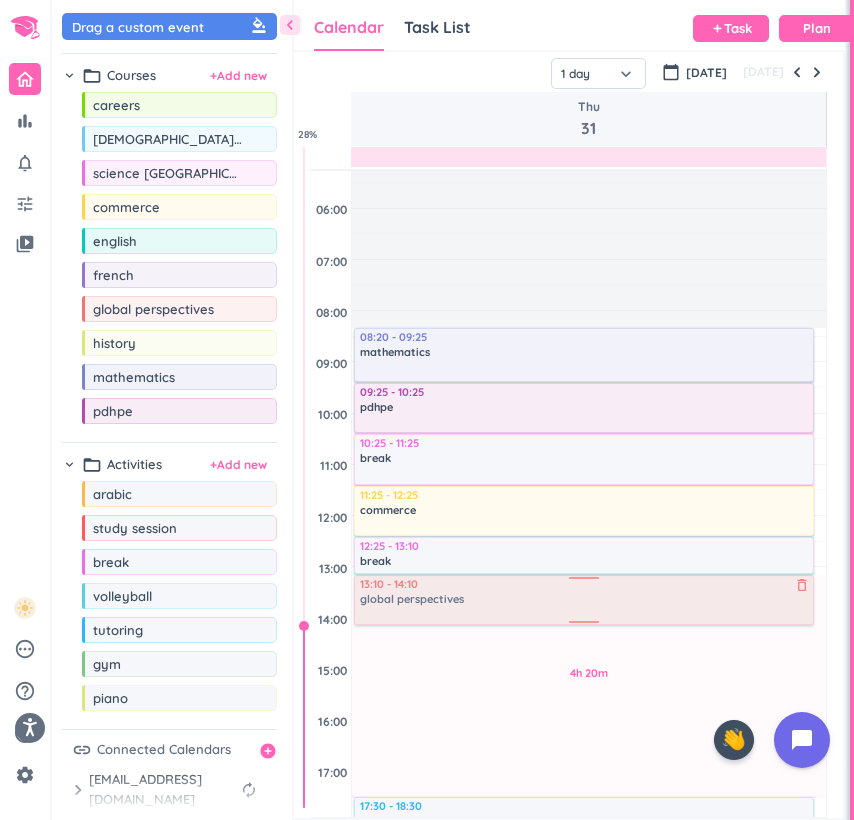 drag, startPoint x: 149, startPoint y: 309, endPoint x: 381, endPoint y: 578, distance: 355.22528 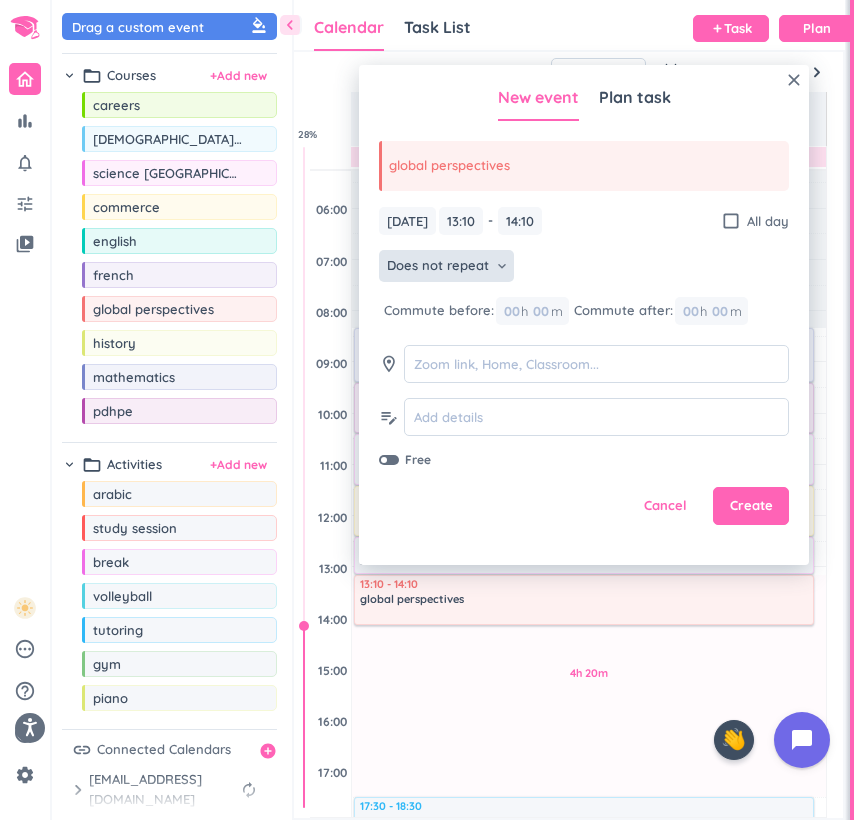 click on "Does not repeat" at bounding box center [438, 266] 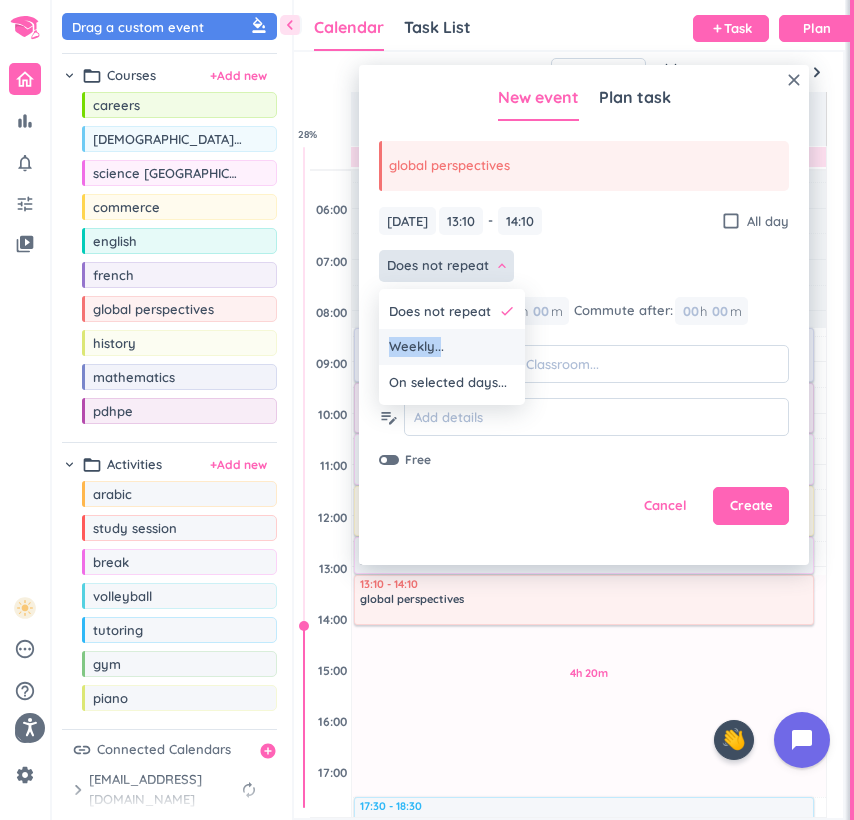 click on "Weekly..." at bounding box center [452, 347] 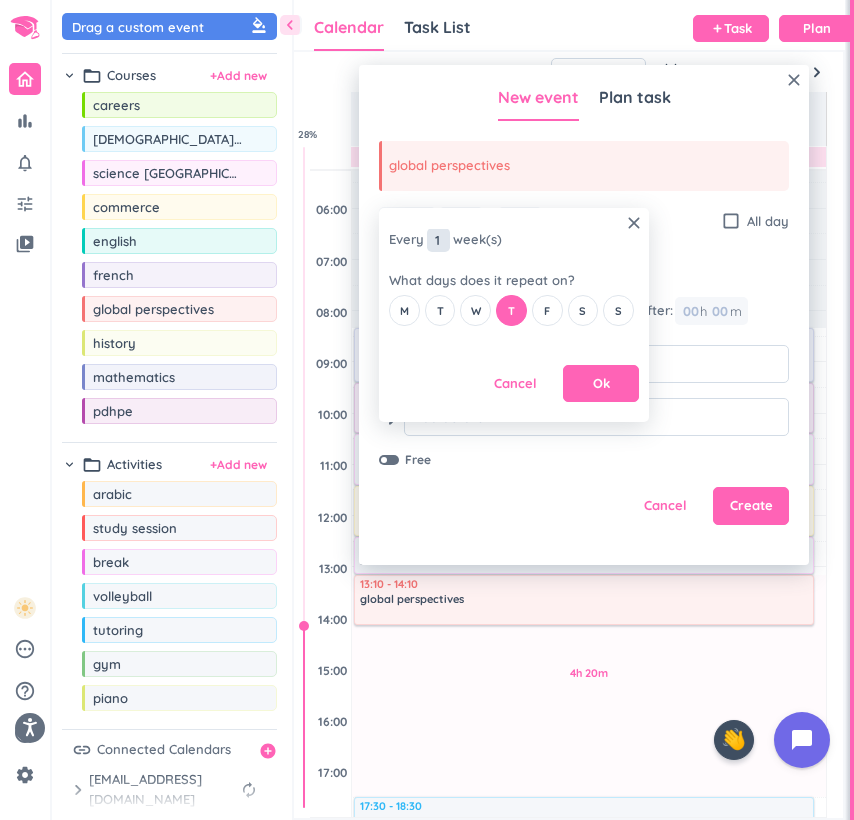 click on "1" at bounding box center (438, 240) 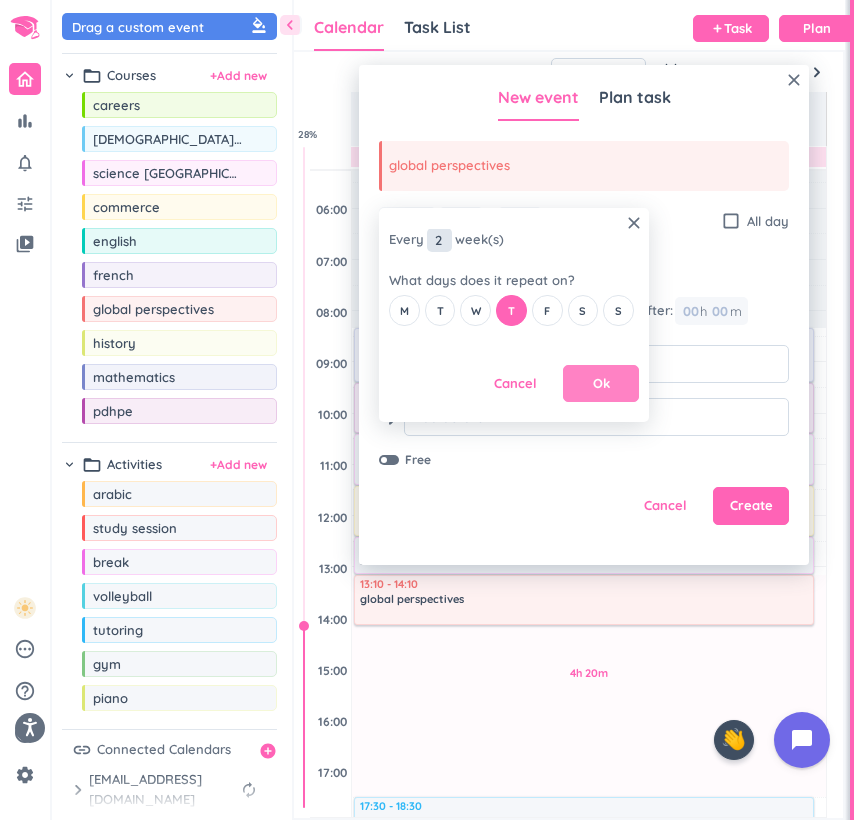 type on "2" 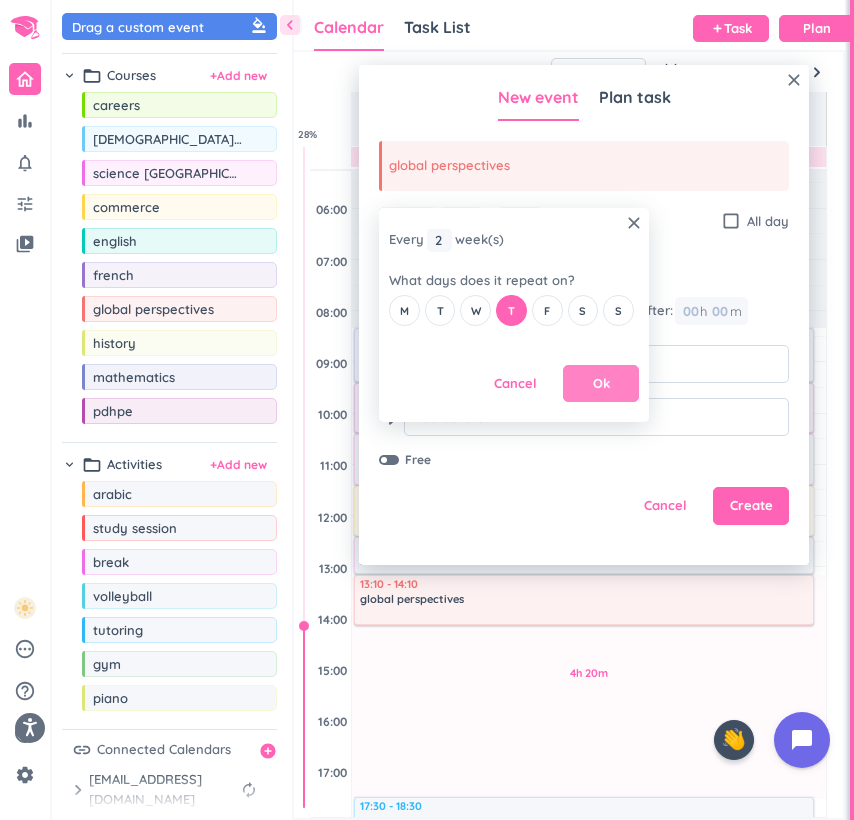 click on "Ok" at bounding box center (601, 384) 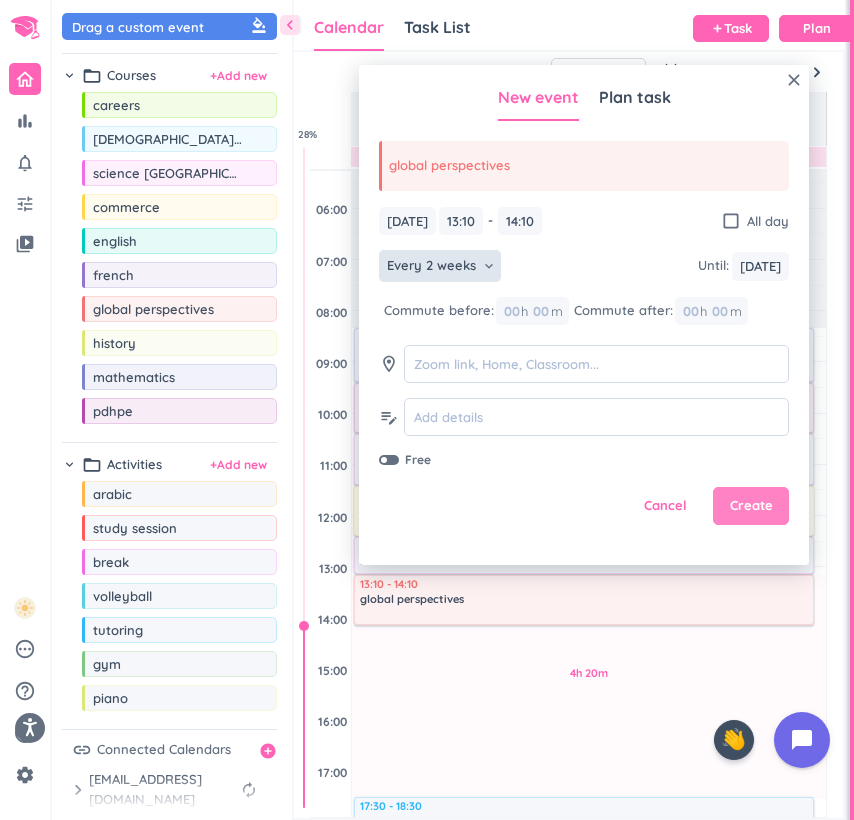 click on "Create" at bounding box center (751, 506) 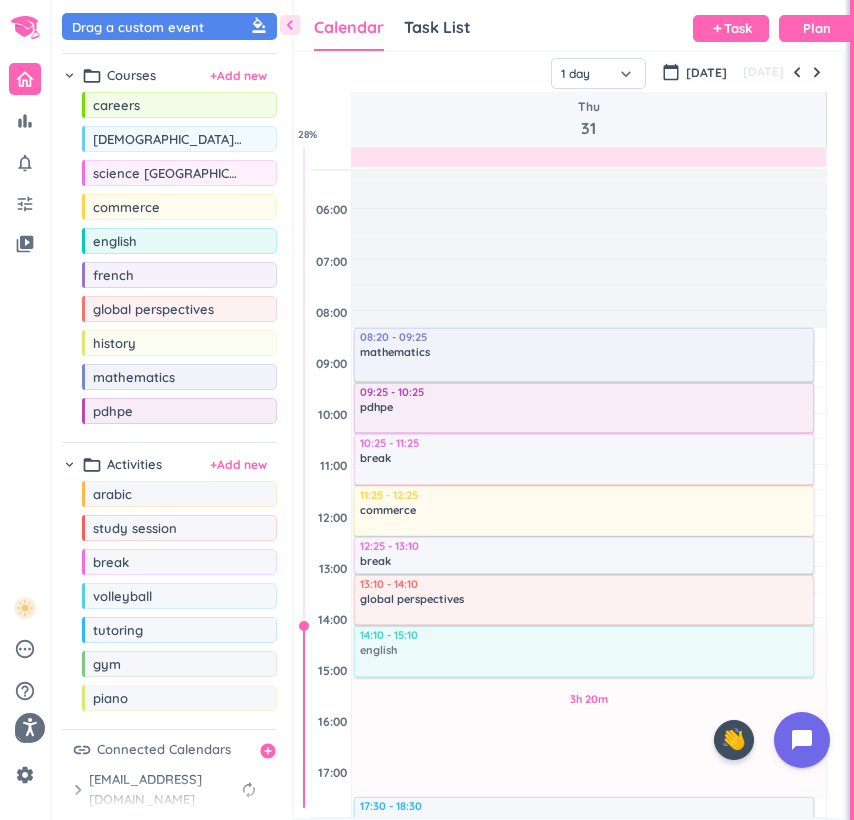 drag, startPoint x: 185, startPoint y: 243, endPoint x: 464, endPoint y: 627, distance: 474.6546 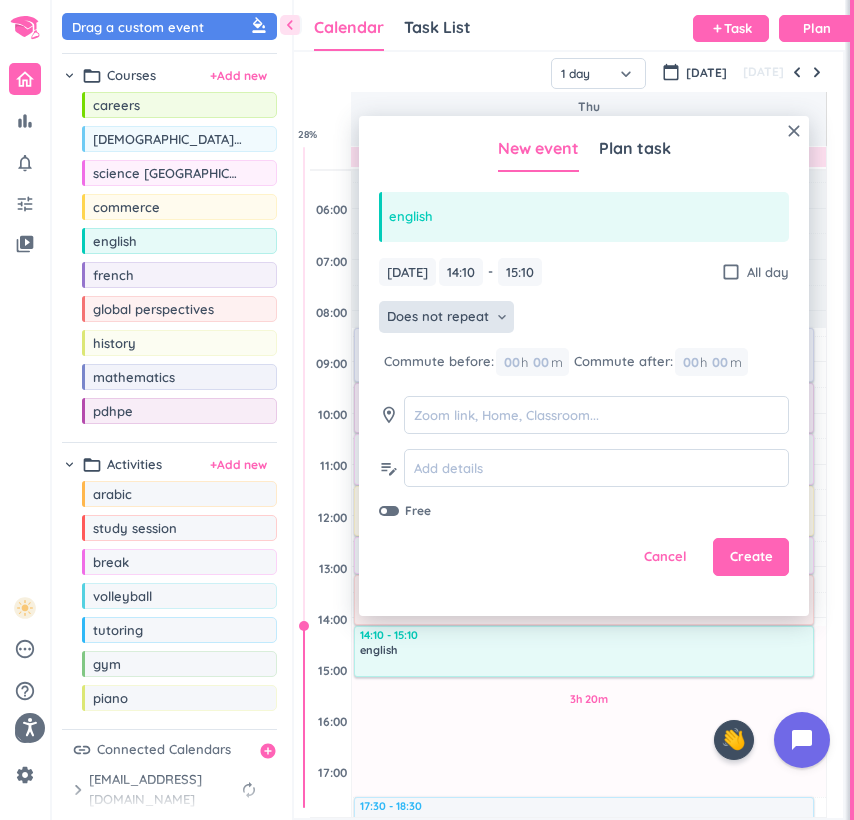 click on "Does not repeat" at bounding box center (438, 317) 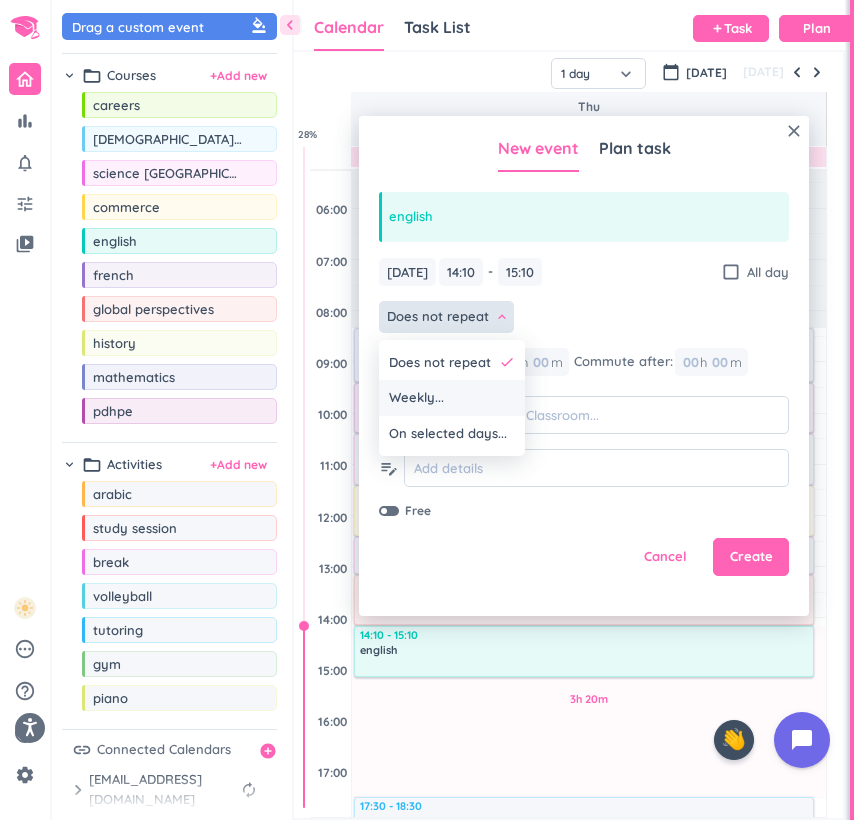 click on "Weekly..." at bounding box center [452, 398] 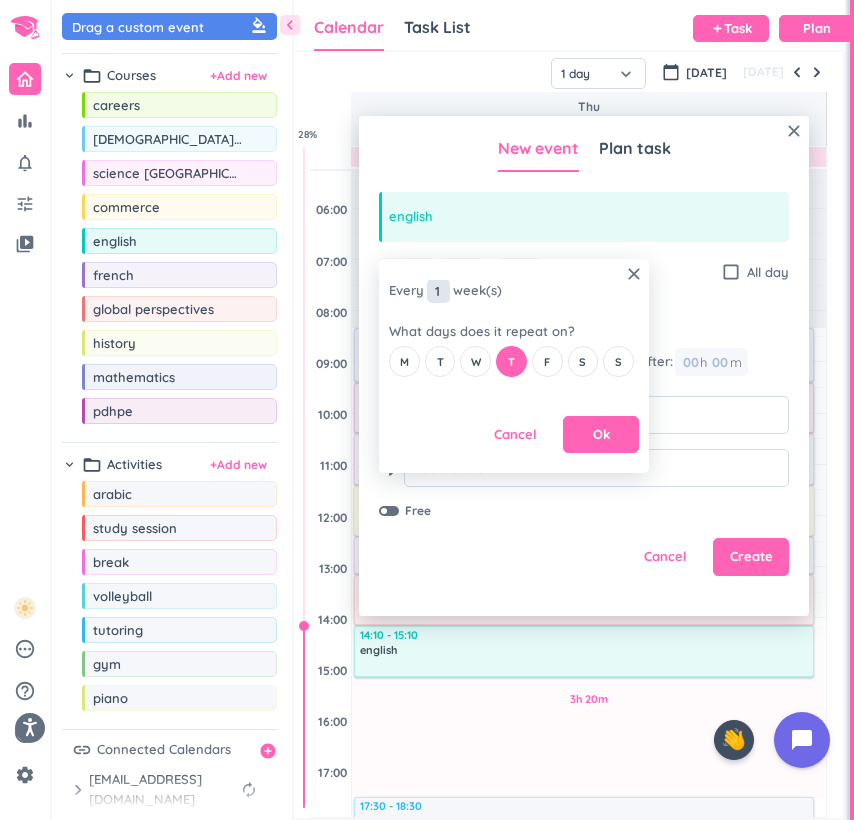 click on "1" at bounding box center [438, 291] 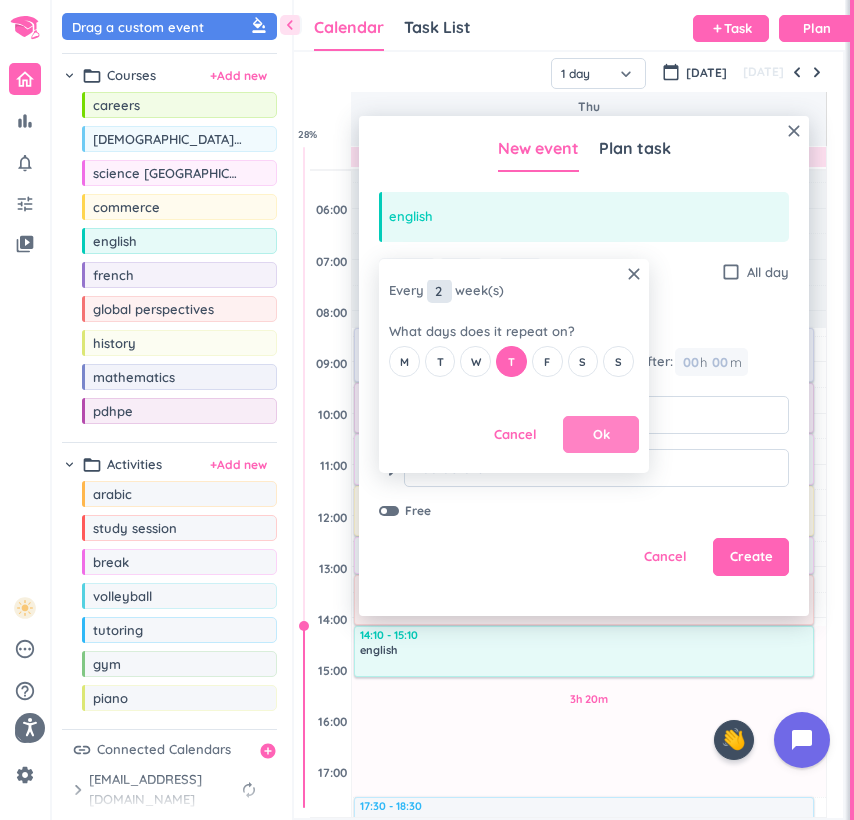 type on "2" 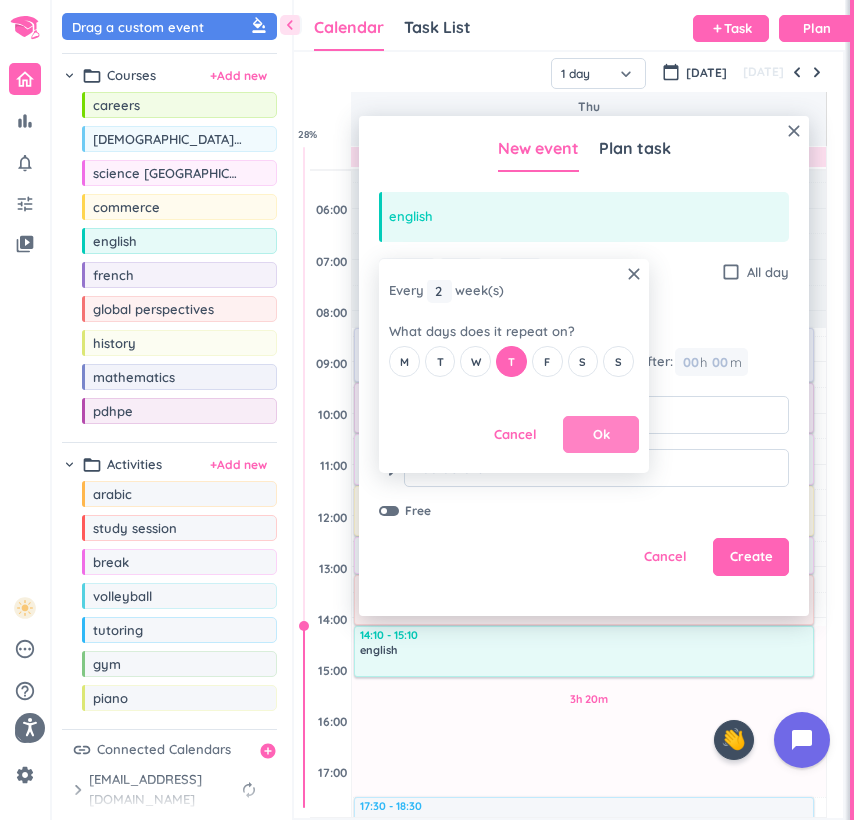 click on "Ok" at bounding box center [601, 435] 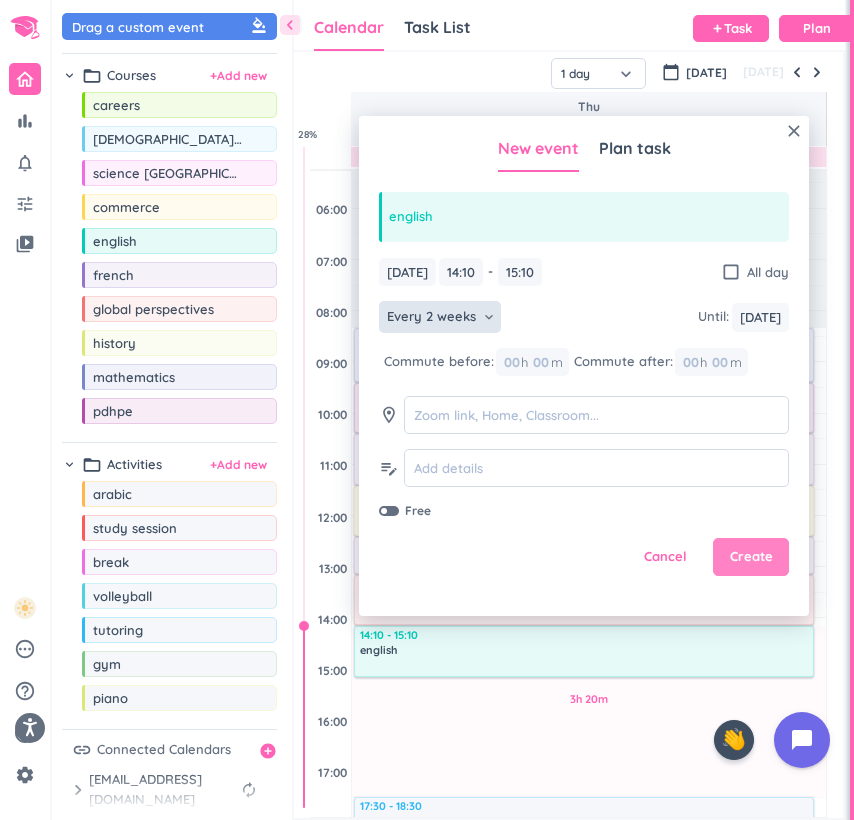 click on "Create" at bounding box center [751, 557] 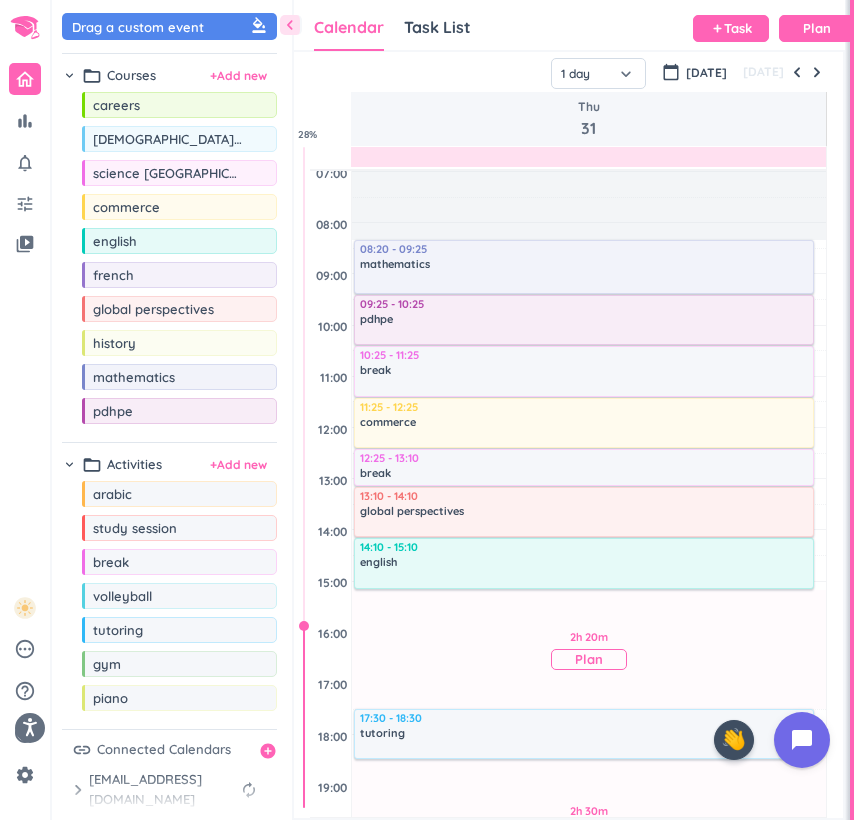 scroll, scrollTop: 179, scrollLeft: 0, axis: vertical 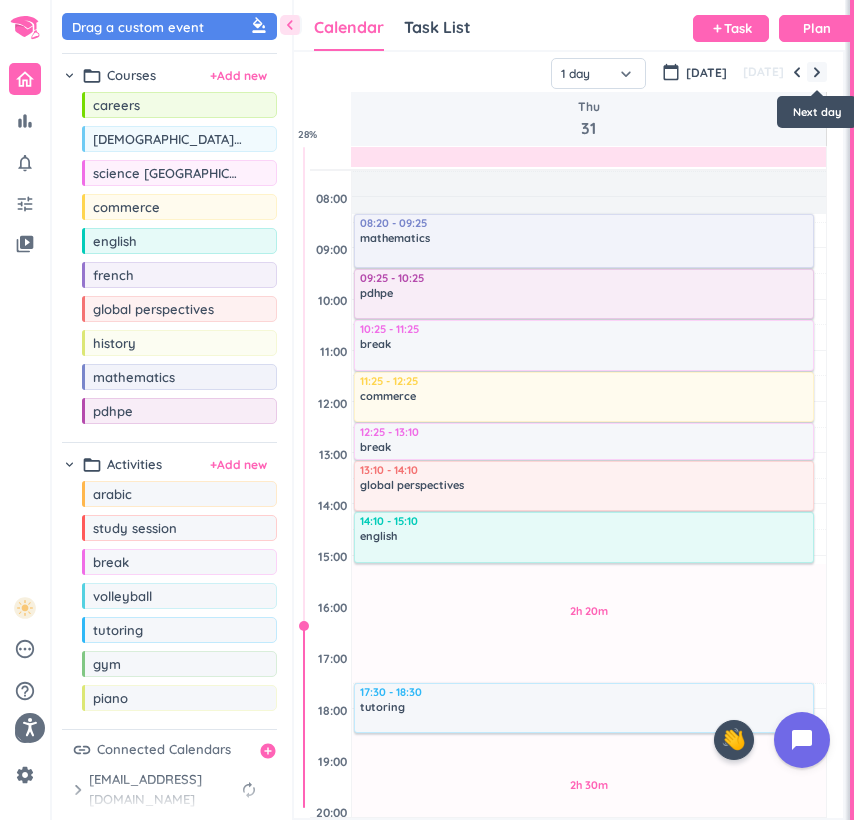 click at bounding box center (817, 72) 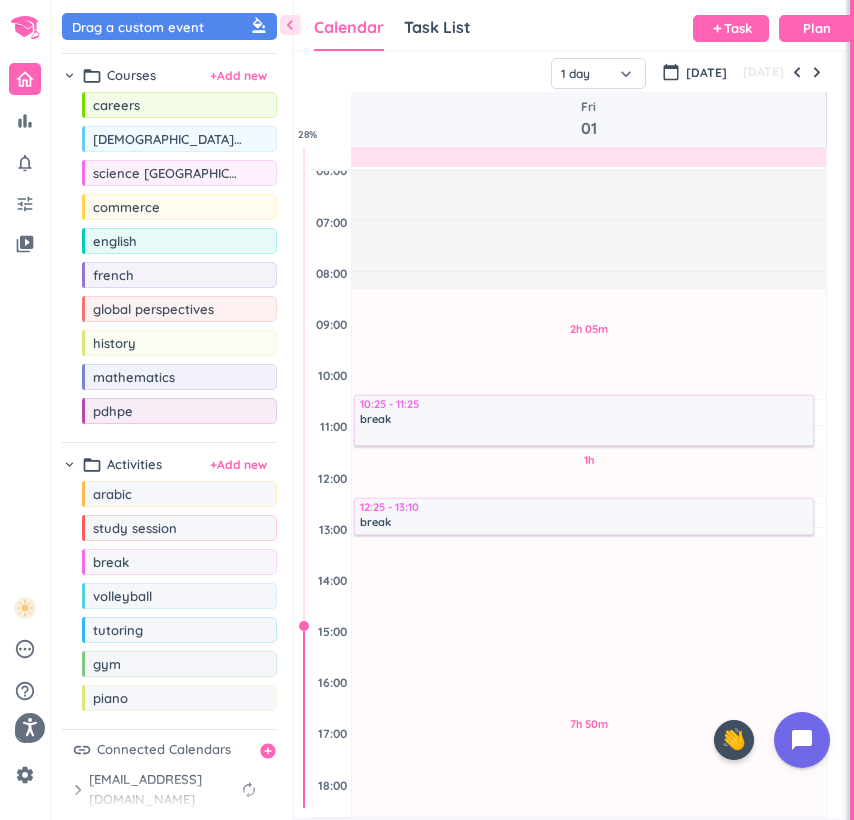 scroll, scrollTop: 81, scrollLeft: 0, axis: vertical 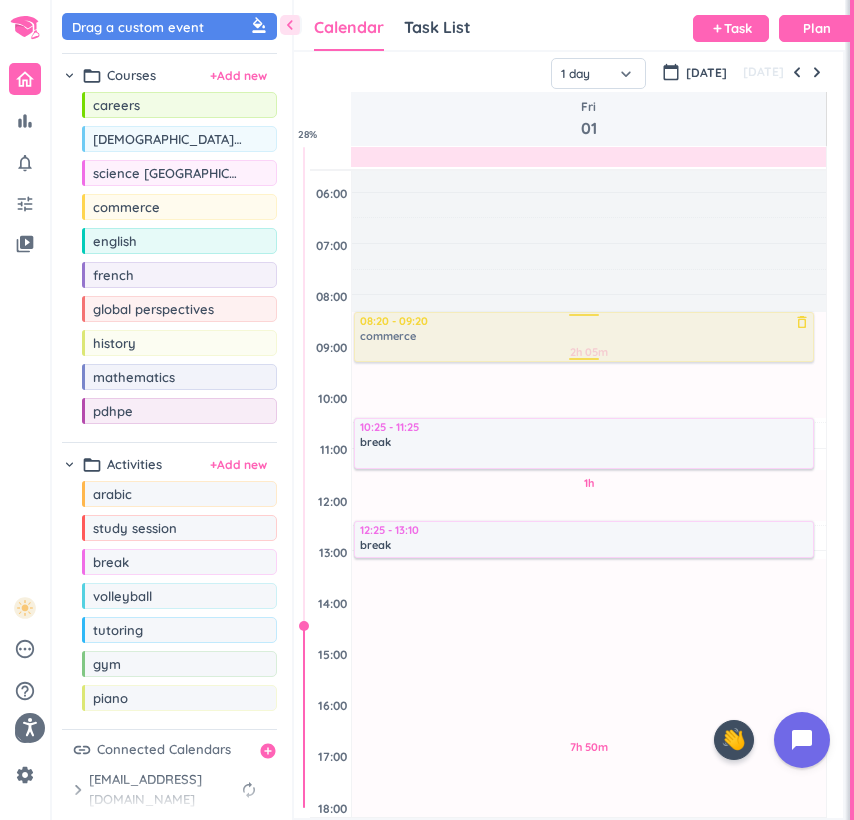 drag, startPoint x: 179, startPoint y: 210, endPoint x: 434, endPoint y: 315, distance: 275.77164 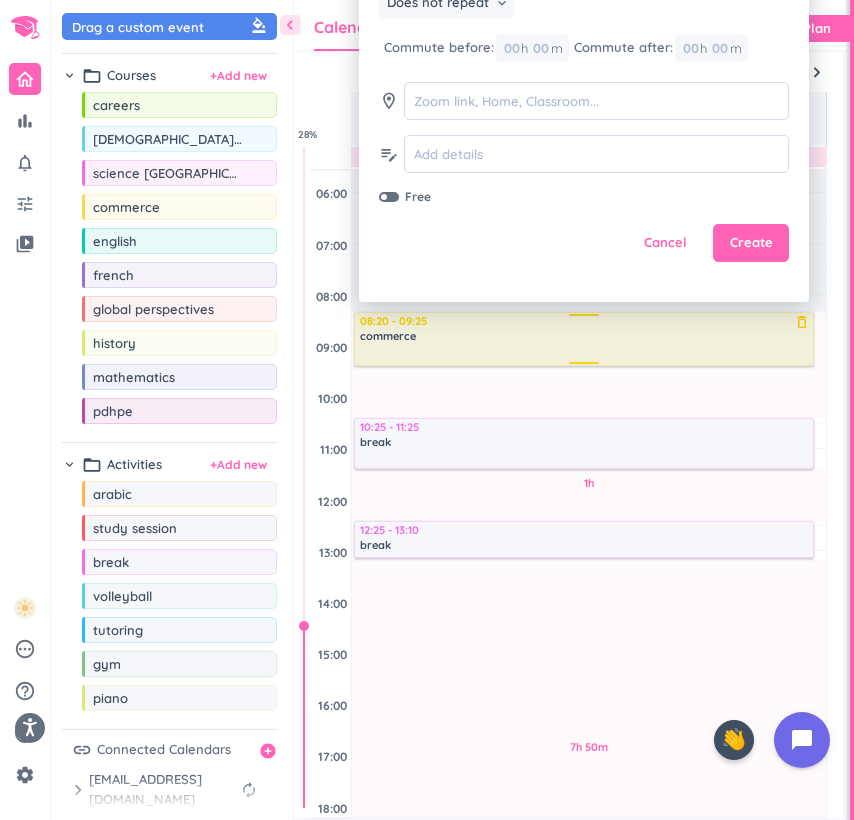 click on "2h 05m Past due Plan 1h  Past due Plan 7h 50m Past due Plan Adjust Awake Time Adjust Awake Time 08:20 - 09:20 commerce delete_outline 10:25 - 11:25 break delete_outline 12:25 - 13:10 break delete_outline 08:20 - 09:25 commerce delete_outline" at bounding box center (589, 704) 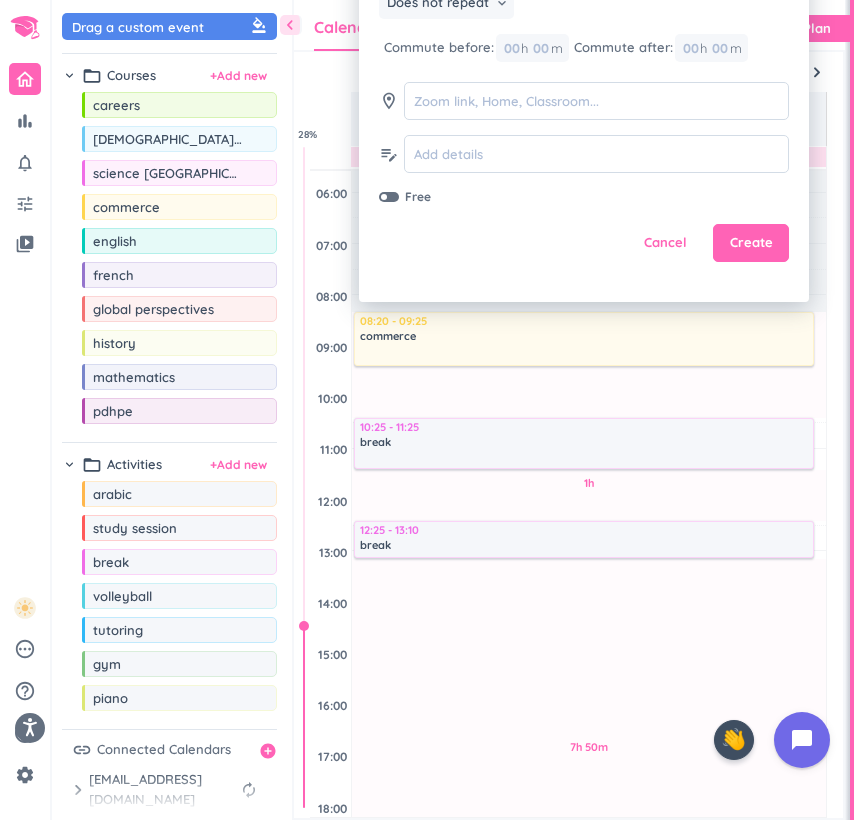 type on "09:25" 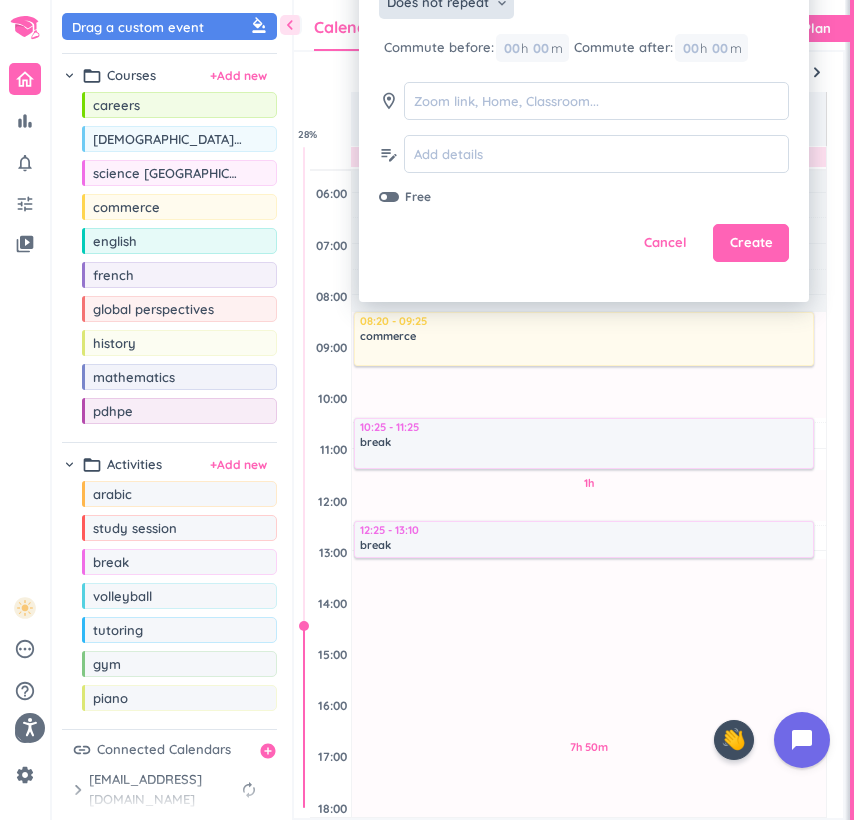 click on "Does not repeat" at bounding box center (438, 3) 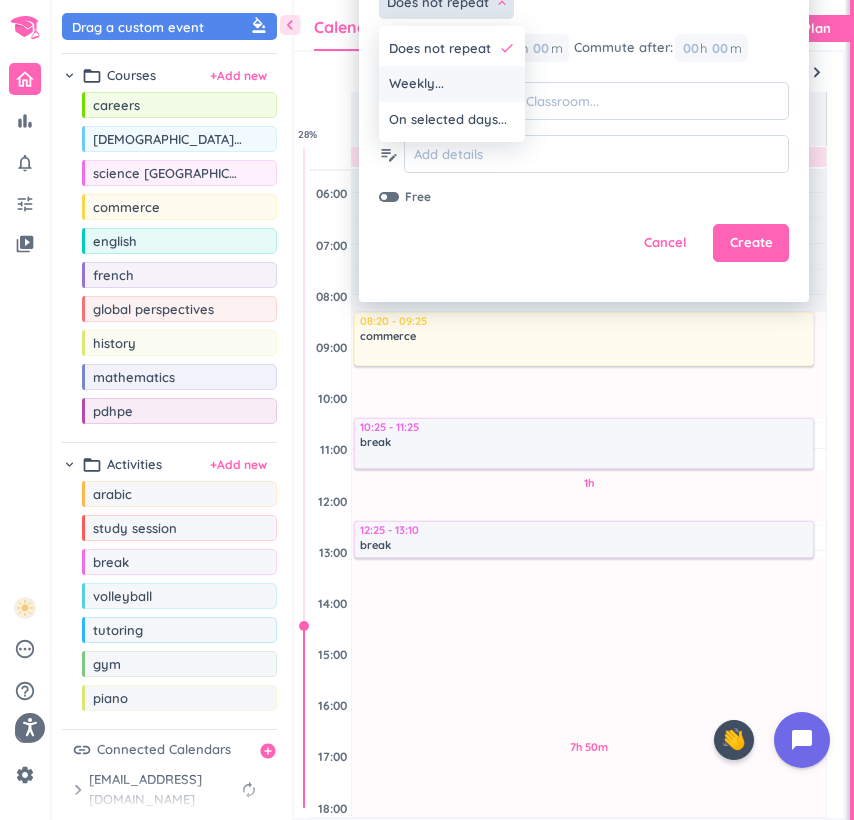 click on "Weekly..." at bounding box center (452, 84) 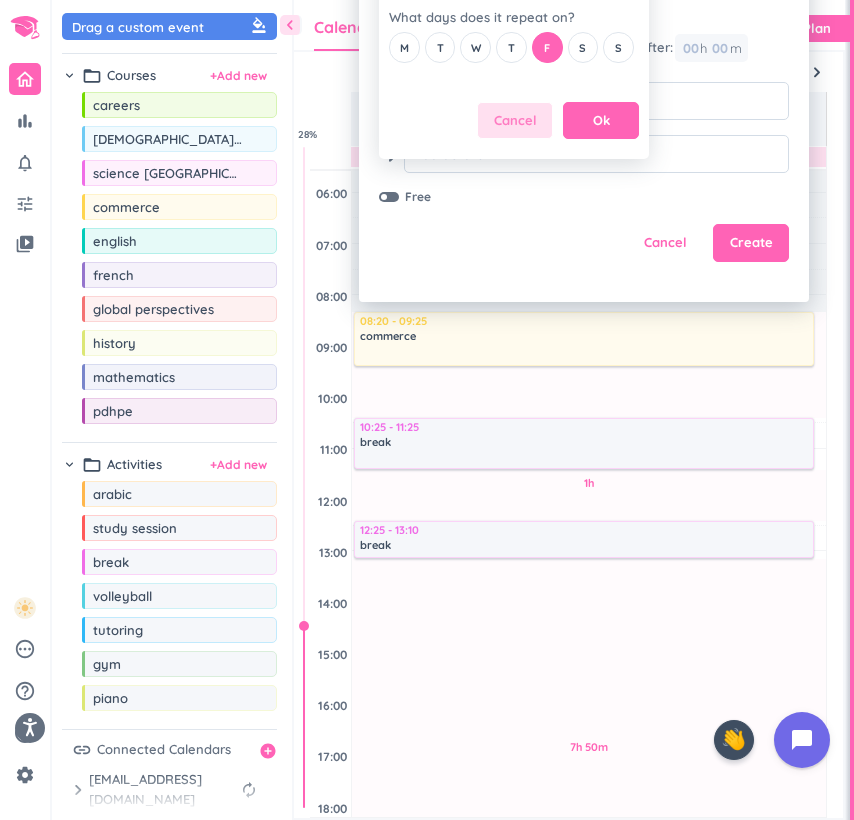 click on "Cancel" at bounding box center [515, 121] 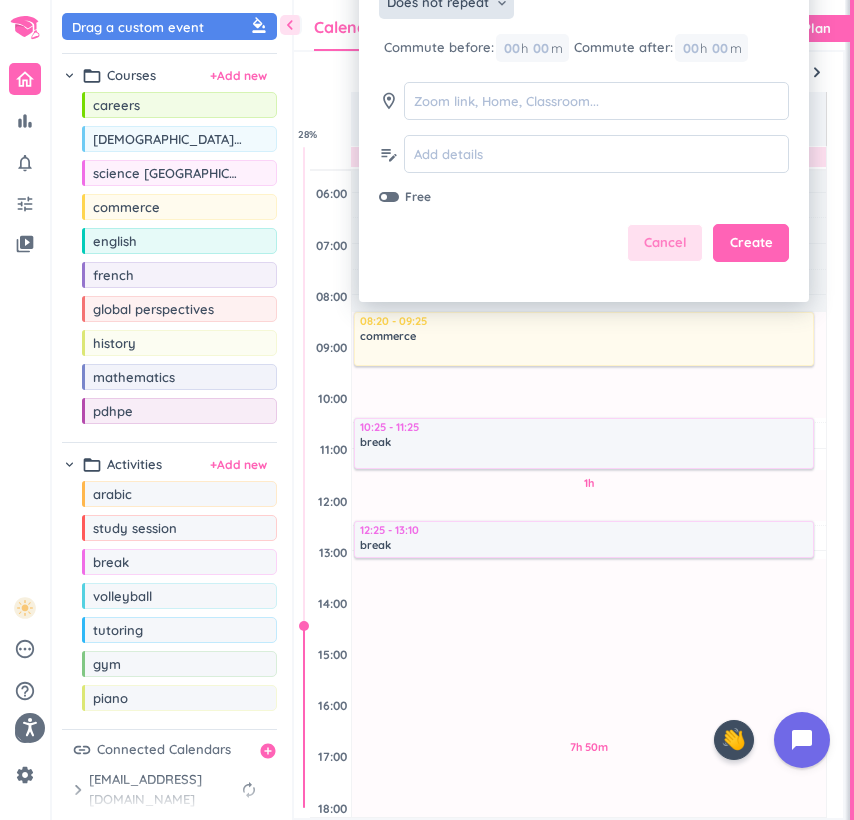click on "Cancel" at bounding box center (665, 243) 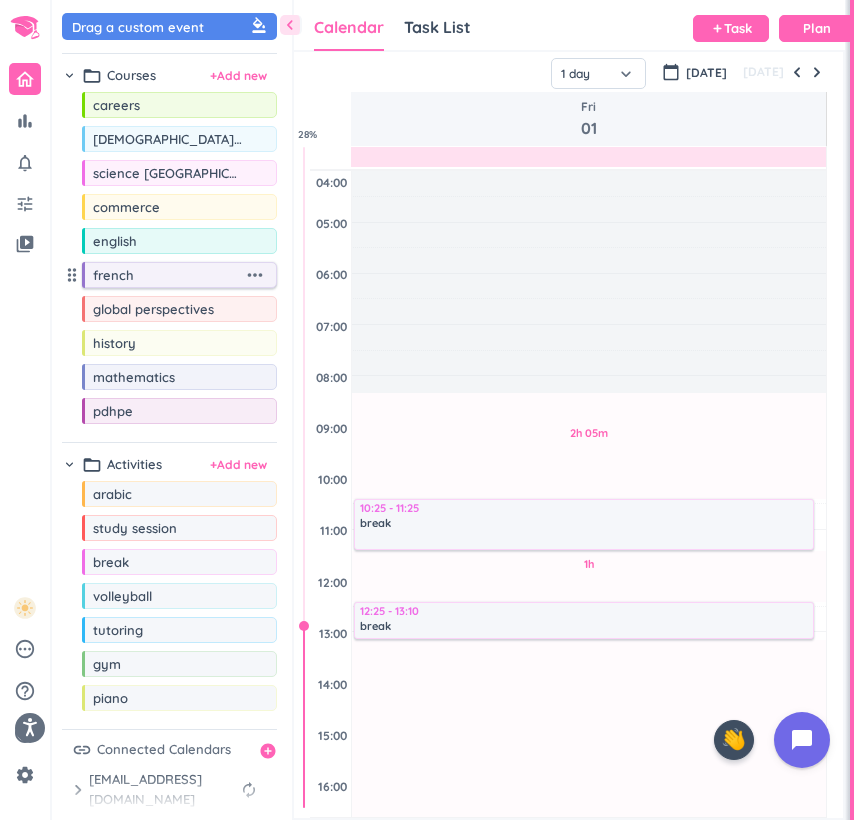 scroll, scrollTop: 0, scrollLeft: 0, axis: both 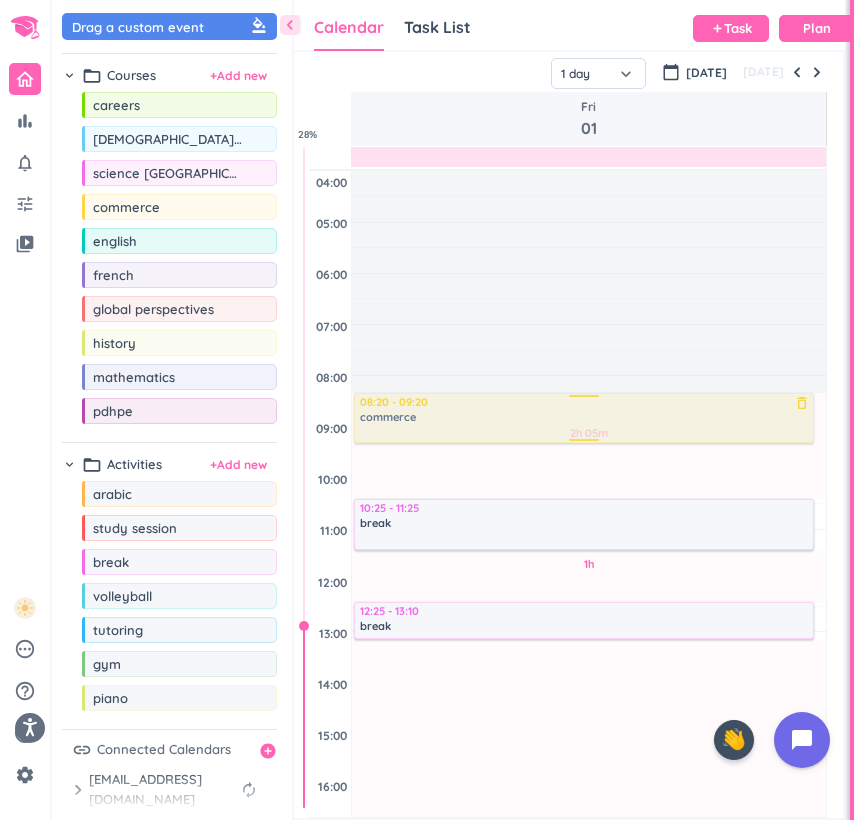 drag, startPoint x: 172, startPoint y: 204, endPoint x: 441, endPoint y: 397, distance: 331.074 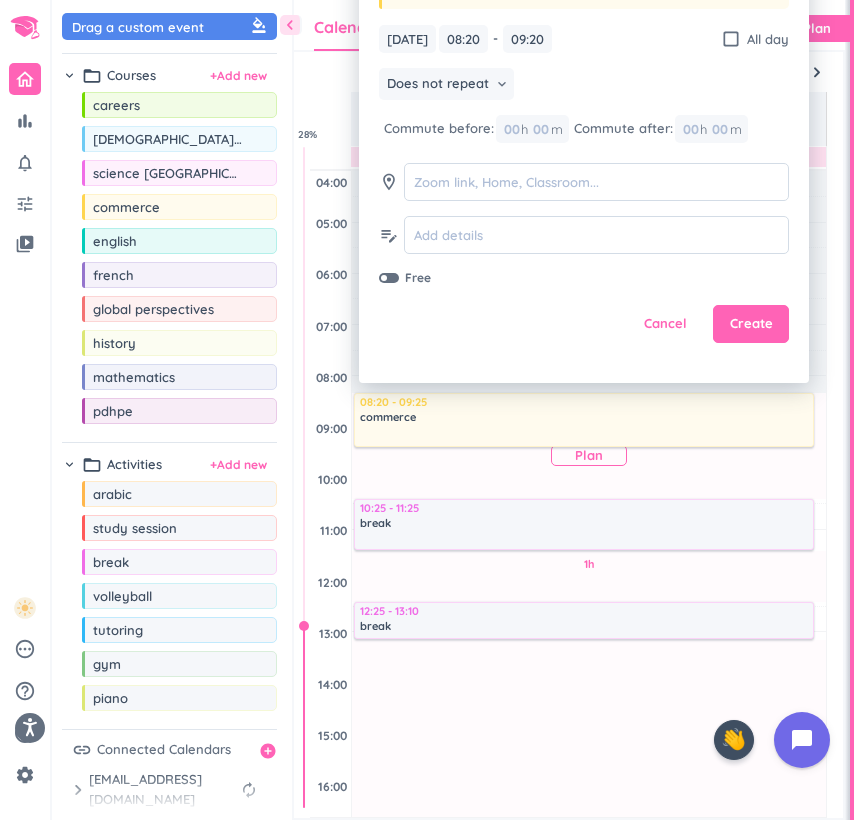 click on "2h 05m Past due Plan 1h  Past due Plan 7h 50m Past due Plan Adjust Awake Time Adjust Awake Time 08:20 - 09:20 commerce delete_outline 10:25 - 11:25 break delete_outline 12:25 - 13:10 break delete_outline 08:20 - 09:25 commerce delete_outline" at bounding box center (589, 785) 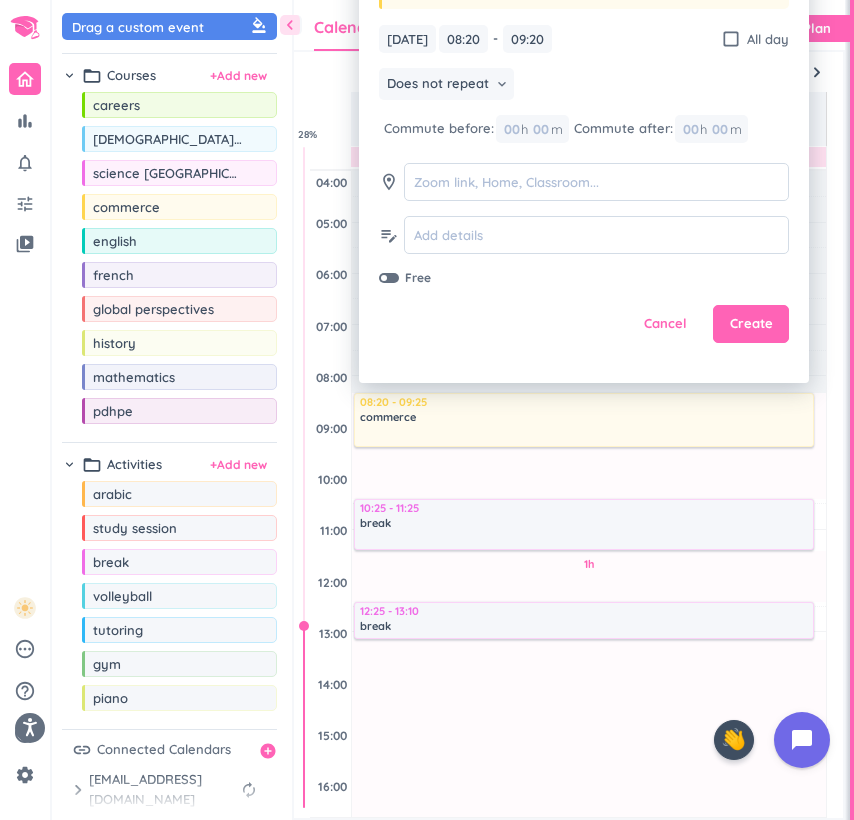 type on "09:30" 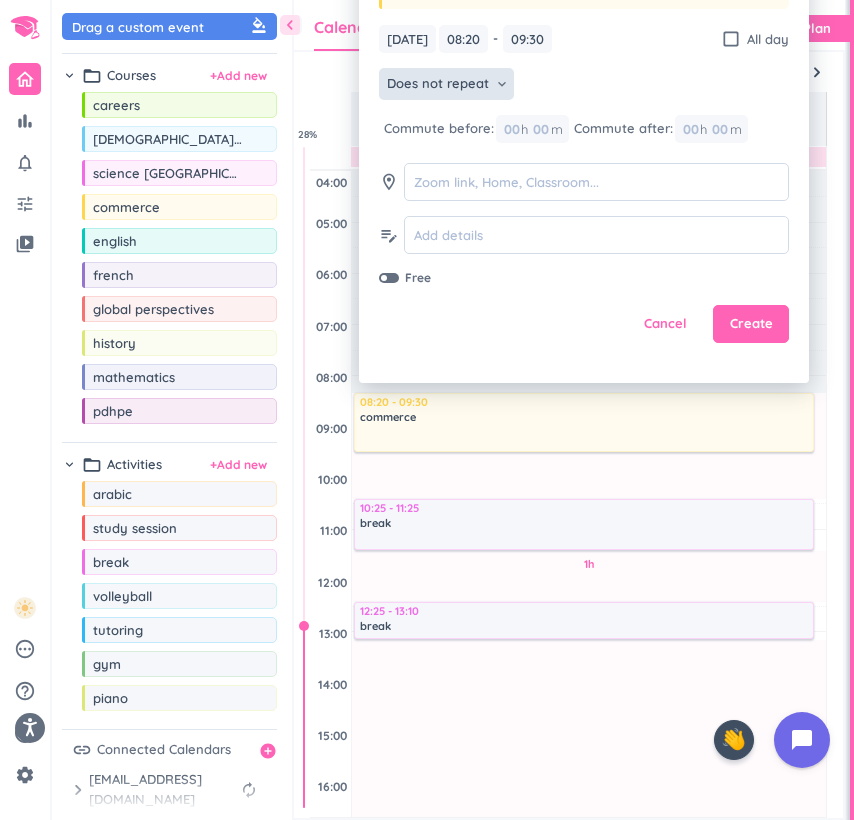 click on "Does not repeat" at bounding box center (438, 84) 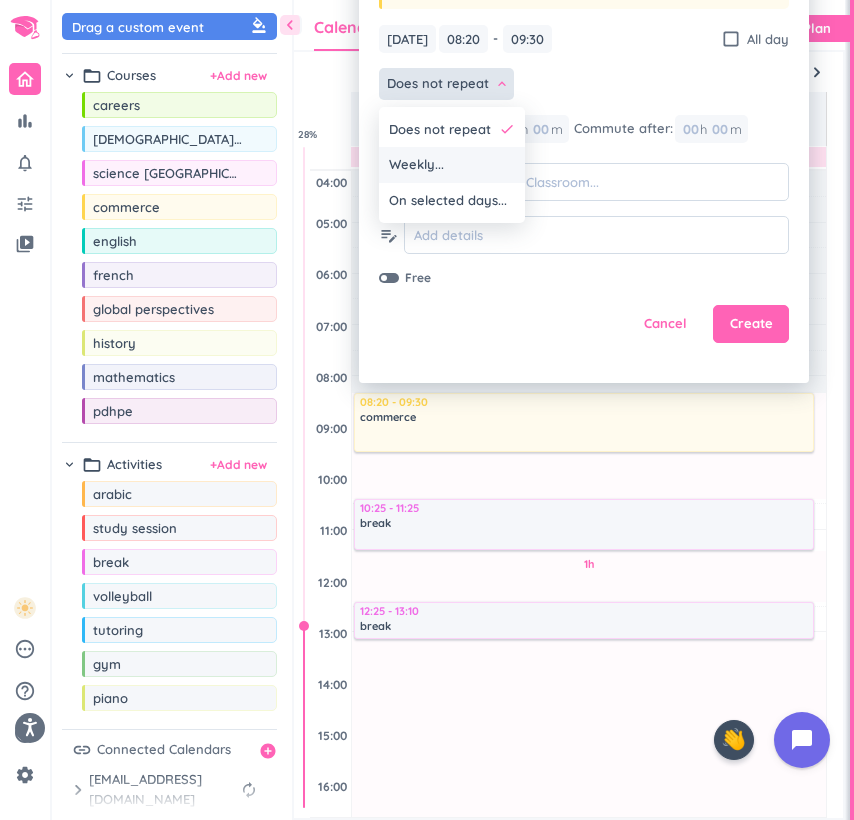 click on "Weekly..." at bounding box center (452, 165) 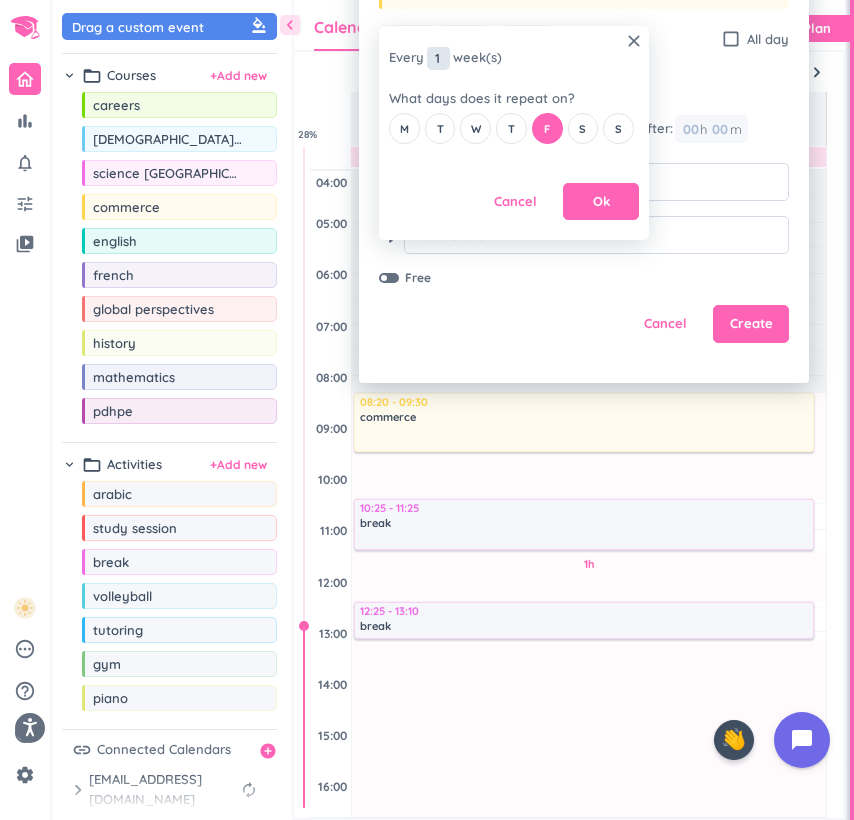 click on "1" at bounding box center (438, 58) 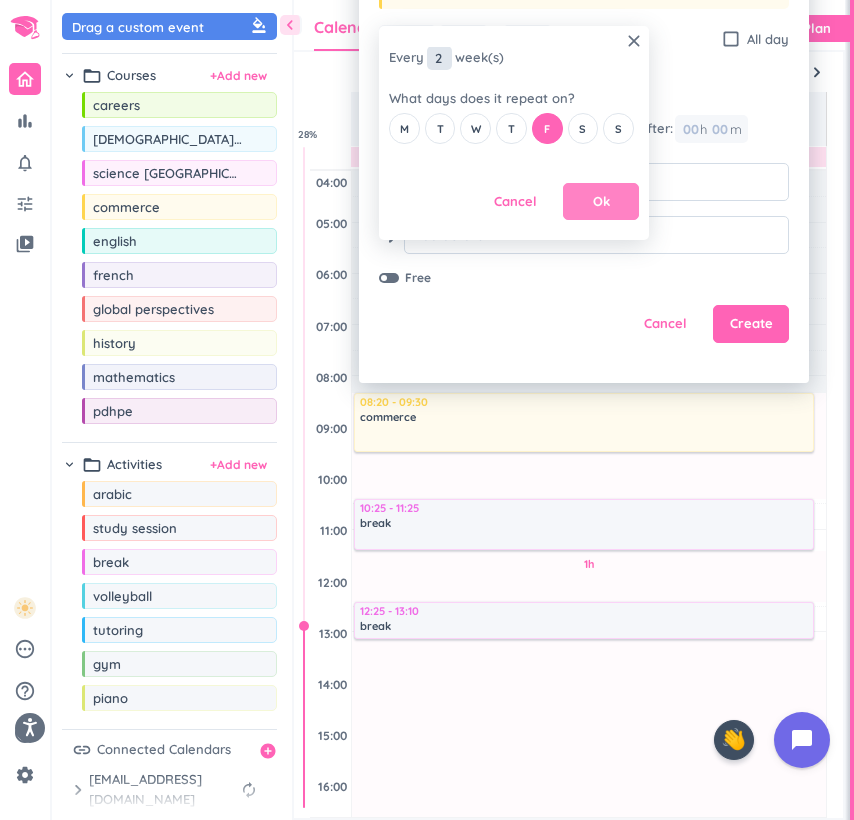 type on "2" 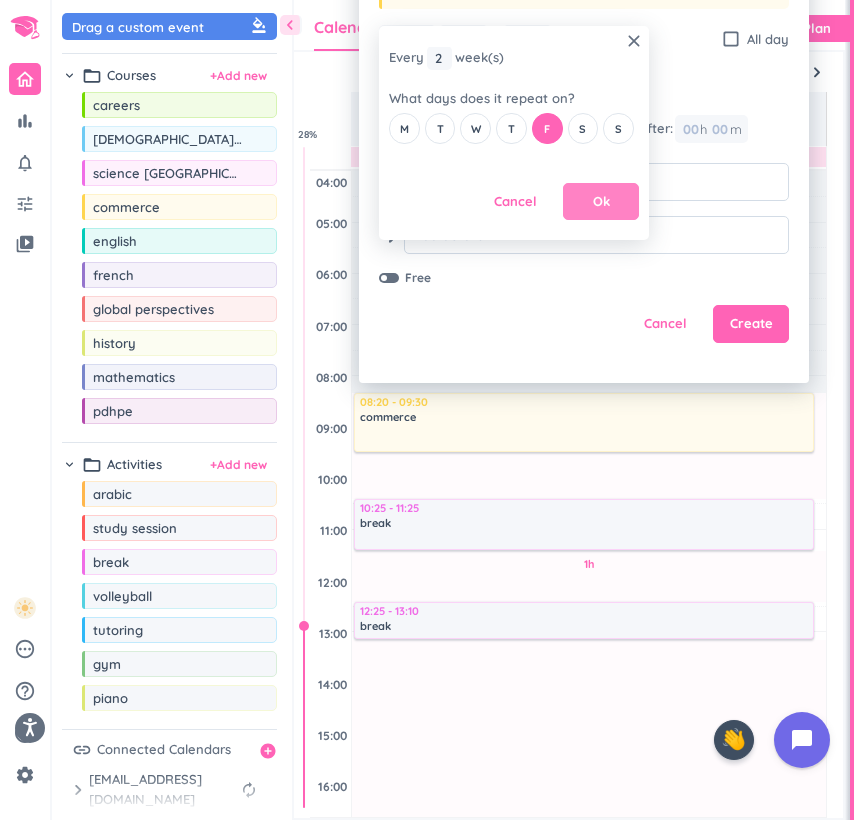 click on "Ok" at bounding box center [601, 202] 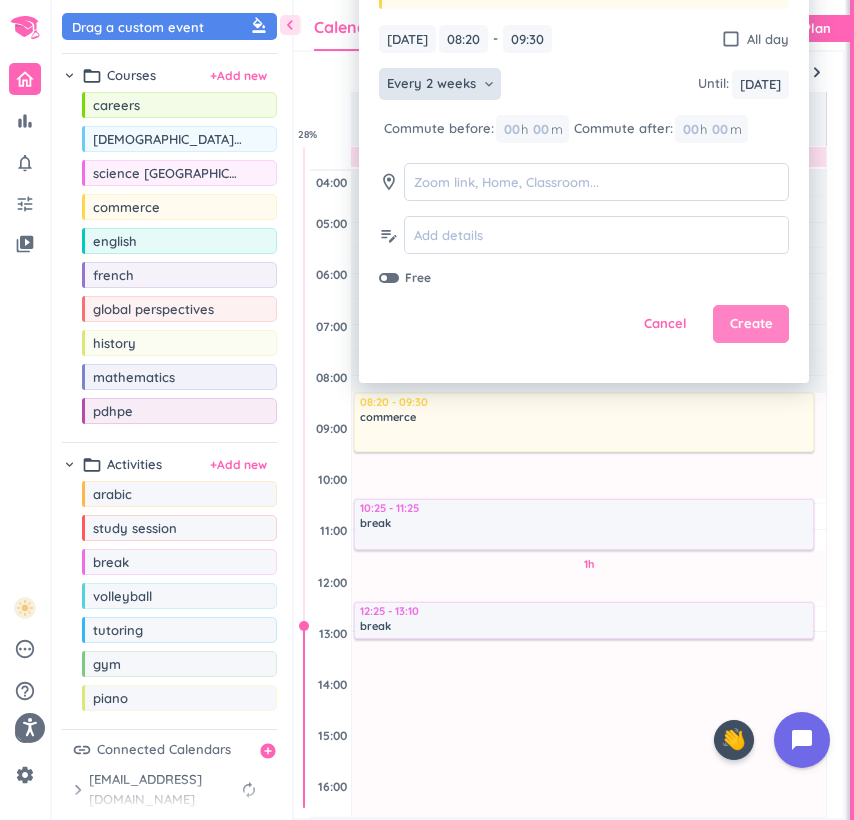 click on "Create" at bounding box center [751, 324] 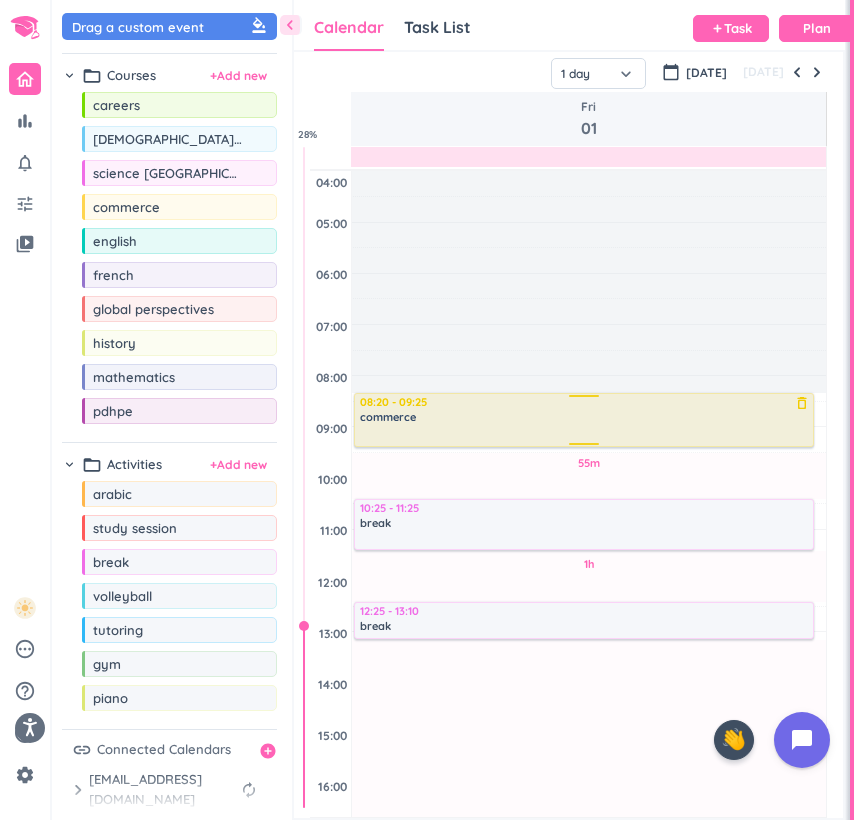 click on "55m Past due Plan 1h  Past due Plan 7h 50m Past due Plan Adjust Awake Time Adjust Awake Time 08:20 - 09:30 commerce delete_outline 10:25 - 11:25 break delete_outline 12:25 - 13:10 break delete_outline 08:20 - 09:25 commerce delete_outline" at bounding box center [589, 785] 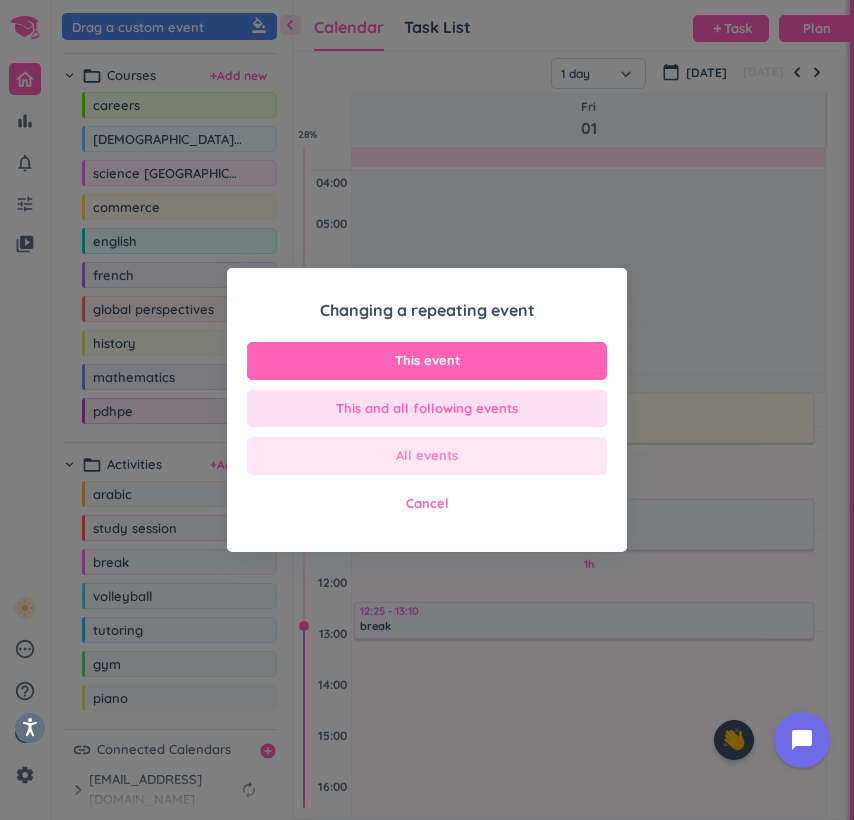 click on "All events" at bounding box center (427, 456) 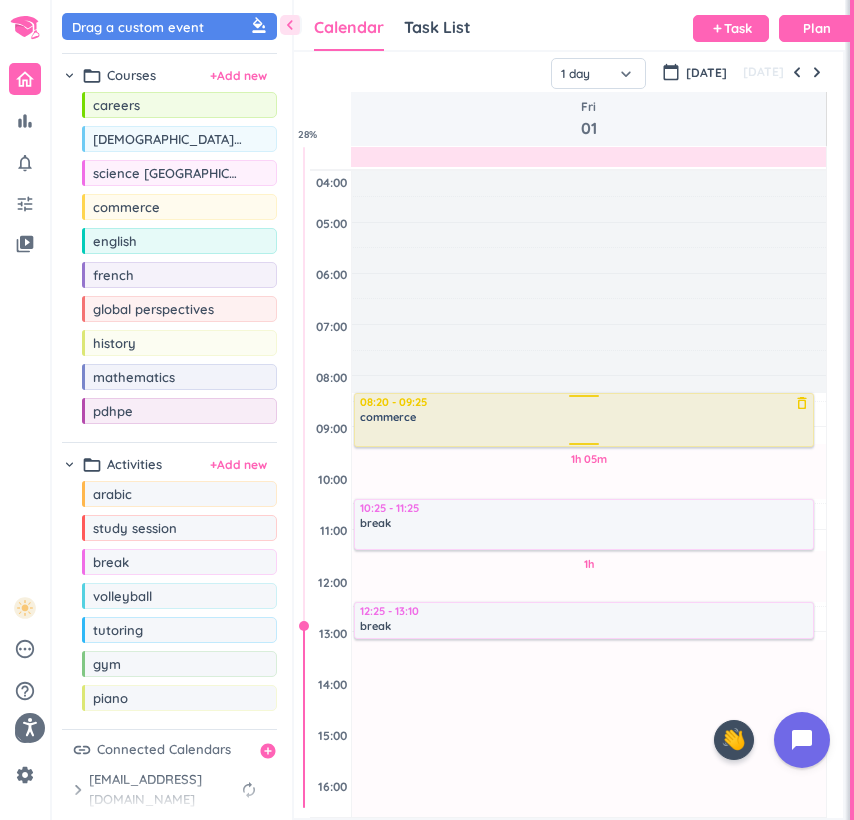 click on "1h 05m Past due Plan 1h  Past due Plan 7h 50m Past due Plan Adjust Awake Time Adjust Awake Time 08:20 - 09:20 commerce delete_outline 10:25 - 11:25 break delete_outline 12:25 - 13:10 break delete_outline 08:20 - 09:25 commerce delete_outline" at bounding box center (589, 785) 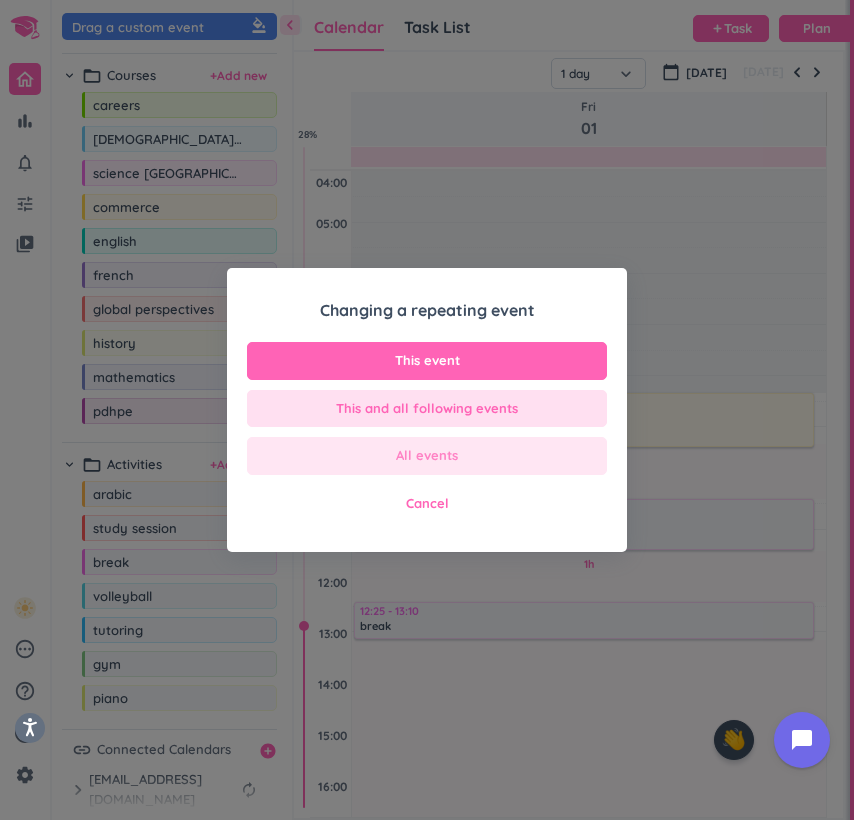 click on "All events" at bounding box center [427, 456] 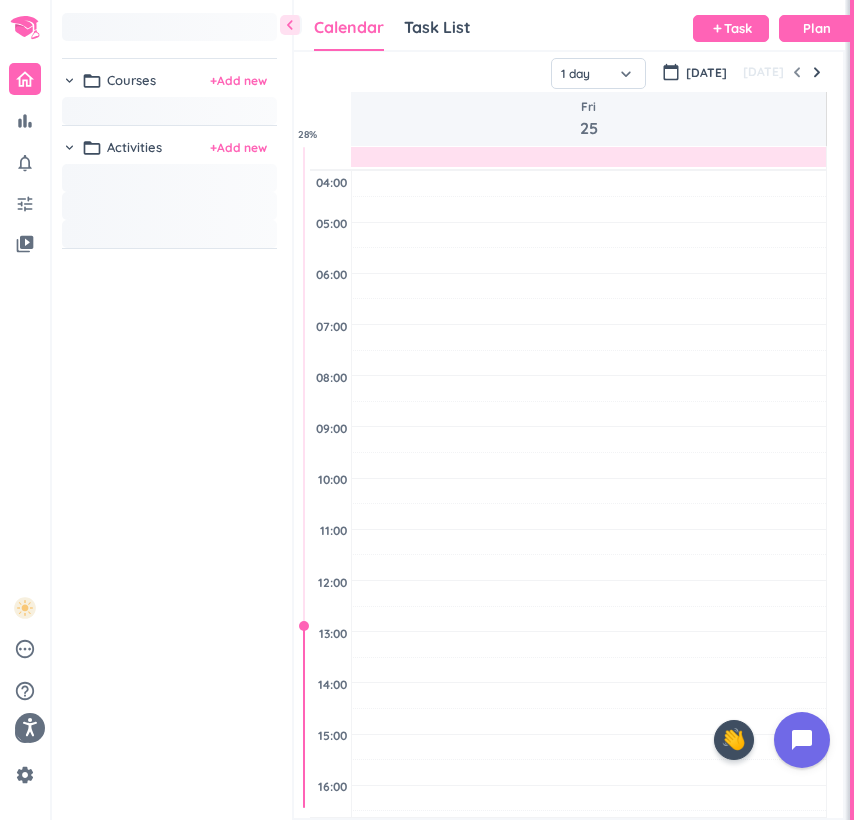 scroll, scrollTop: 50, scrollLeft: 551, axis: both 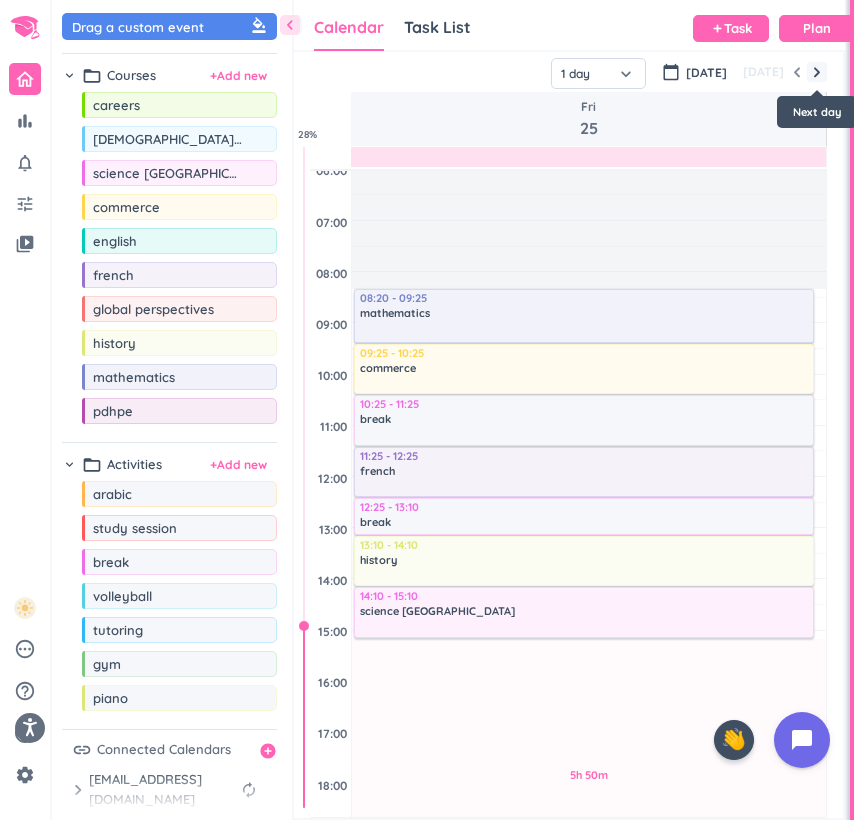 click at bounding box center (817, 72) 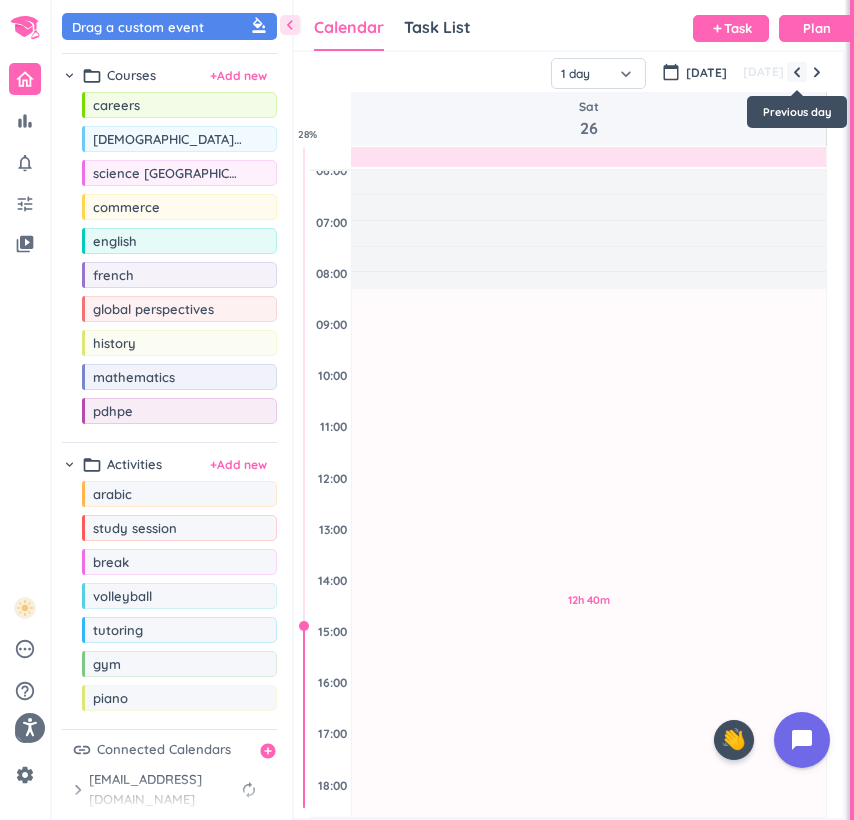 click at bounding box center [797, 72] 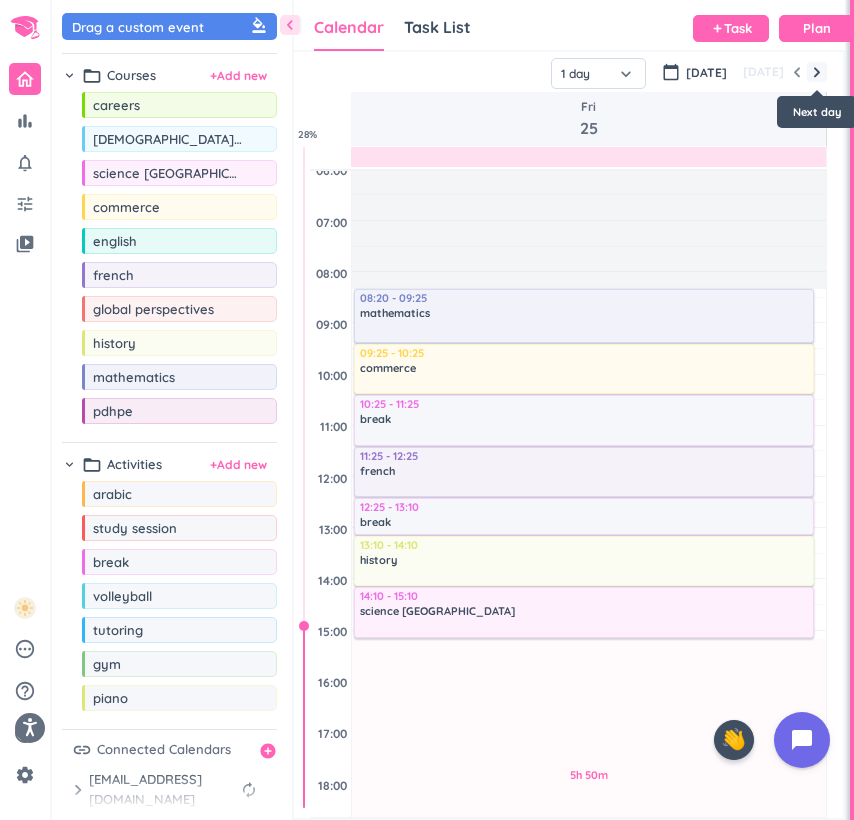click at bounding box center [817, 72] 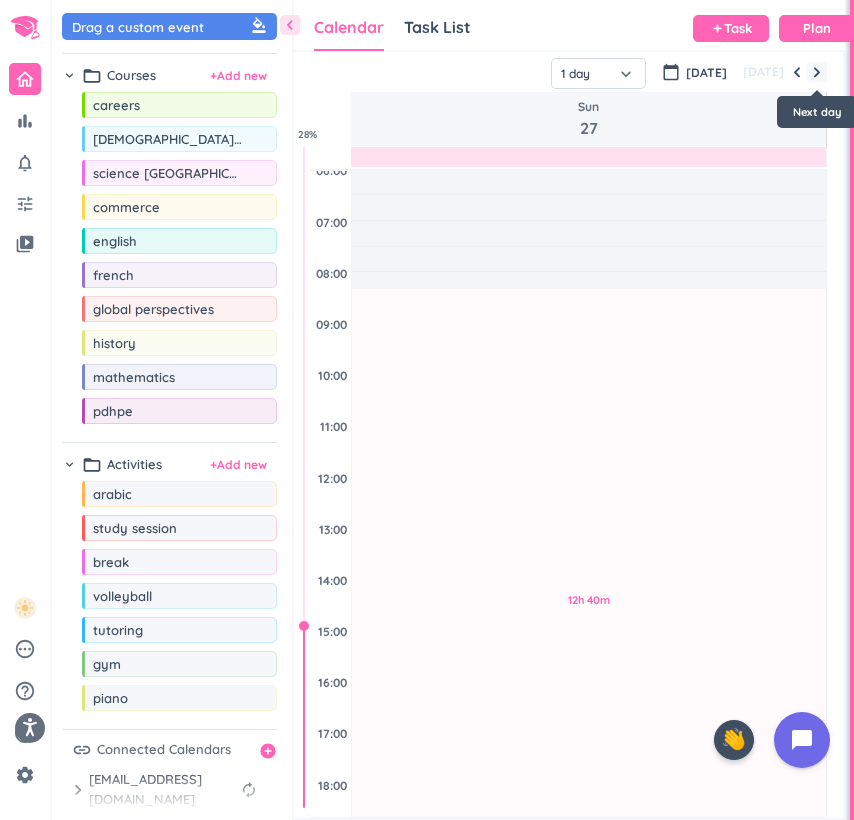 click at bounding box center (817, 72) 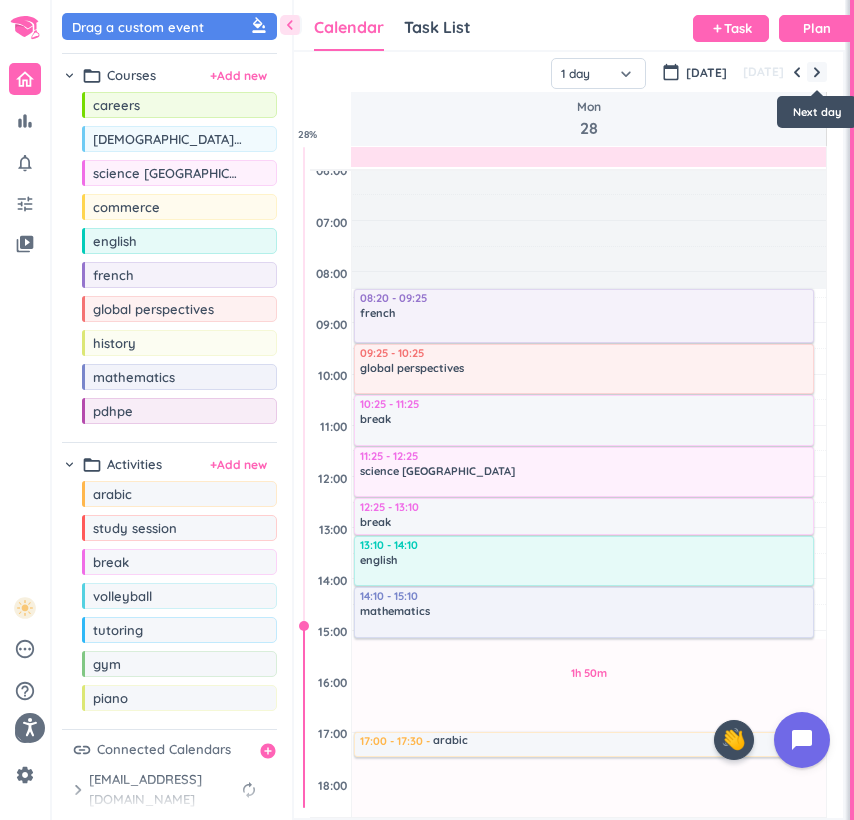 click at bounding box center [817, 72] 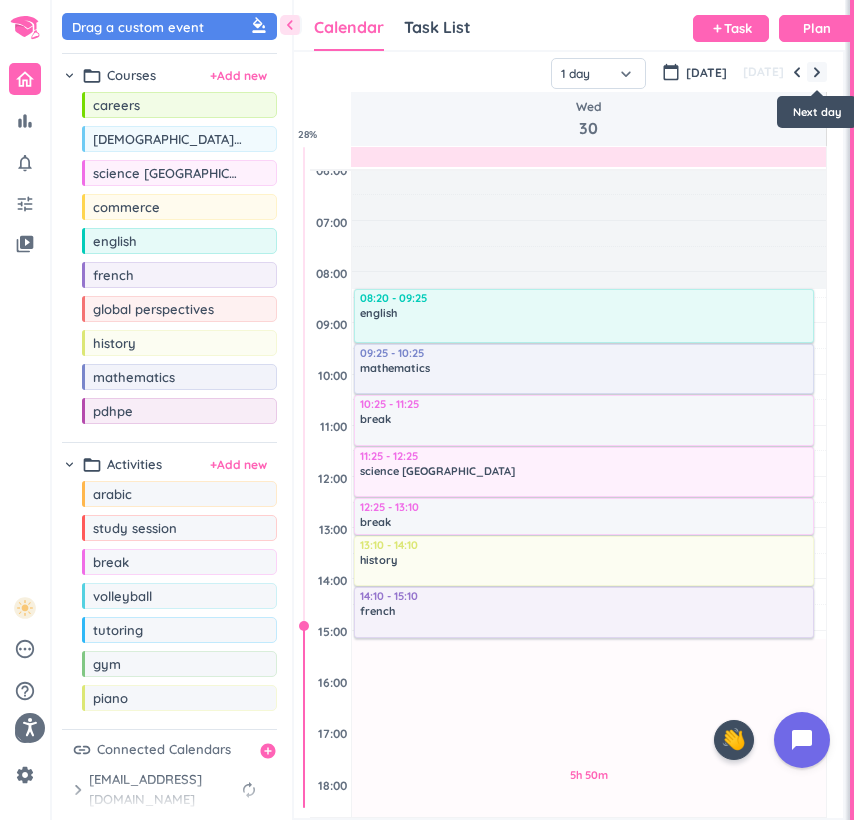 click at bounding box center (817, 72) 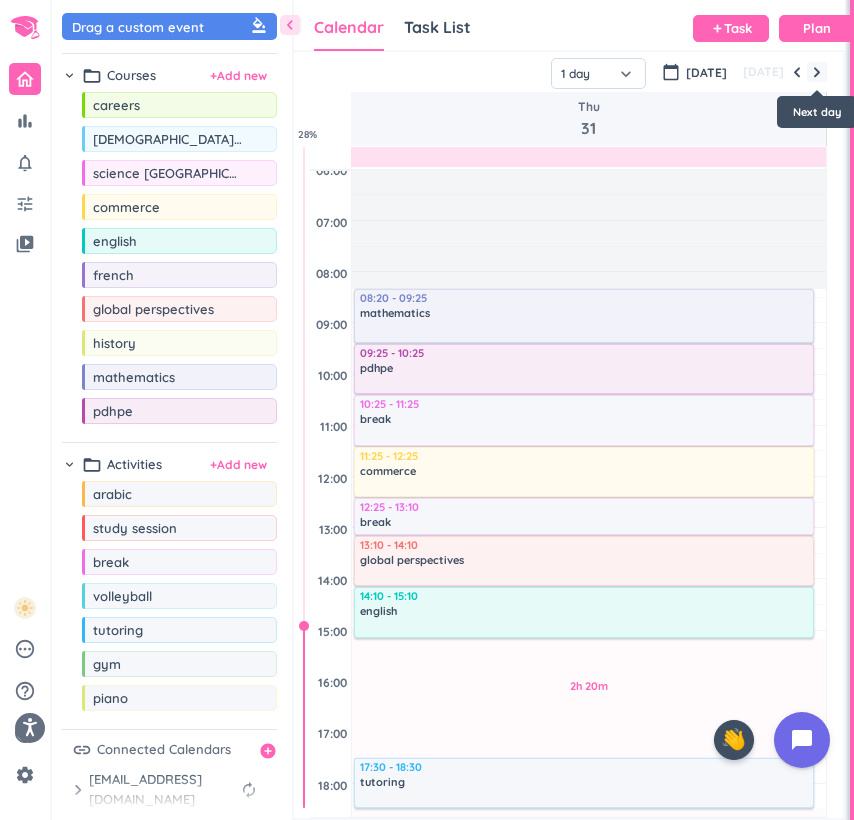 click at bounding box center (817, 72) 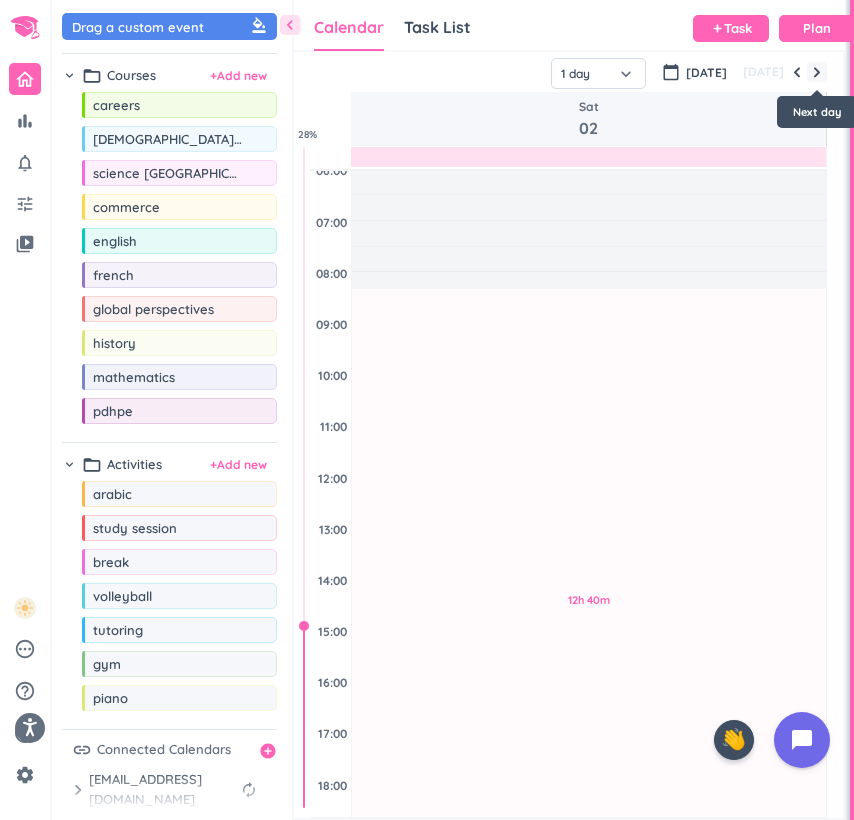 click at bounding box center [817, 72] 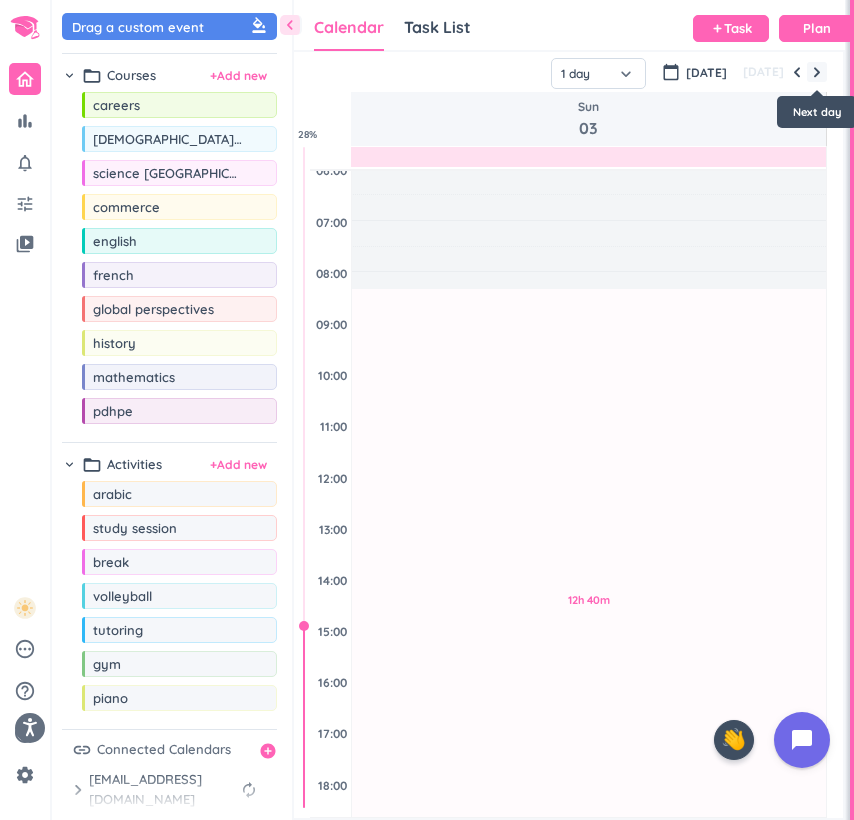 click at bounding box center (817, 72) 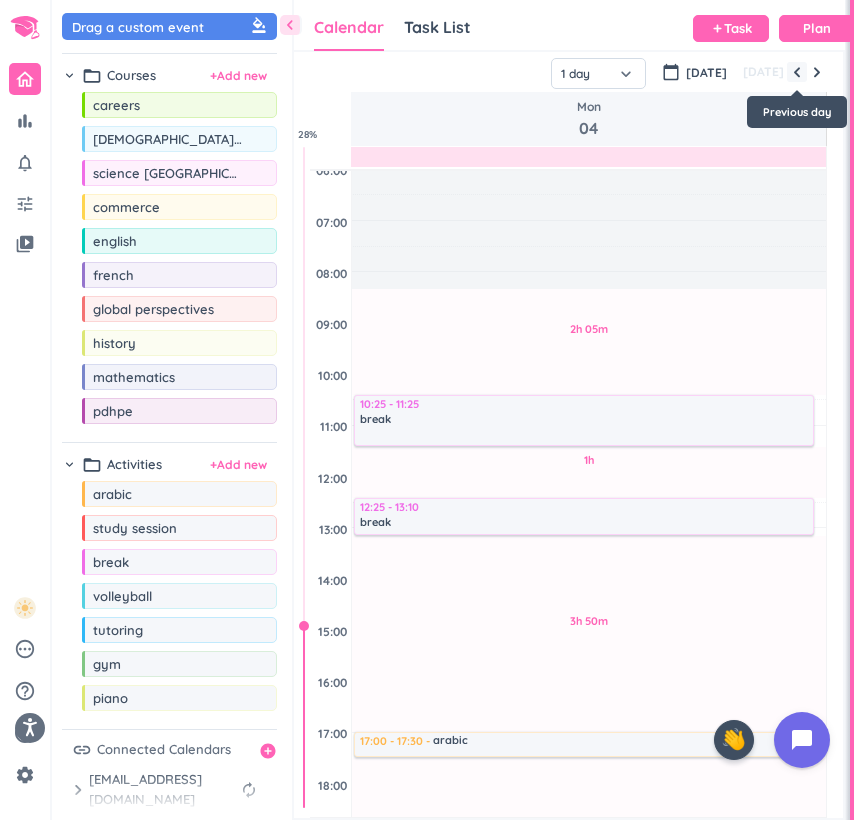click at bounding box center (797, 72) 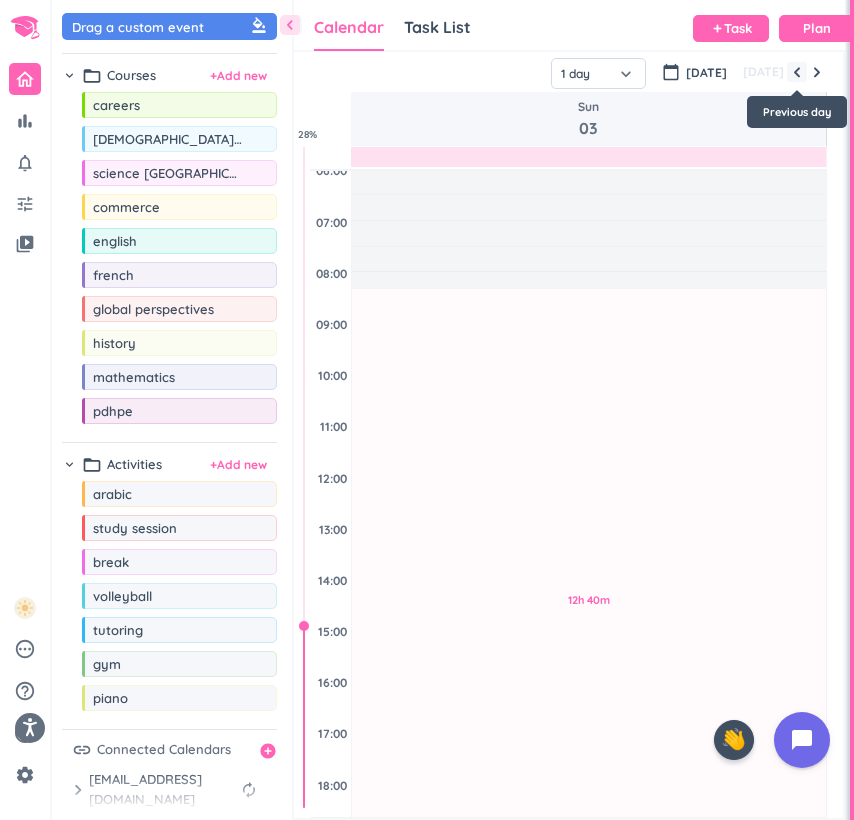 click at bounding box center [797, 72] 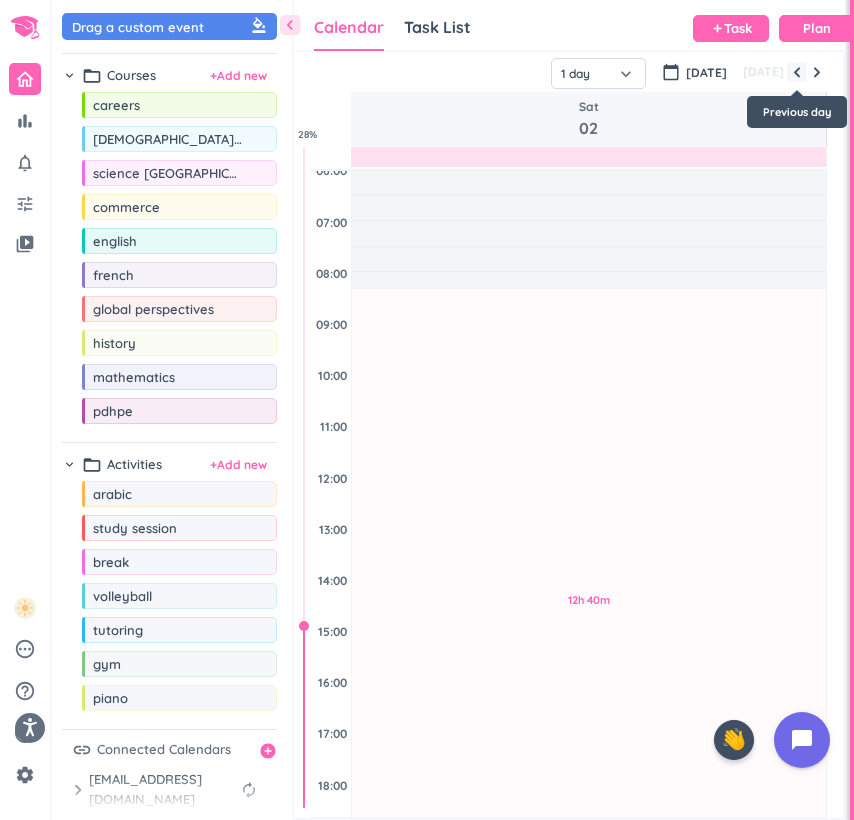 click at bounding box center [797, 72] 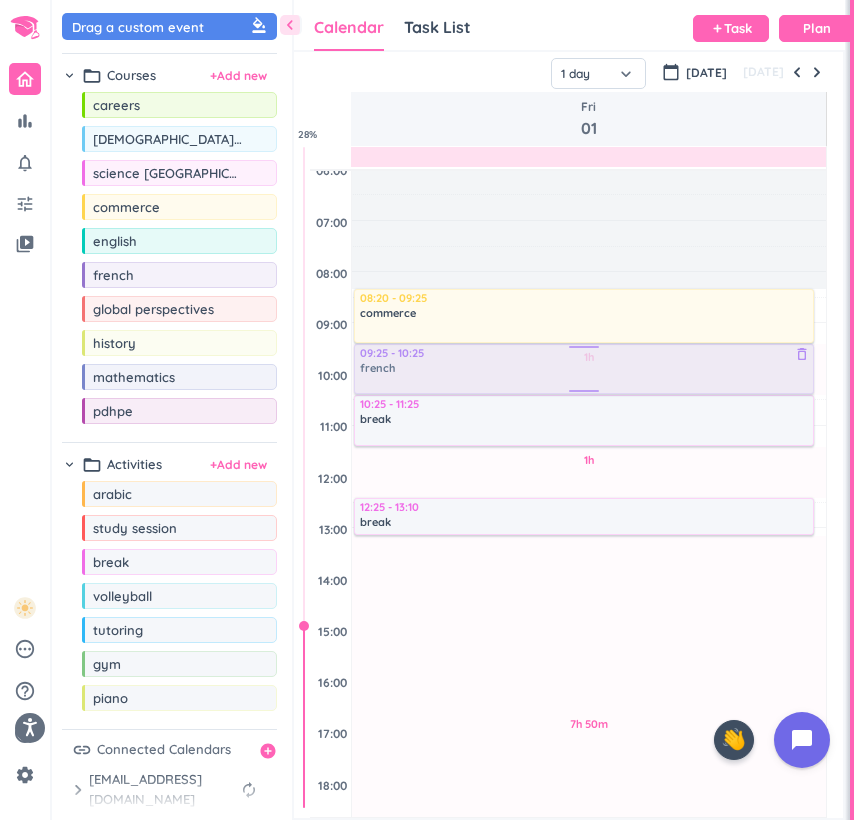 drag, startPoint x: 182, startPoint y: 273, endPoint x: 419, endPoint y: 346, distance: 247.9879 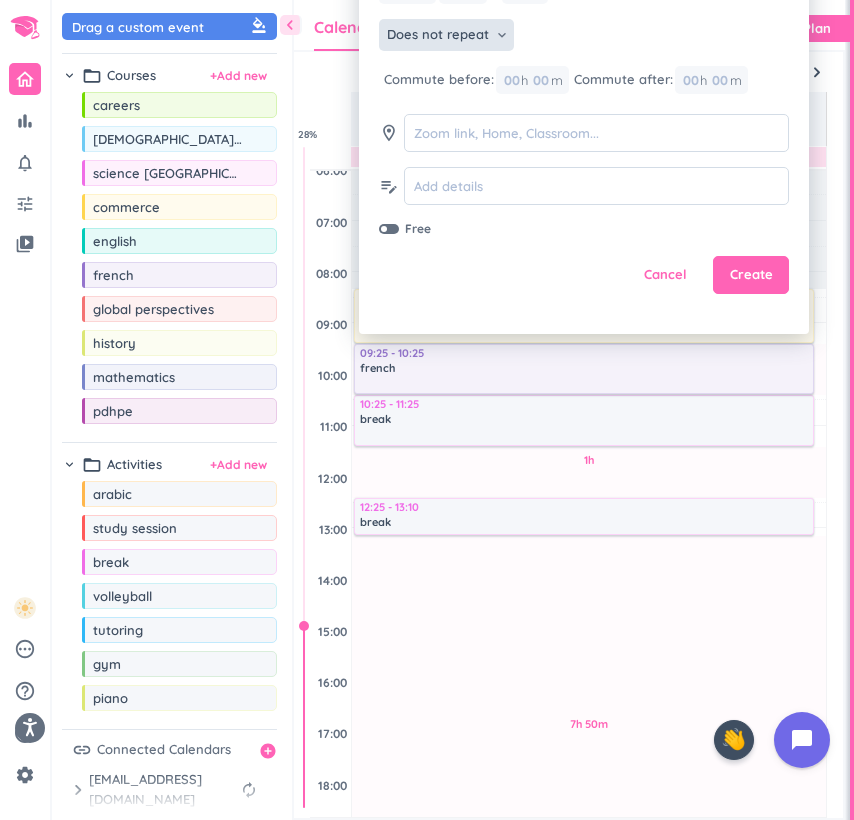 click on "Does not repeat" at bounding box center (438, 35) 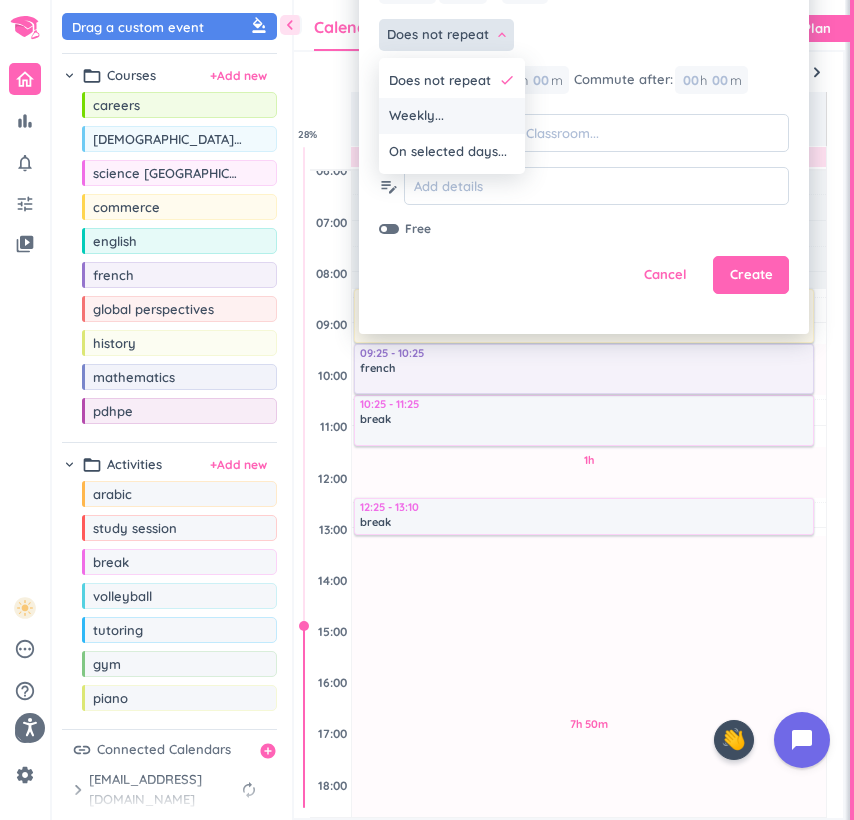 click on "Weekly..." at bounding box center (416, 116) 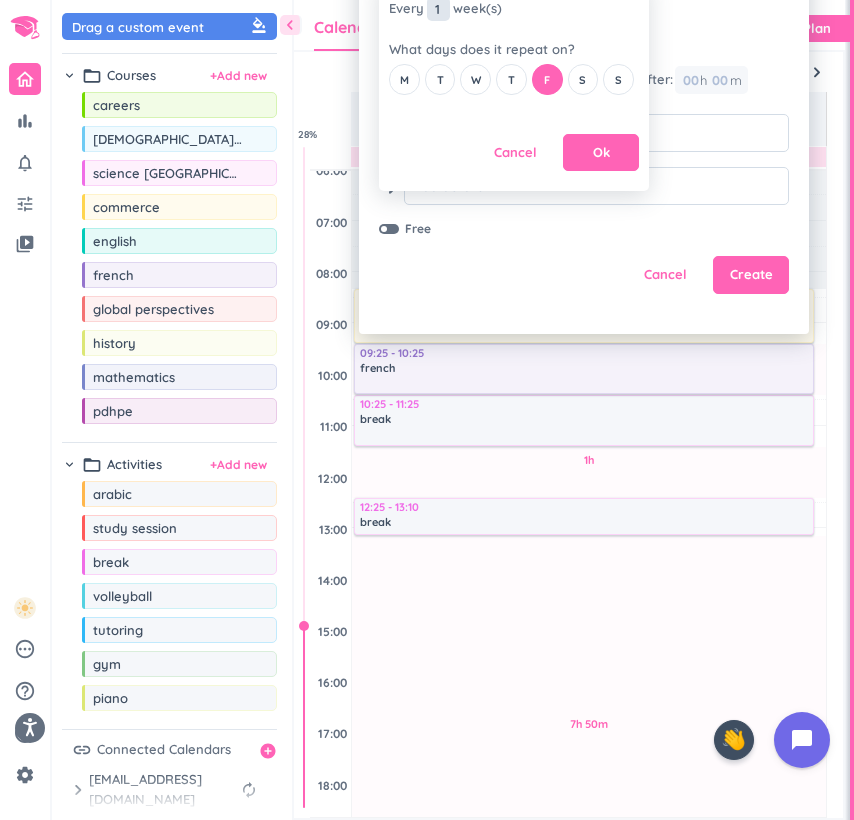 click on "1" at bounding box center (438, 9) 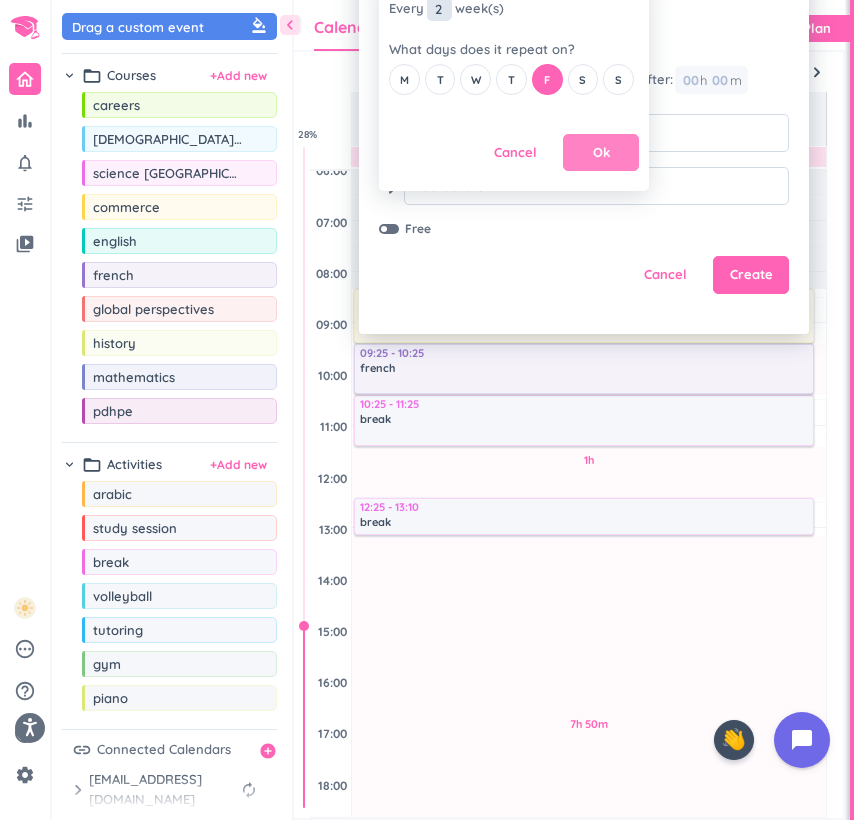 type on "2" 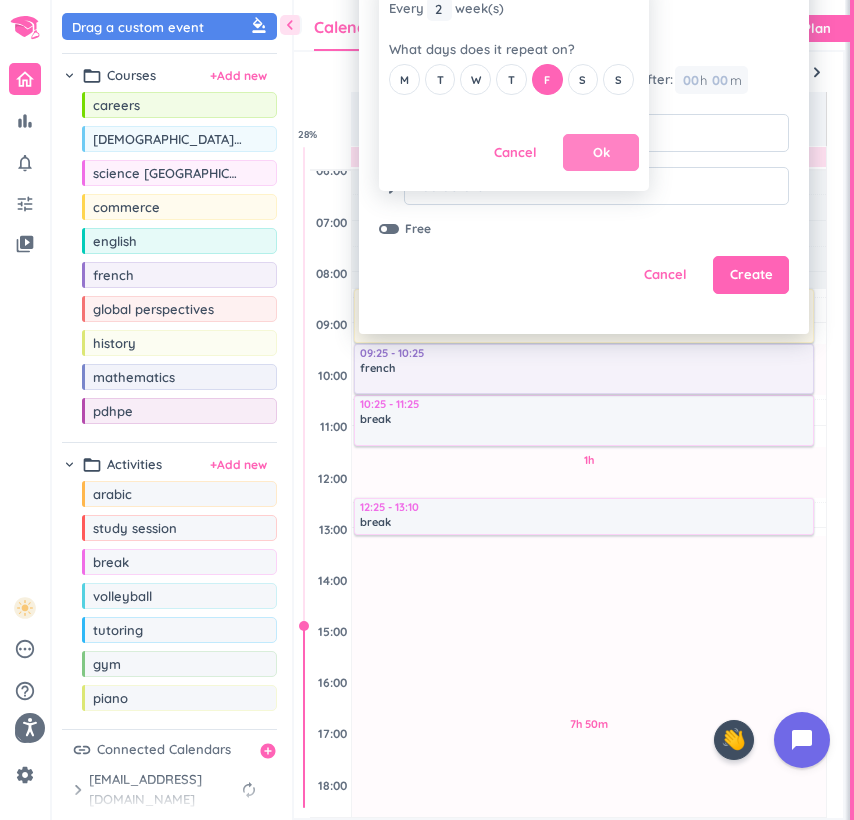 click on "Ok" at bounding box center [601, 153] 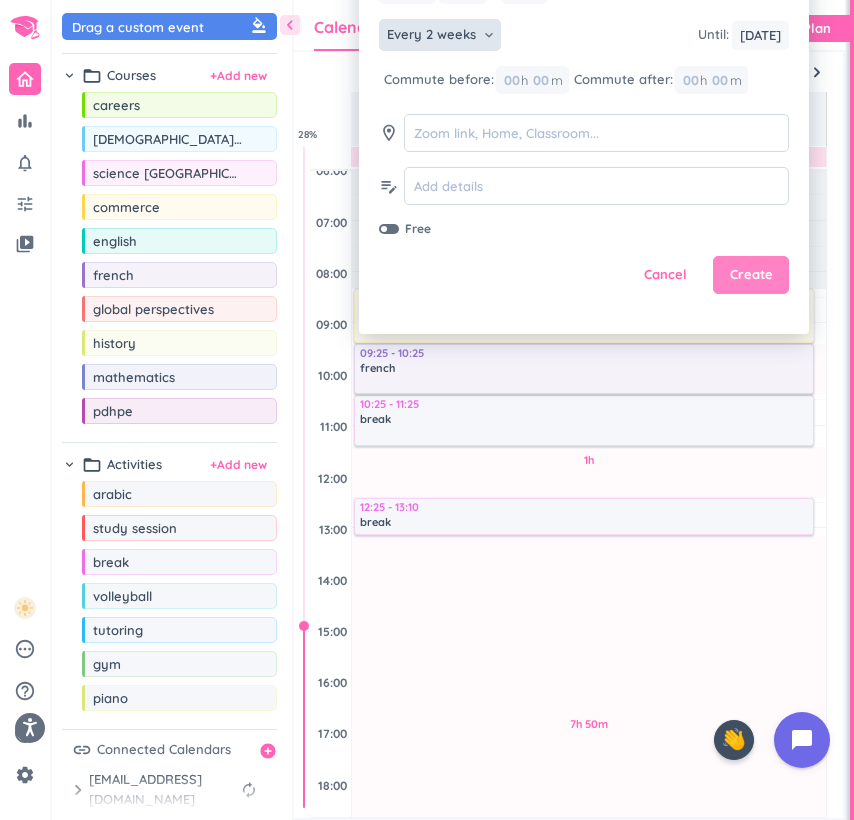 click on "Create" at bounding box center [751, 275] 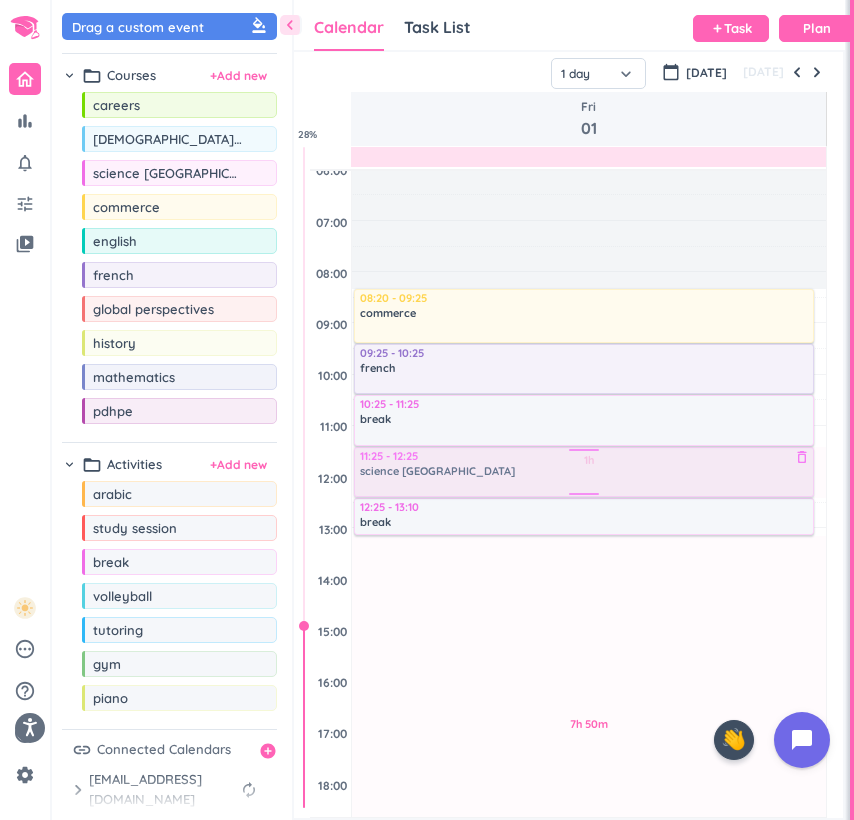 drag, startPoint x: 160, startPoint y: 174, endPoint x: 417, endPoint y: 449, distance: 376.39606 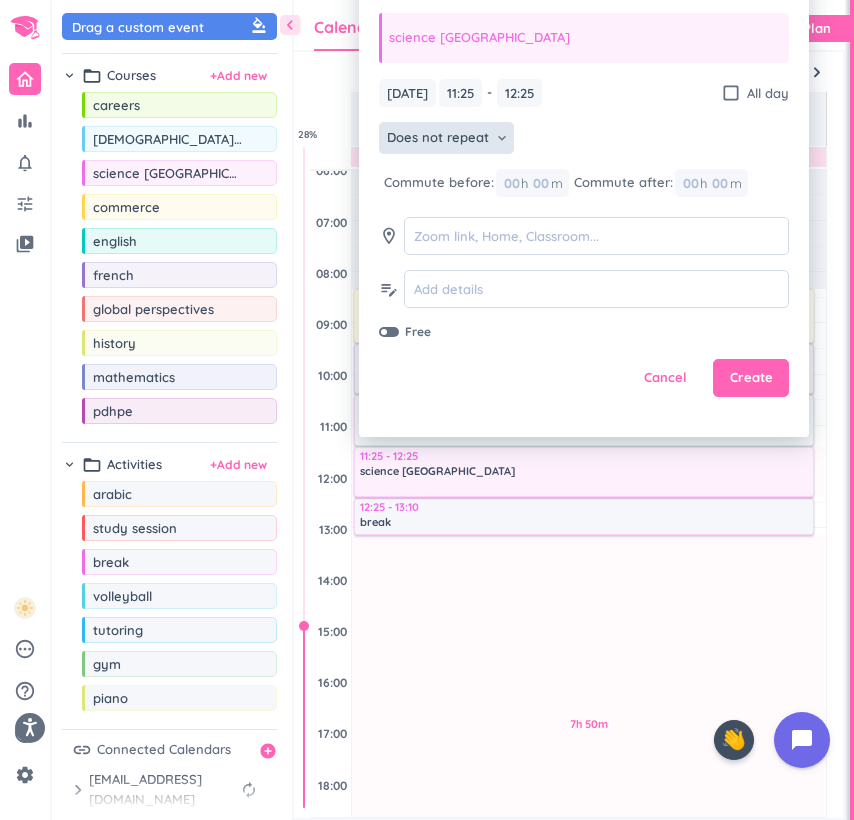 click on "Does not repeat keyboard_arrow_down" at bounding box center (446, 138) 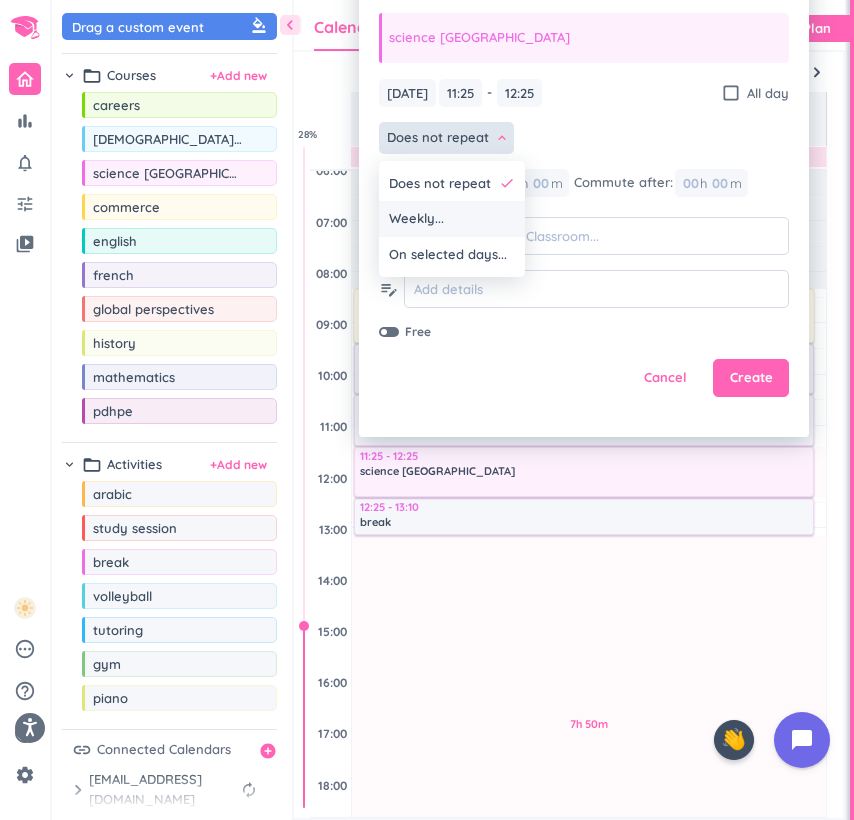 click on "Weekly..." at bounding box center (416, 219) 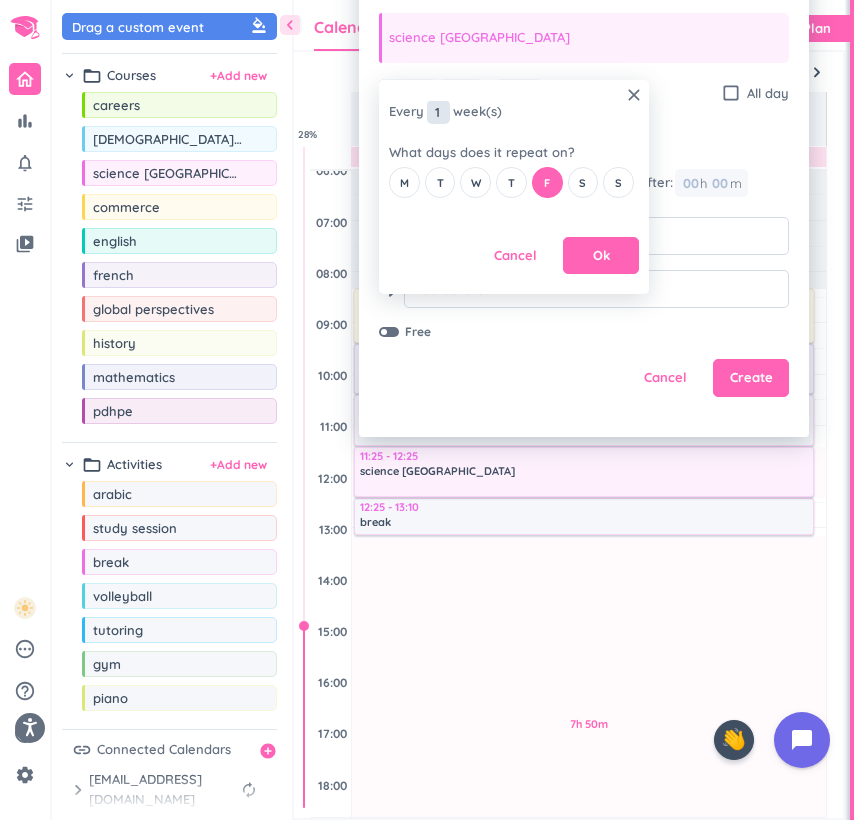 click on "1" at bounding box center (438, 112) 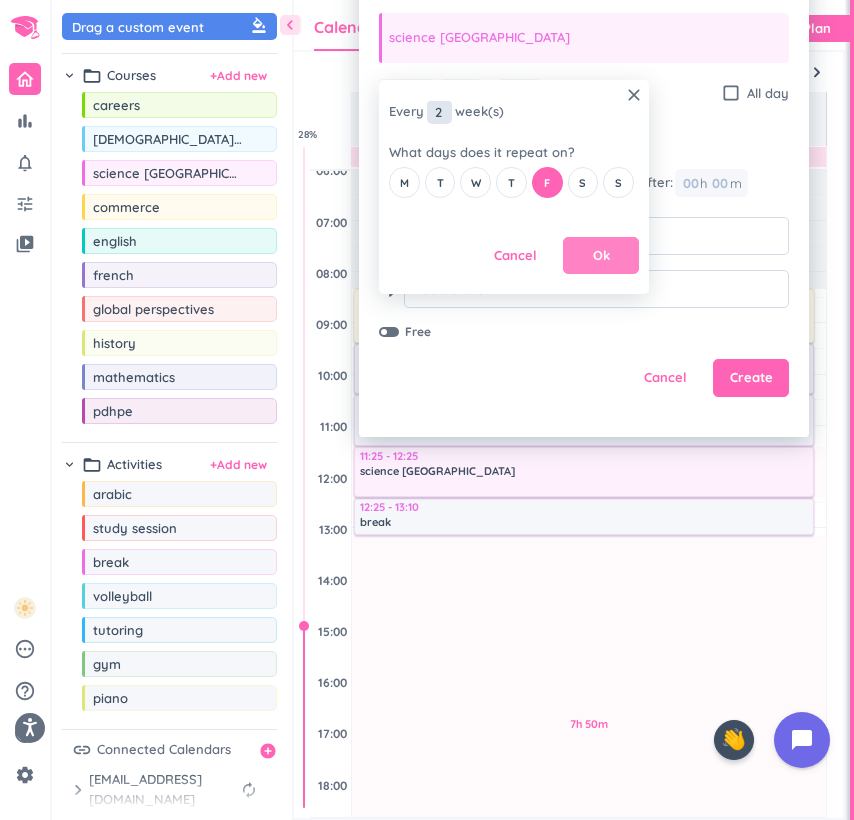 type on "2" 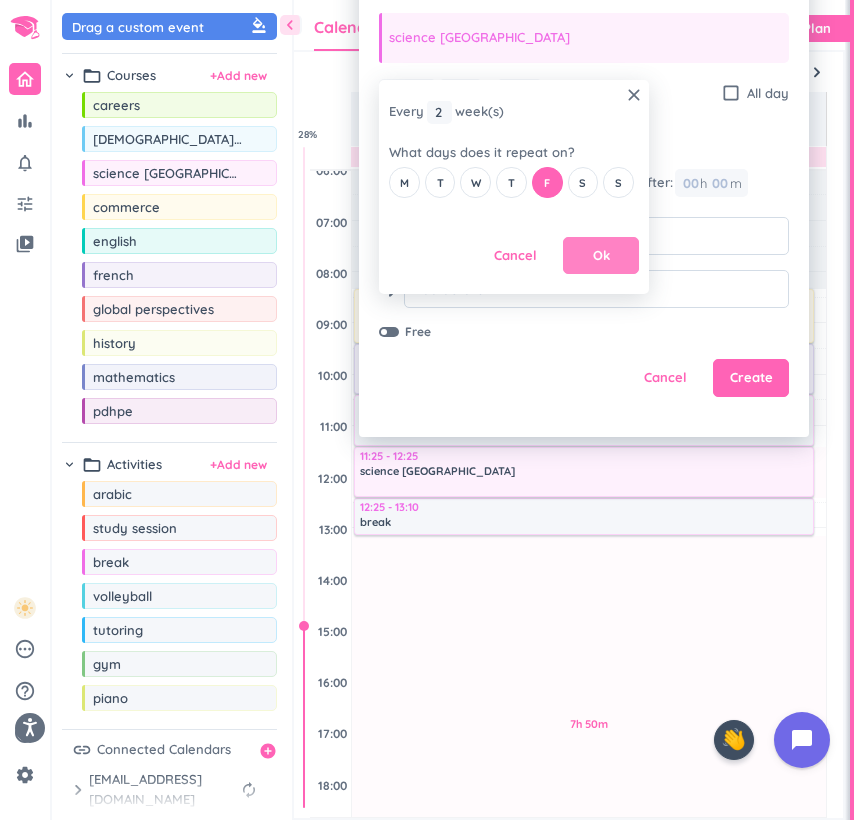 click on "Ok" at bounding box center (601, 256) 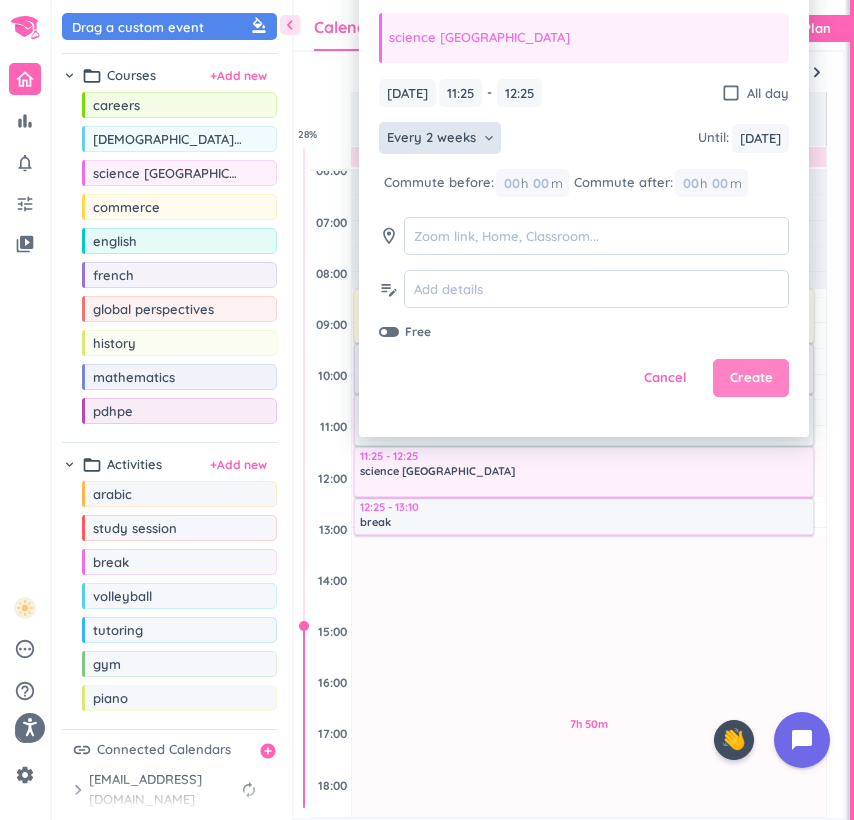 click on "Create" at bounding box center [751, 378] 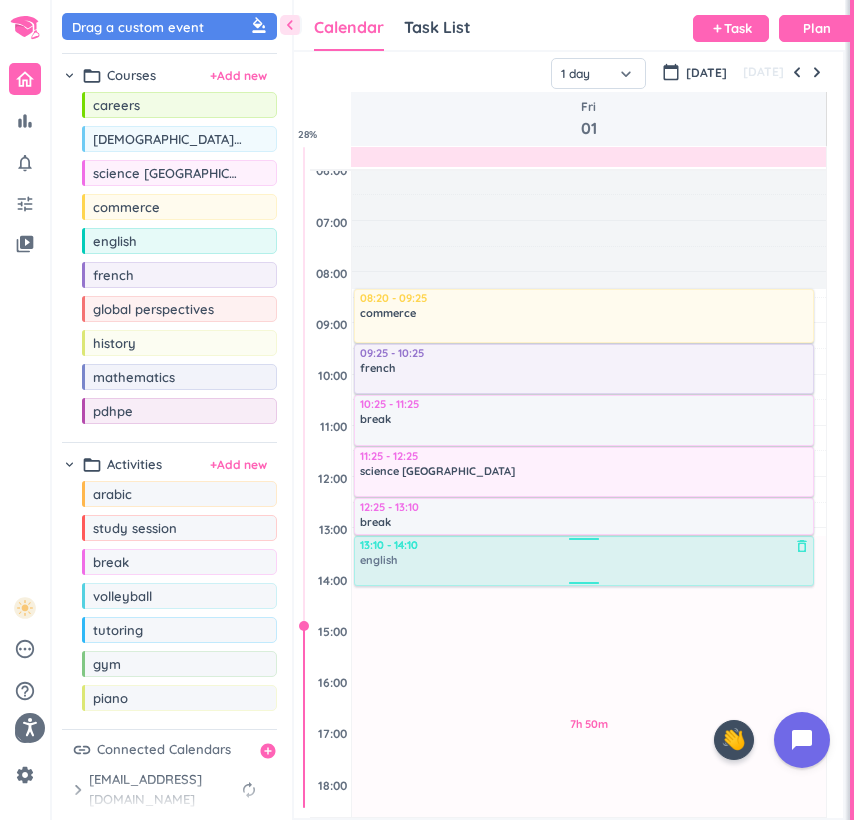 drag, startPoint x: 148, startPoint y: 247, endPoint x: 408, endPoint y: 538, distance: 390.232 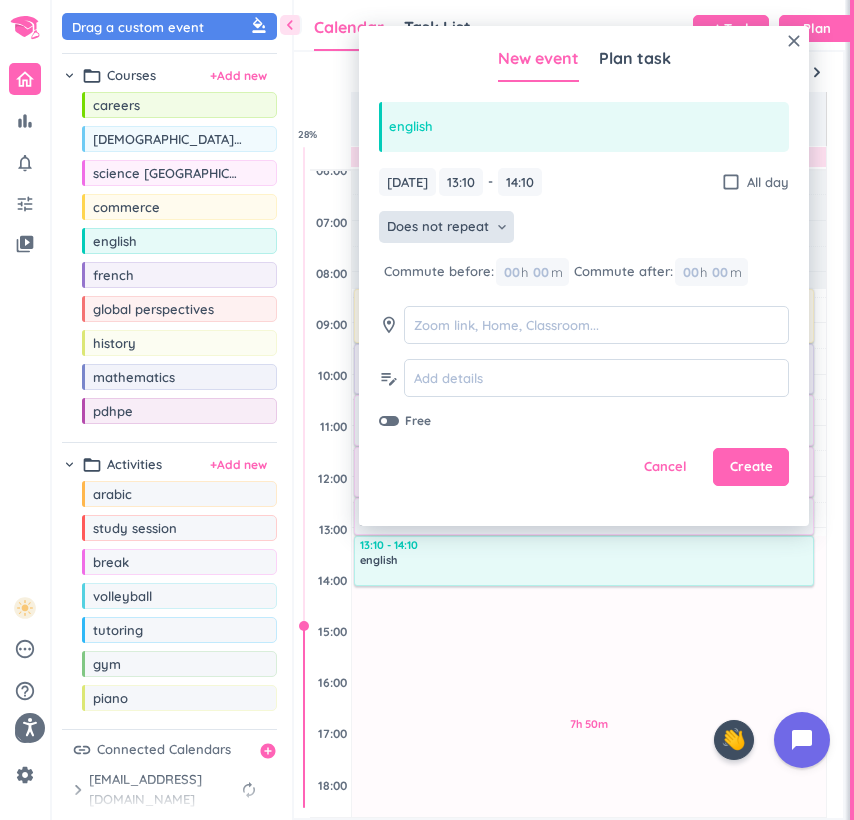 click on "Does not repeat" at bounding box center [438, 227] 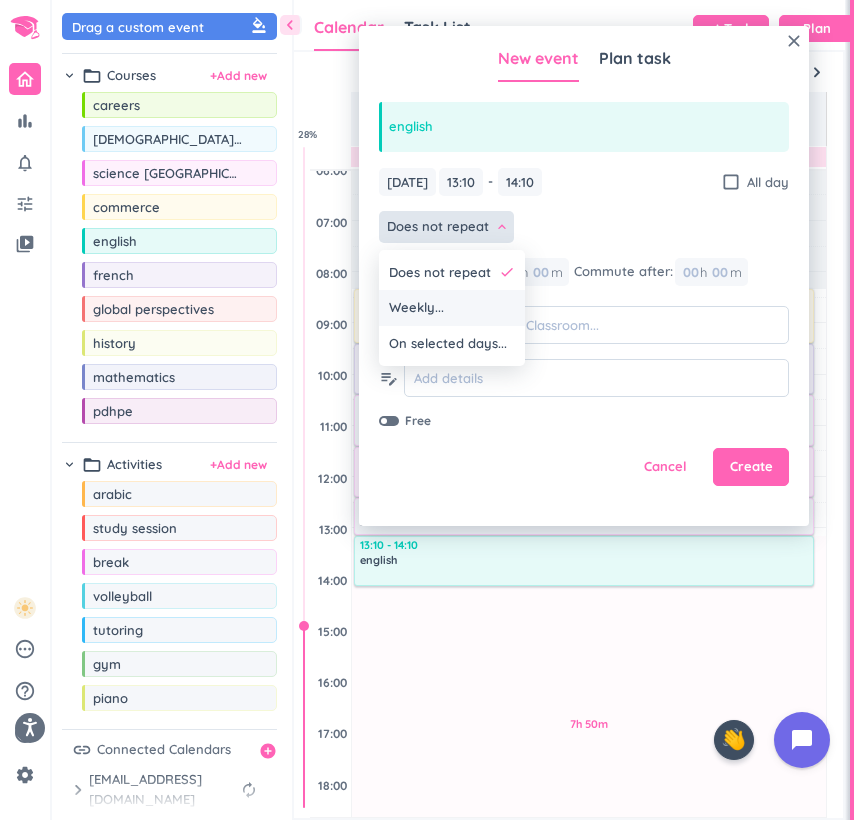 click on "Weekly..." at bounding box center [452, 308] 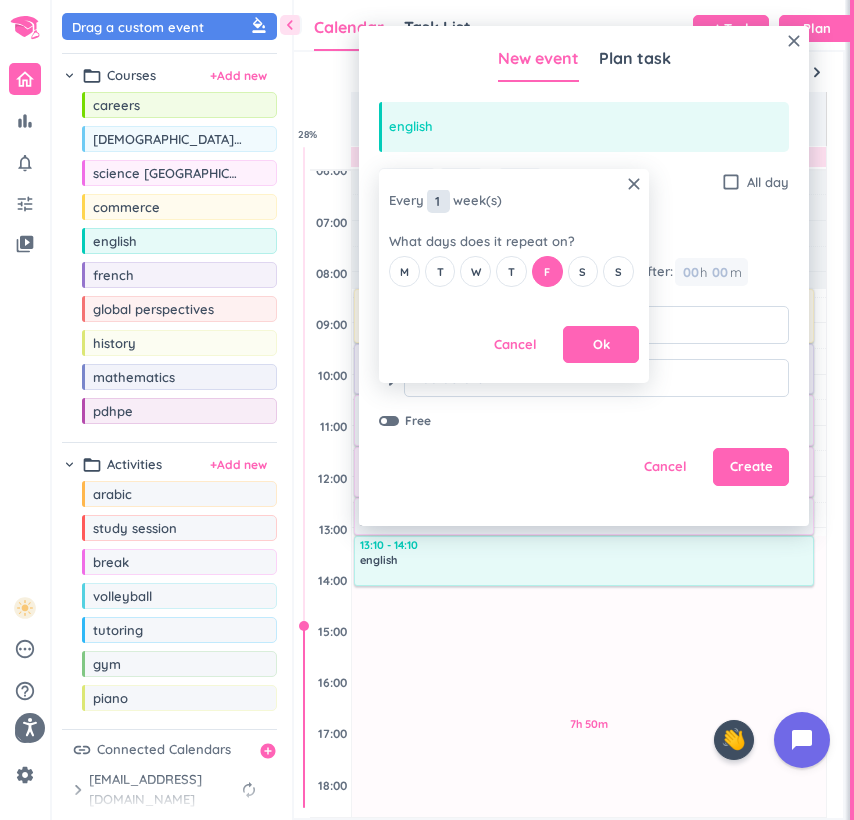 click on "1" at bounding box center (438, 201) 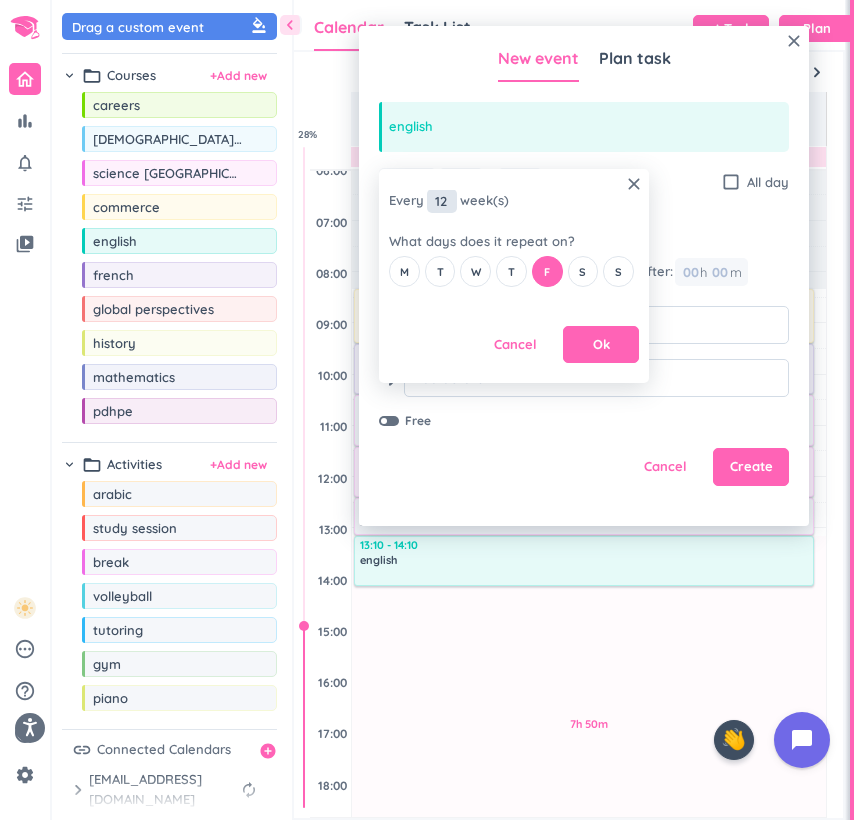 type on "1" 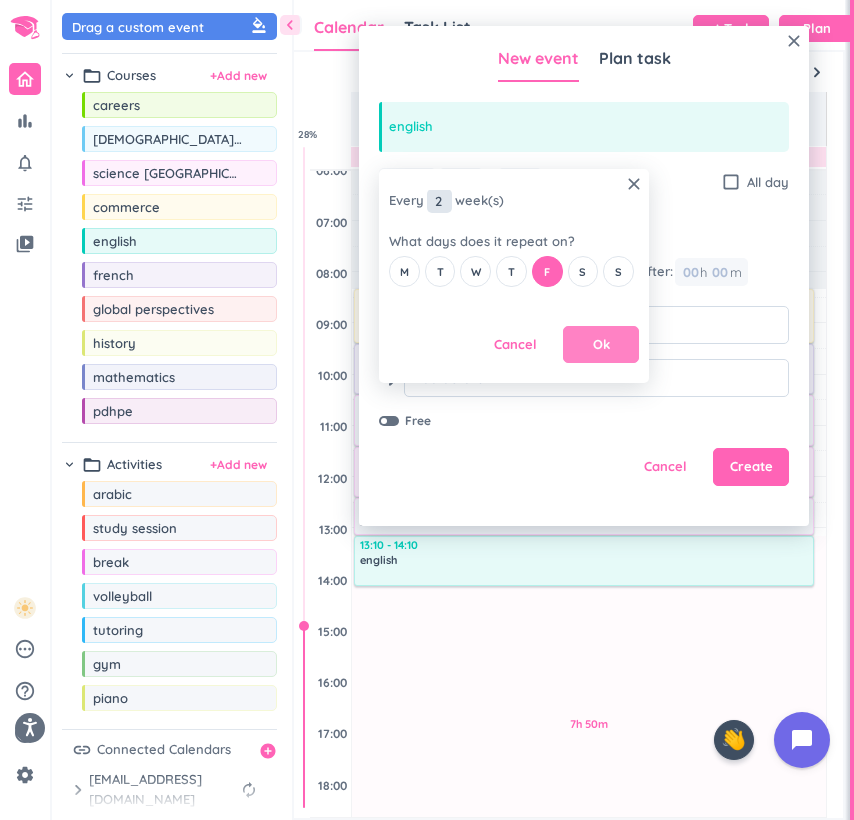 type on "2" 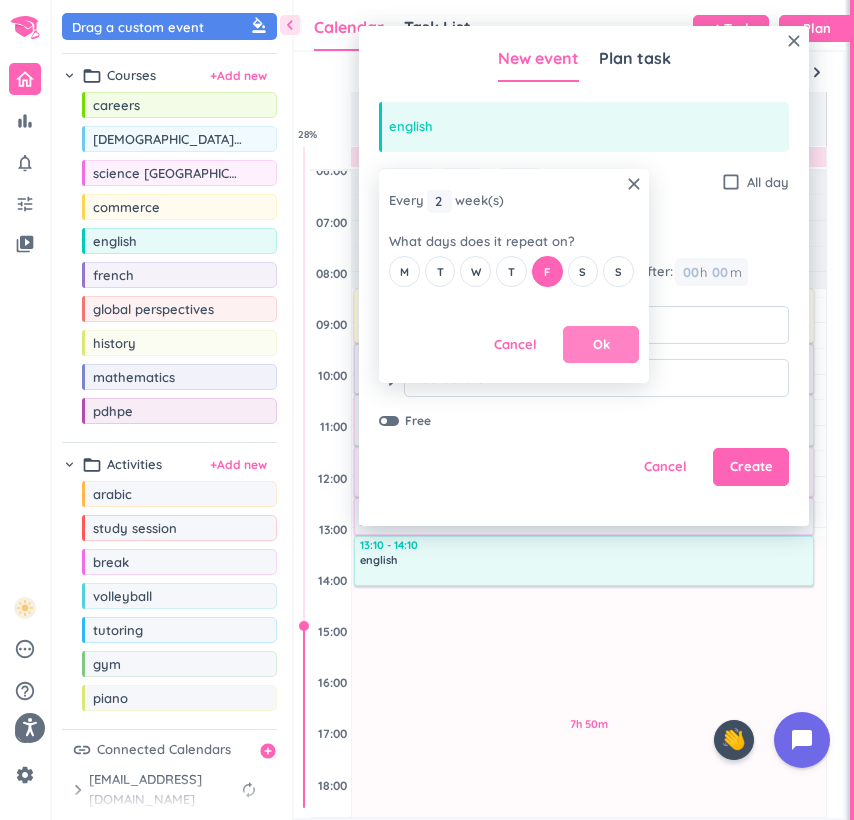 click on "Ok" at bounding box center [601, 345] 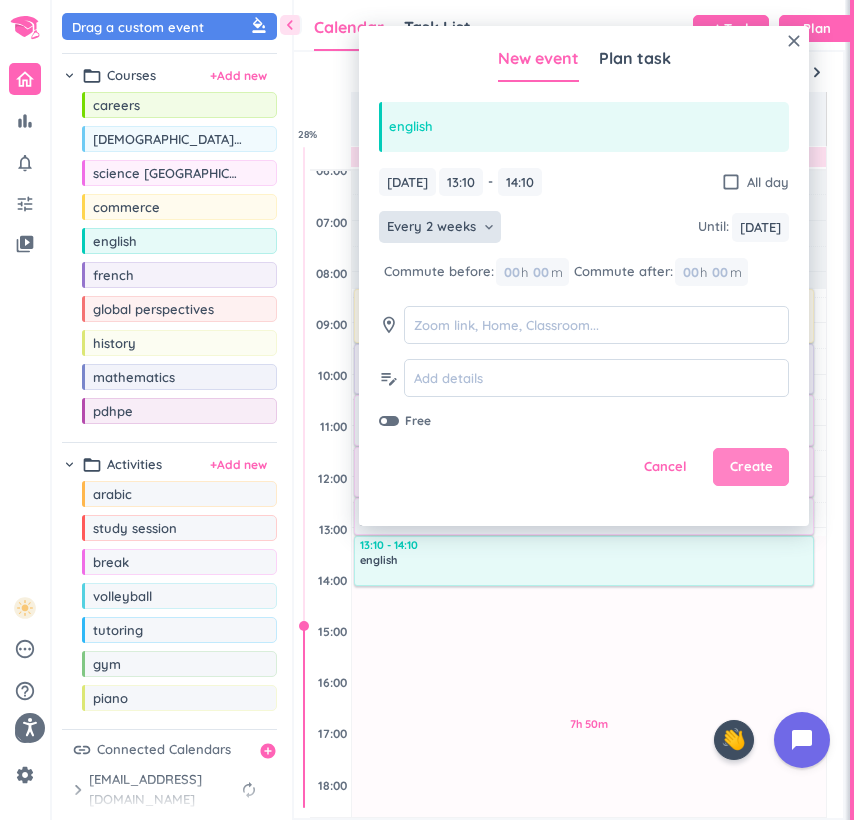 click on "Create" at bounding box center (751, 467) 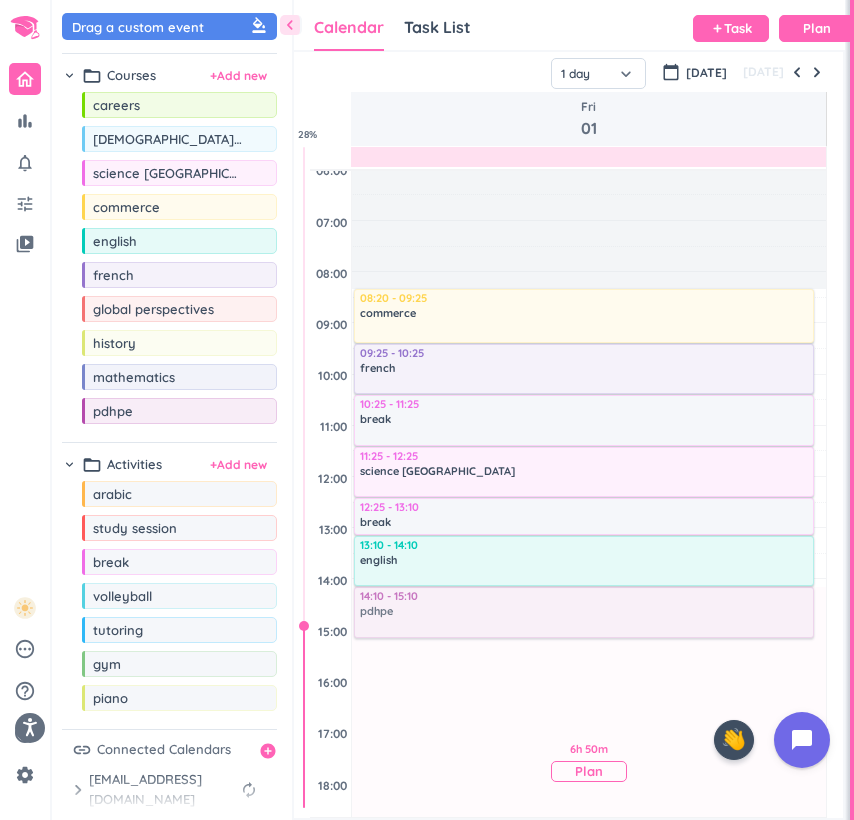 drag, startPoint x: 144, startPoint y: 409, endPoint x: 391, endPoint y: 591, distance: 306.811 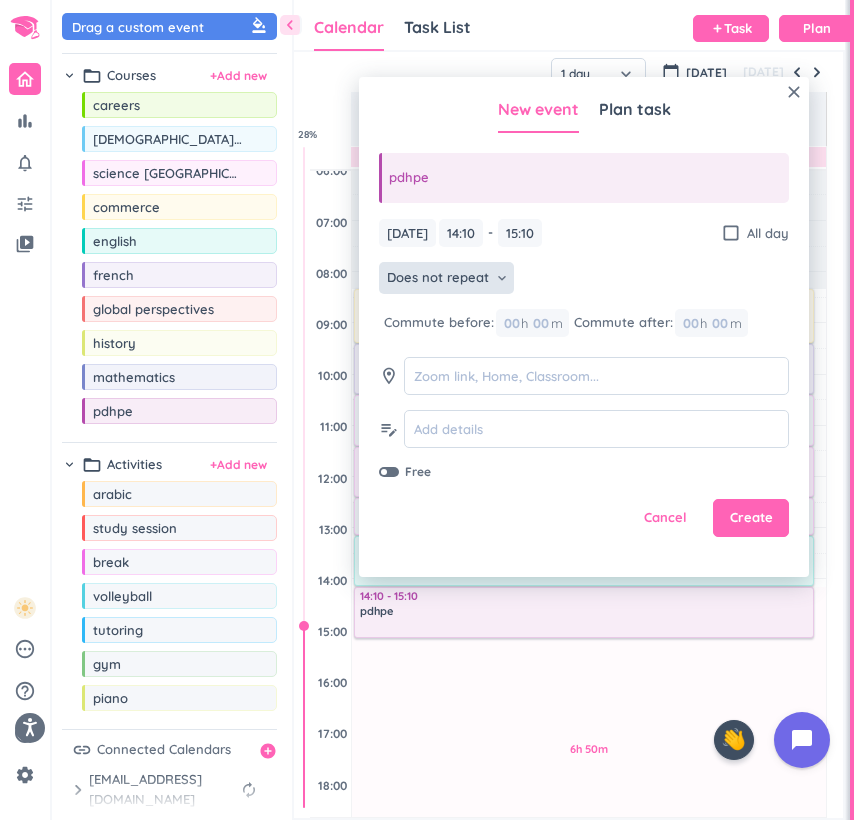 click on "Does not repeat" at bounding box center [438, 278] 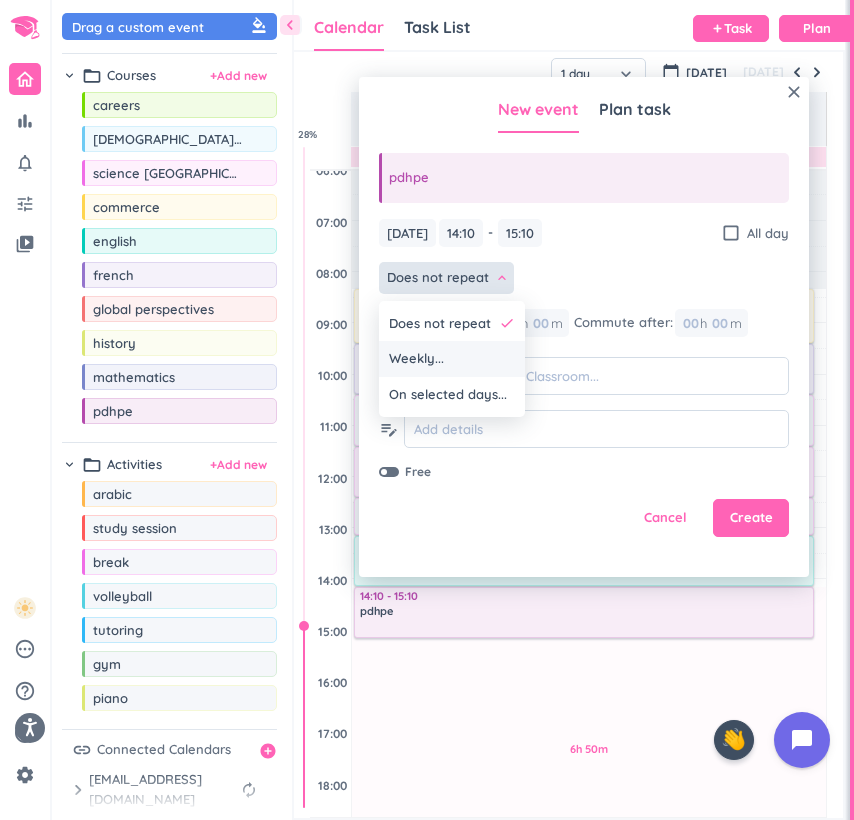 click on "Weekly..." at bounding box center [416, 359] 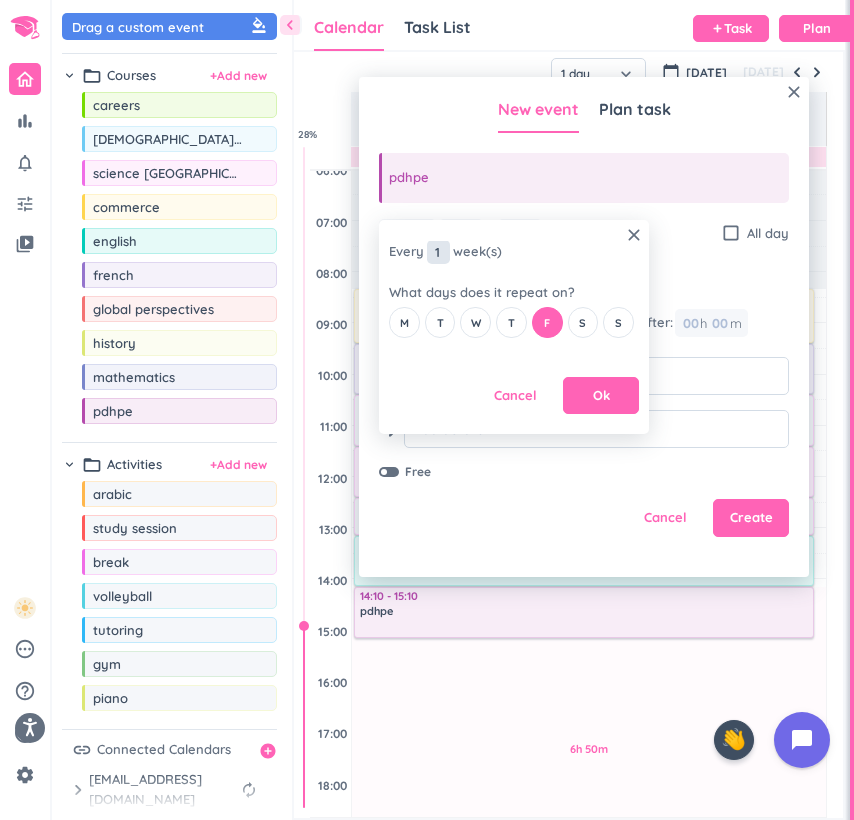 click on "1" at bounding box center (438, 252) 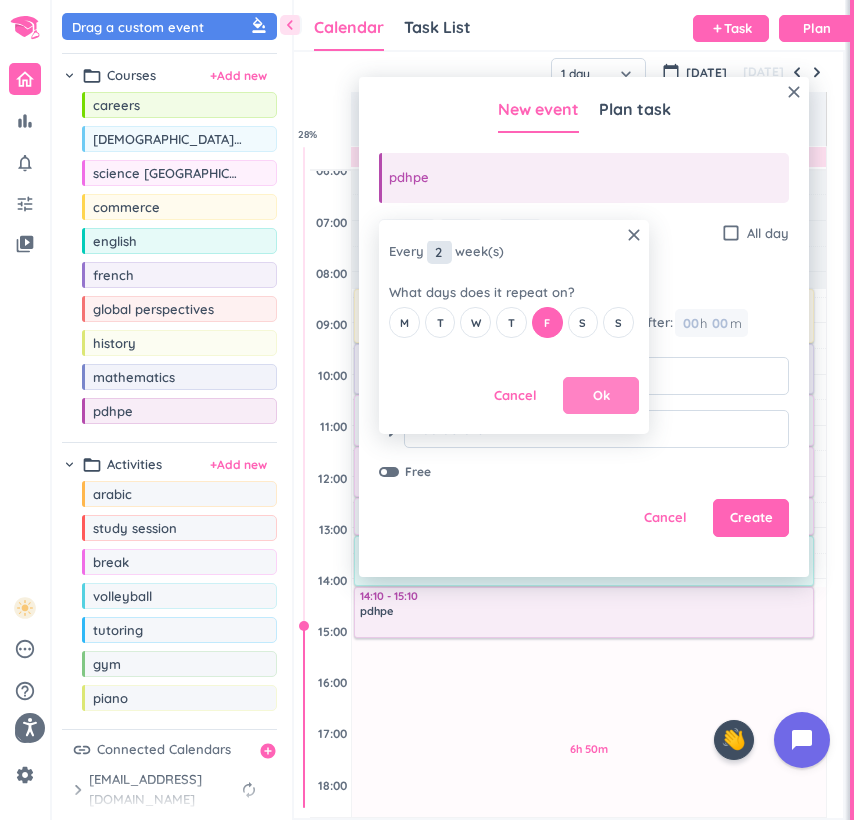 type on "2" 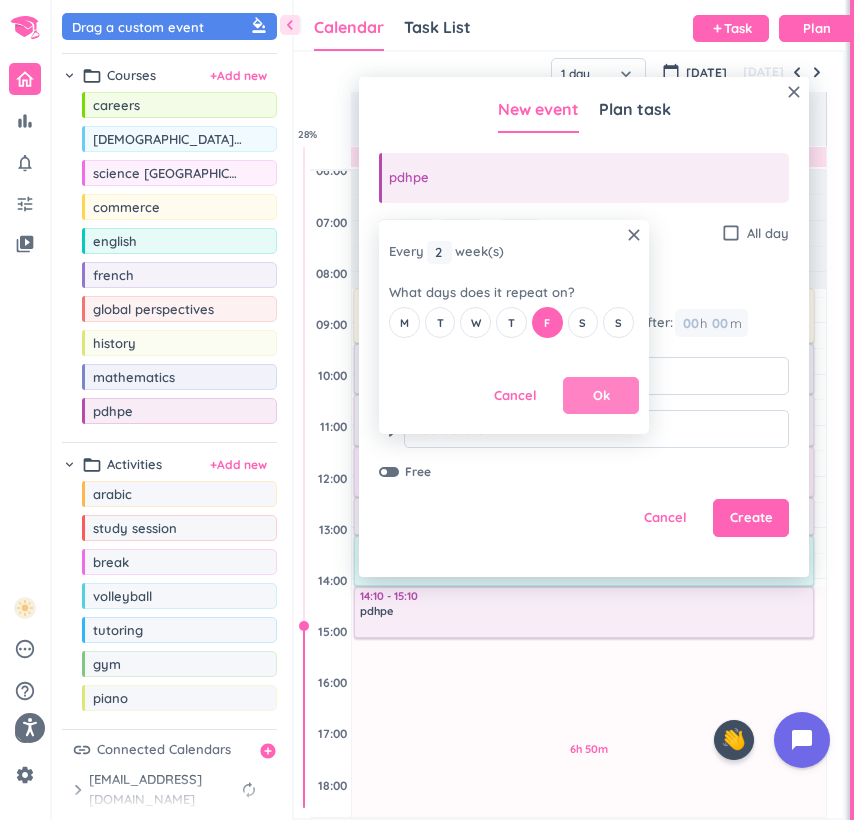 click on "Ok" at bounding box center [601, 396] 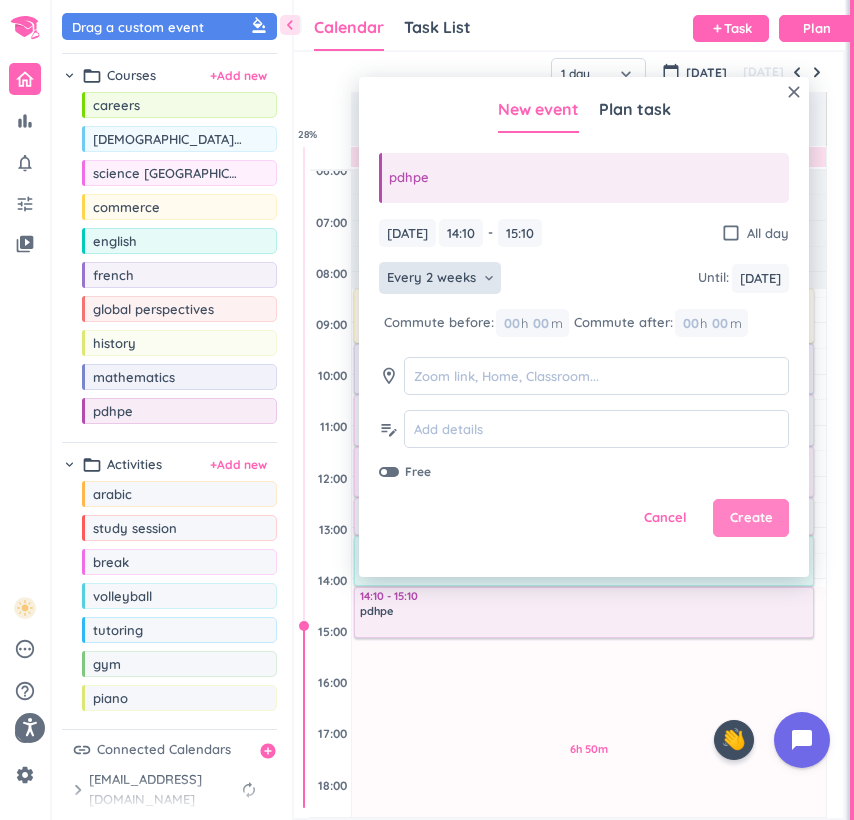 click on "Create" at bounding box center [751, 518] 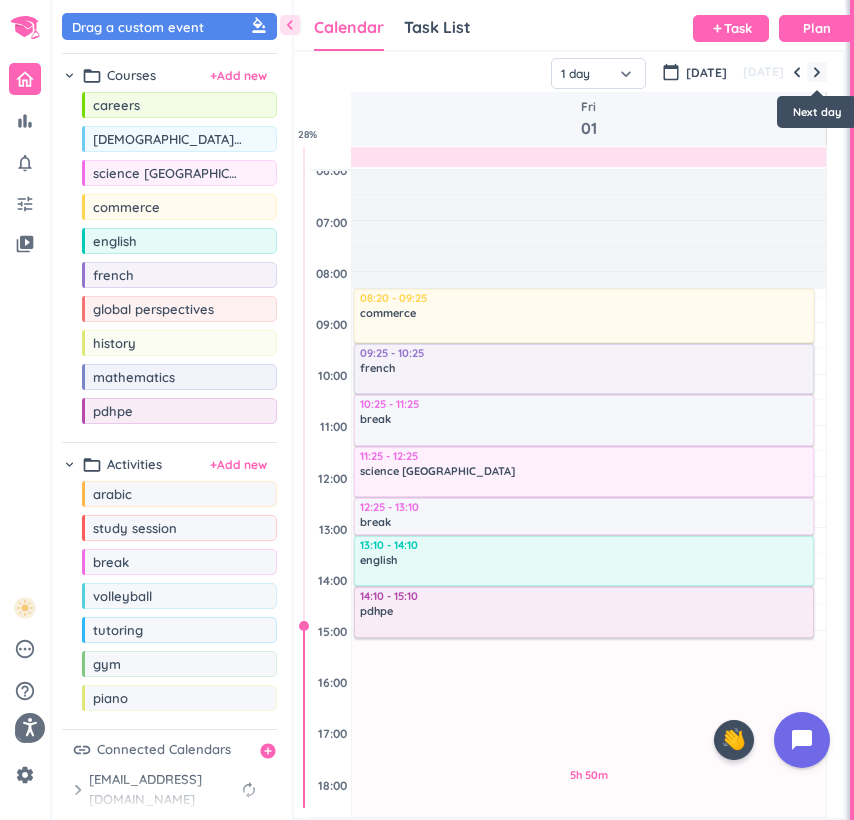 click at bounding box center (817, 72) 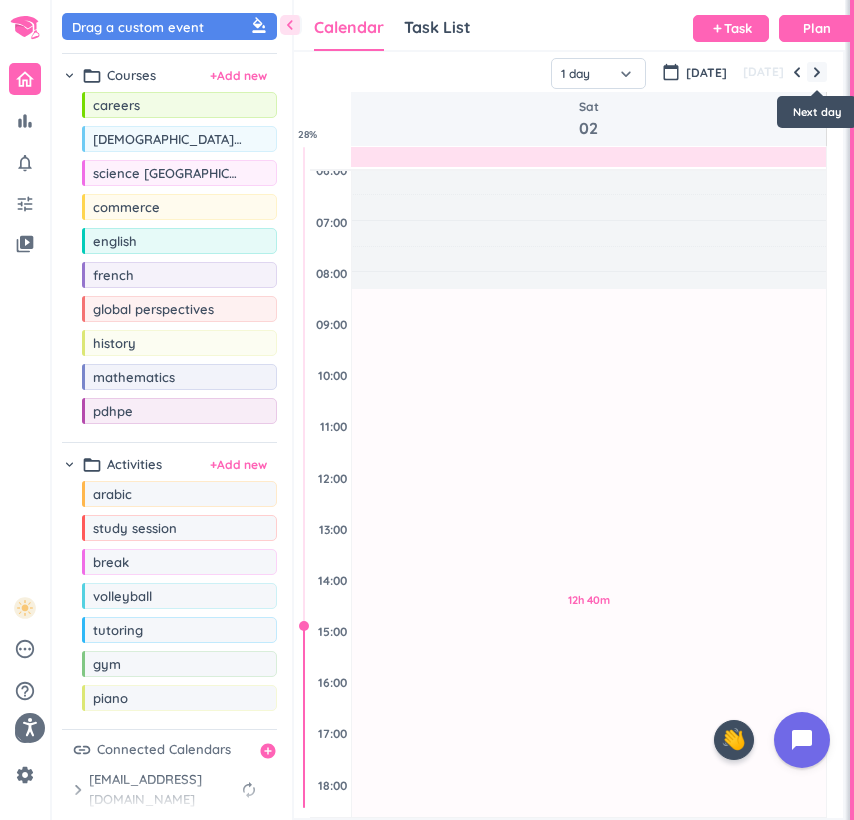 click at bounding box center [817, 72] 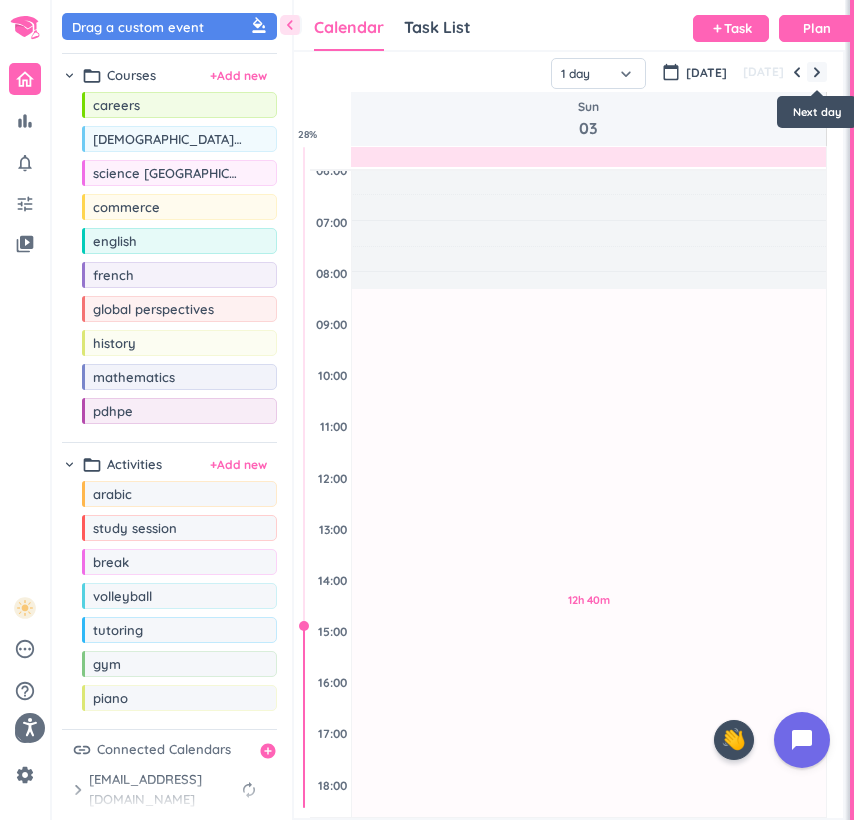 click at bounding box center [817, 72] 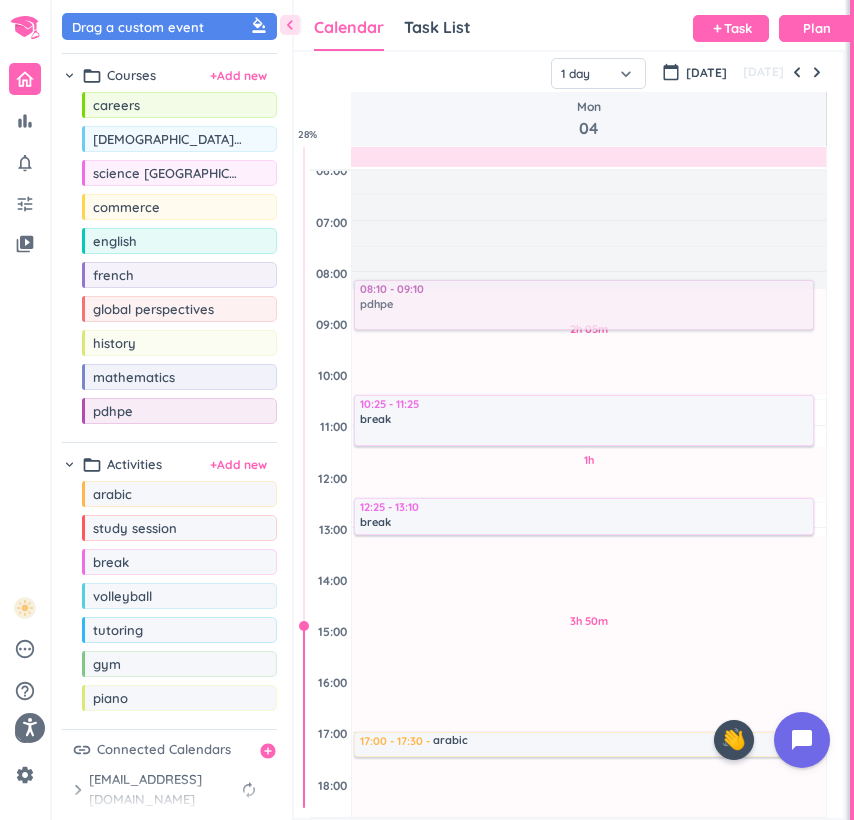 drag, startPoint x: 146, startPoint y: 414, endPoint x: 394, endPoint y: 284, distance: 280.00714 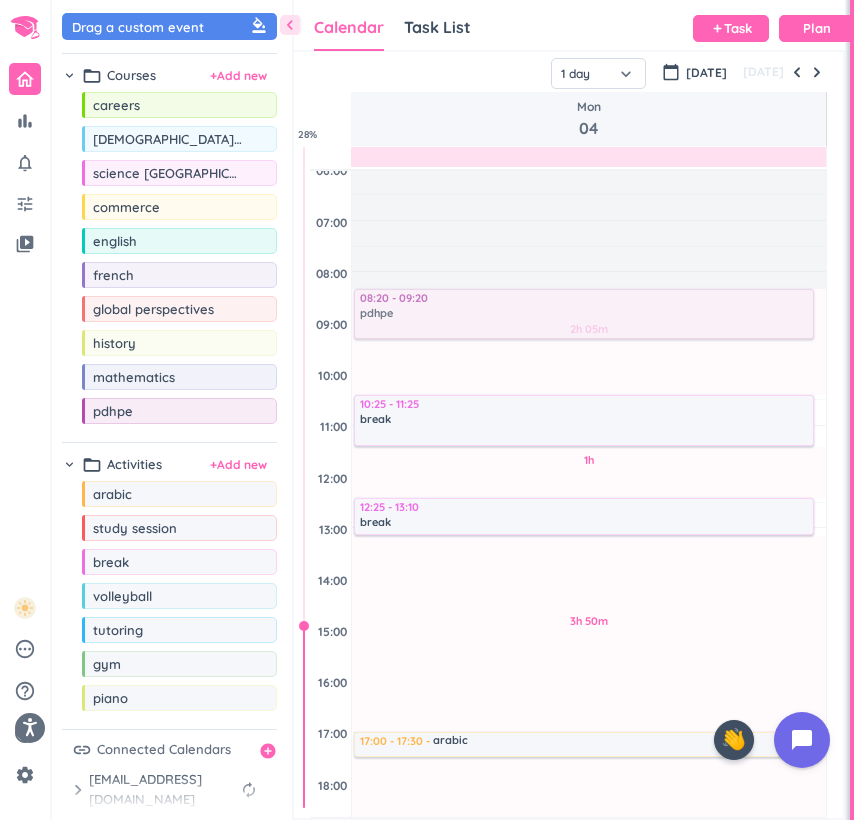 drag, startPoint x: 397, startPoint y: 297, endPoint x: 397, endPoint y: 310, distance: 13 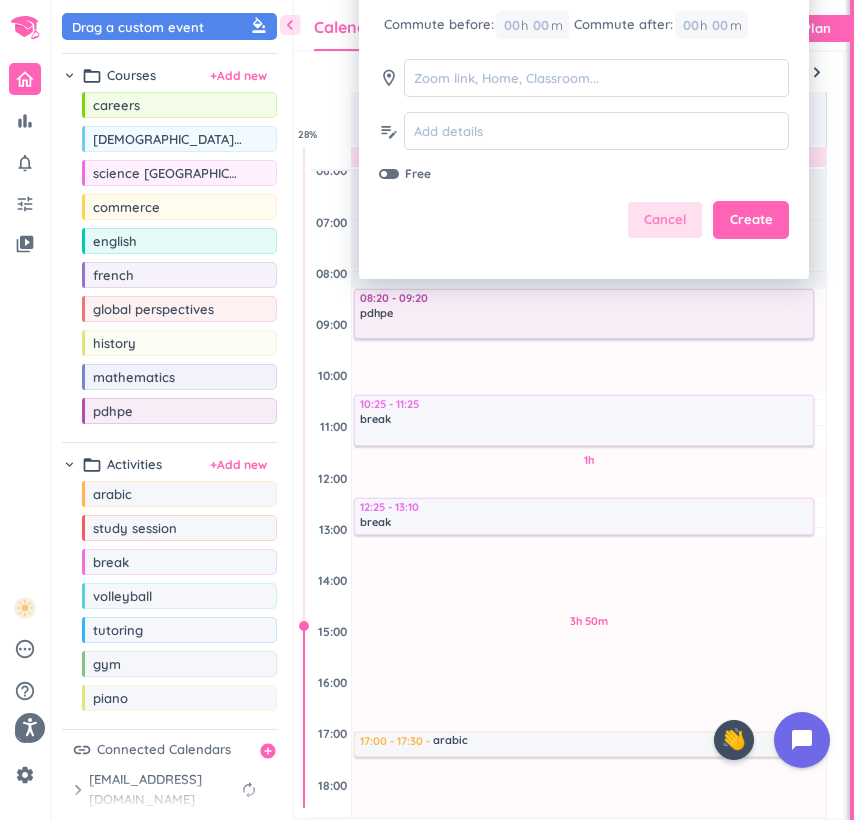 click on "Cancel" at bounding box center [665, 220] 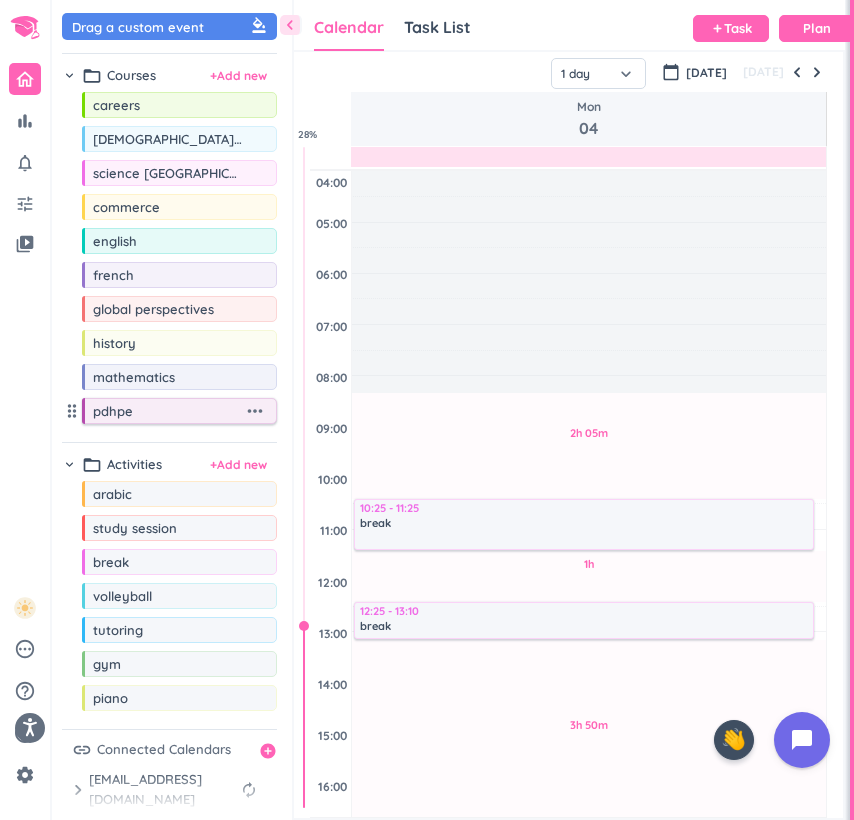 scroll, scrollTop: 0, scrollLeft: 0, axis: both 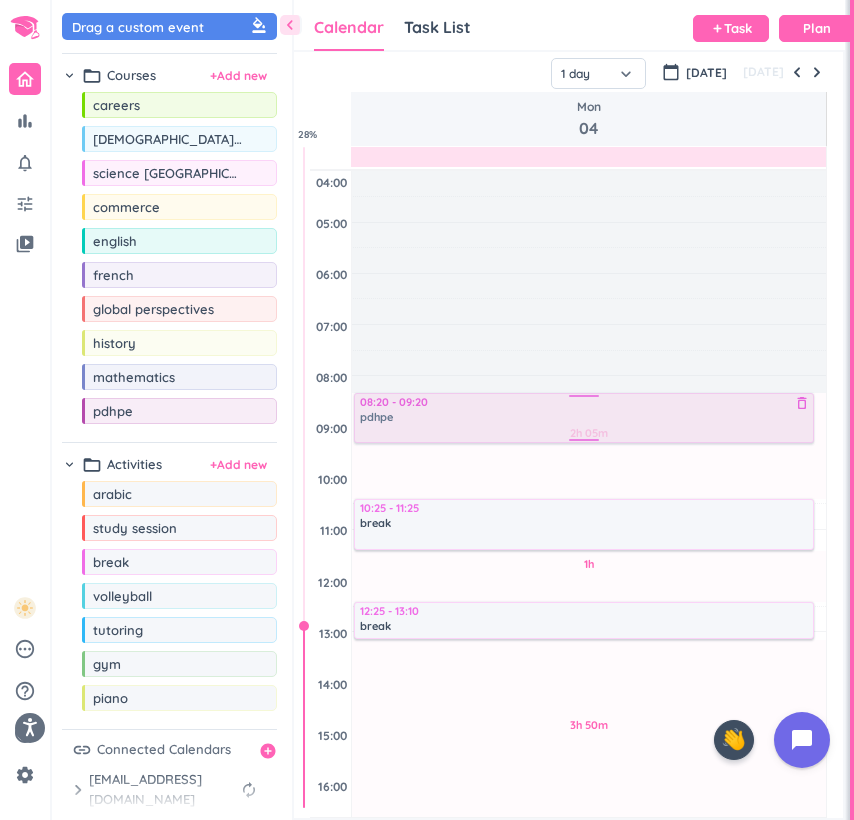 drag, startPoint x: 141, startPoint y: 415, endPoint x: 409, endPoint y: 394, distance: 268.8215 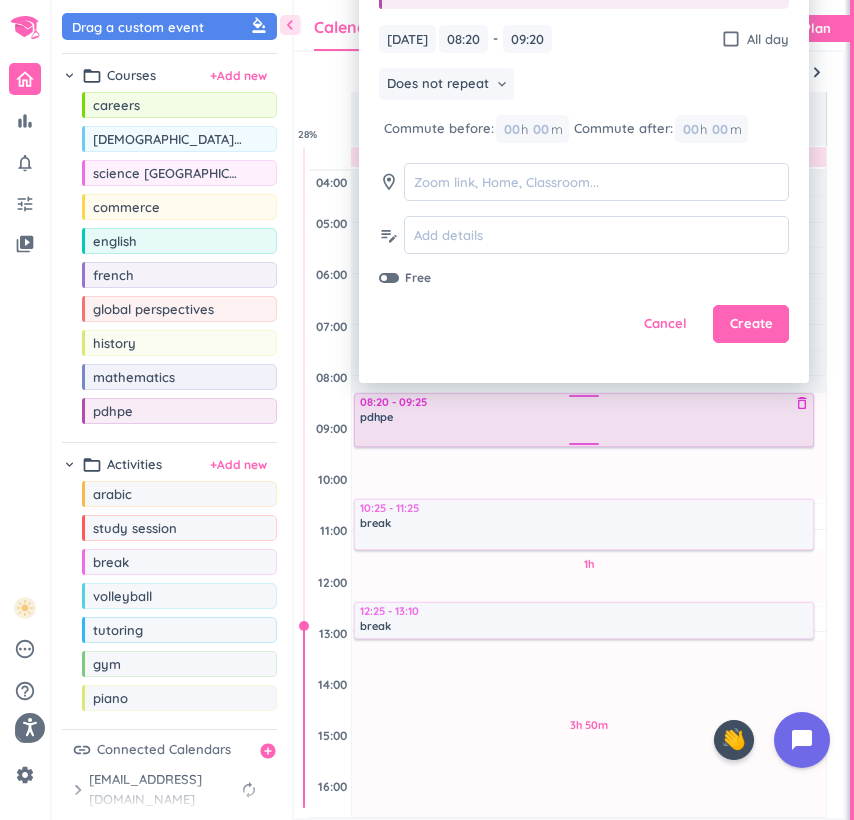 click on "2h 05m Past due Plan 1h  Past due Plan 3h 50m Past due Plan 3h 30m Past due Plan Adjust Awake Time Adjust Awake Time 08:20 - 09:20 pdhpe delete_outline 10:25 - 11:25 break delete_outline 12:25 - 13:10 break delete_outline 17:00 - 17:30 arabic delete_outline 08:20 - 09:25 pdhpe delete_outline" at bounding box center (589, 785) 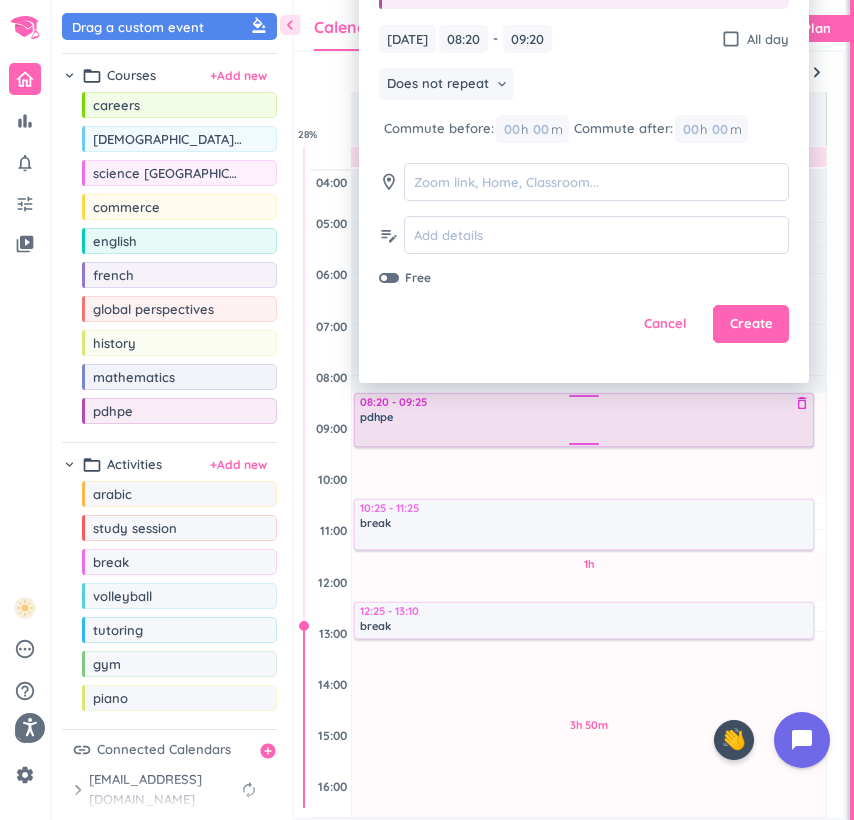 type on "09:25" 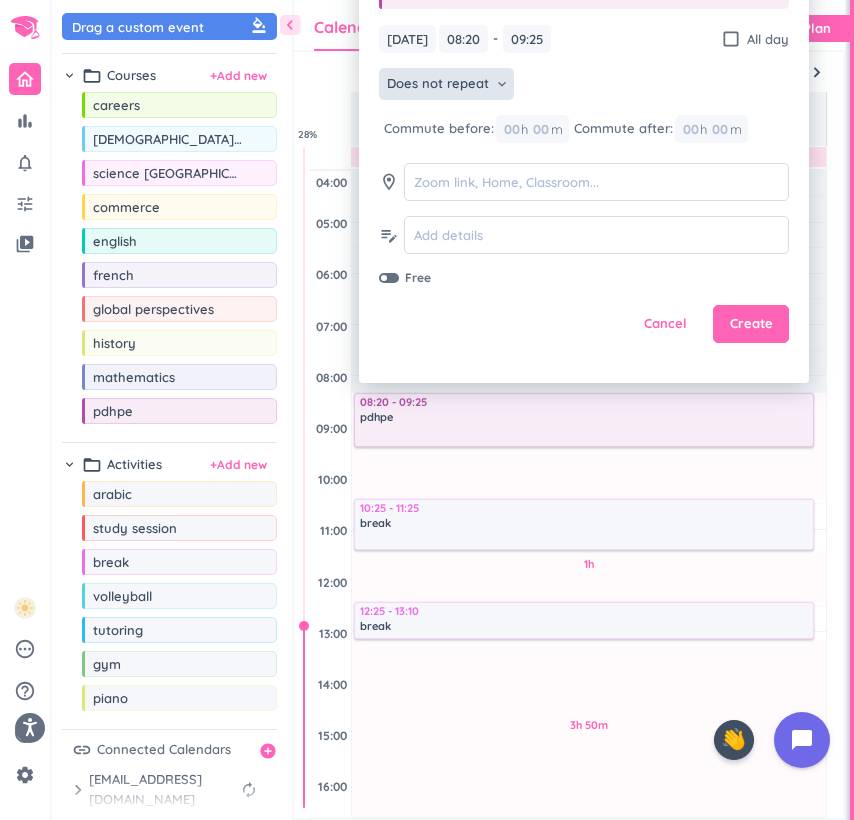 click on "Does not repeat" at bounding box center [438, 84] 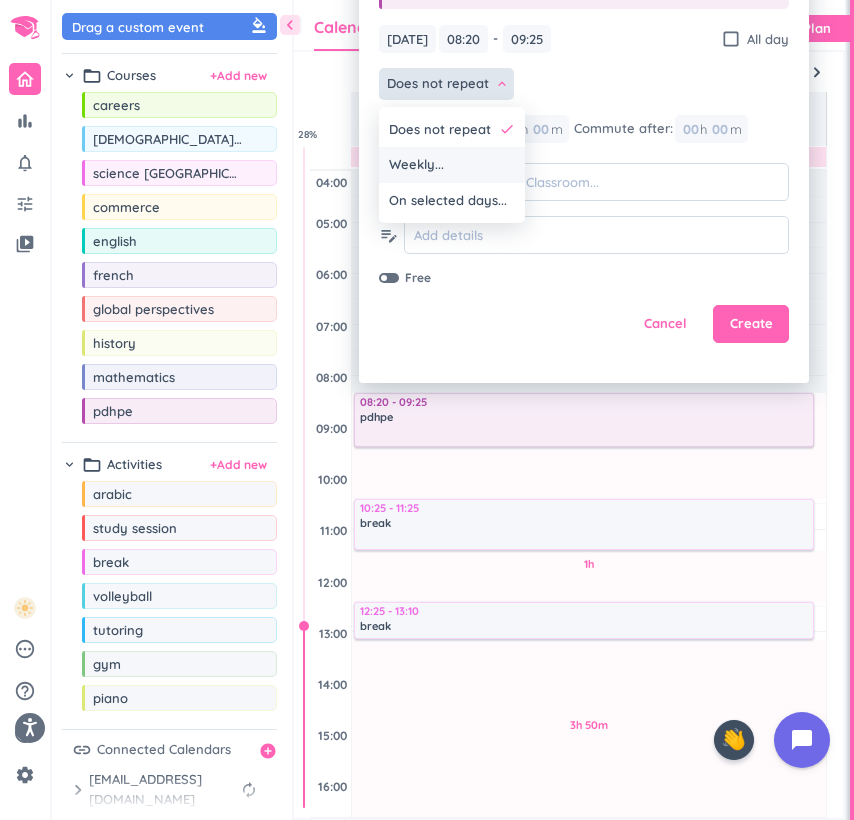 click on "Weekly..." at bounding box center [452, 165] 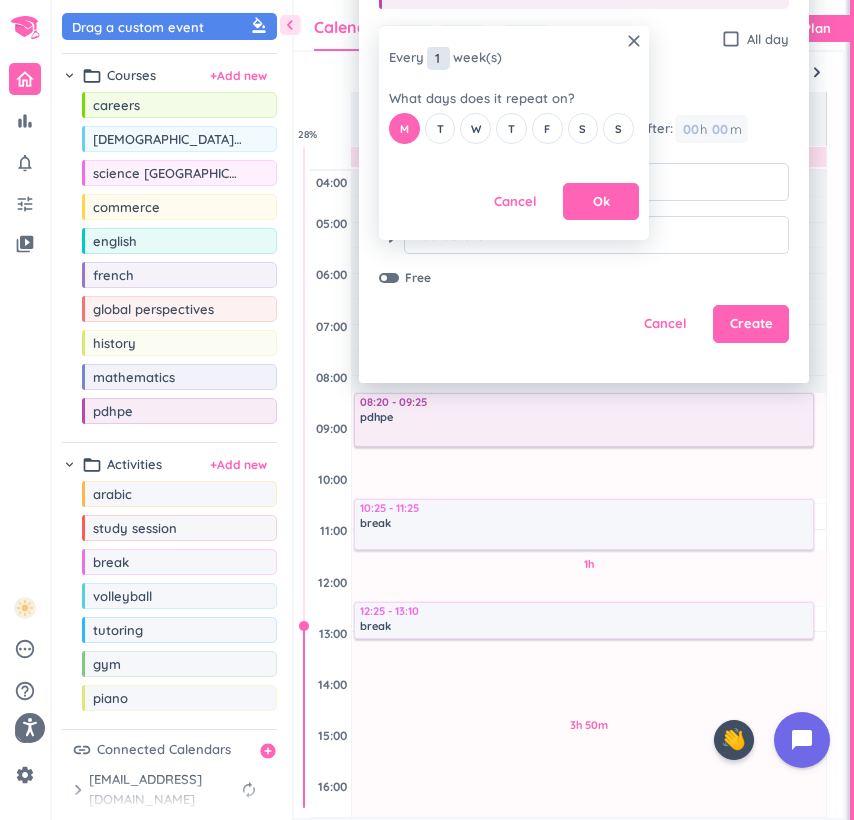 click on "1" at bounding box center [438, 58] 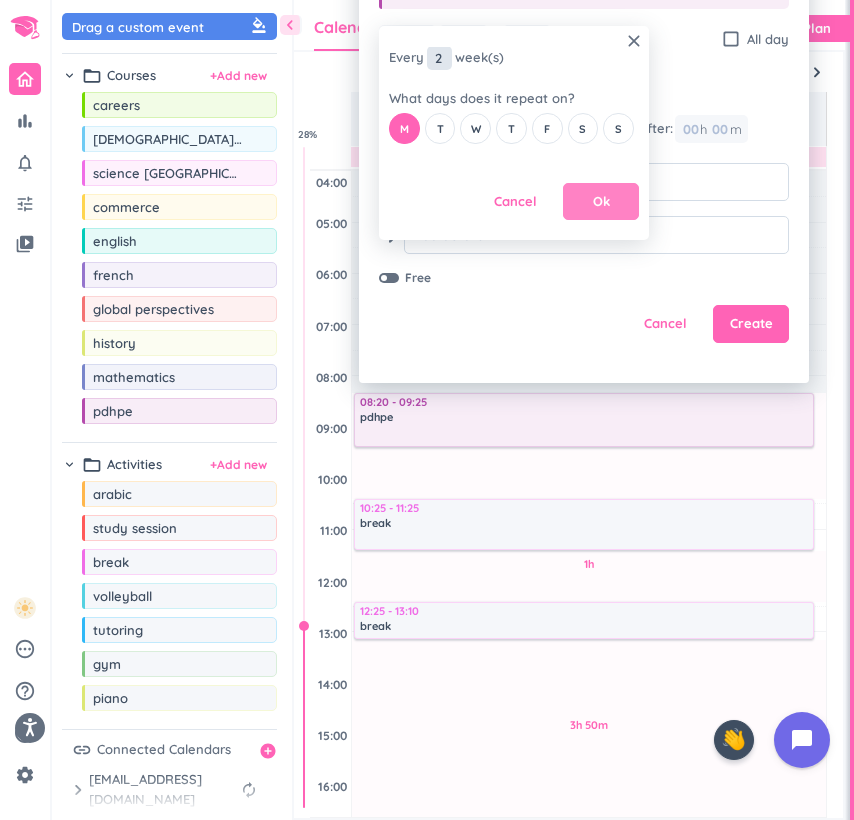 type on "2" 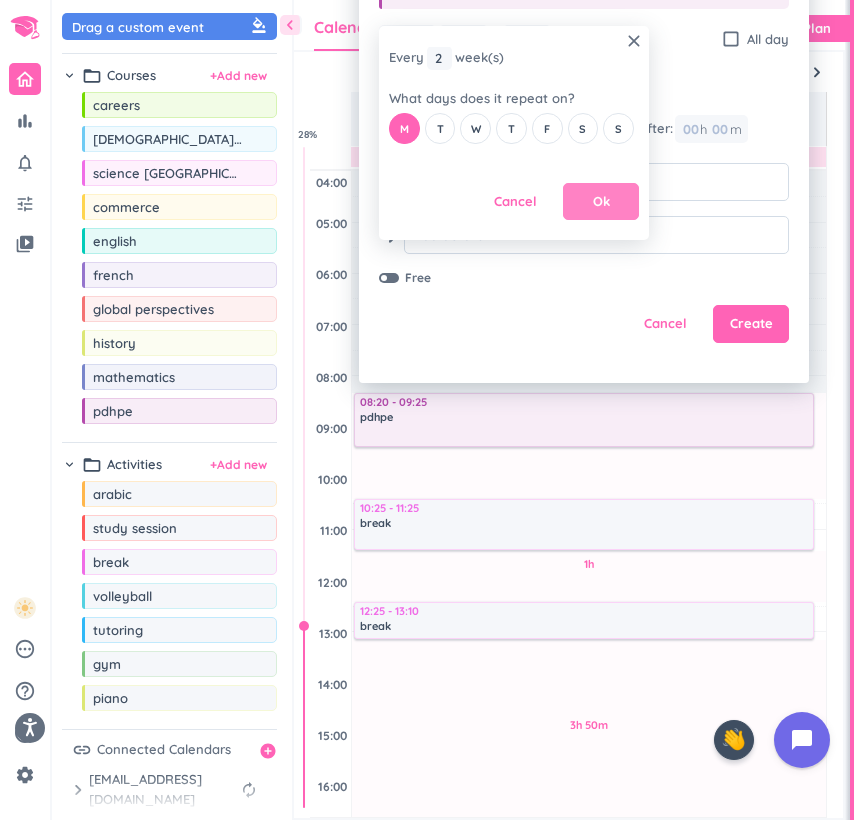 click on "Ok" at bounding box center [601, 202] 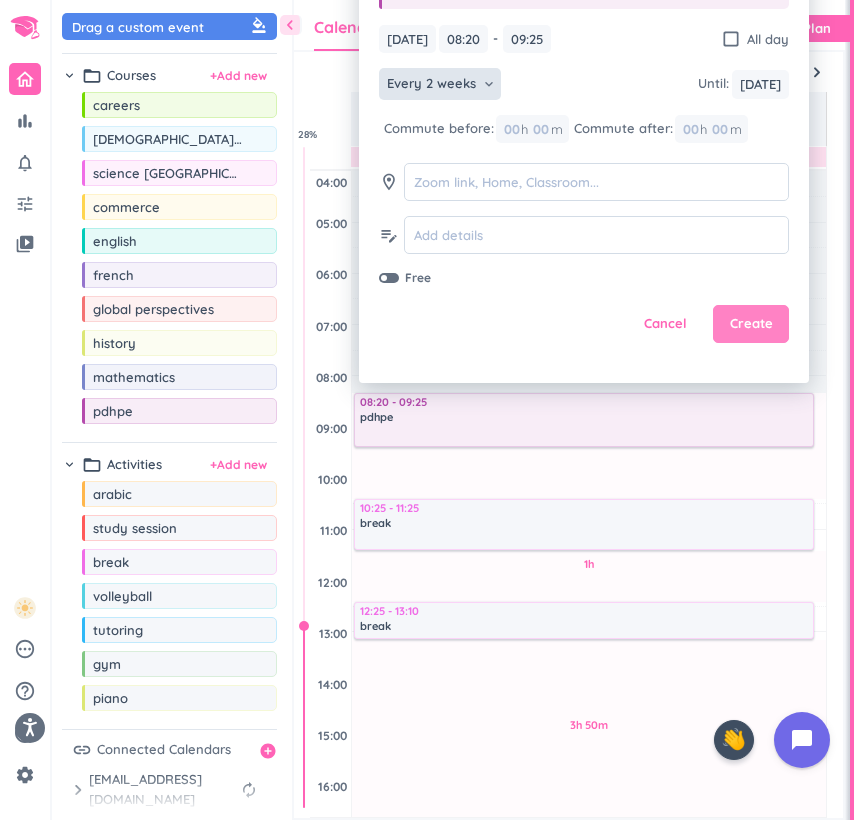 click on "Create" at bounding box center [751, 324] 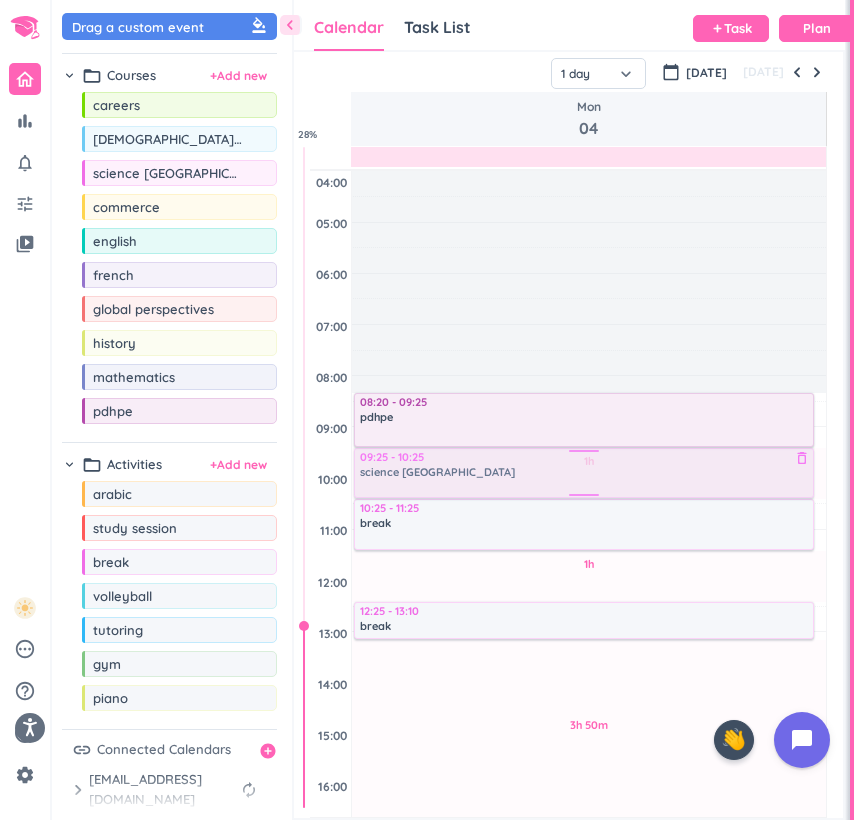 drag, startPoint x: 167, startPoint y: 177, endPoint x: 447, endPoint y: 451, distance: 391.76013 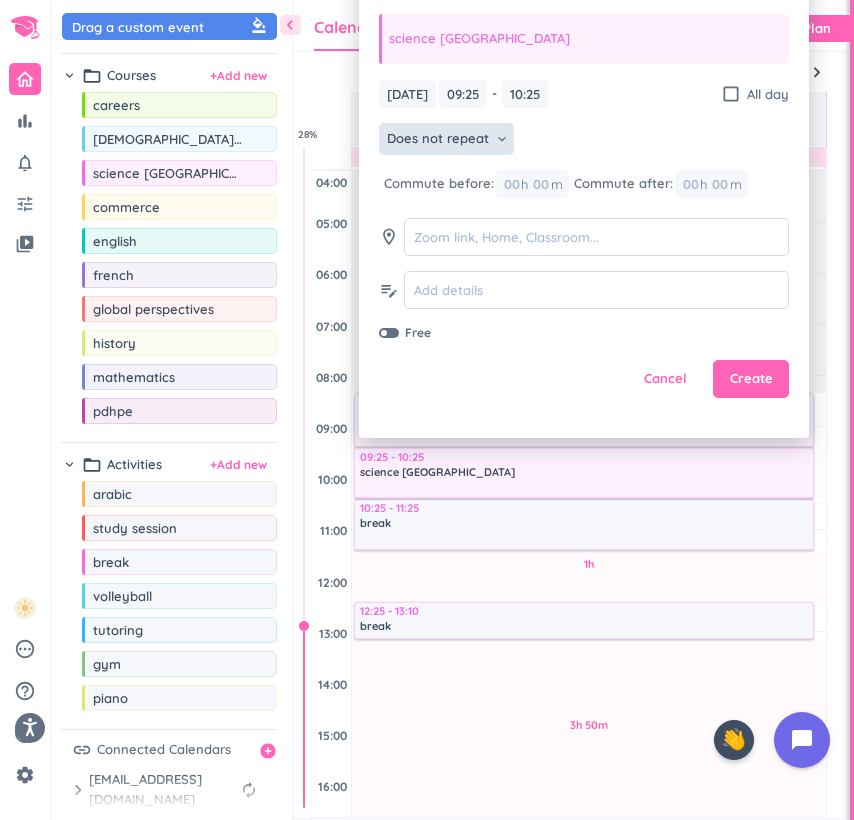click on "Does not repeat" at bounding box center [438, 139] 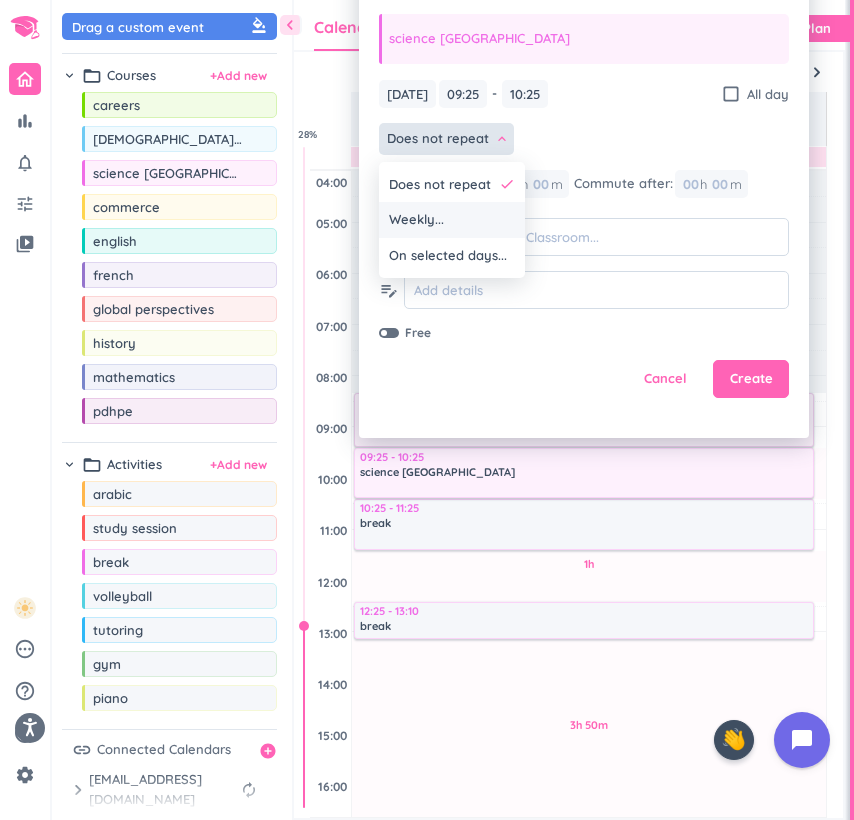 click on "Weekly..." at bounding box center (416, 220) 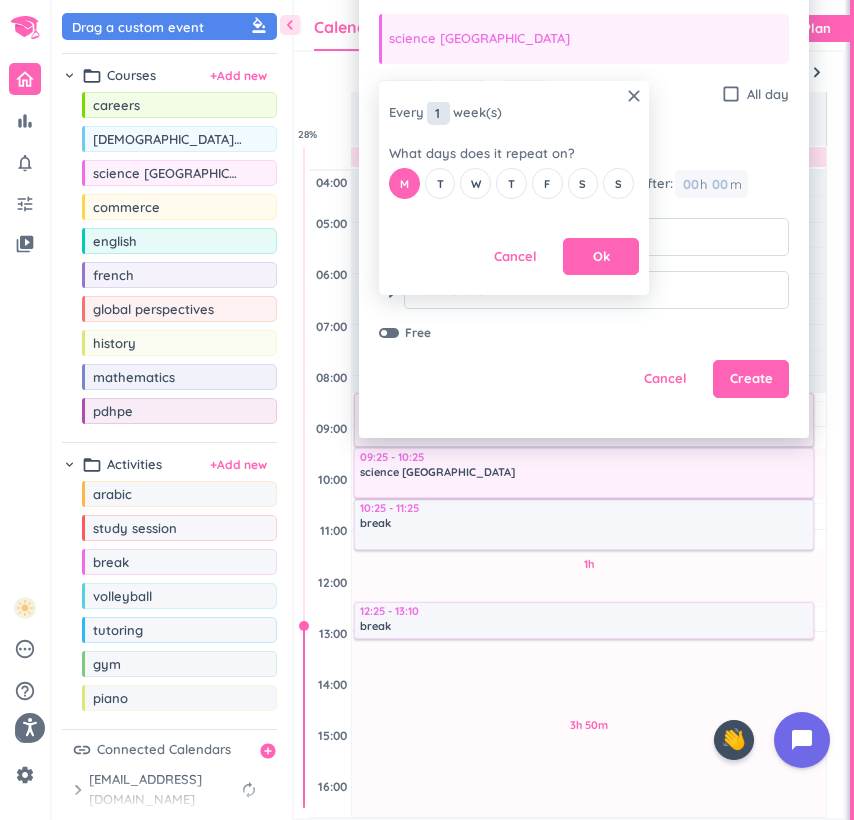click on "1" at bounding box center [438, 113] 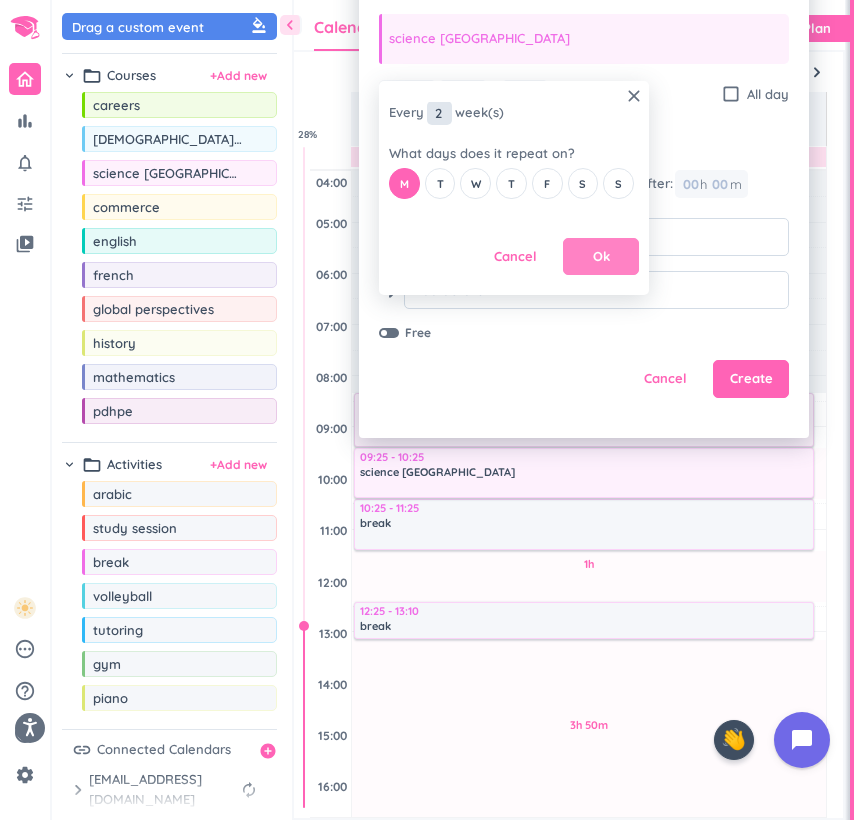 type on "2" 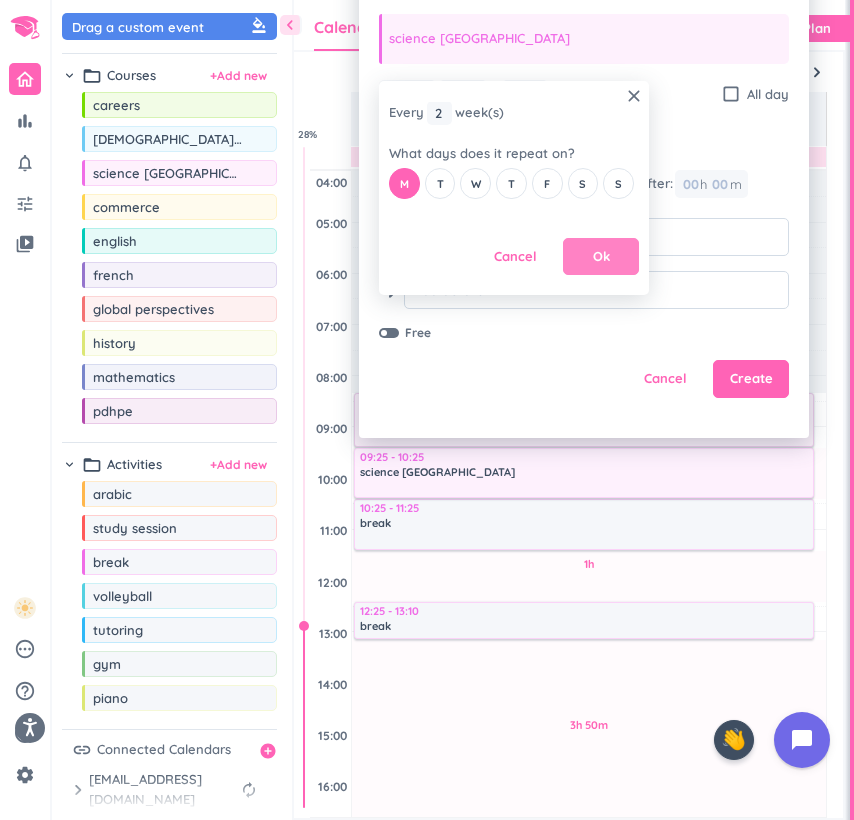 click on "Ok" at bounding box center (601, 257) 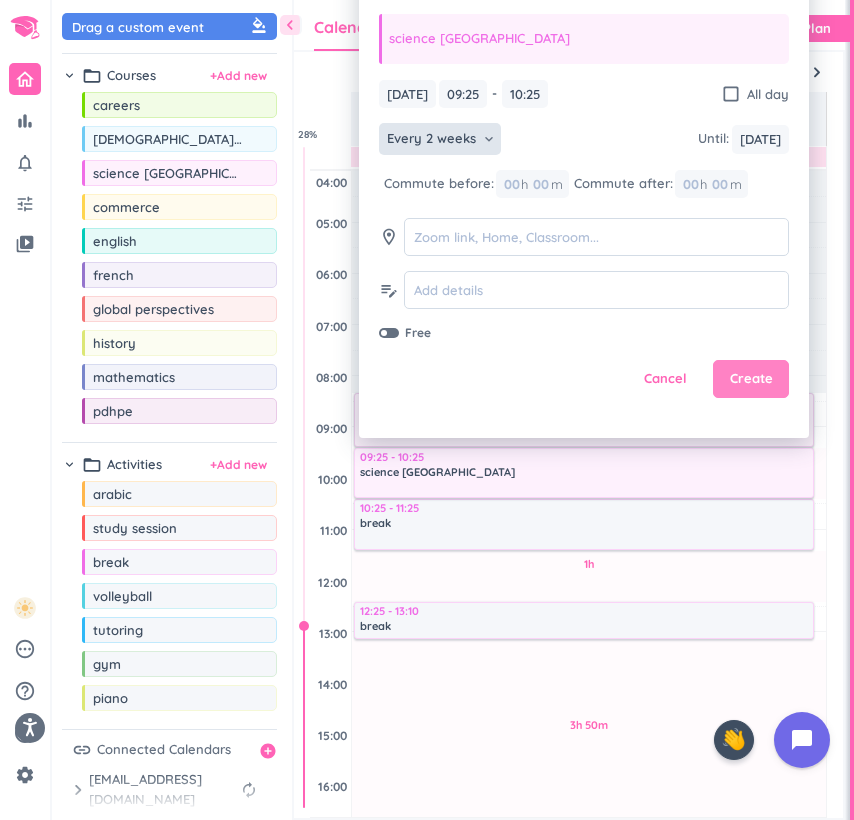 click on "Create" at bounding box center [751, 379] 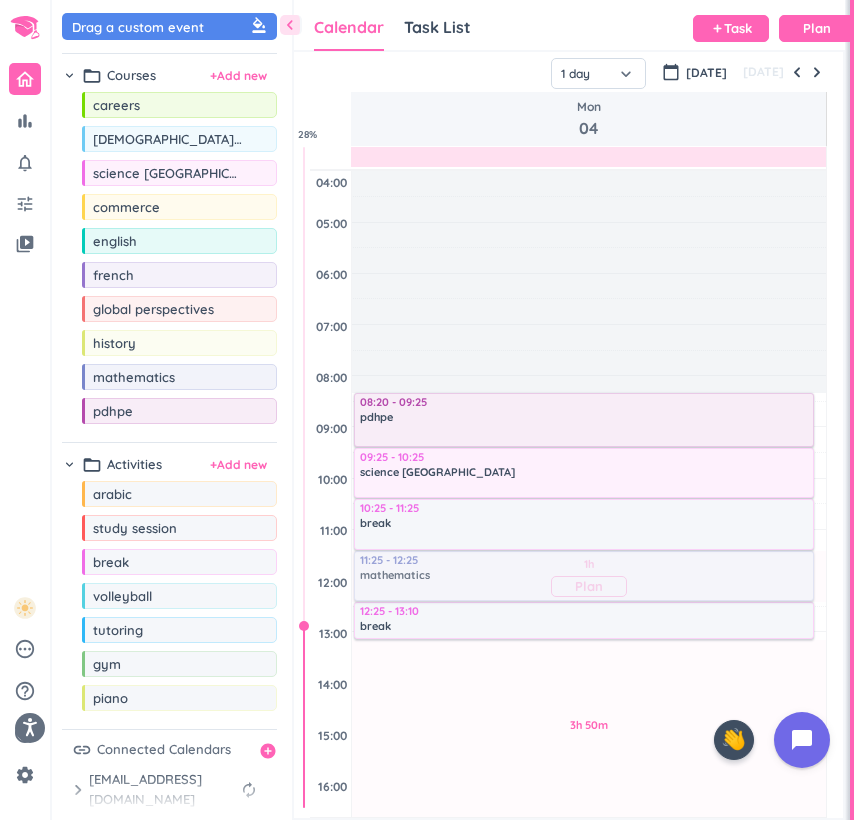 drag, startPoint x: 147, startPoint y: 379, endPoint x: 433, endPoint y: 554, distance: 335.29242 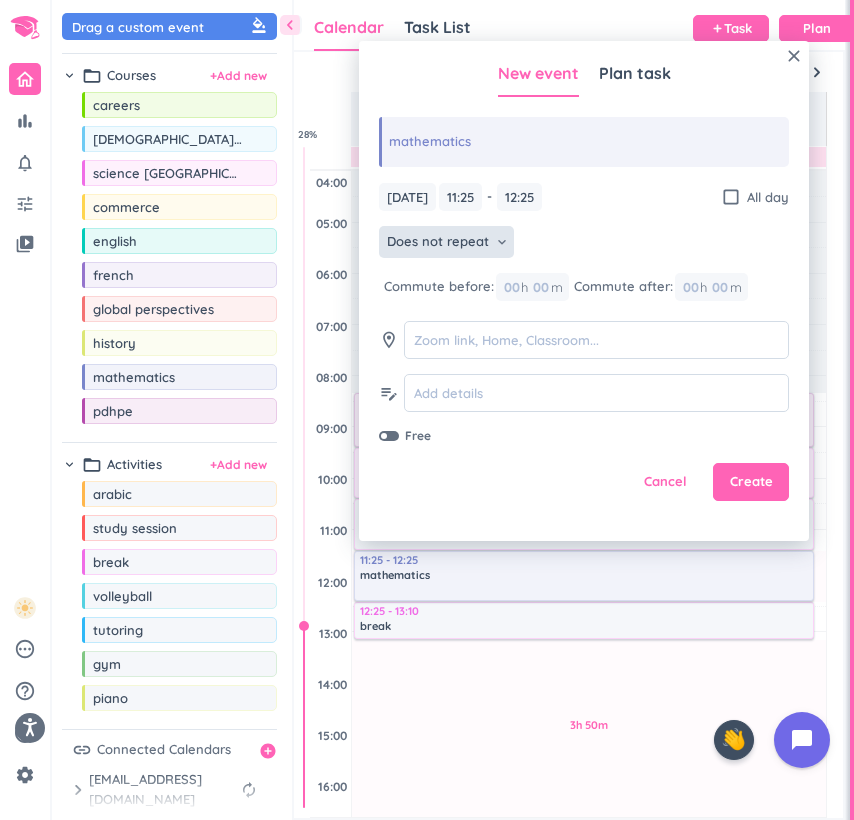 click on "Does not repeat" at bounding box center [438, 242] 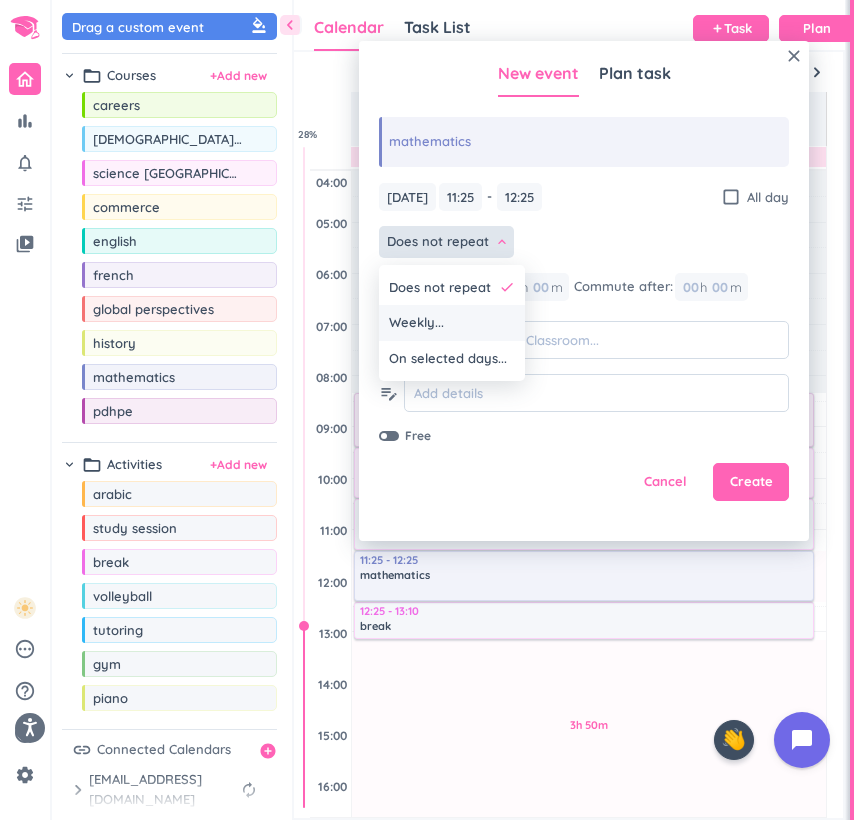 click on "Weekly..." at bounding box center [416, 323] 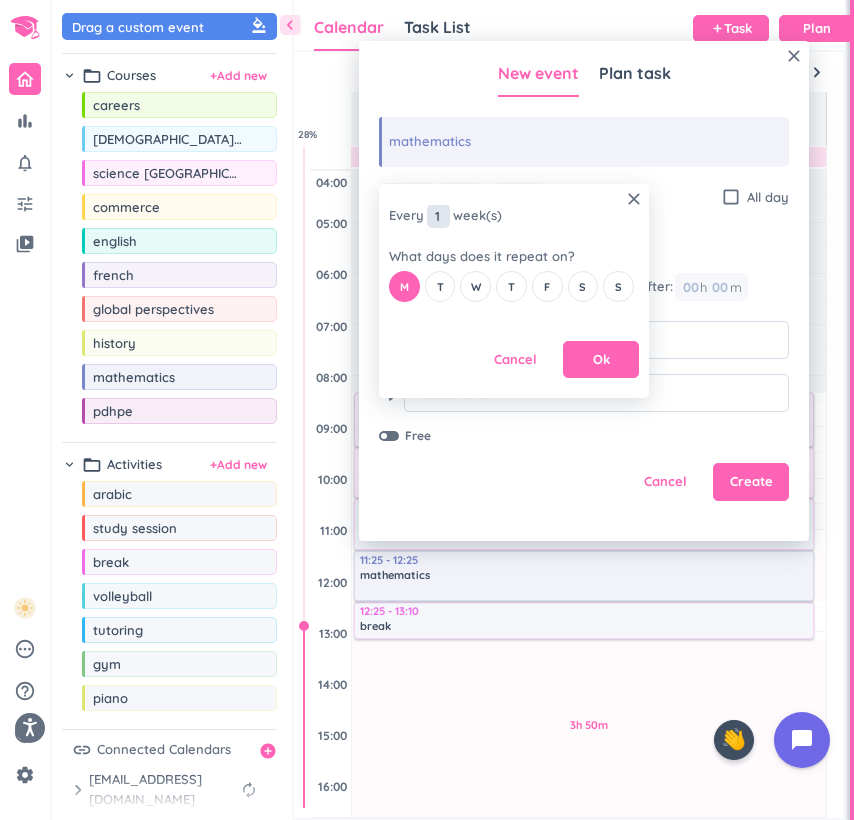 click on "1" at bounding box center [438, 216] 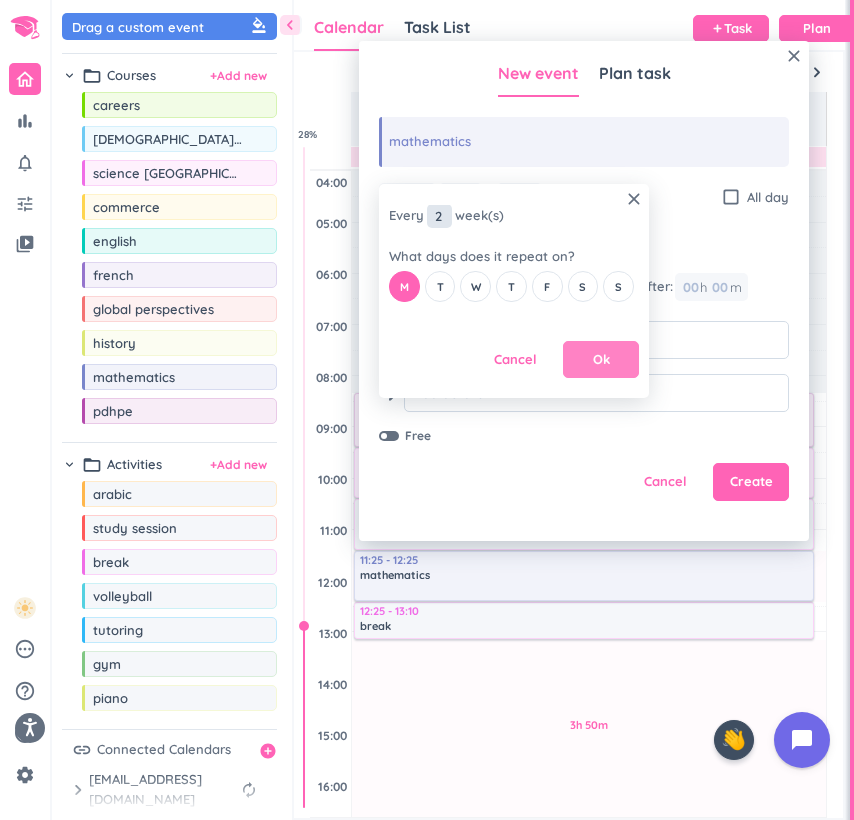 type on "2" 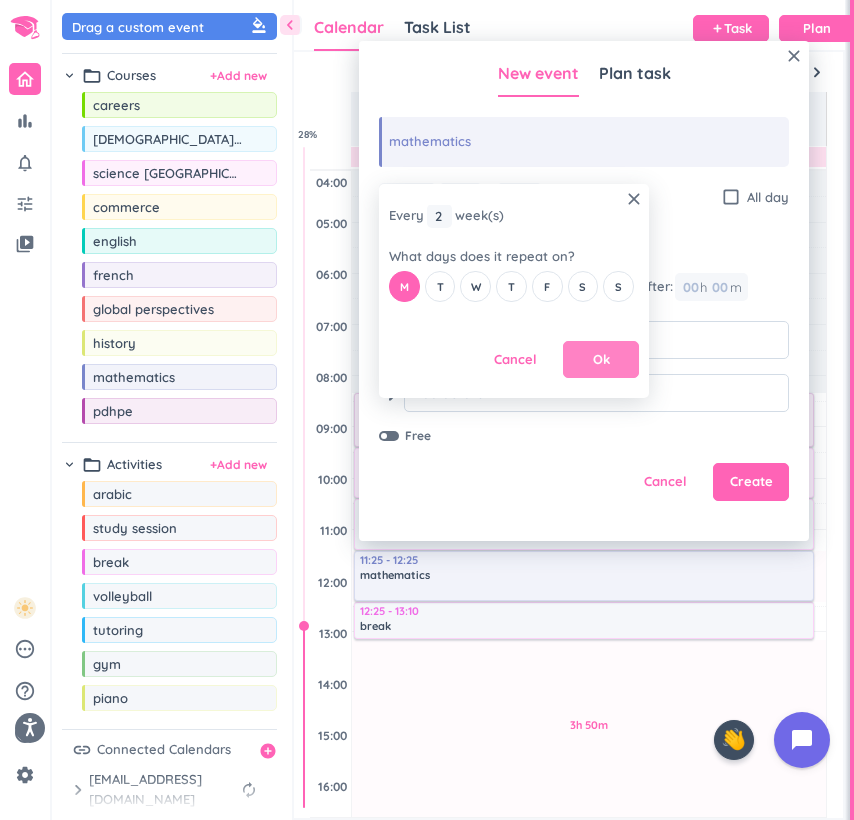 click on "Ok" at bounding box center (601, 360) 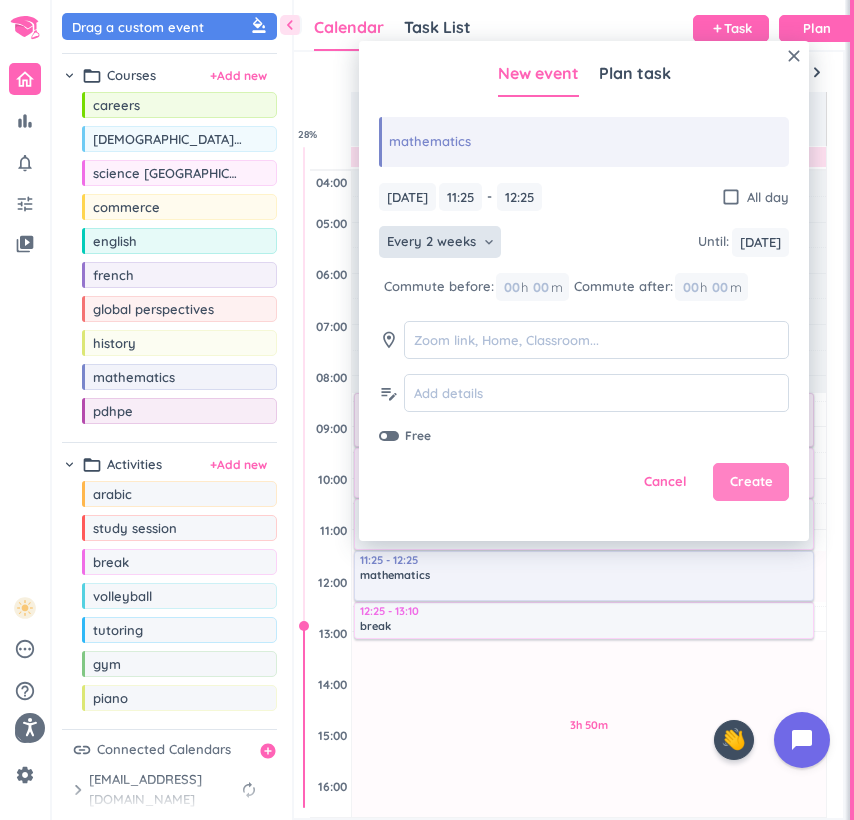 click on "Create" at bounding box center (751, 482) 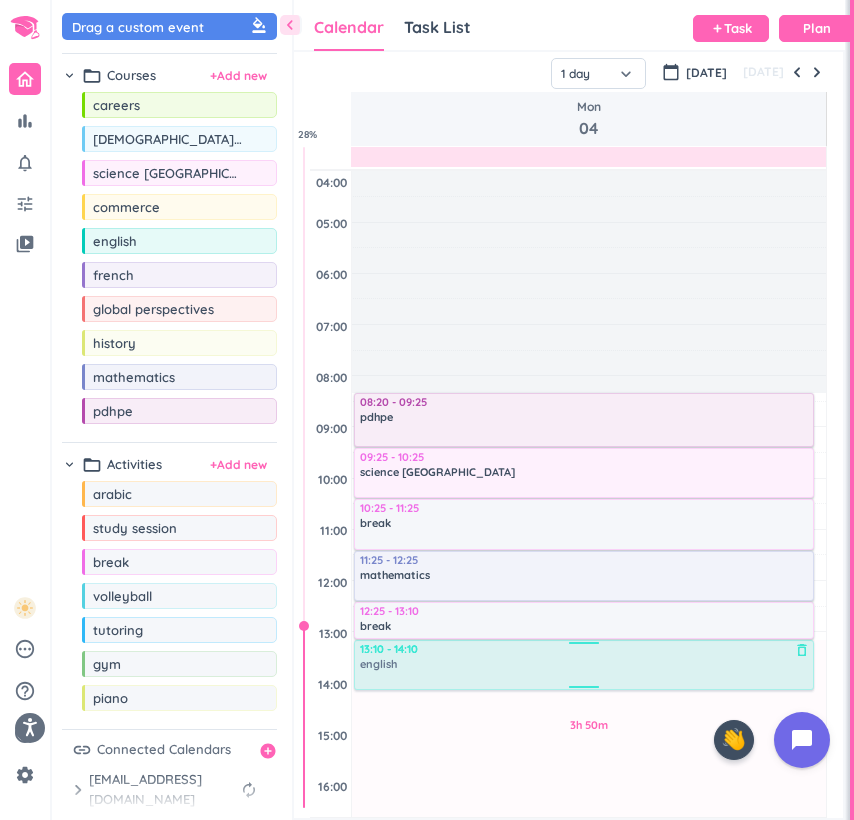 drag, startPoint x: 152, startPoint y: 246, endPoint x: 442, endPoint y: 643, distance: 491.6391 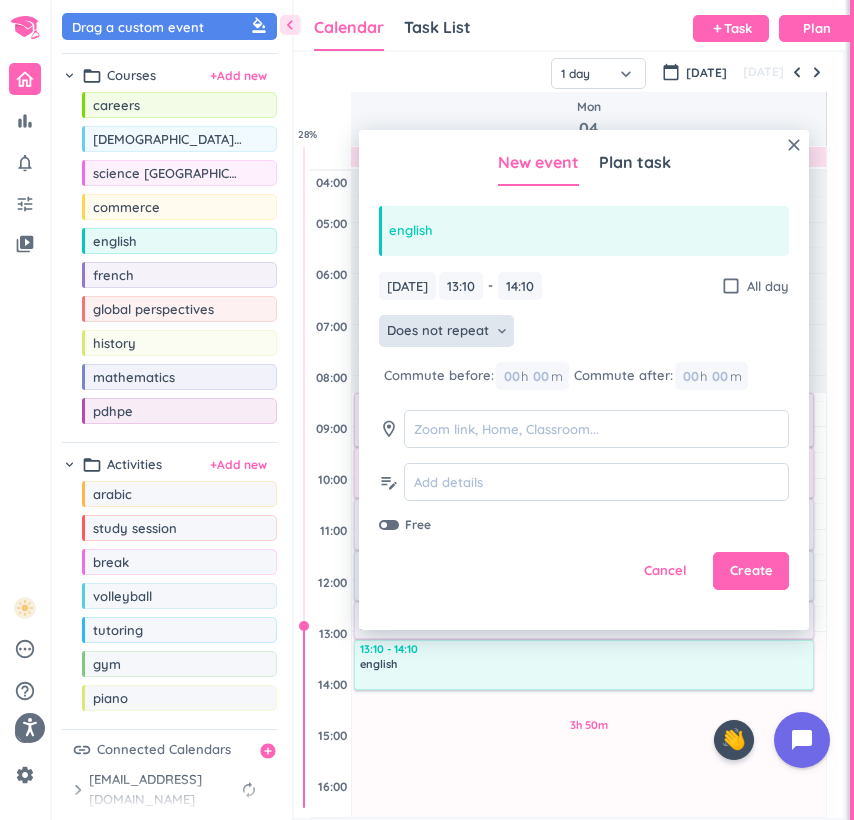 click on "Does not repeat" at bounding box center [438, 331] 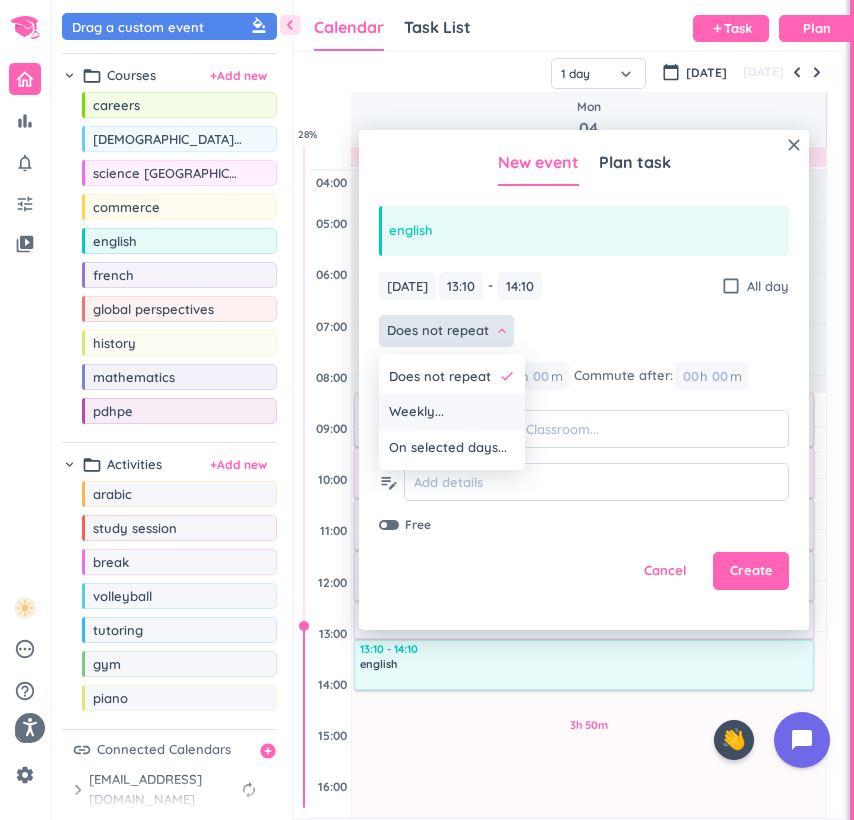 click on "Weekly..." at bounding box center [452, 412] 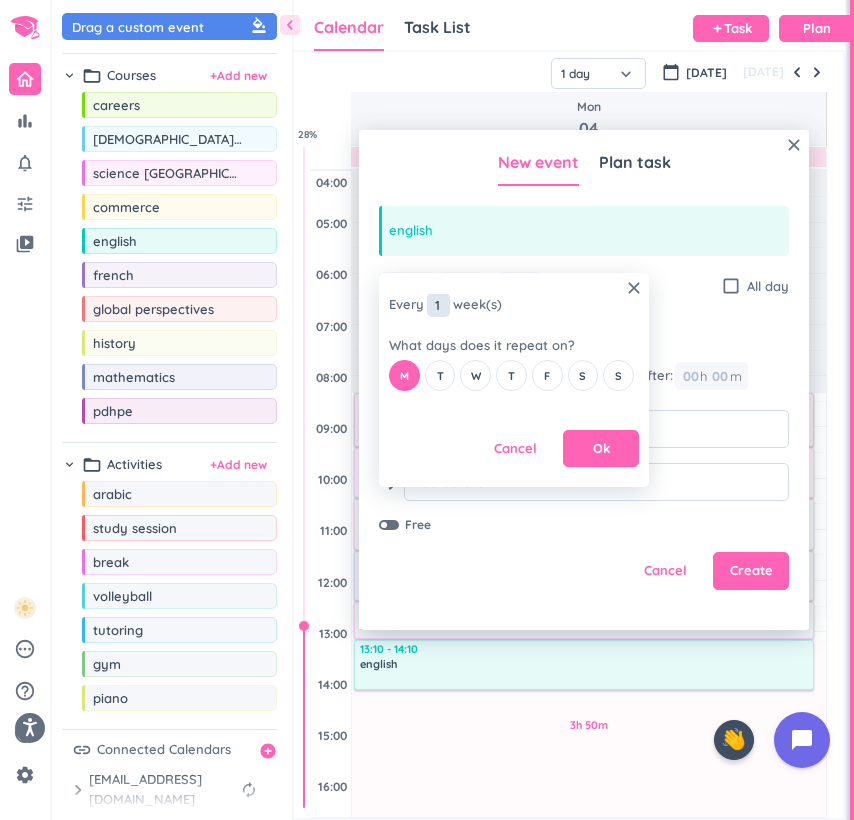 click on "1" at bounding box center (438, 305) 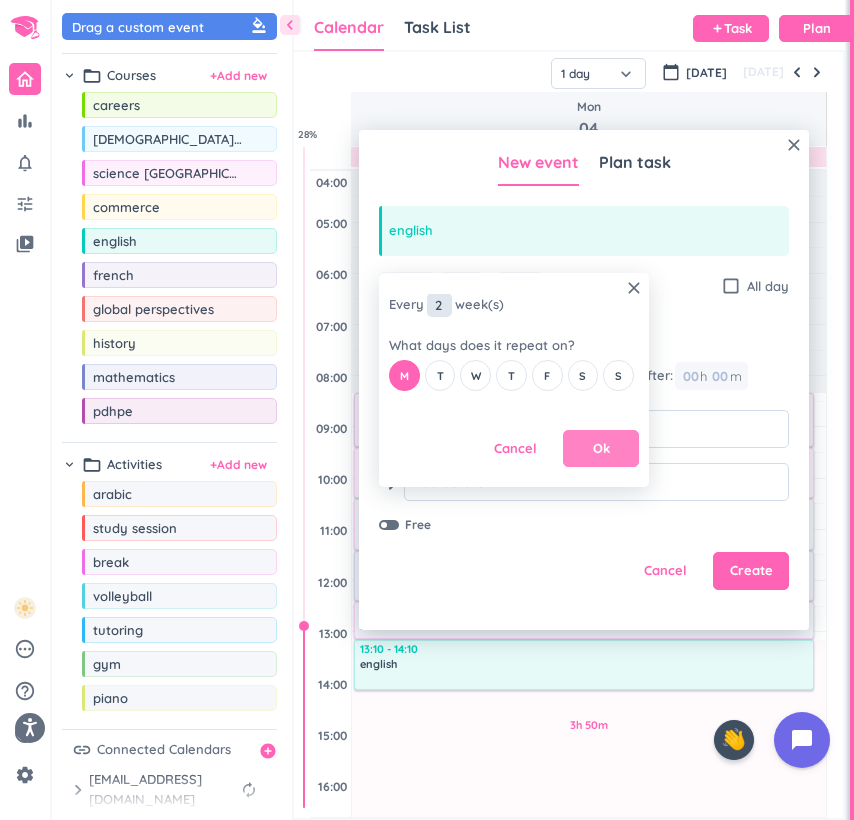 type on "2" 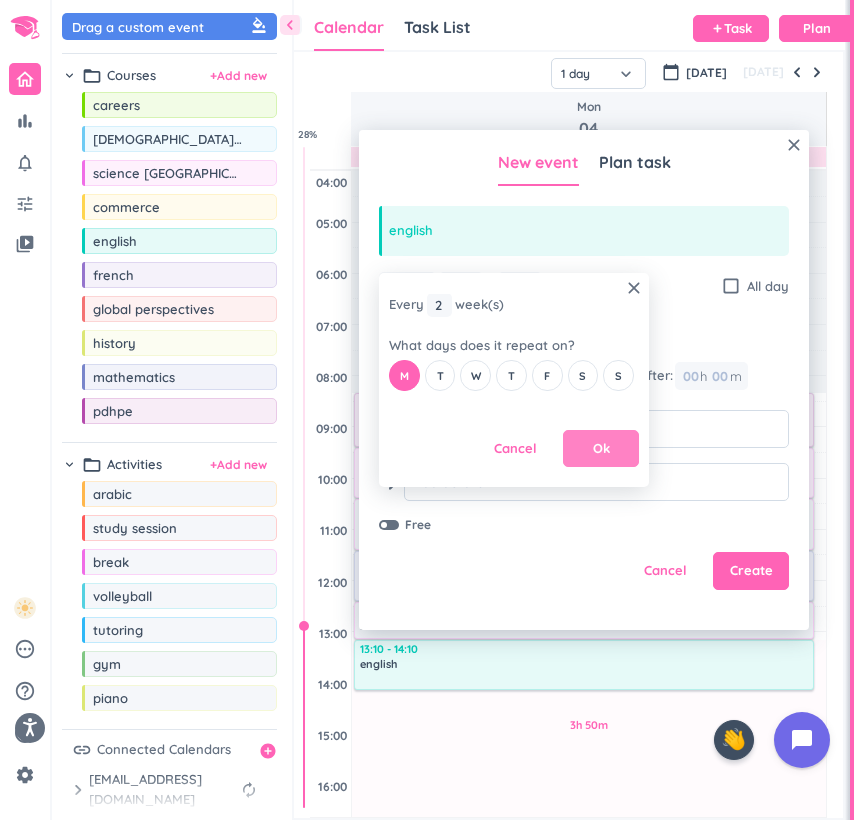 click on "Ok" at bounding box center [601, 449] 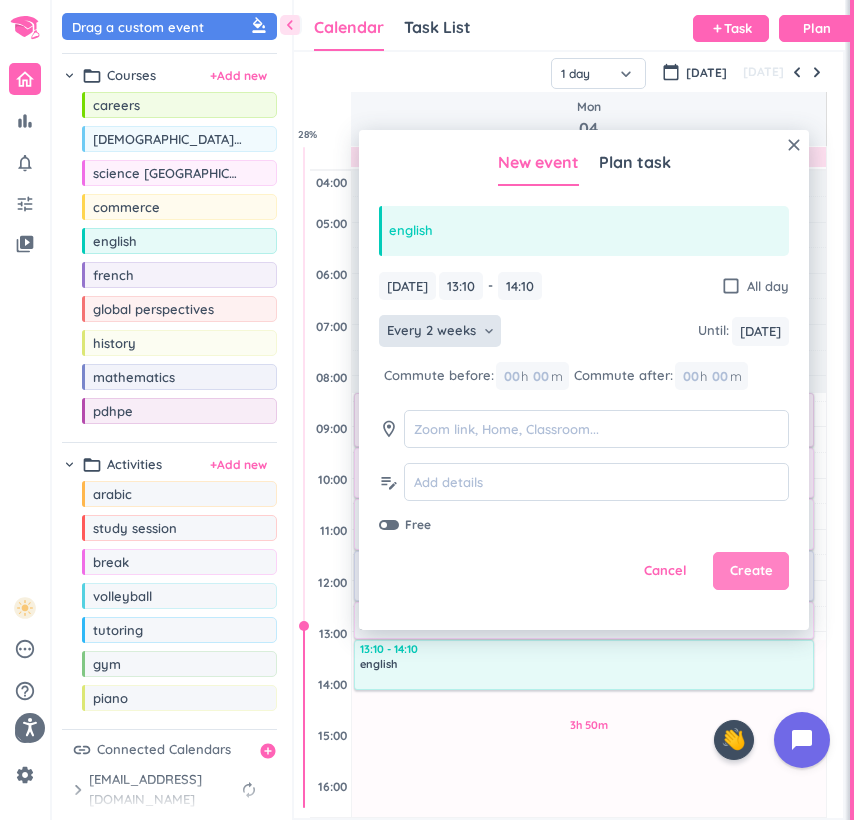 click on "Create" at bounding box center (751, 571) 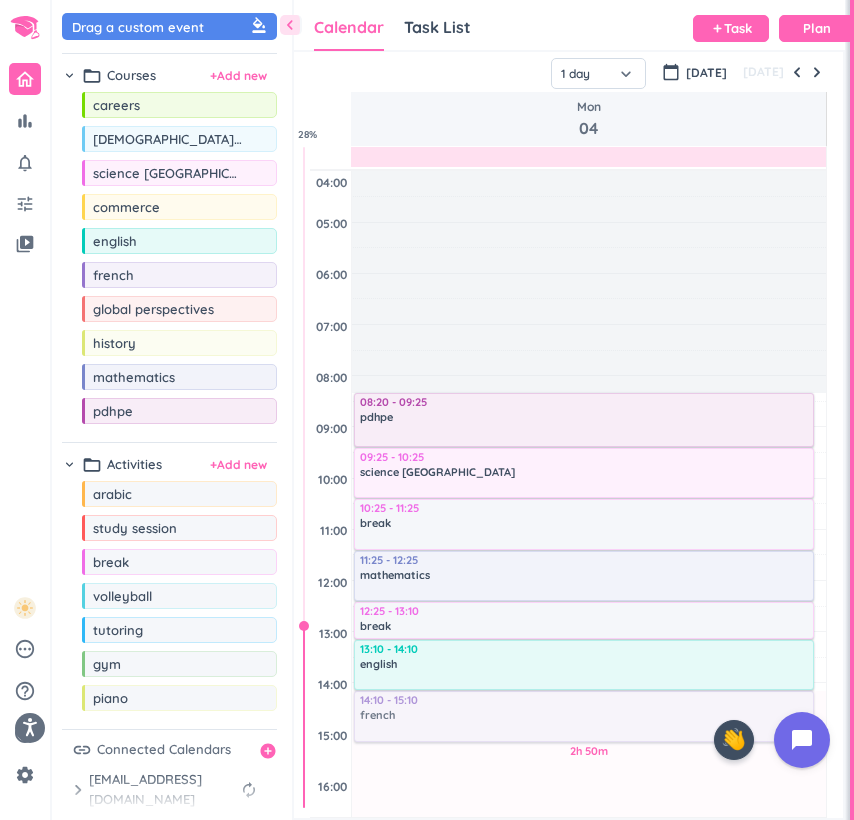 drag, startPoint x: 141, startPoint y: 276, endPoint x: 429, endPoint y: 692, distance: 505.96442 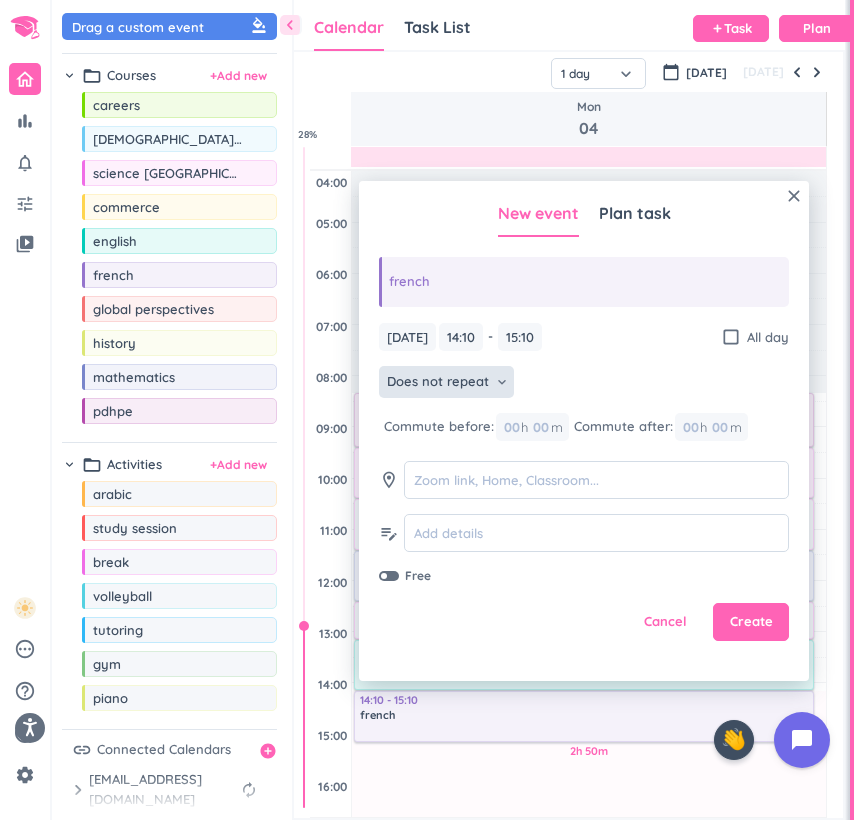 click on "Does not repeat" at bounding box center (438, 382) 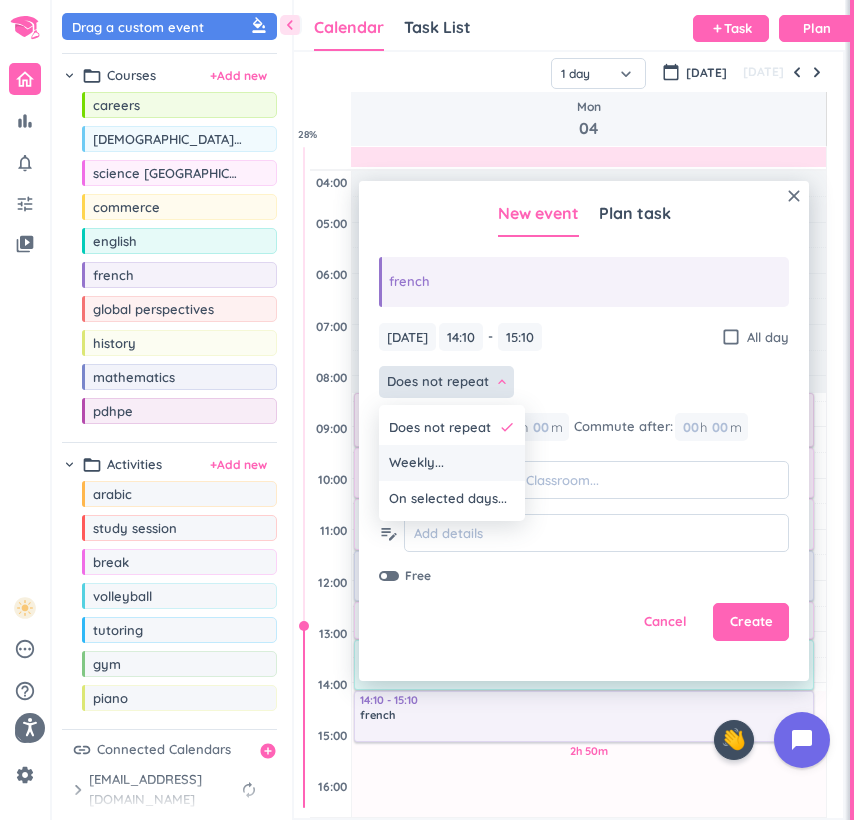 click on "Weekly..." at bounding box center [452, 463] 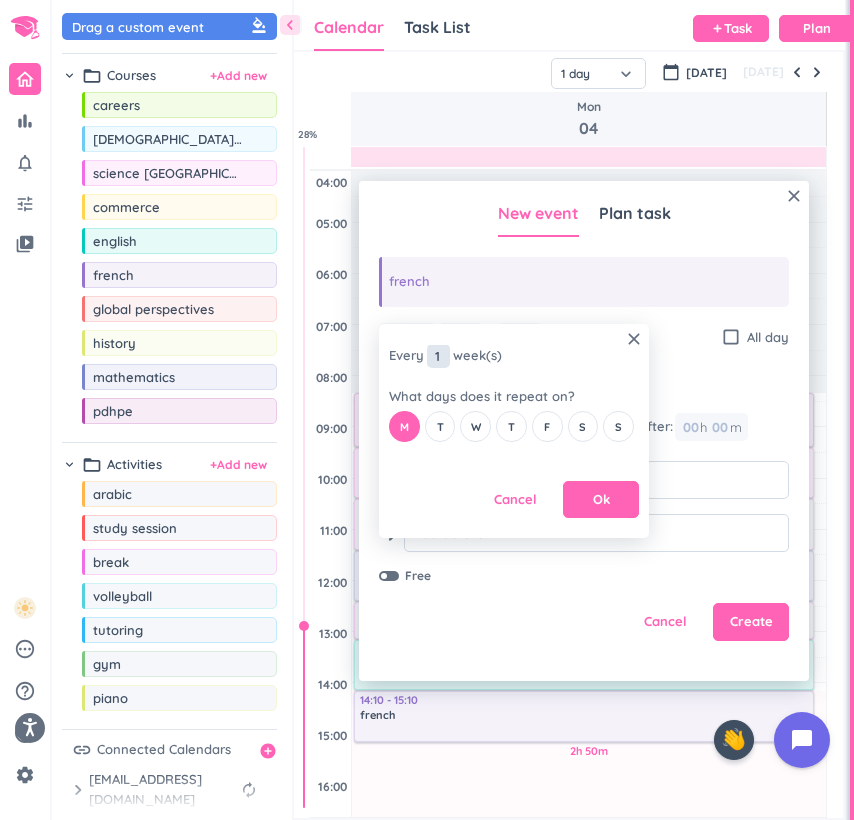 click on "1" at bounding box center [438, 356] 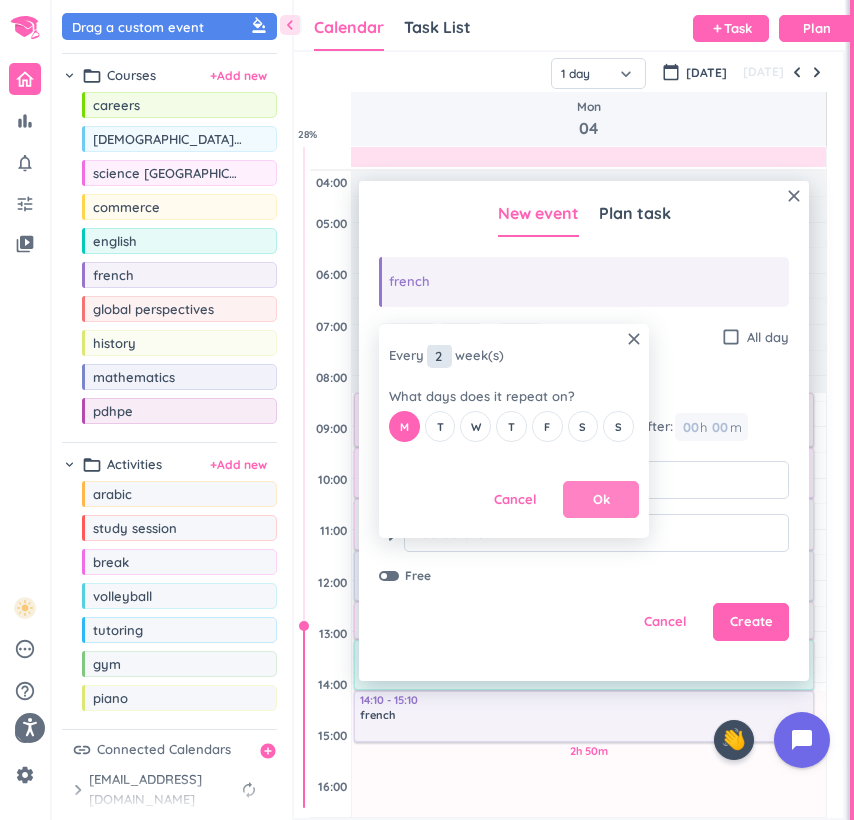 type on "2" 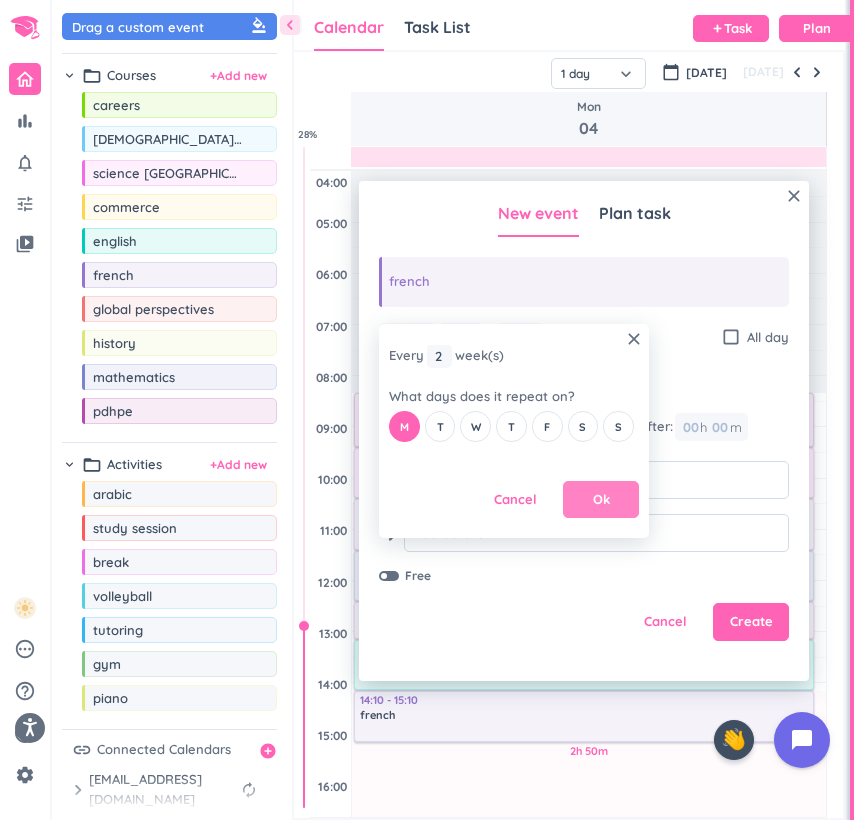 click on "Ok" at bounding box center (601, 500) 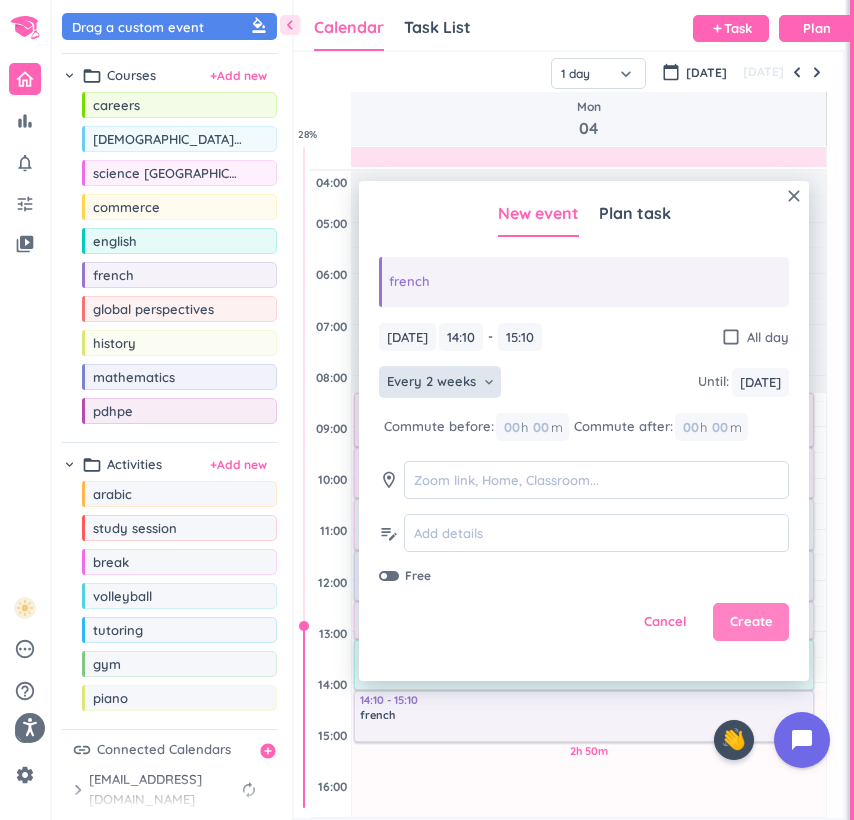 click on "Create" at bounding box center (751, 622) 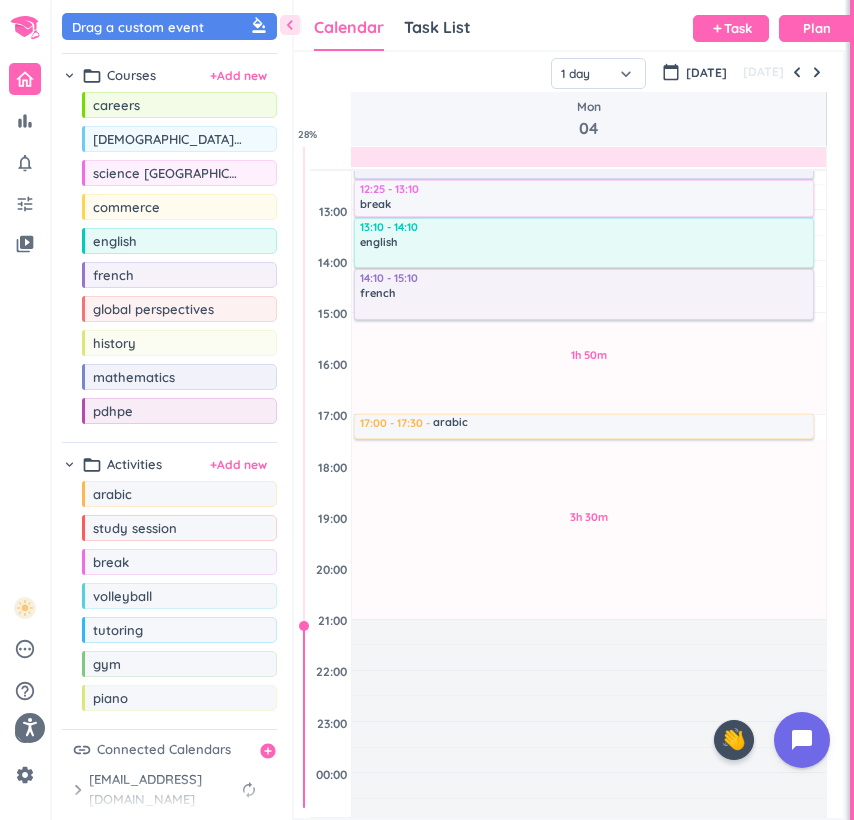scroll, scrollTop: 506, scrollLeft: 0, axis: vertical 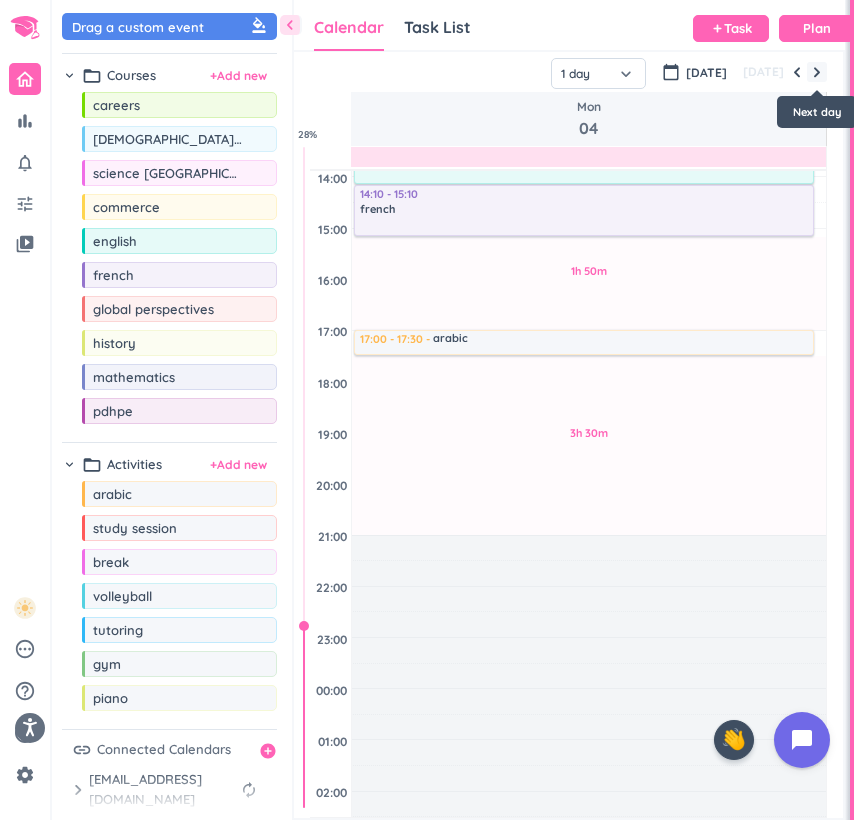 click at bounding box center [817, 72] 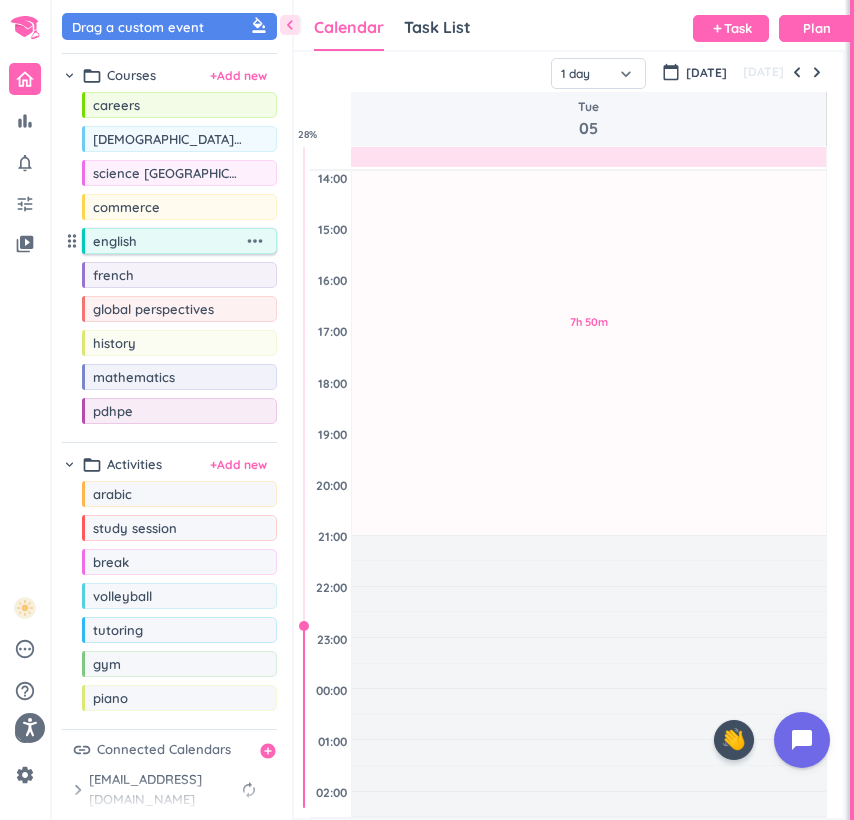 scroll, scrollTop: 104, scrollLeft: 0, axis: vertical 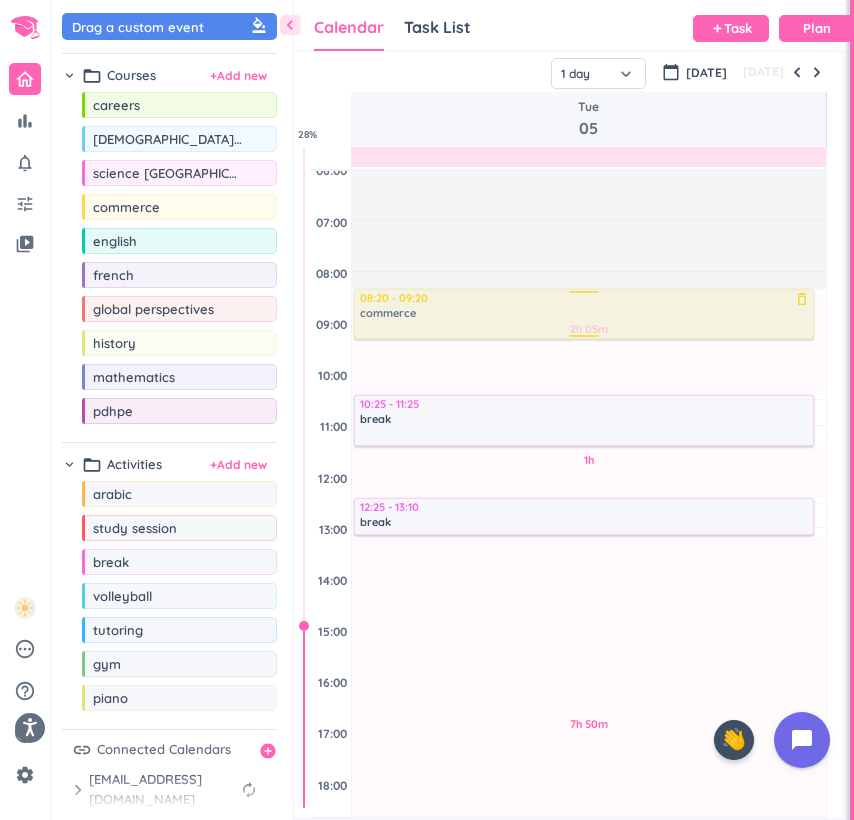 drag, startPoint x: 144, startPoint y: 204, endPoint x: 387, endPoint y: 293, distance: 258.7856 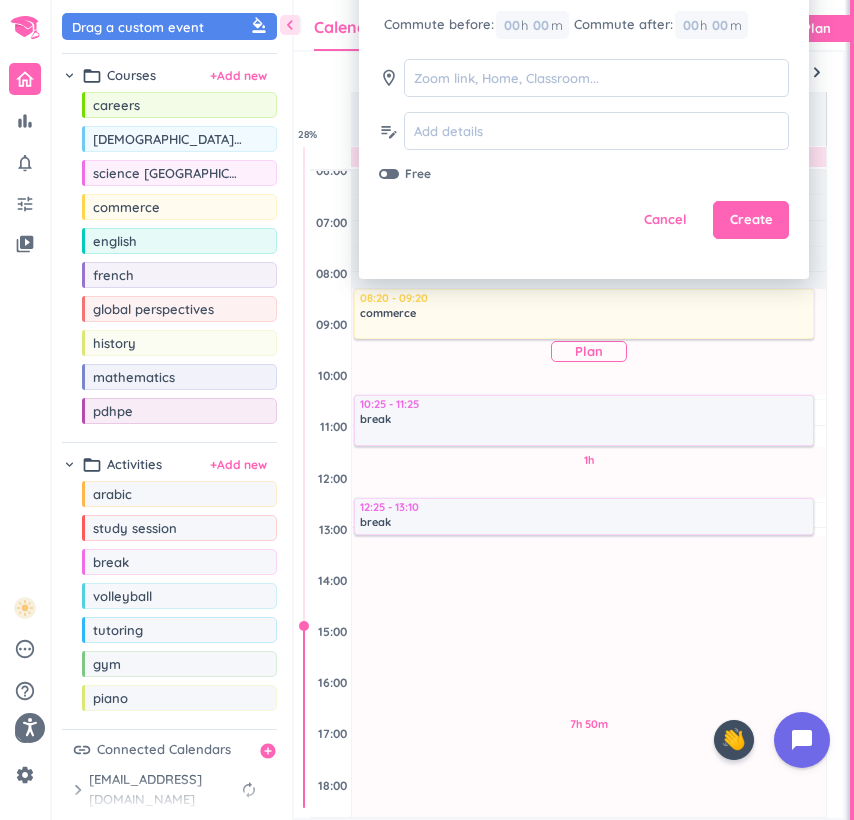 click on "2h 05m Past due Plan 1h  Past due Plan 7h 50m Past due Plan Adjust Awake Time Adjust Awake Time 08:20 - 09:20 commerce delete_outline 10:25 - 11:25 break delete_outline 12:25 - 13:10 break delete_outline" at bounding box center [589, 681] 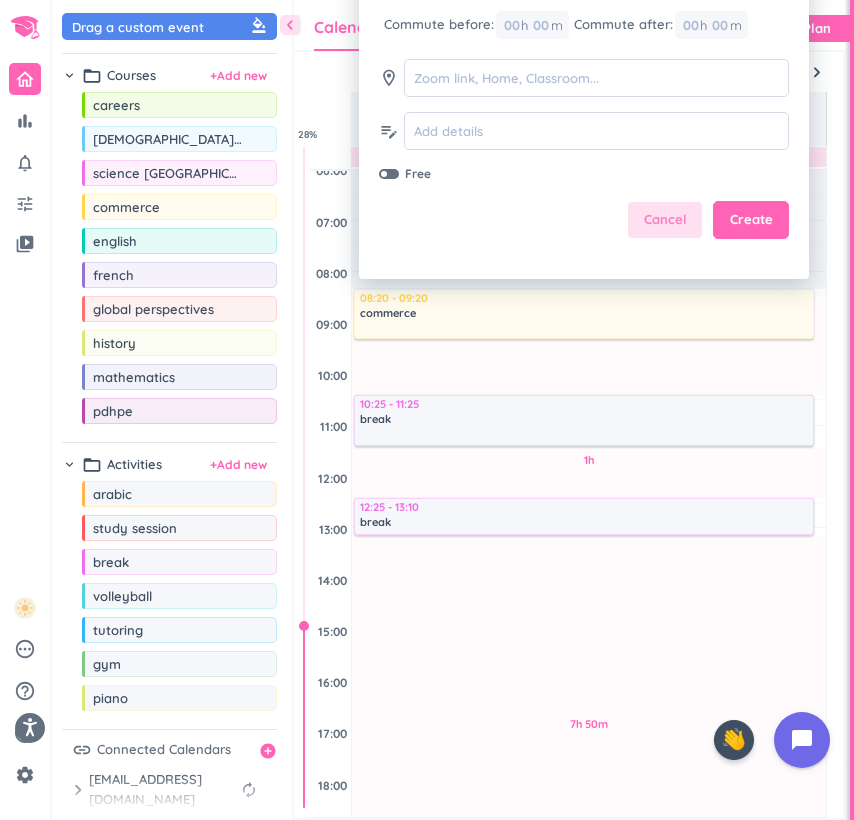 click on "Cancel" at bounding box center (665, 220) 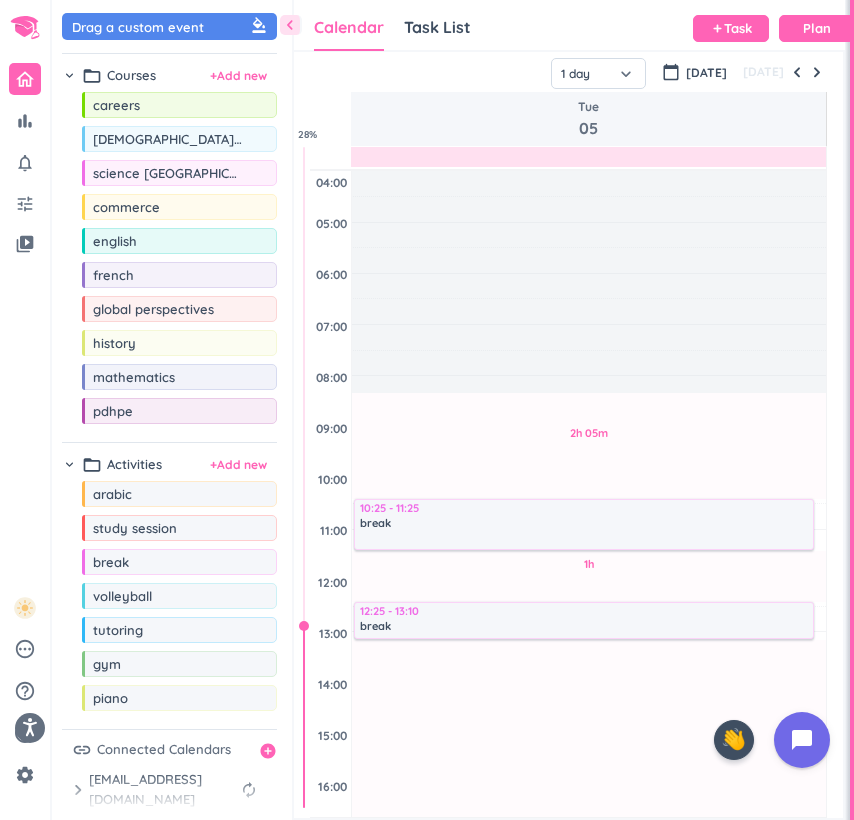 scroll, scrollTop: 0, scrollLeft: 0, axis: both 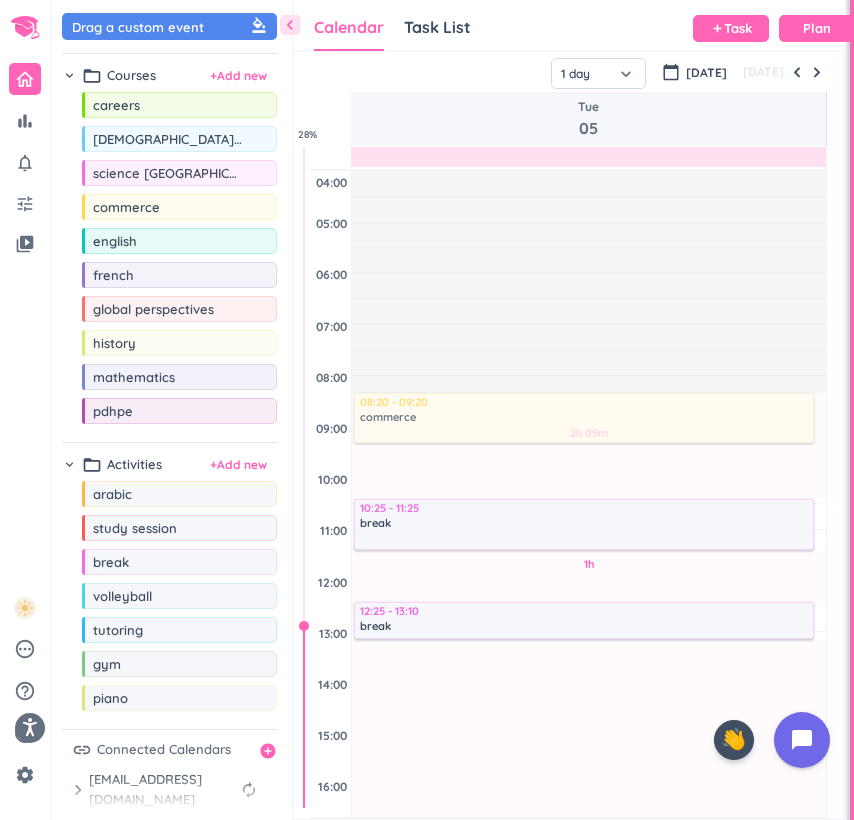 drag, startPoint x: 163, startPoint y: 210, endPoint x: 406, endPoint y: 397, distance: 306.62354 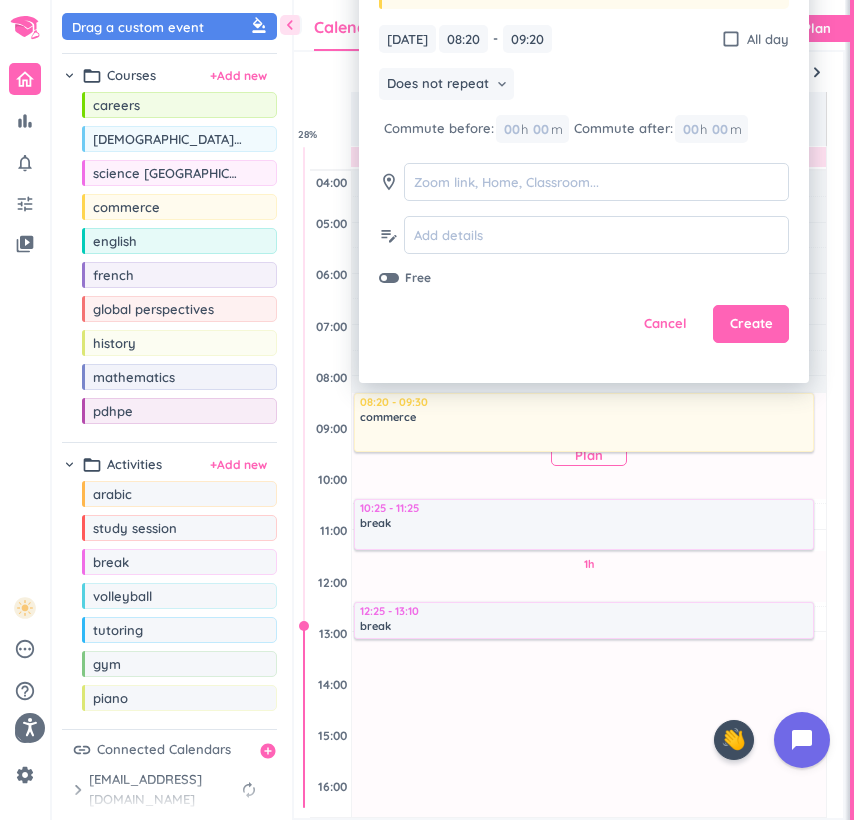drag, startPoint x: 591, startPoint y: 445, endPoint x: 587, endPoint y: 456, distance: 11.7046995 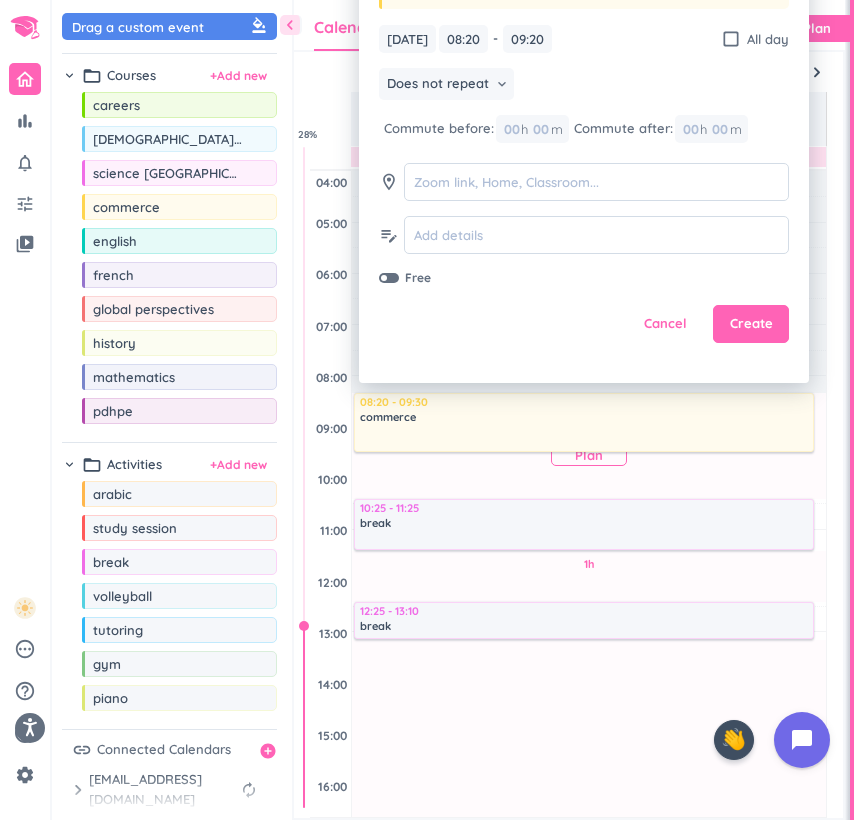 click on "2h 05m Past due Plan 1h  Past due Plan 7h 50m Past due Plan Adjust Awake Time Adjust Awake Time 08:20 - 09:20 commerce delete_outline 10:25 - 11:25 break delete_outline 12:25 - 13:10 break delete_outline 08:20 - 09:30 commerce delete_outline" at bounding box center [589, 785] 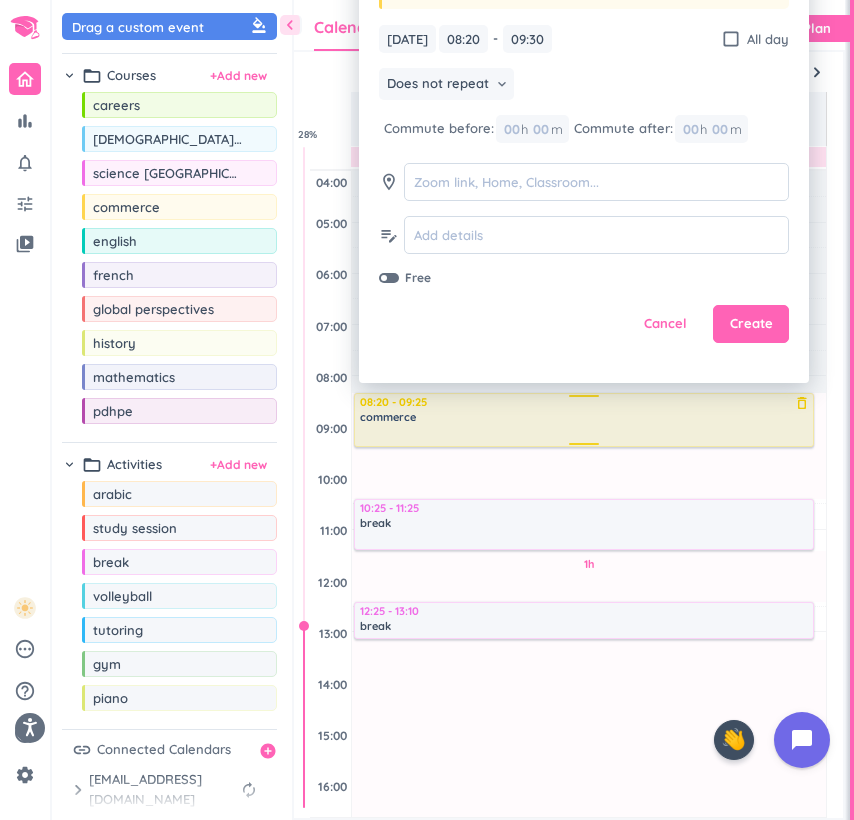 click on "2h 05m Past due Plan 1h  Past due Plan 7h 50m Past due Plan Adjust Awake Time Adjust Awake Time 08:20 - 09:30 commerce delete_outline 10:25 - 11:25 break delete_outline 12:25 - 13:10 break delete_outline 08:20 - 09:25 commerce delete_outline" at bounding box center (589, 785) 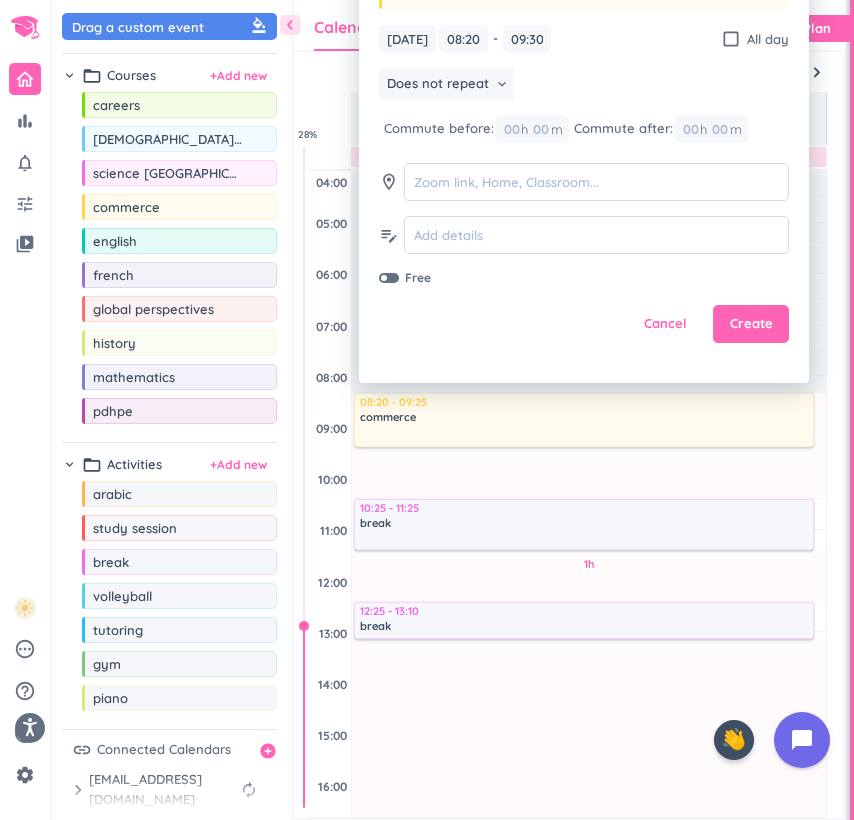 type on "09:25" 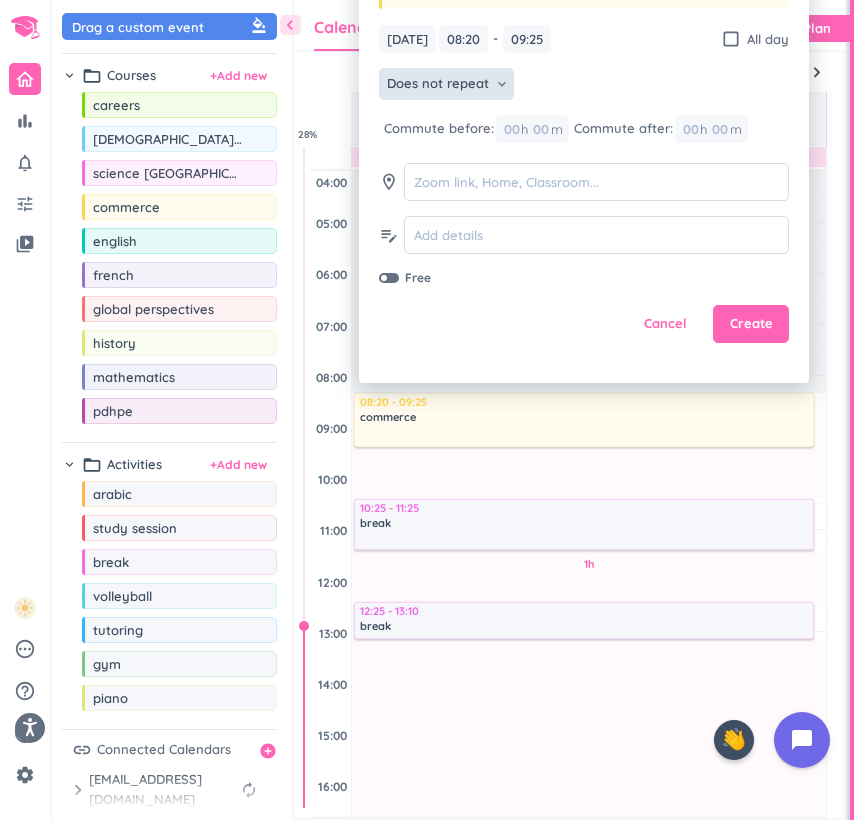 click on "Does not repeat" at bounding box center [438, 84] 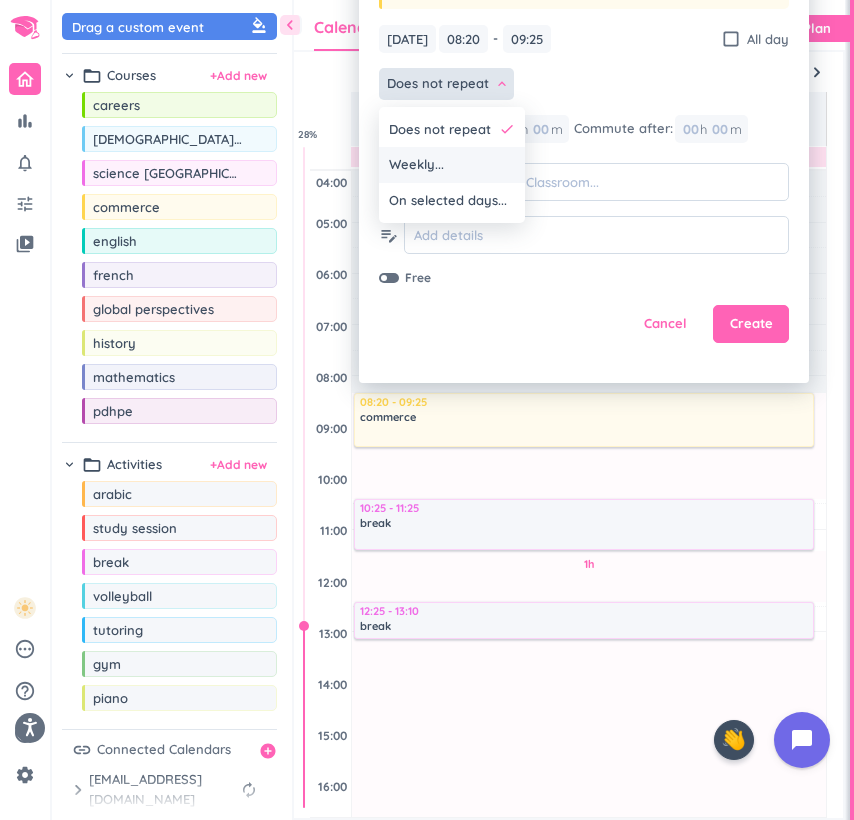 click on "Weekly..." at bounding box center (452, 165) 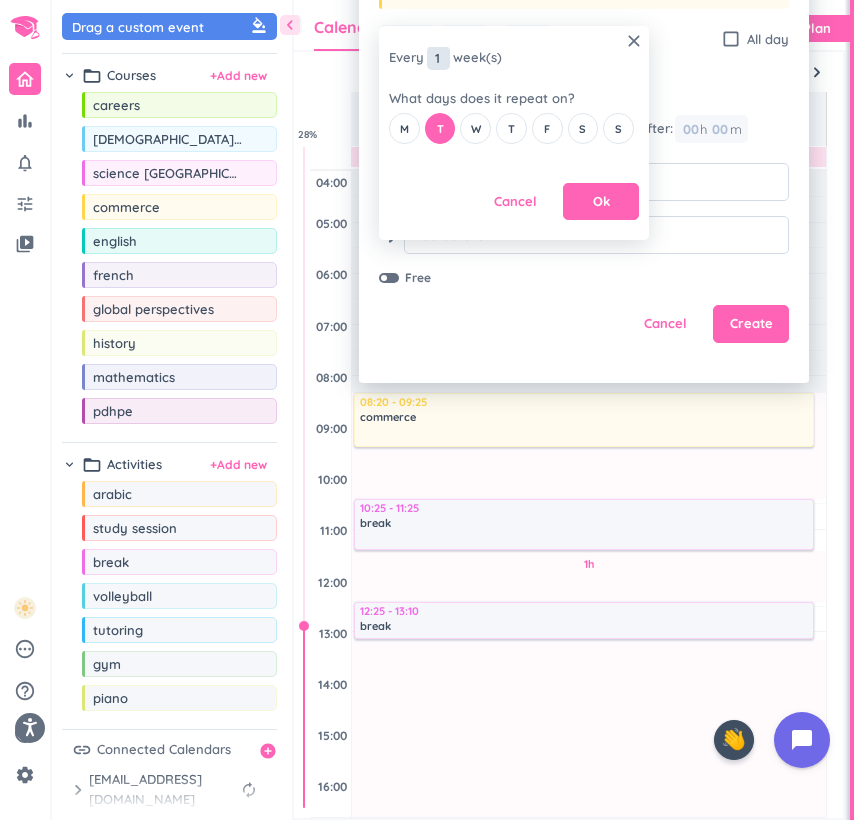 click on "1" at bounding box center (438, 58) 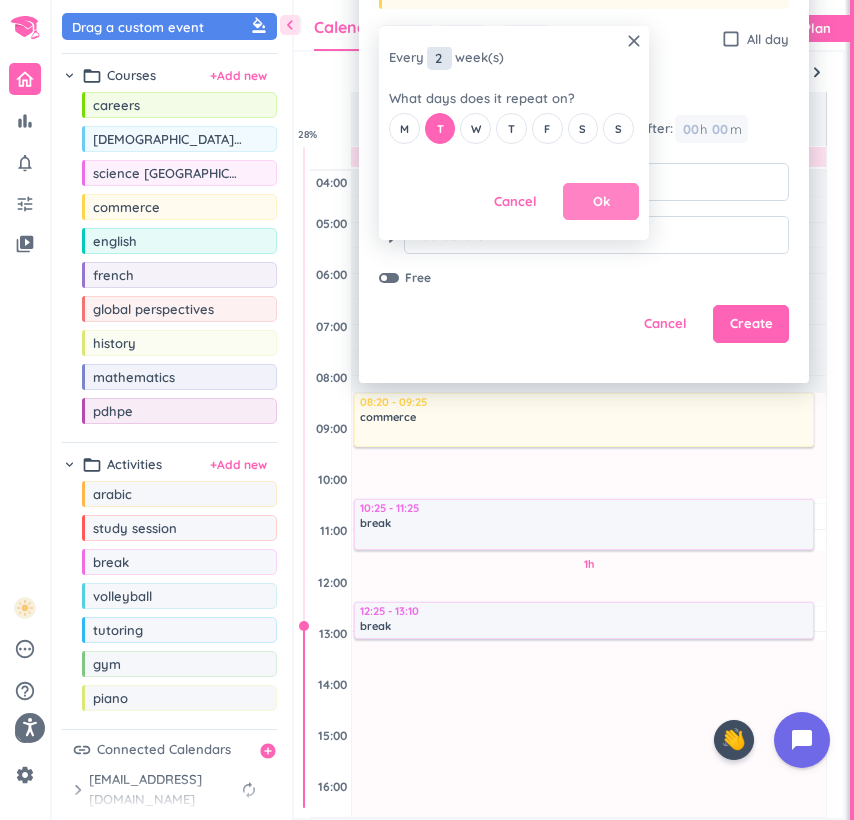 type on "2" 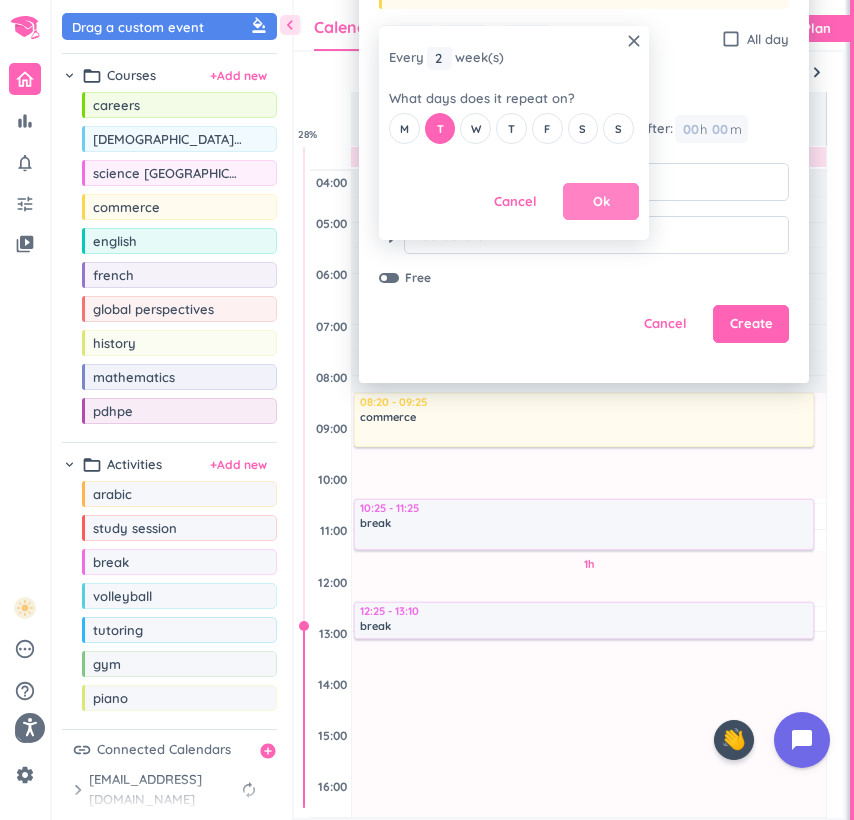 click on "Ok" at bounding box center [601, 202] 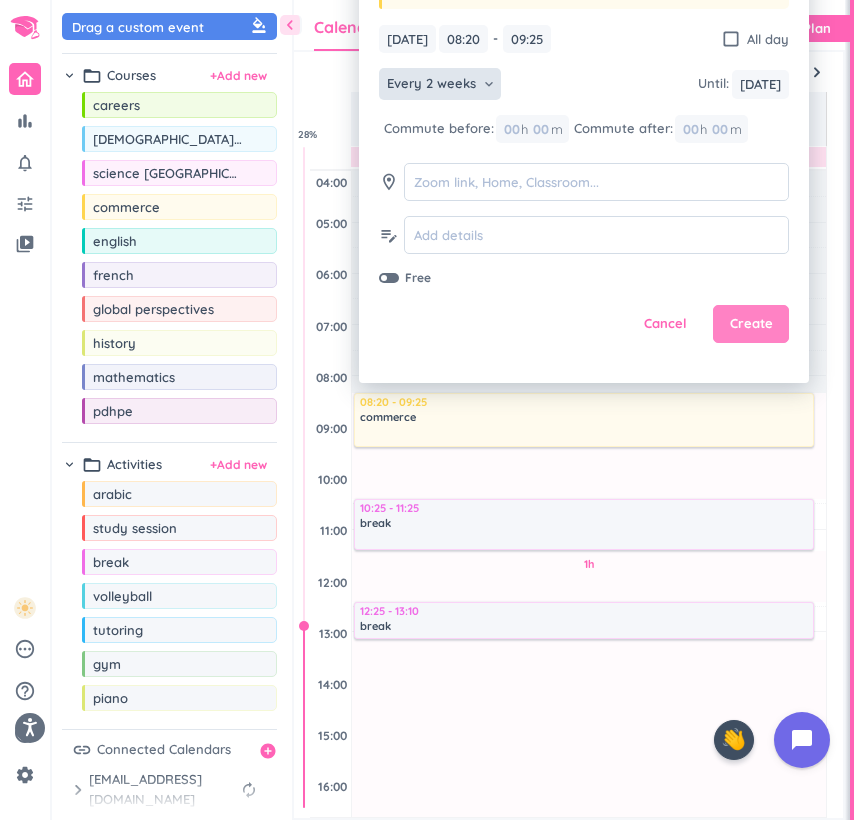 click on "Create" at bounding box center (751, 324) 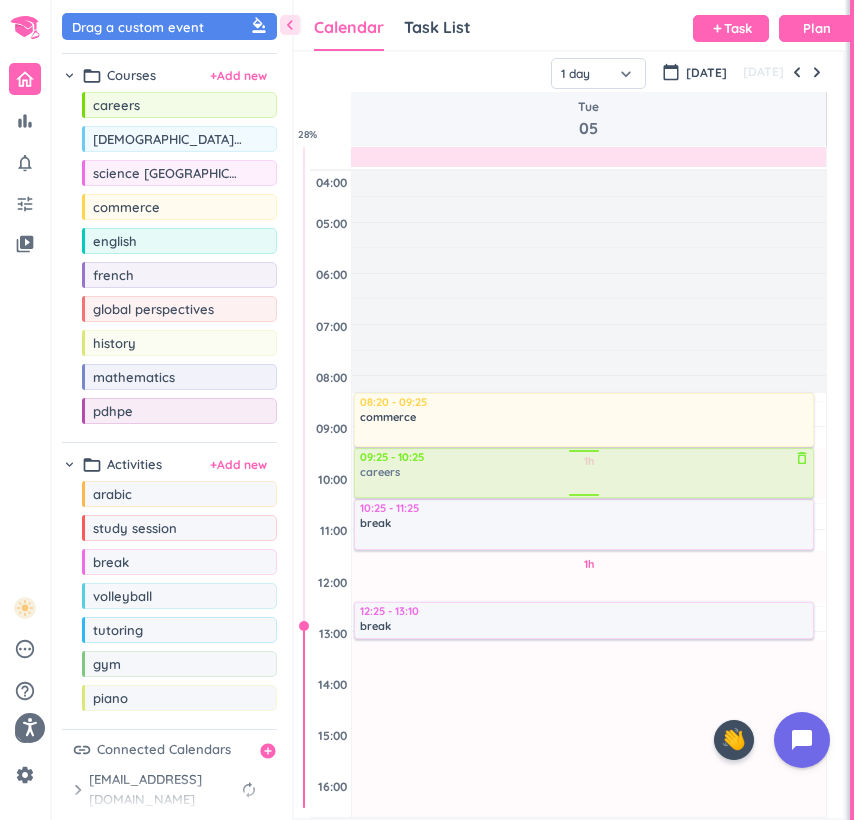drag, startPoint x: 161, startPoint y: 107, endPoint x: 394, endPoint y: 450, distance: 414.65408 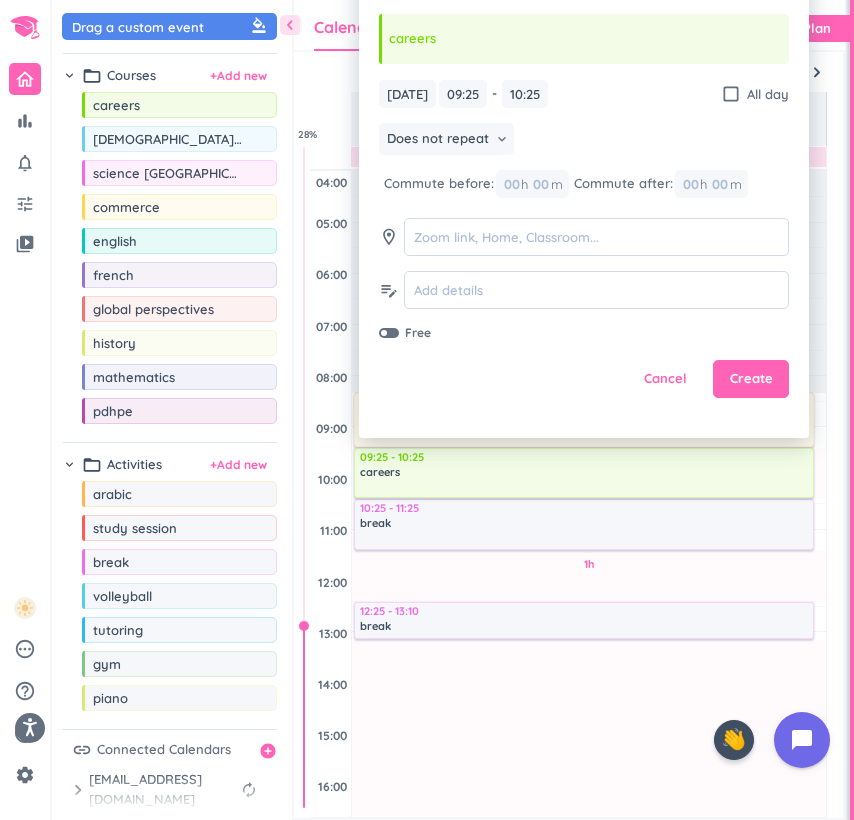 click on "[DATE] [DATE]   09:25 09:25 - 10:25 10:25 check_box_outline_blank All day Does not repeat keyboard_arrow_down Commute before: 00 h 00 m Commute after: 00 h 00 m room edit_note Free" at bounding box center (584, 211) 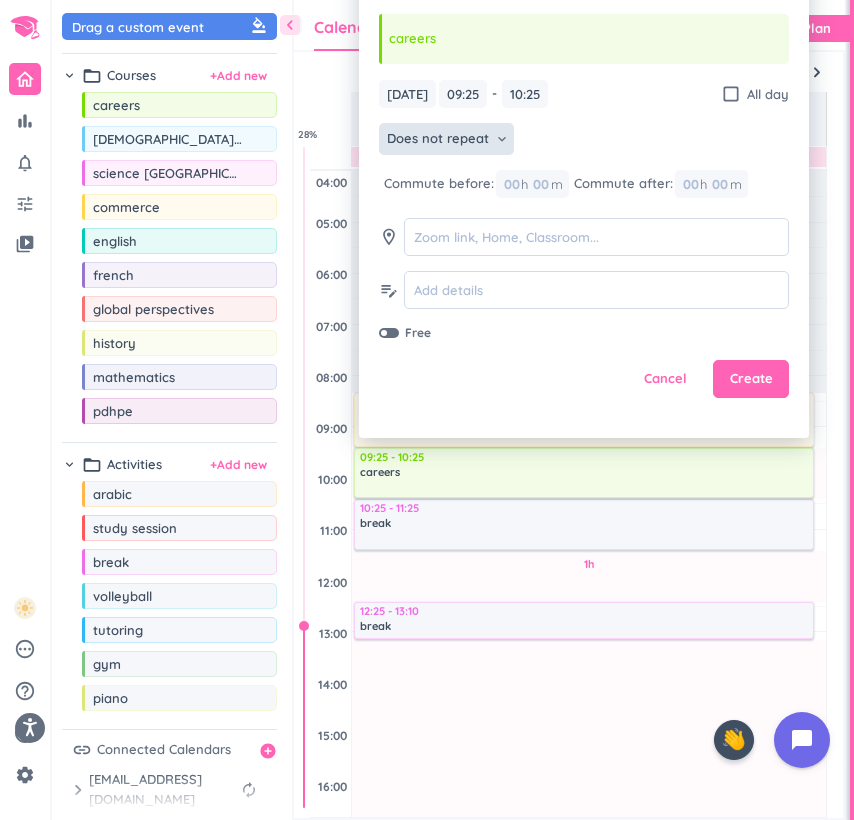 click on "Does not repeat" at bounding box center (438, 139) 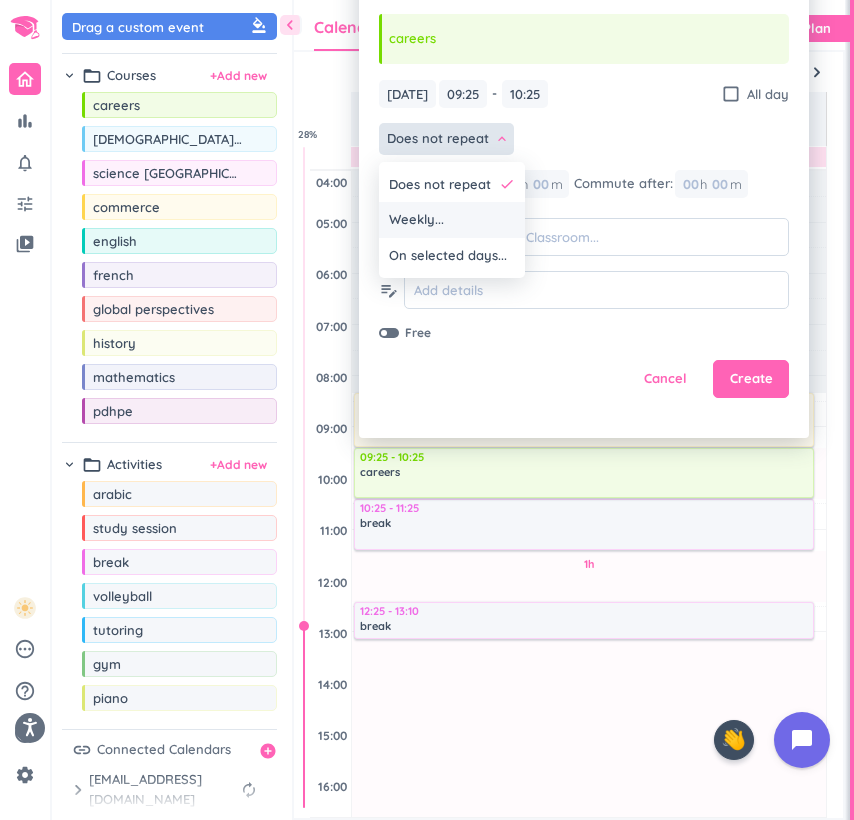 click on "Weekly..." at bounding box center (452, 220) 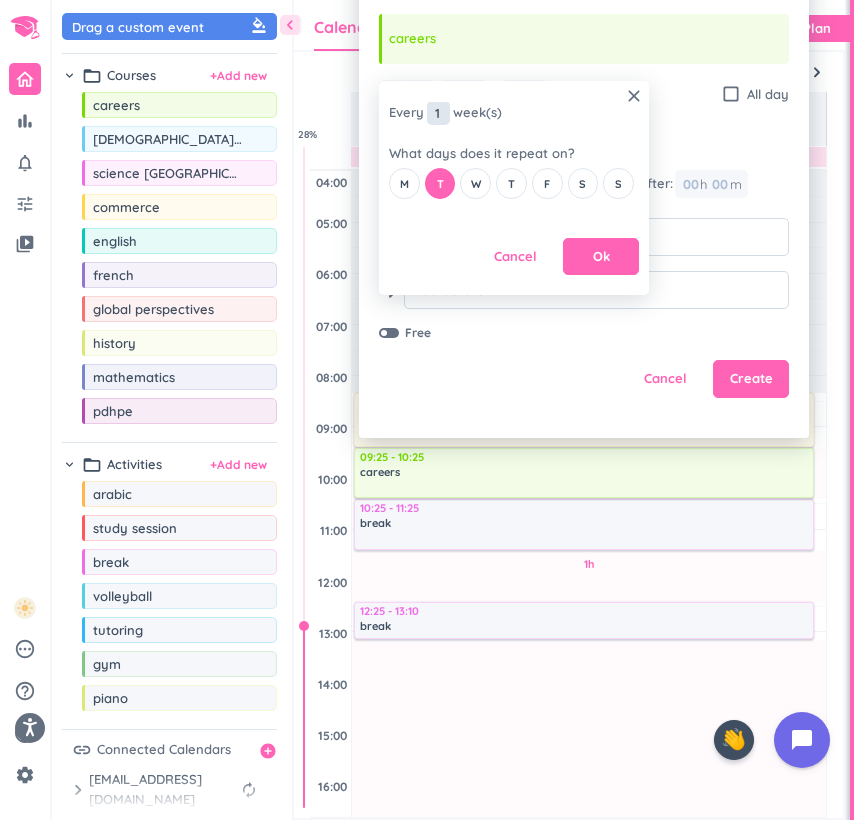 click on "1" at bounding box center [438, 113] 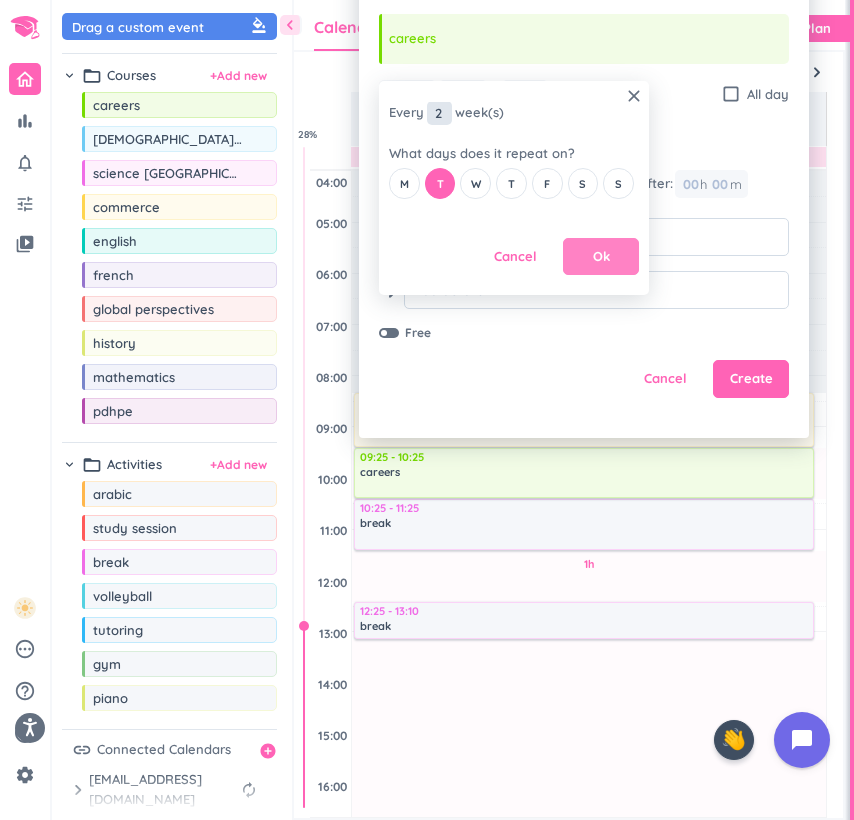 type on "2" 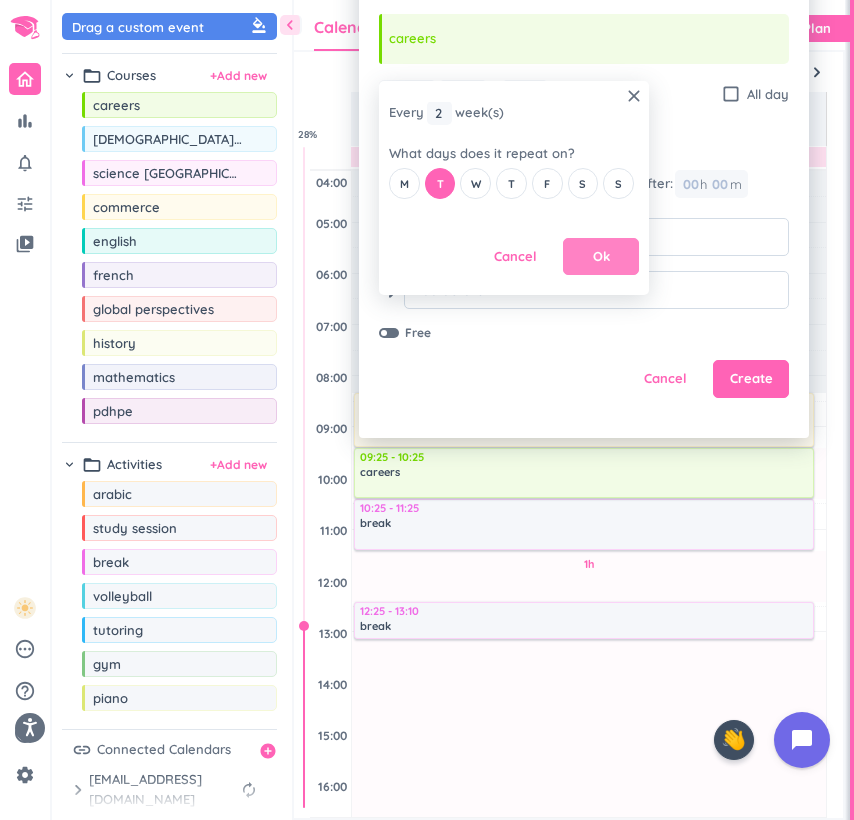 click on "Ok" at bounding box center [601, 257] 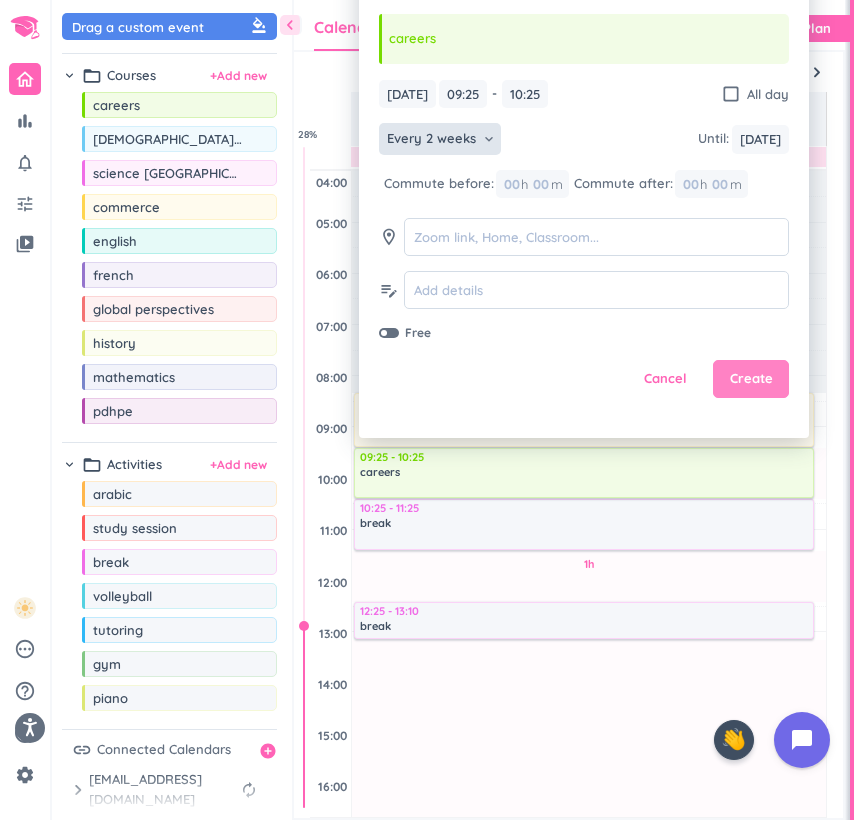 click on "Create" at bounding box center [751, 379] 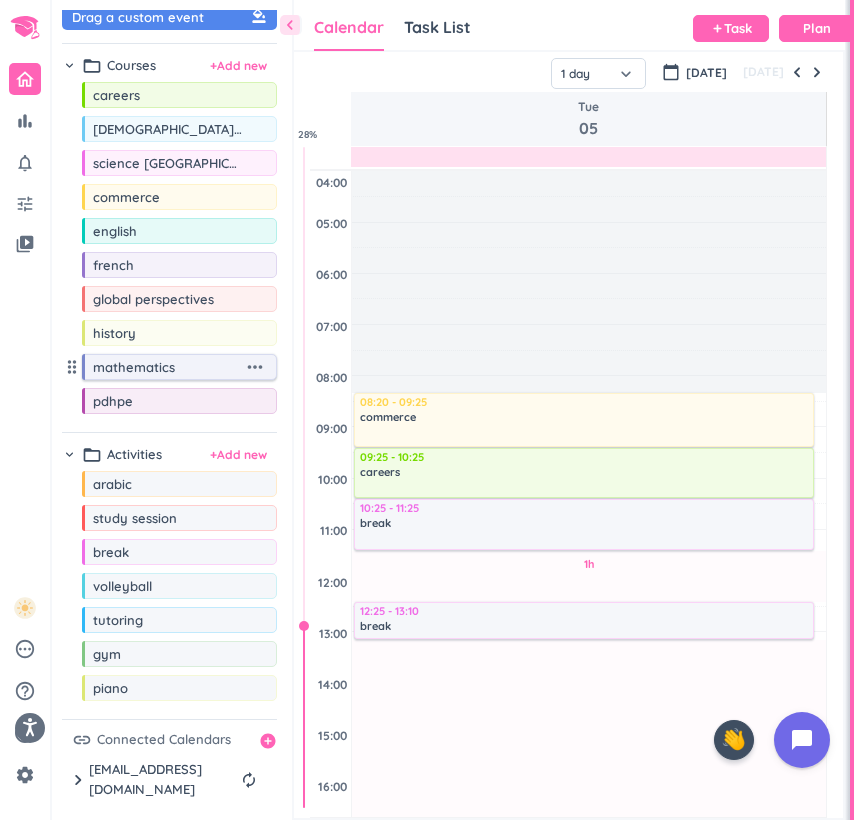 scroll, scrollTop: 9, scrollLeft: 0, axis: vertical 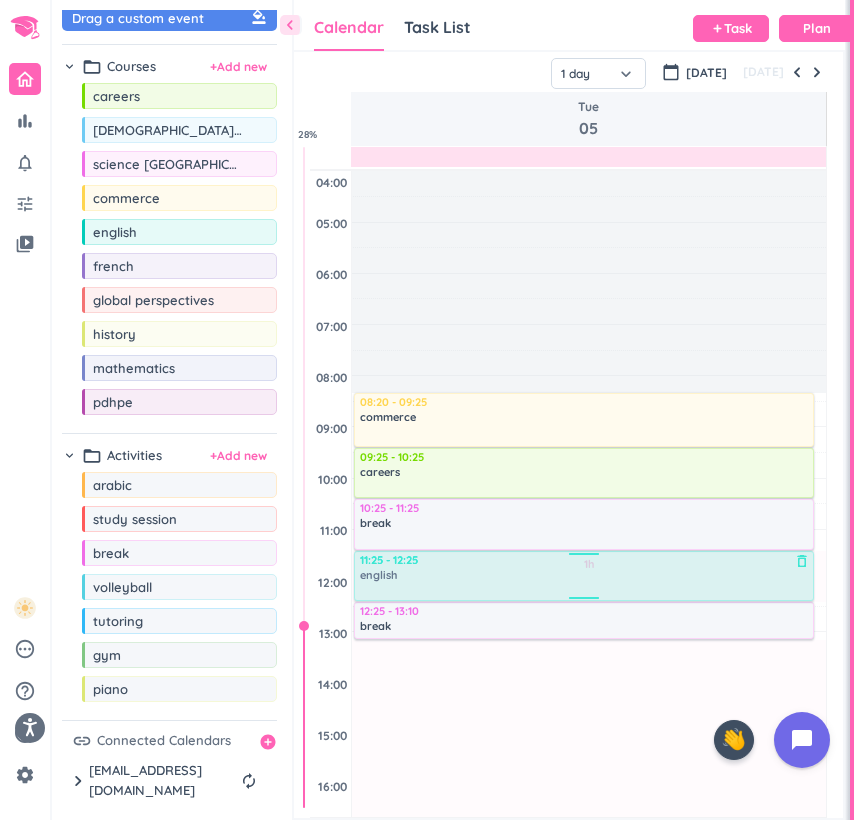 drag, startPoint x: 184, startPoint y: 230, endPoint x: 436, endPoint y: 553, distance: 409.67426 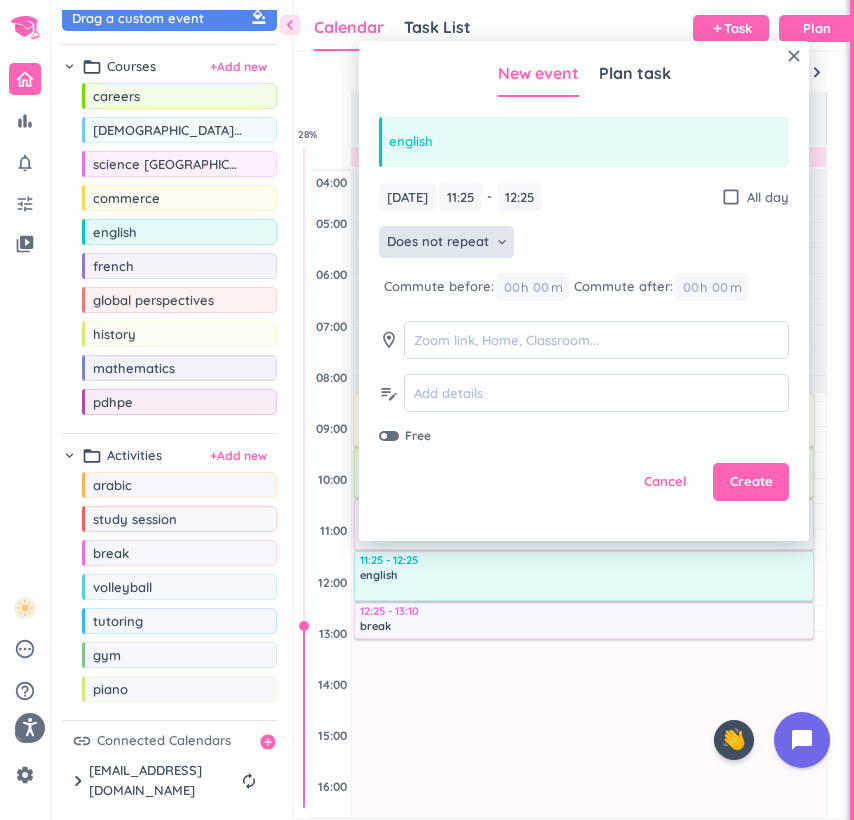 click on "Does not repeat keyboard_arrow_down" at bounding box center [446, 242] 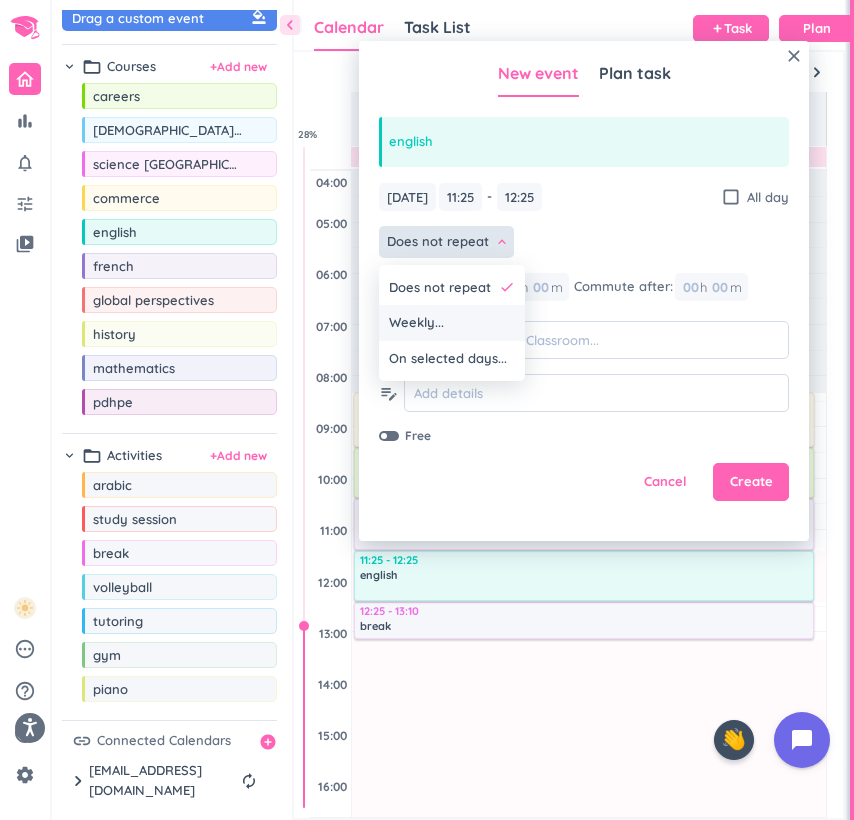 click on "Weekly..." at bounding box center [416, 323] 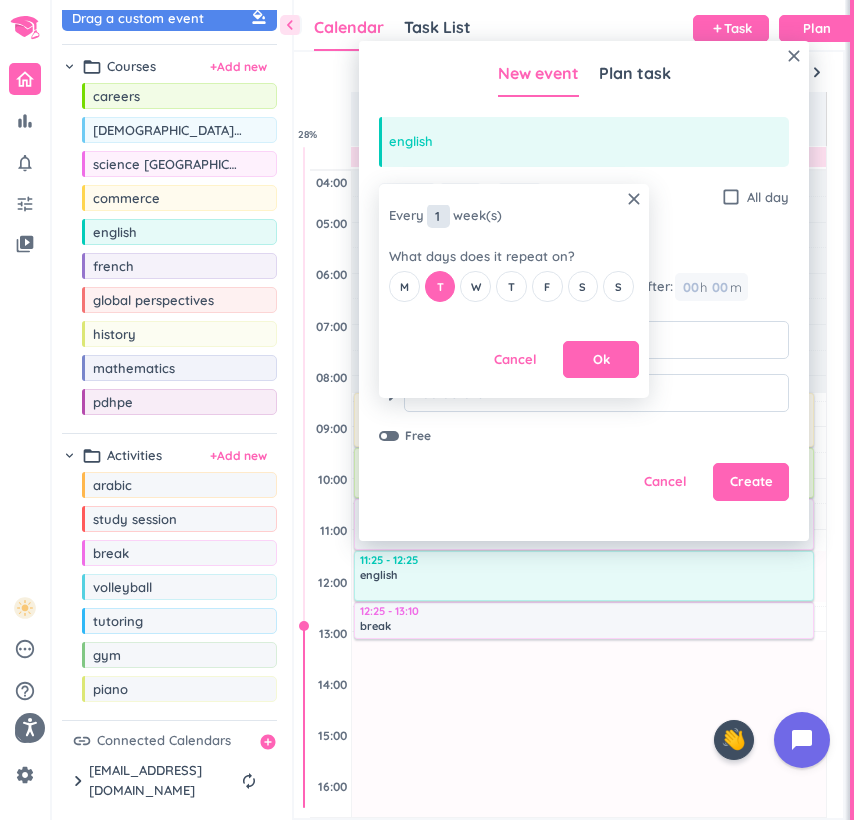 click on "1" at bounding box center [438, 216] 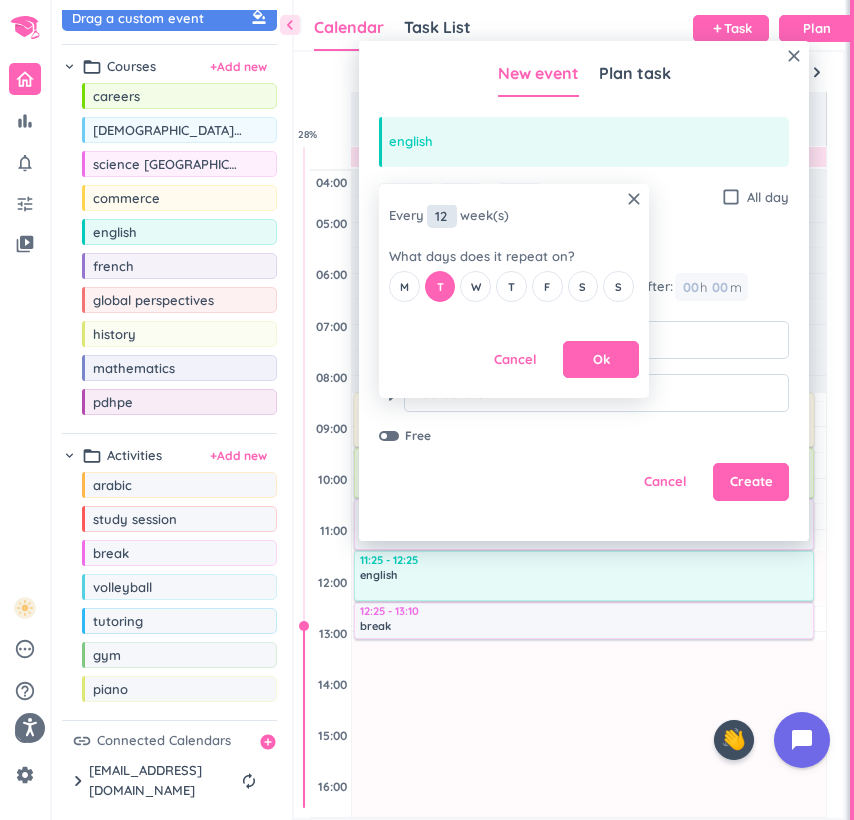 type on "1" 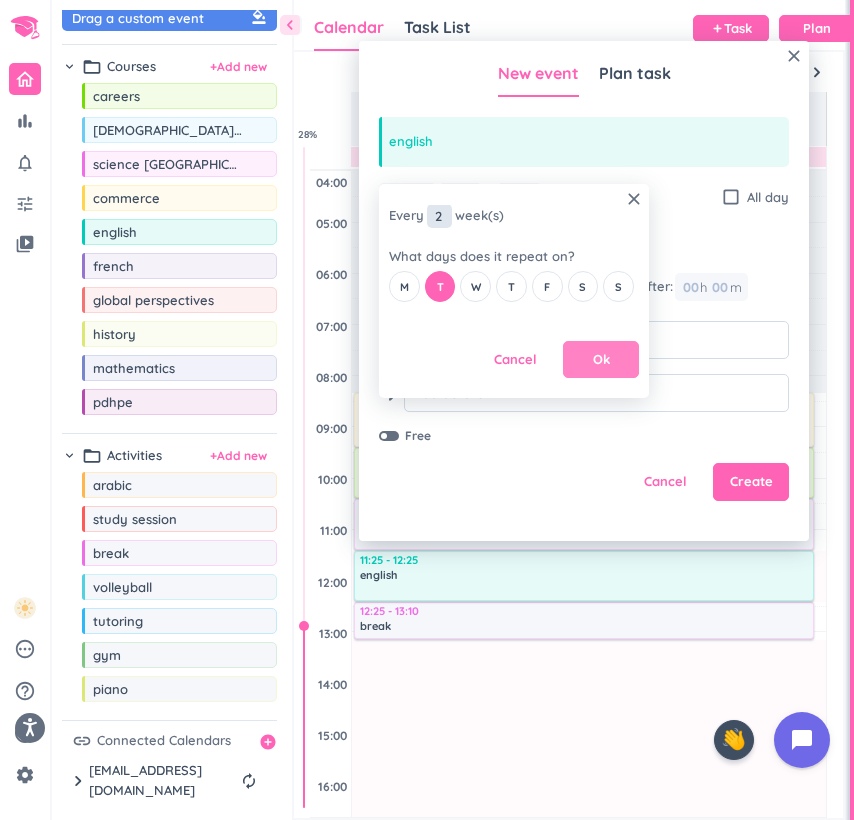type on "2" 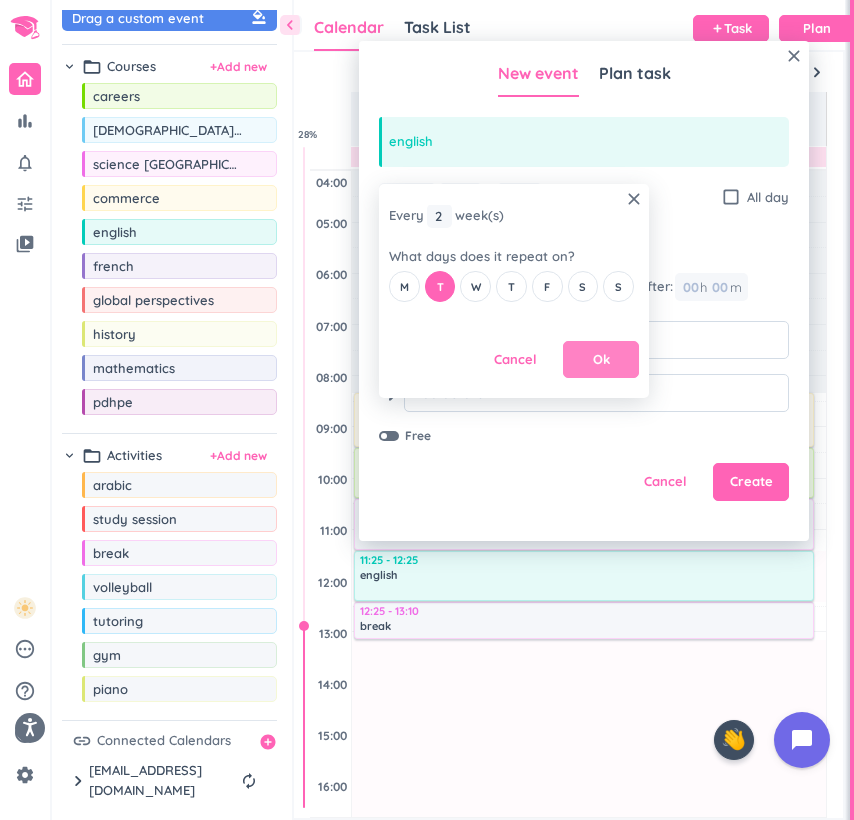 click on "Ok" at bounding box center (601, 360) 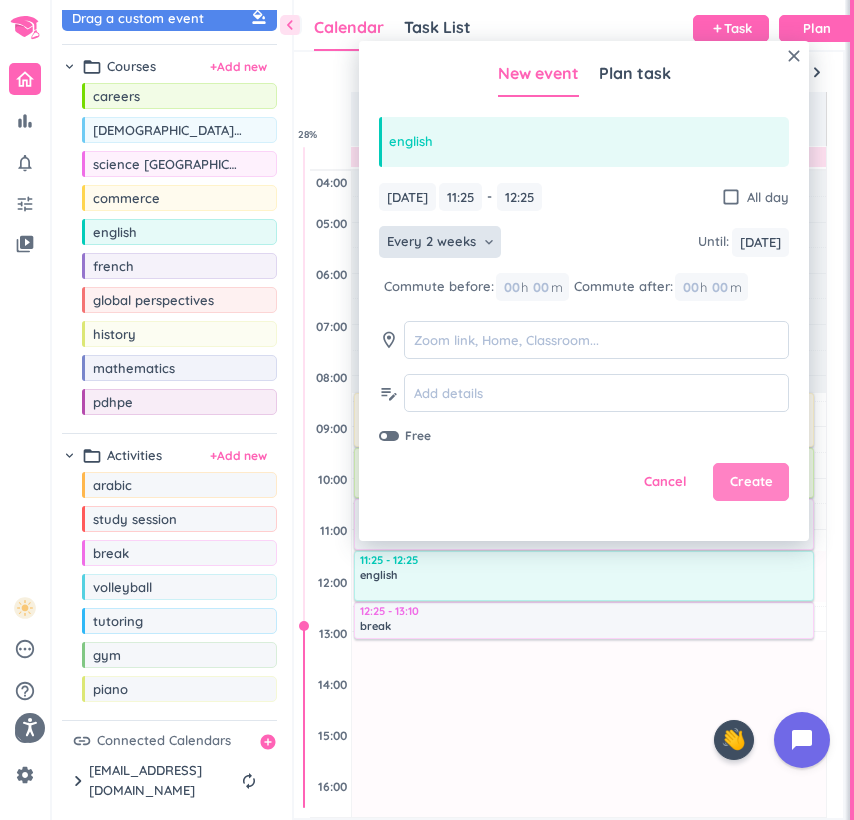 click on "Create" at bounding box center (751, 482) 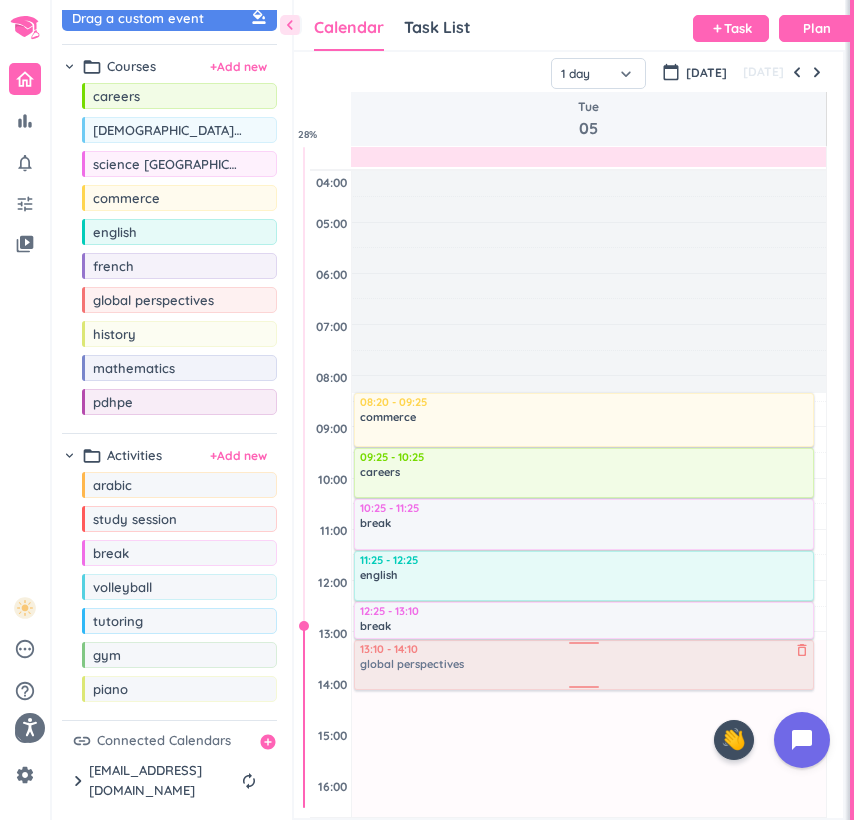 drag, startPoint x: 156, startPoint y: 306, endPoint x: 404, endPoint y: 642, distance: 417.61227 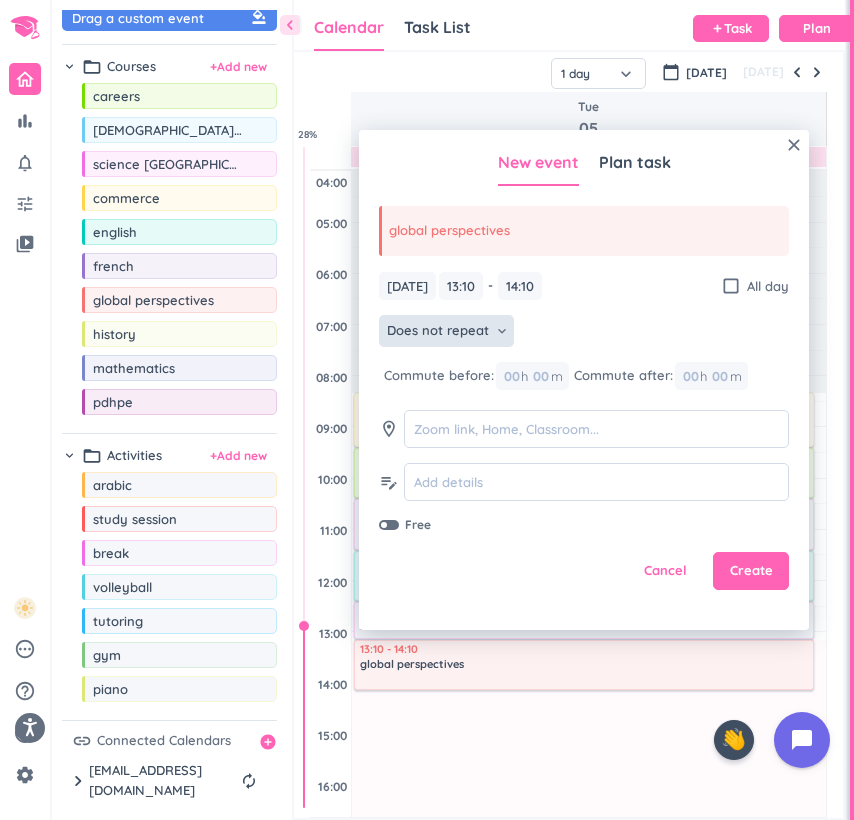 click on "Does not repeat" at bounding box center (438, 331) 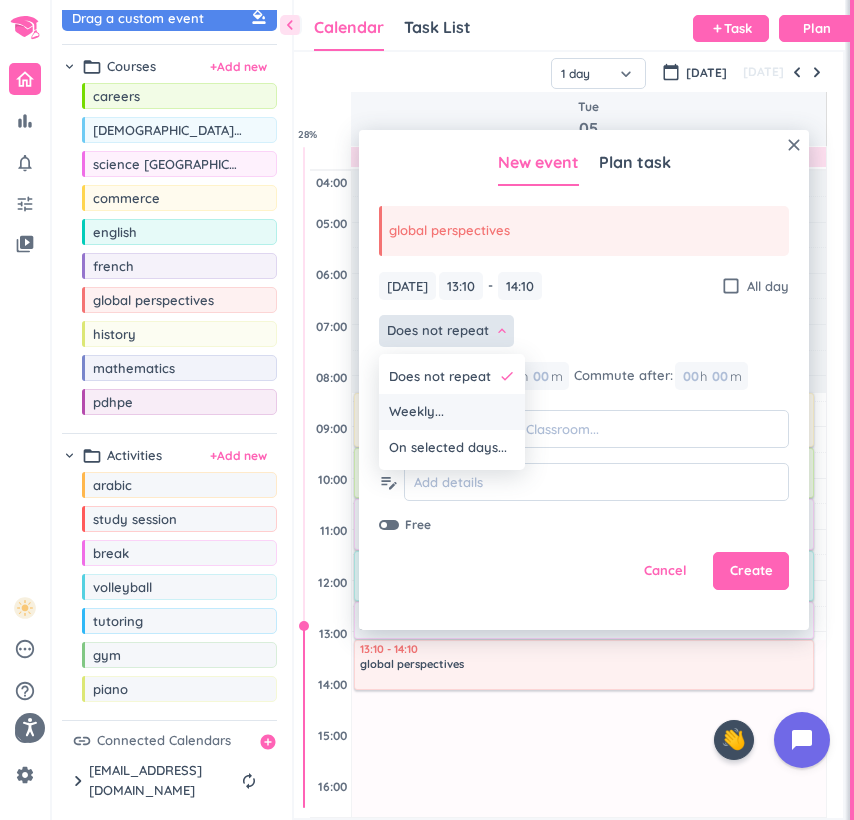 click on "Weekly..." at bounding box center [452, 412] 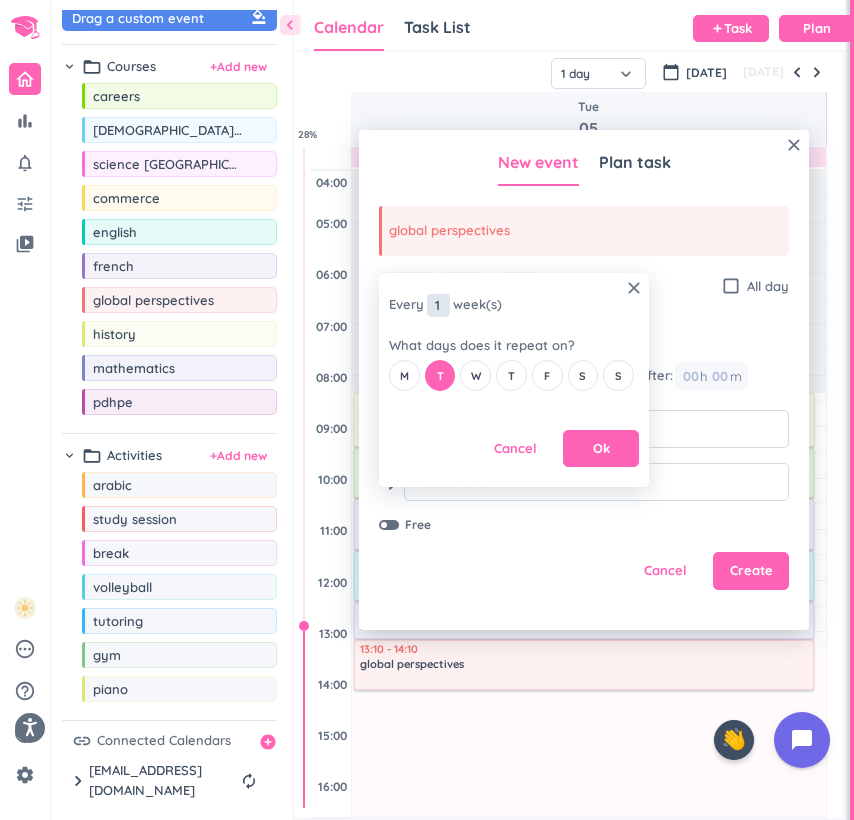 click on "1" at bounding box center (438, 305) 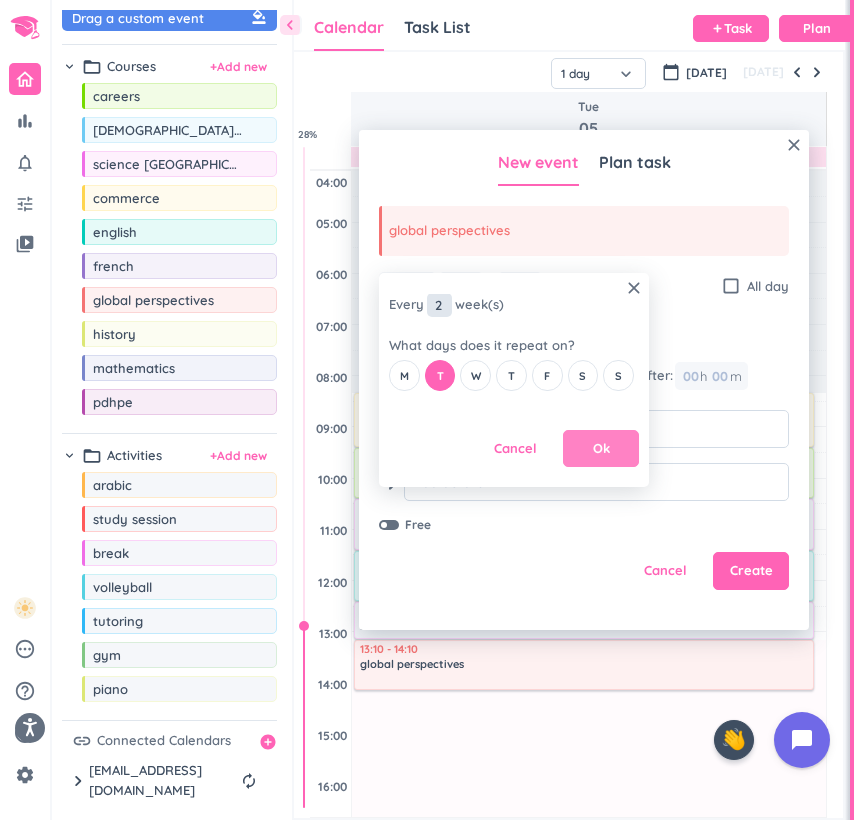 type on "2" 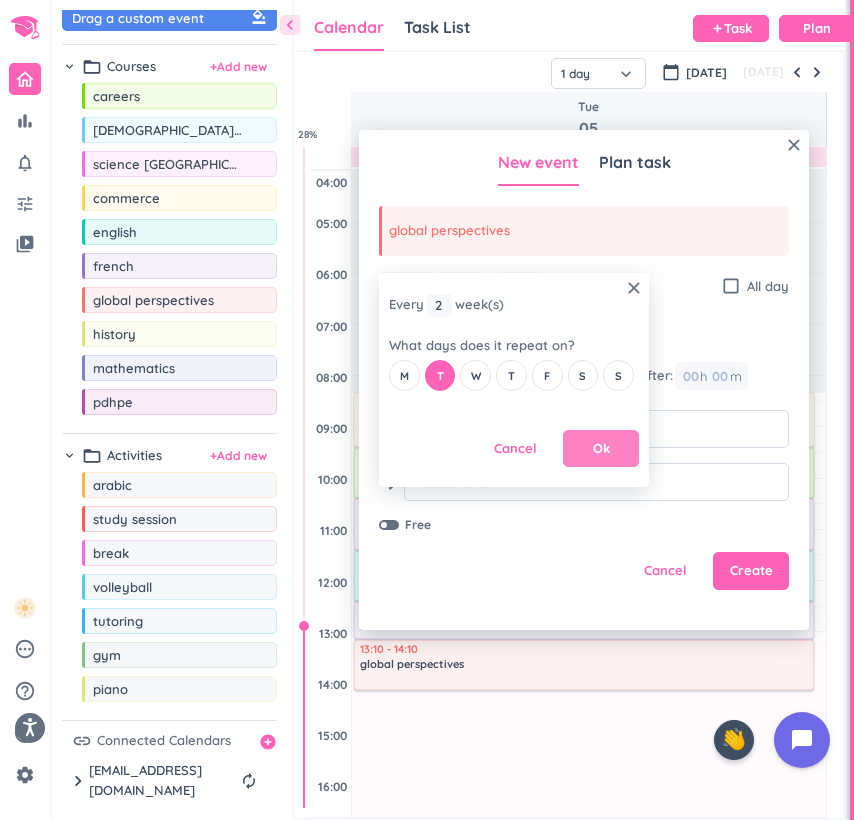 click on "Ok" at bounding box center [601, 449] 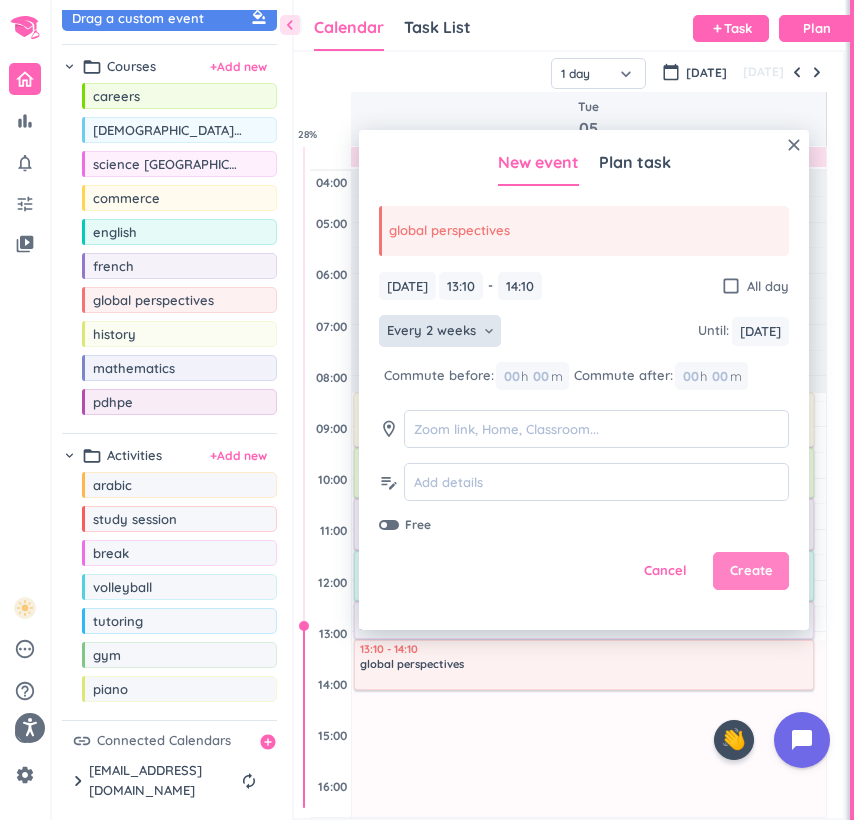 click on "Create" at bounding box center (751, 571) 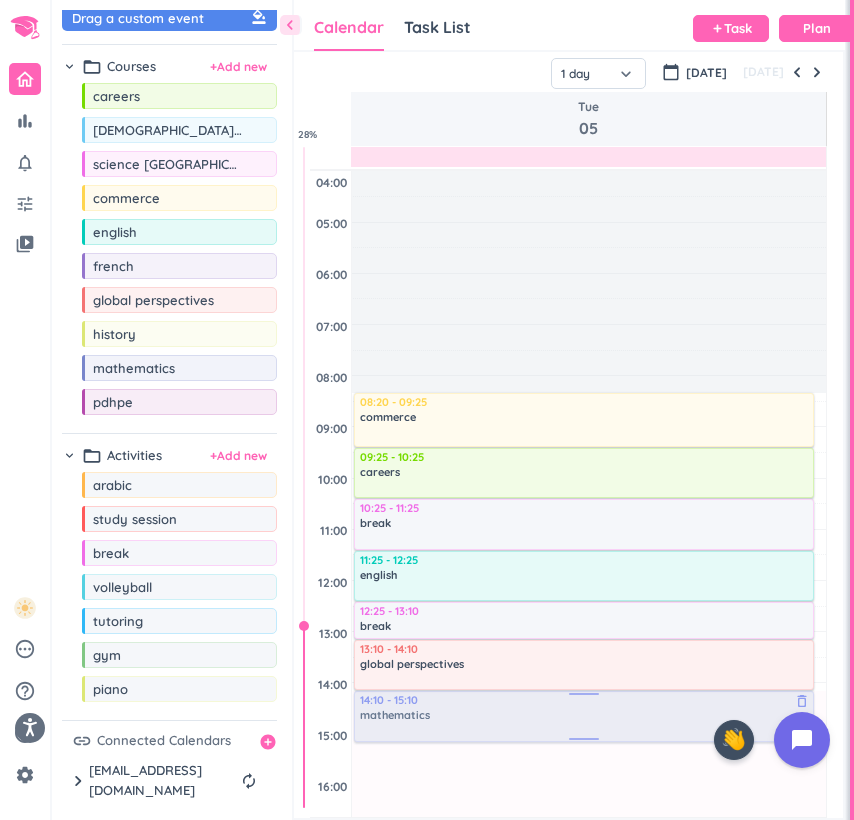 drag, startPoint x: 146, startPoint y: 370, endPoint x: 458, endPoint y: 695, distance: 450.5208 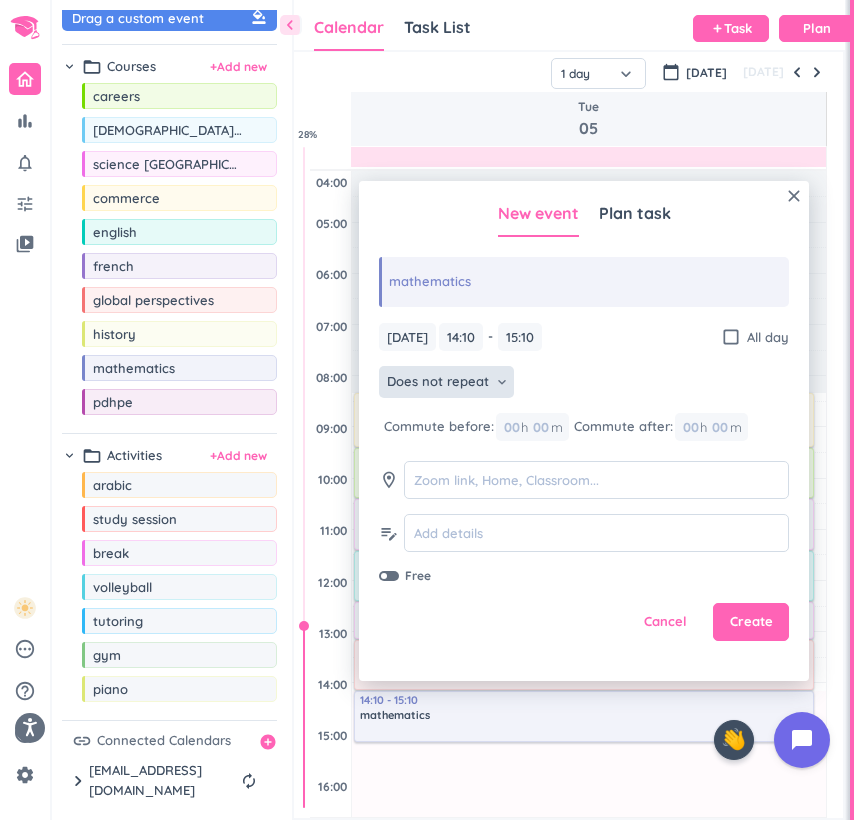 click on "Does not repeat keyboard_arrow_down" at bounding box center [446, 382] 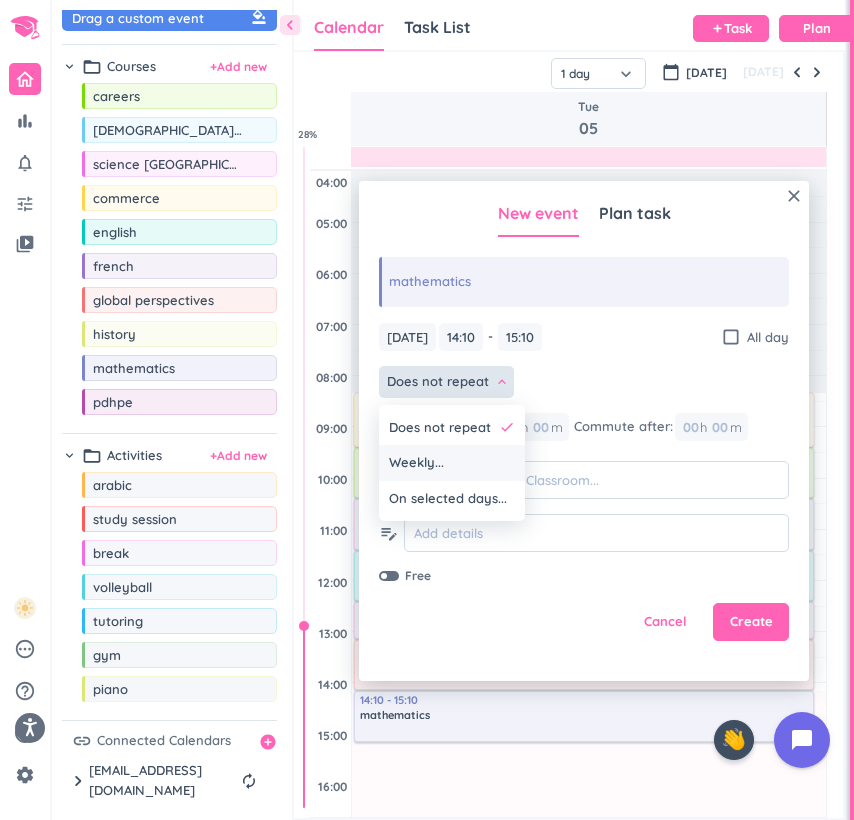 click on "Weekly..." at bounding box center (452, 463) 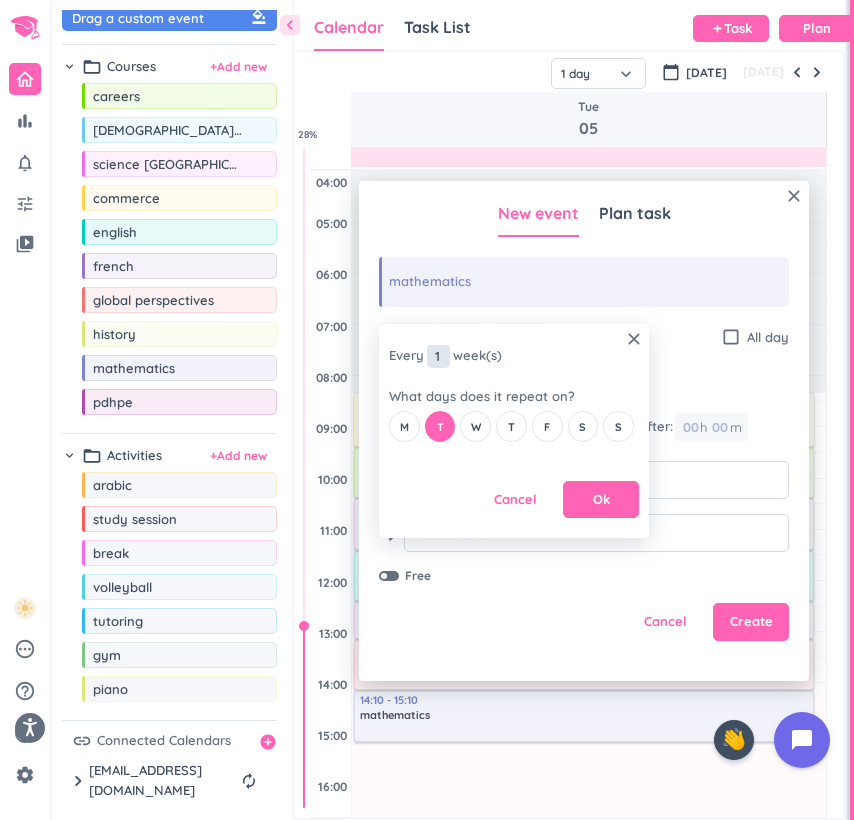 click on "1" at bounding box center [438, 356] 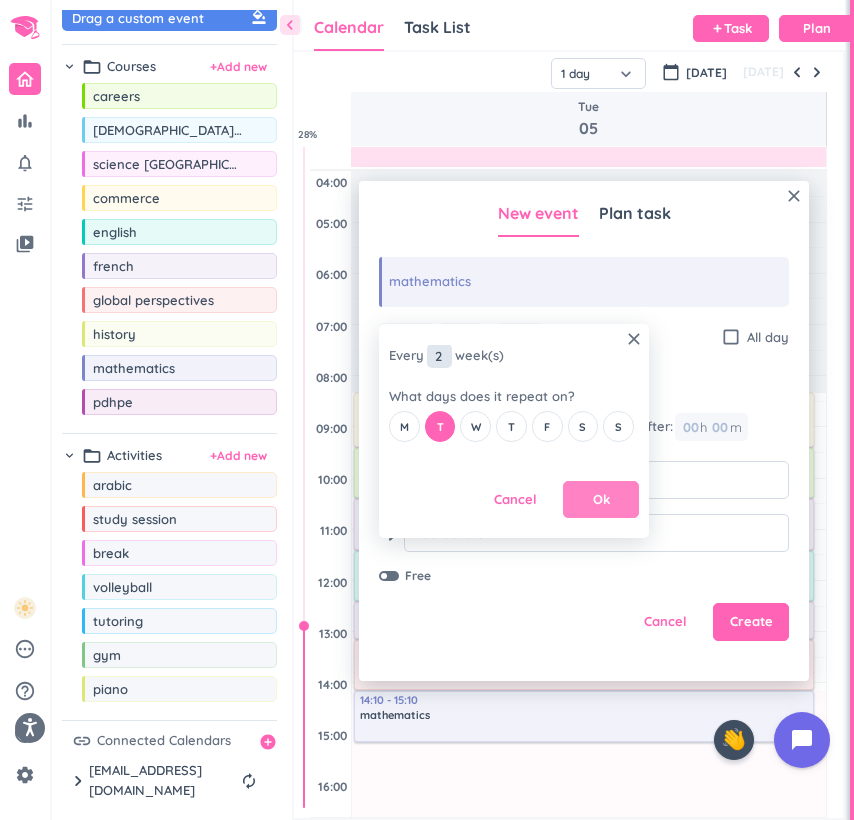 type on "2" 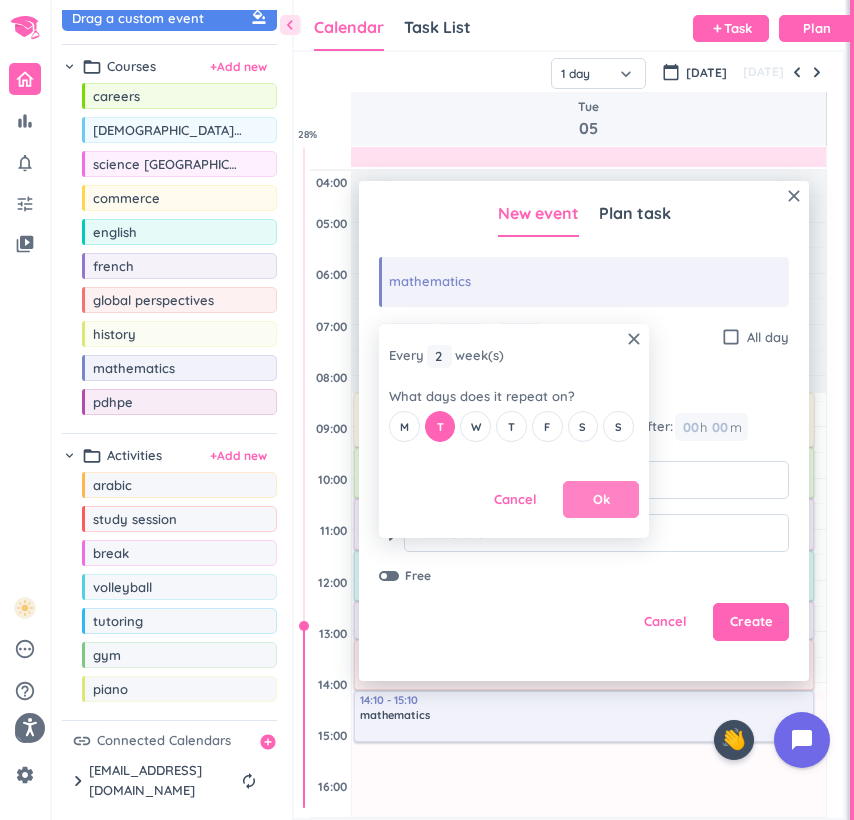 click on "Ok" at bounding box center [601, 500] 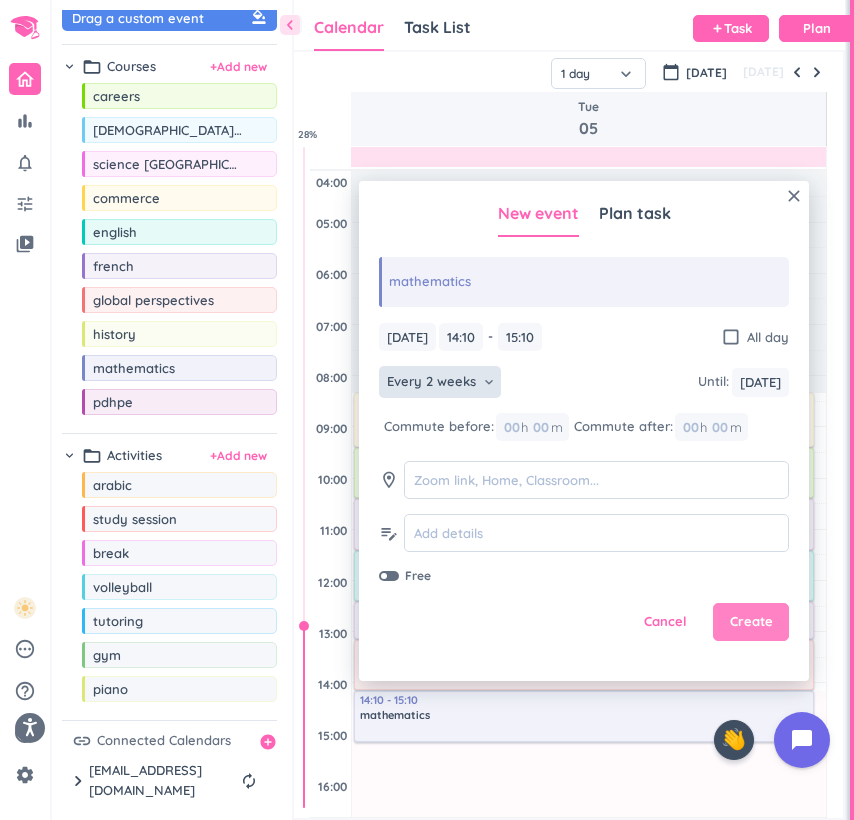 click on "Create" at bounding box center [751, 622] 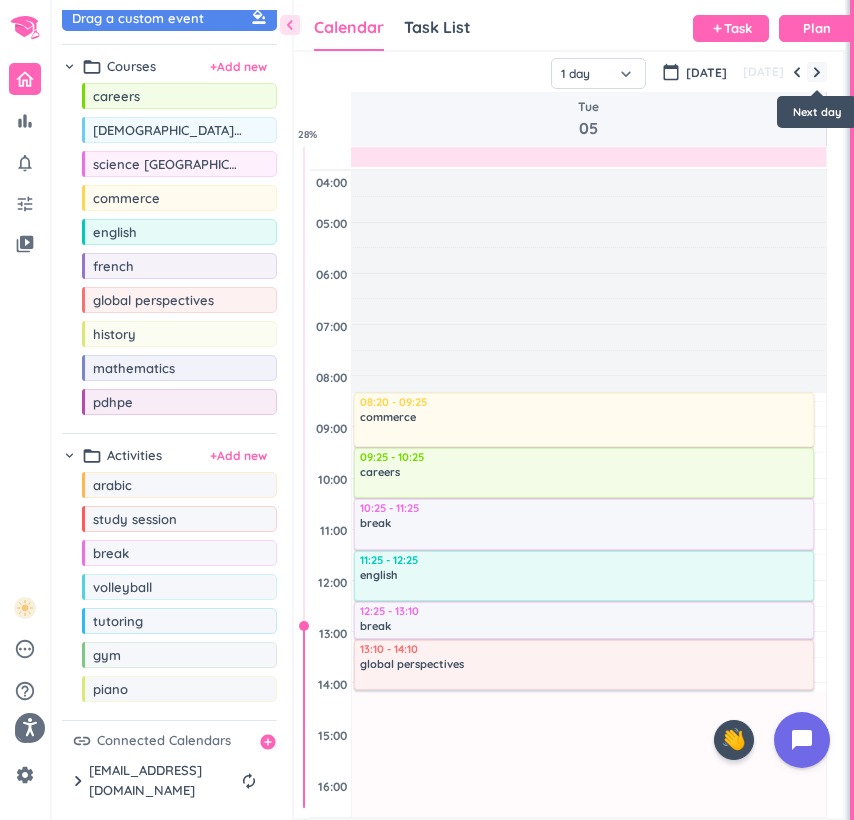 click at bounding box center [817, 72] 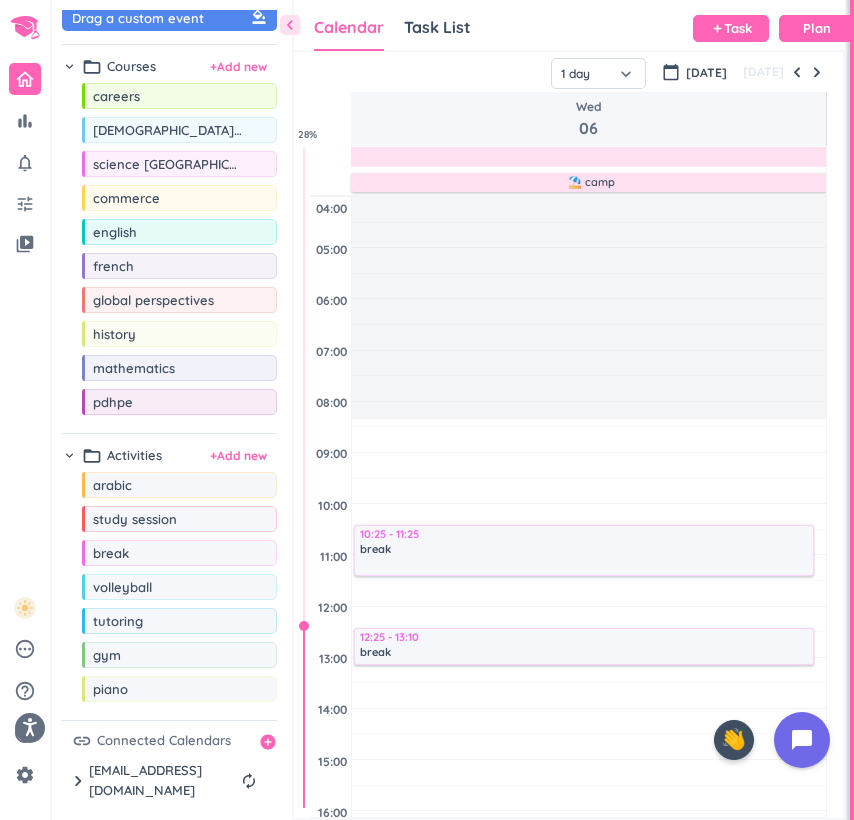 scroll, scrollTop: 104, scrollLeft: 0, axis: vertical 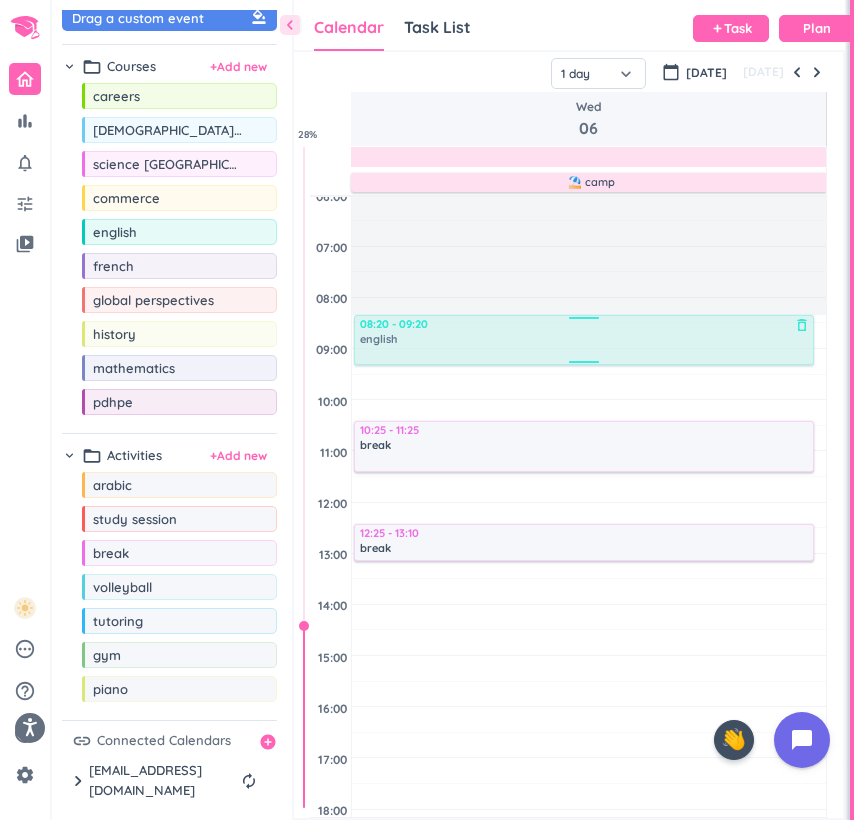 drag, startPoint x: 145, startPoint y: 231, endPoint x: 421, endPoint y: 316, distance: 288.79233 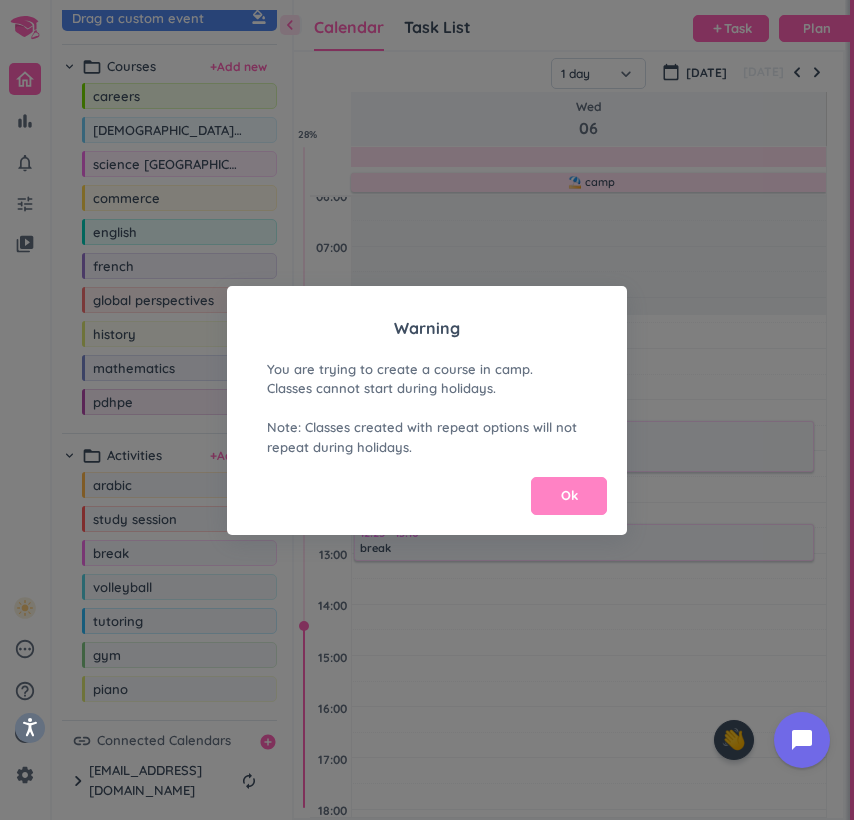 click on "Ok" at bounding box center (569, 496) 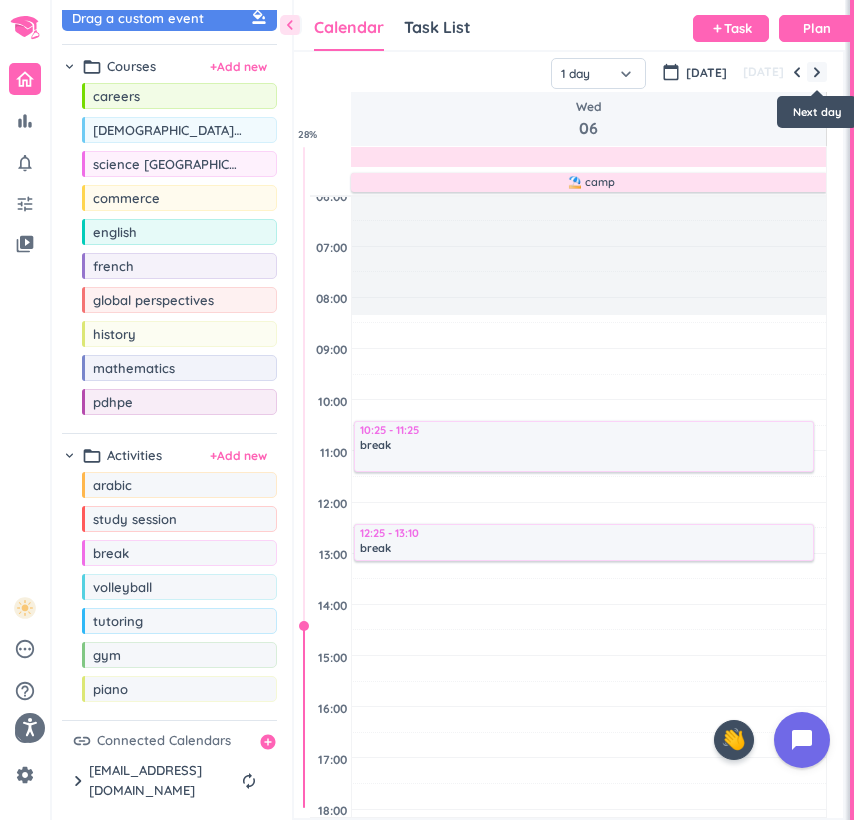 click at bounding box center [817, 72] 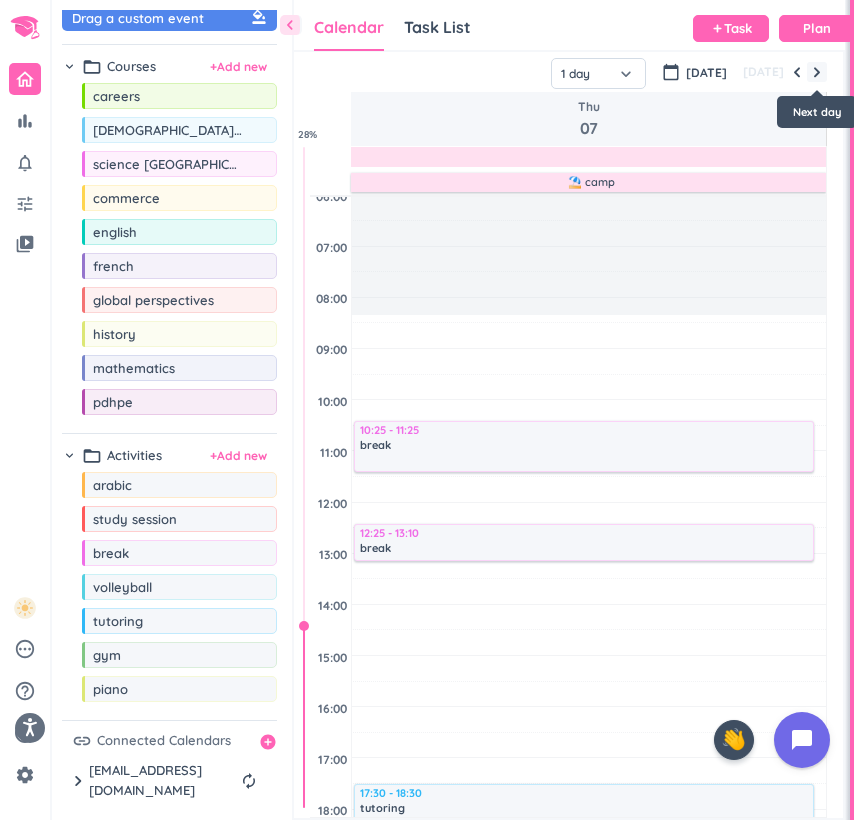 click at bounding box center (817, 72) 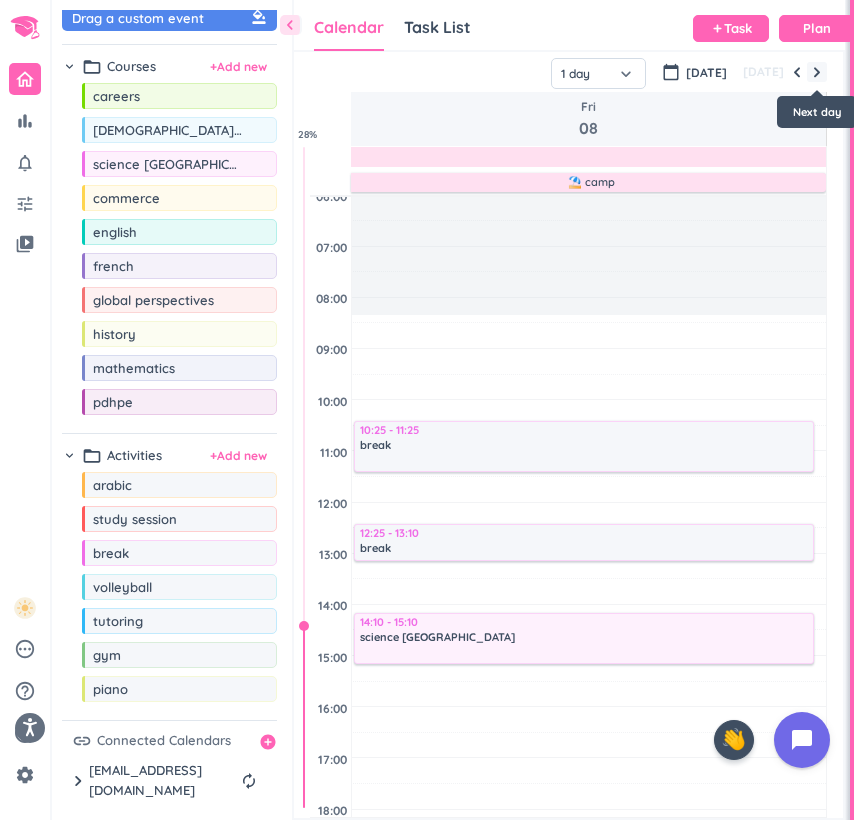 click at bounding box center (817, 72) 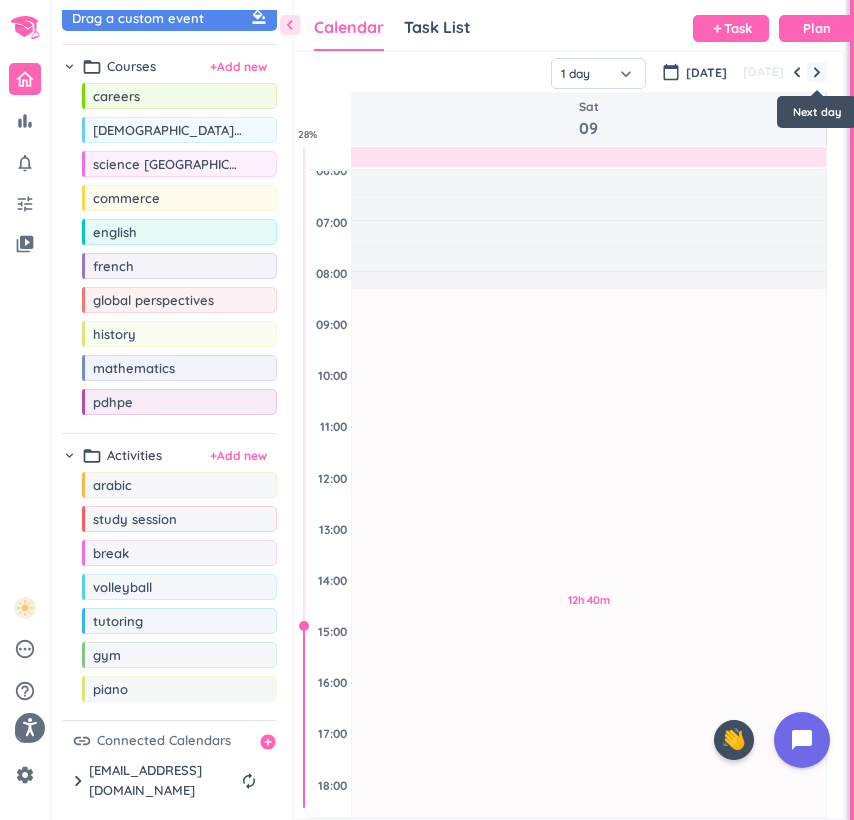 click at bounding box center (817, 72) 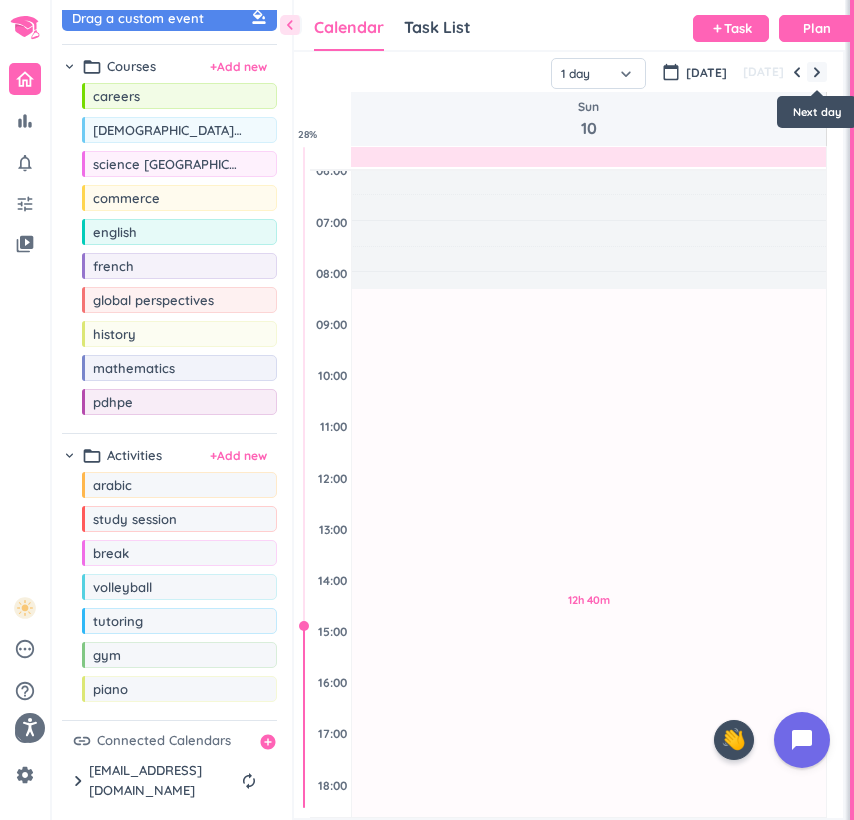 click at bounding box center (817, 72) 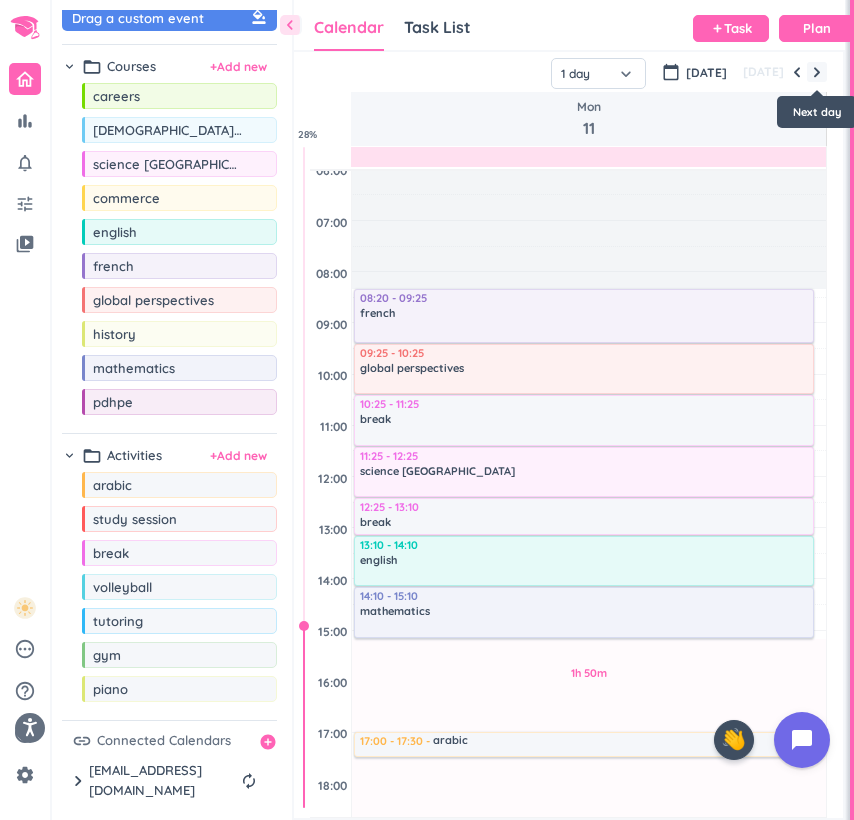 click at bounding box center [817, 72] 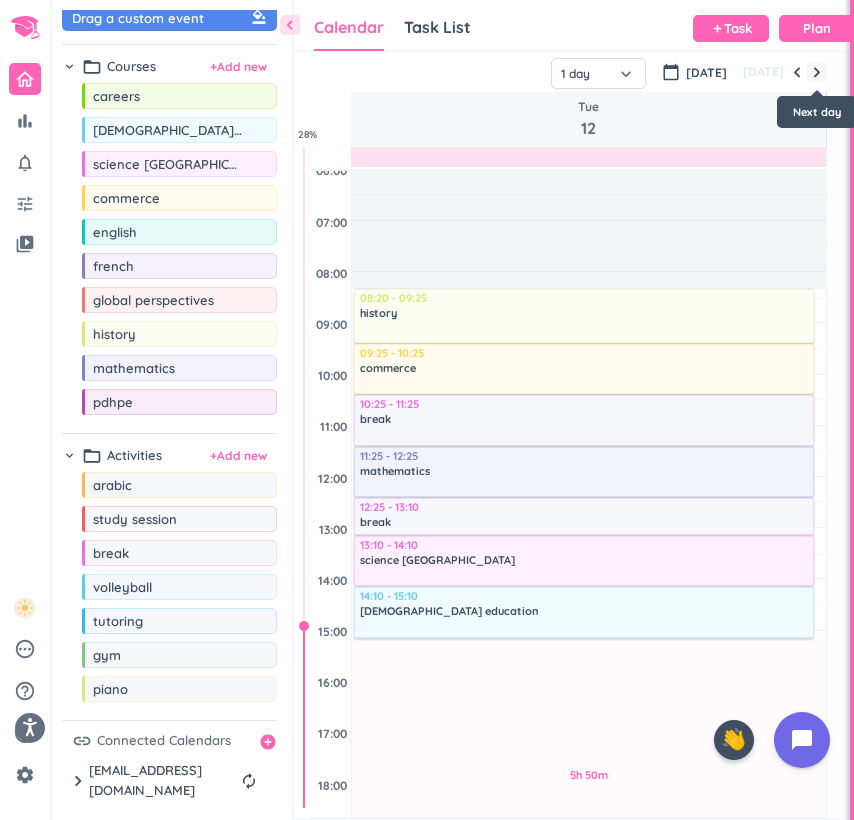click at bounding box center [817, 72] 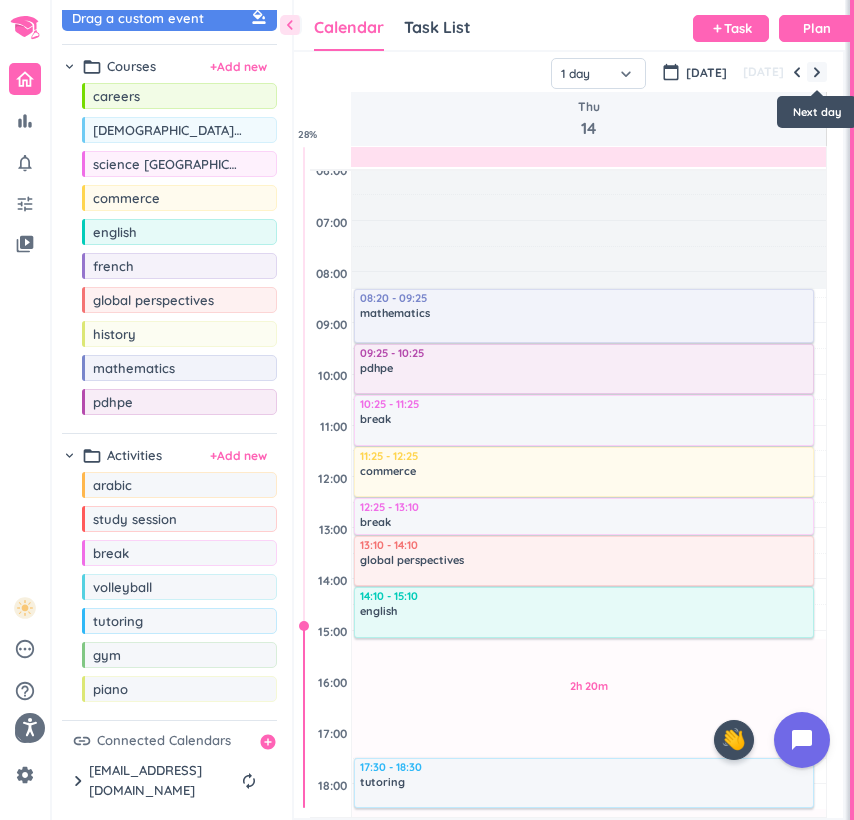 click at bounding box center [817, 72] 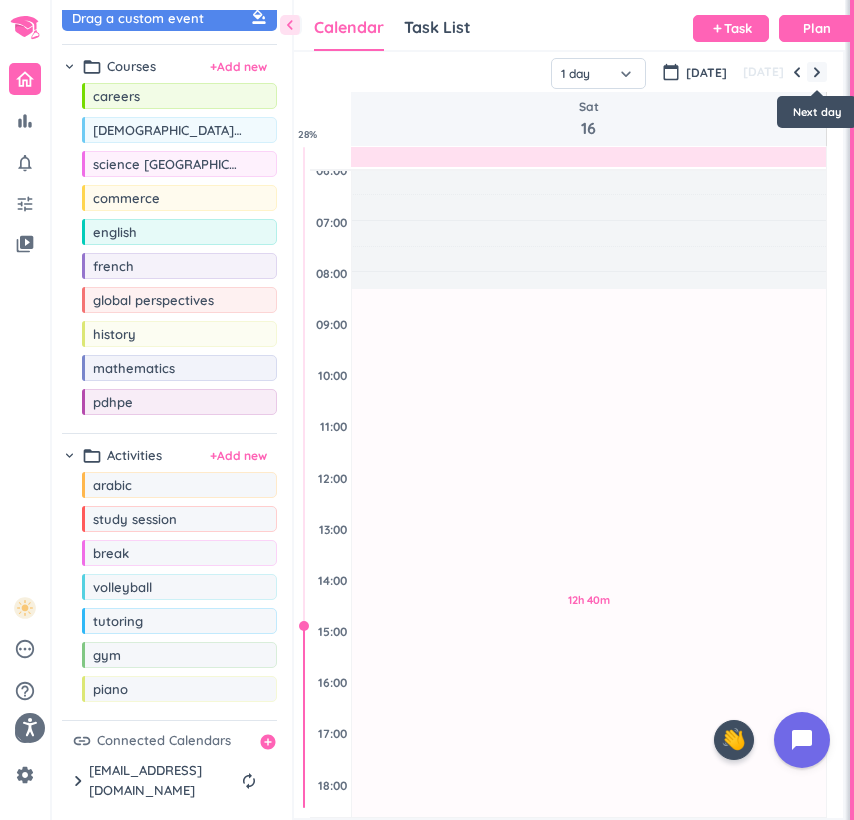 click at bounding box center (817, 72) 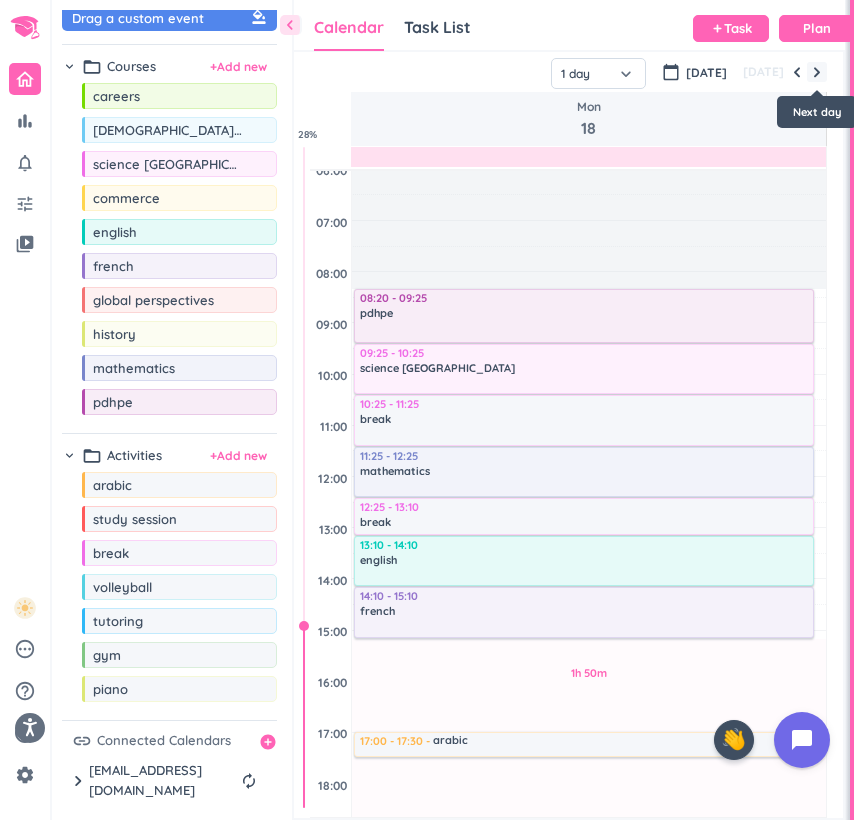 click at bounding box center [817, 72] 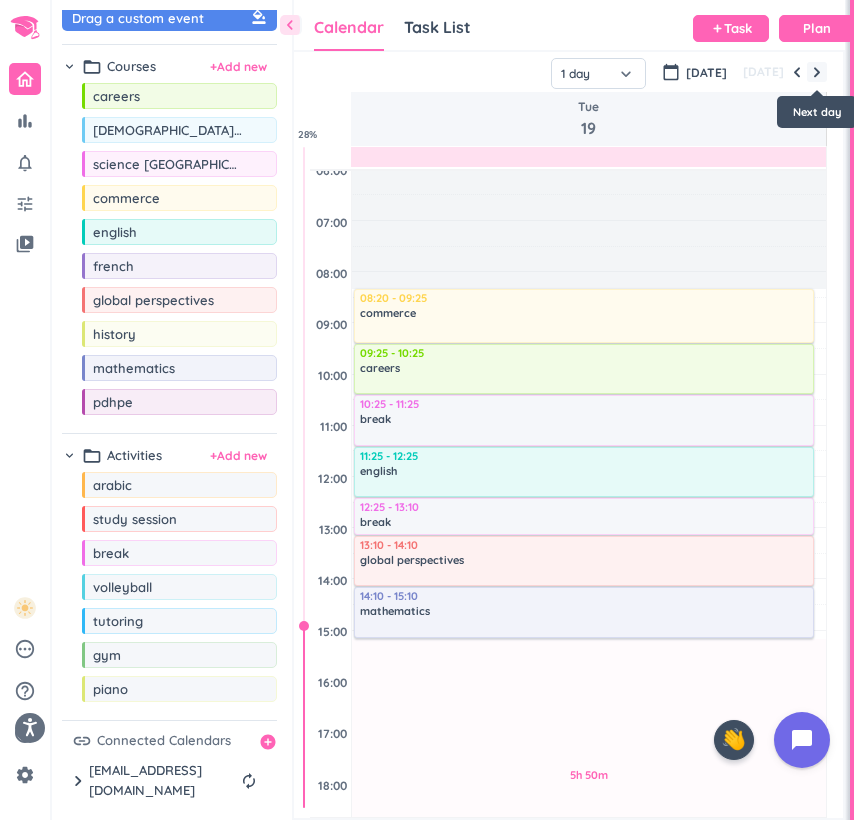 click at bounding box center (817, 72) 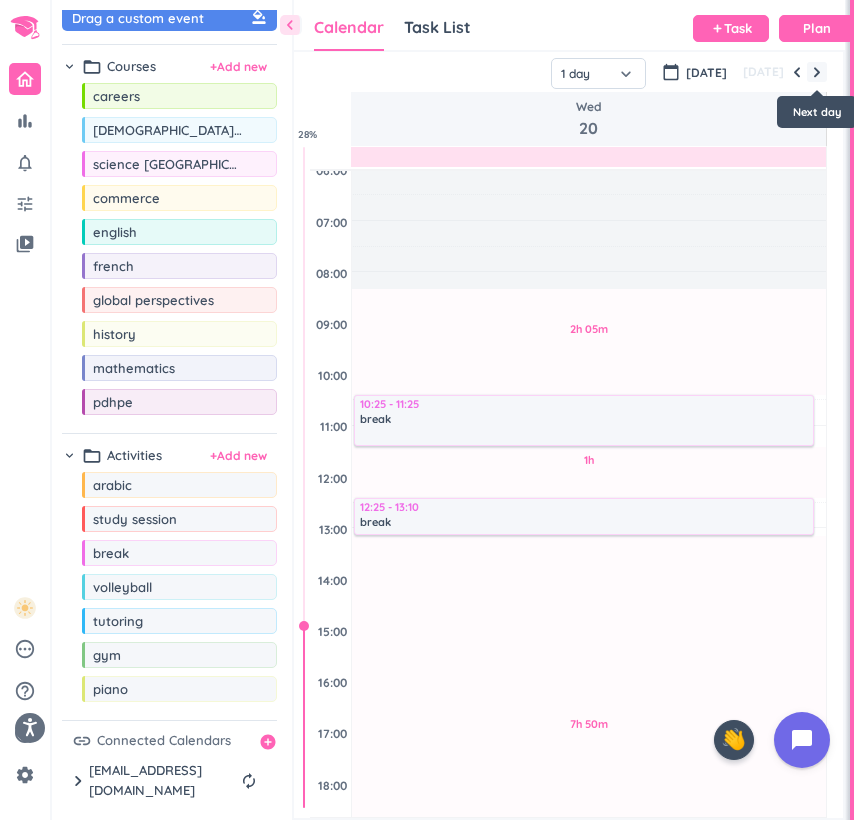 click at bounding box center (817, 72) 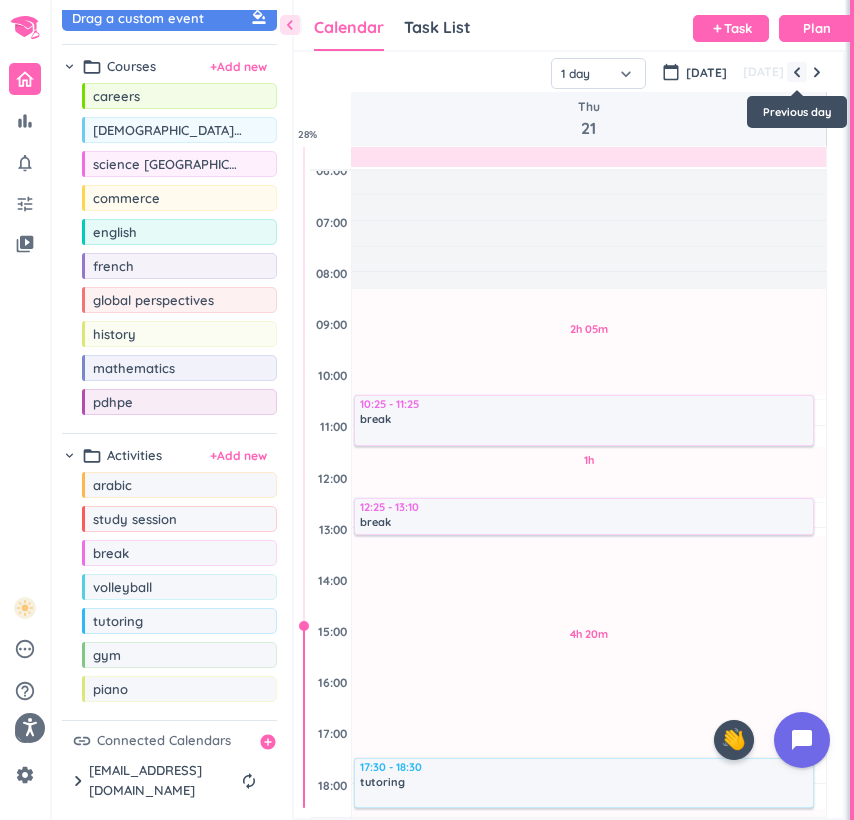 click at bounding box center [797, 72] 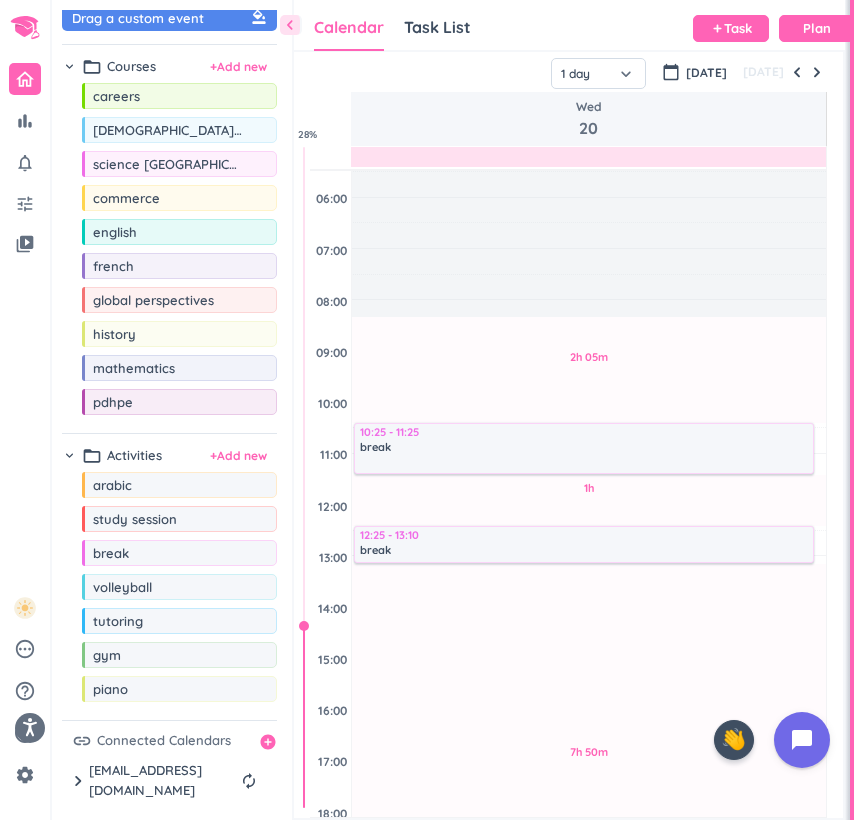 scroll, scrollTop: 52, scrollLeft: 0, axis: vertical 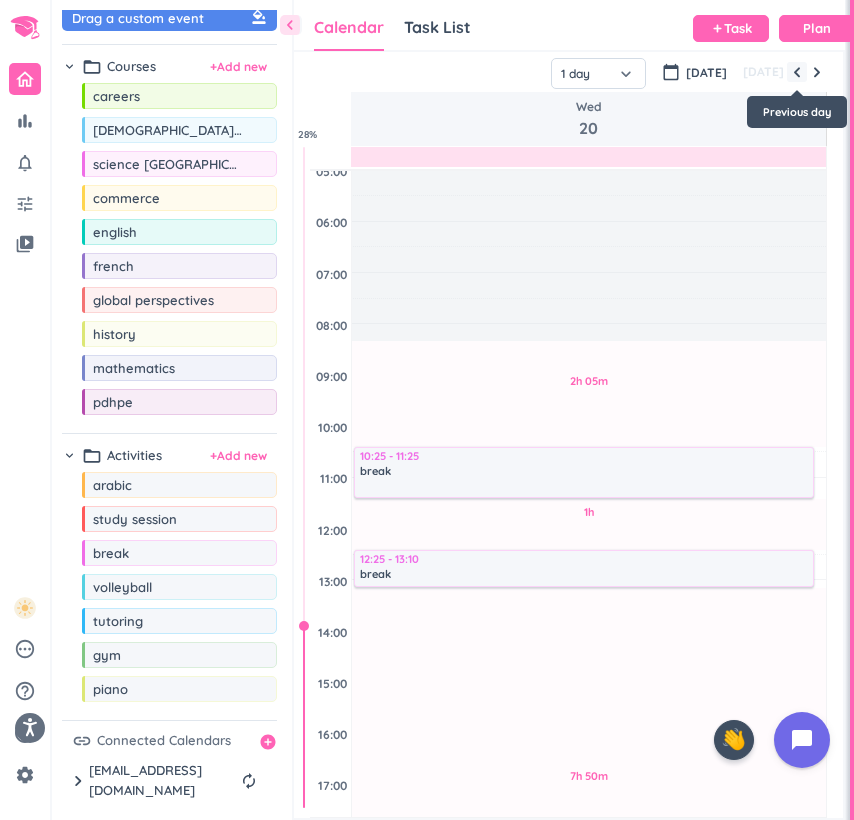 click at bounding box center [797, 72] 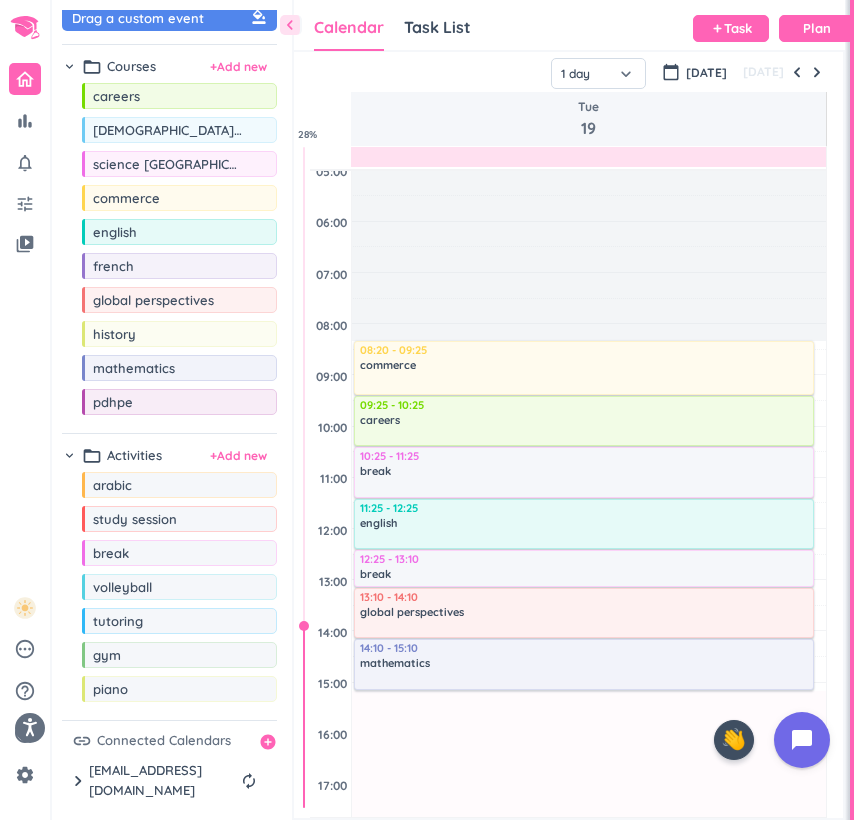 scroll, scrollTop: 104, scrollLeft: 0, axis: vertical 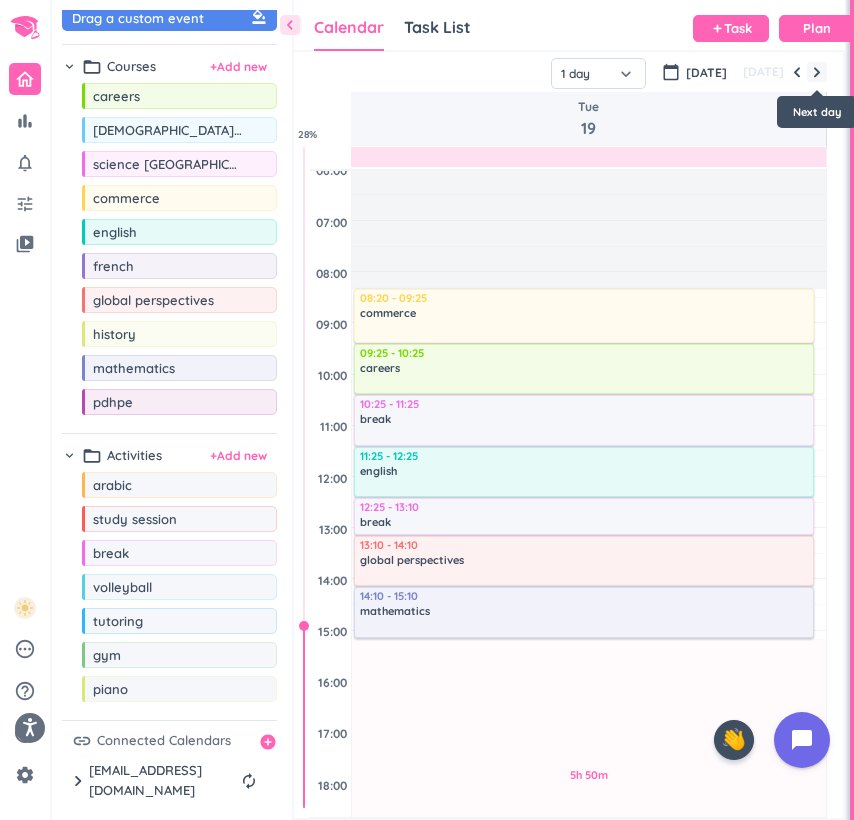 click at bounding box center [817, 72] 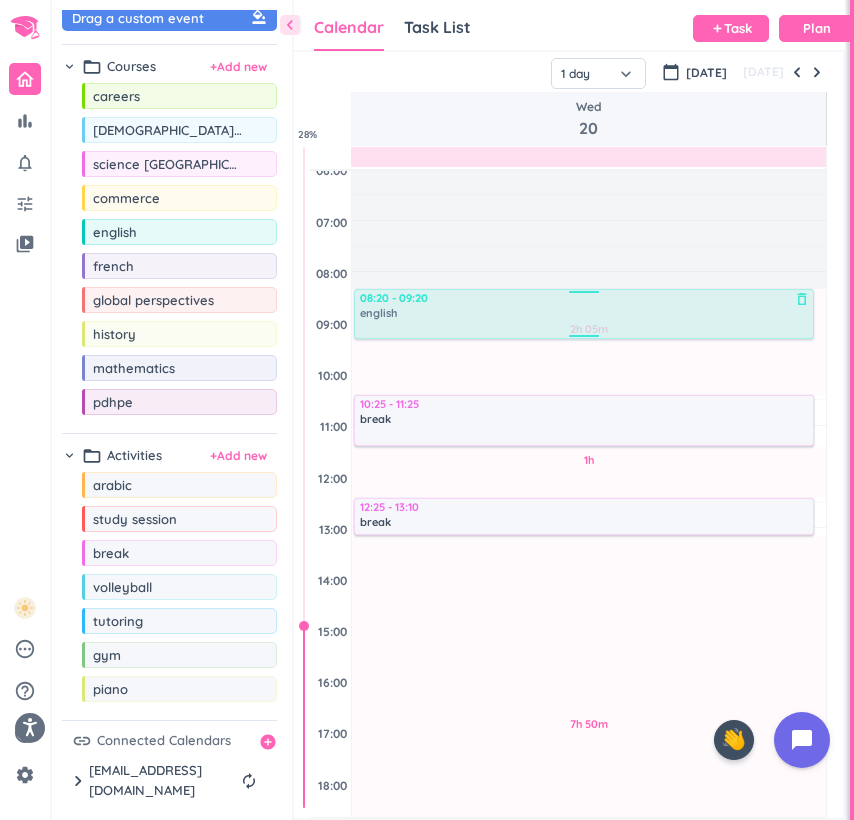 drag, startPoint x: 156, startPoint y: 236, endPoint x: 476, endPoint y: 293, distance: 325.03693 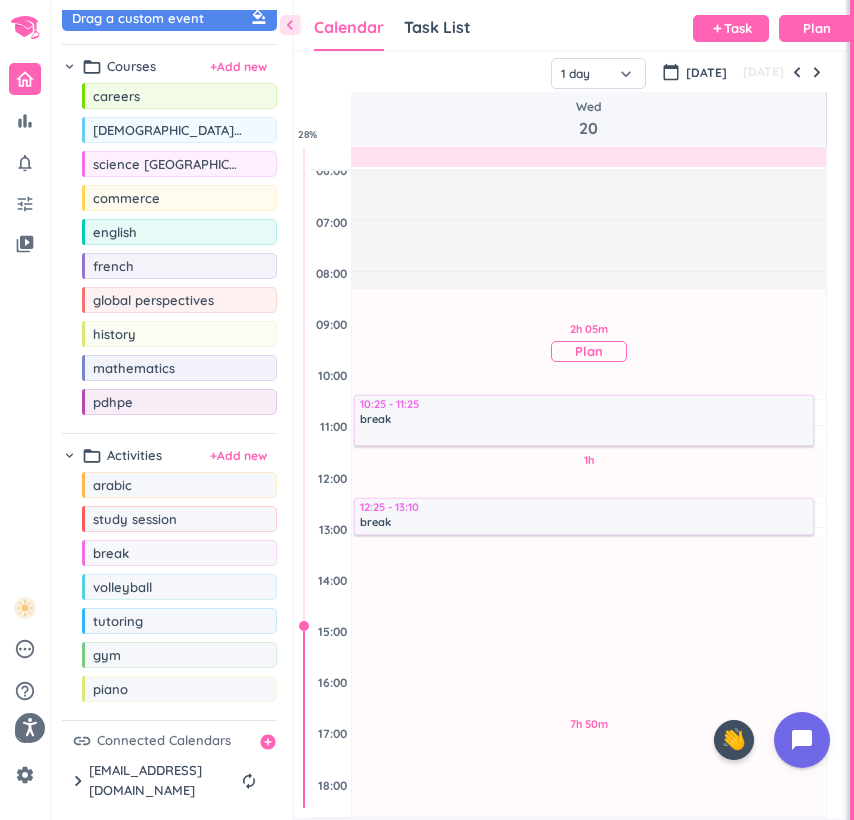 click on "Plan" at bounding box center (589, 351) 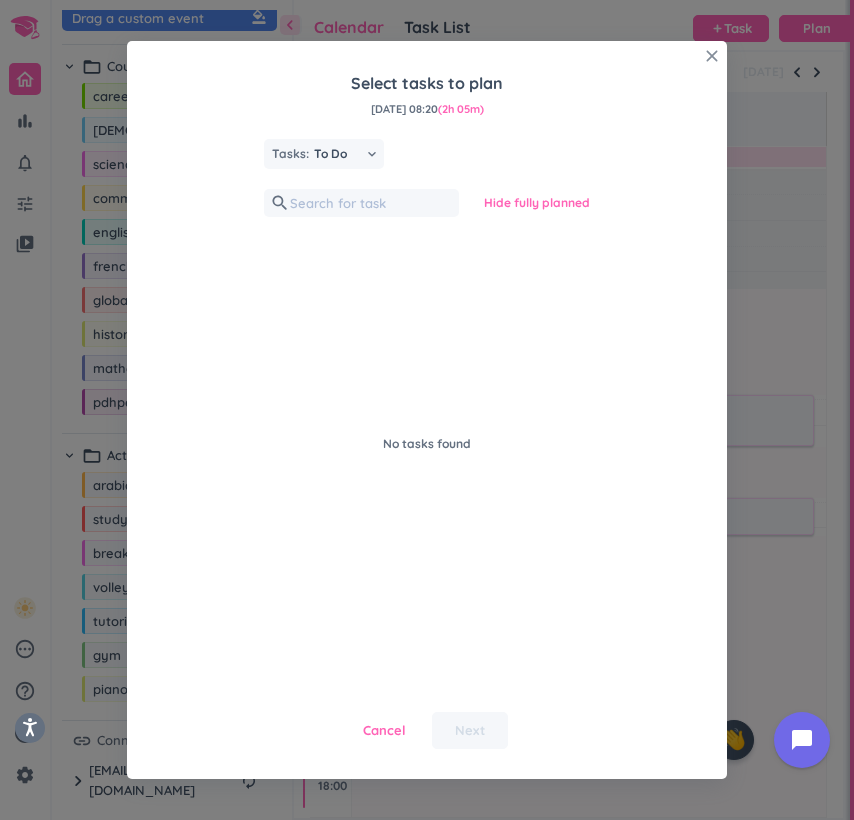 click on "close" at bounding box center (712, 56) 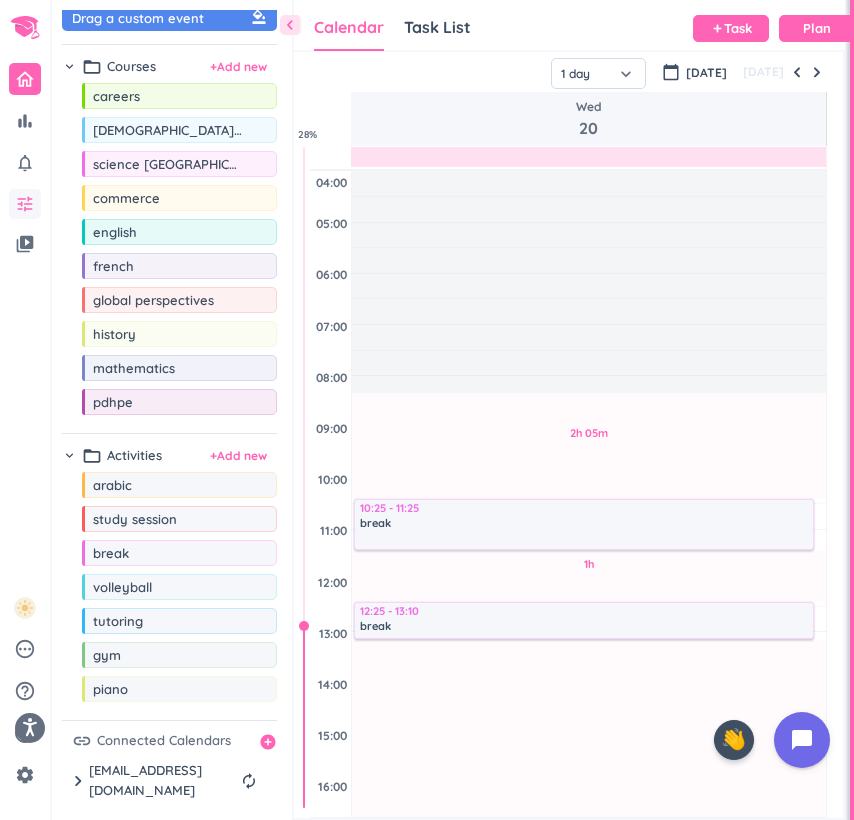 scroll, scrollTop: 0, scrollLeft: 0, axis: both 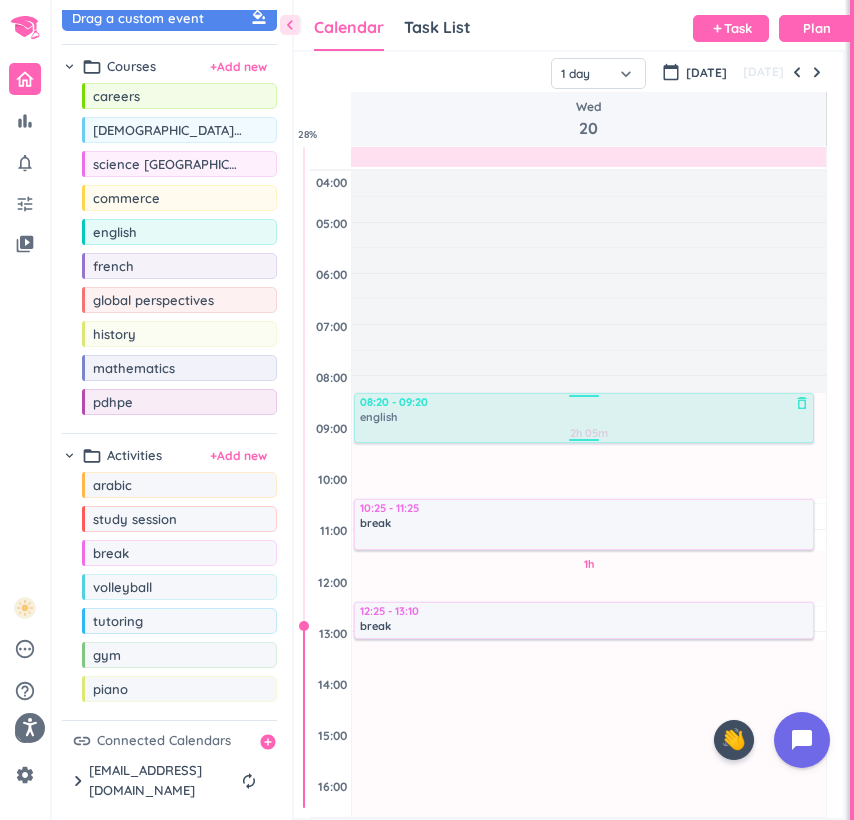 drag, startPoint x: 146, startPoint y: 235, endPoint x: 430, endPoint y: 394, distance: 325.47964 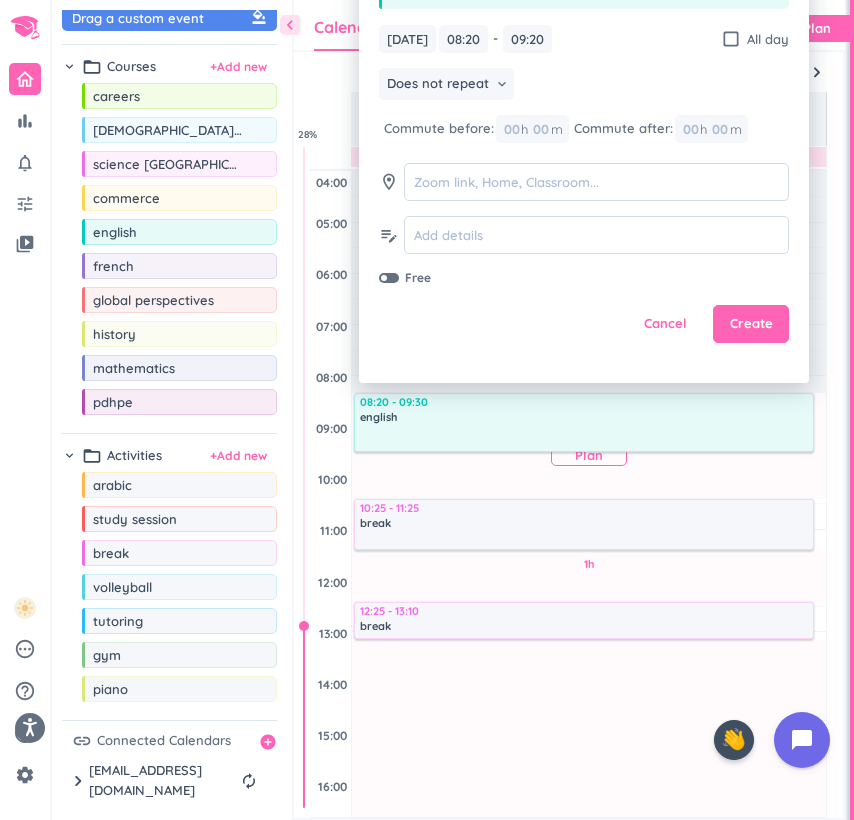click on "2h 05m Past due Plan 1h  Past due Plan 7h 50m Past due Plan Adjust Awake Time Adjust Awake Time 08:20 - 09:20 [DEMOGRAPHIC_DATA] delete_outline 10:25 - 11:25 break delete_outline 12:25 - 13:10 break delete_outline 08:20 - 09:30 english delete_outline" at bounding box center (589, 785) 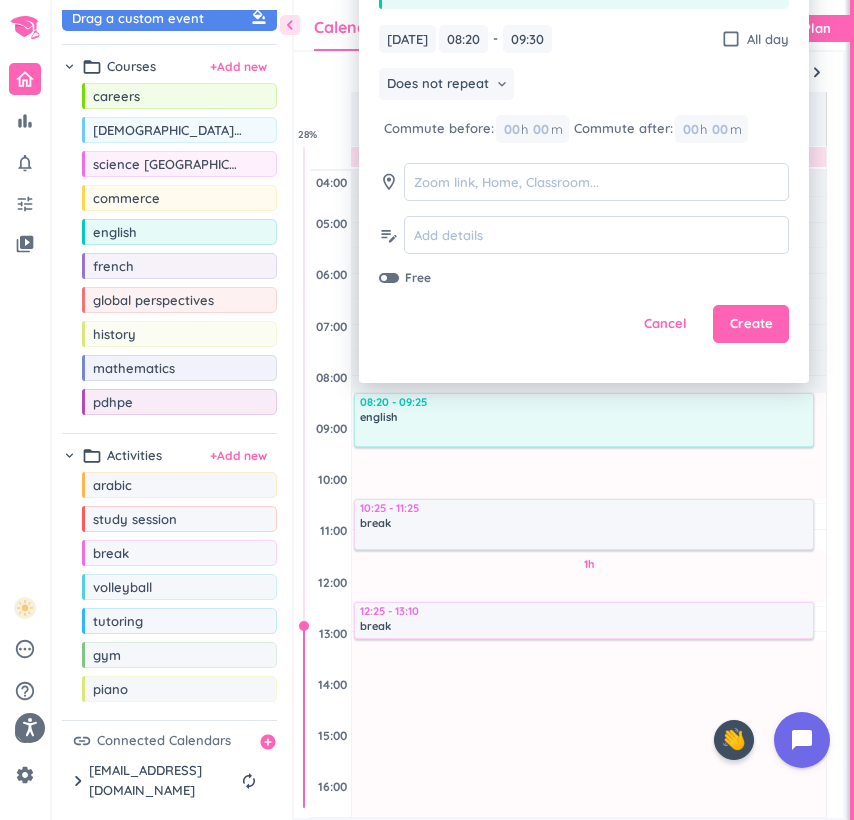 click on "2h 05m Past due Plan 1h  Past due Plan 7h 50m Past due Plan Adjust Awake Time Adjust Awake Time 08:20 - 09:30 [DEMOGRAPHIC_DATA] delete_outline 10:25 - 11:25 break delete_outline 12:25 - 13:10 break delete_outline 08:20 - 09:25 english delete_outline" at bounding box center (589, 785) 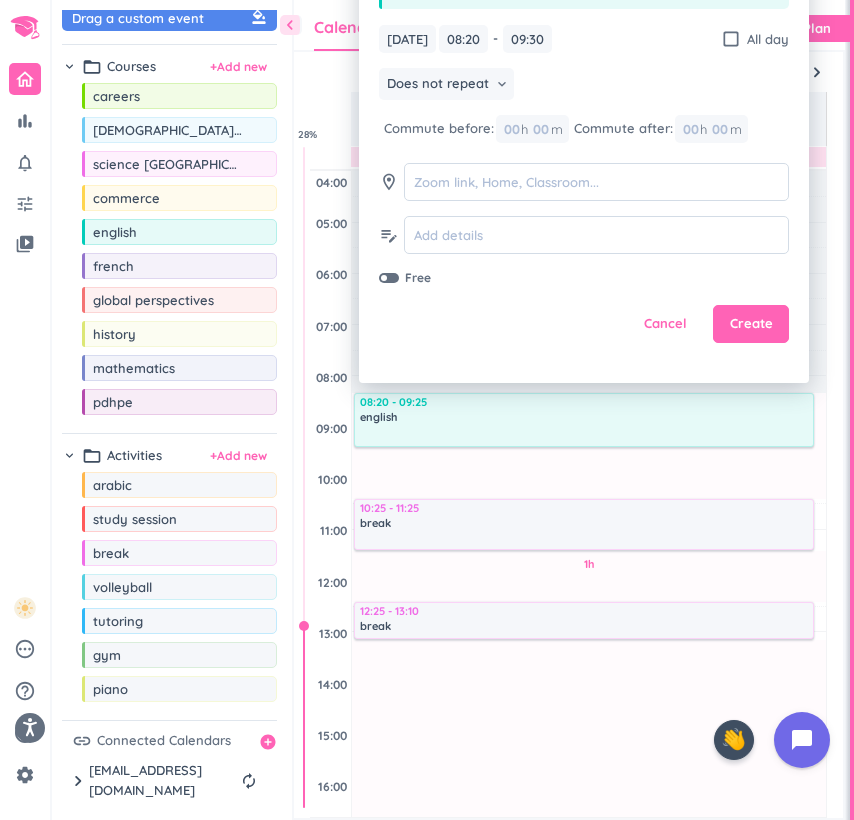 type on "09:25" 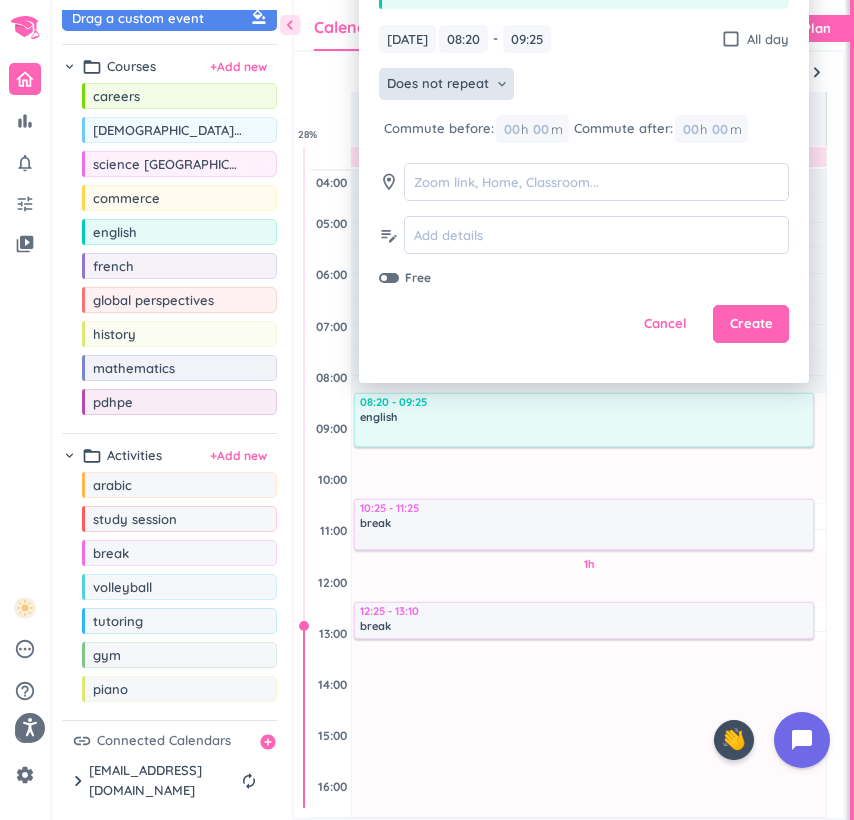 click on "Does not repeat" at bounding box center [438, 84] 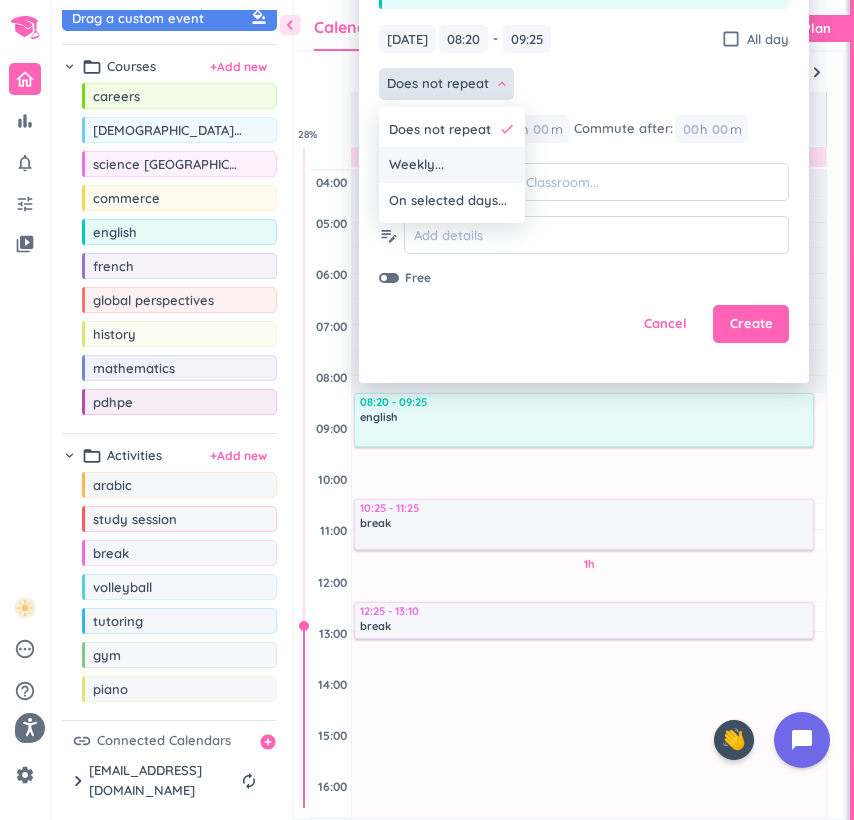 click on "Weekly..." at bounding box center (452, 165) 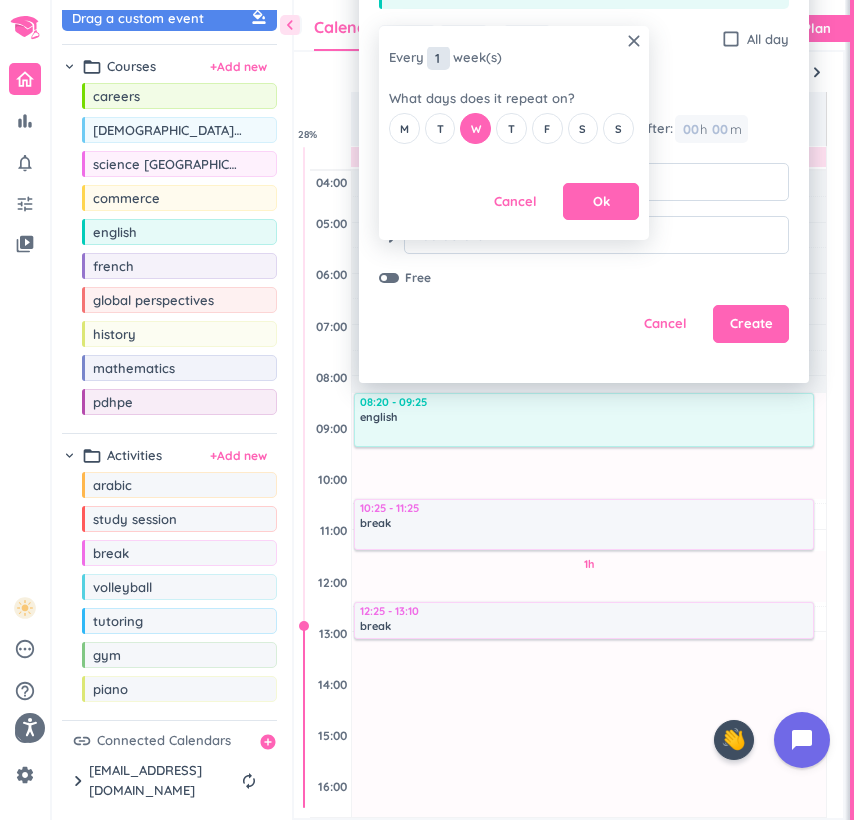 click on "1" at bounding box center [438, 58] 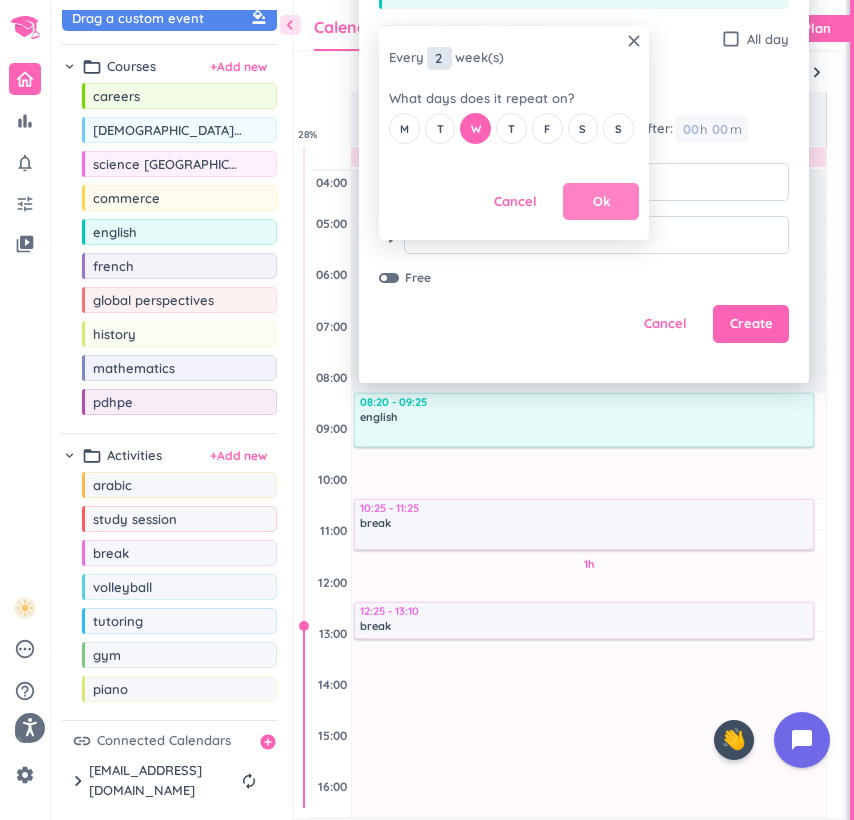 type on "2" 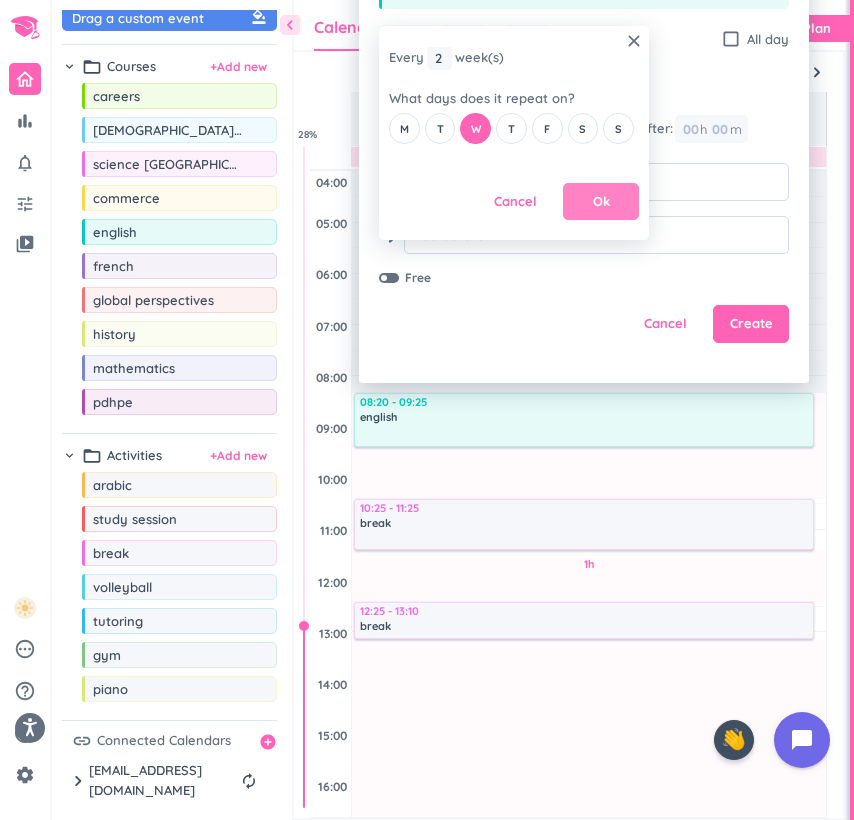 click on "Ok" at bounding box center [601, 202] 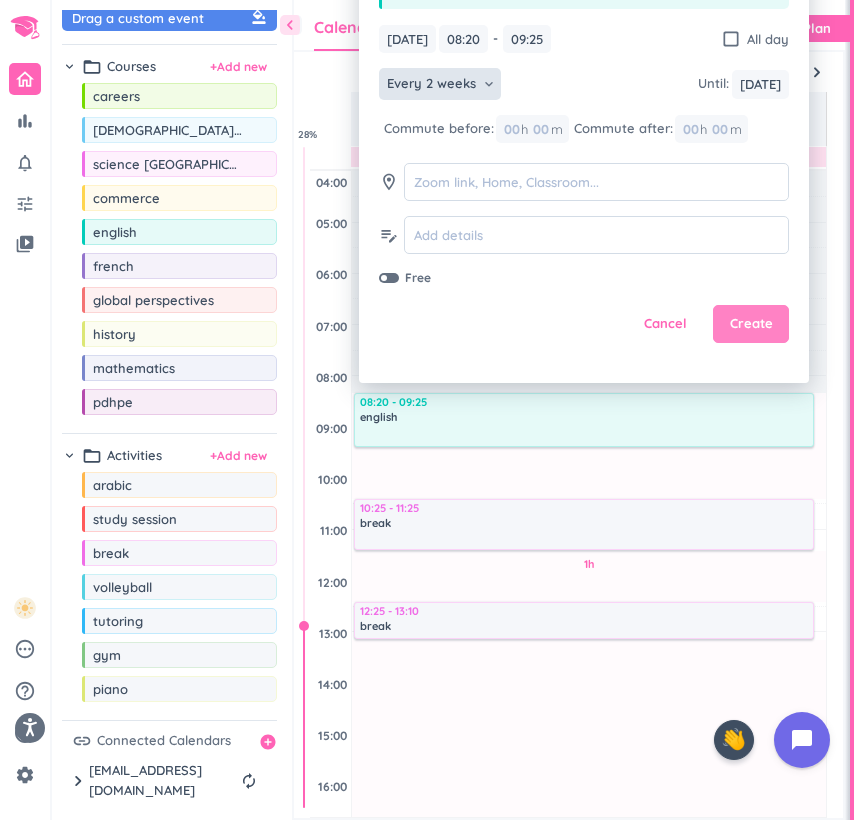 click on "Create" at bounding box center (751, 324) 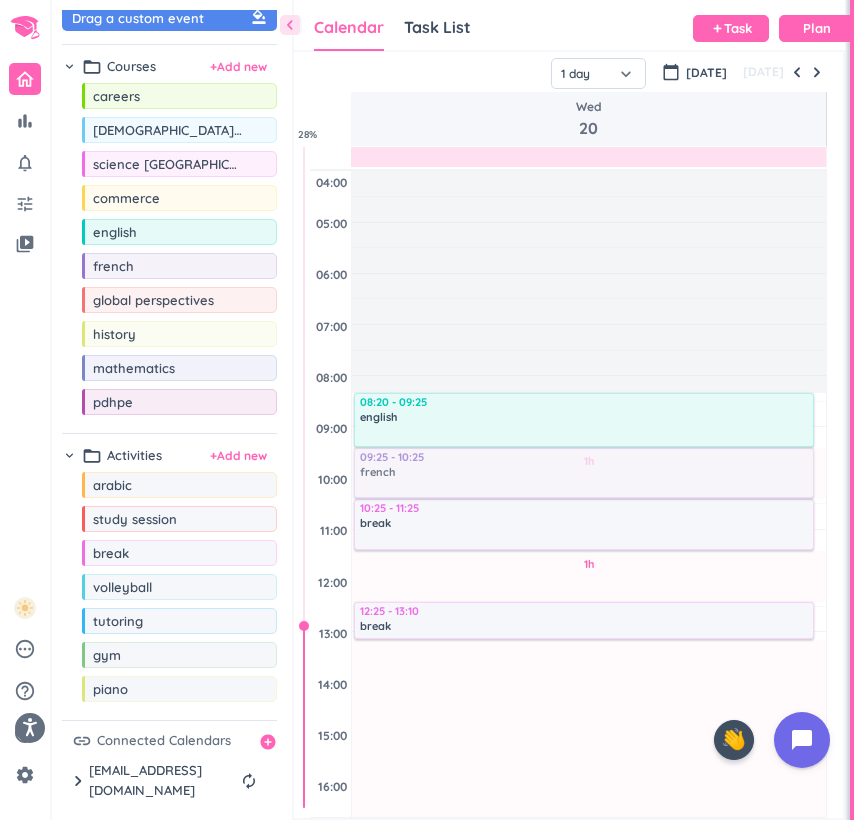 drag, startPoint x: 137, startPoint y: 267, endPoint x: 423, endPoint y: 449, distance: 338.99854 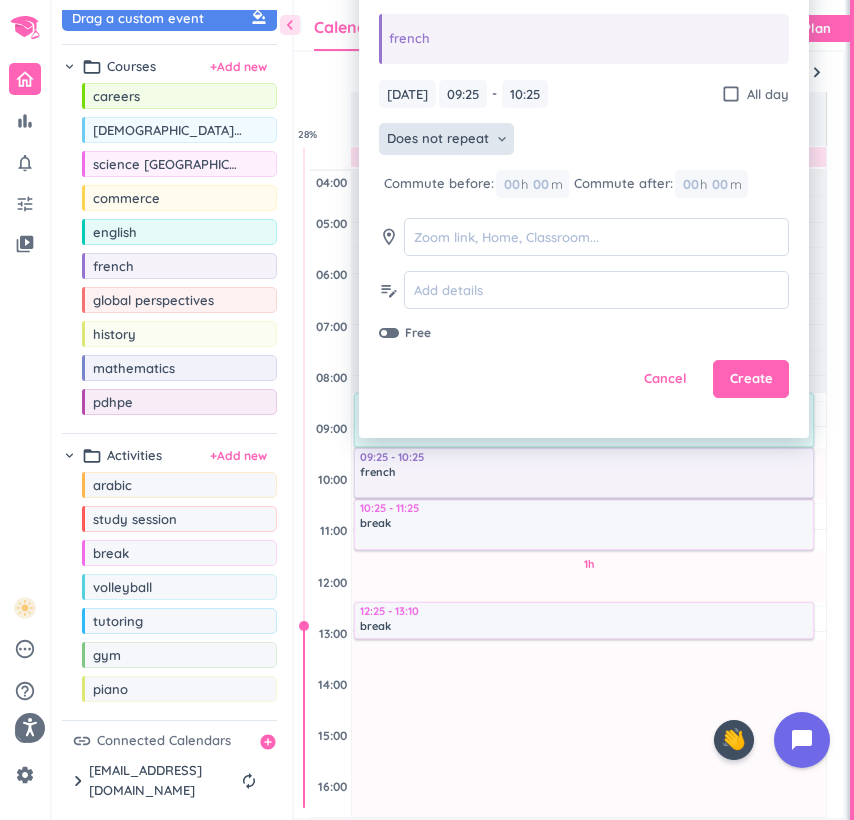 click on "Does not repeat" at bounding box center (438, 139) 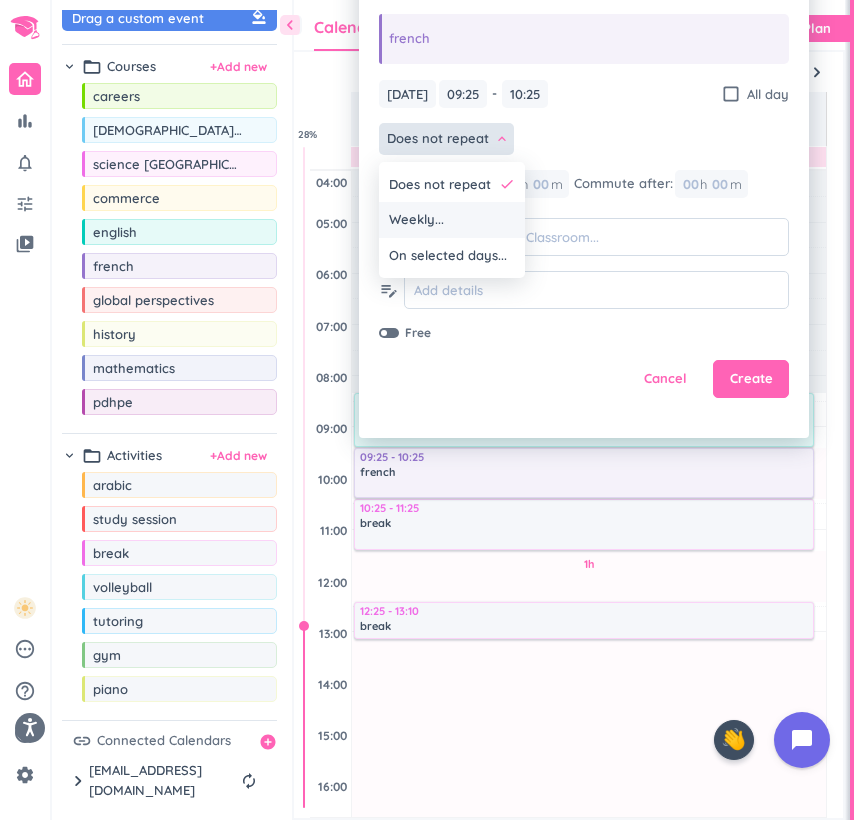 click on "Weekly..." at bounding box center (452, 220) 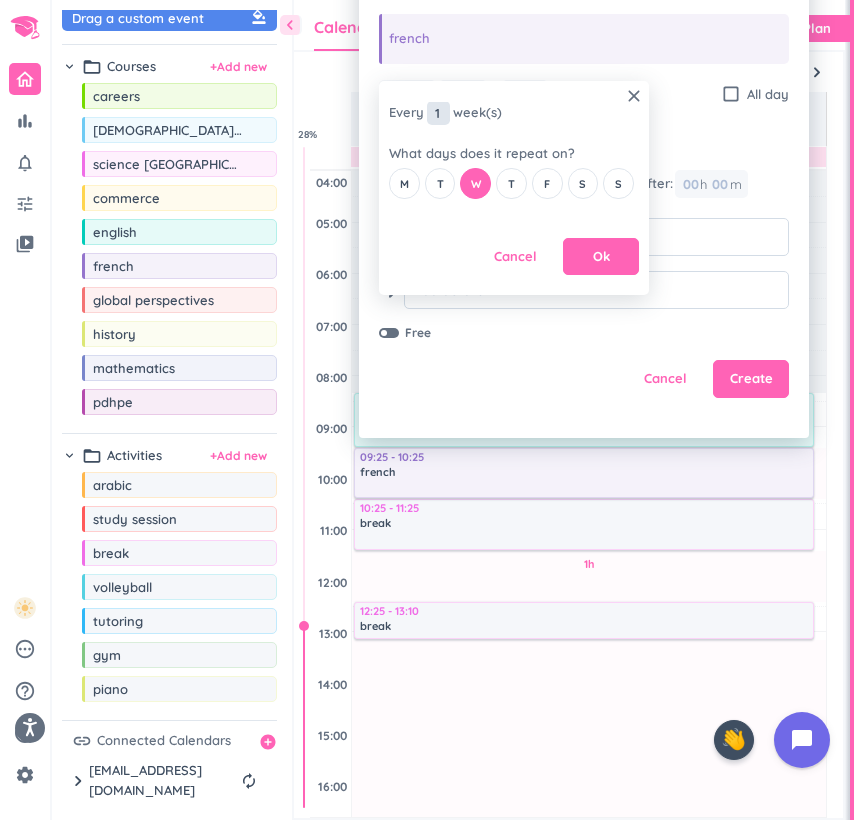 click on "1" at bounding box center (438, 113) 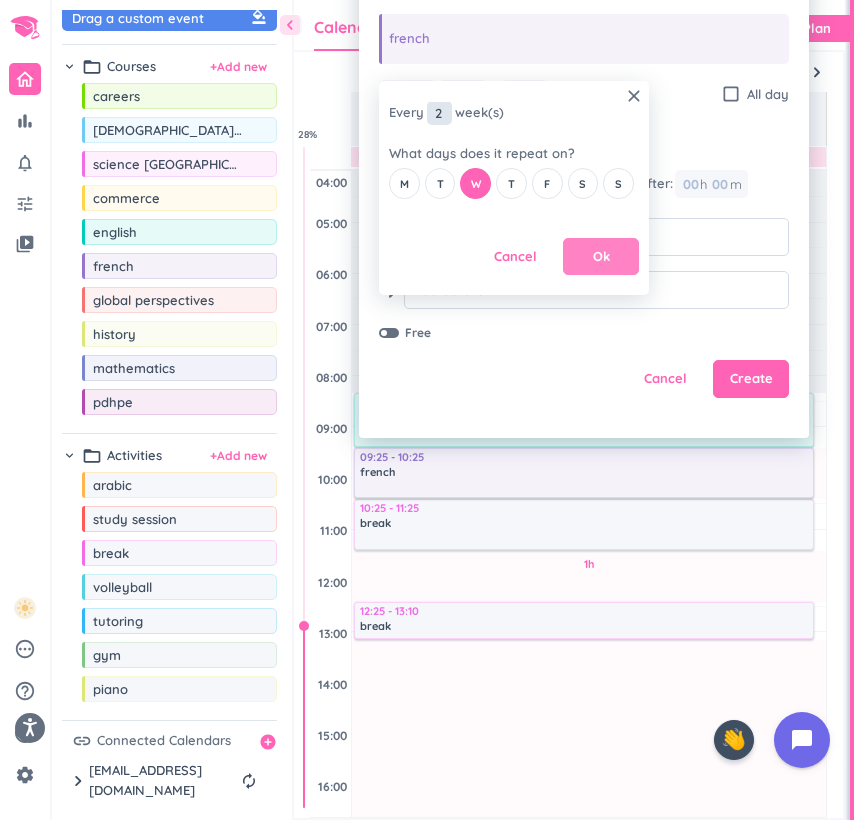 type on "2" 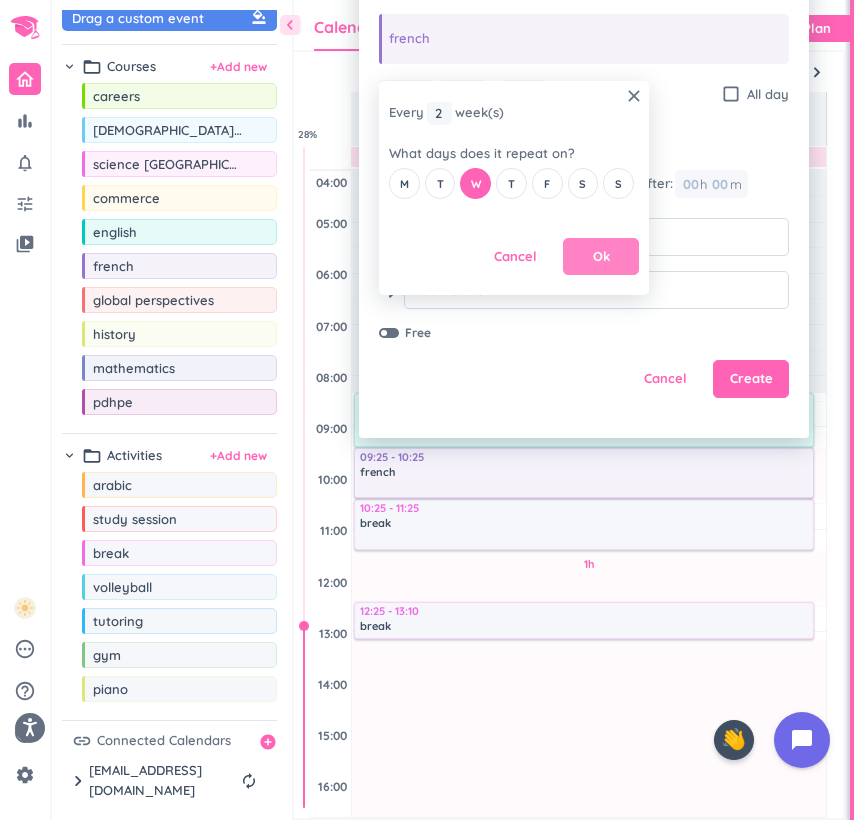 click on "Ok" at bounding box center [601, 257] 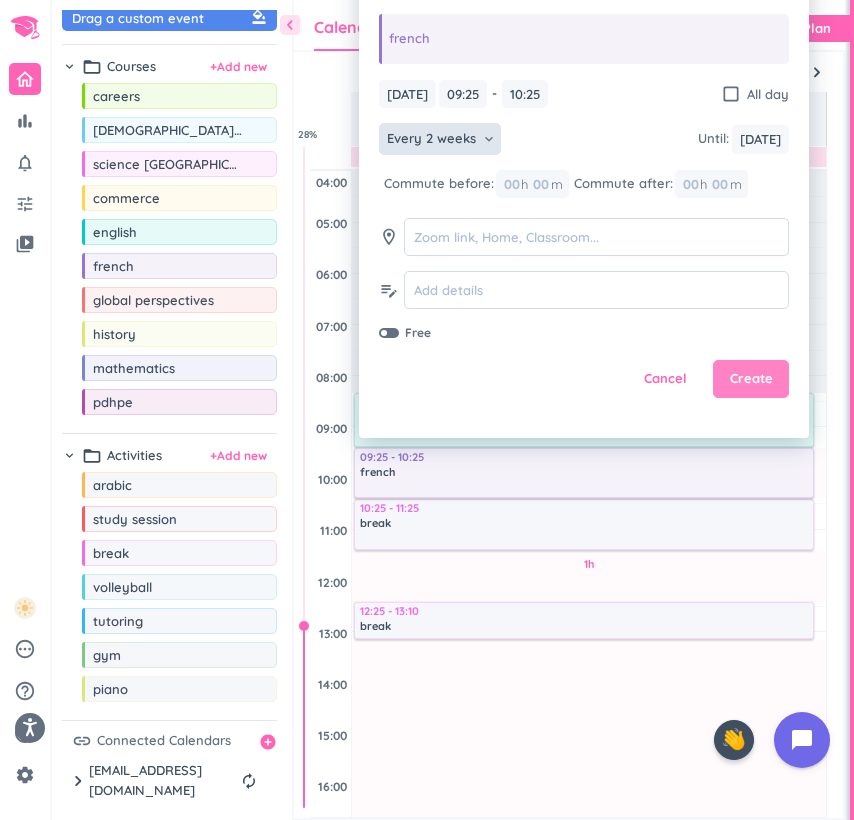 click on "Create" at bounding box center (751, 379) 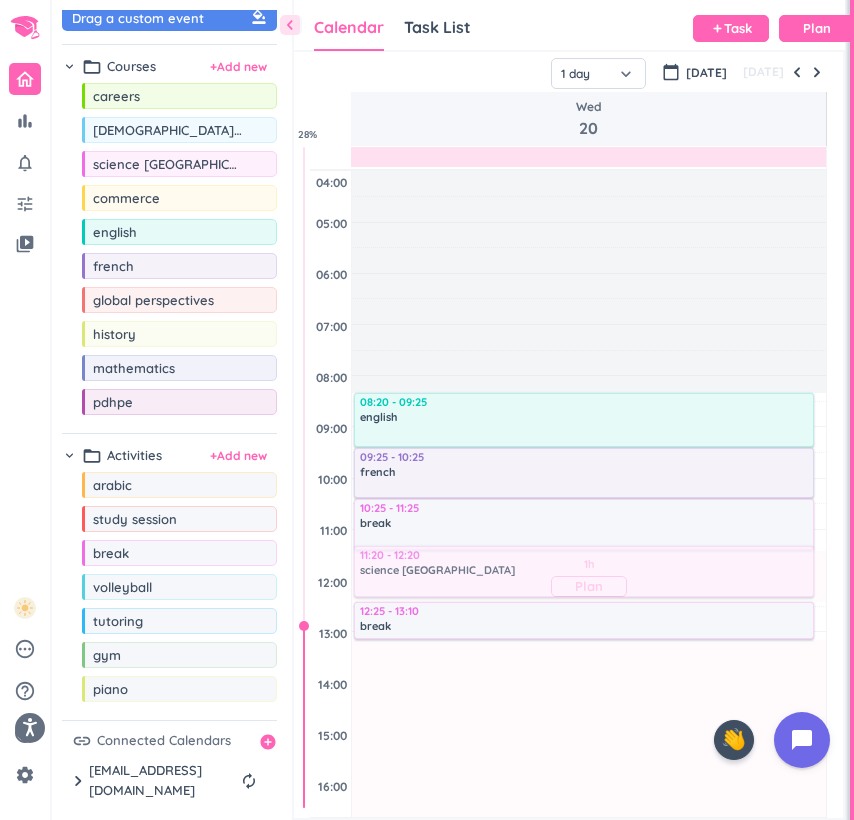 drag, startPoint x: 139, startPoint y: 165, endPoint x: 468, endPoint y: 551, distance: 507.18536 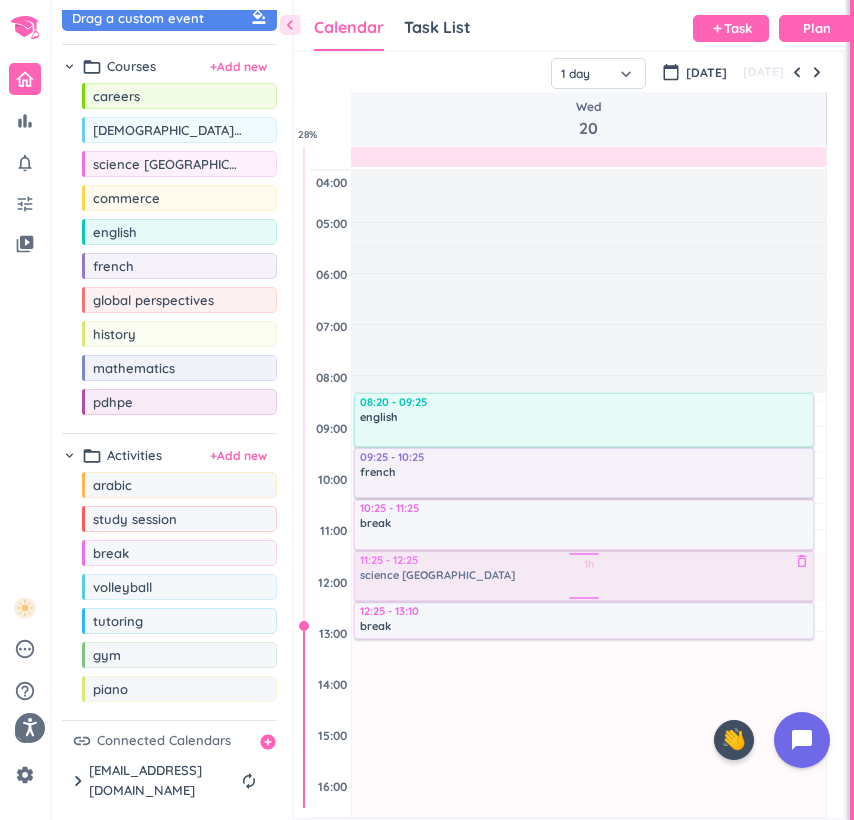 drag, startPoint x: 597, startPoint y: 572, endPoint x: 595, endPoint y: 582, distance: 10.198039 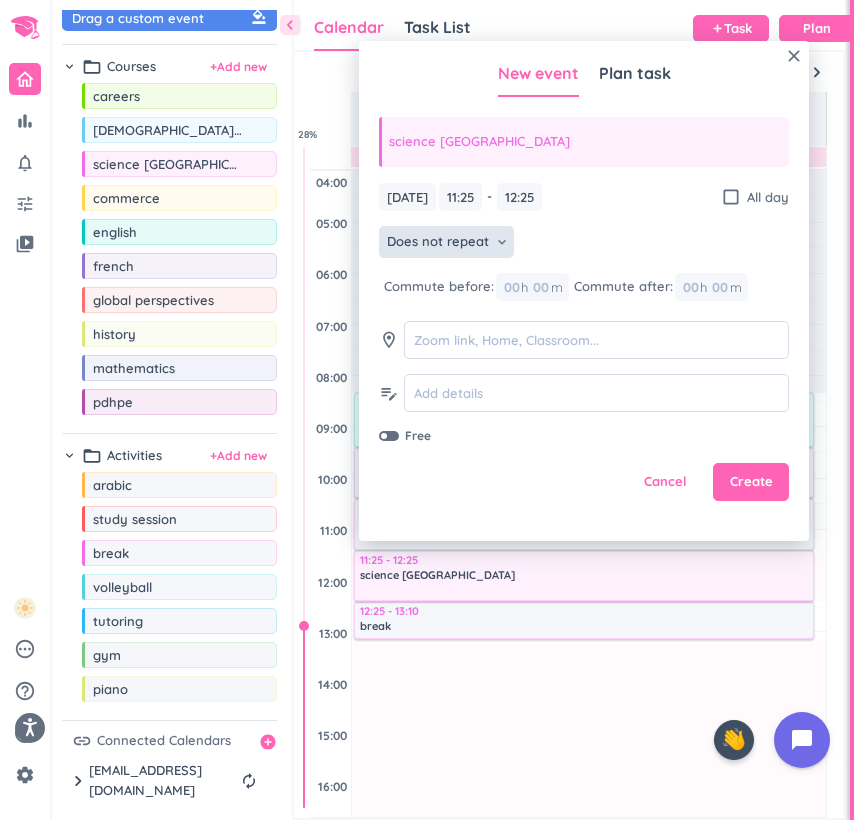 click on "Does not repeat" at bounding box center (438, 242) 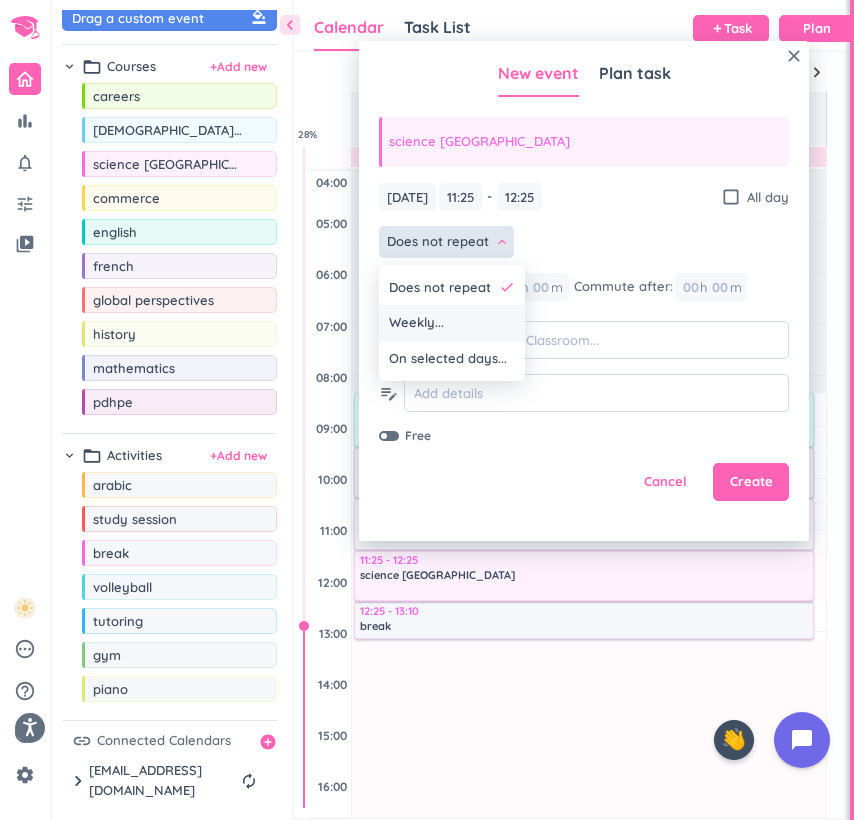click on "Weekly..." at bounding box center [452, 323] 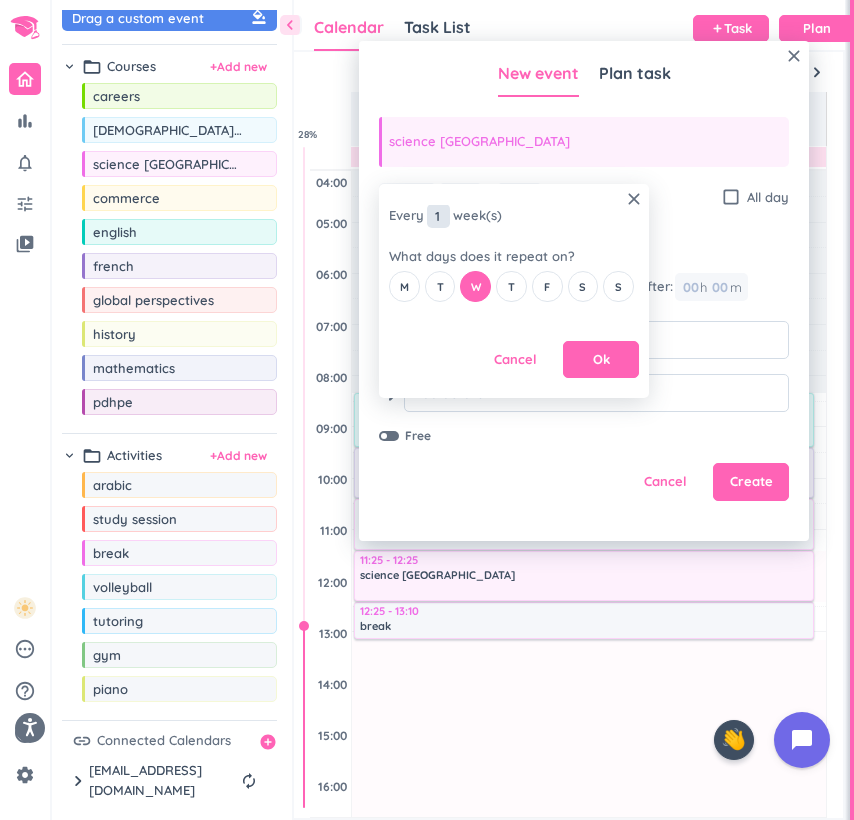 click on "1" at bounding box center (438, 216) 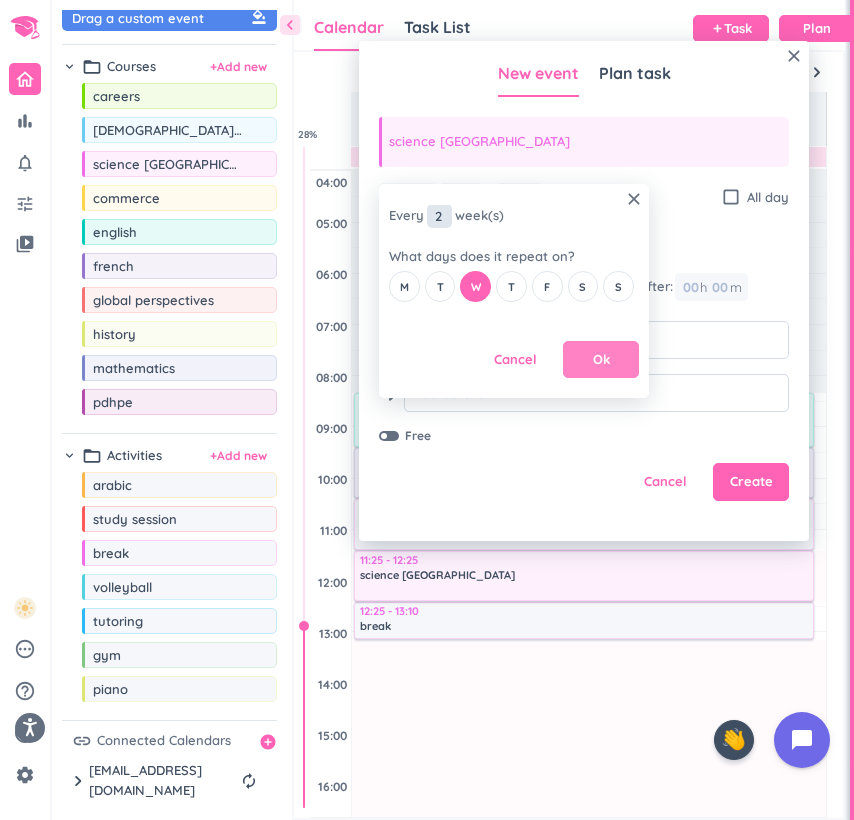 type on "2" 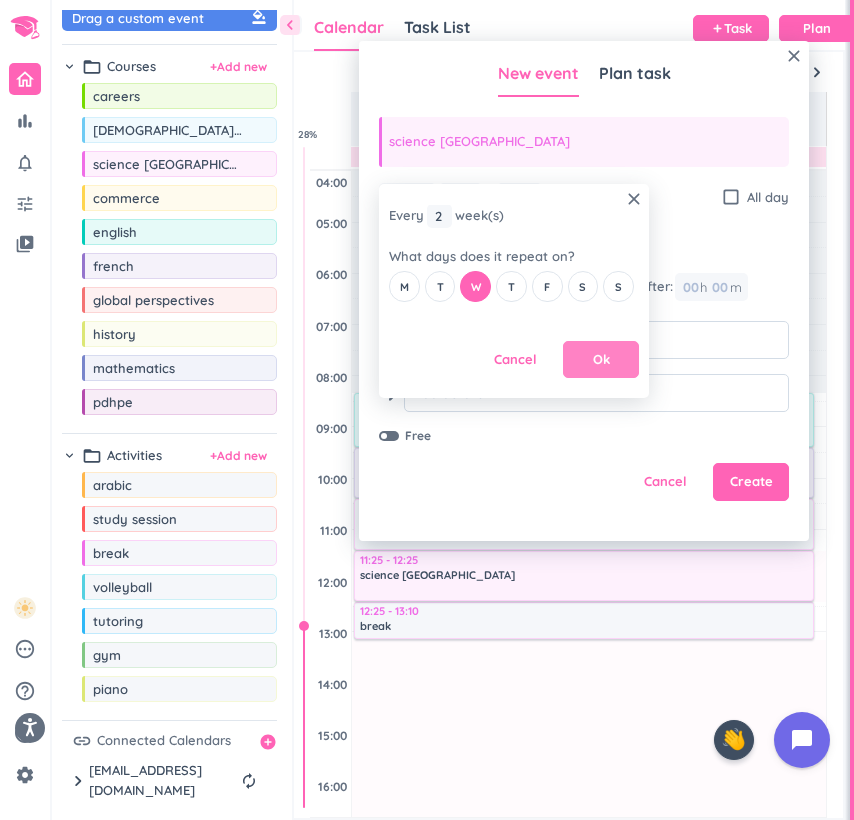 click on "Ok" at bounding box center [601, 360] 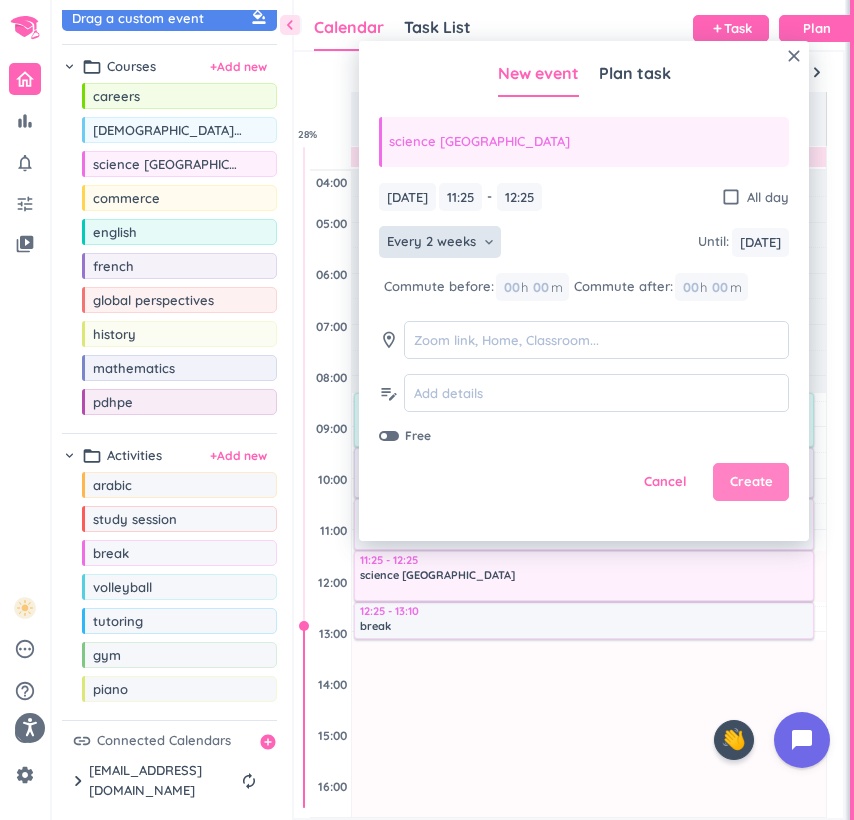 click on "Create" at bounding box center (751, 482) 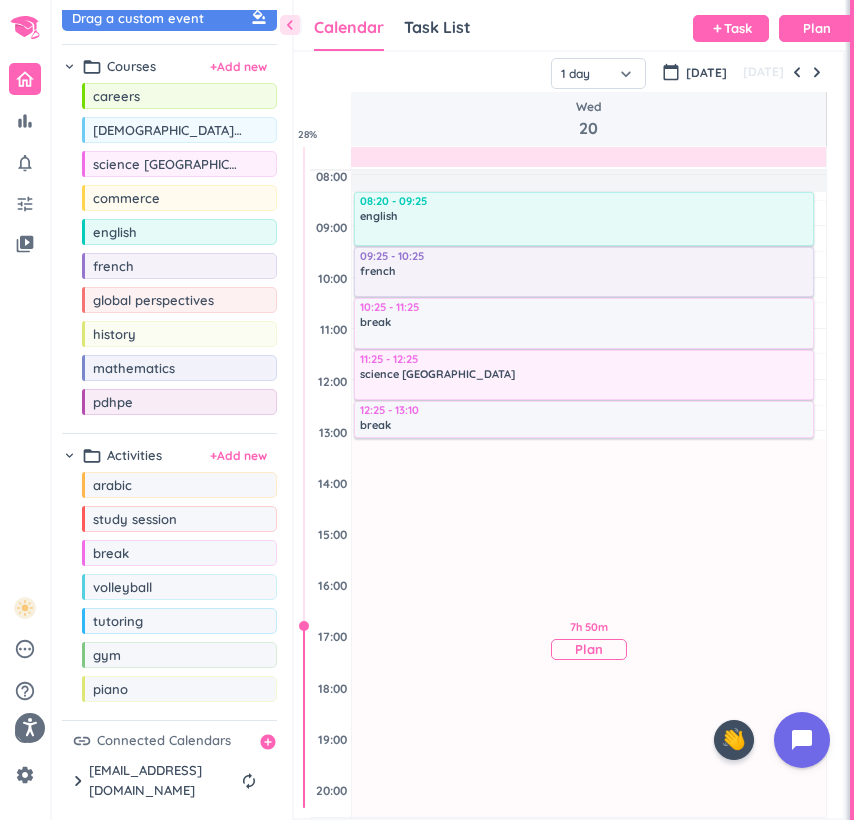 scroll, scrollTop: 186, scrollLeft: 0, axis: vertical 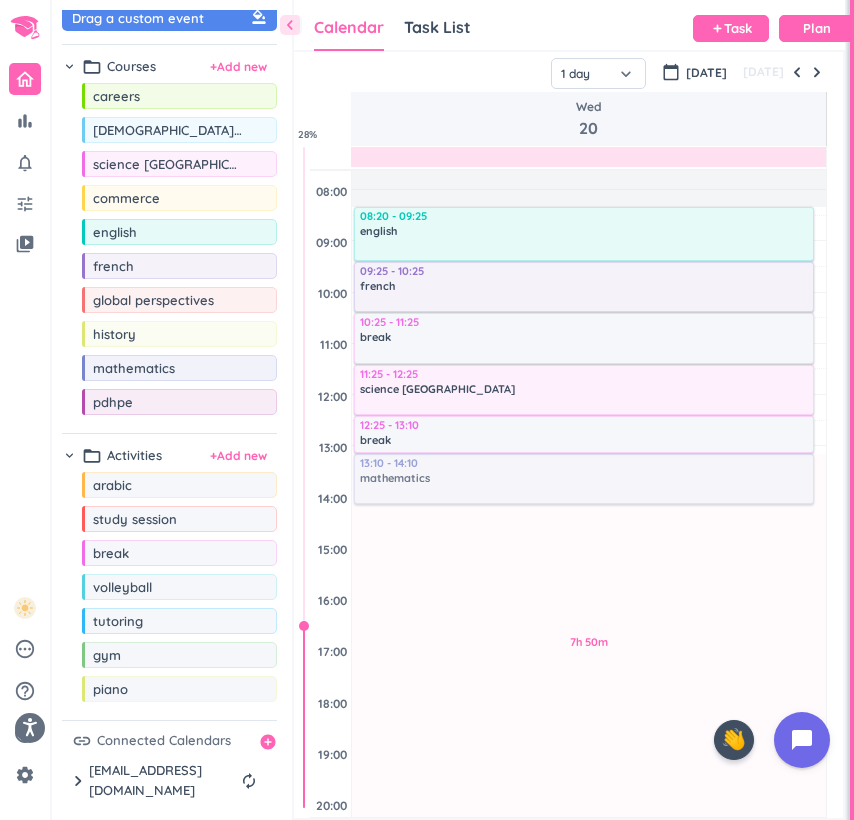 drag, startPoint x: 232, startPoint y: 367, endPoint x: 487, endPoint y: 458, distance: 270.7508 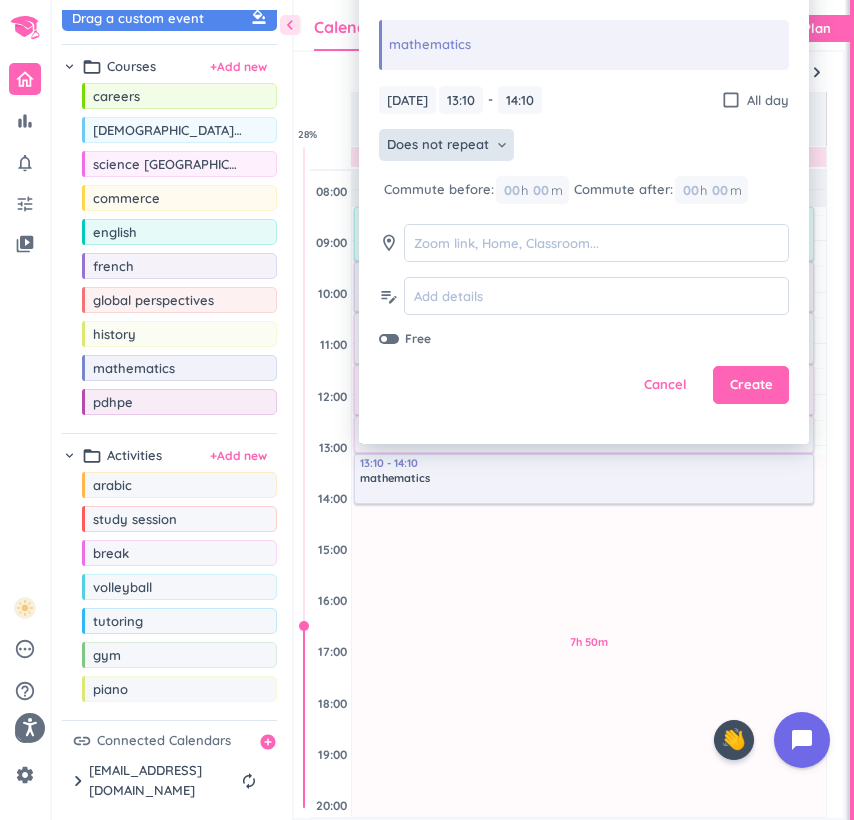 click on "Does not repeat" at bounding box center [438, 145] 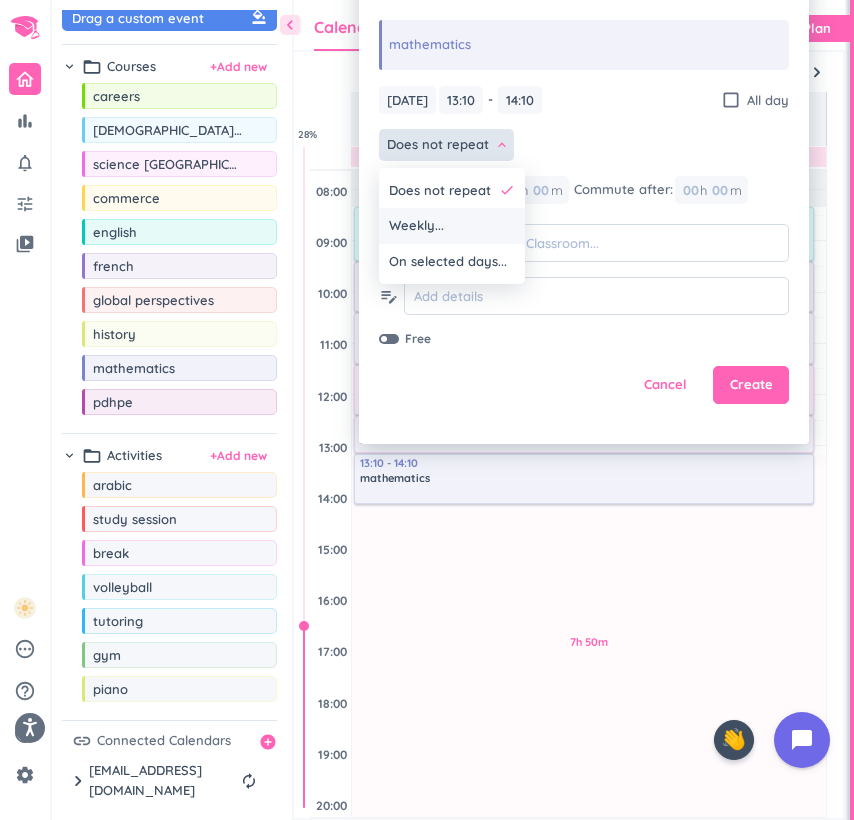 click on "Weekly..." at bounding box center (452, 226) 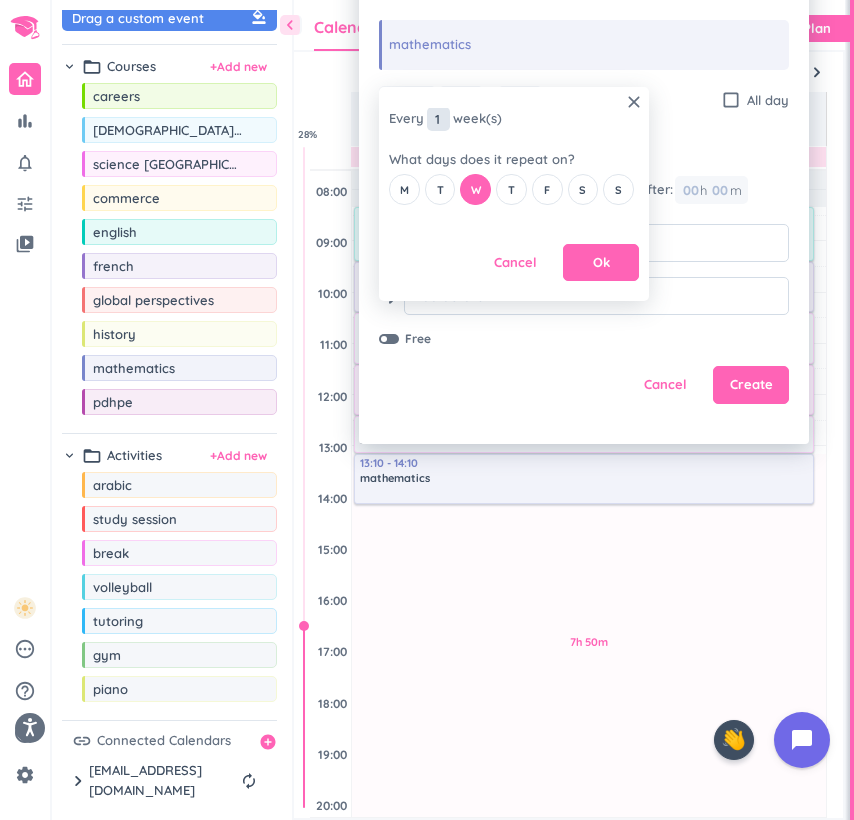 click on "1" at bounding box center [438, 119] 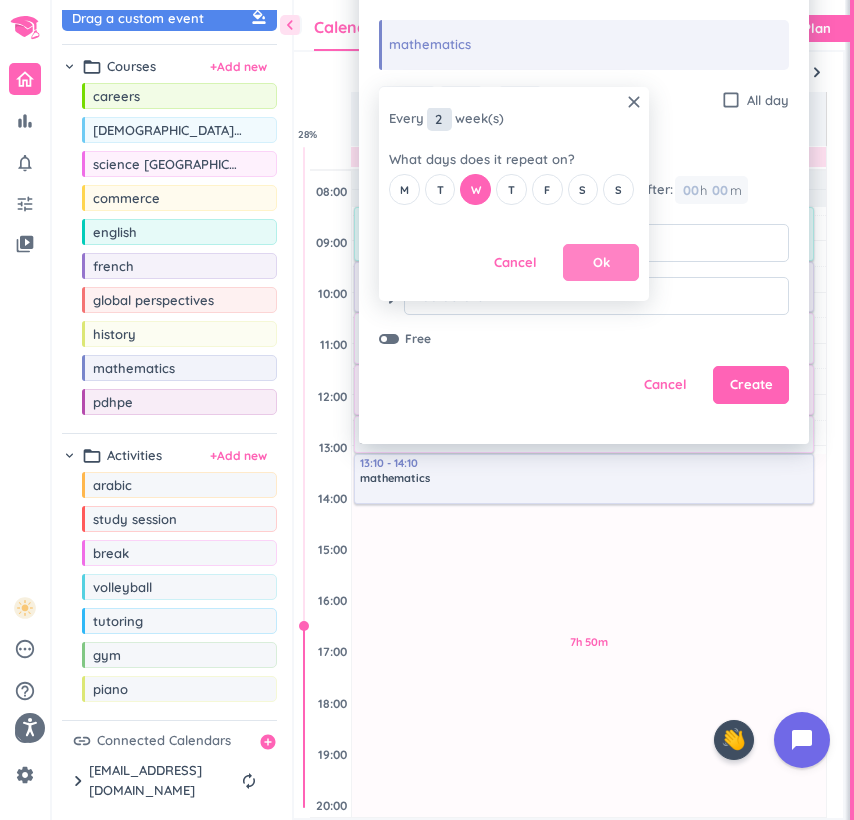 type on "2" 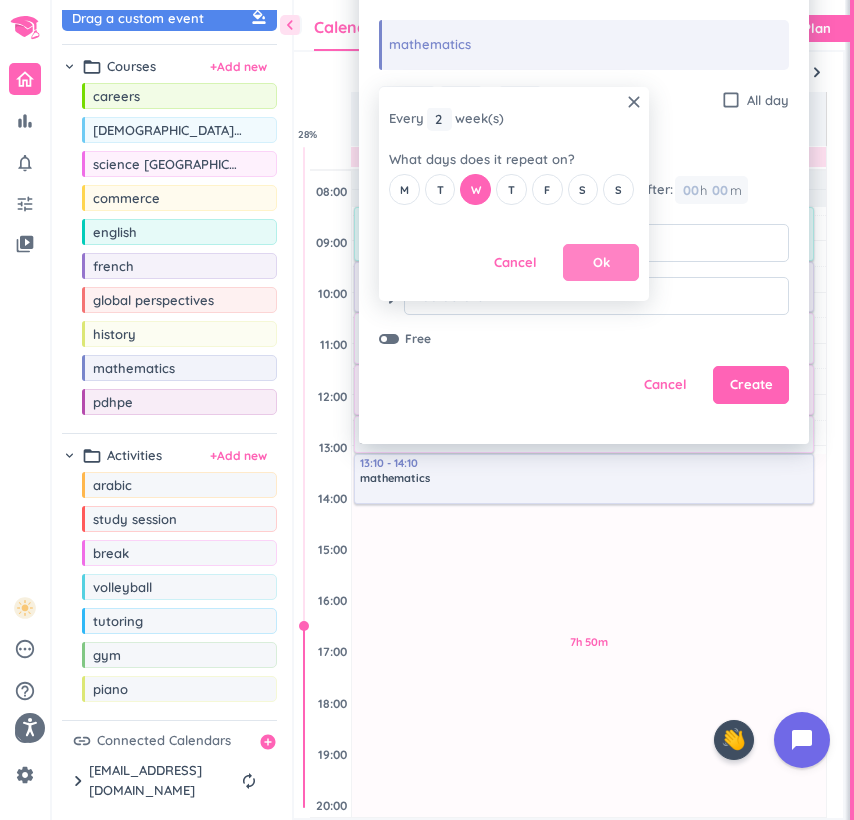 click on "Ok" at bounding box center (601, 263) 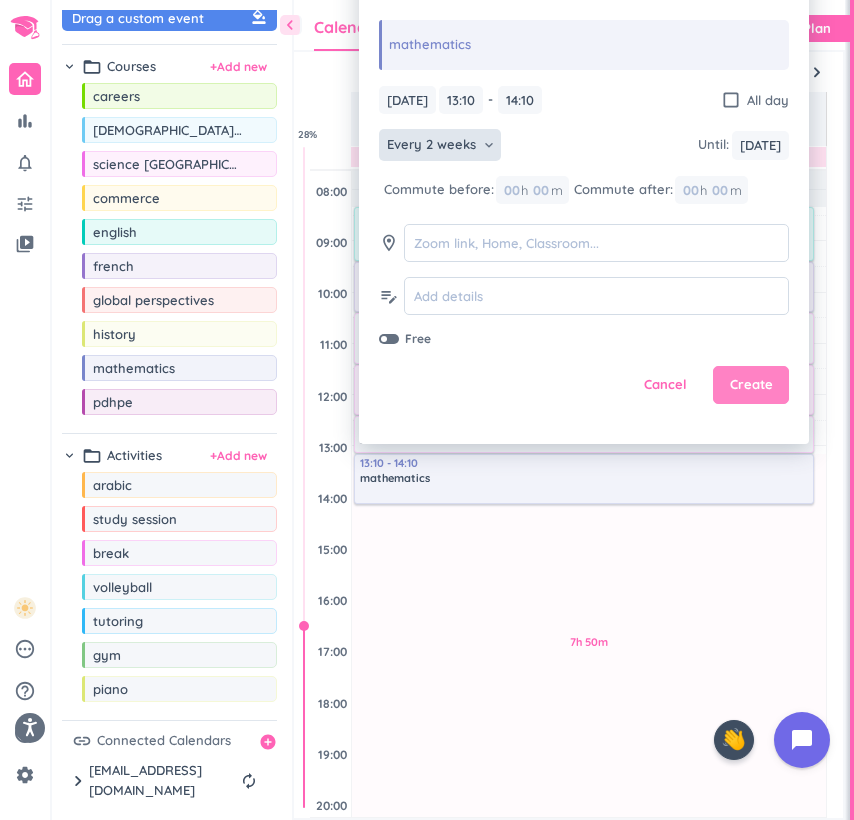 click on "Create" at bounding box center [751, 385] 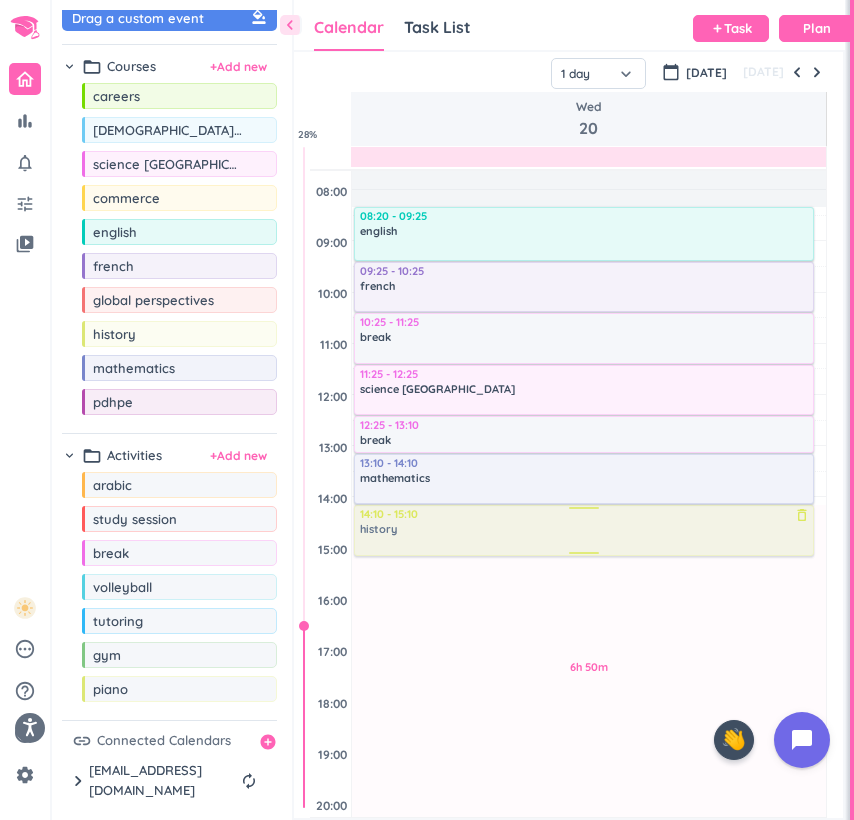 drag, startPoint x: 155, startPoint y: 332, endPoint x: 398, endPoint y: 507, distance: 299.45618 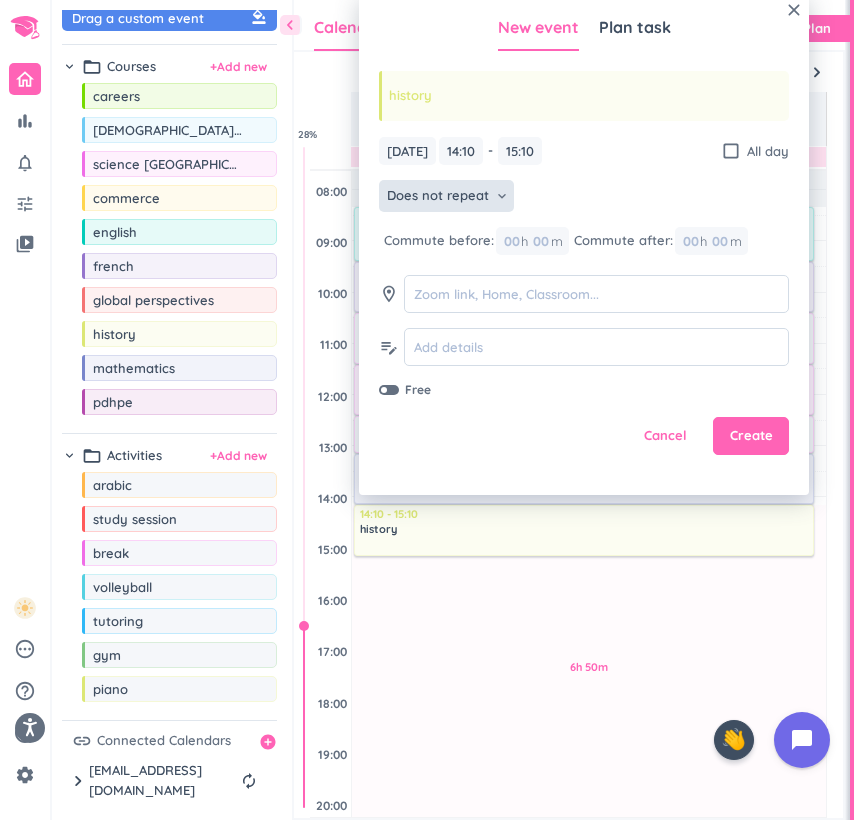 click on "Does not repeat" at bounding box center [438, 196] 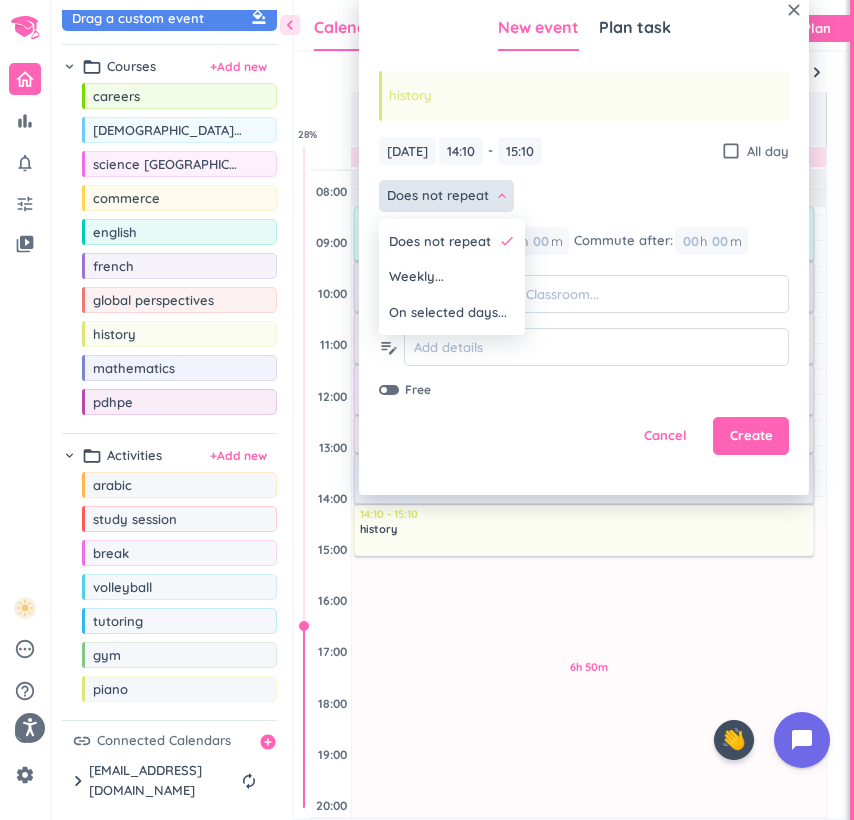 click on "Weekly..." at bounding box center [452, 277] 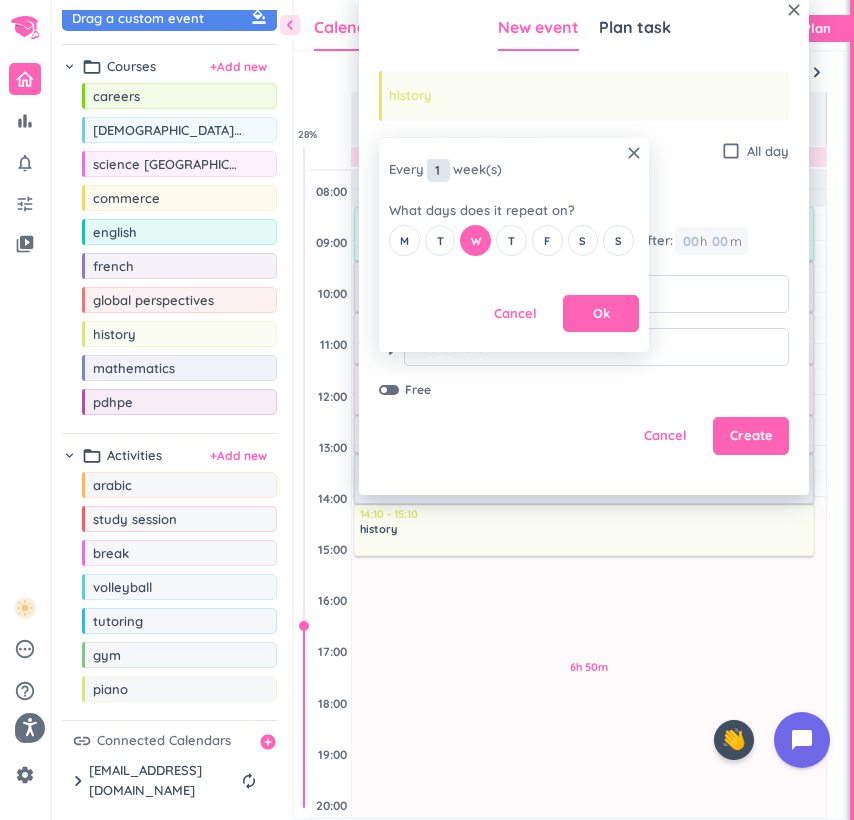 click on "1" at bounding box center [438, 170] 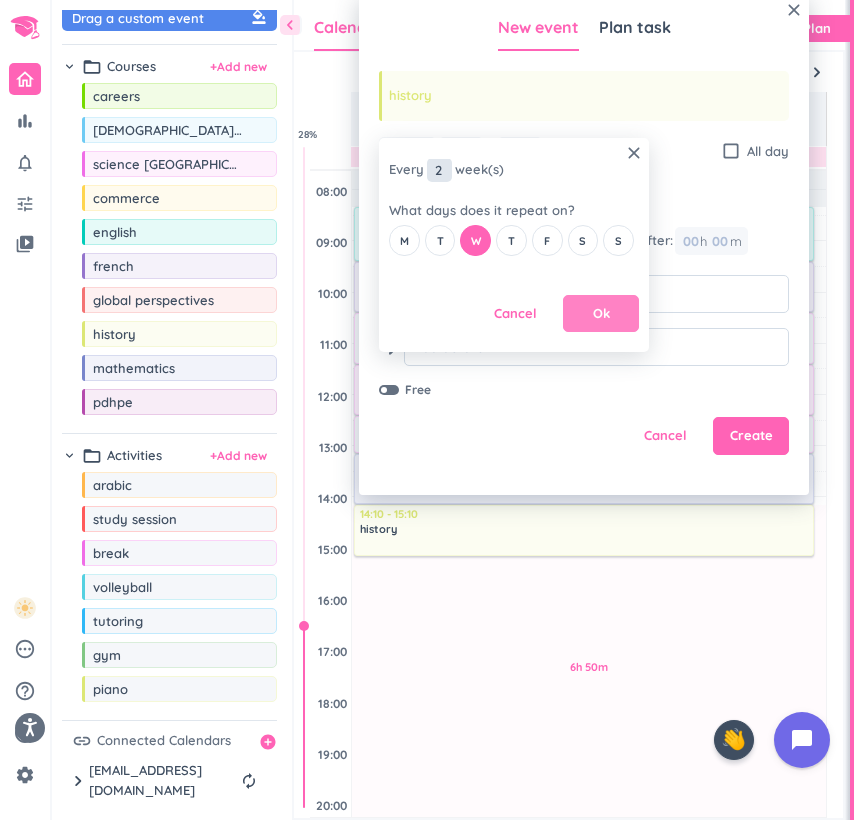 type on "2" 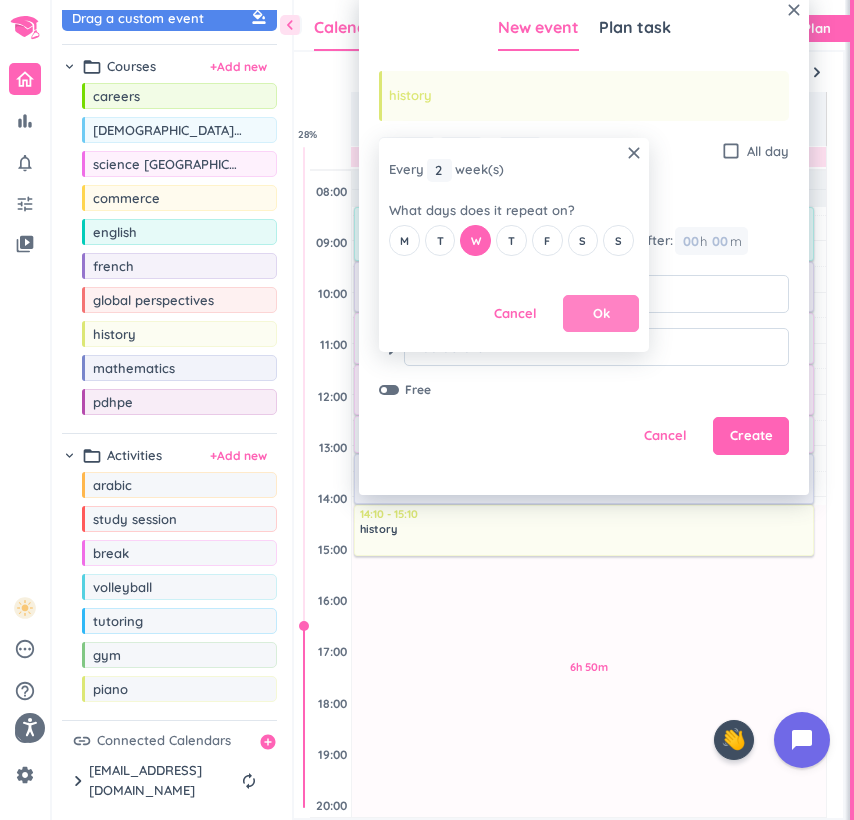 click on "Ok" at bounding box center [601, 314] 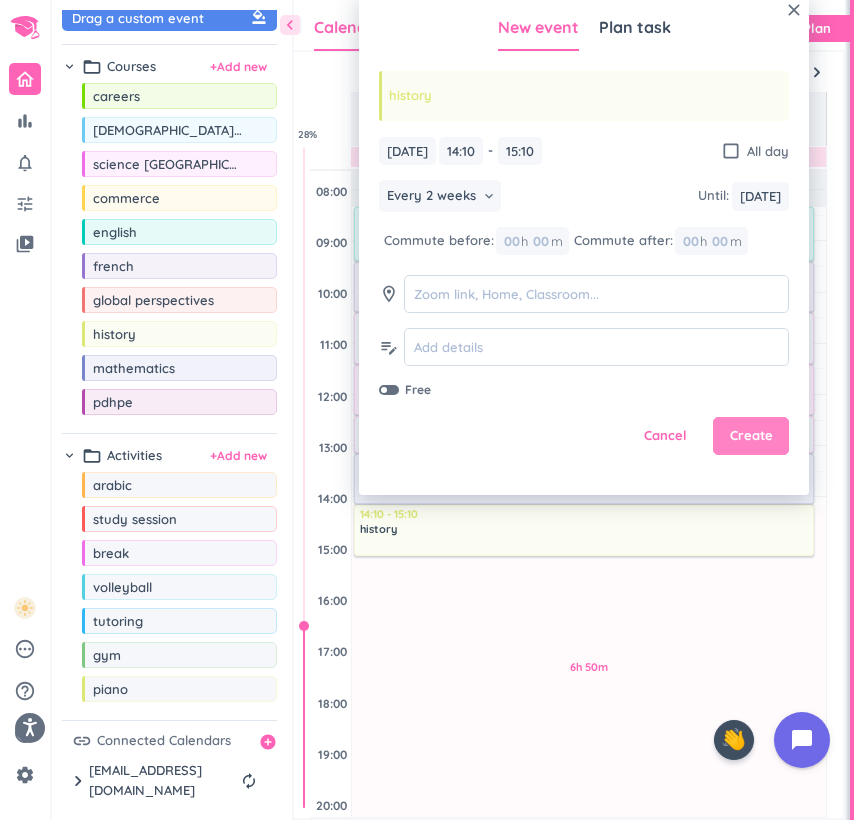 click on "Create" at bounding box center (751, 436) 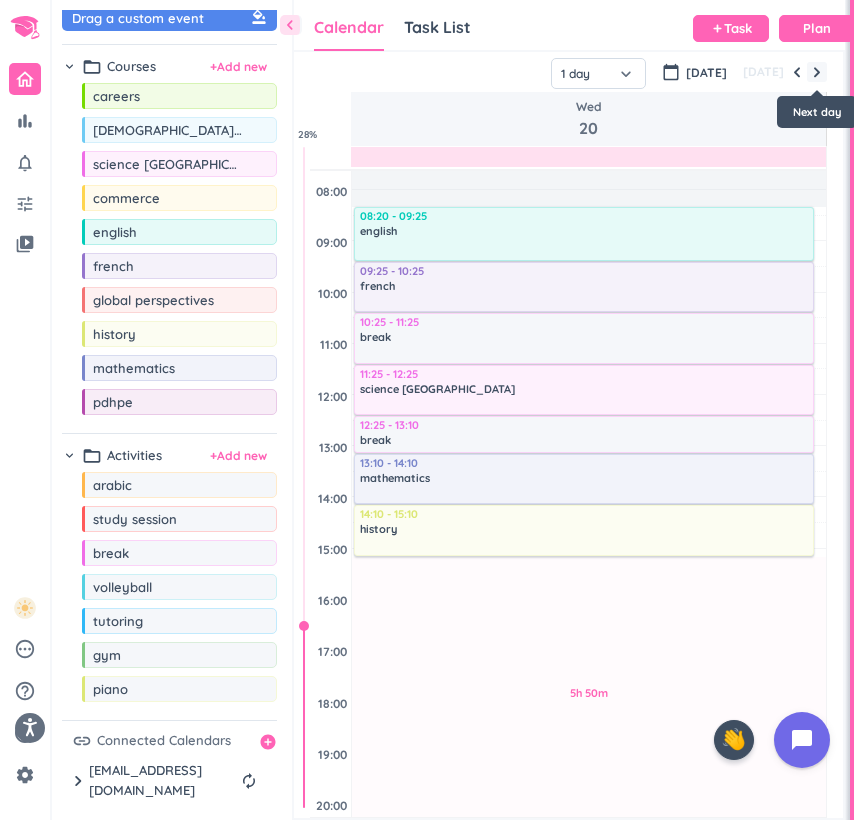 click at bounding box center (817, 72) 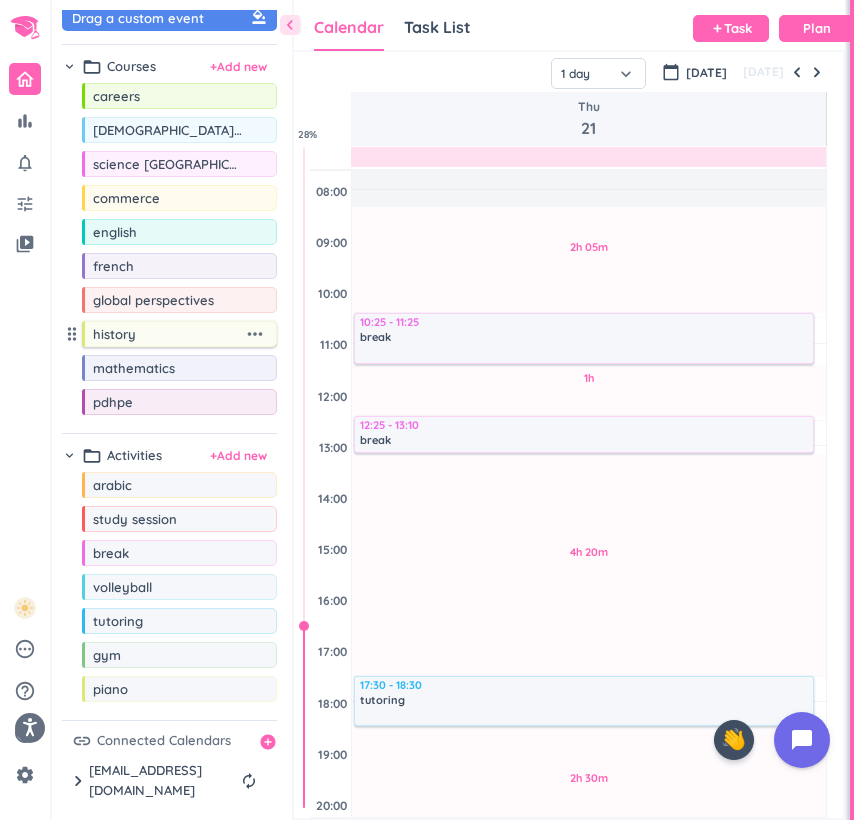 scroll, scrollTop: 104, scrollLeft: 0, axis: vertical 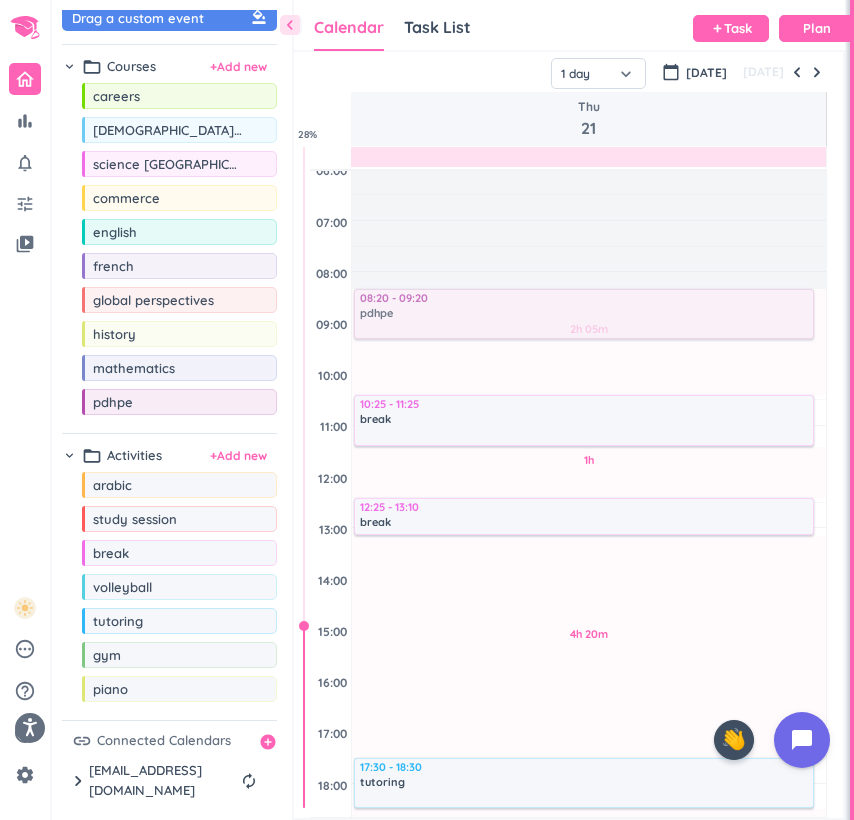 drag, startPoint x: 139, startPoint y: 399, endPoint x: 446, endPoint y: 289, distance: 326.11194 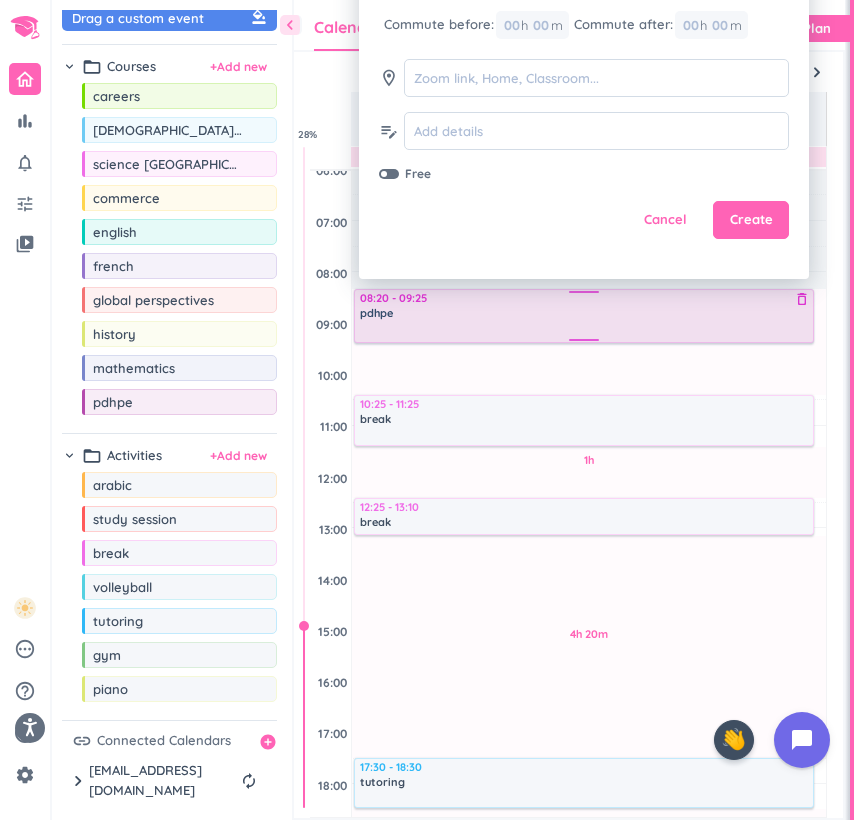 click on "2h 05m Past due Plan 1h  Past due Plan 4h 20m Past due Plan 2h 30m Past due Plan Adjust Awake Time Adjust Awake Time 08:20 - 09:20 pdhpe delete_outline 10:25 - 11:25 break delete_outline 12:25 - 13:10 break delete_outline 17:30 - 18:30 tutoring delete_outline 08:20 - 09:25 pdhpe delete_outline" at bounding box center (589, 681) 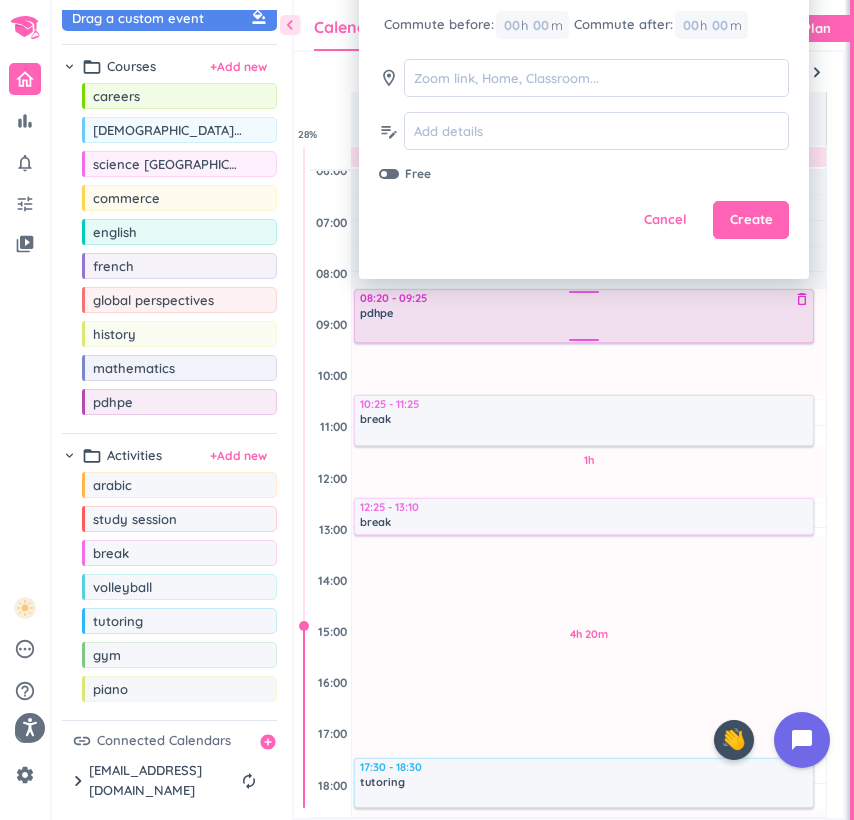 type on "09:25" 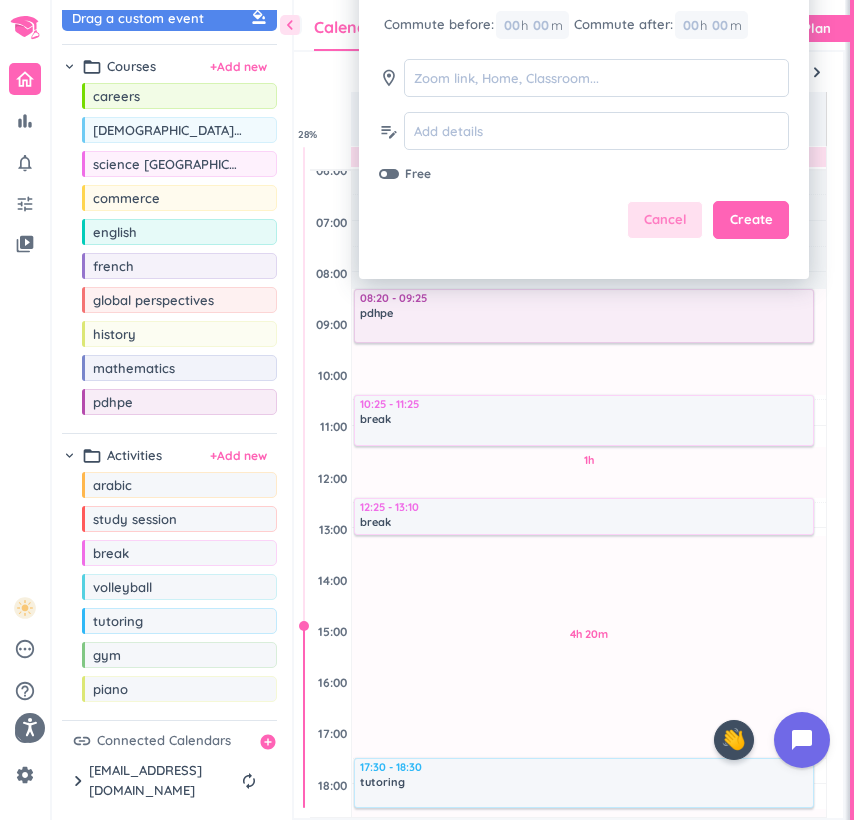 click on "Cancel" at bounding box center [665, 220] 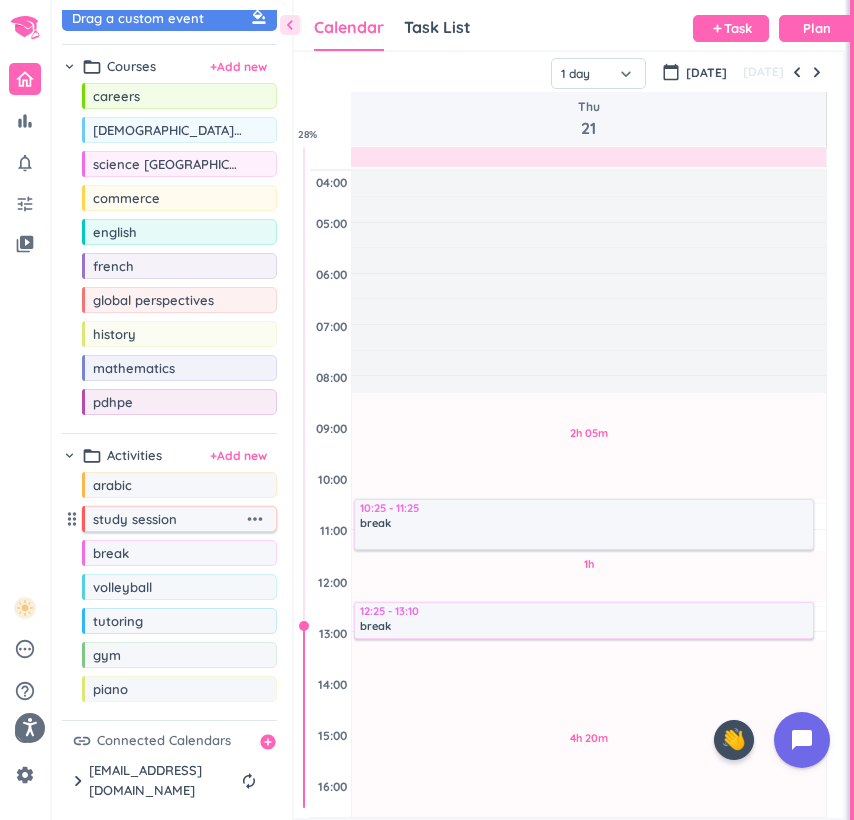 scroll, scrollTop: 0, scrollLeft: 0, axis: both 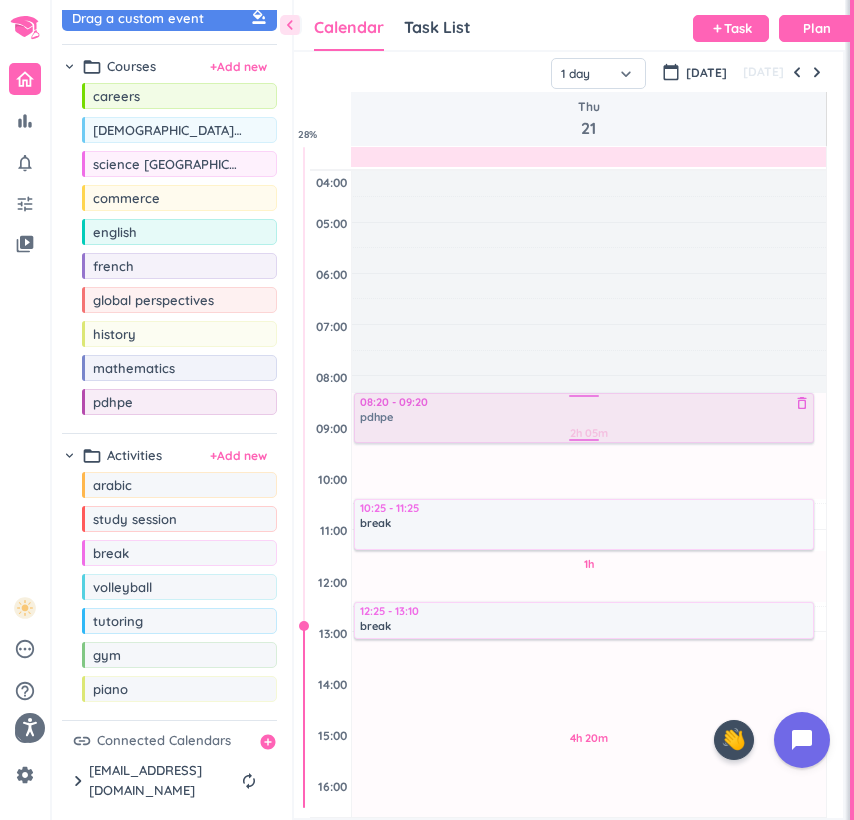 drag, startPoint x: 137, startPoint y: 403, endPoint x: 392, endPoint y: 397, distance: 255.07057 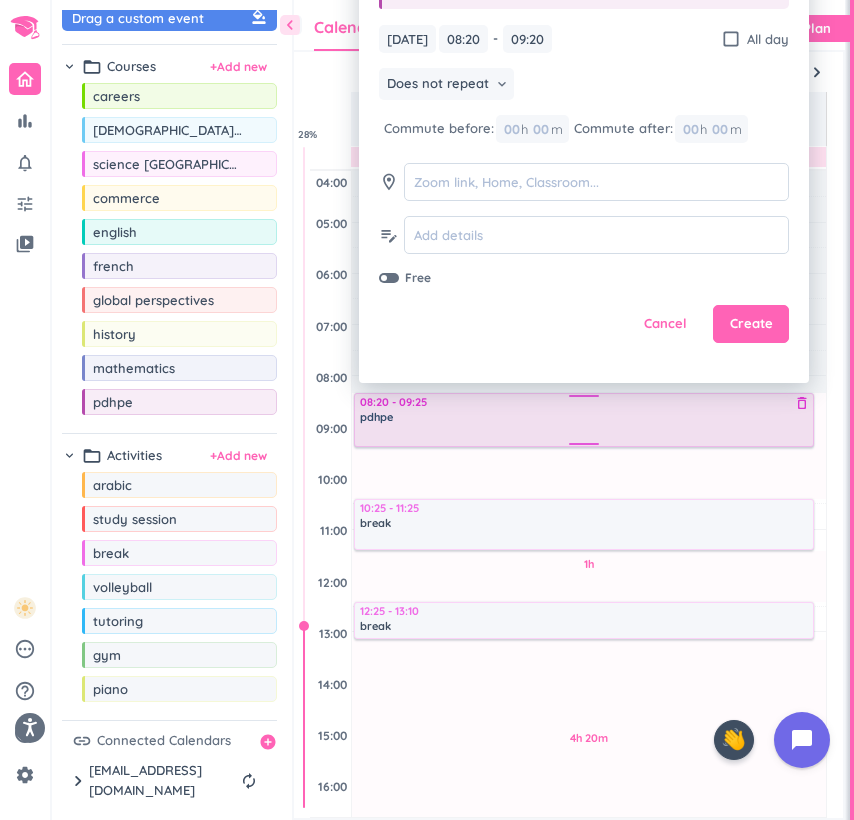 click on "2h 05m Past due Plan 1h  Past due Plan 4h 20m Past due Plan 2h 30m Past due Plan Adjust Awake Time Adjust Awake Time 08:20 - 09:20 pdhpe delete_outline 10:25 - 11:25 break delete_outline 12:25 - 13:10 break delete_outline 17:30 - 18:30 tutoring delete_outline 08:20 - 09:25 pdhpe delete_outline" at bounding box center (589, 785) 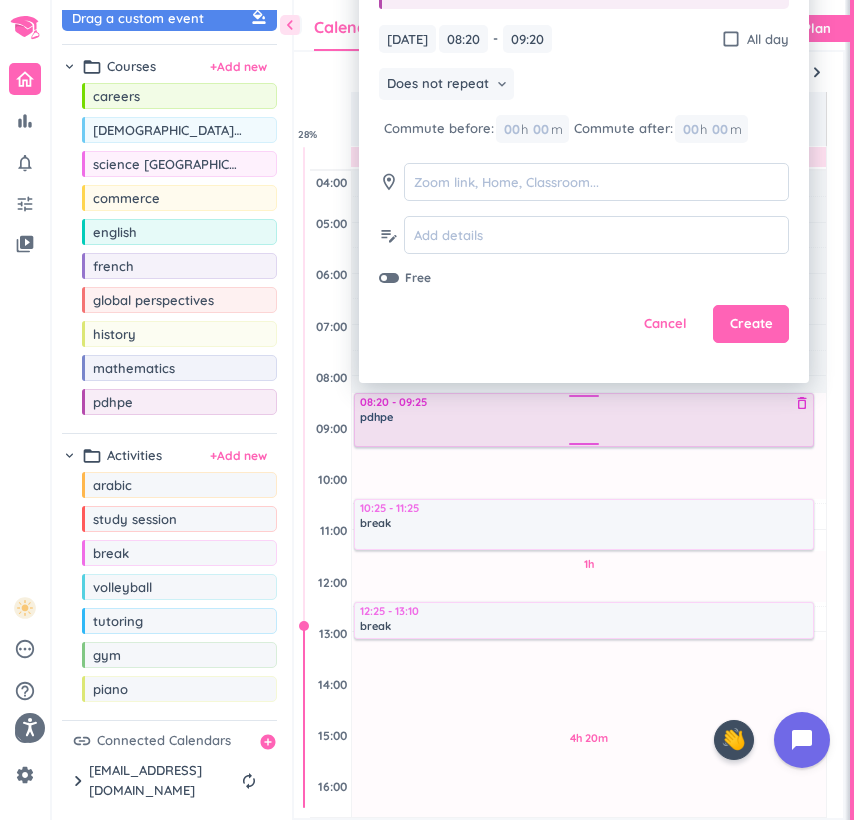 type on "09:25" 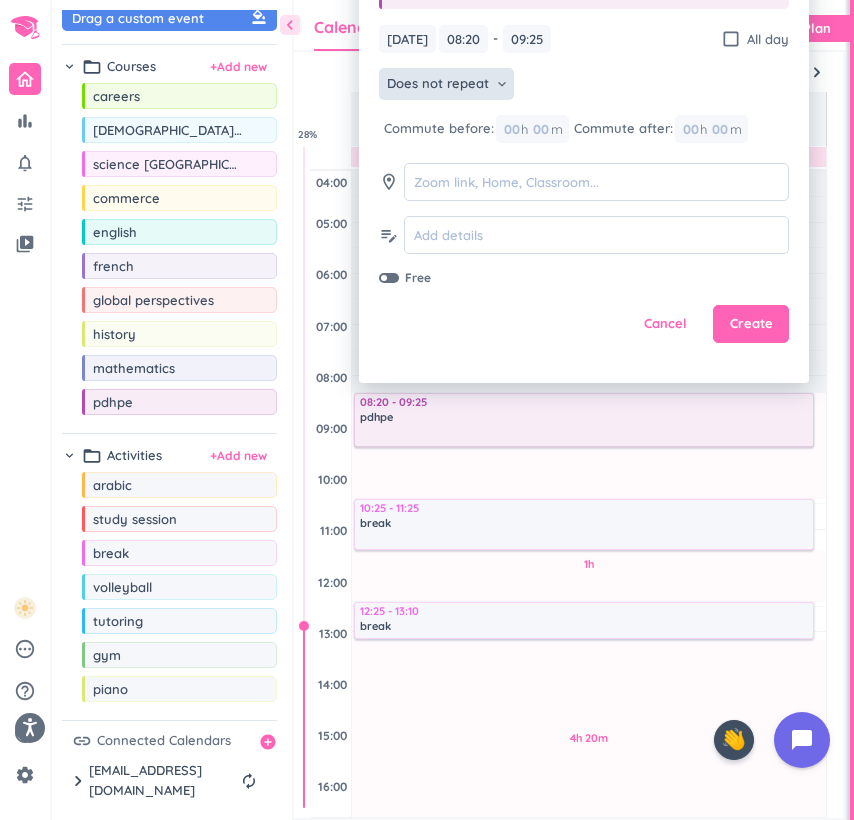 click on "keyboard_arrow_down" at bounding box center (502, 84) 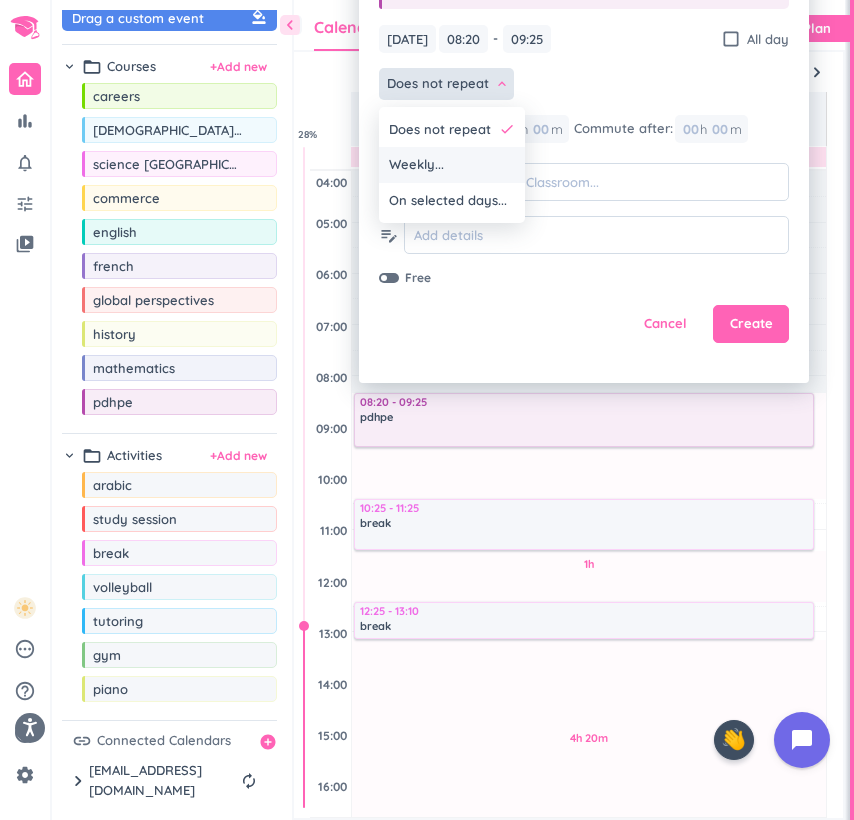 click on "Weekly..." at bounding box center [452, 165] 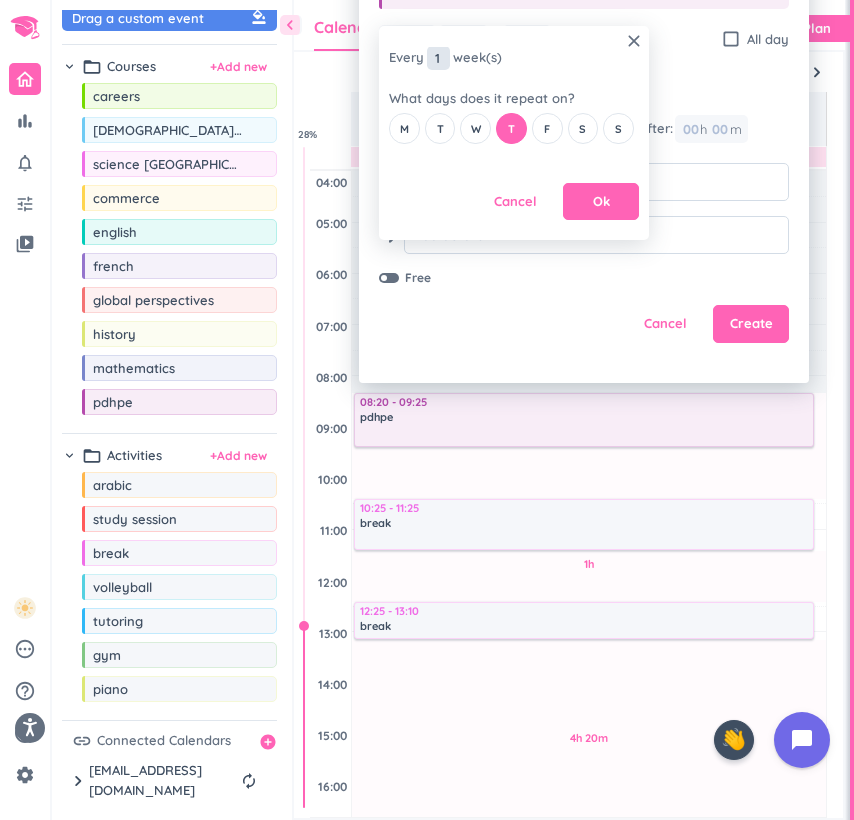 click on "1" at bounding box center [438, 58] 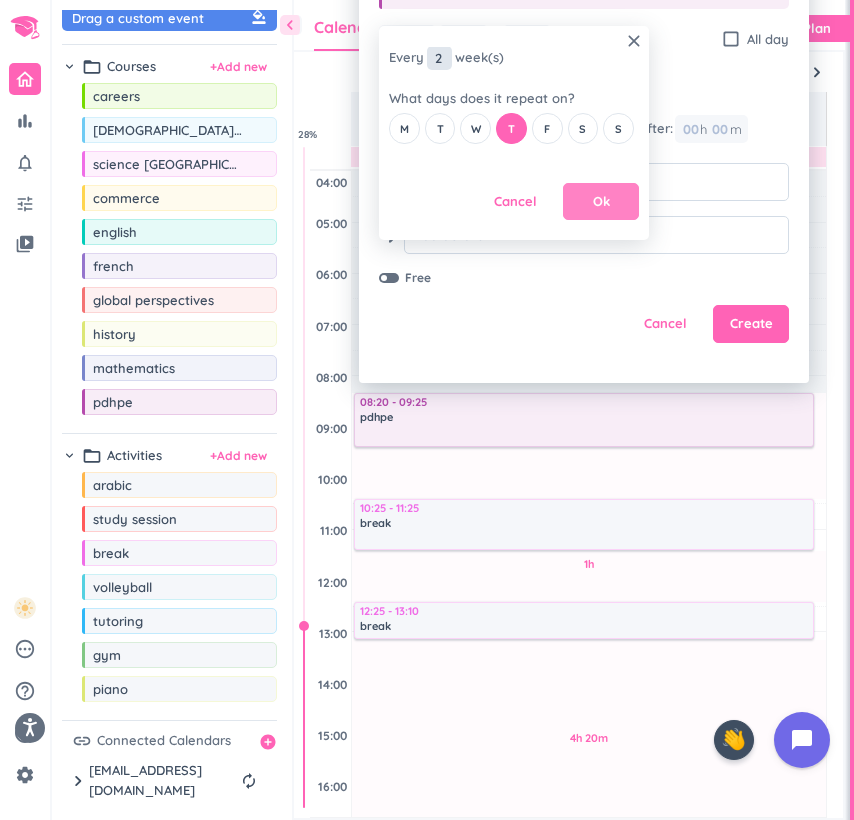 type on "2" 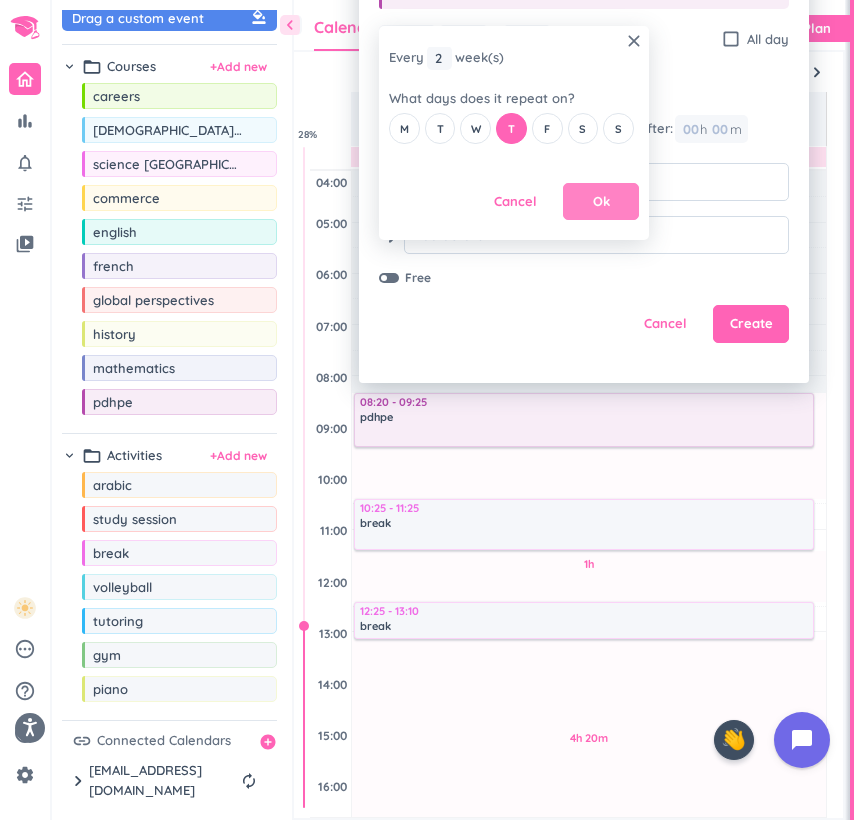 click on "Ok" at bounding box center (601, 202) 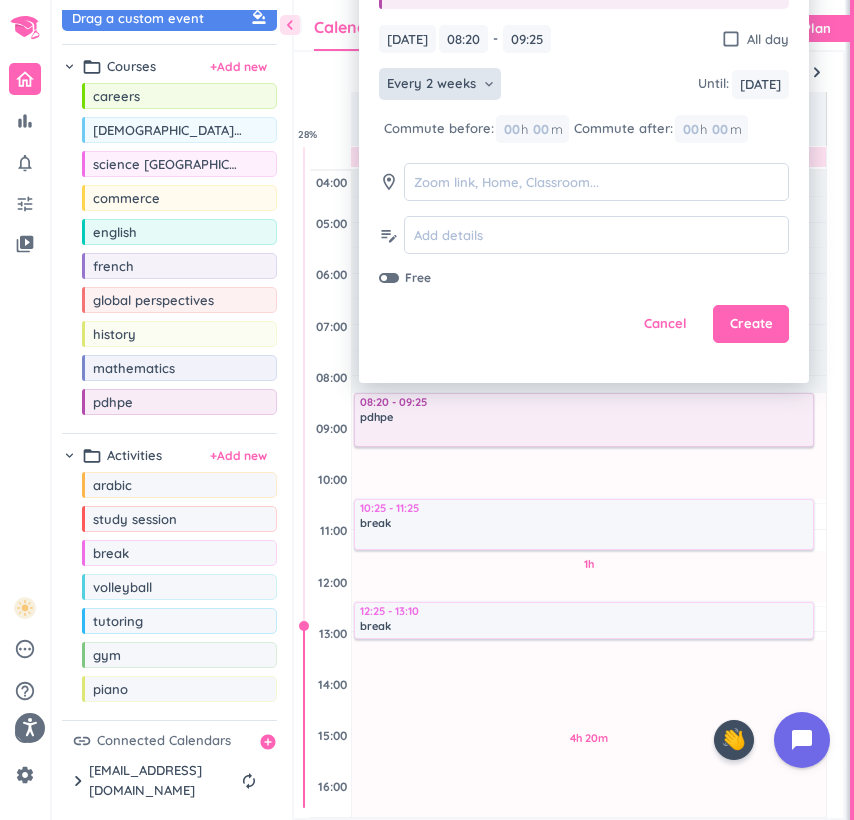 click on "close New event Plan task pdhpe [DATE] [DATE]   08:20 08:20 - 09:25 09:25 check_box_outline_blank All day Every 2 weeks keyboard_arrow_down Until :  [DATE] [DATE] Commute before: 00 h 00 m Commute after: 00 h 00 m room edit_note Free Cancel Create" at bounding box center [584, 133] 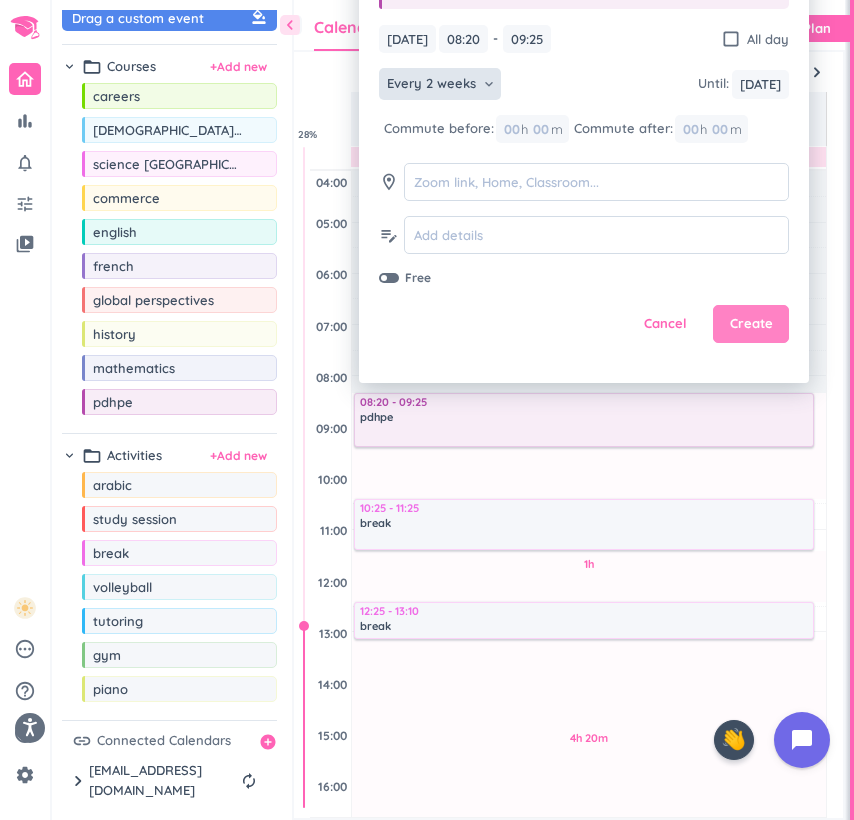 click on "Create" at bounding box center [751, 324] 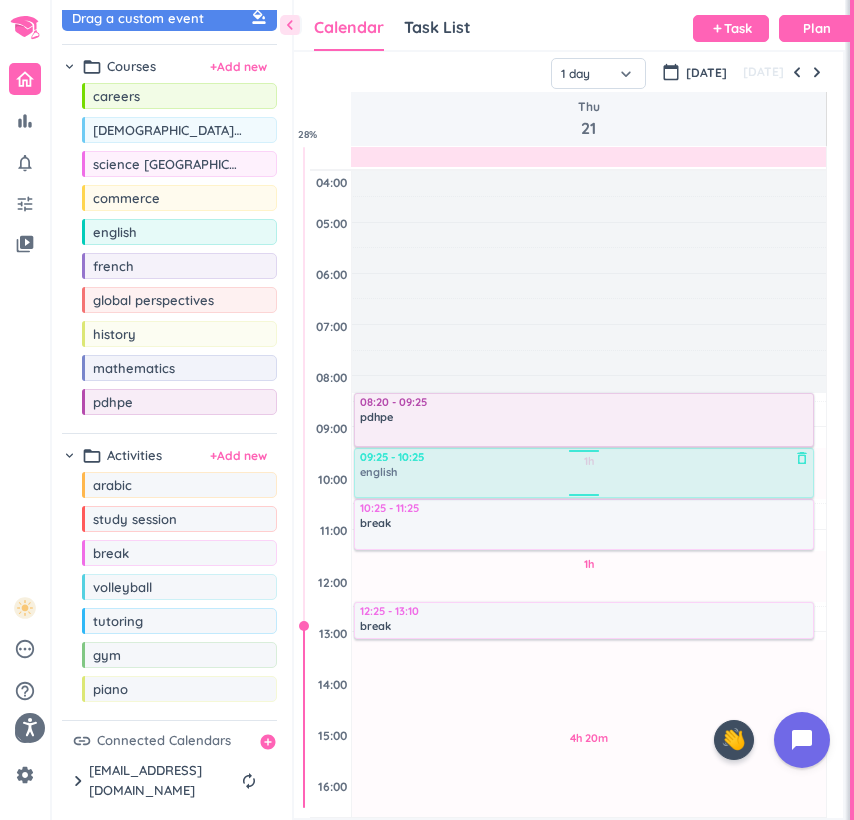 drag, startPoint x: 126, startPoint y: 231, endPoint x: 417, endPoint y: 450, distance: 364.2005 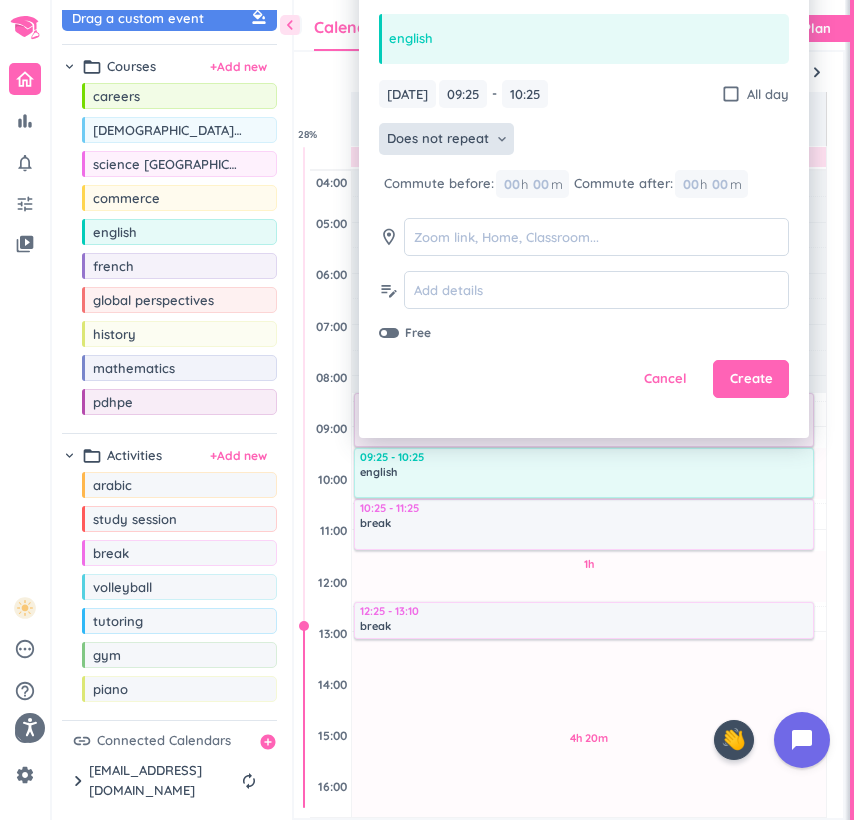 click on "Does not repeat" at bounding box center (438, 139) 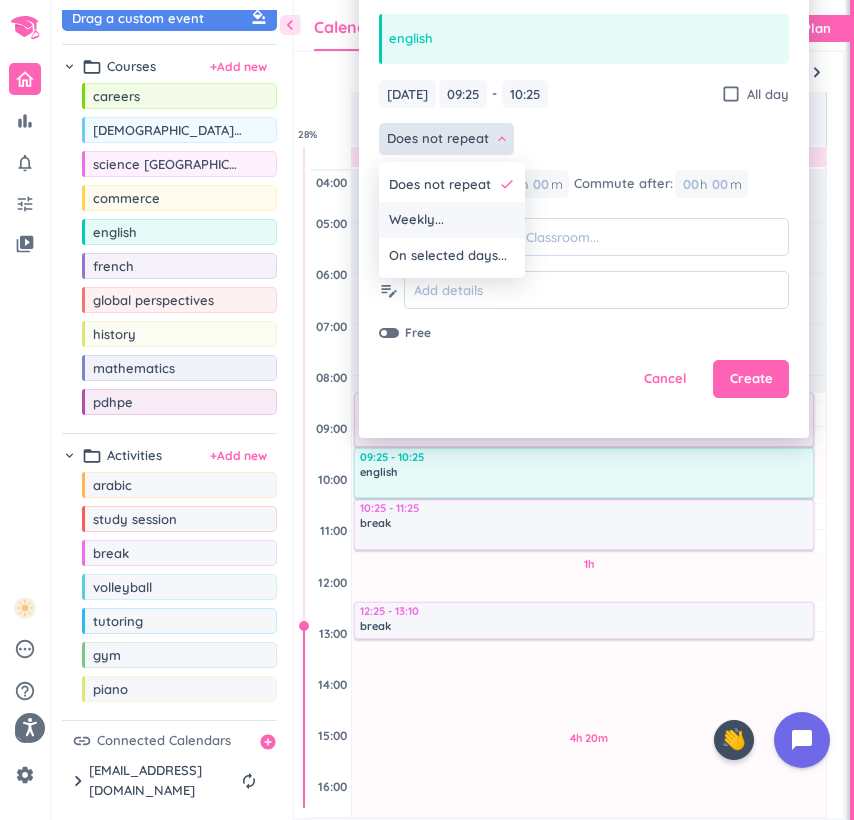 click on "Weekly..." at bounding box center [416, 220] 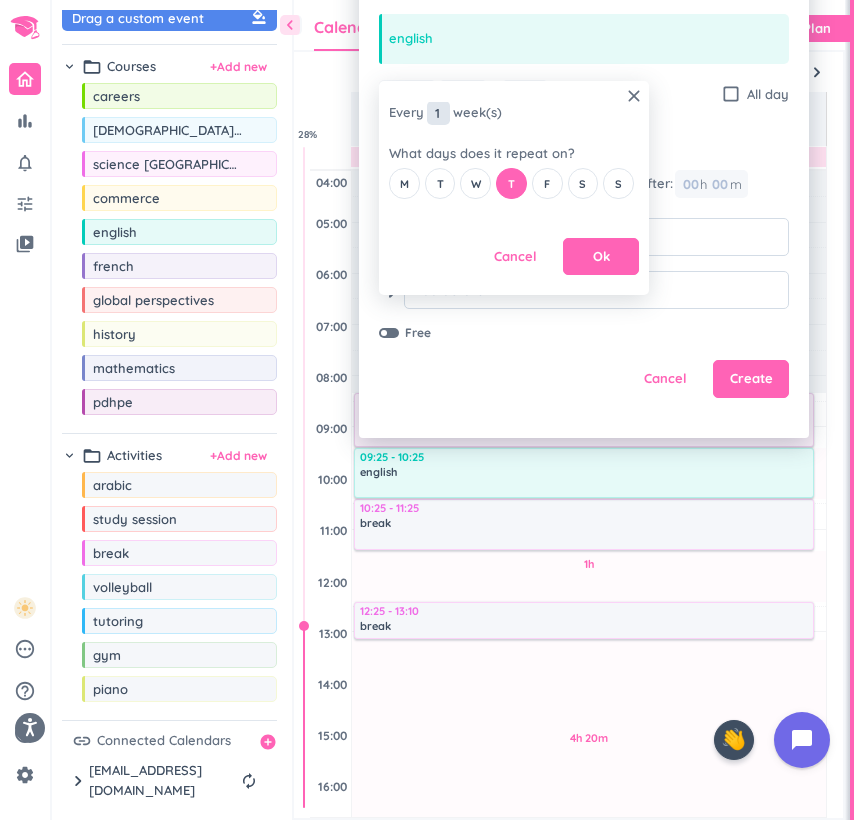 click on "1" at bounding box center [438, 113] 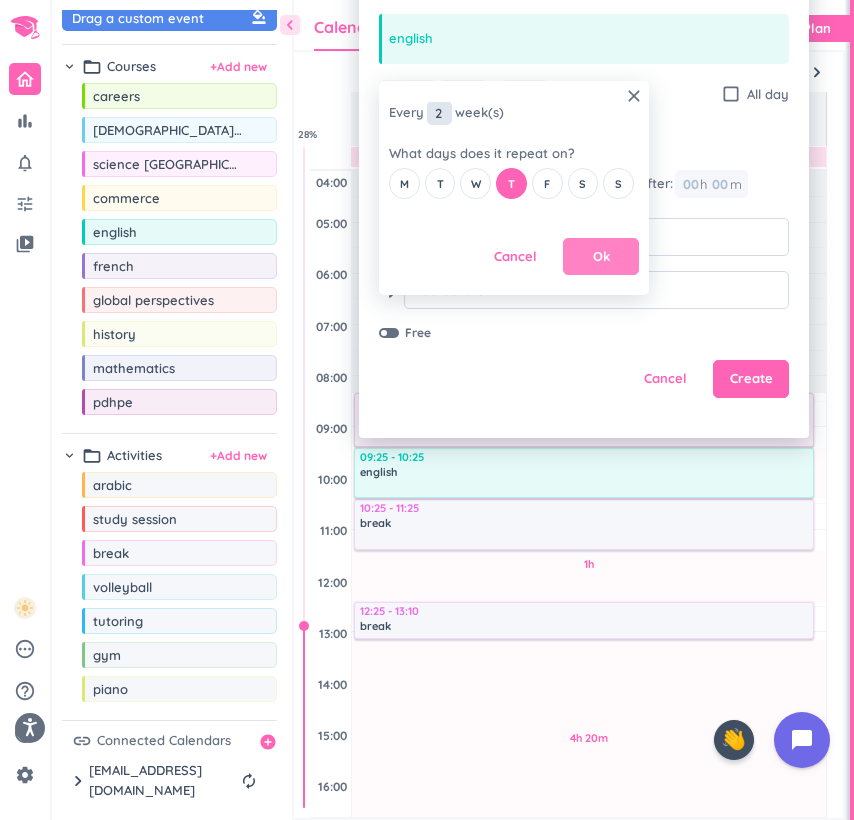 type on "2" 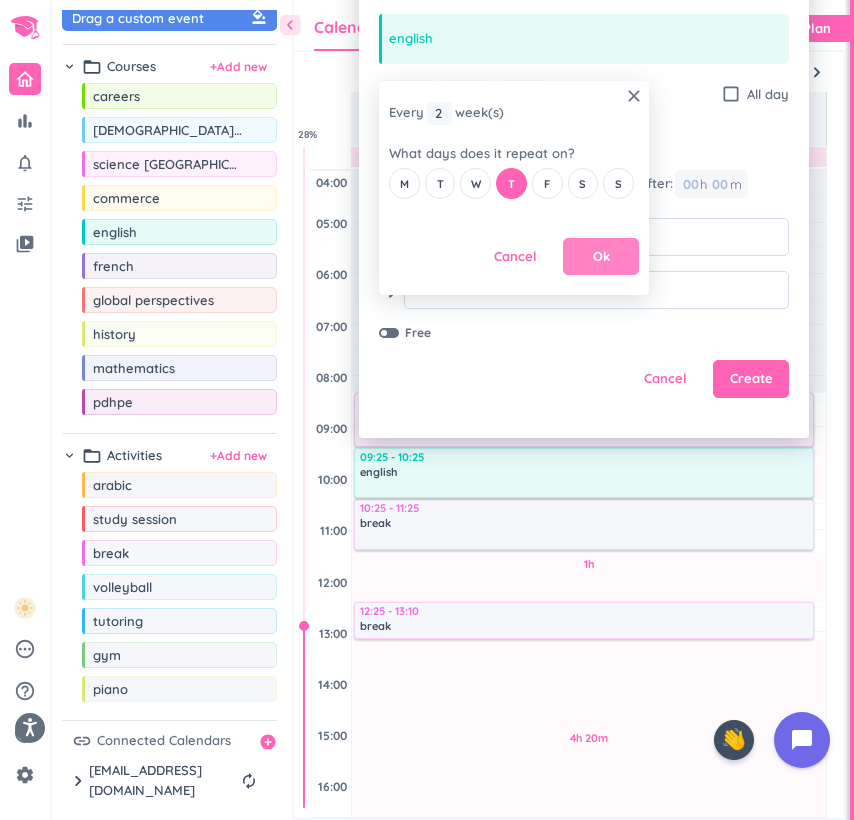 click on "Ok" at bounding box center (601, 257) 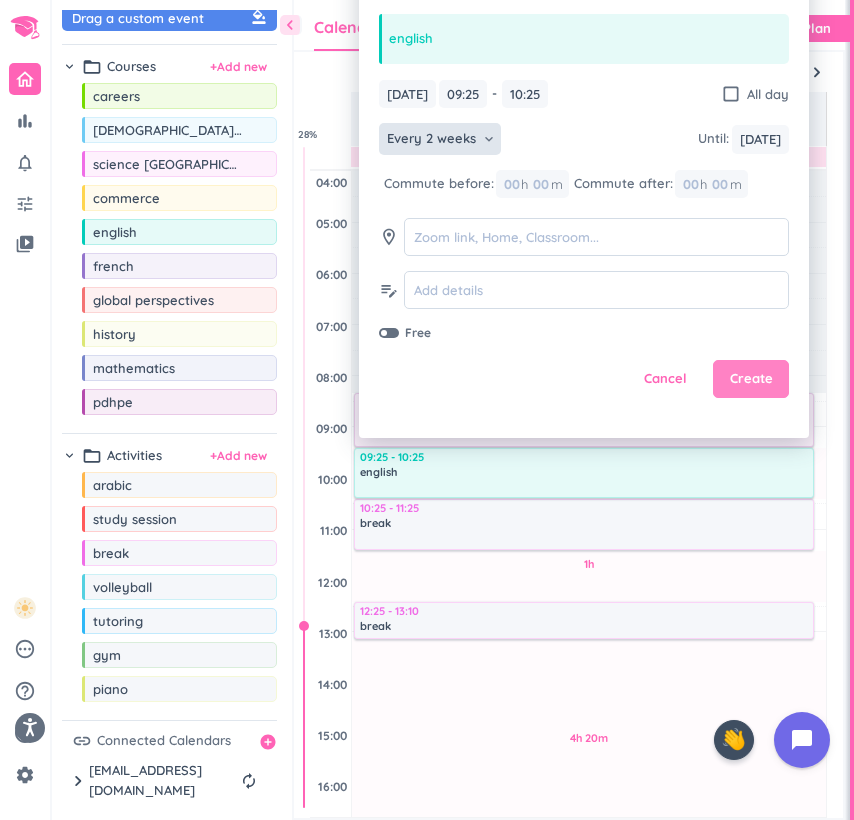 click on "Create" at bounding box center [751, 379] 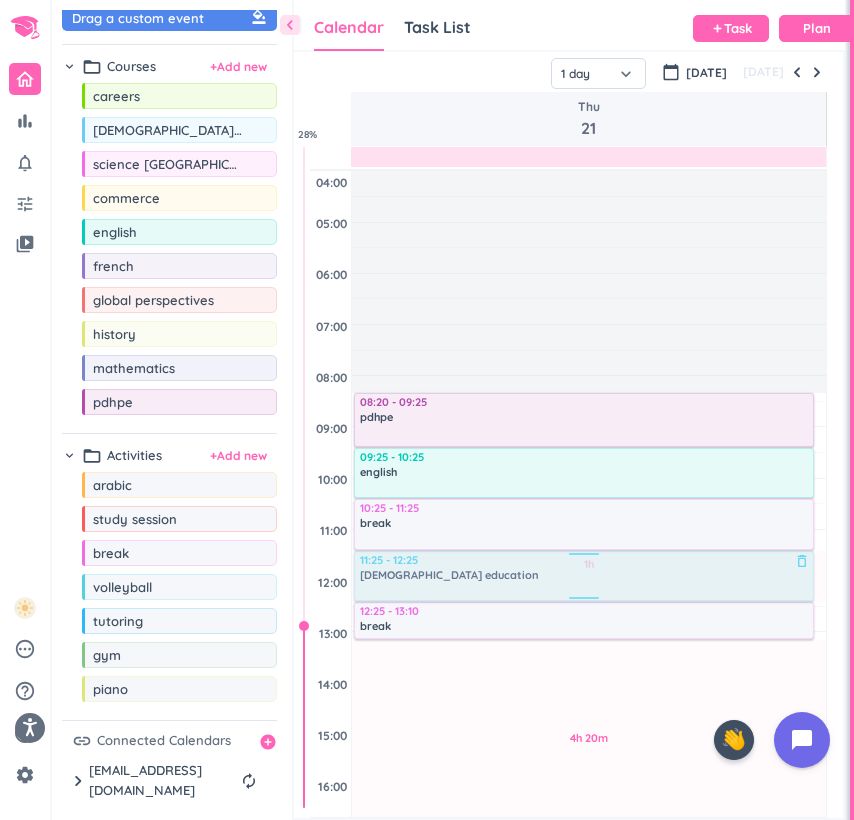 drag, startPoint x: 184, startPoint y: 133, endPoint x: 397, endPoint y: 554, distance: 471.81564 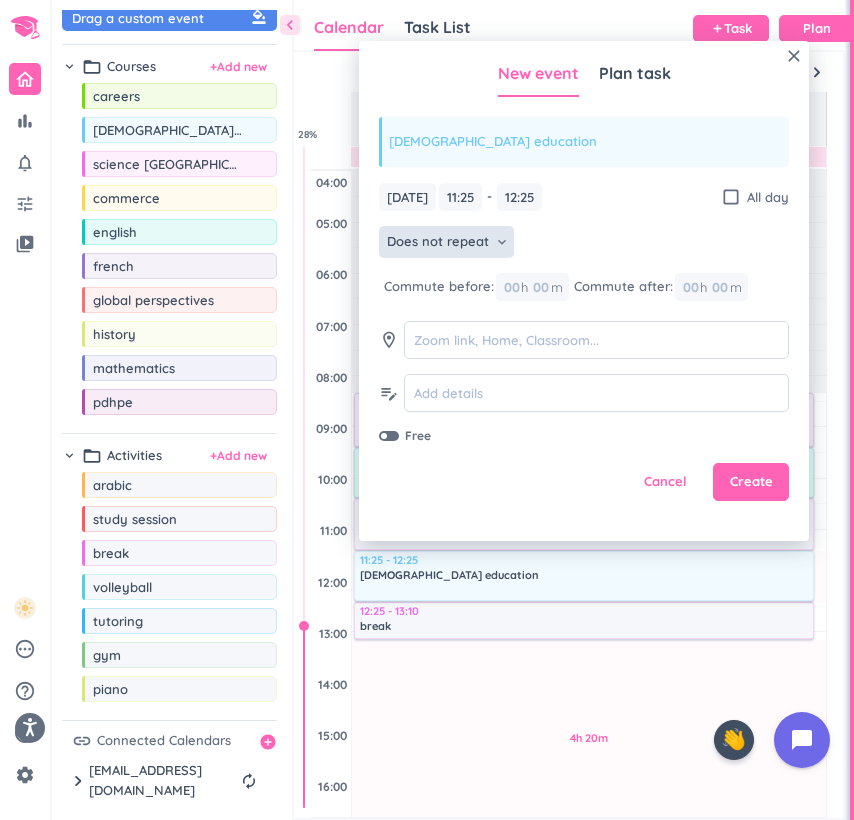 click on "Does not repeat keyboard_arrow_down" at bounding box center [446, 242] 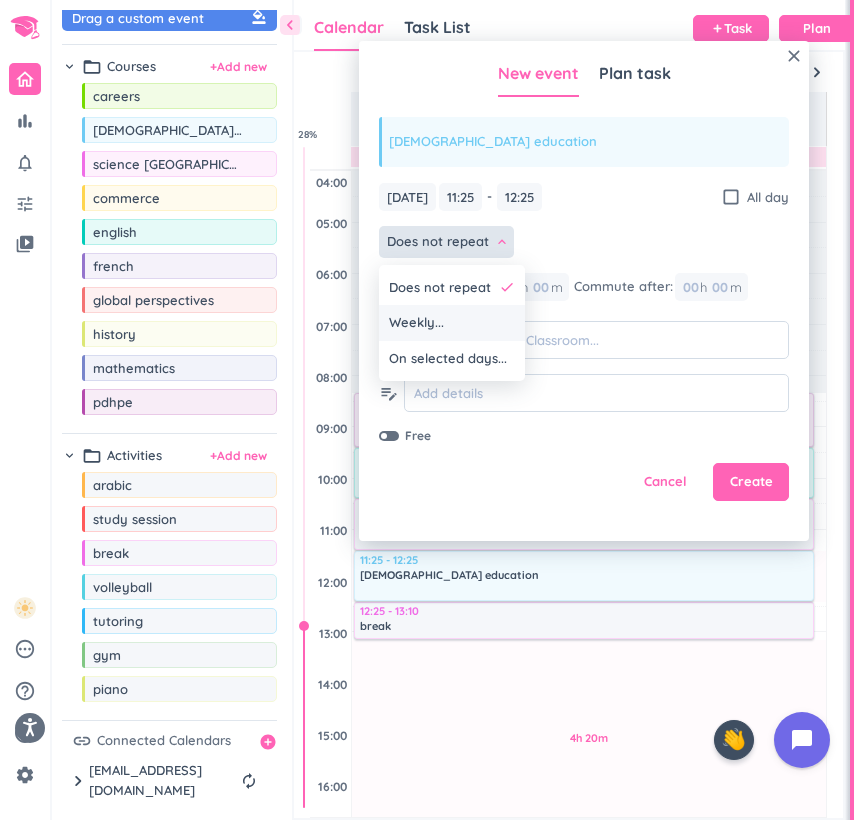 click on "Weekly..." at bounding box center [452, 323] 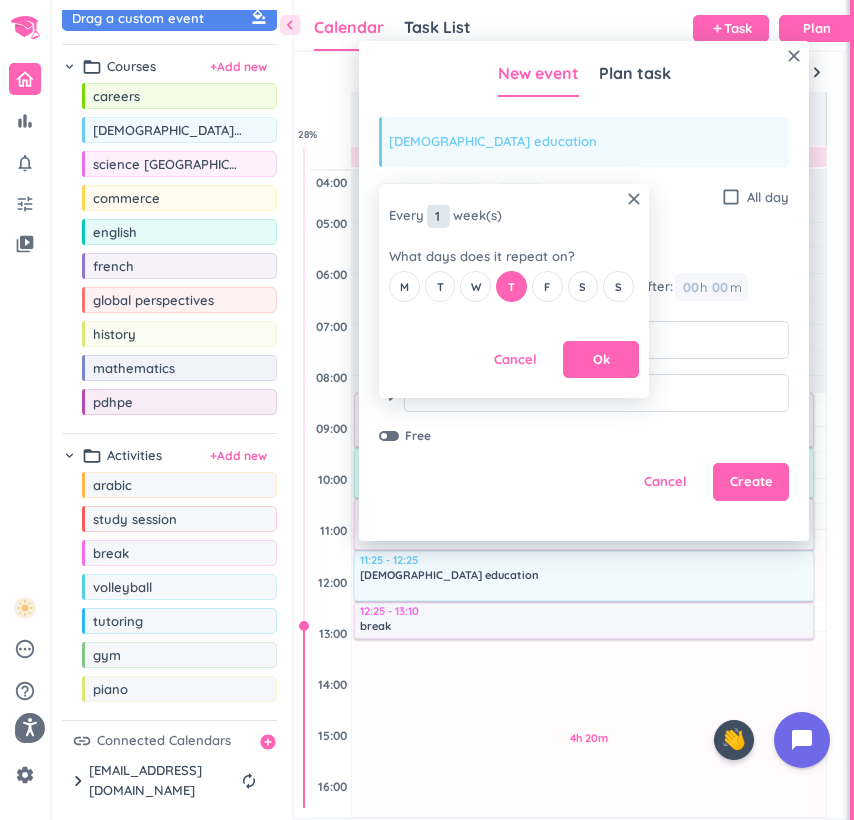 click on "1" at bounding box center (438, 216) 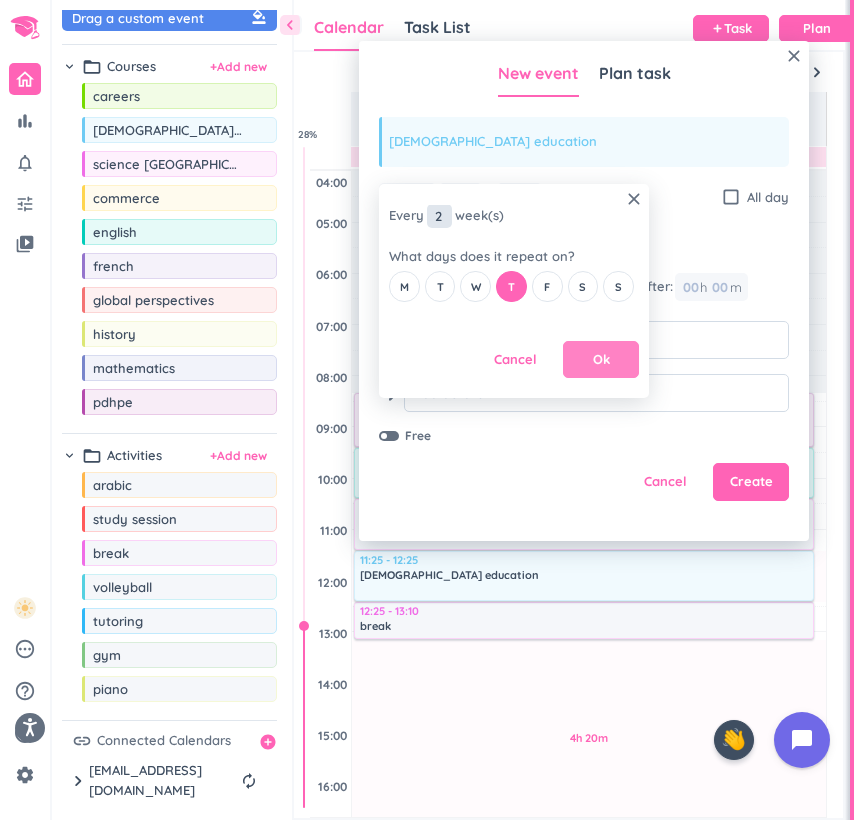 type on "2" 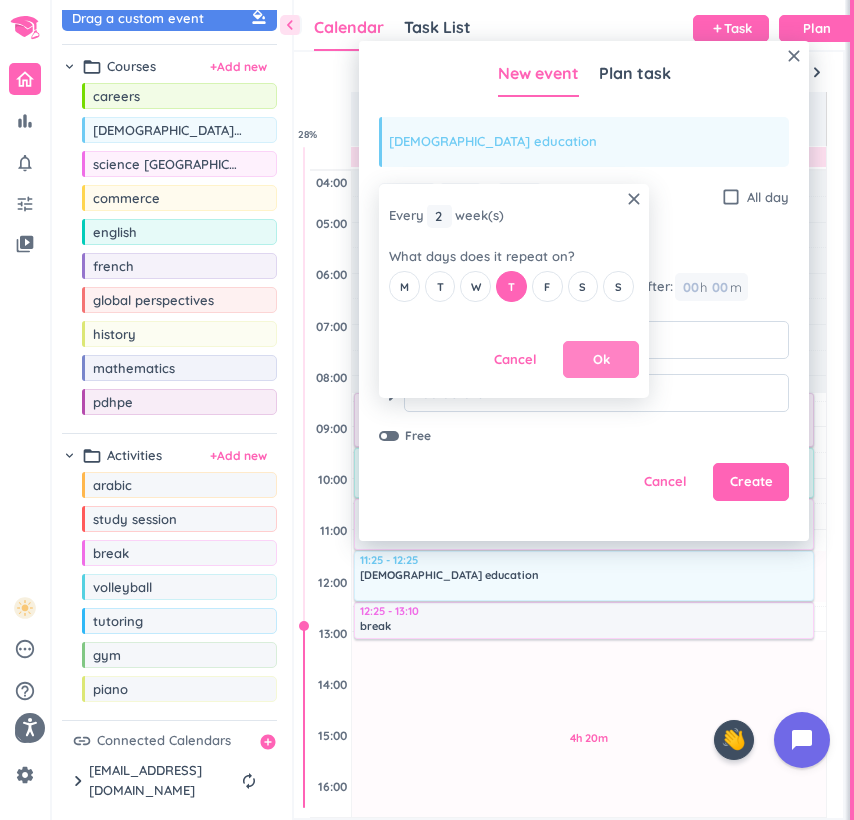 click on "Ok" at bounding box center (601, 360) 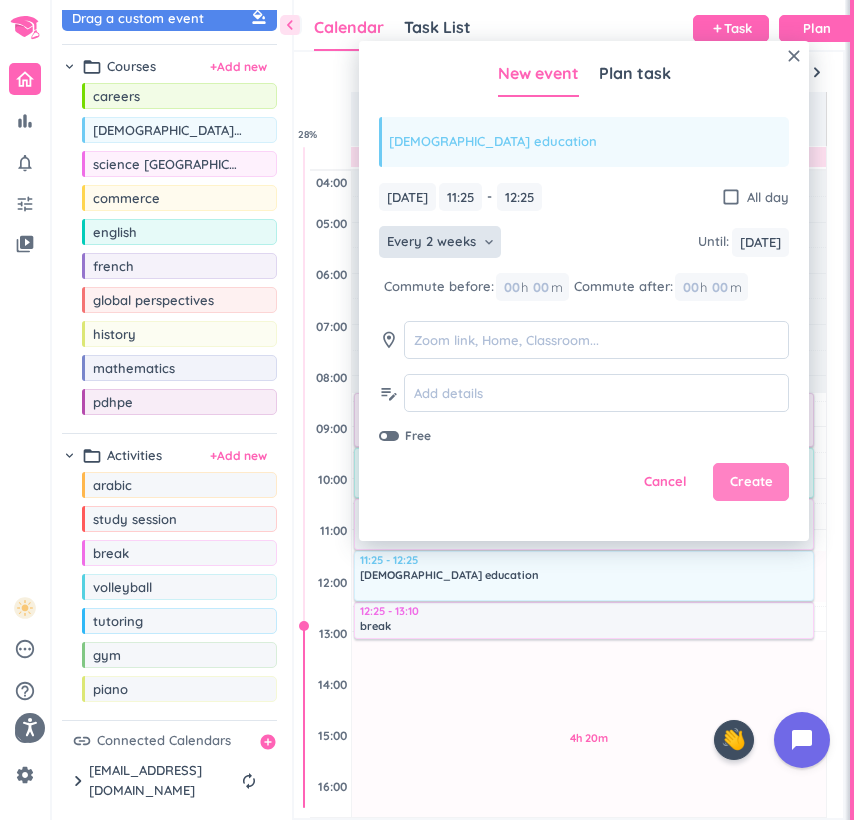 click on "Create" at bounding box center (751, 482) 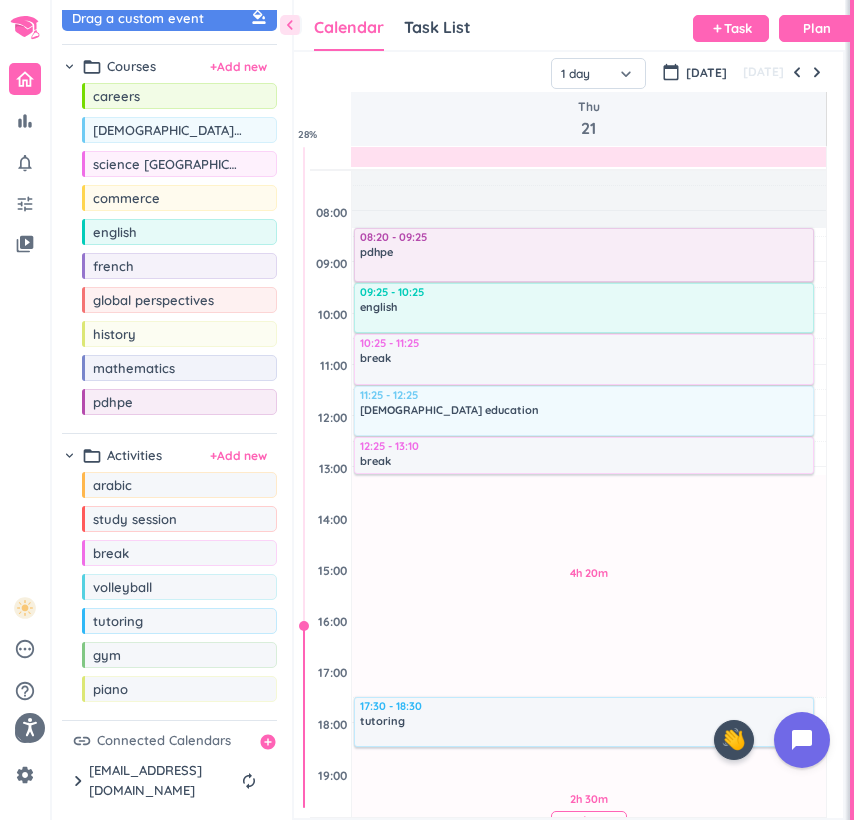 scroll, scrollTop: 124, scrollLeft: 0, axis: vertical 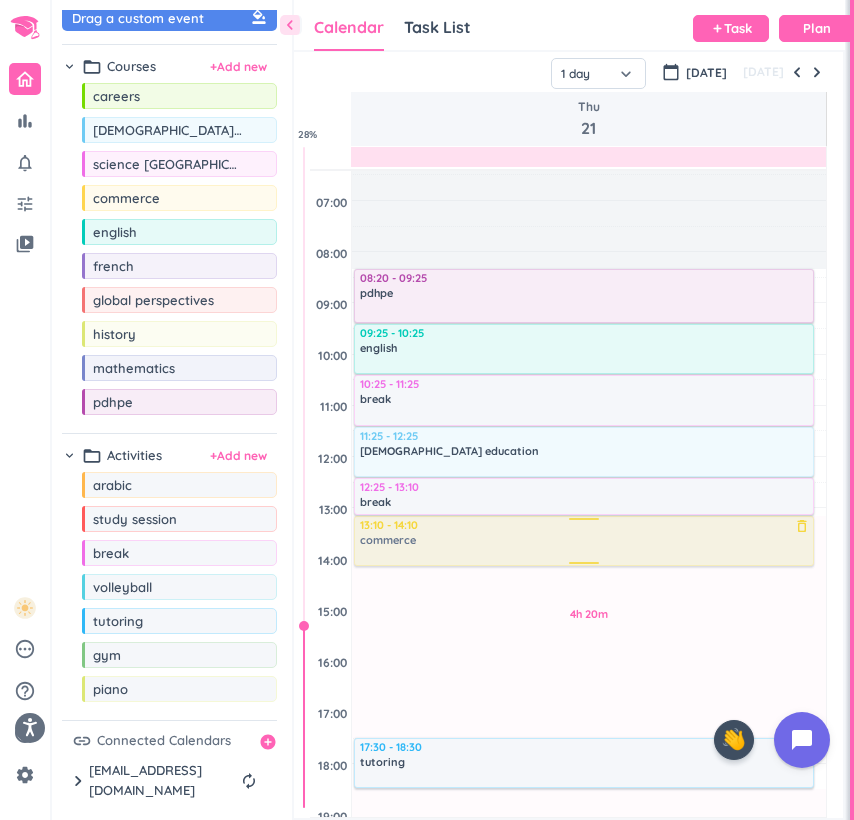 drag, startPoint x: 234, startPoint y: 204, endPoint x: 449, endPoint y: 520, distance: 382.20544 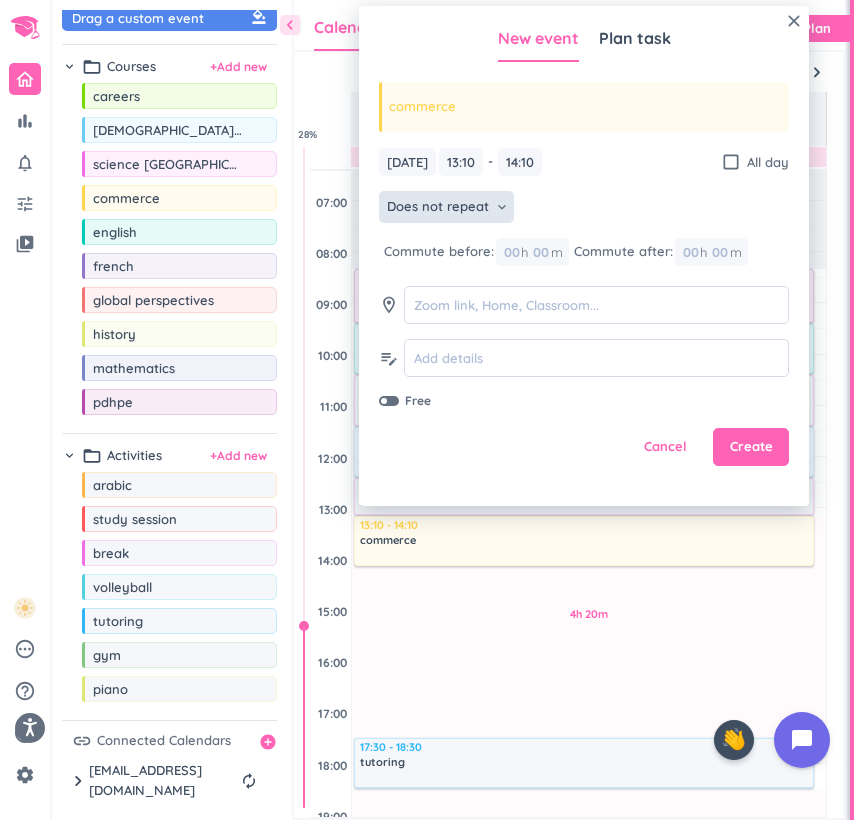 click on "Does not repeat" at bounding box center [438, 207] 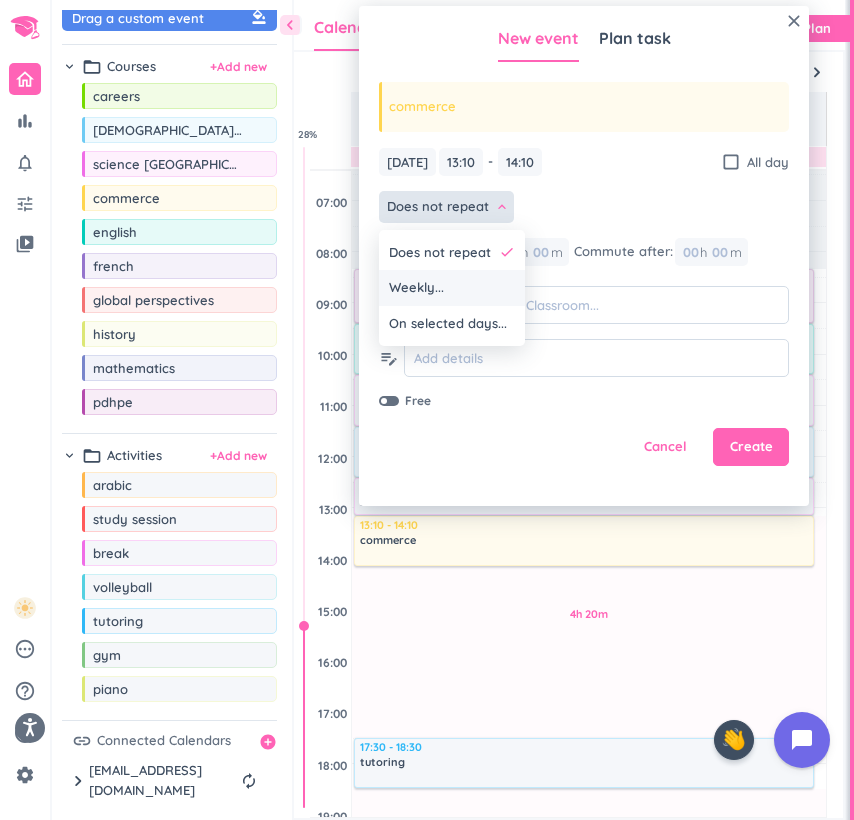 click on "Weekly..." at bounding box center [452, 288] 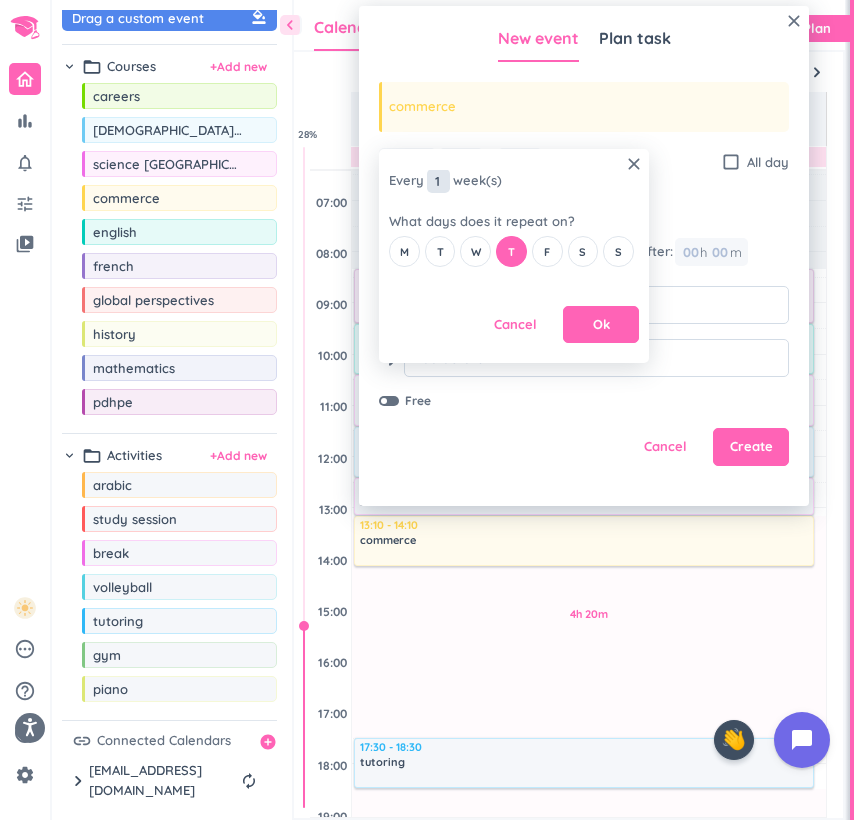 click on "1" at bounding box center (438, 181) 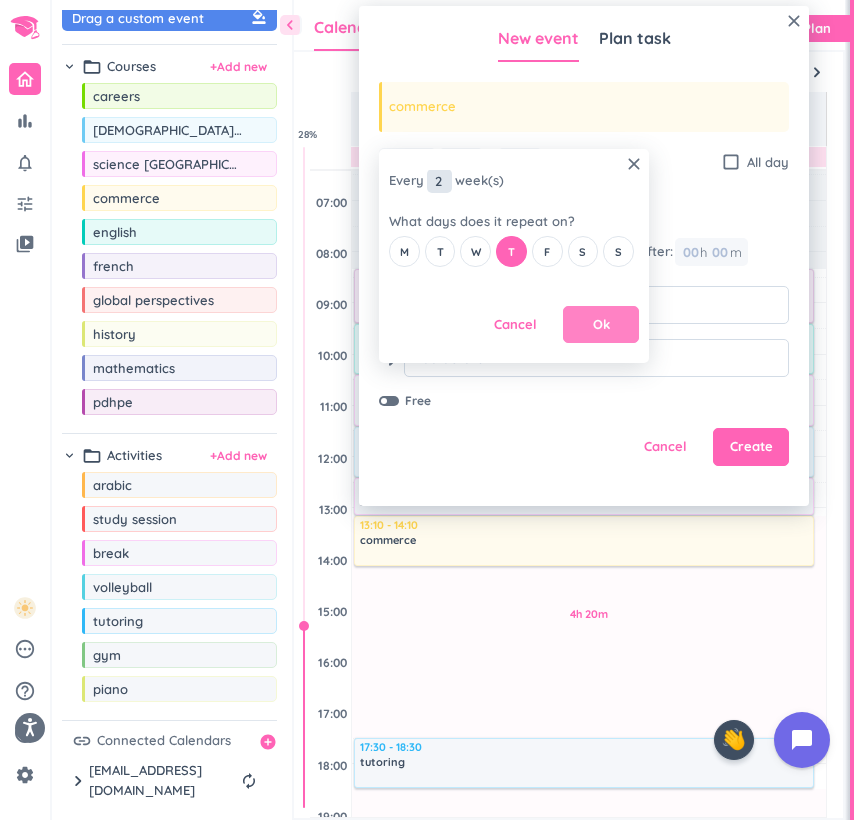 type on "2" 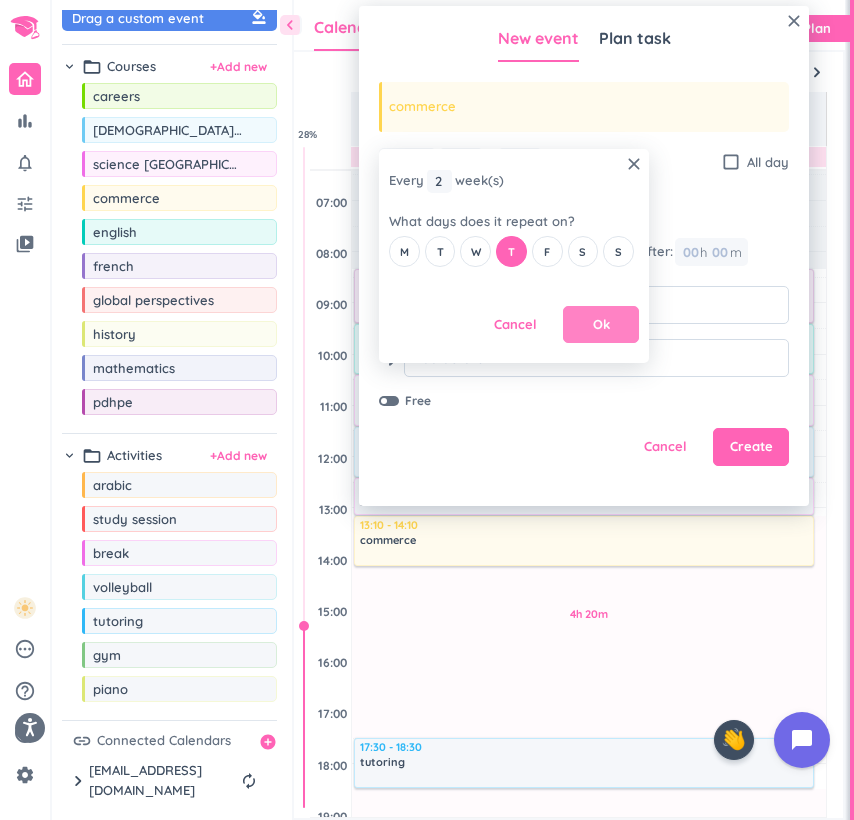 click on "Ok" at bounding box center (601, 325) 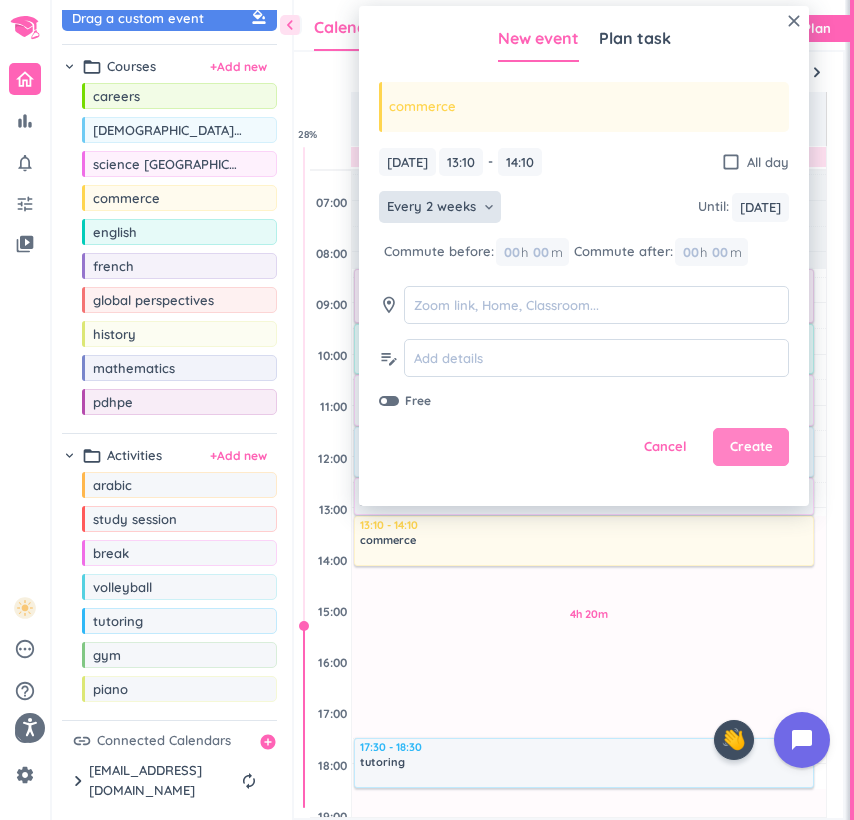 click on "Create" at bounding box center (751, 447) 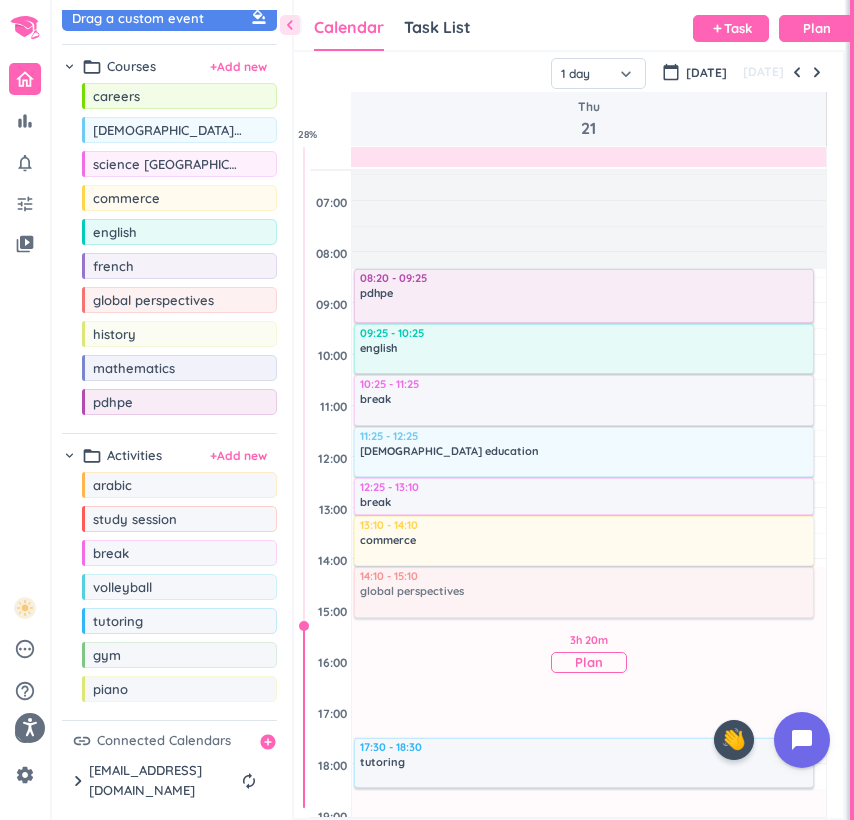 drag, startPoint x: 172, startPoint y: 305, endPoint x: 455, endPoint y: 570, distance: 387.7035 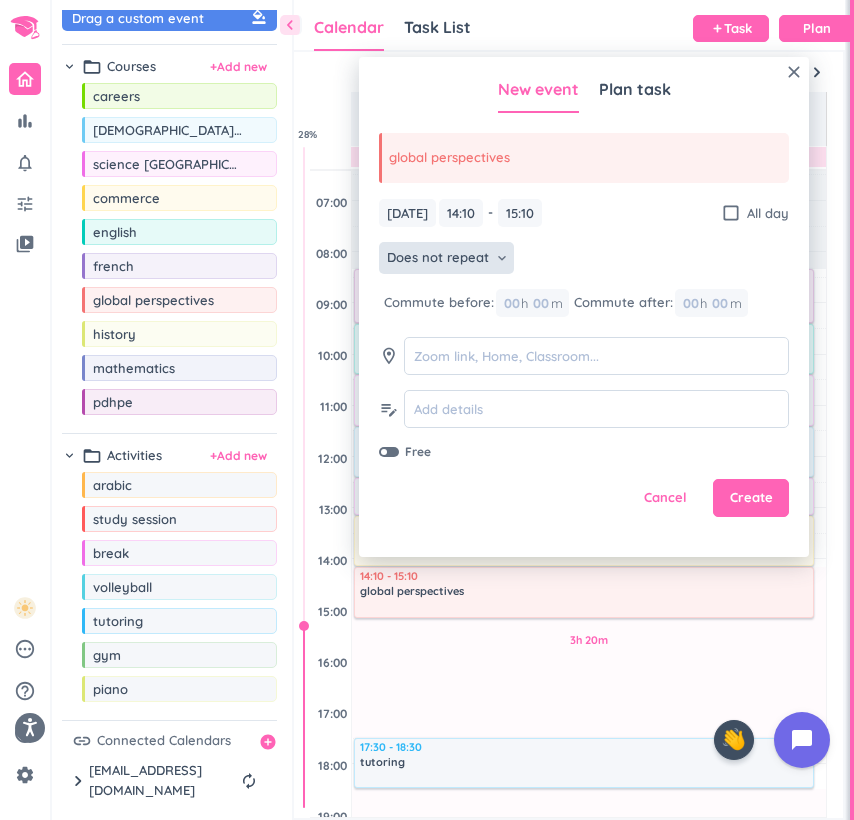 click on "Does not repeat" at bounding box center [438, 258] 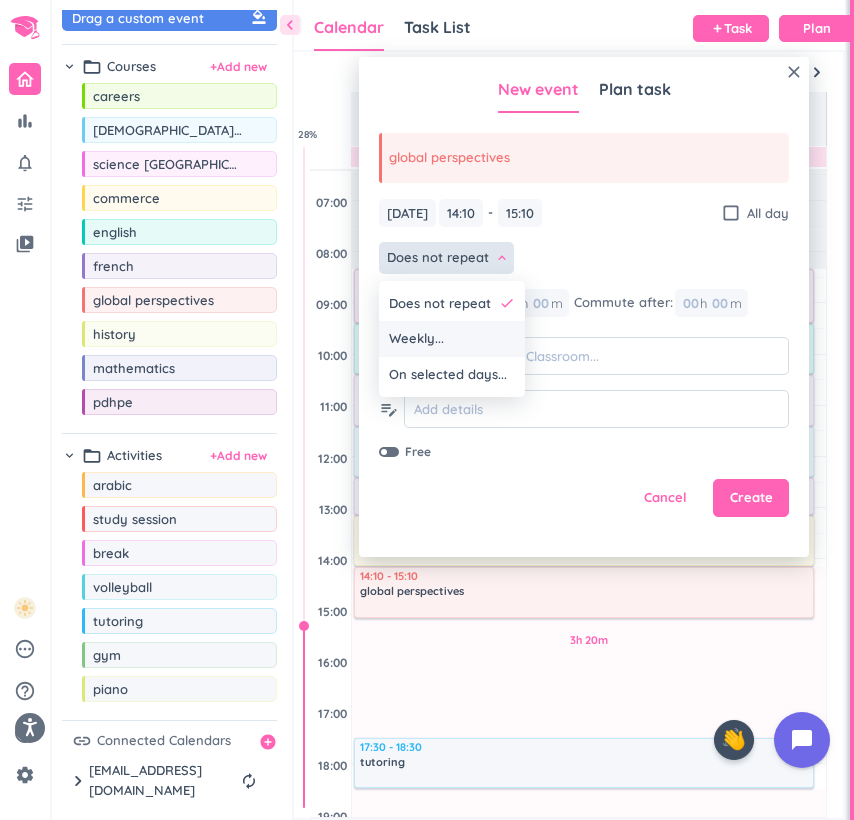 click on "Weekly..." at bounding box center (452, 339) 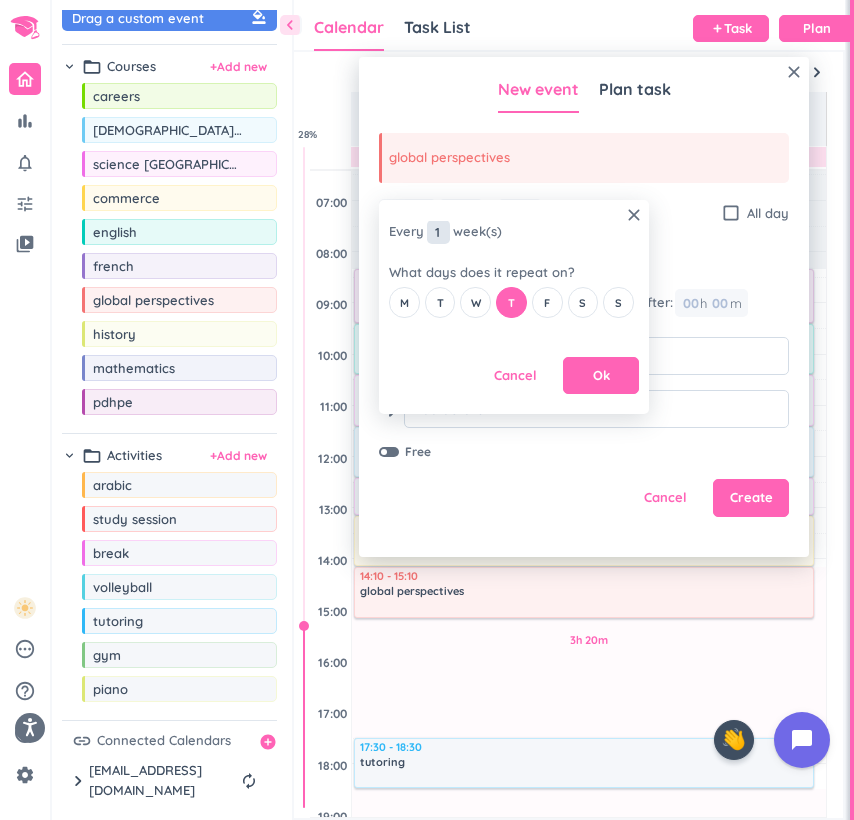 click on "1" at bounding box center (438, 232) 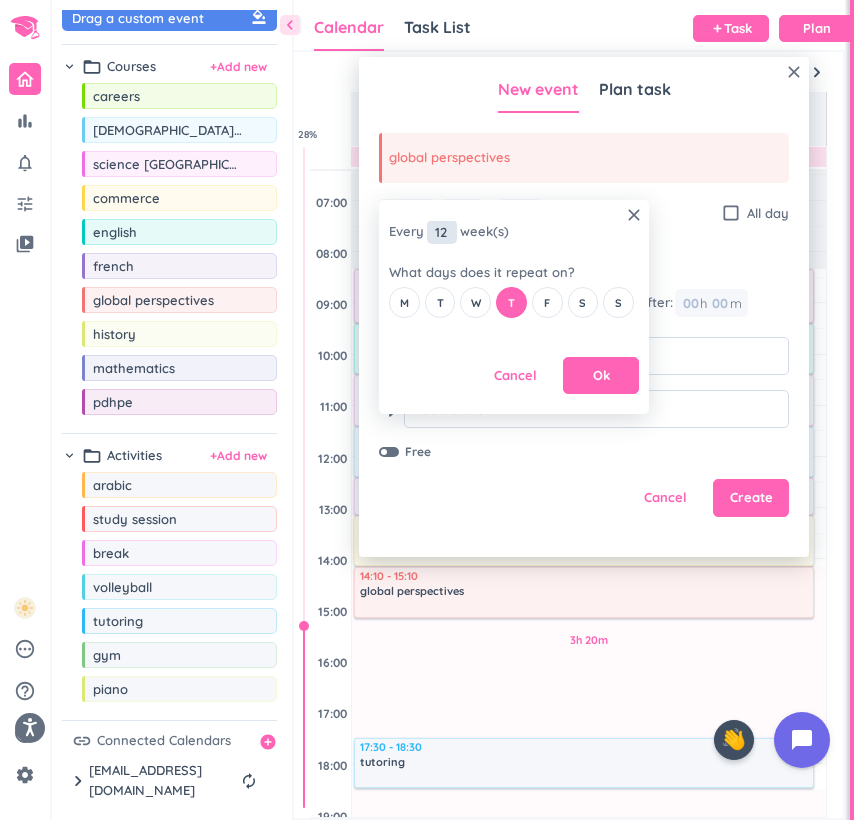 type on "1" 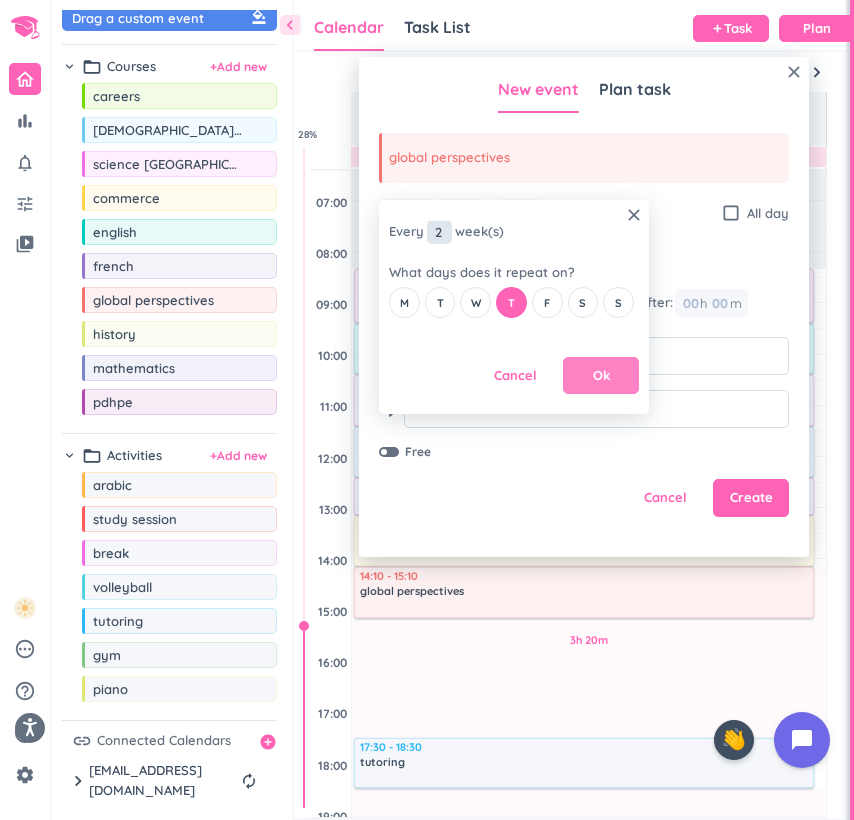 type on "2" 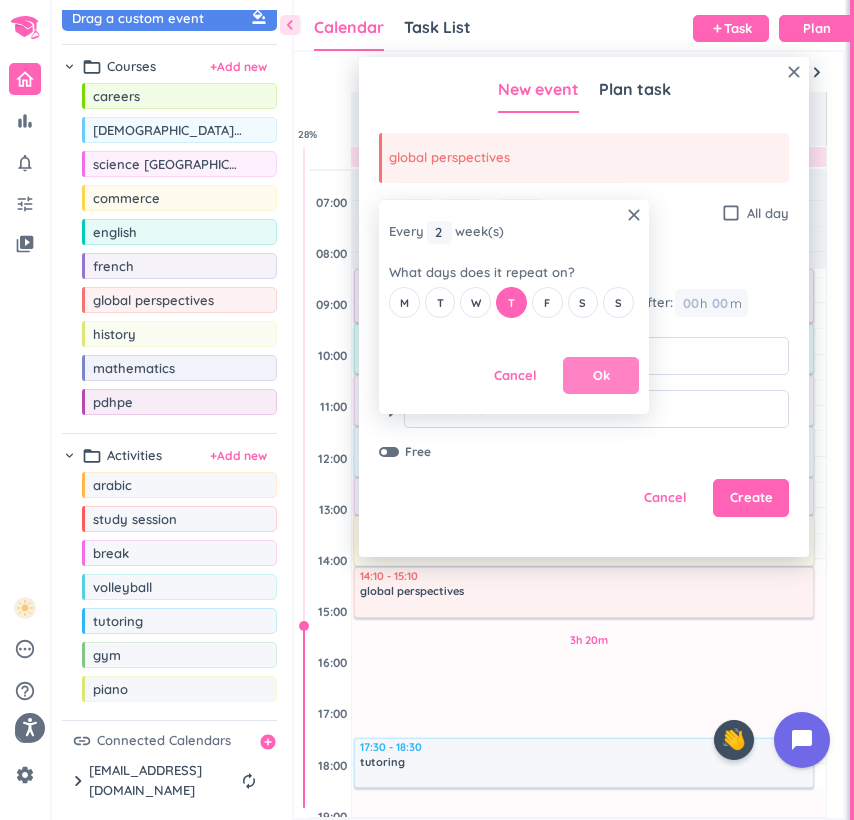 click on "Ok" at bounding box center (601, 376) 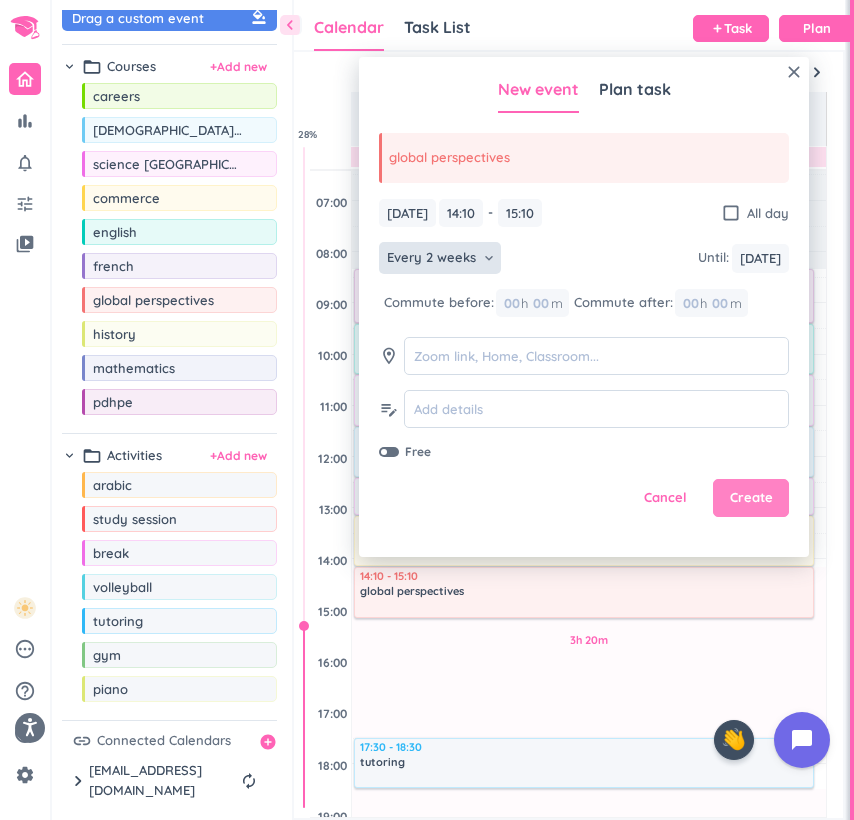 click on "Create" at bounding box center (751, 498) 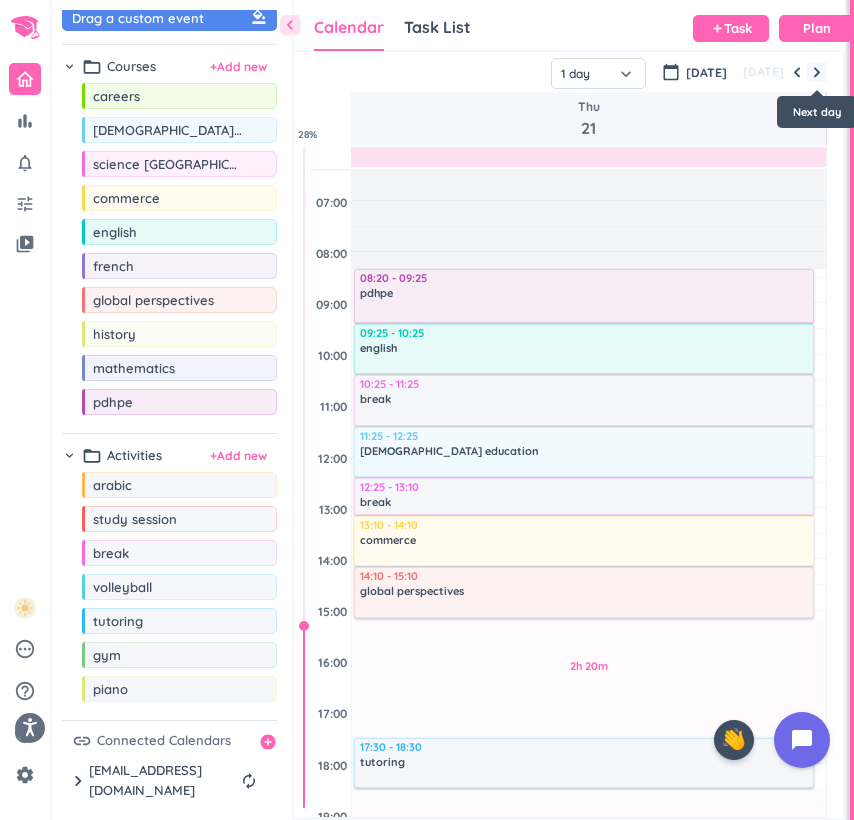 click at bounding box center (817, 72) 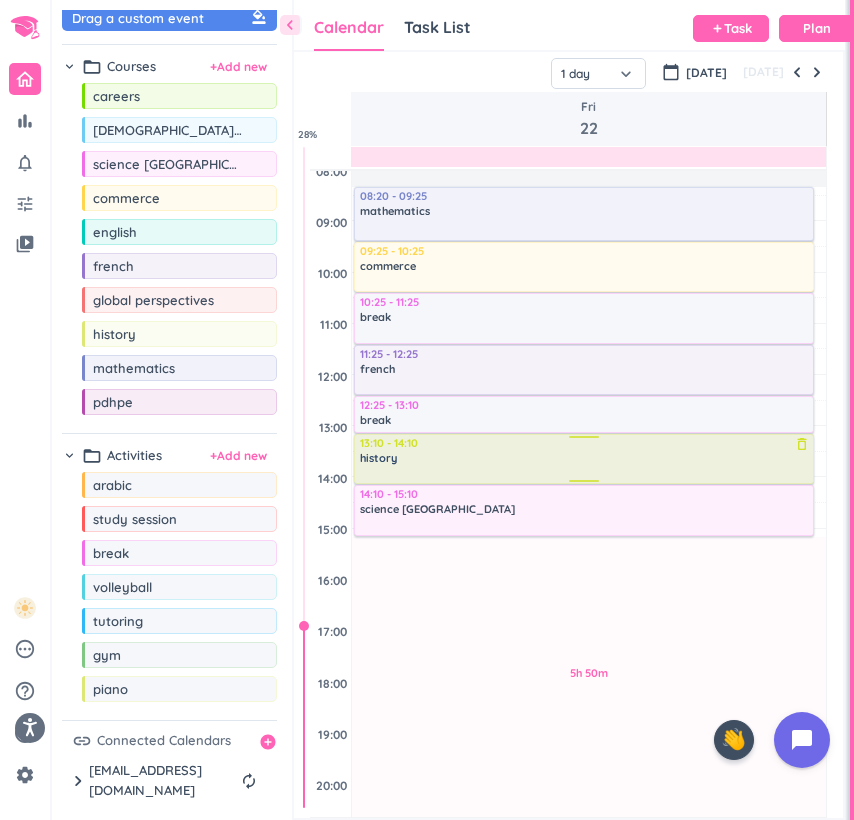 scroll, scrollTop: 207, scrollLeft: 0, axis: vertical 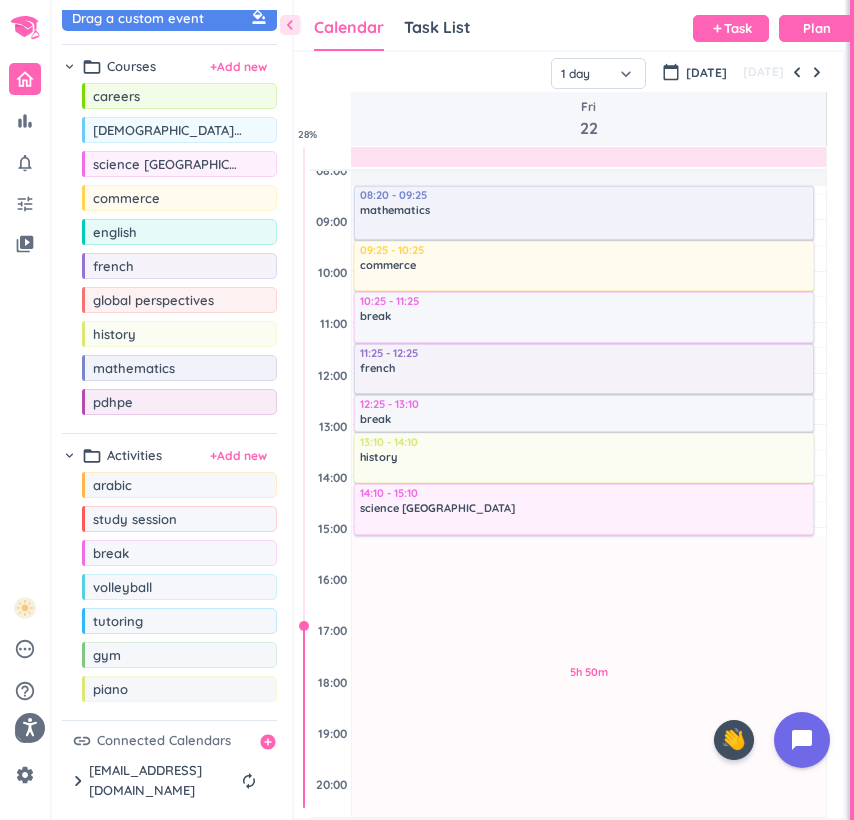 click on "chevron_left" at bounding box center [290, 25] 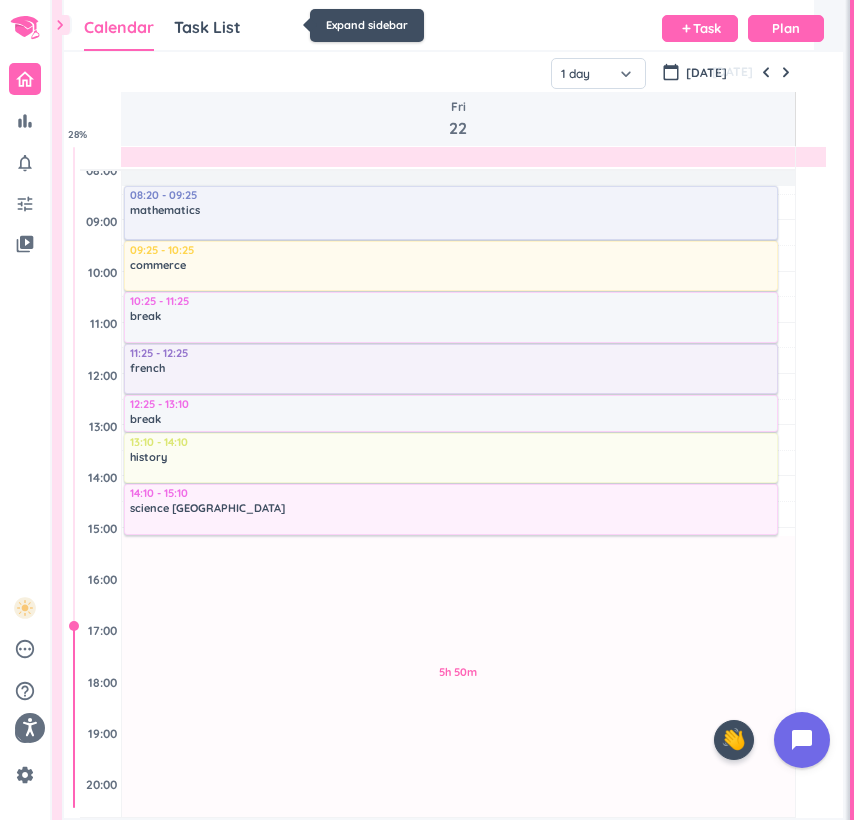 scroll, scrollTop: 1, scrollLeft: 0, axis: vertical 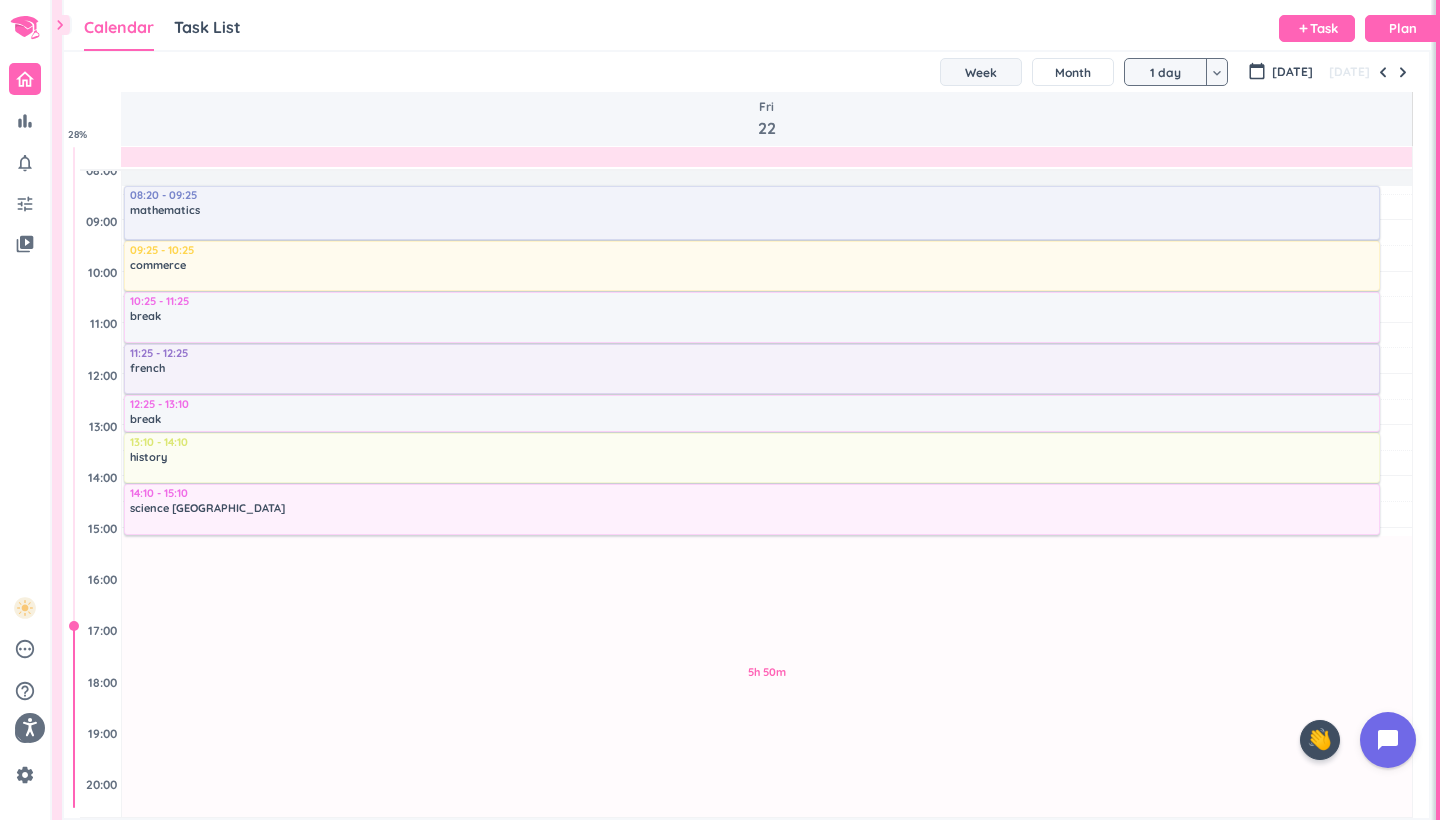 click on "Week" at bounding box center [981, 72] 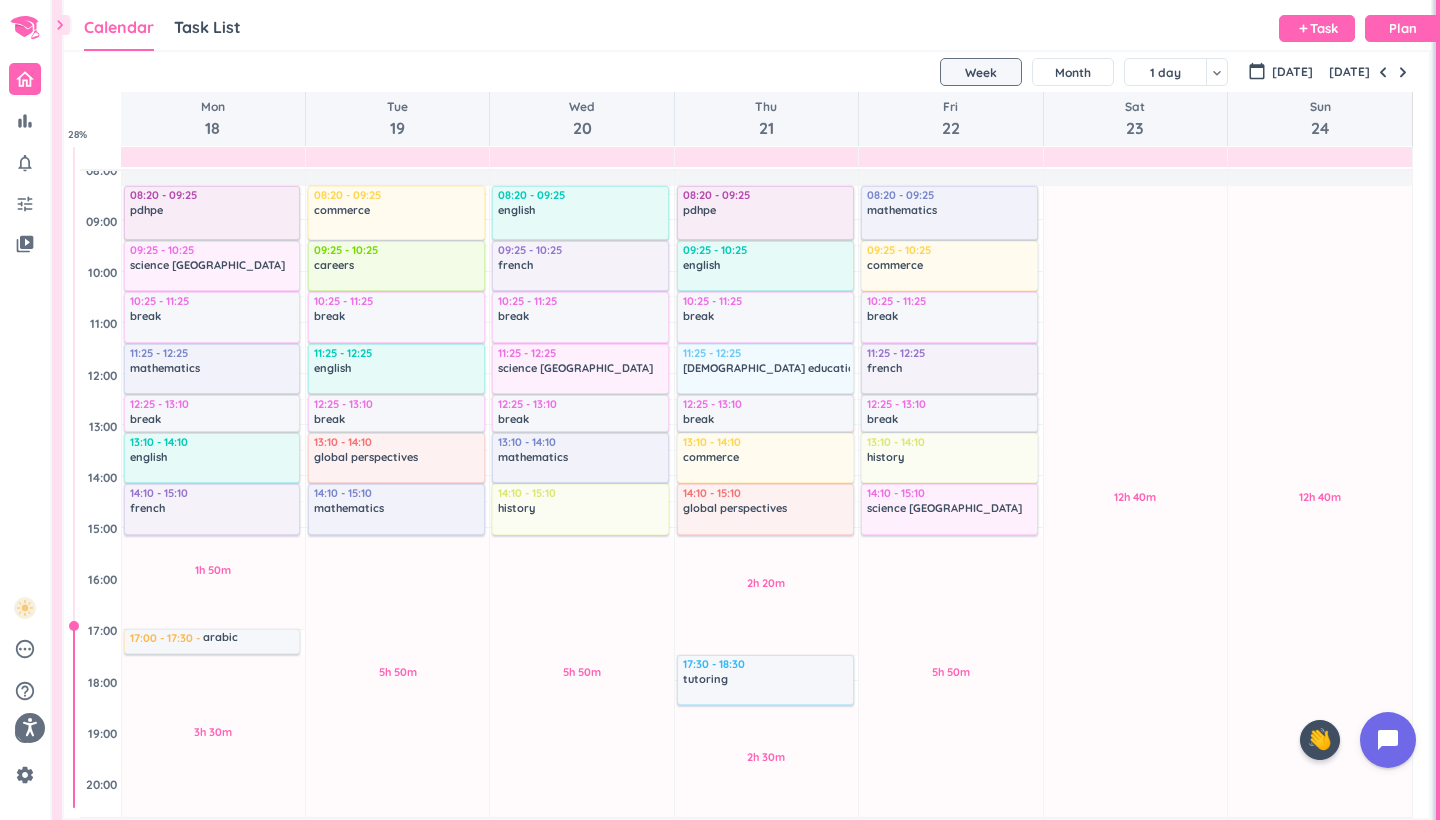 scroll, scrollTop: 104, scrollLeft: 0, axis: vertical 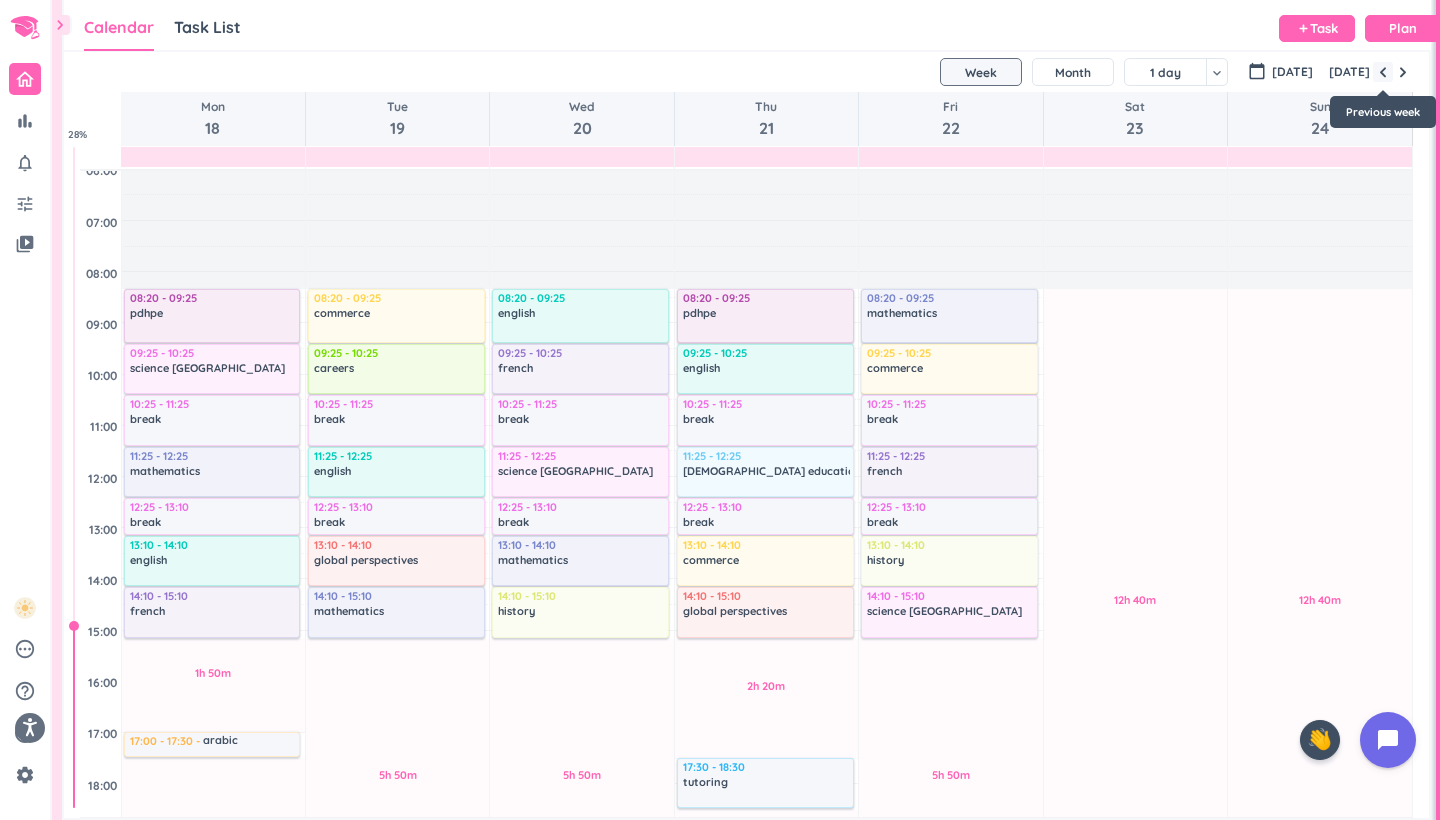 click at bounding box center [1383, 72] 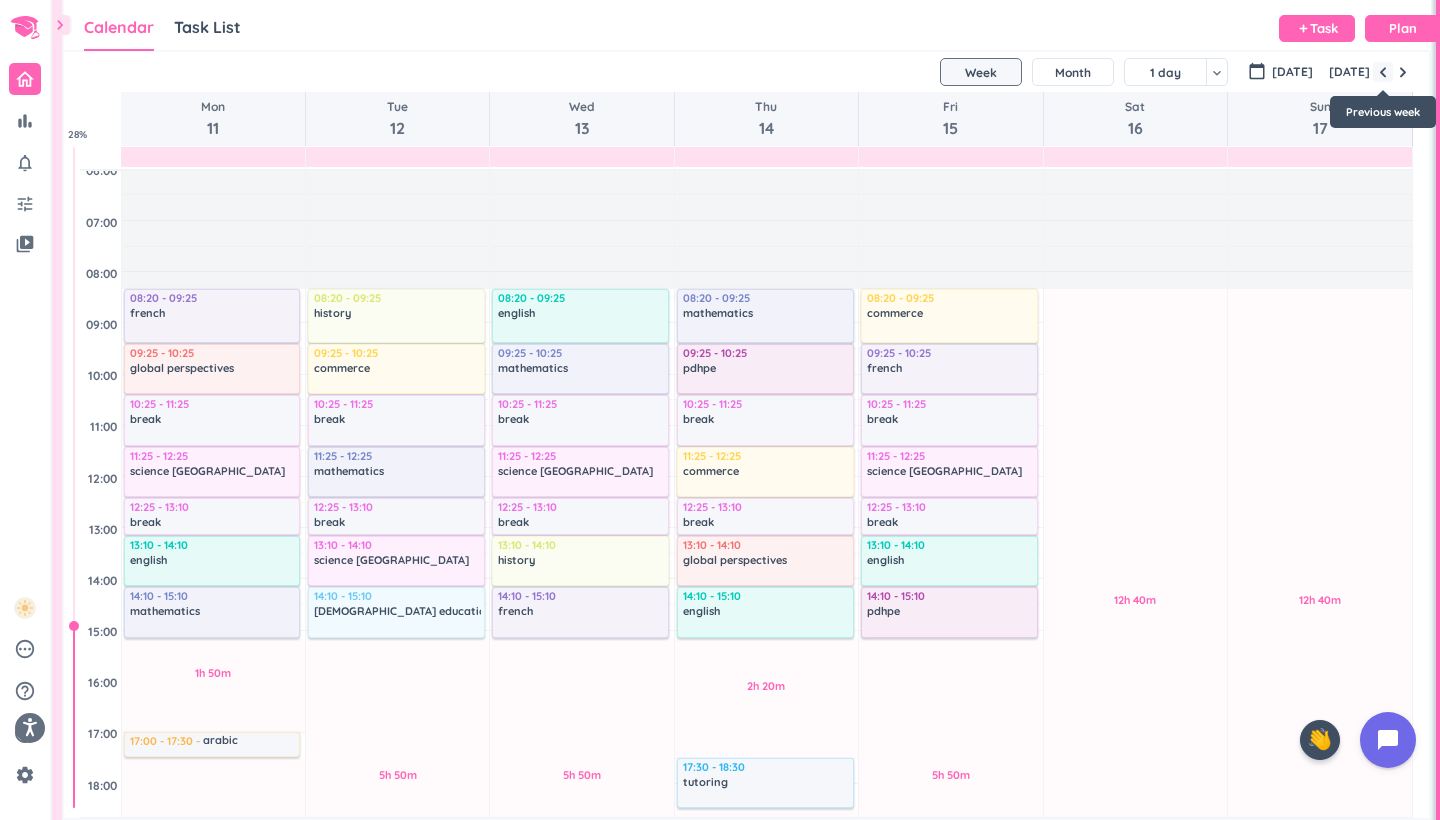 click at bounding box center [1383, 72] 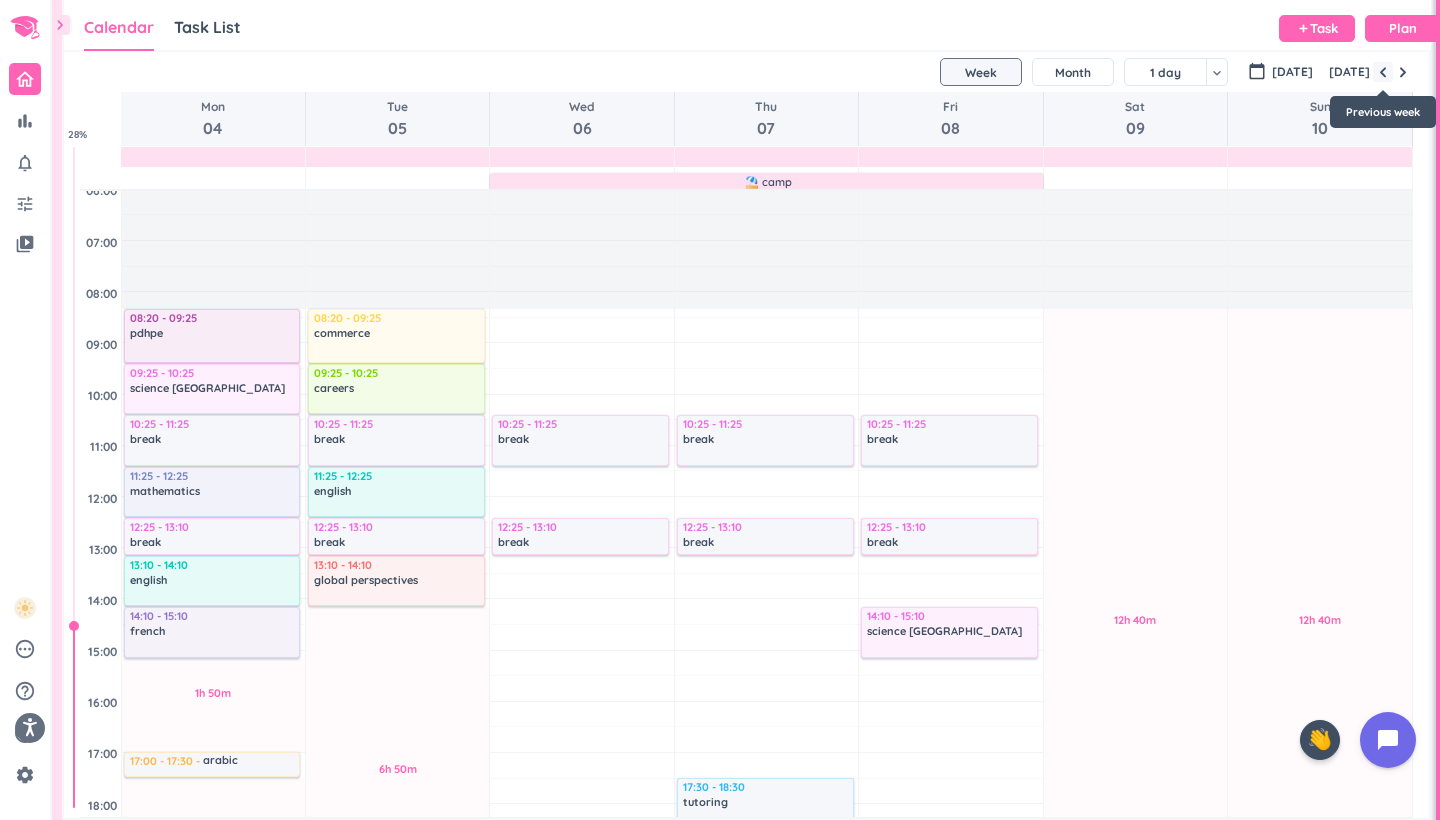 click at bounding box center [1383, 72] 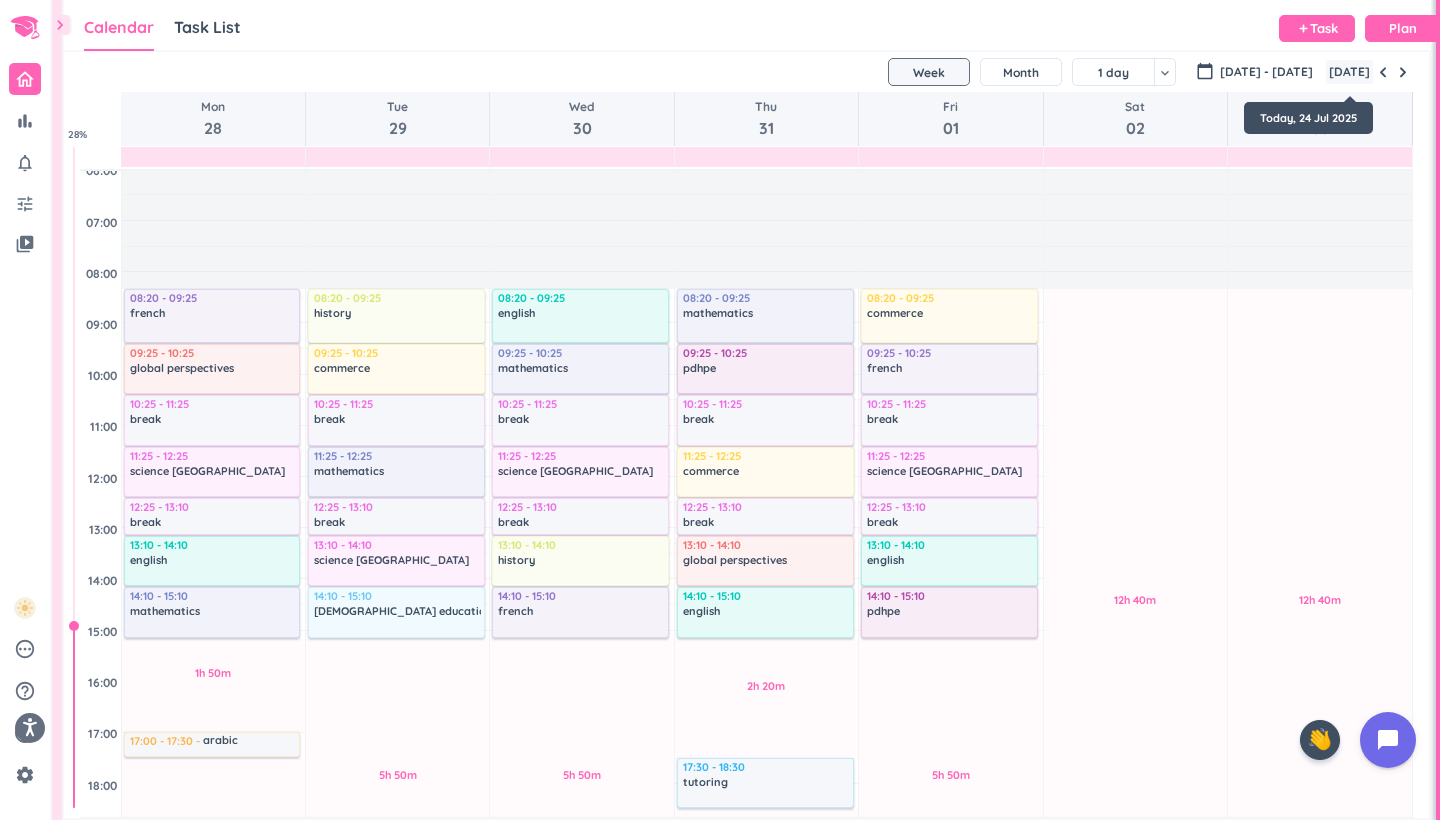 click on "[DATE]" at bounding box center (1349, 72) 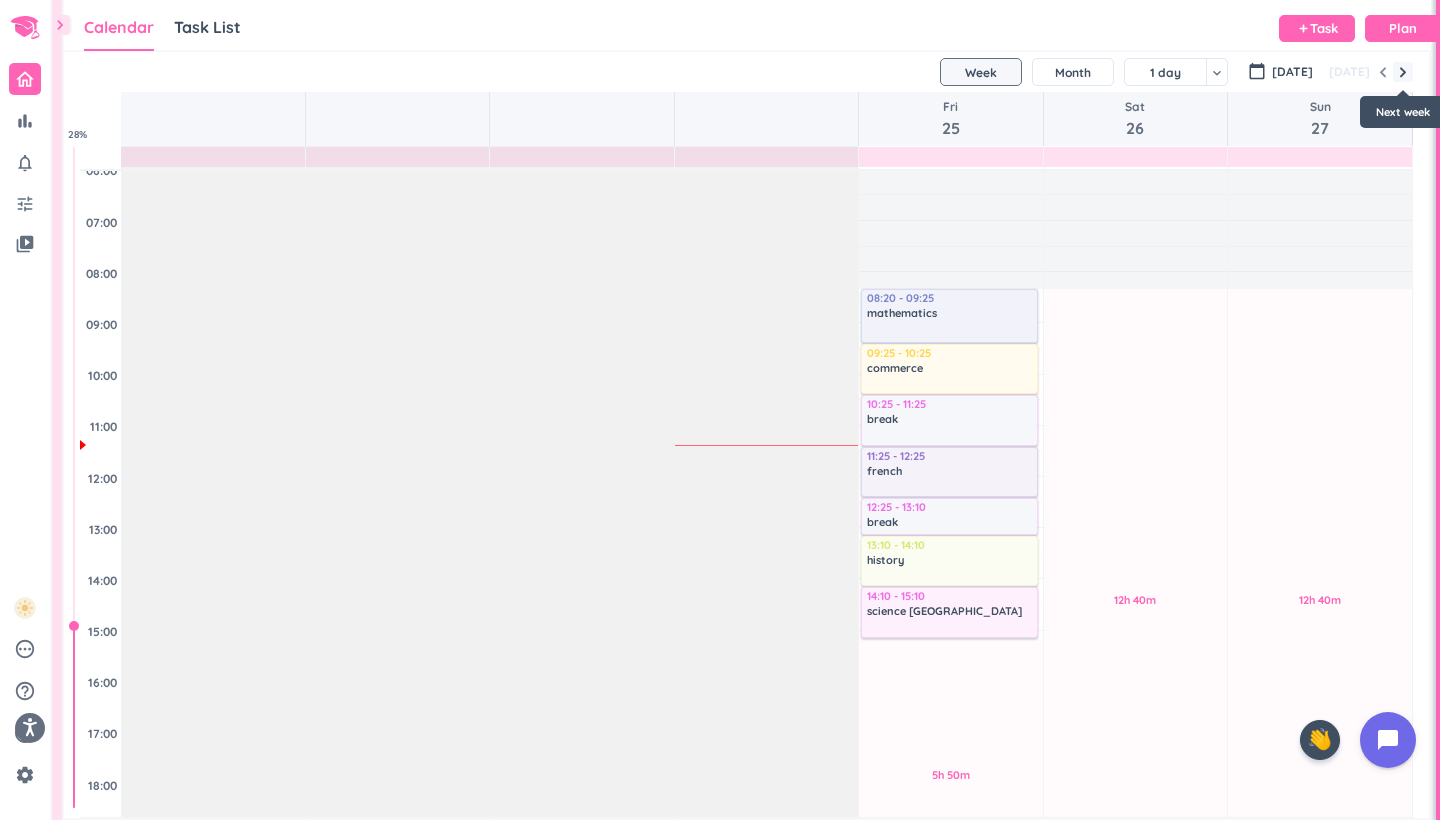 click at bounding box center [1403, 72] 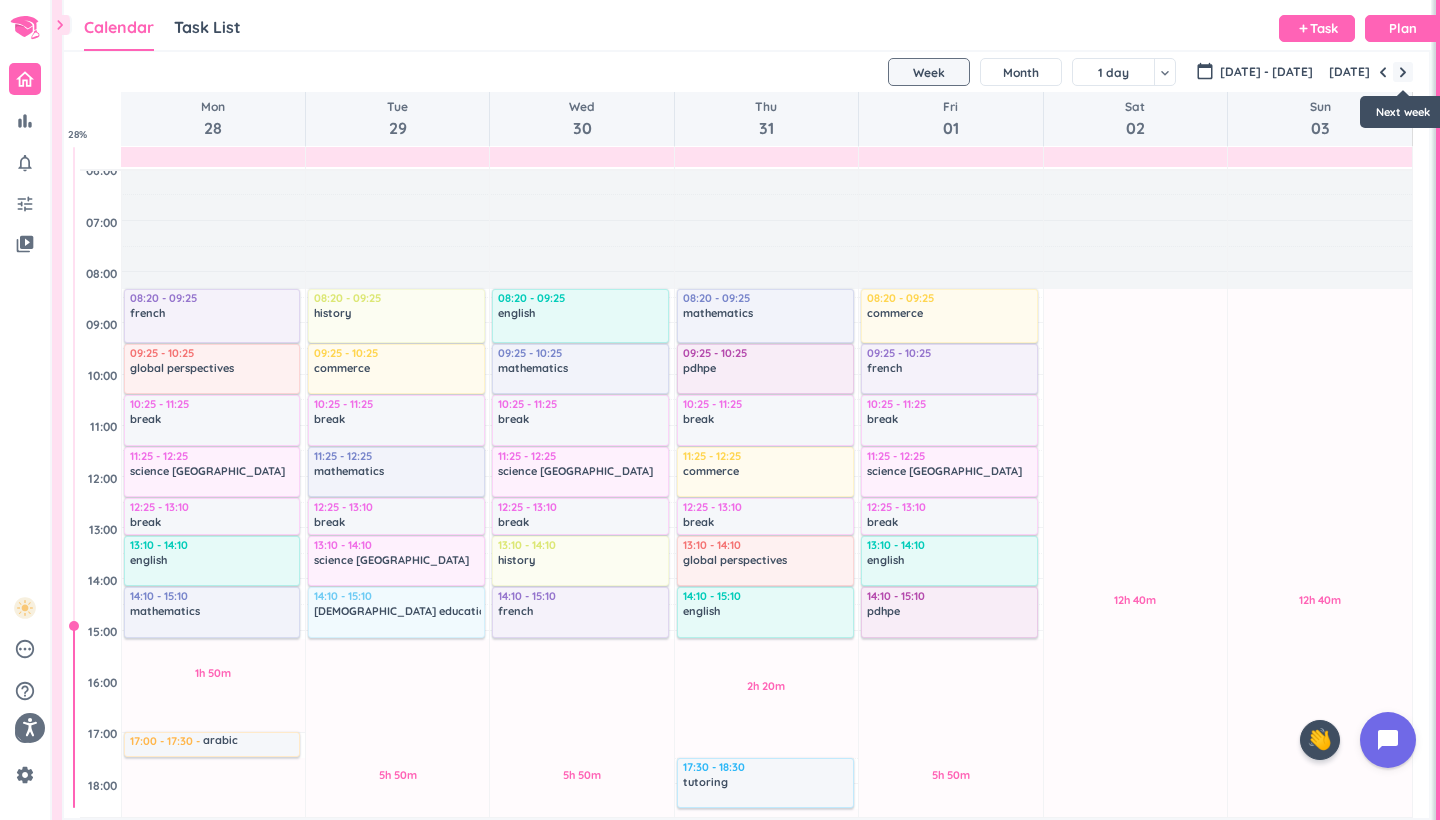 click at bounding box center (1403, 72) 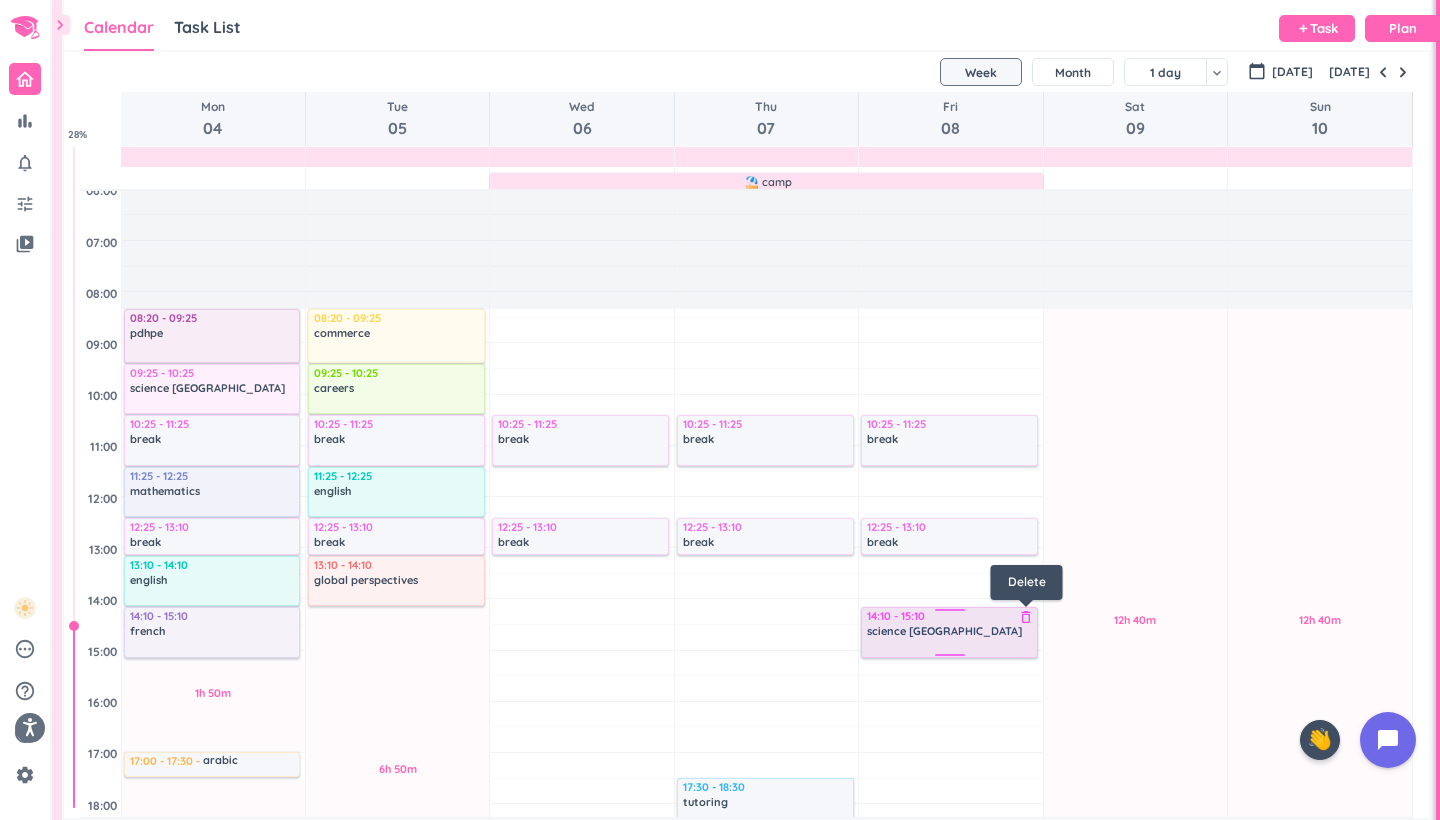 click on "delete_outline" at bounding box center [1026, 617] 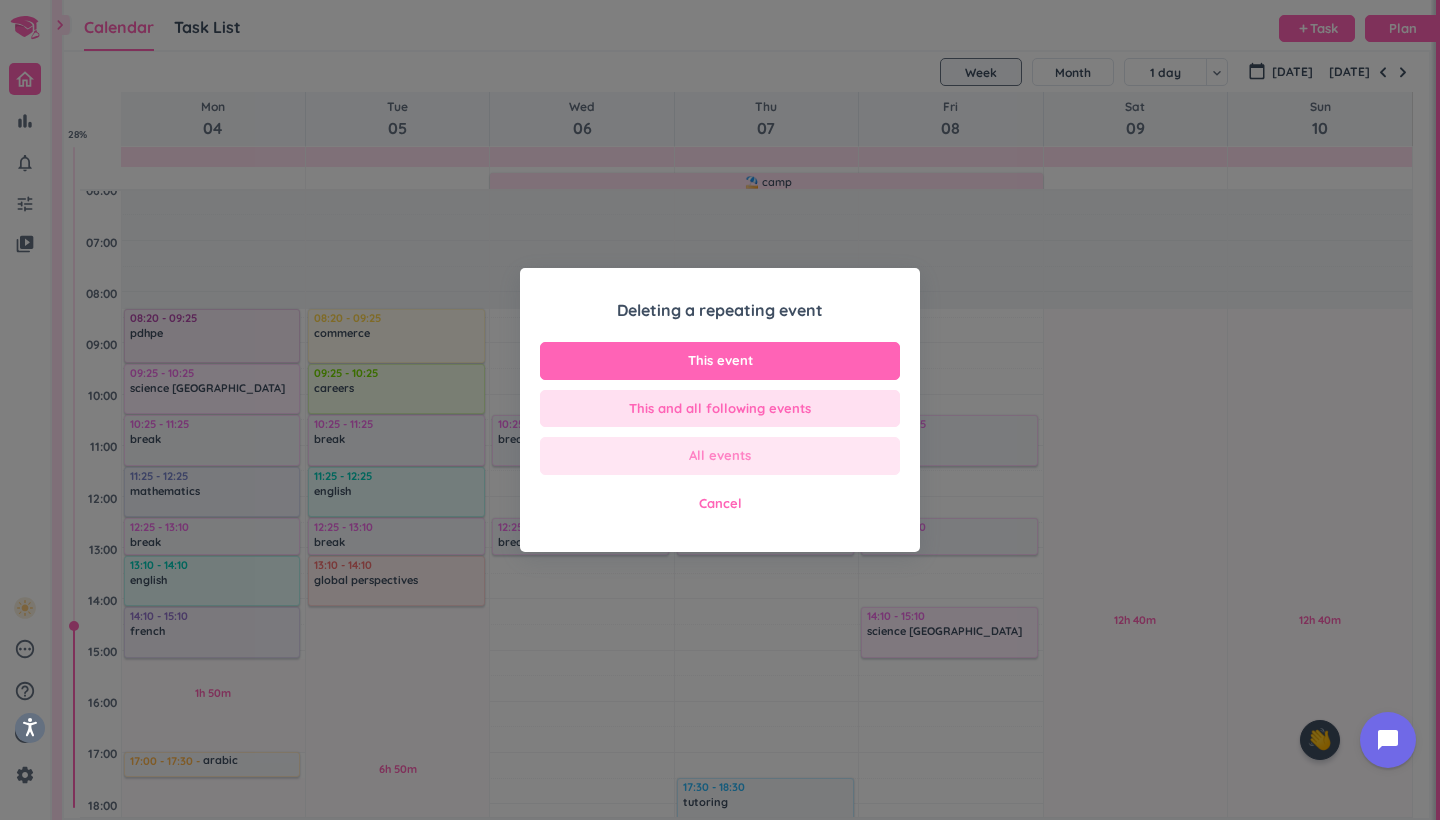 click on "All events" at bounding box center [720, 456] 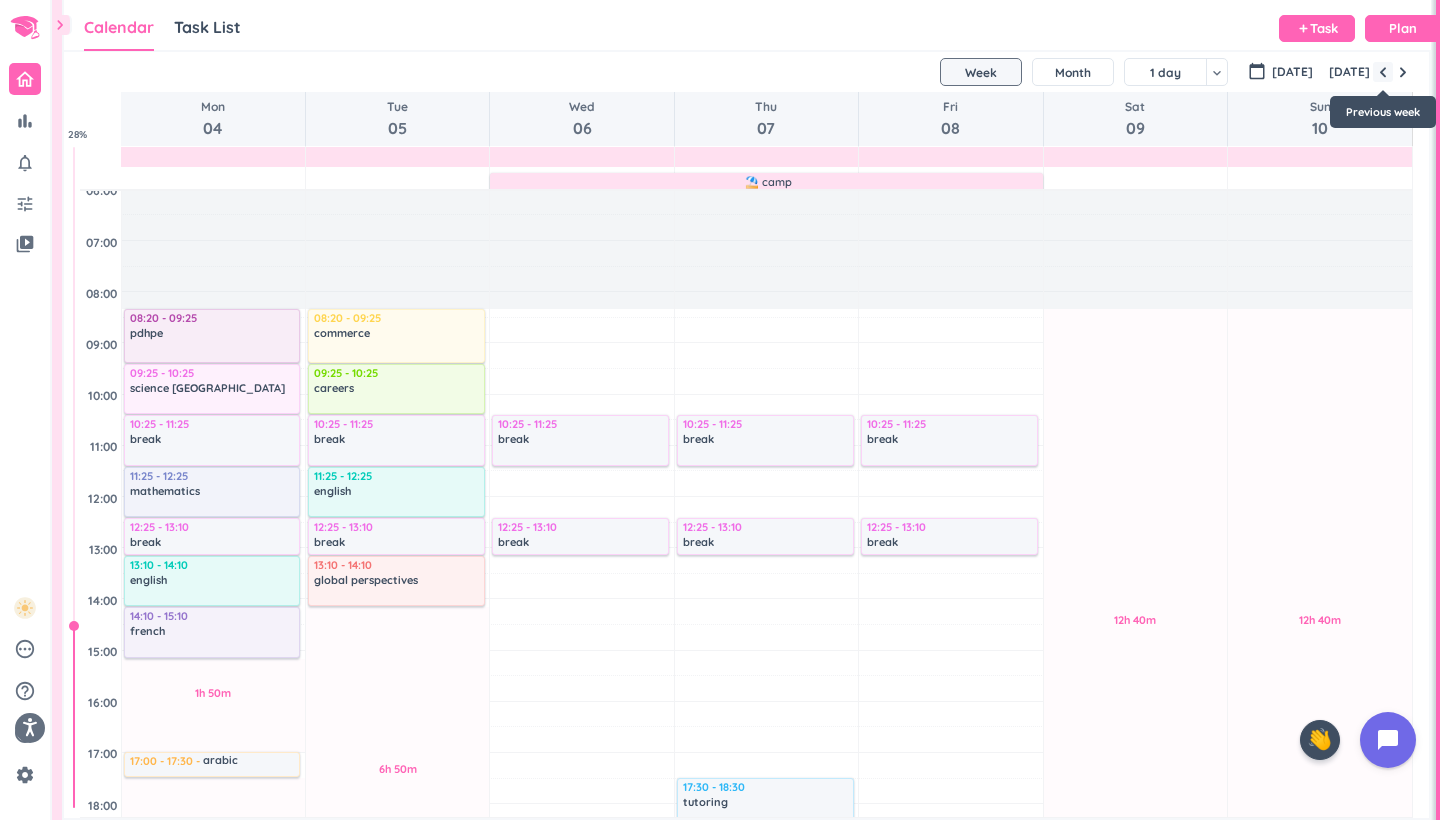click at bounding box center (1383, 72) 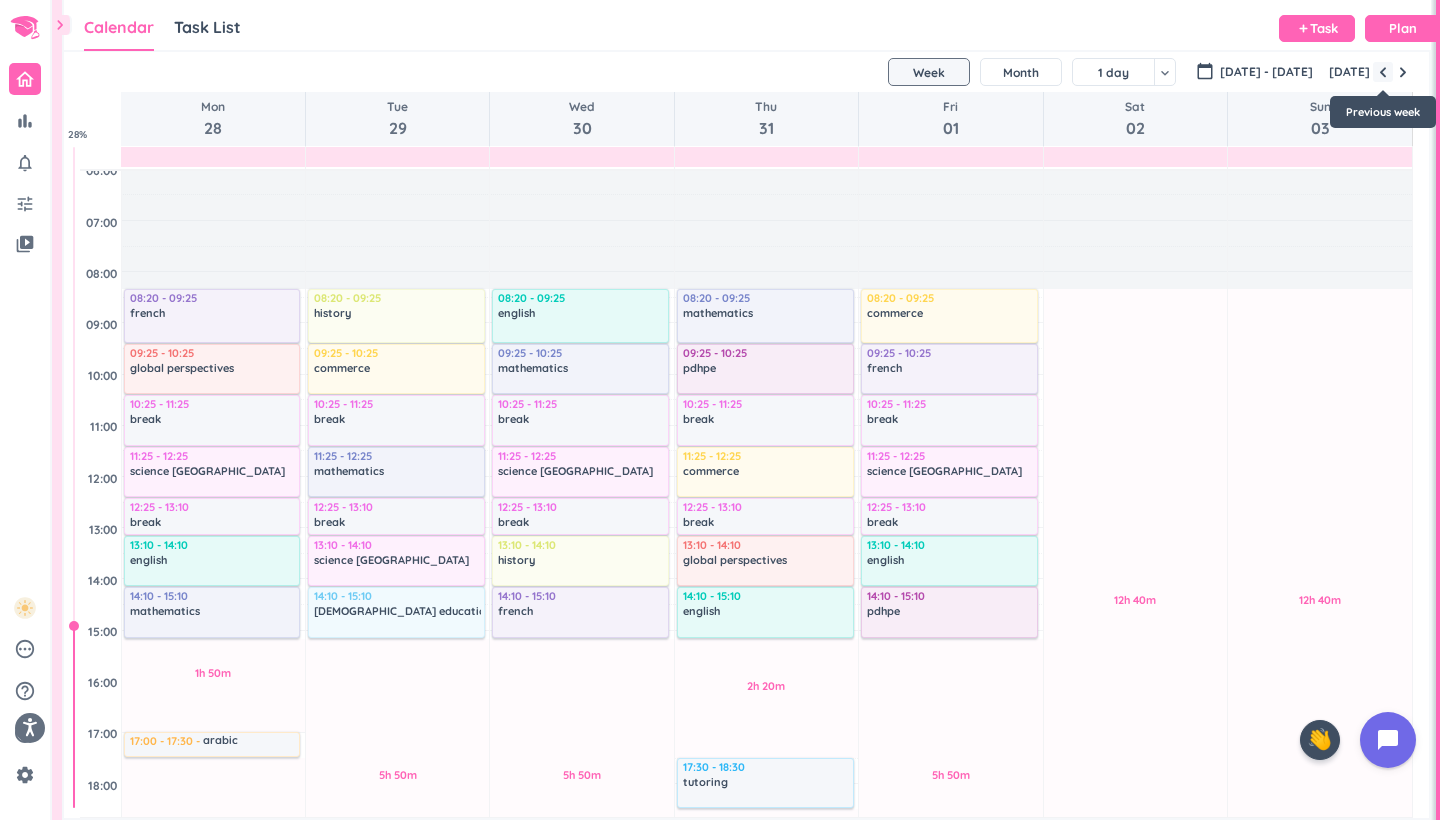 click at bounding box center (1383, 72) 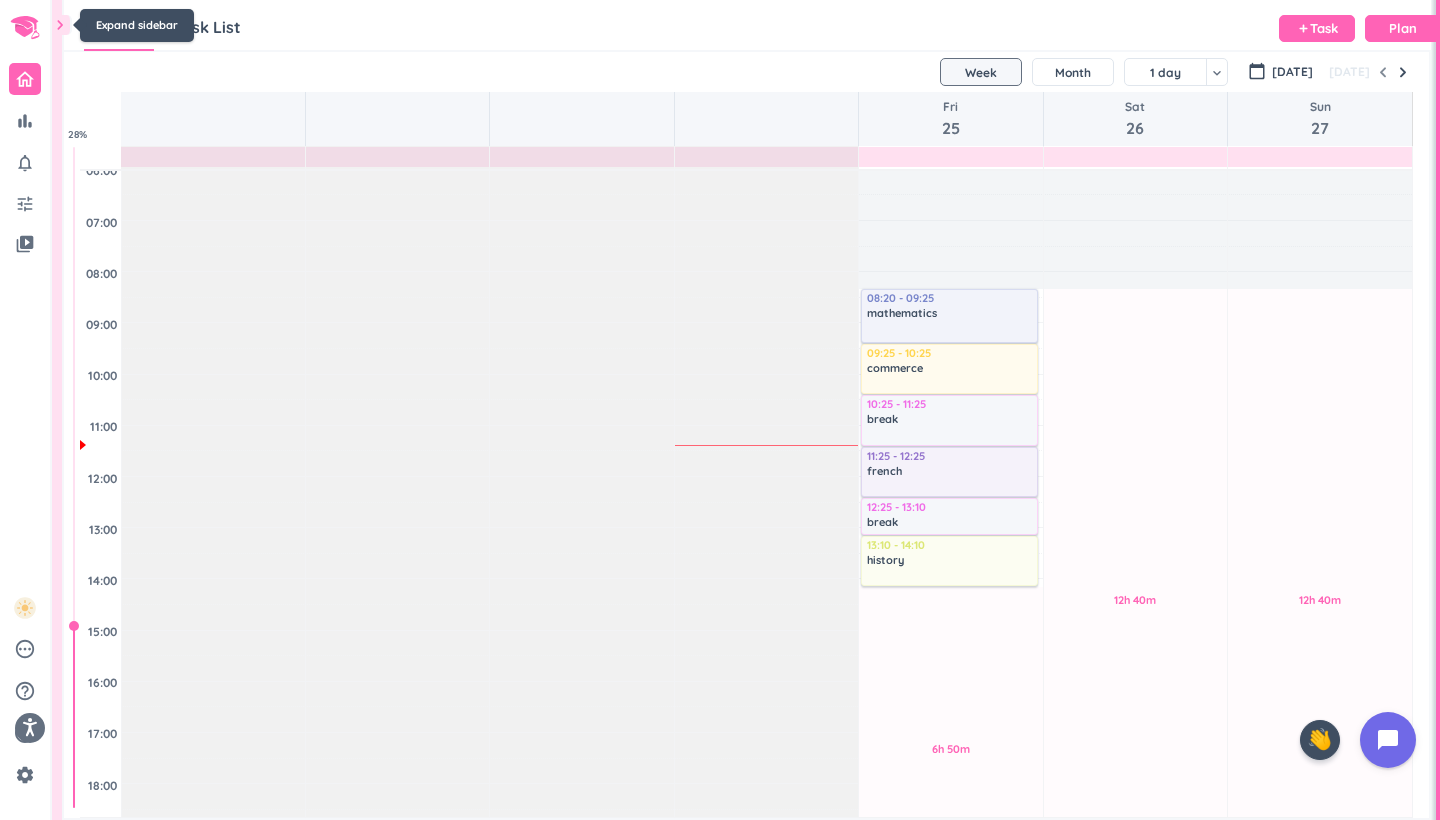 click on "chevron_right" at bounding box center (60, 25) 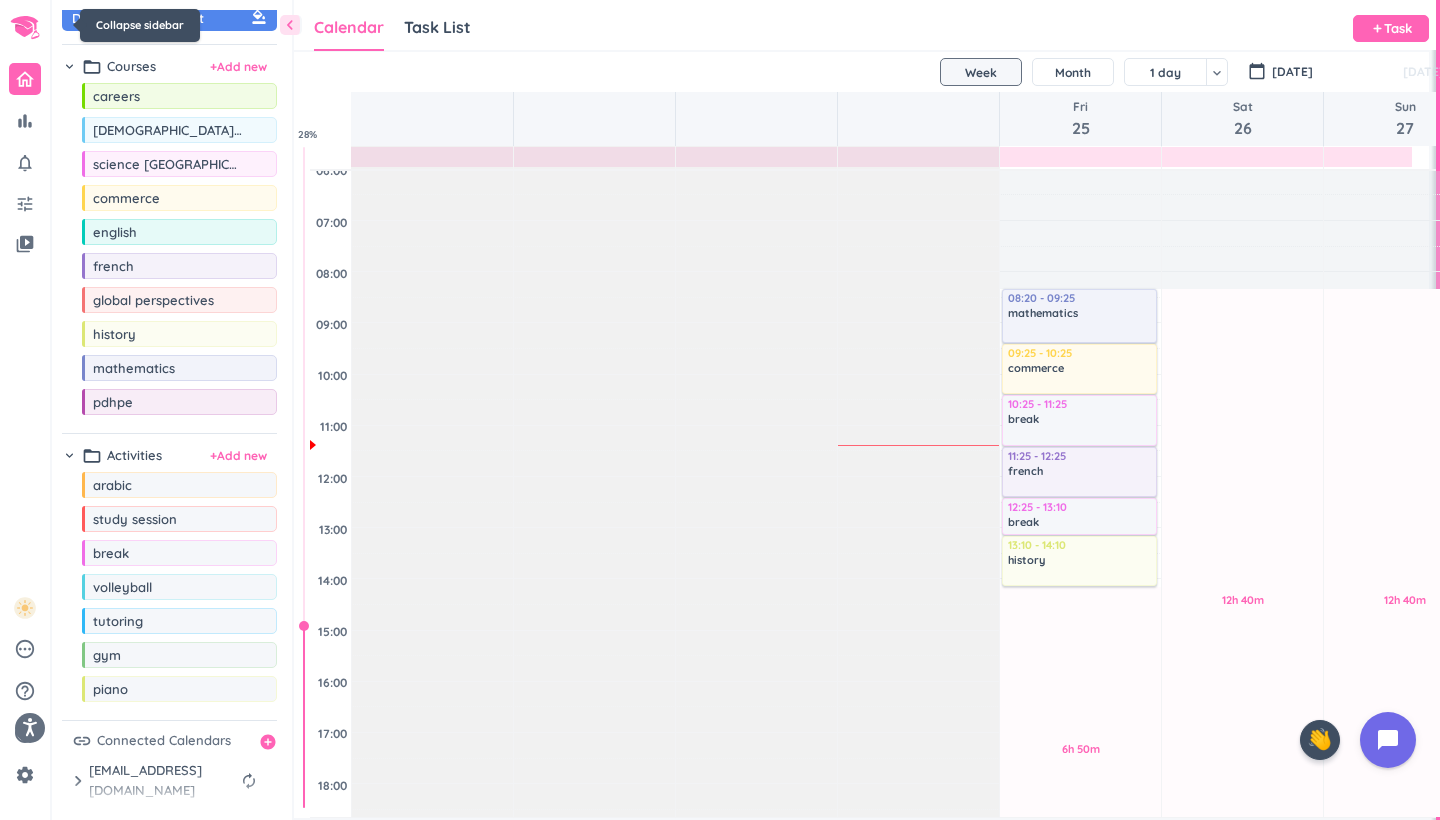scroll, scrollTop: 50, scrollLeft: 1154, axis: both 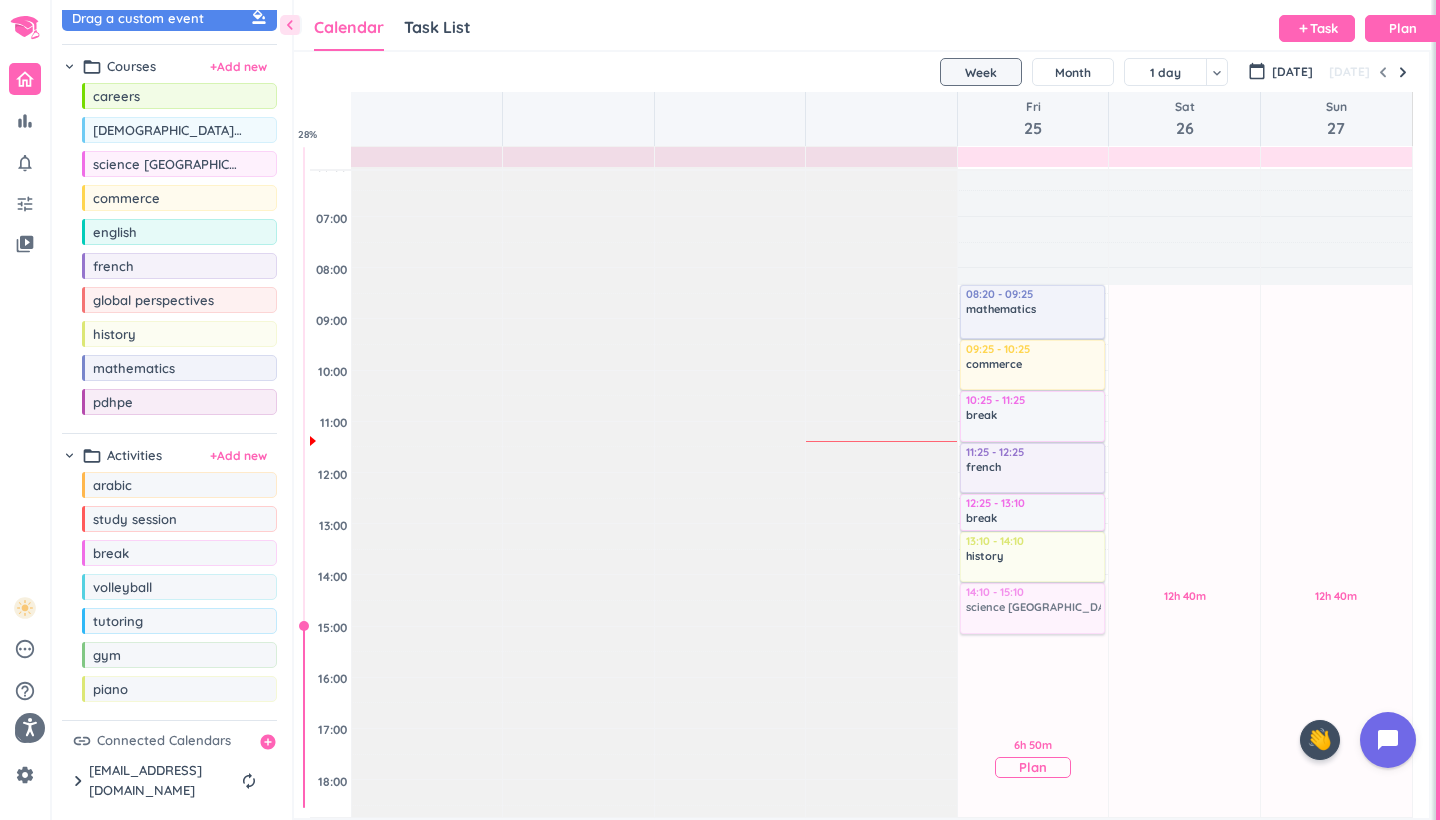 drag, startPoint x: 220, startPoint y: 172, endPoint x: 1031, endPoint y: 587, distance: 911.01373 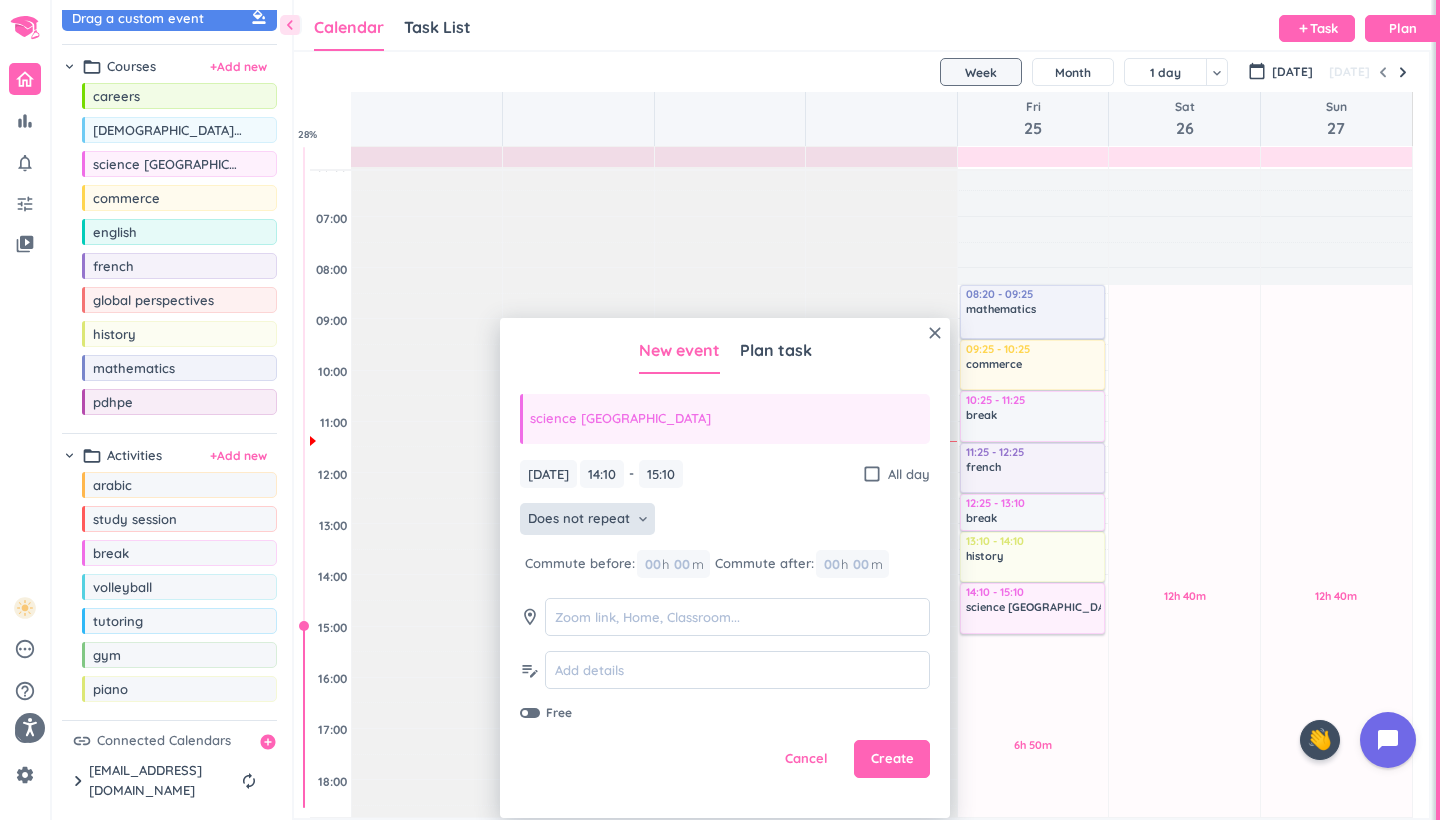 click on "Does not repeat" at bounding box center (579, 519) 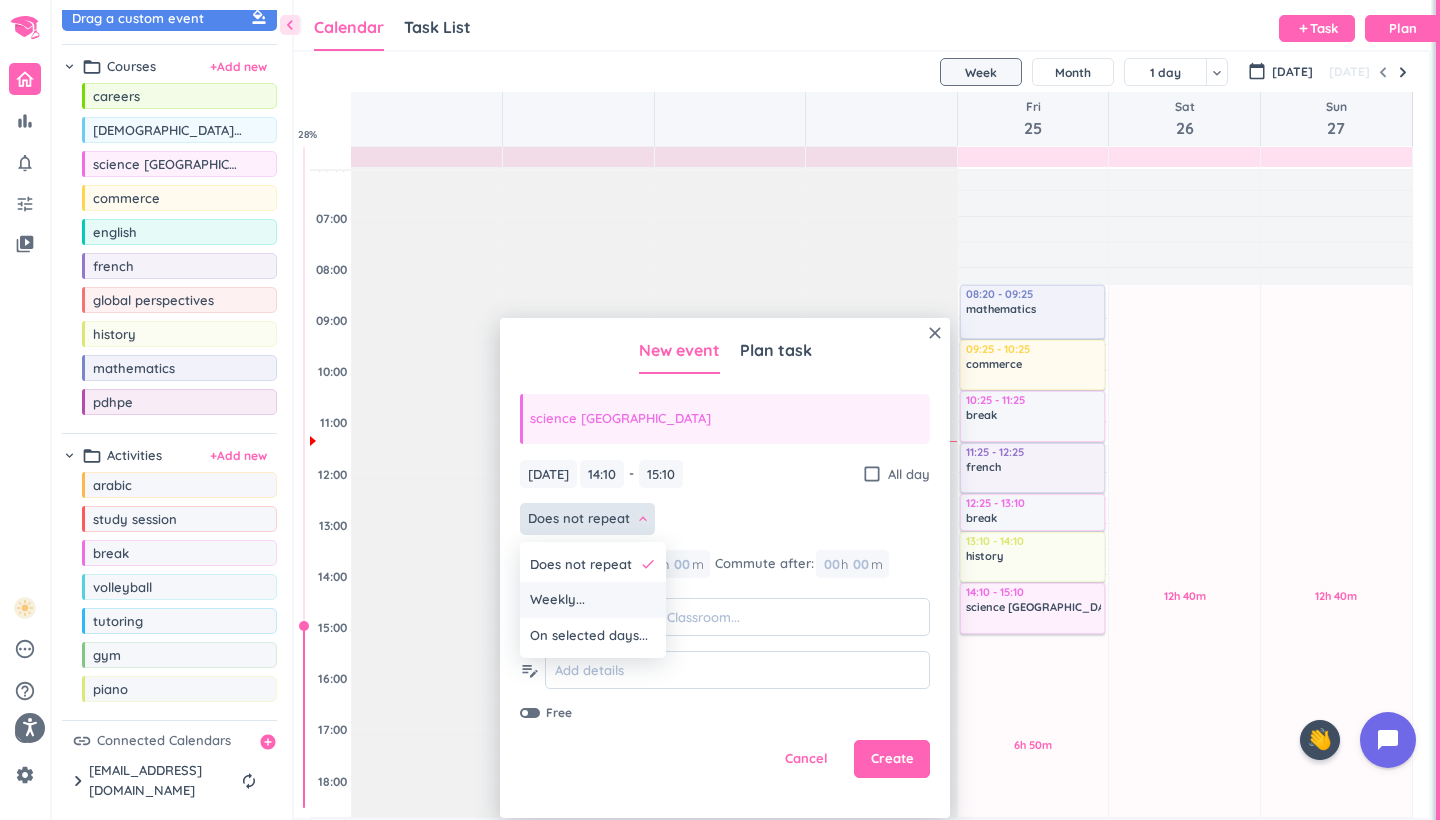 click on "Weekly..." at bounding box center (593, 600) 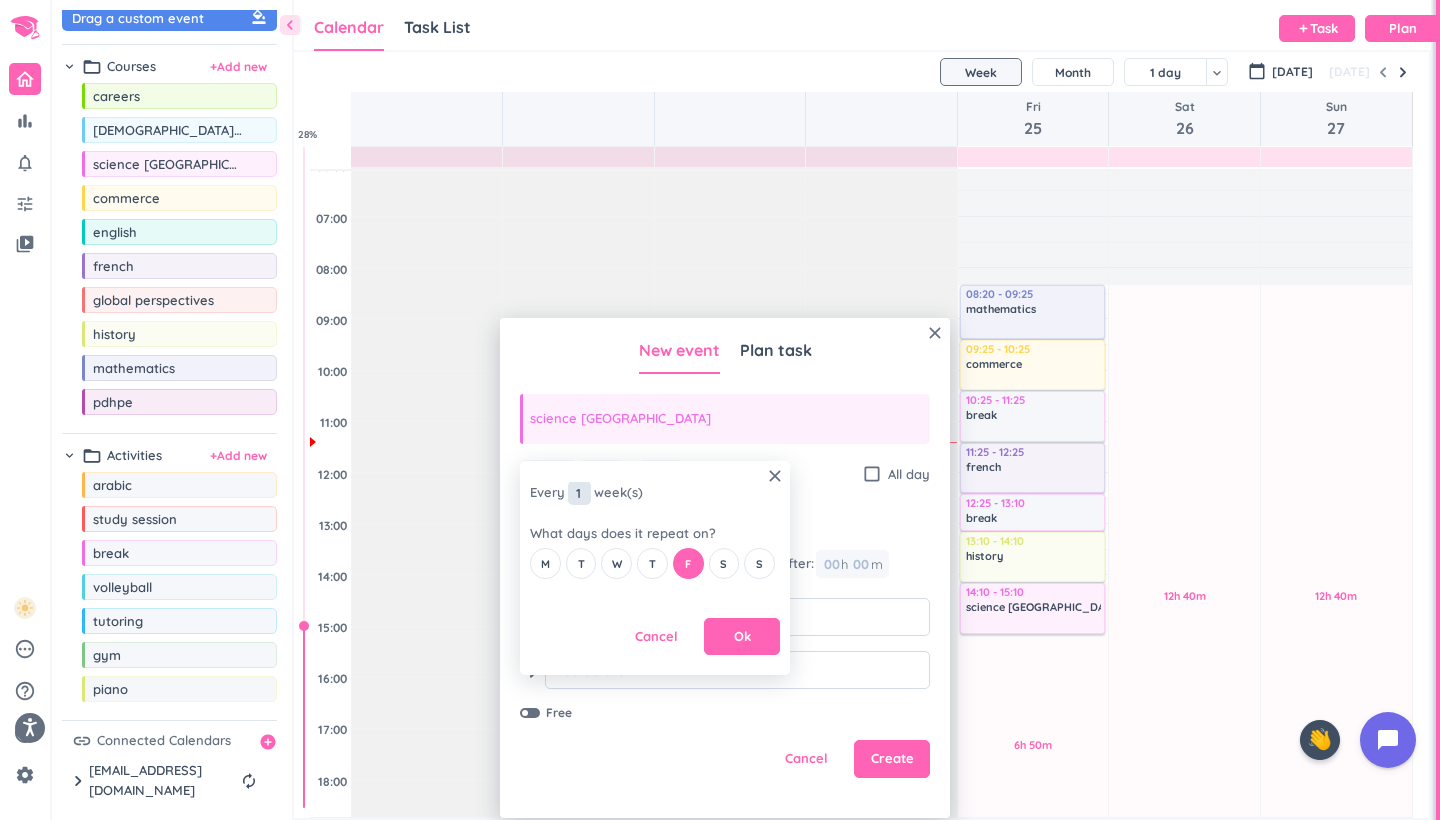 click on "1" at bounding box center [579, 493] 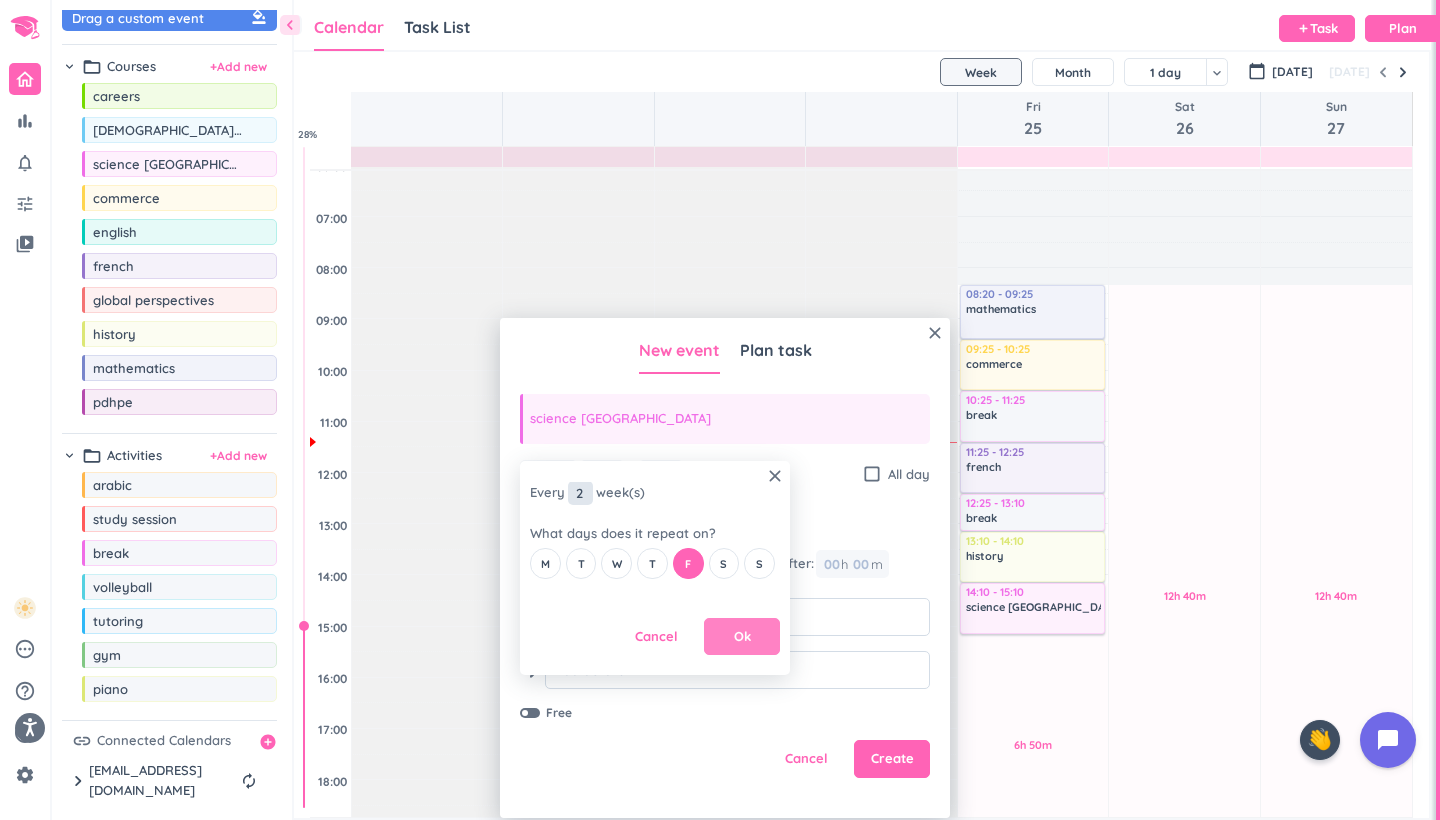 type on "2" 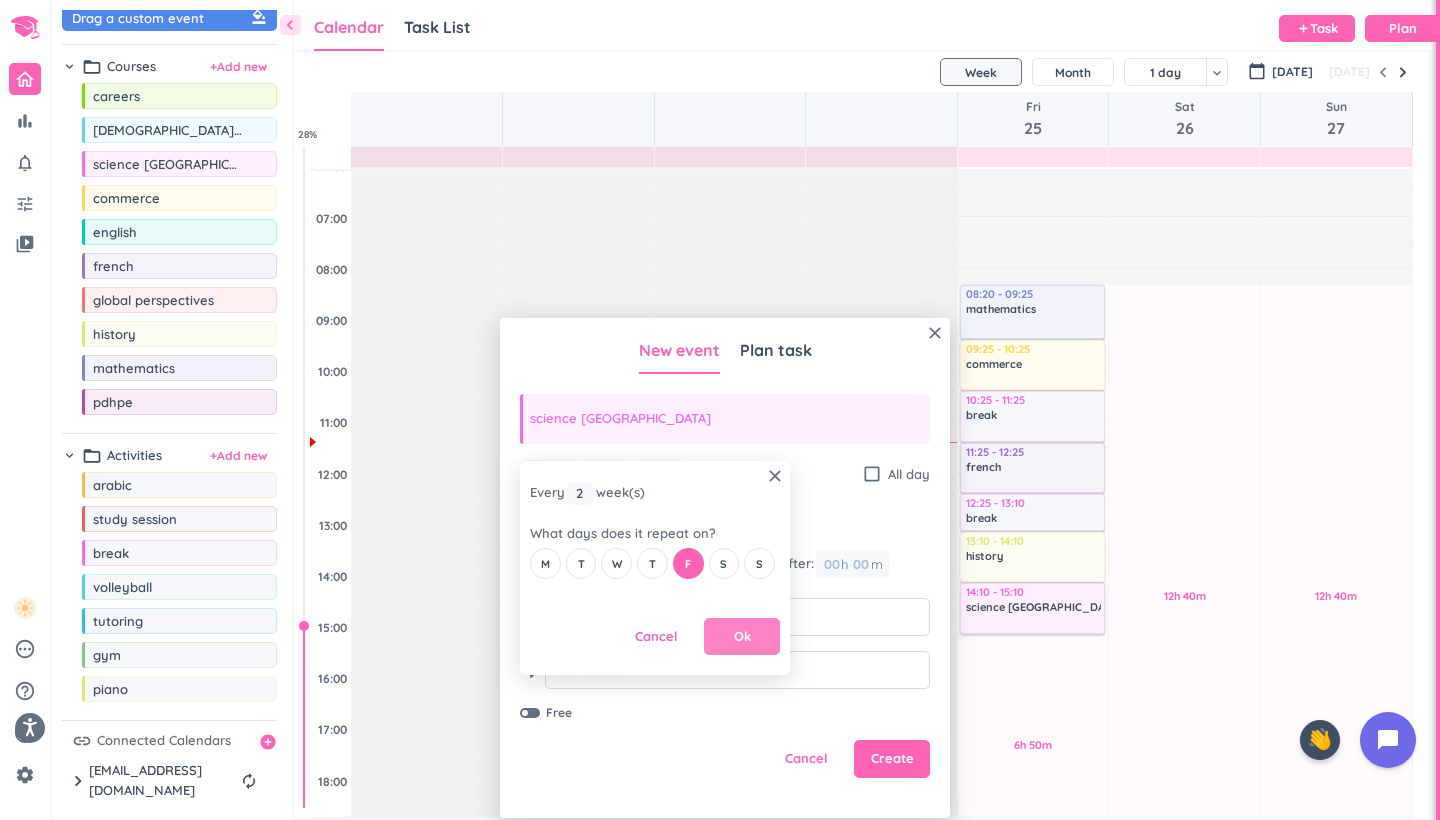 click on "Ok" at bounding box center (742, 637) 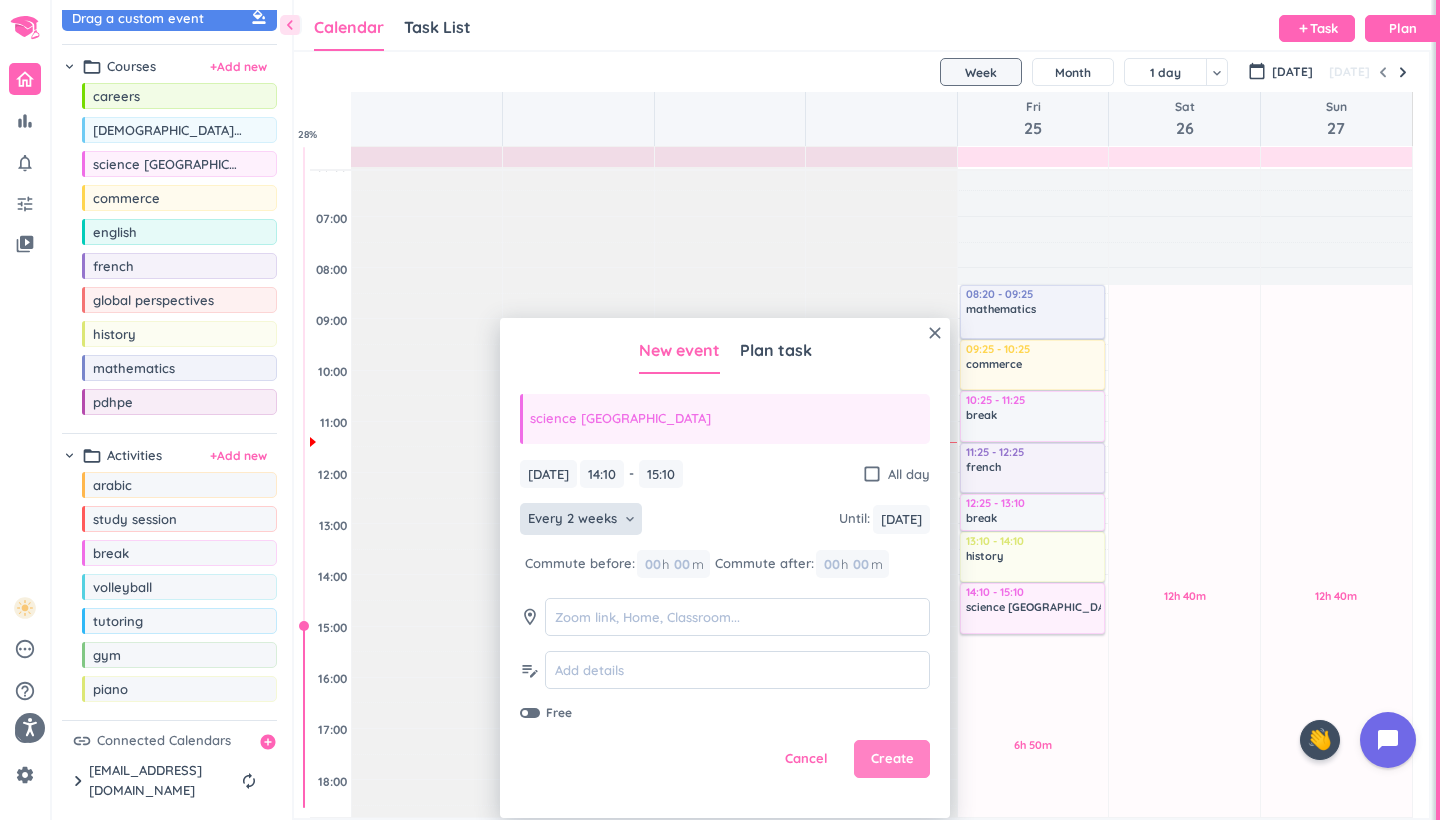 click on "Create" at bounding box center (892, 759) 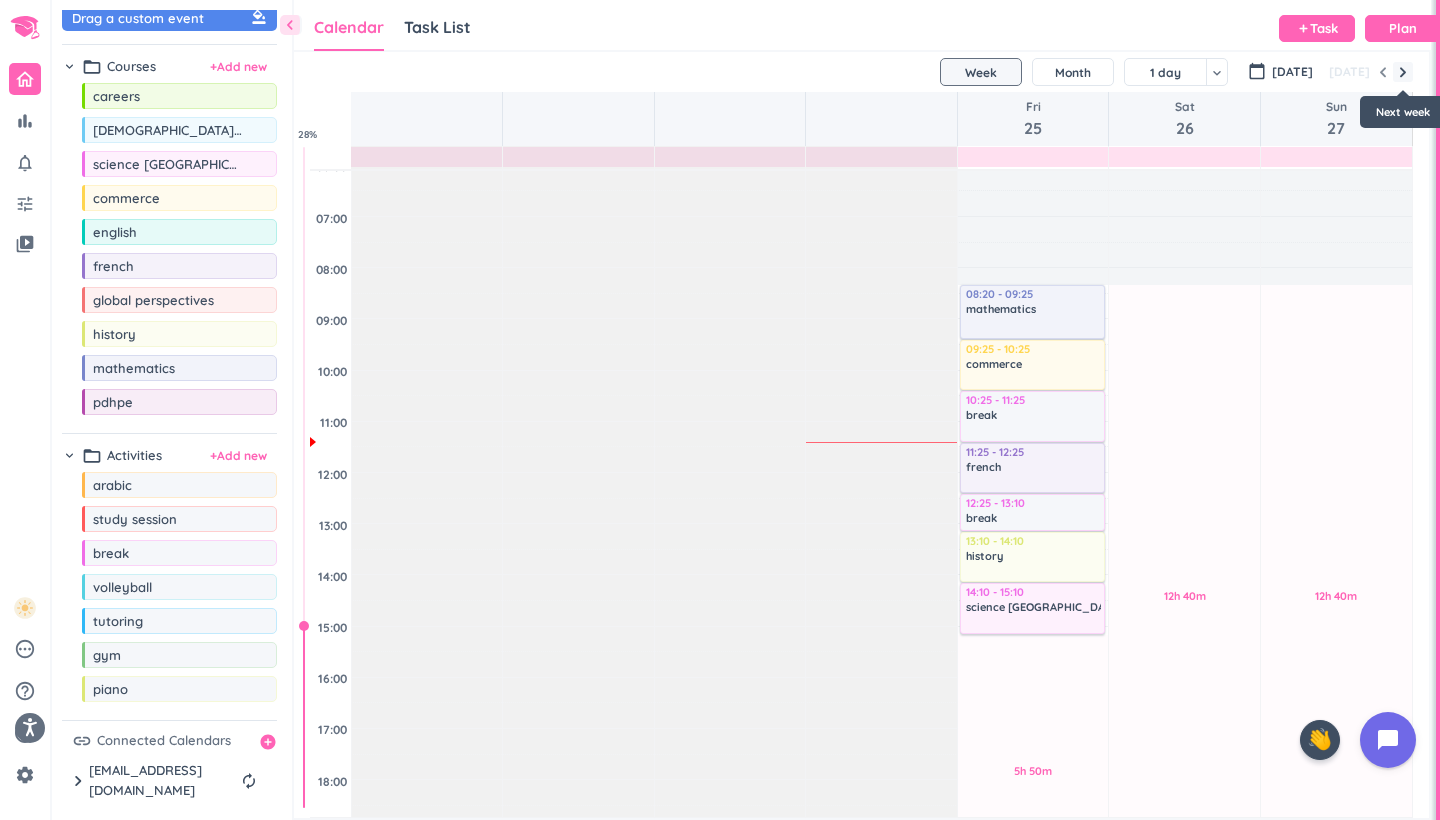 click at bounding box center (1403, 72) 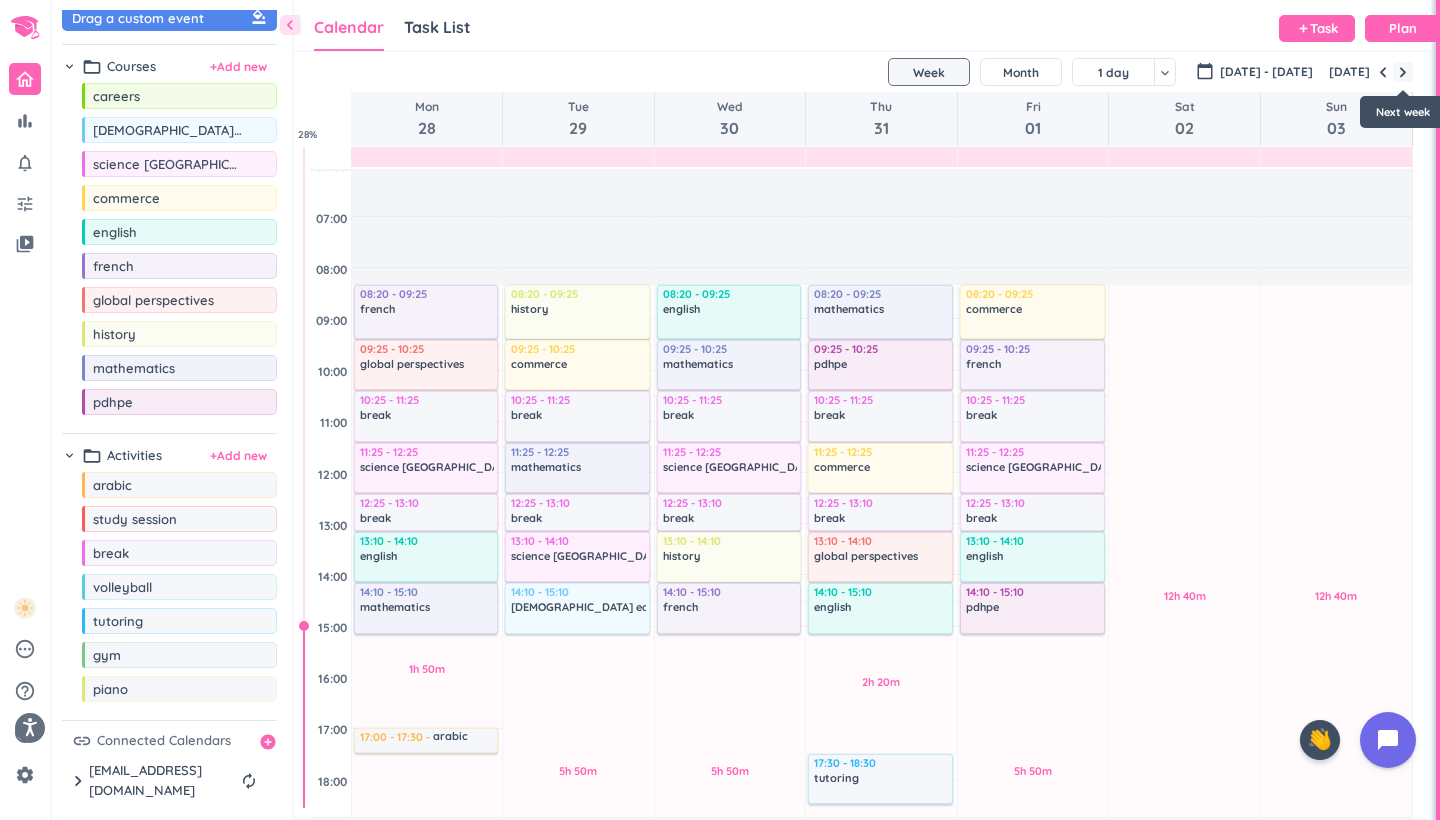 scroll, scrollTop: 104, scrollLeft: 0, axis: vertical 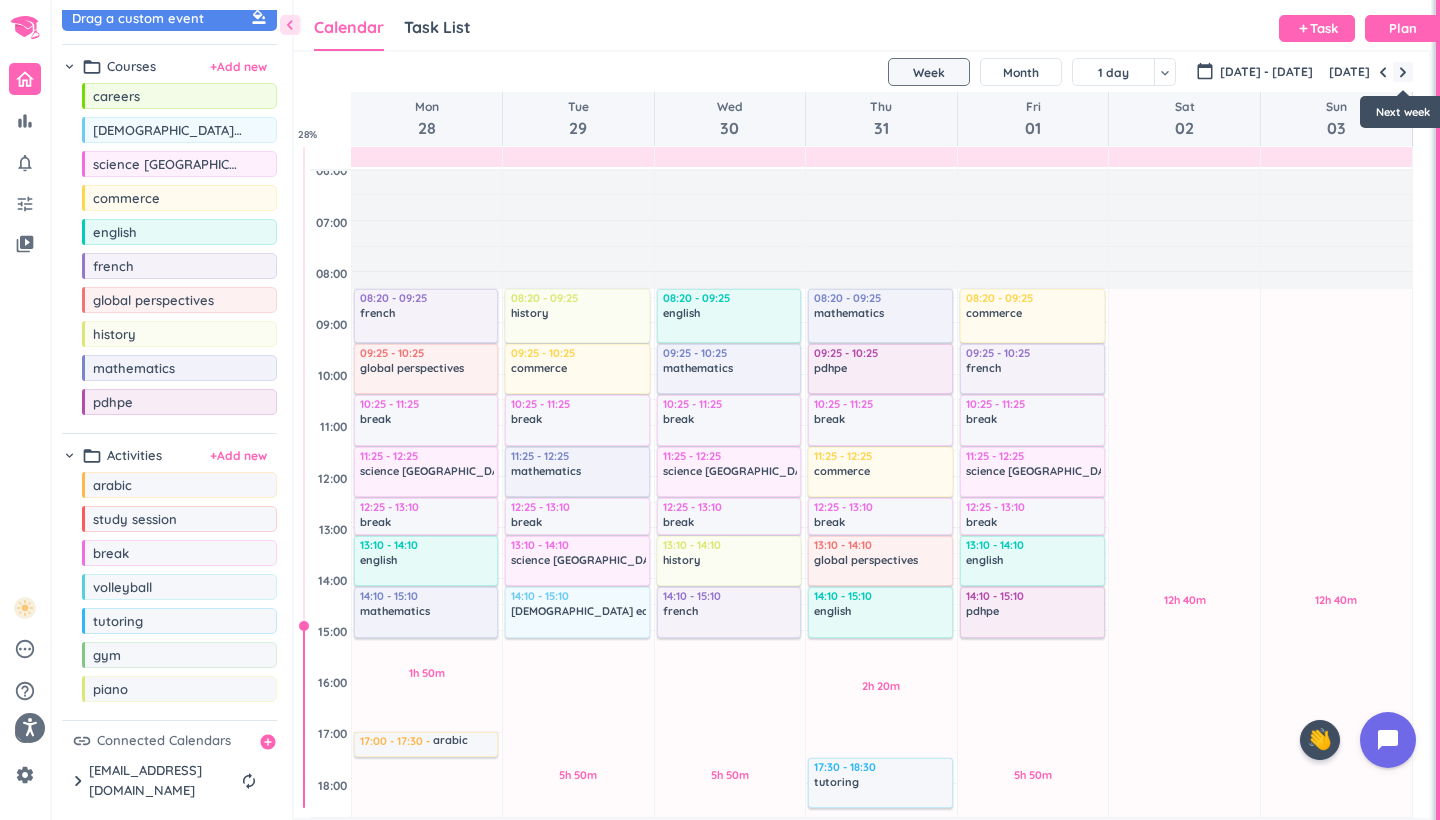 click at bounding box center [1403, 72] 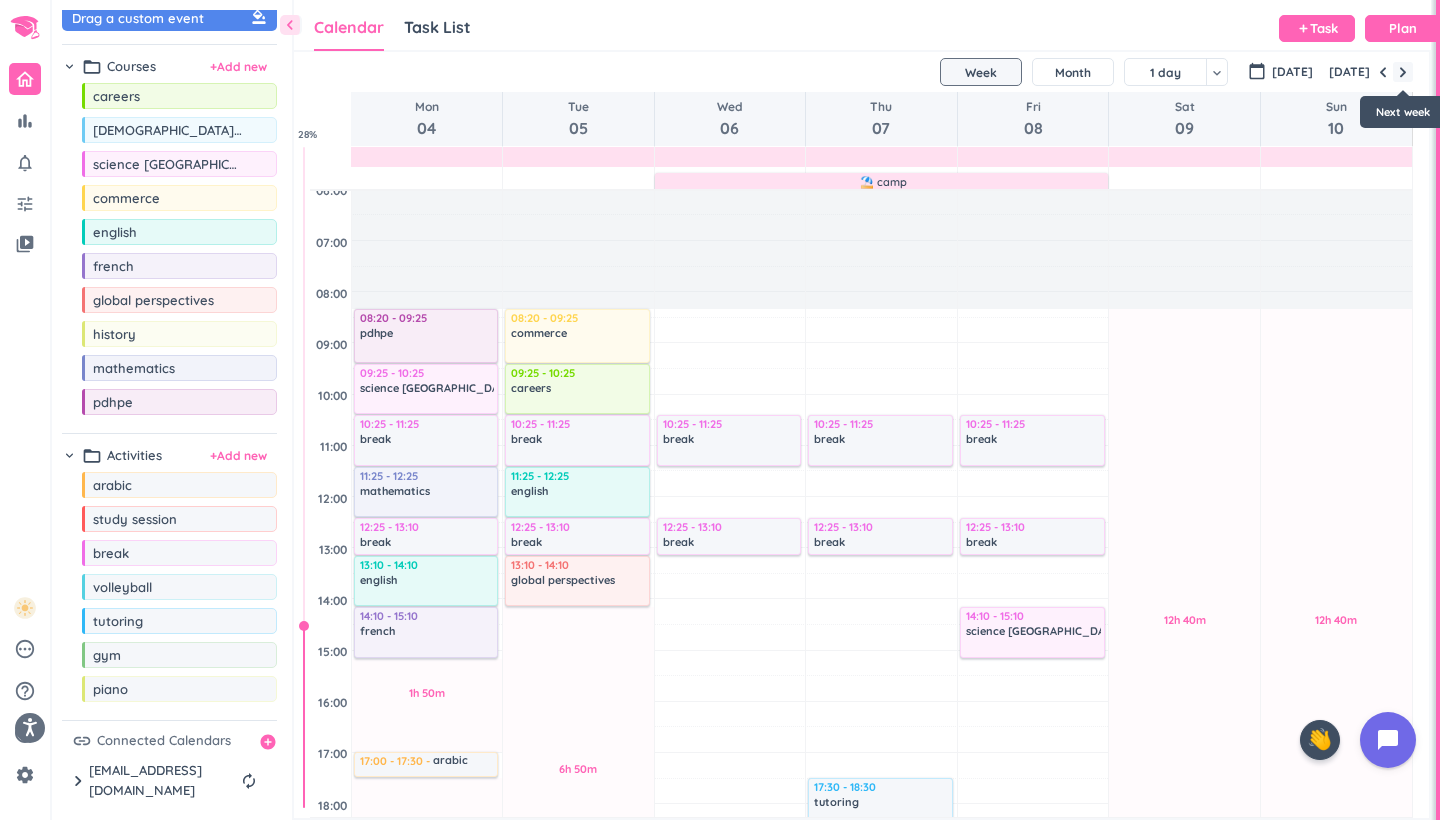 click at bounding box center (1403, 72) 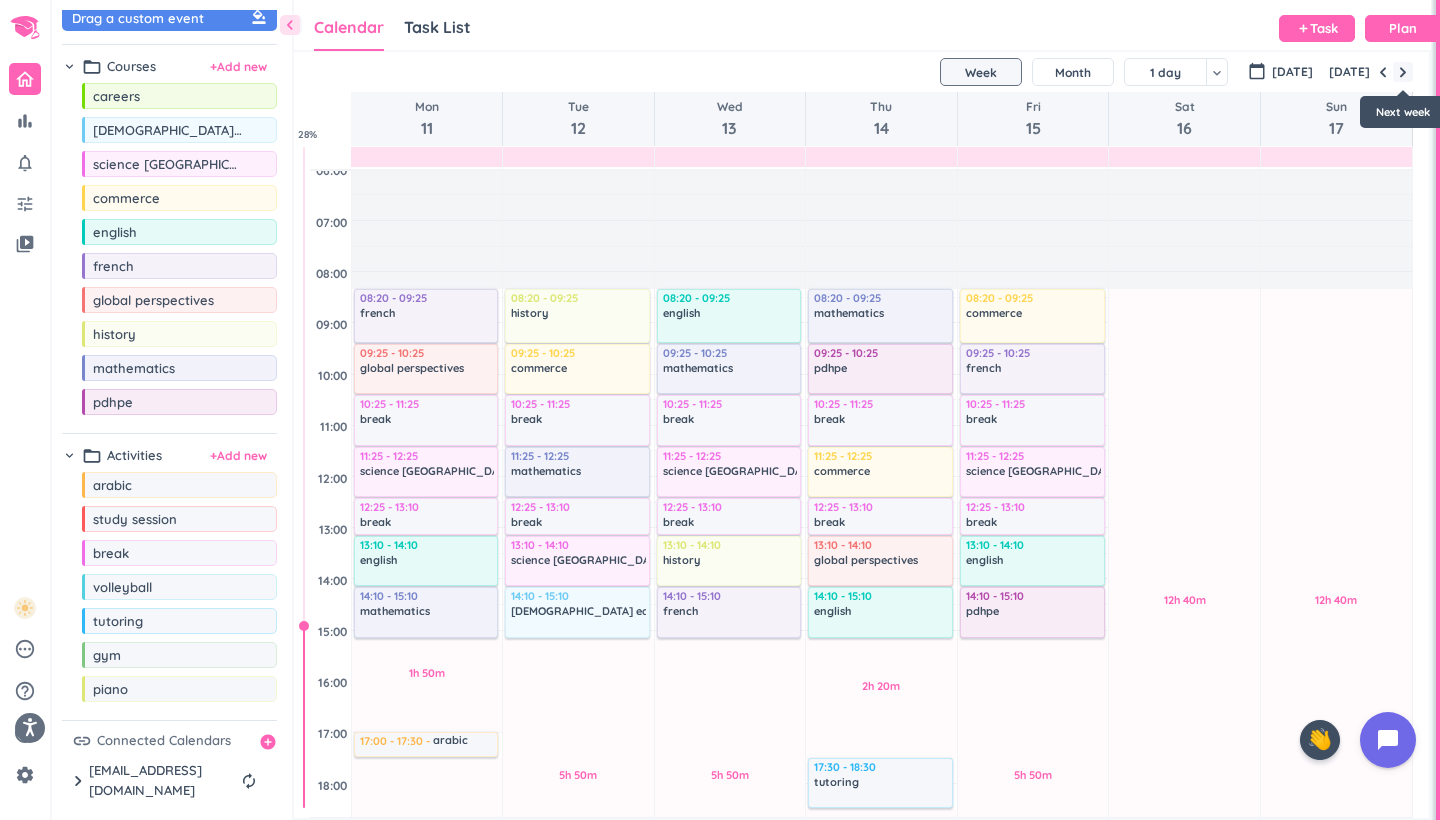 click at bounding box center [1403, 72] 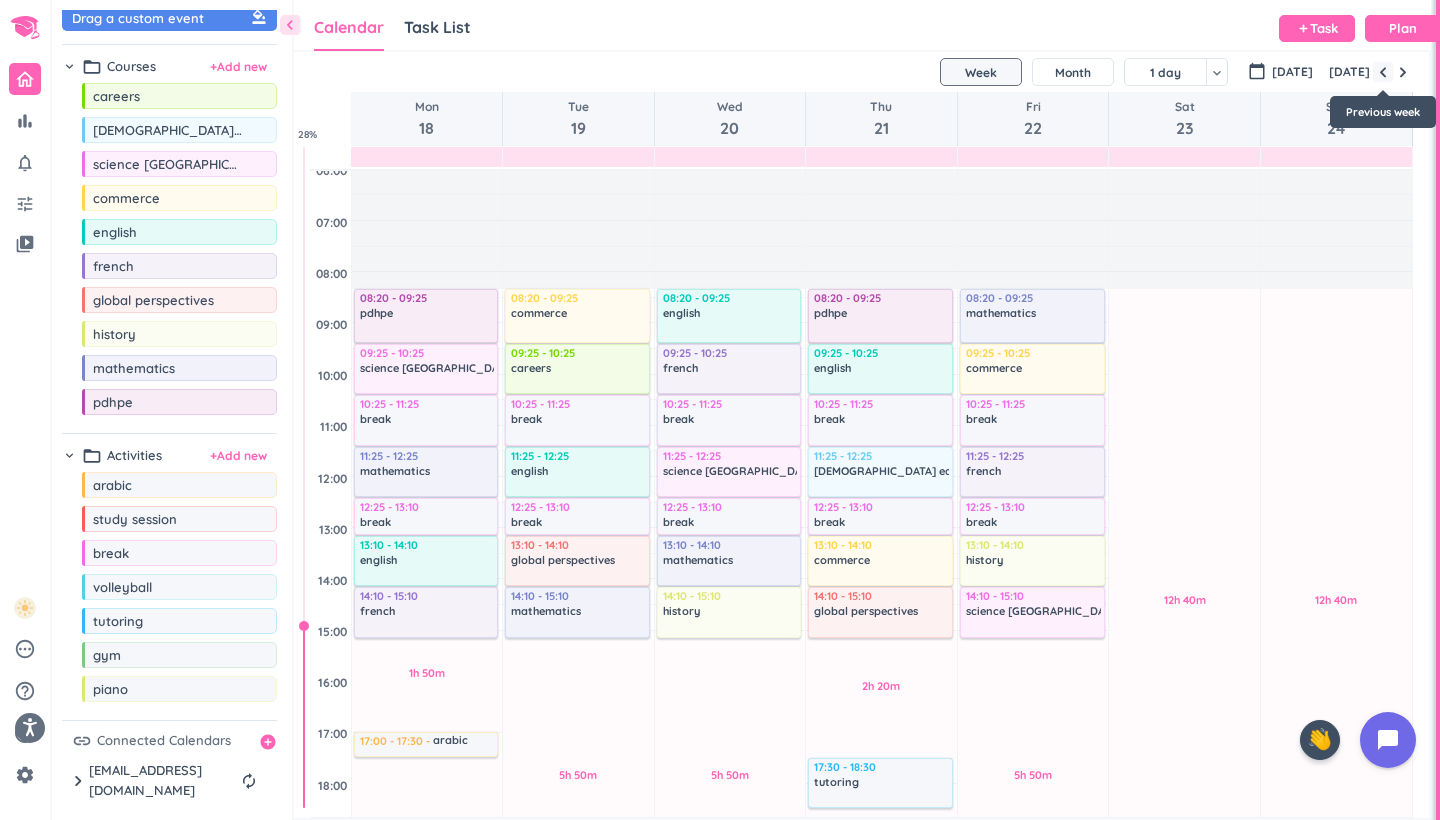 click at bounding box center [1383, 72] 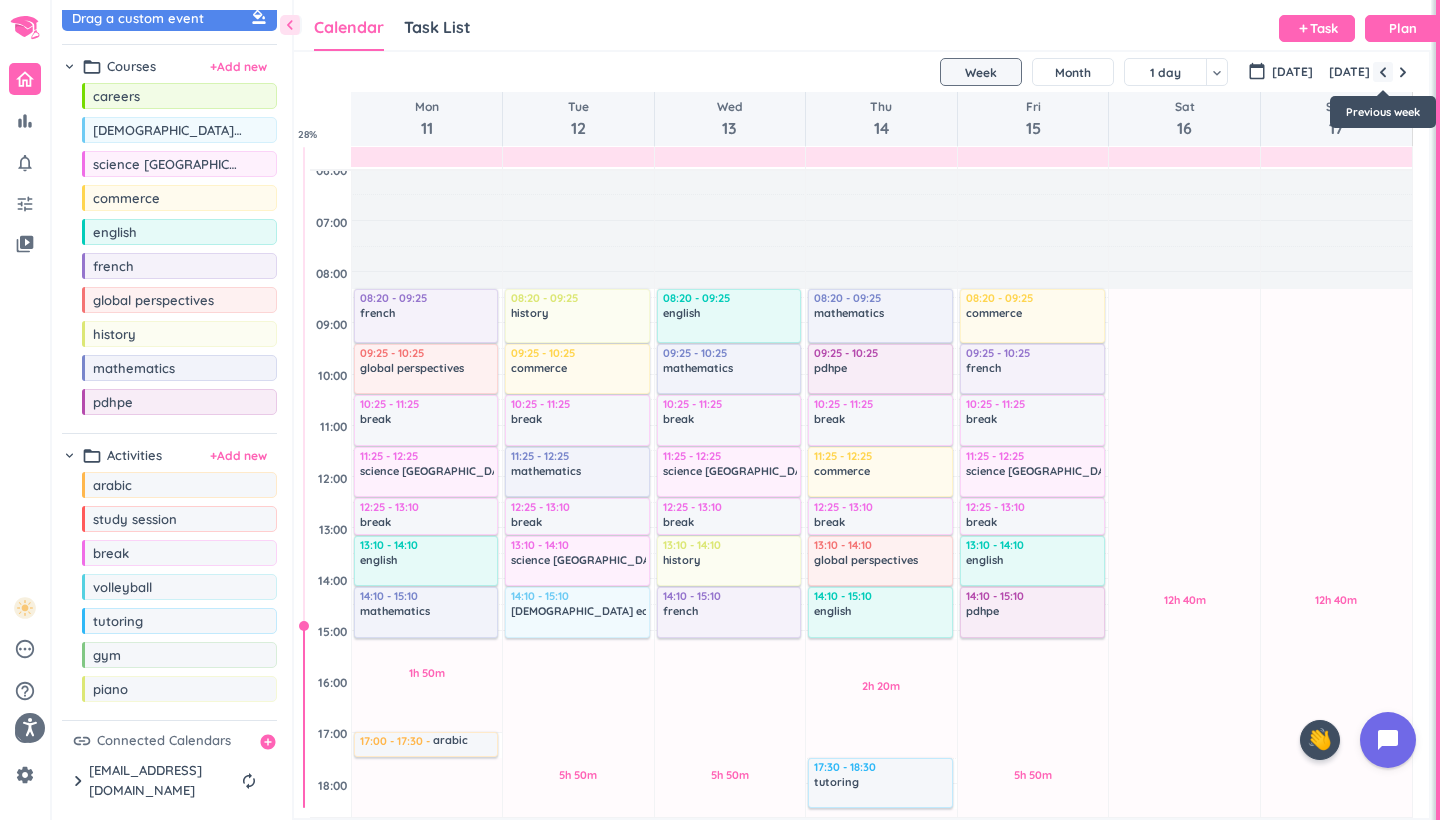 click at bounding box center (1383, 72) 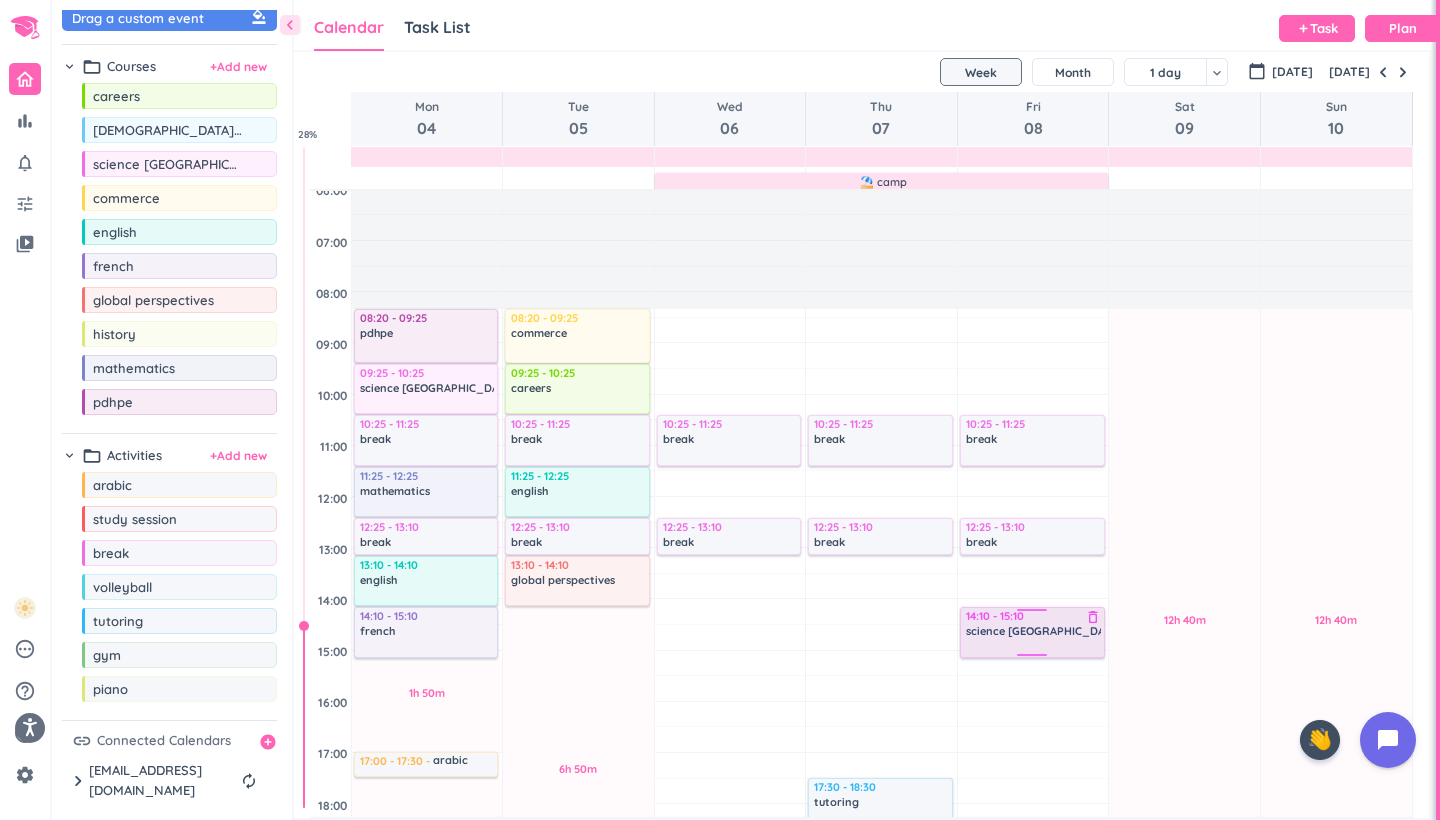 click on "delete_outline" at bounding box center (1093, 617) 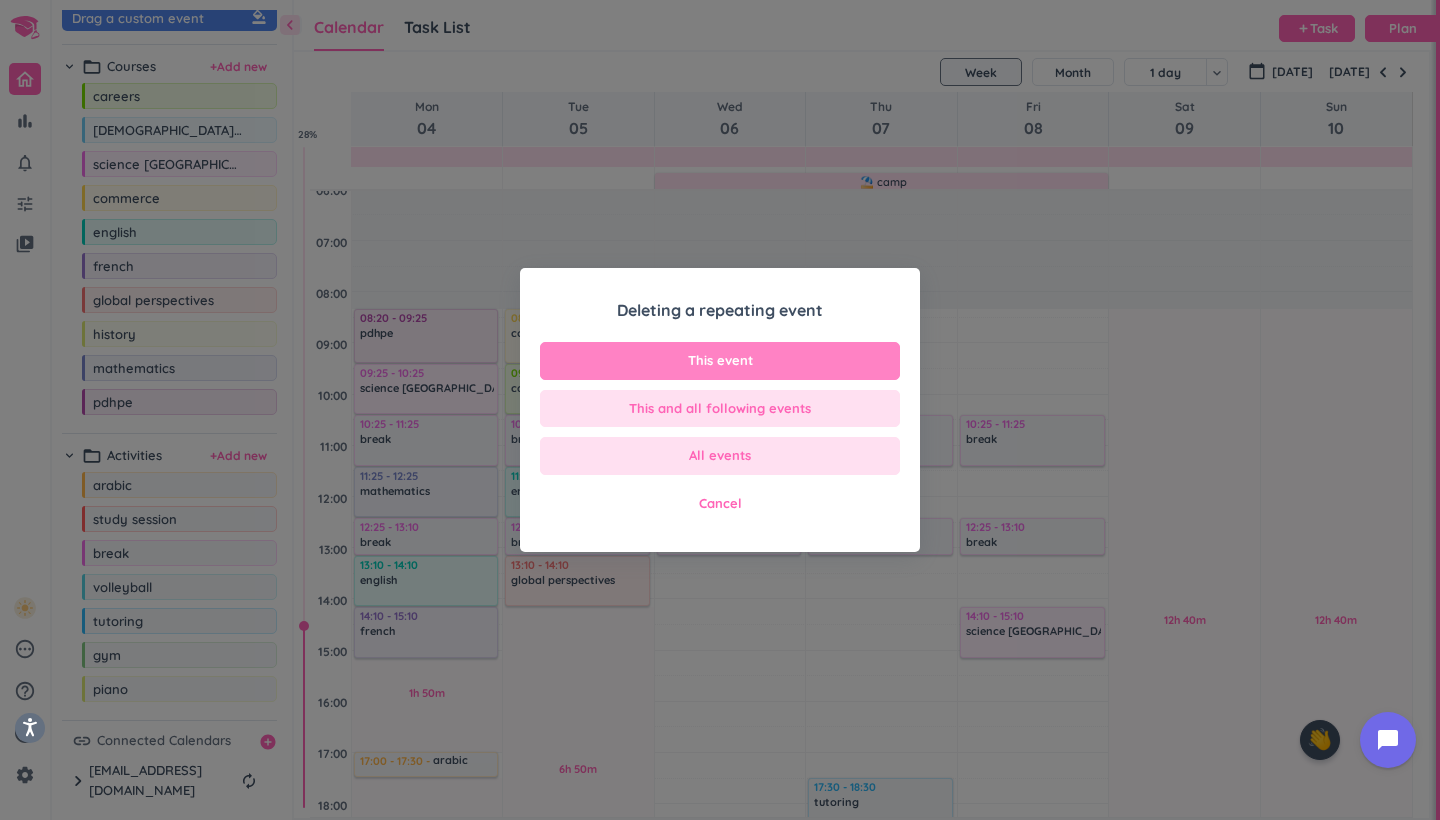 click on "This event" at bounding box center (720, 361) 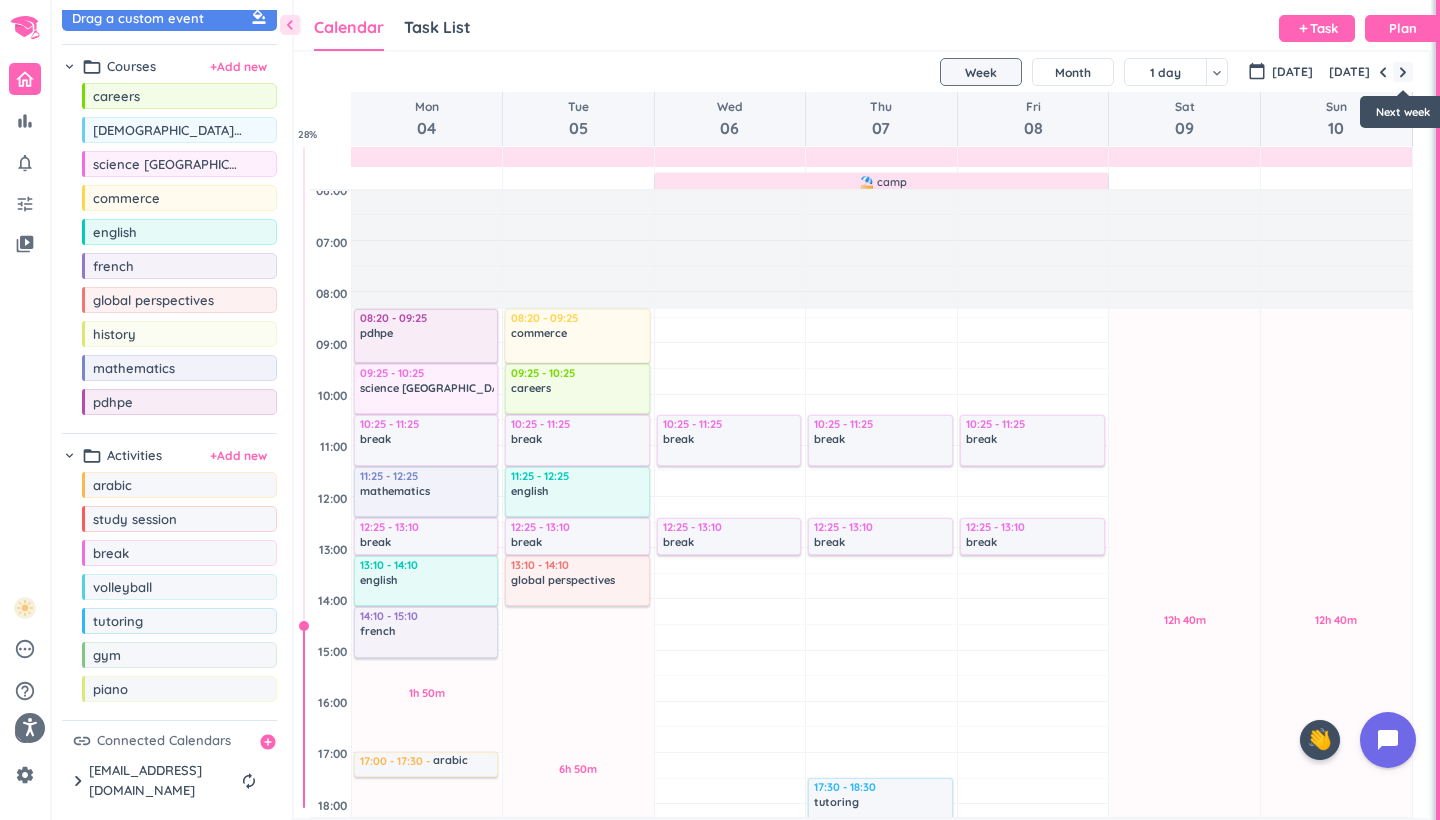 click at bounding box center [1403, 72] 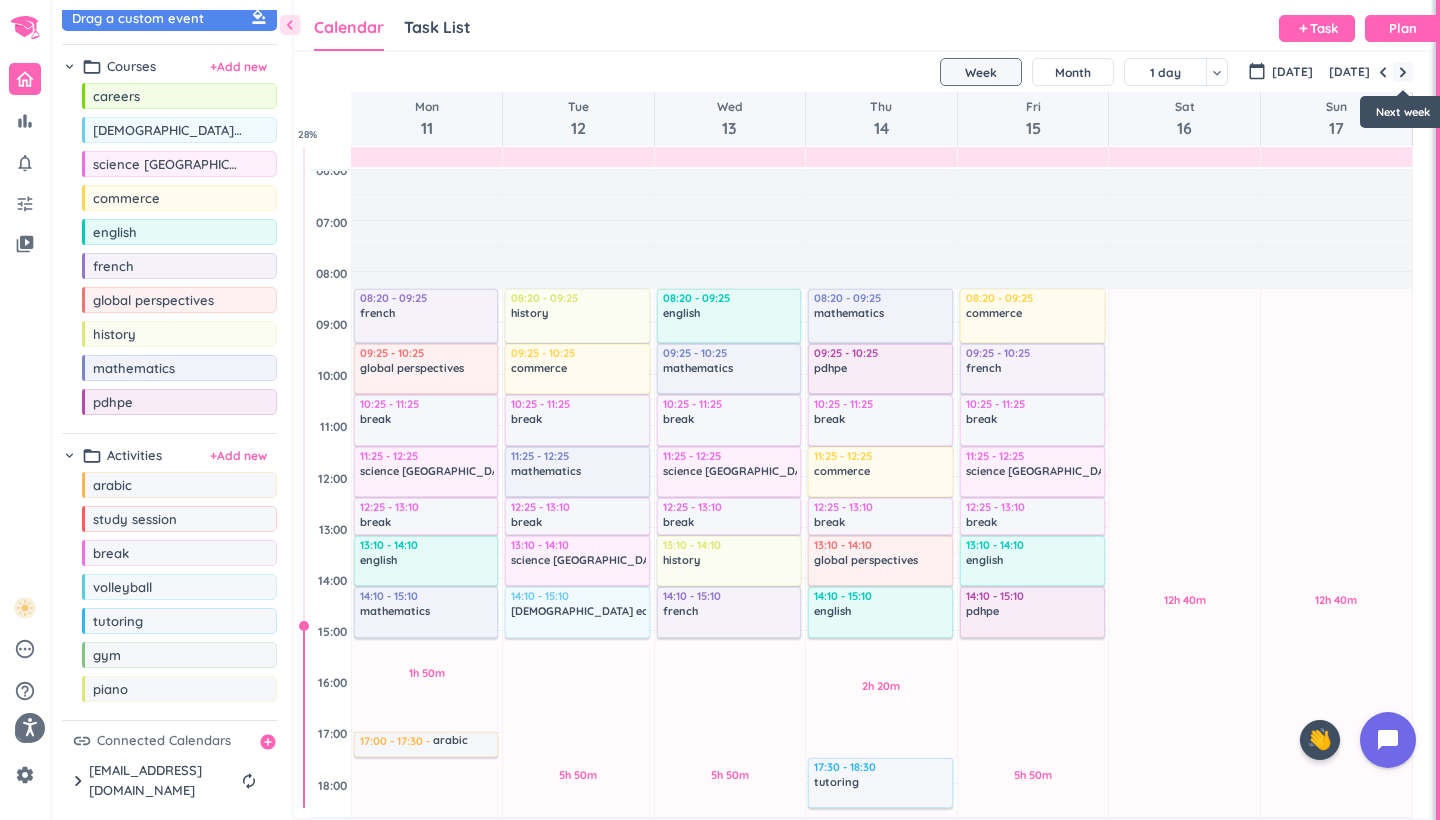 click at bounding box center (1403, 72) 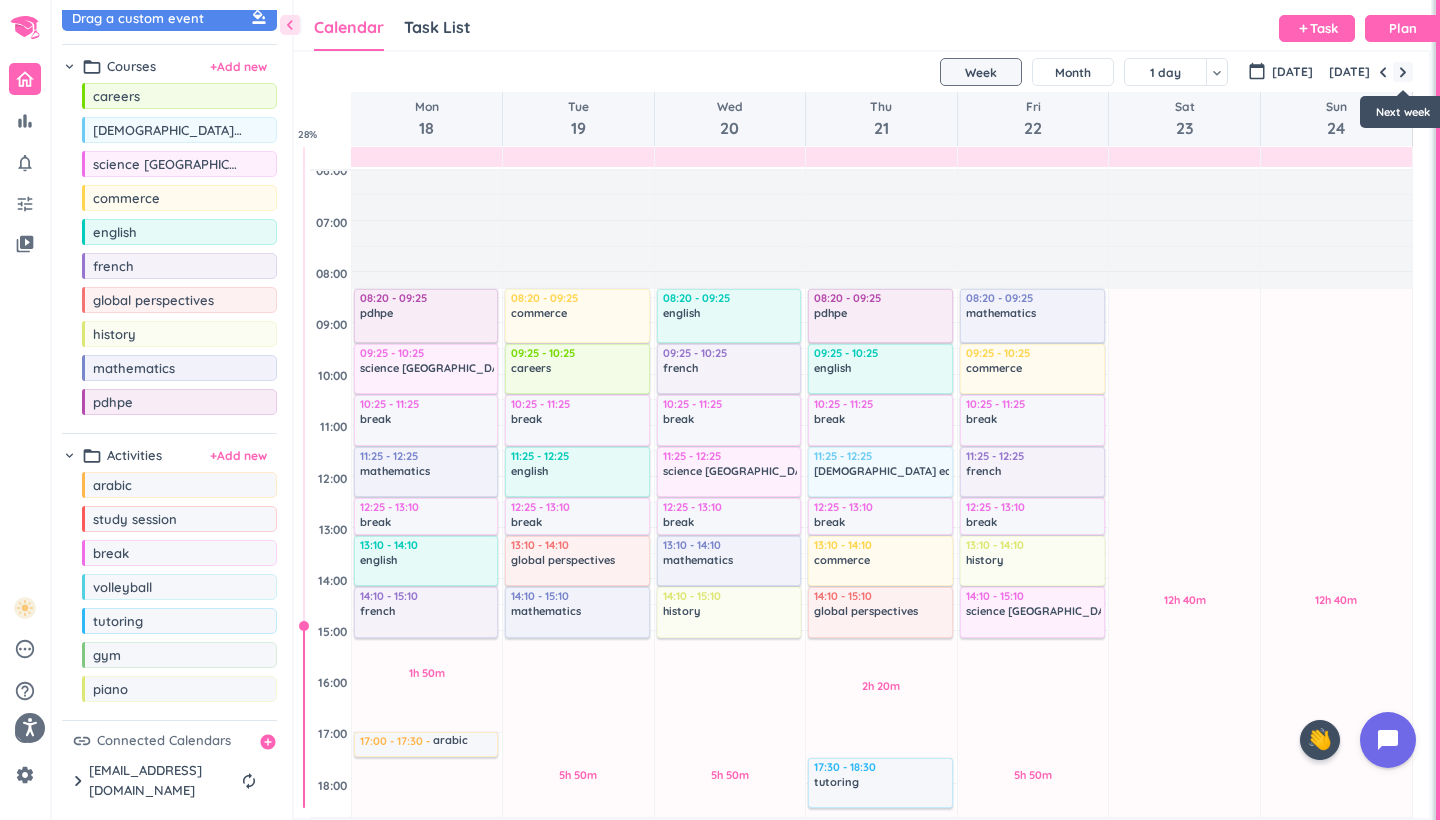 click at bounding box center [1403, 72] 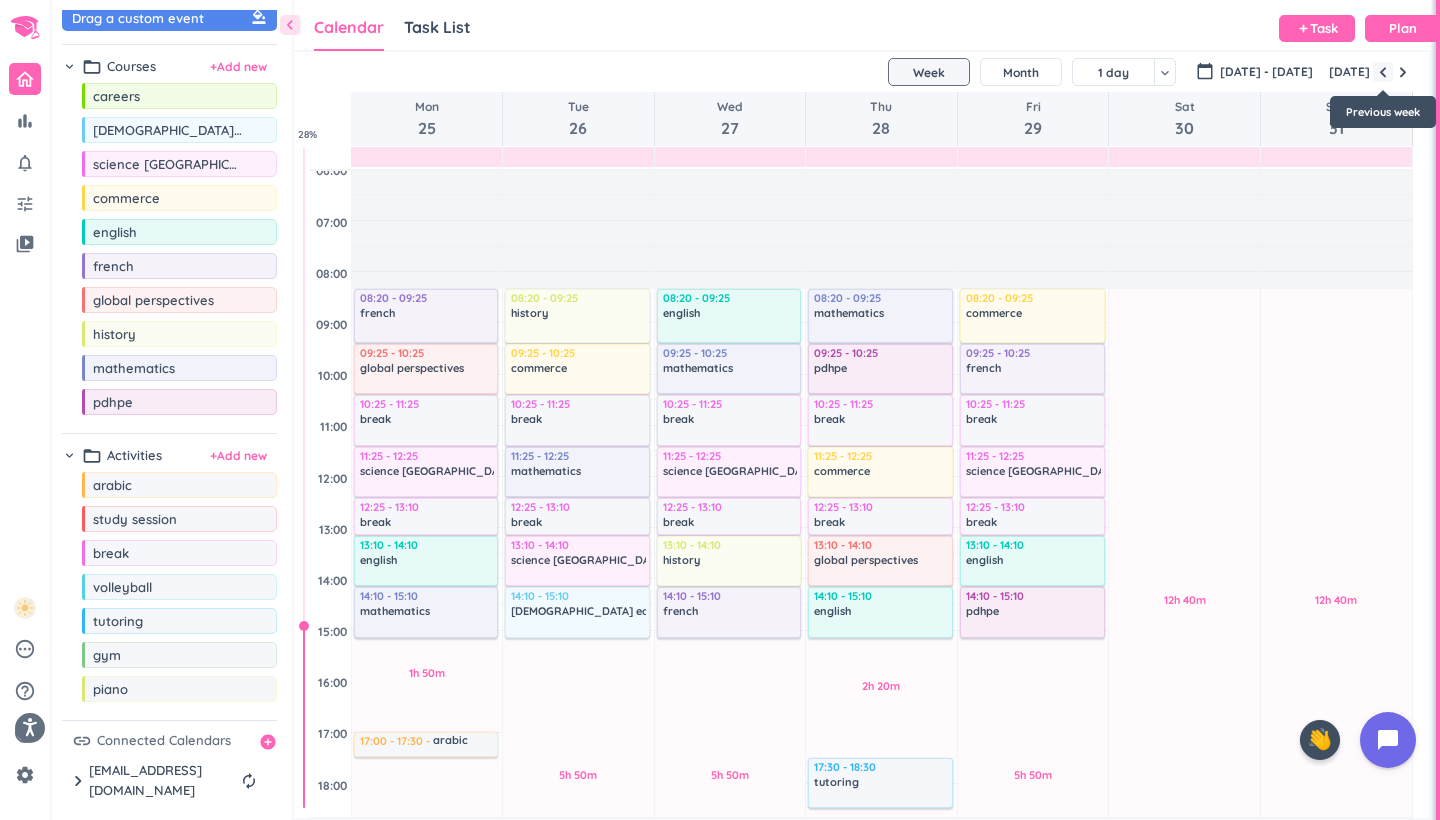 click at bounding box center [1383, 72] 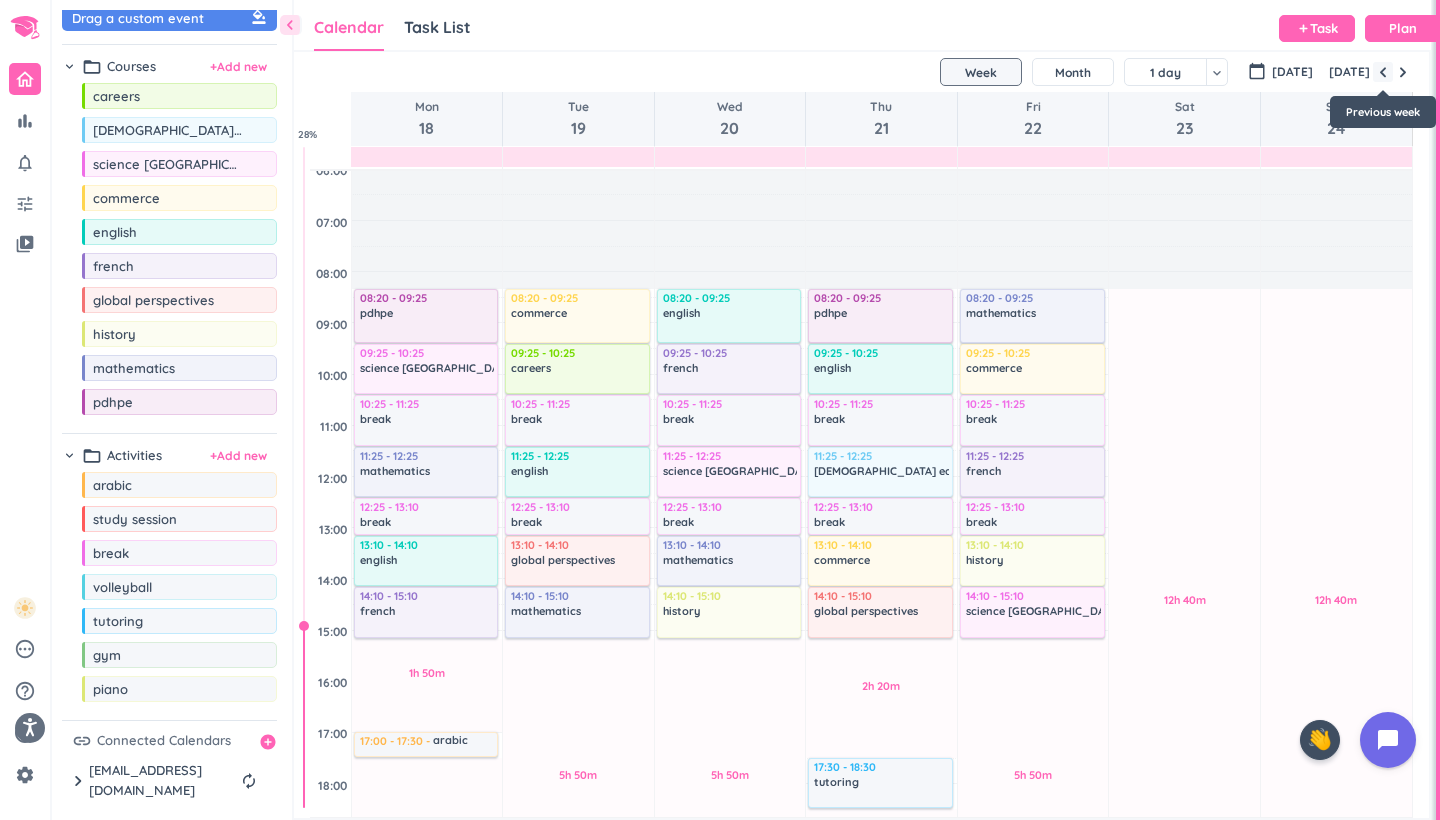 click at bounding box center [1383, 72] 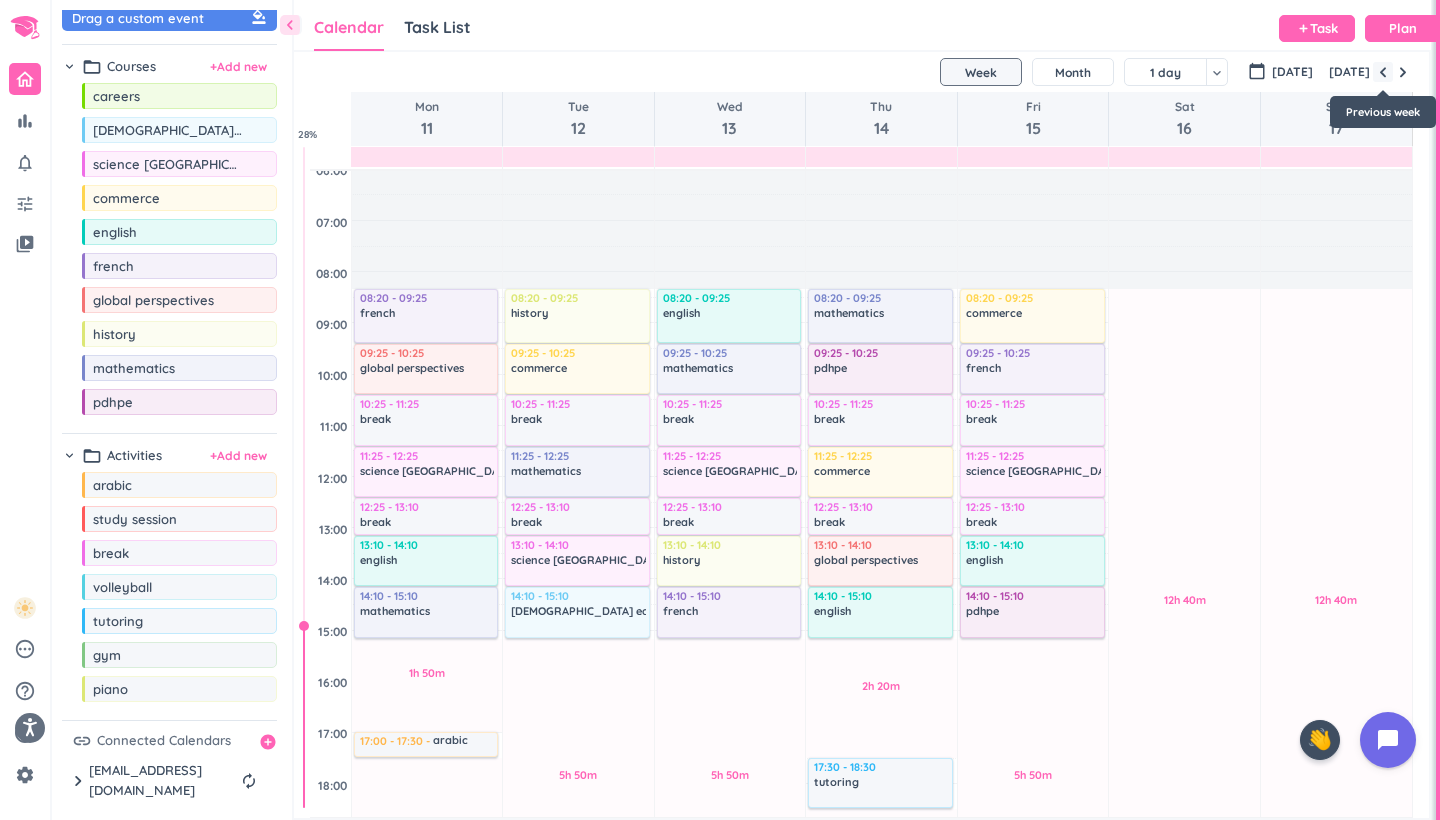 click at bounding box center [1383, 72] 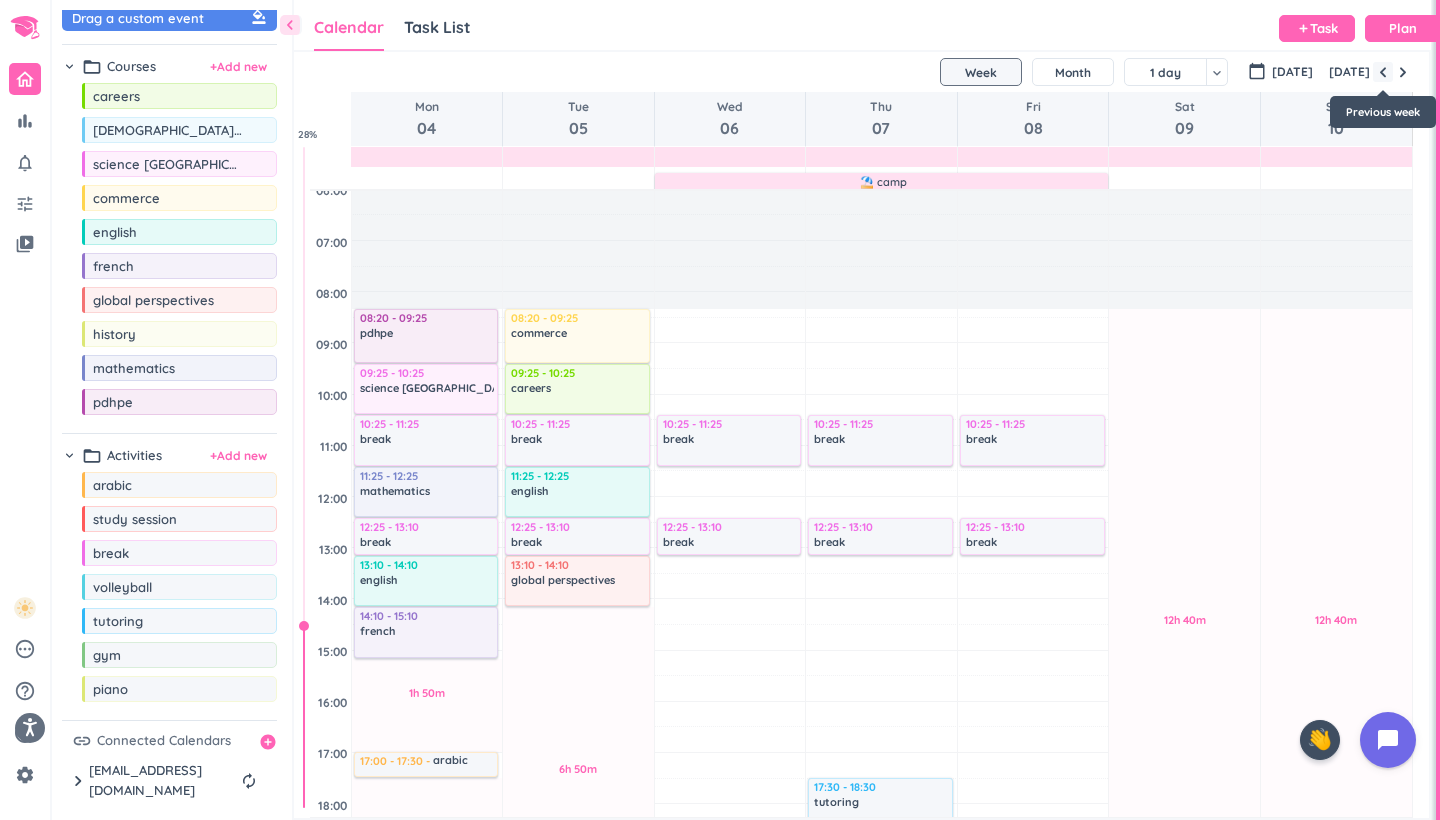 click at bounding box center (1383, 72) 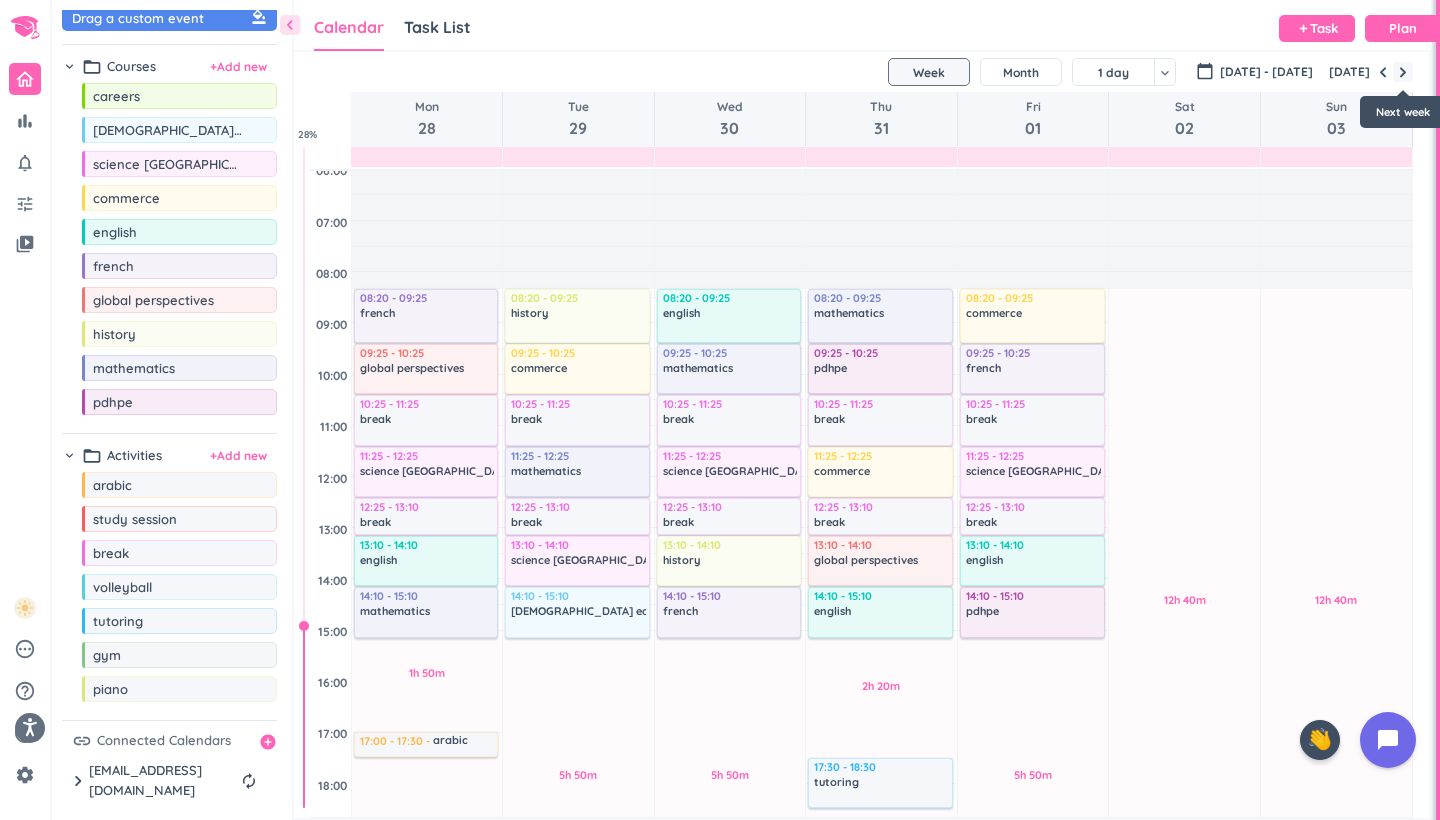 click at bounding box center (1403, 72) 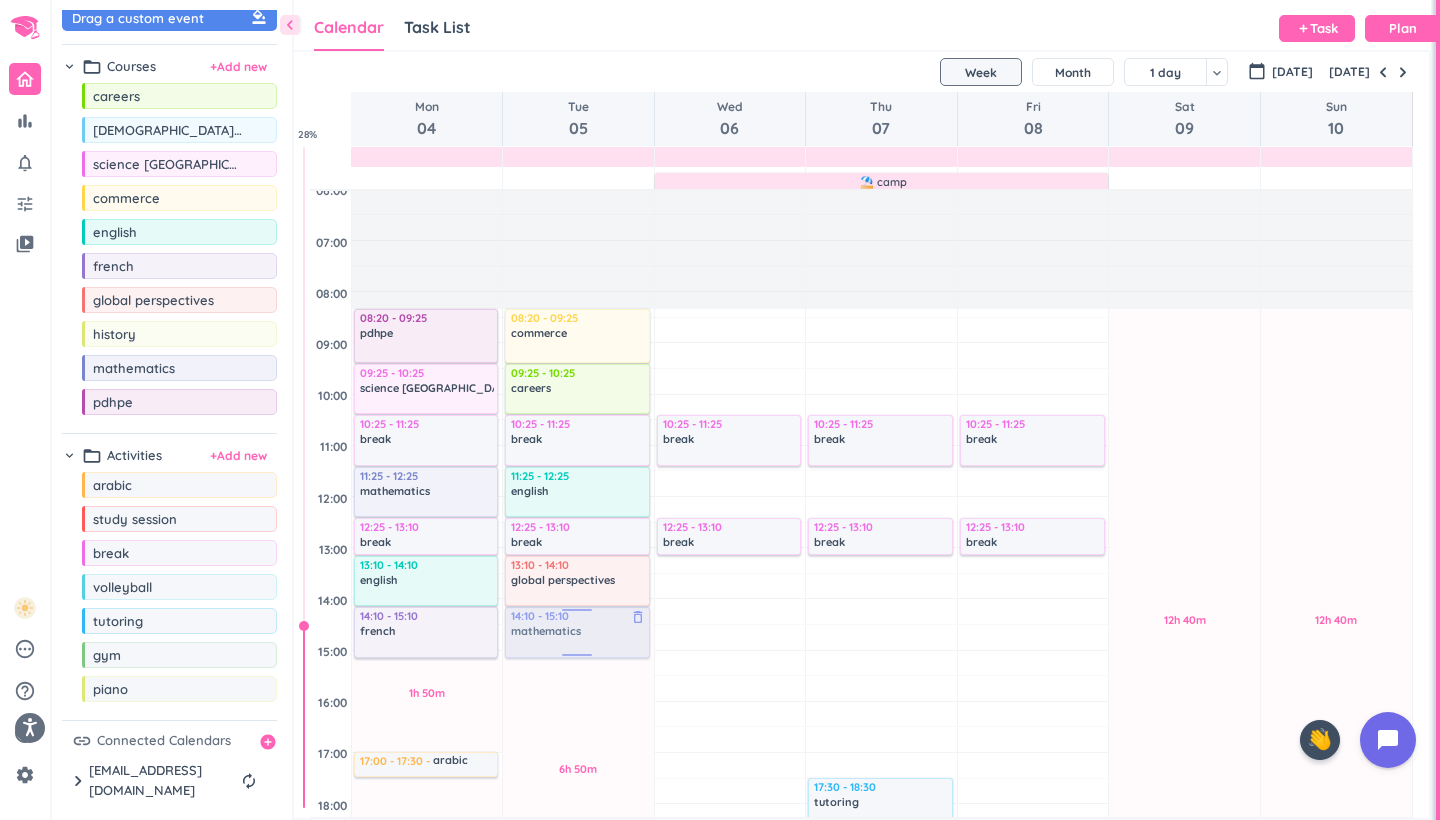 drag, startPoint x: 154, startPoint y: 372, endPoint x: 526, endPoint y: 610, distance: 441.61975 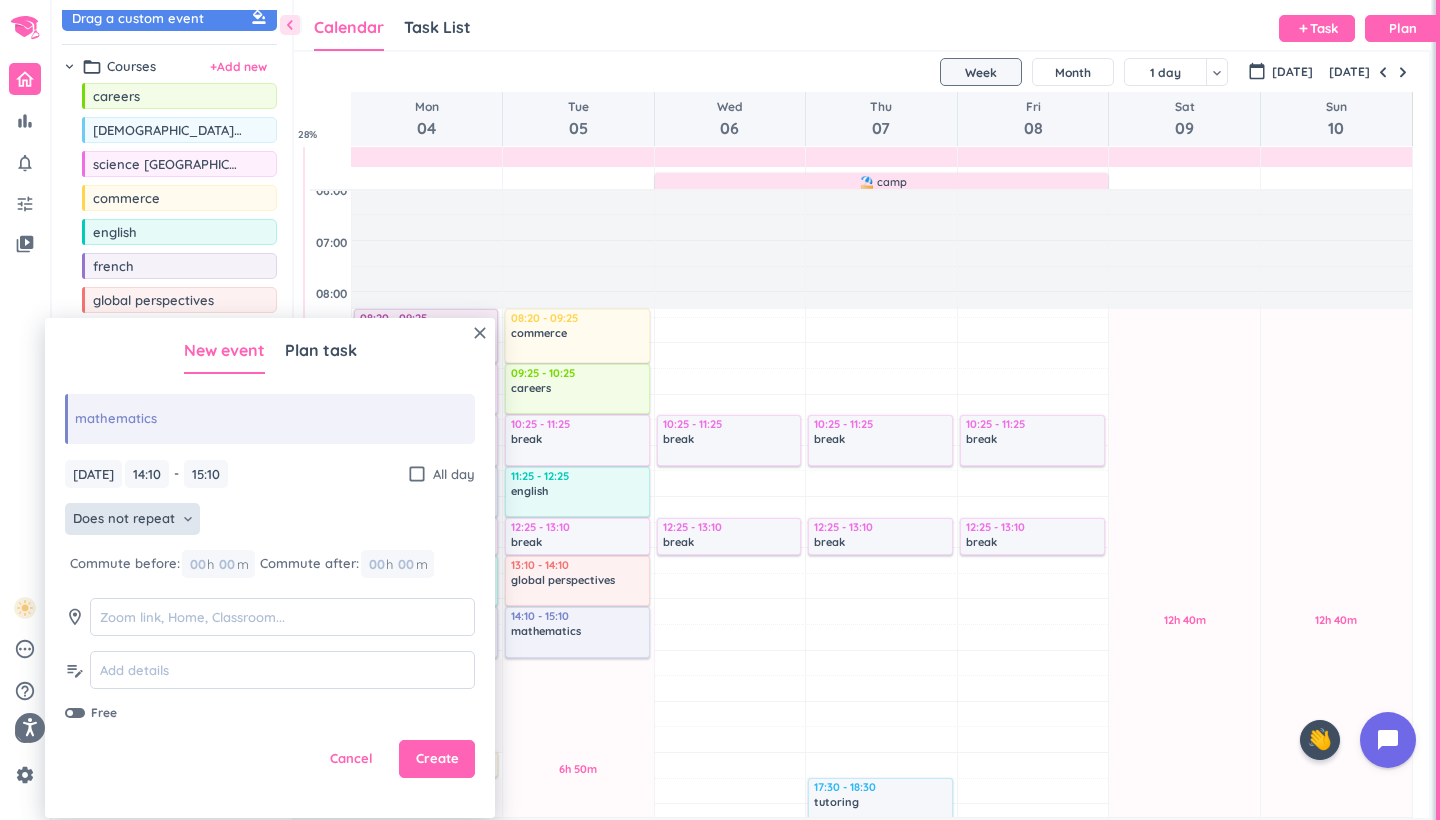 click on "Does not repeat" at bounding box center [124, 519] 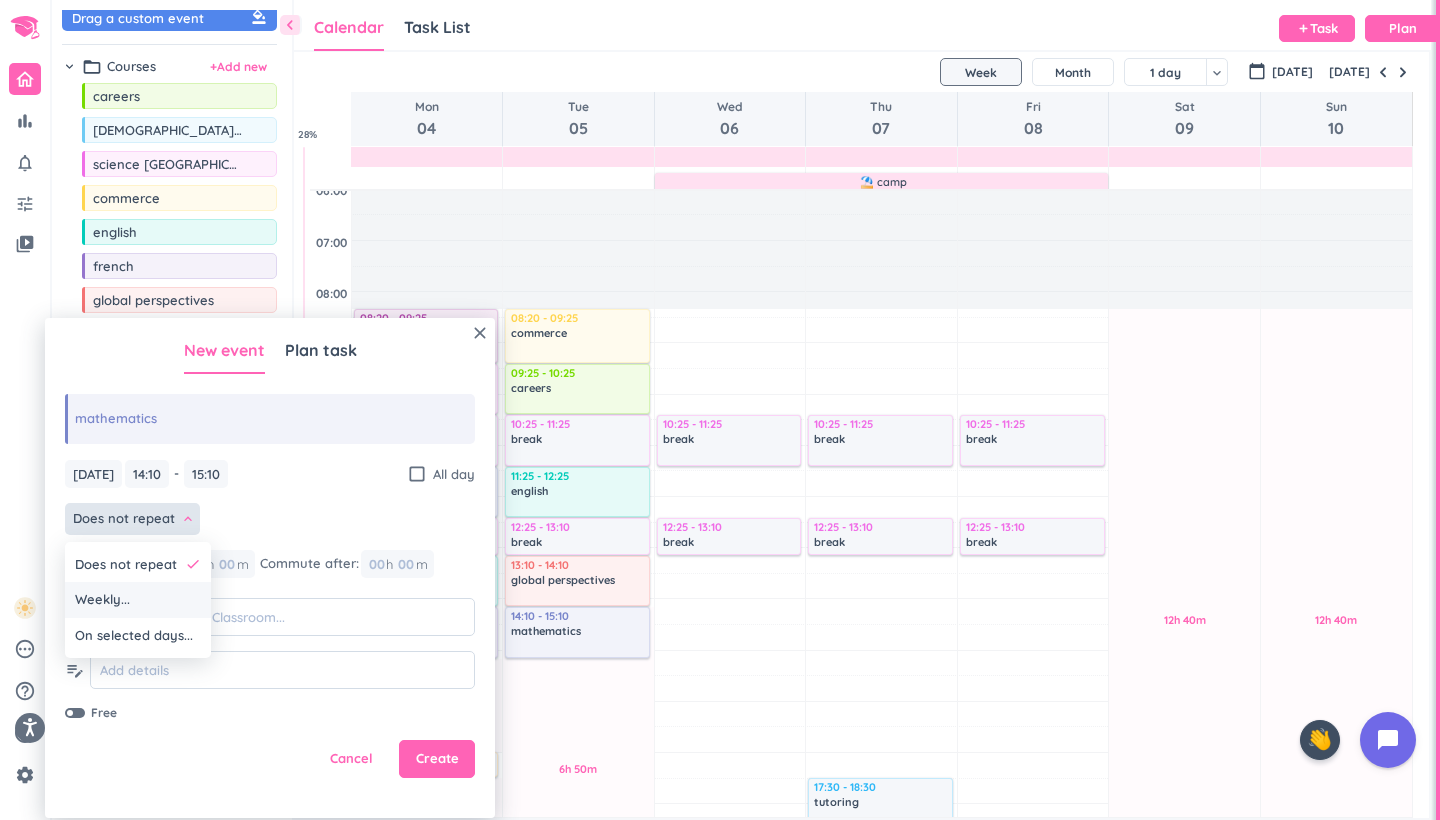 click on "Weekly..." at bounding box center (138, 600) 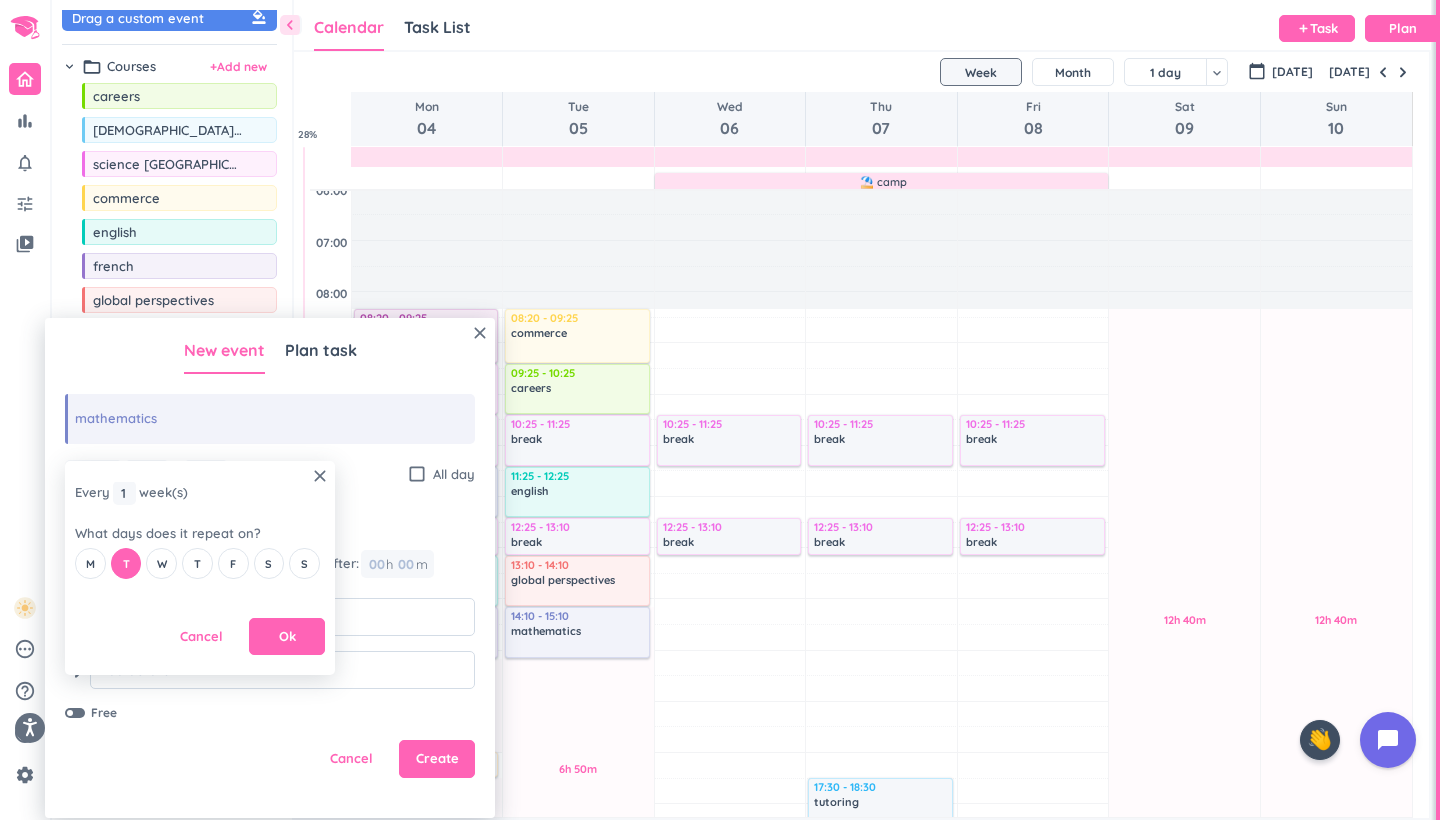 click on "Every 1 1 1 week (s)" at bounding box center (131, 493) 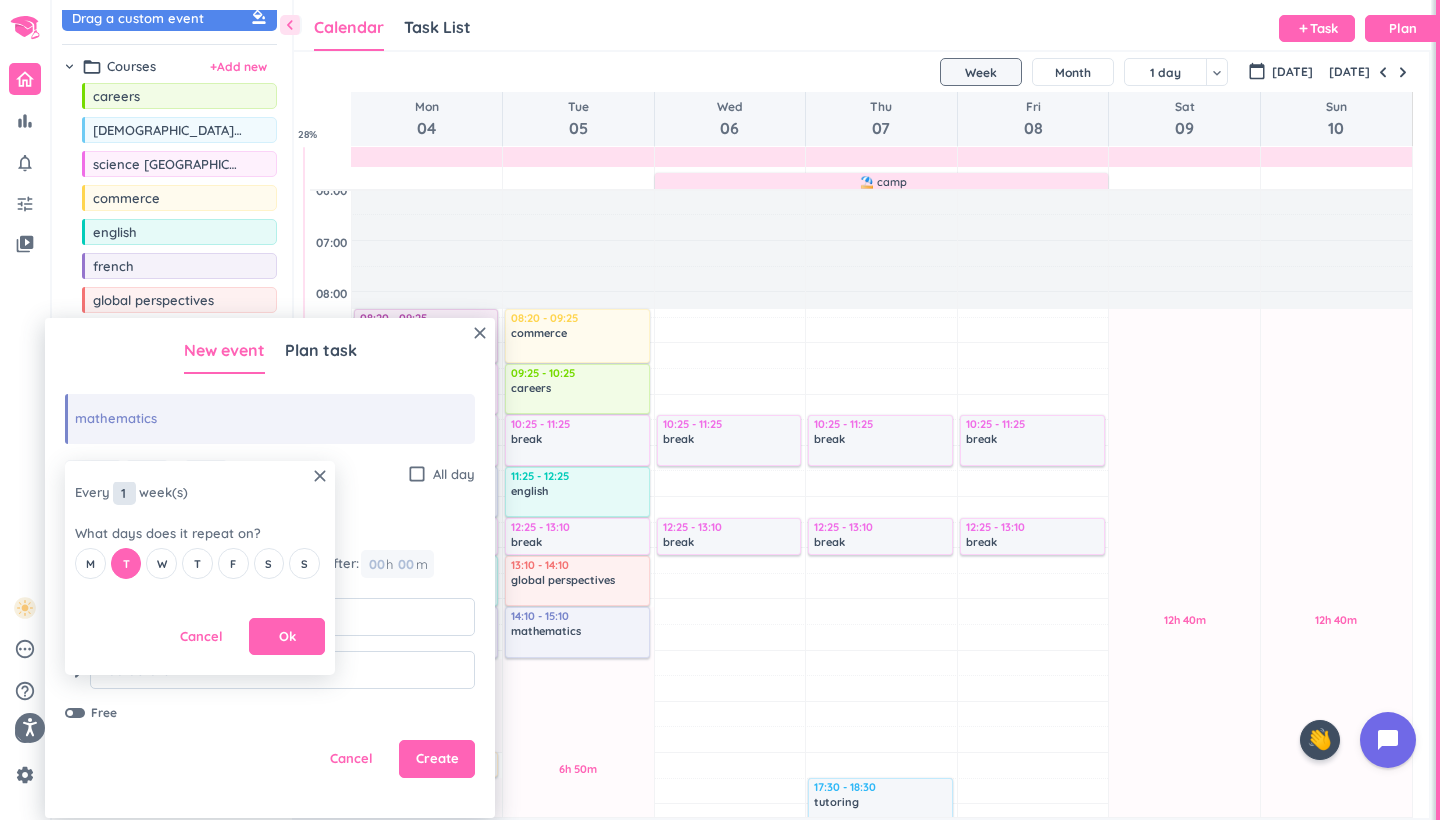 click on "1" at bounding box center [124, 493] 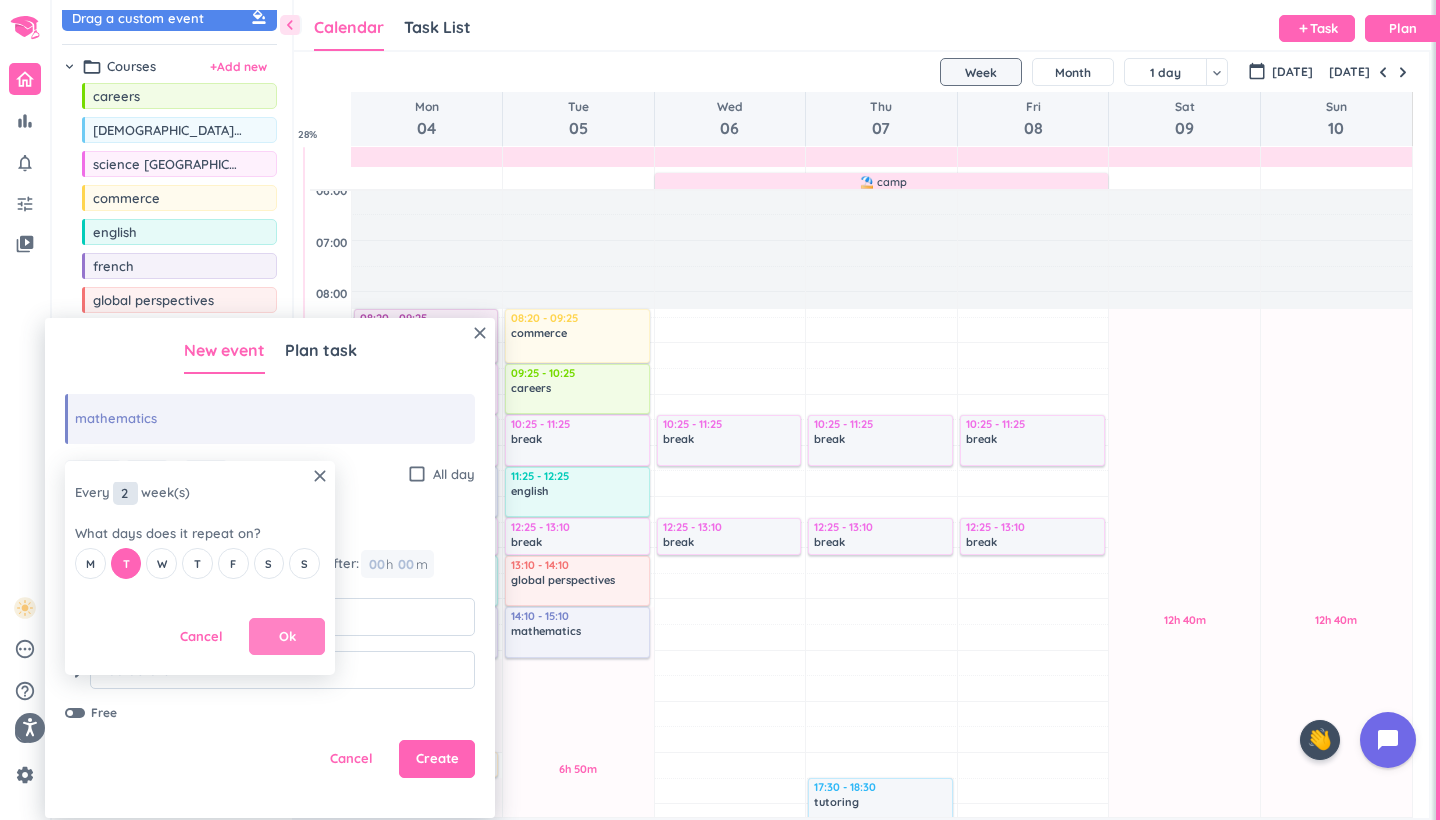type on "2" 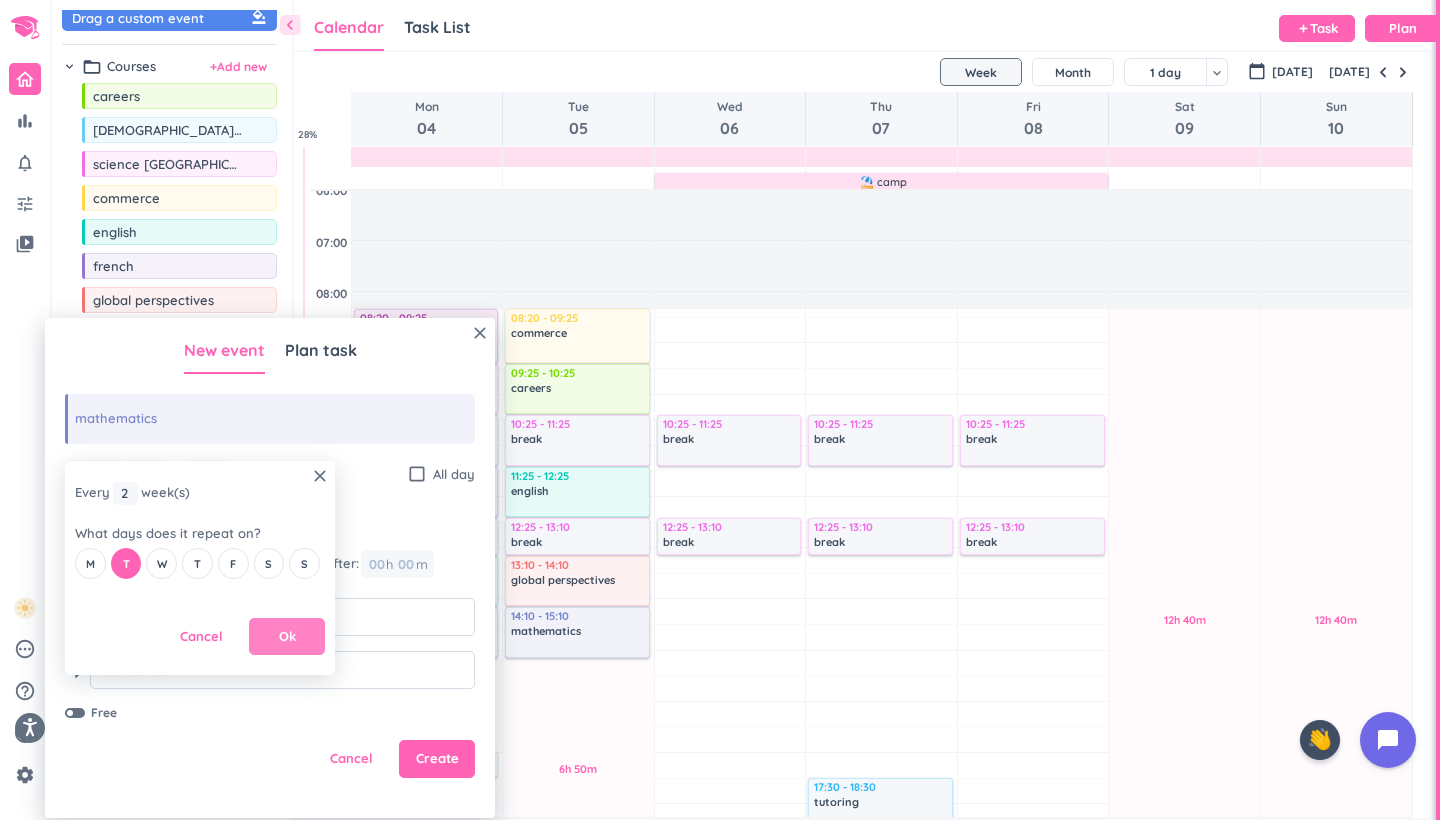 click on "Ok" at bounding box center (287, 637) 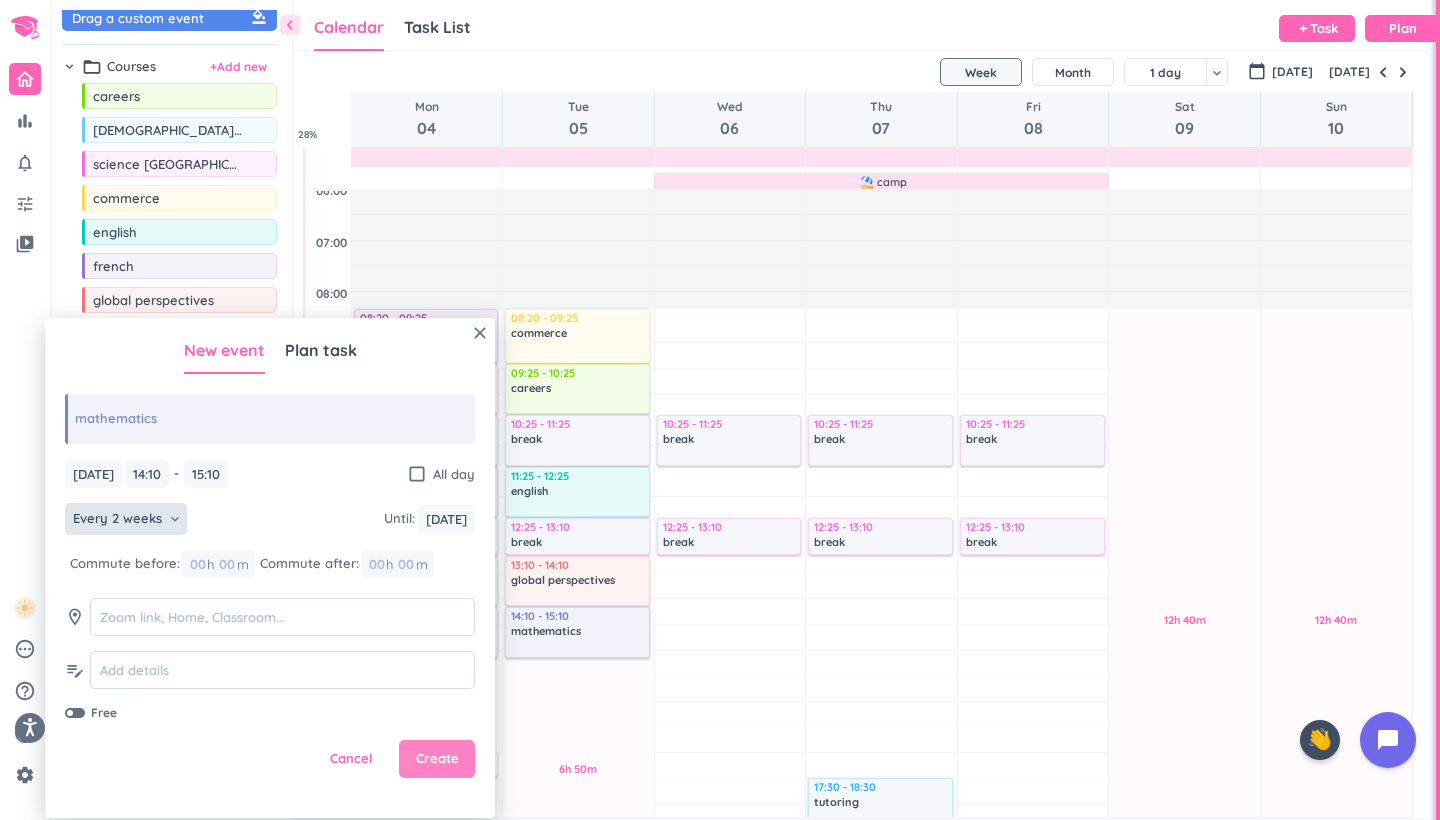 click on "Create" at bounding box center (437, 759) 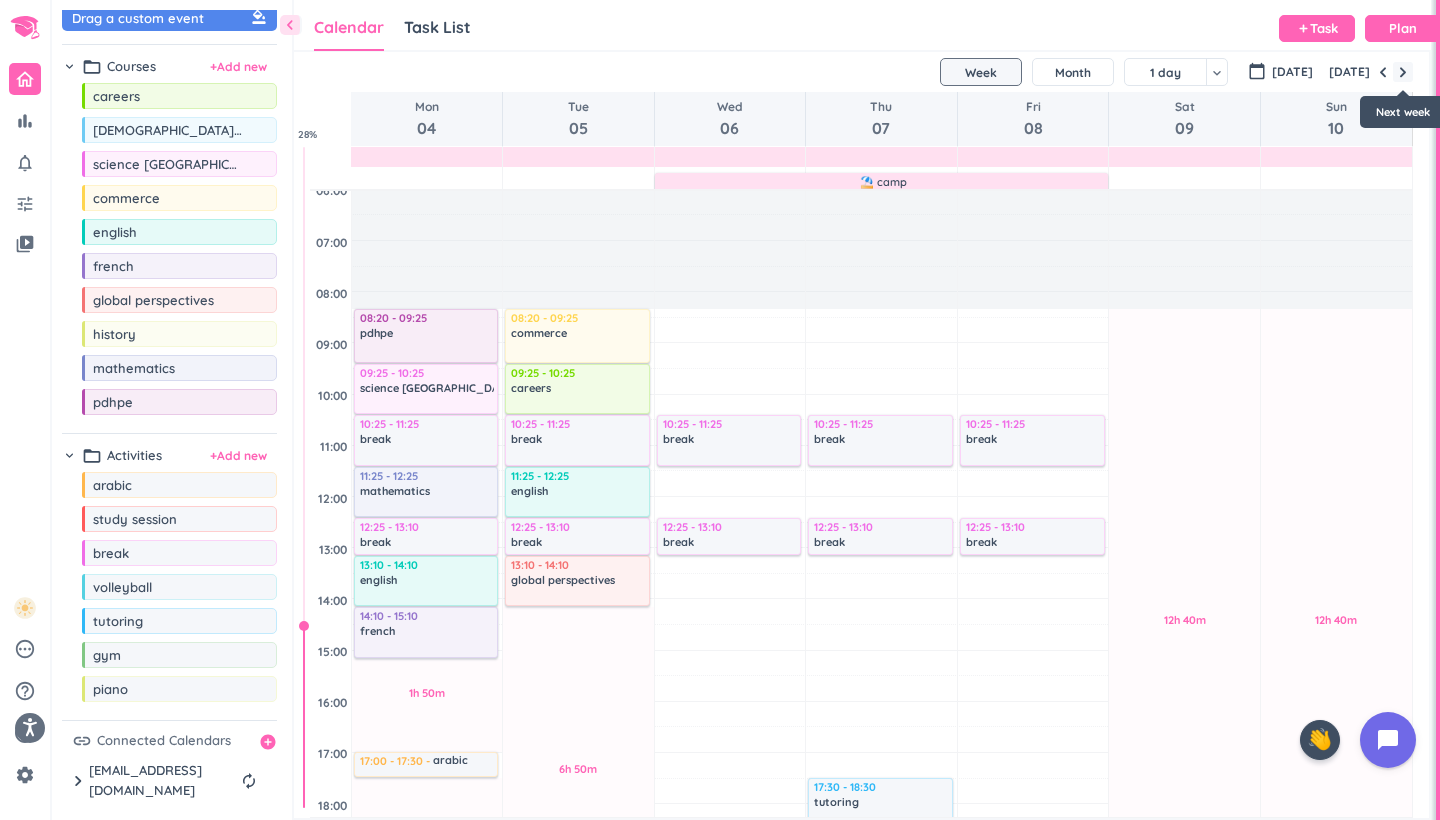click at bounding box center (1403, 72) 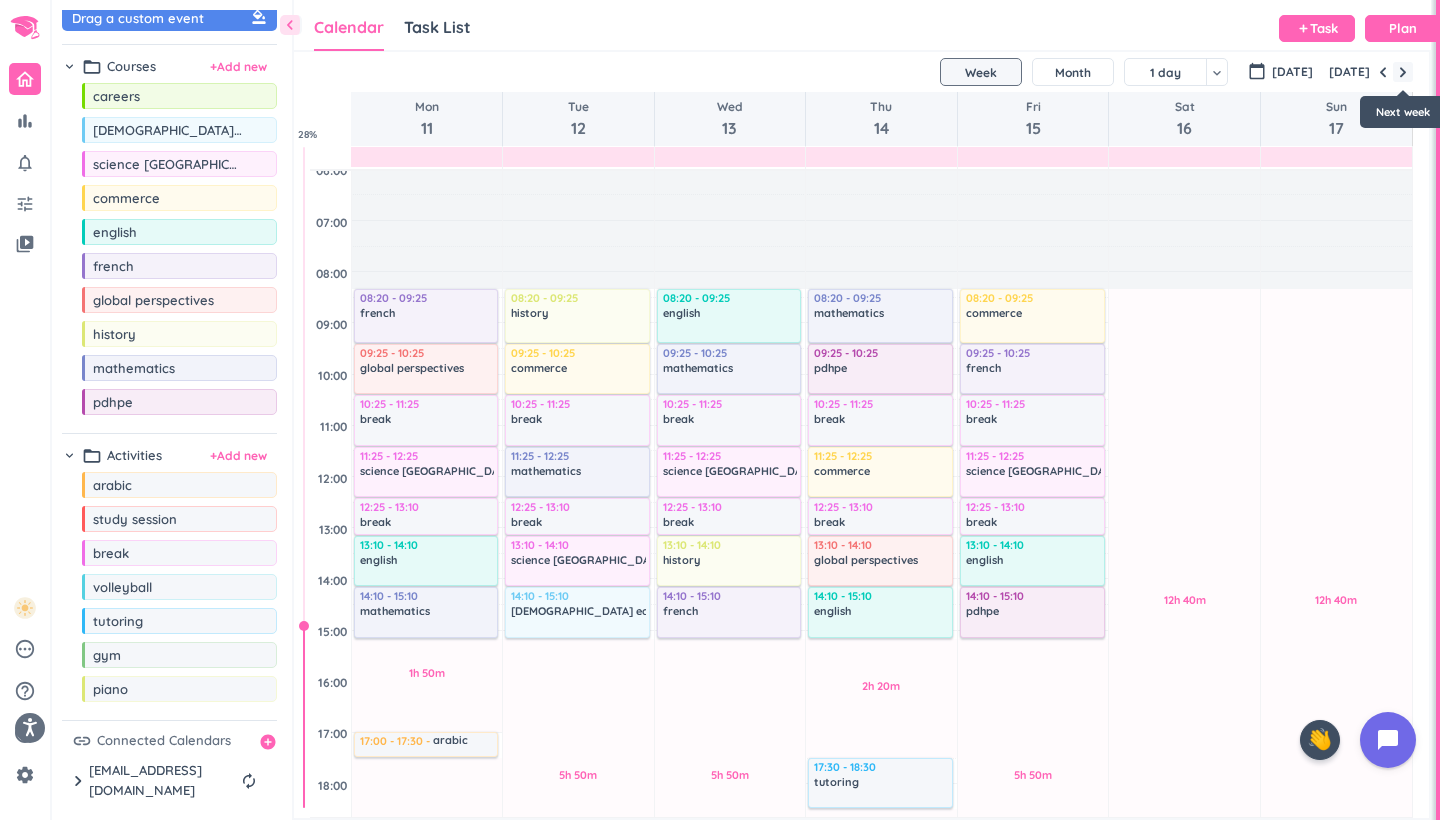click at bounding box center (1403, 72) 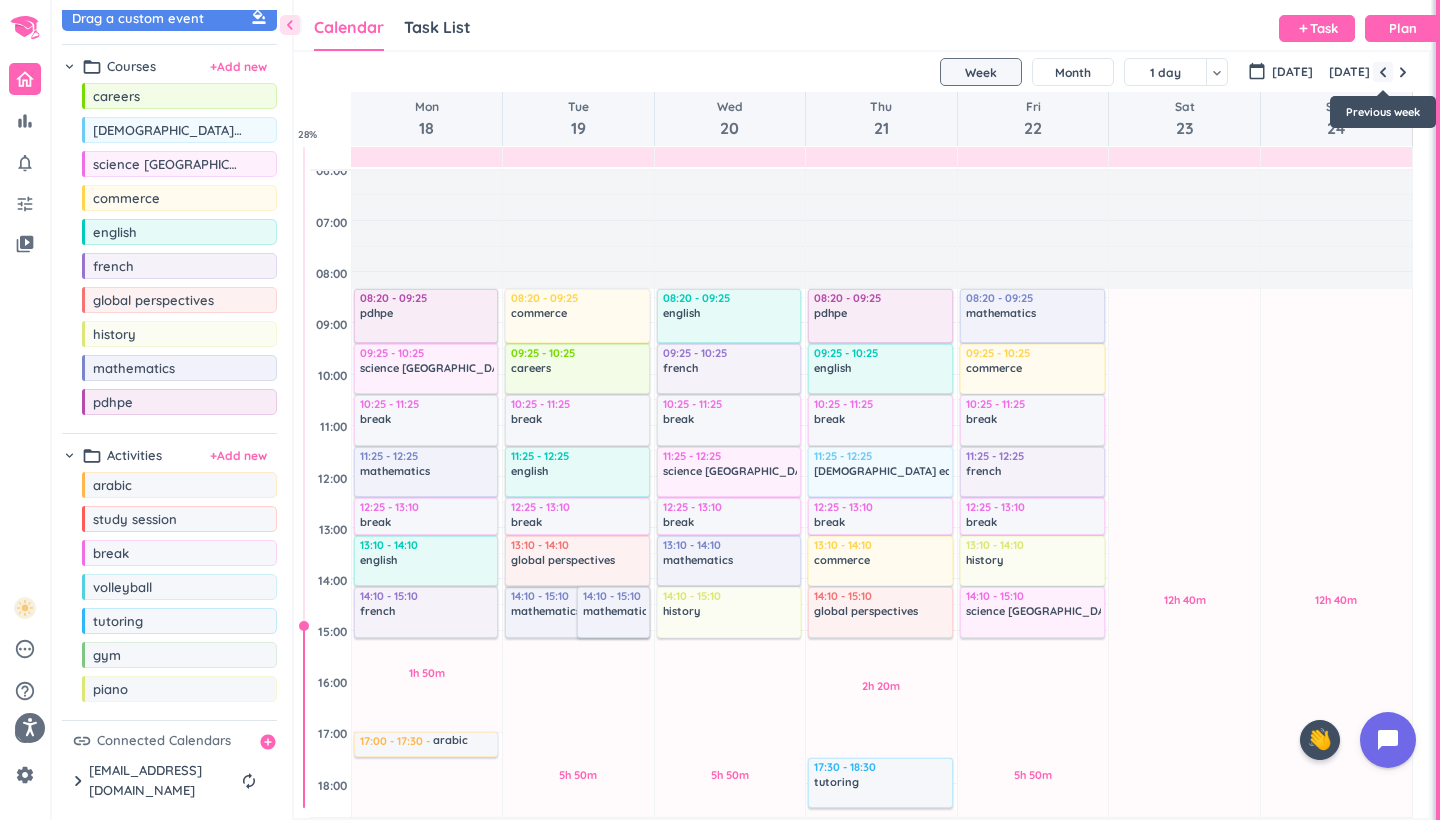 click at bounding box center [1383, 72] 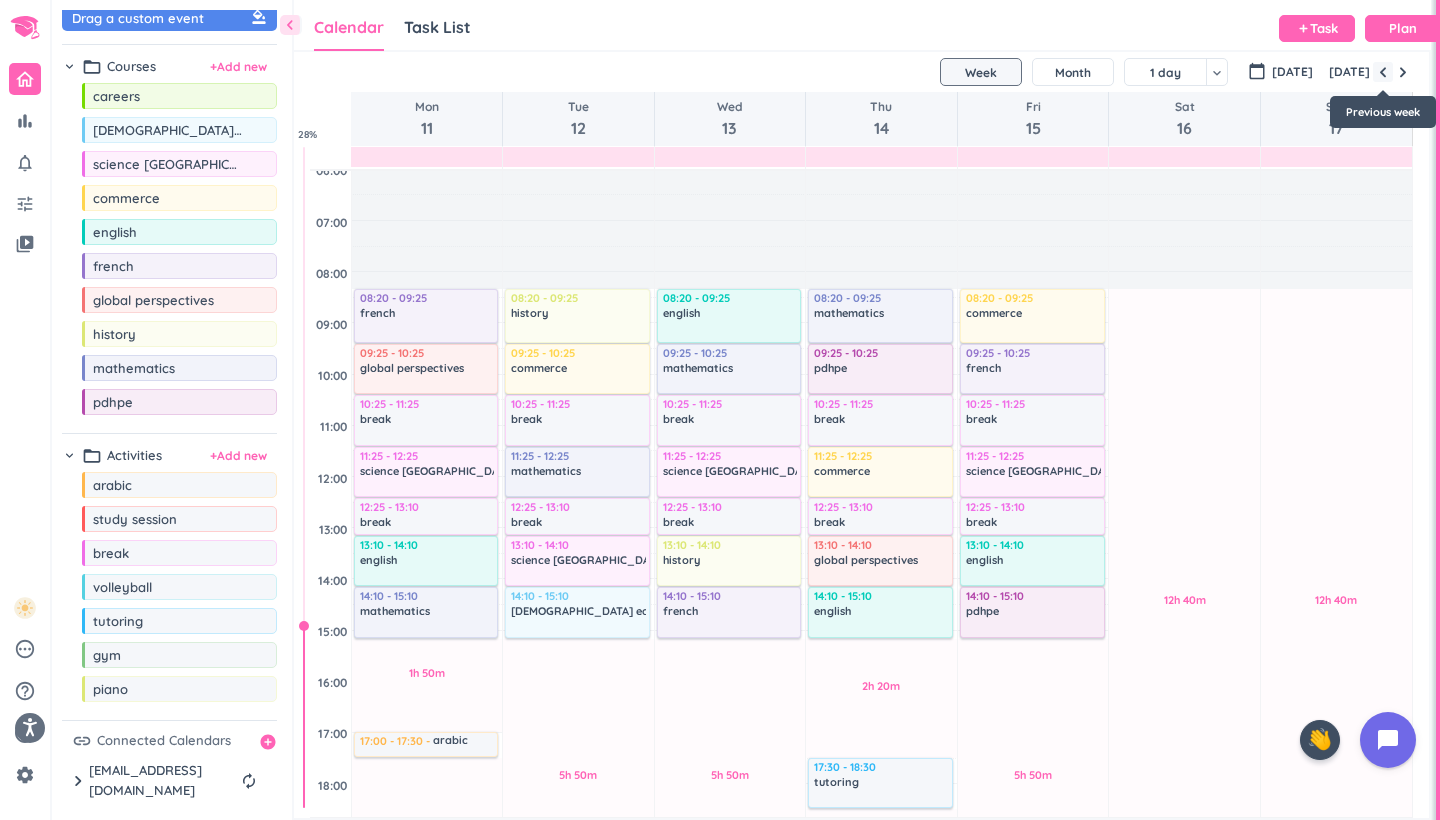 click at bounding box center [1383, 72] 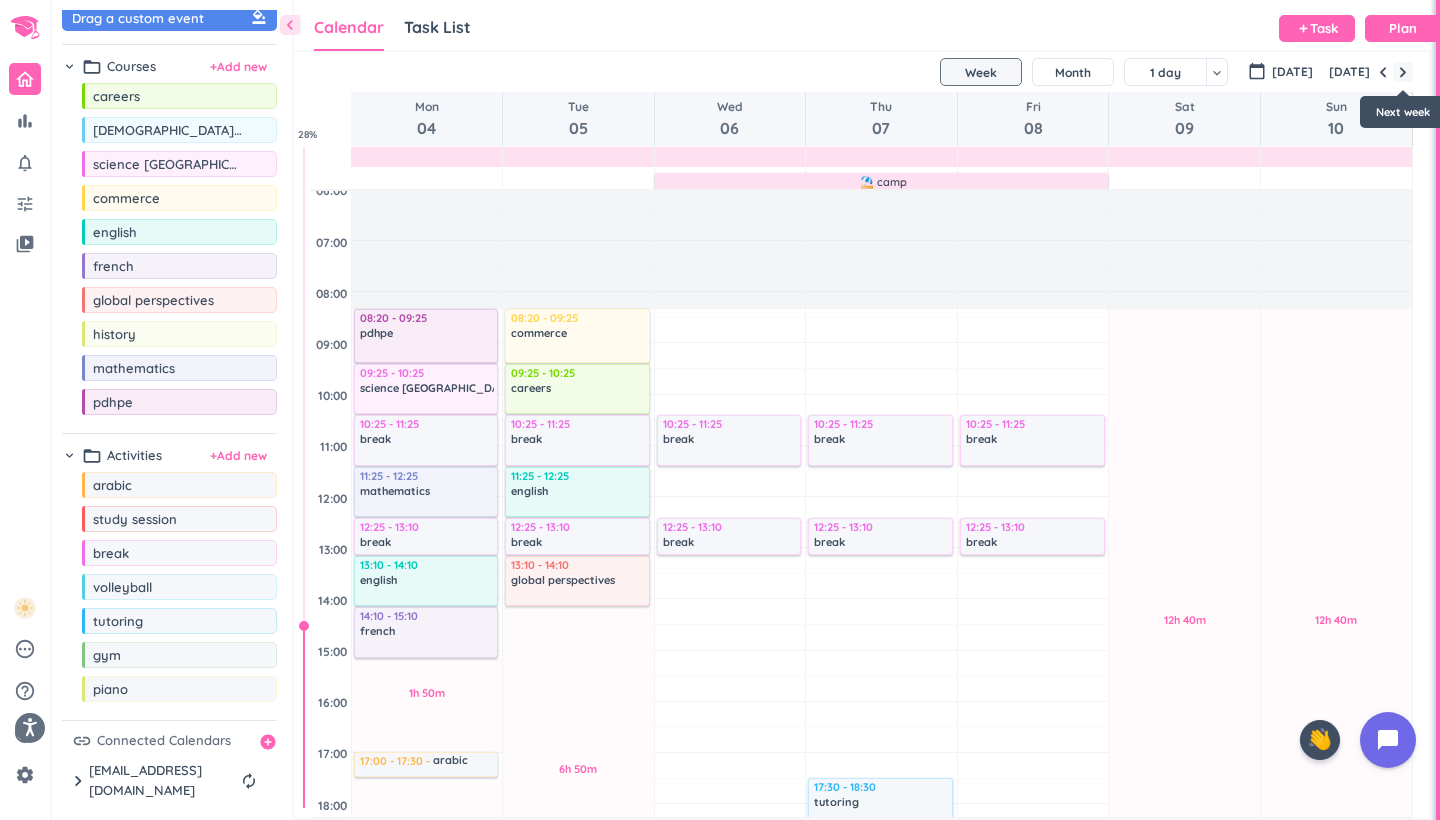 click at bounding box center (1403, 72) 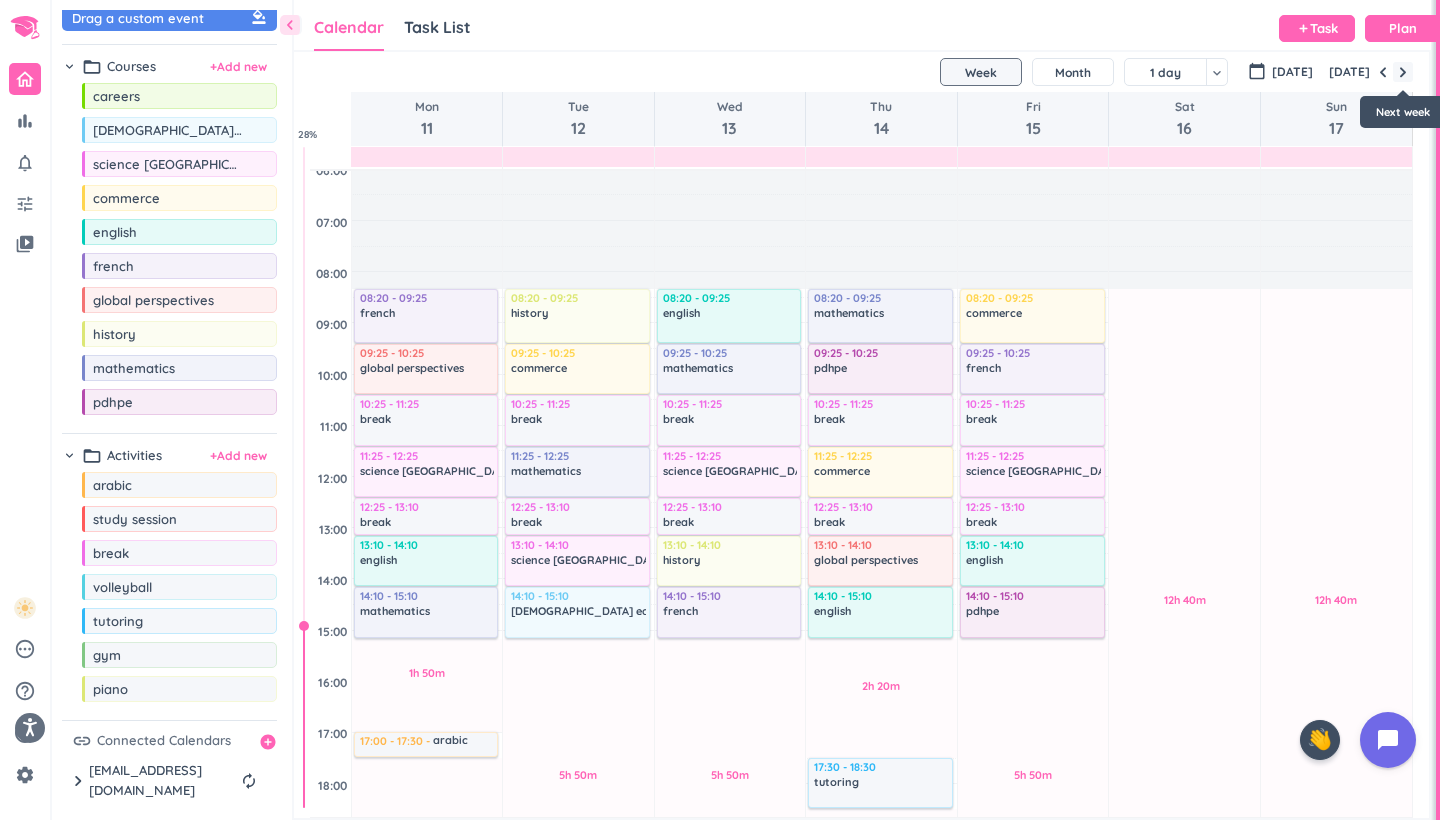 click at bounding box center (1403, 72) 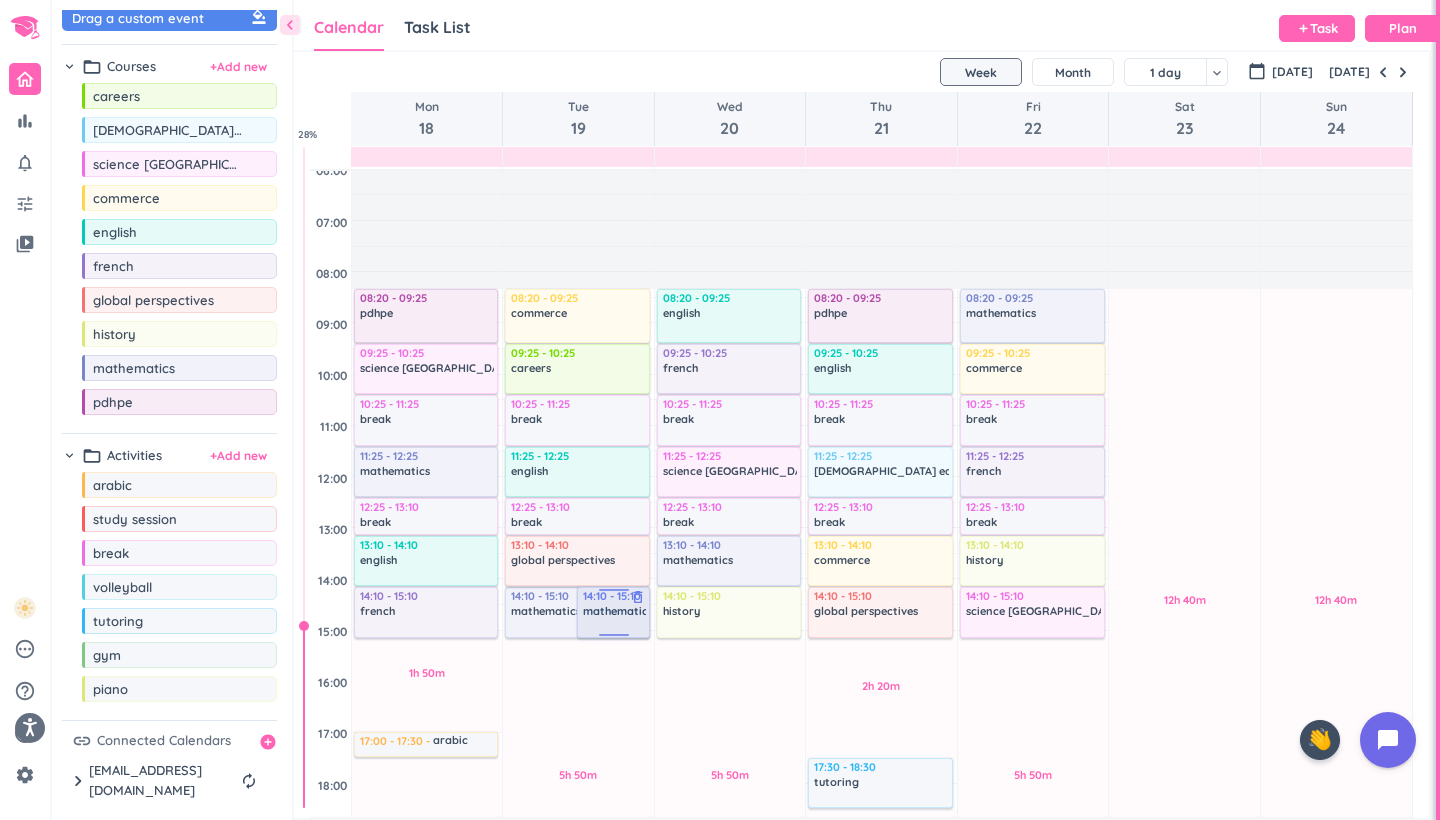 click on "14:10 - 15:10 mathematics delete_outline" at bounding box center [614, 611] 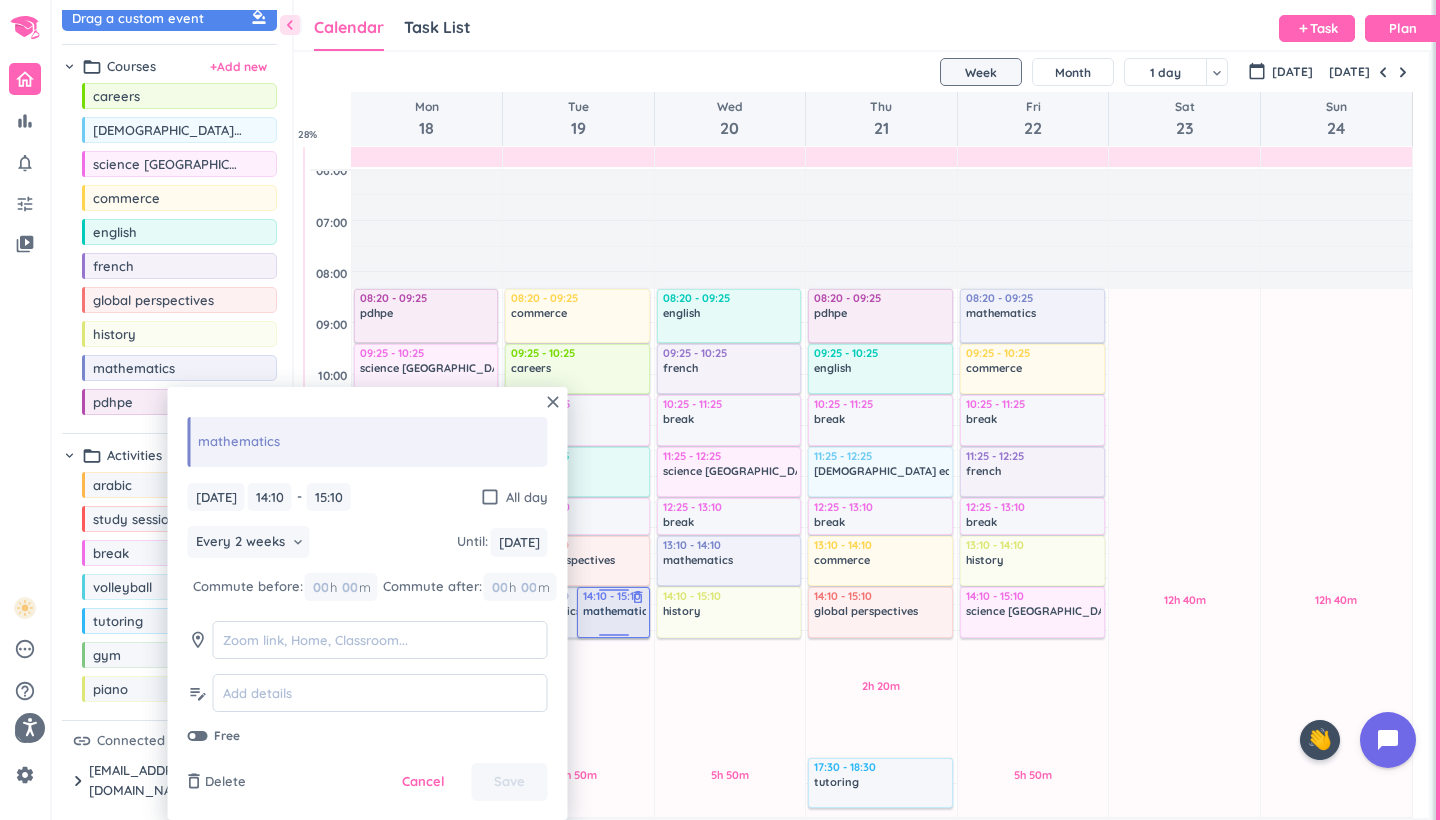 click at bounding box center [613, 593] 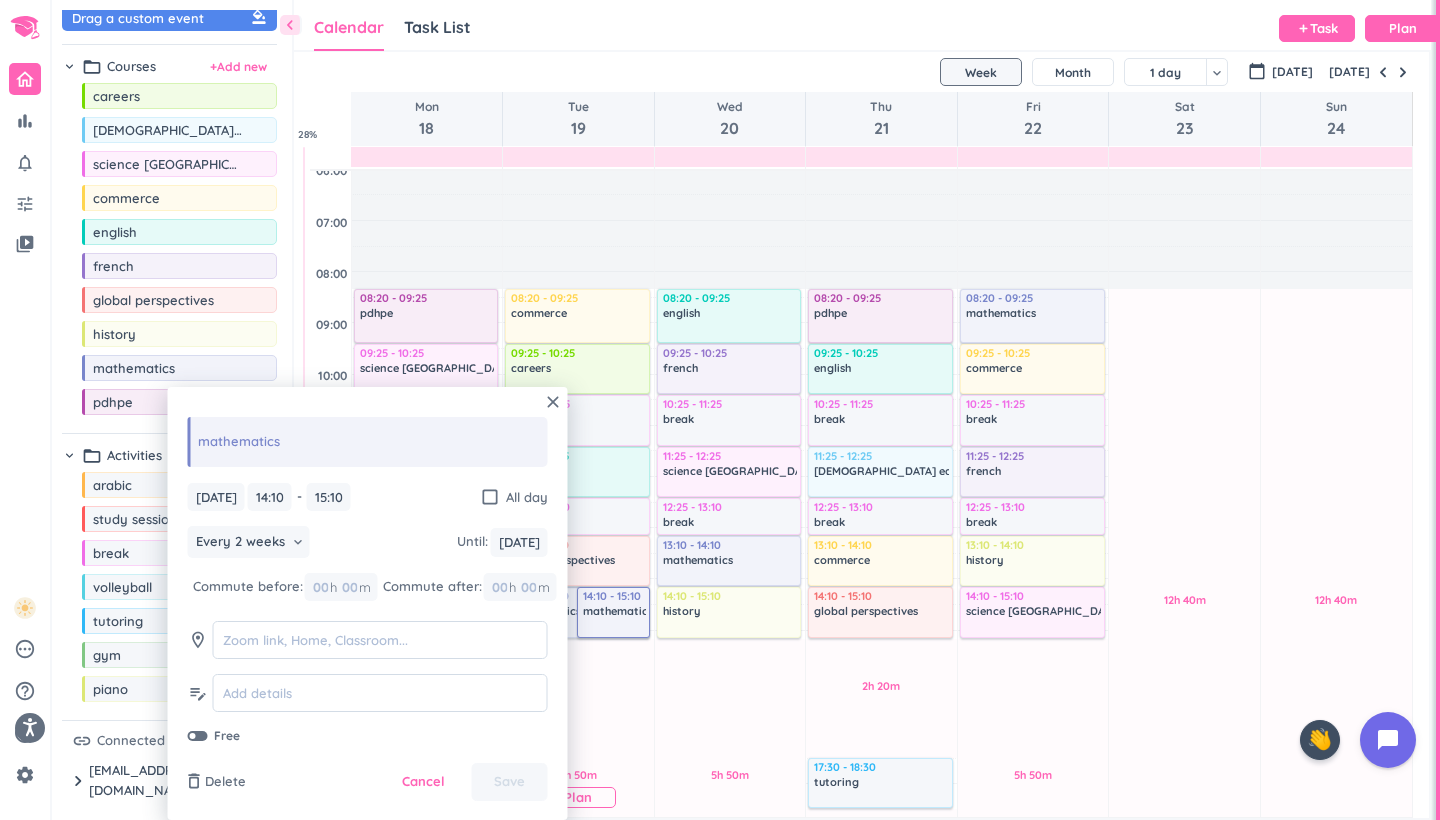 click on "5h 50m Past due Plan" at bounding box center (578, 788) 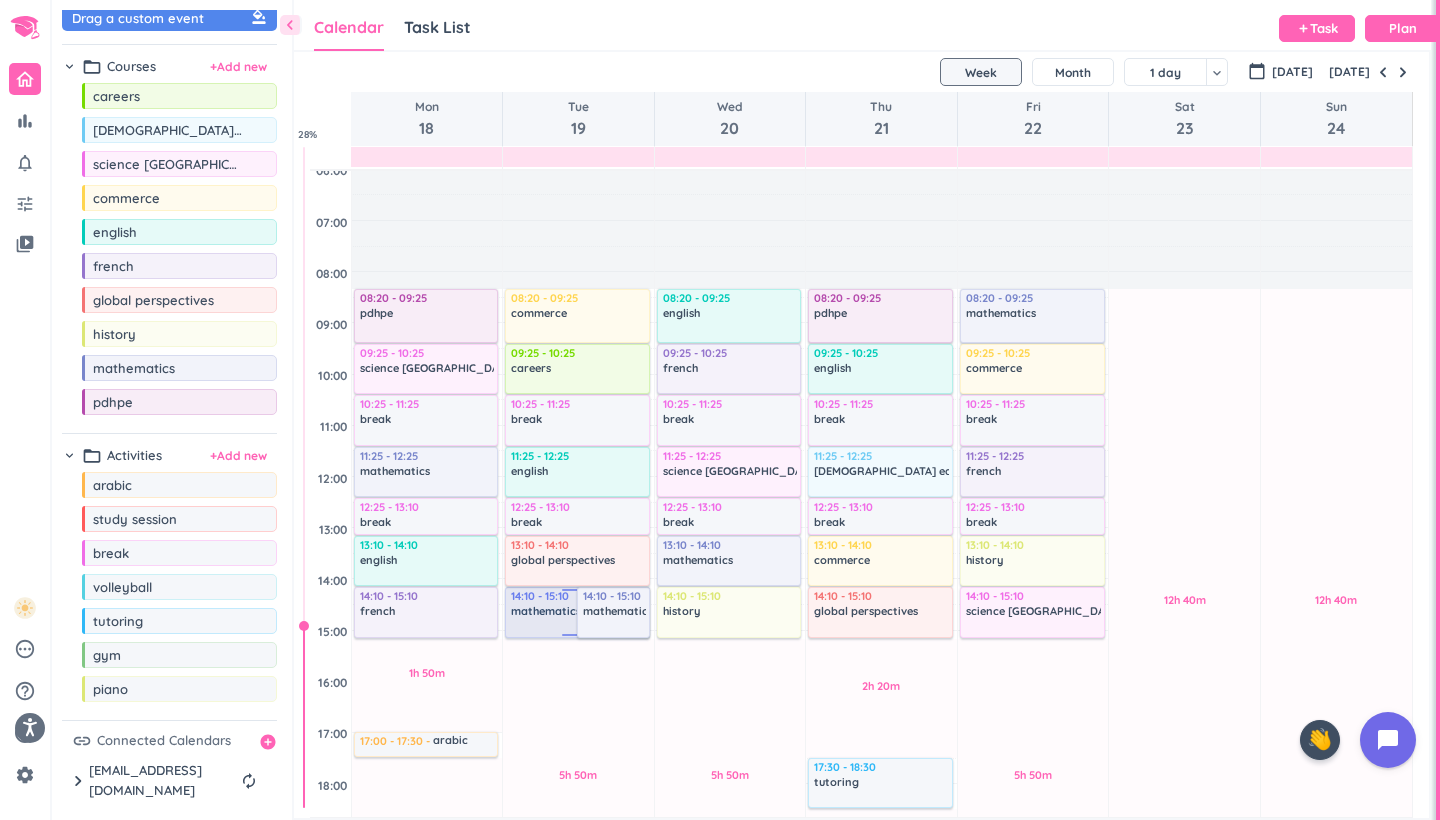click on "mathematics delete_outline" at bounding box center (578, 619) 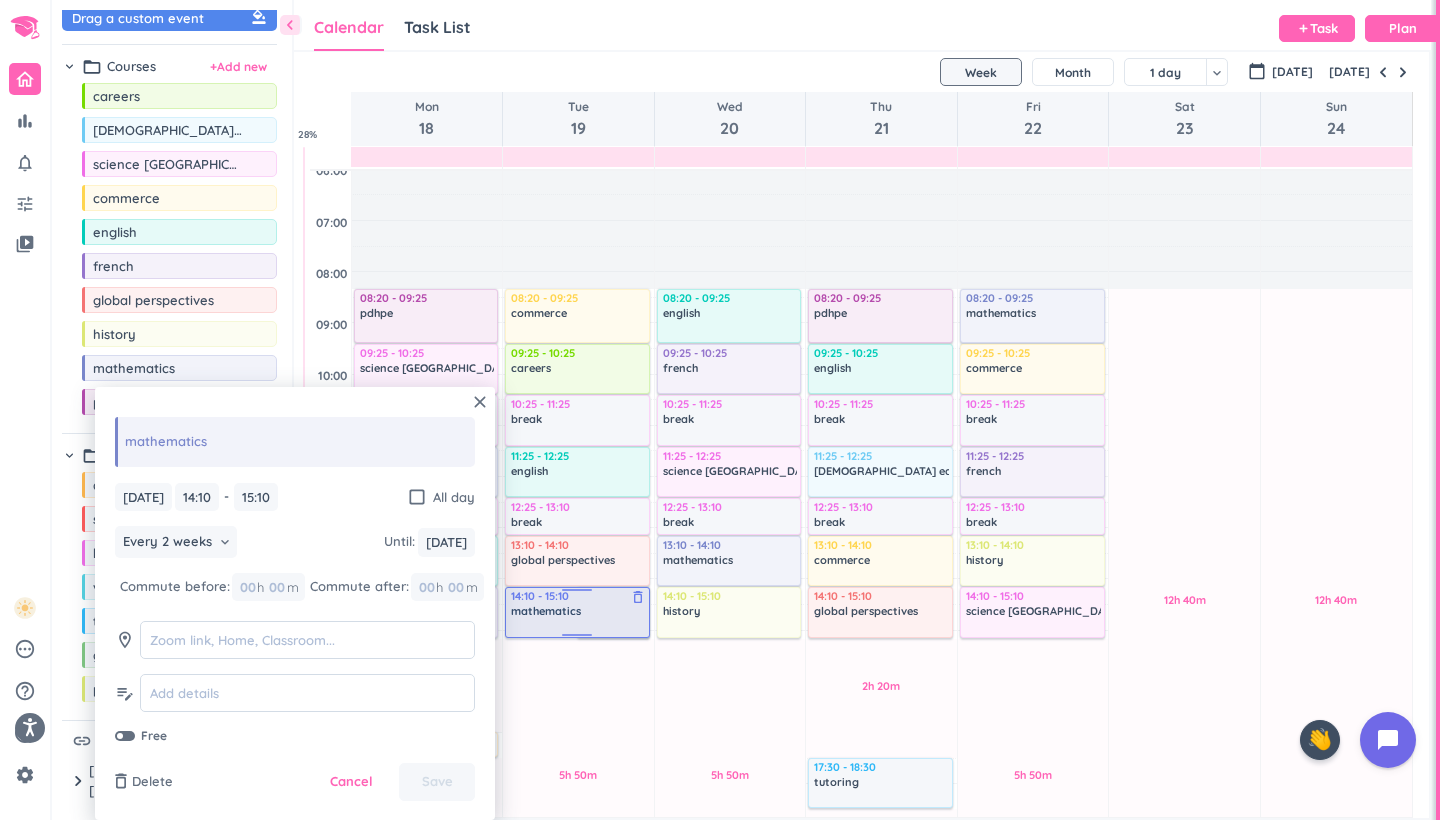 click on "mathematics delete_outline" at bounding box center (578, 619) 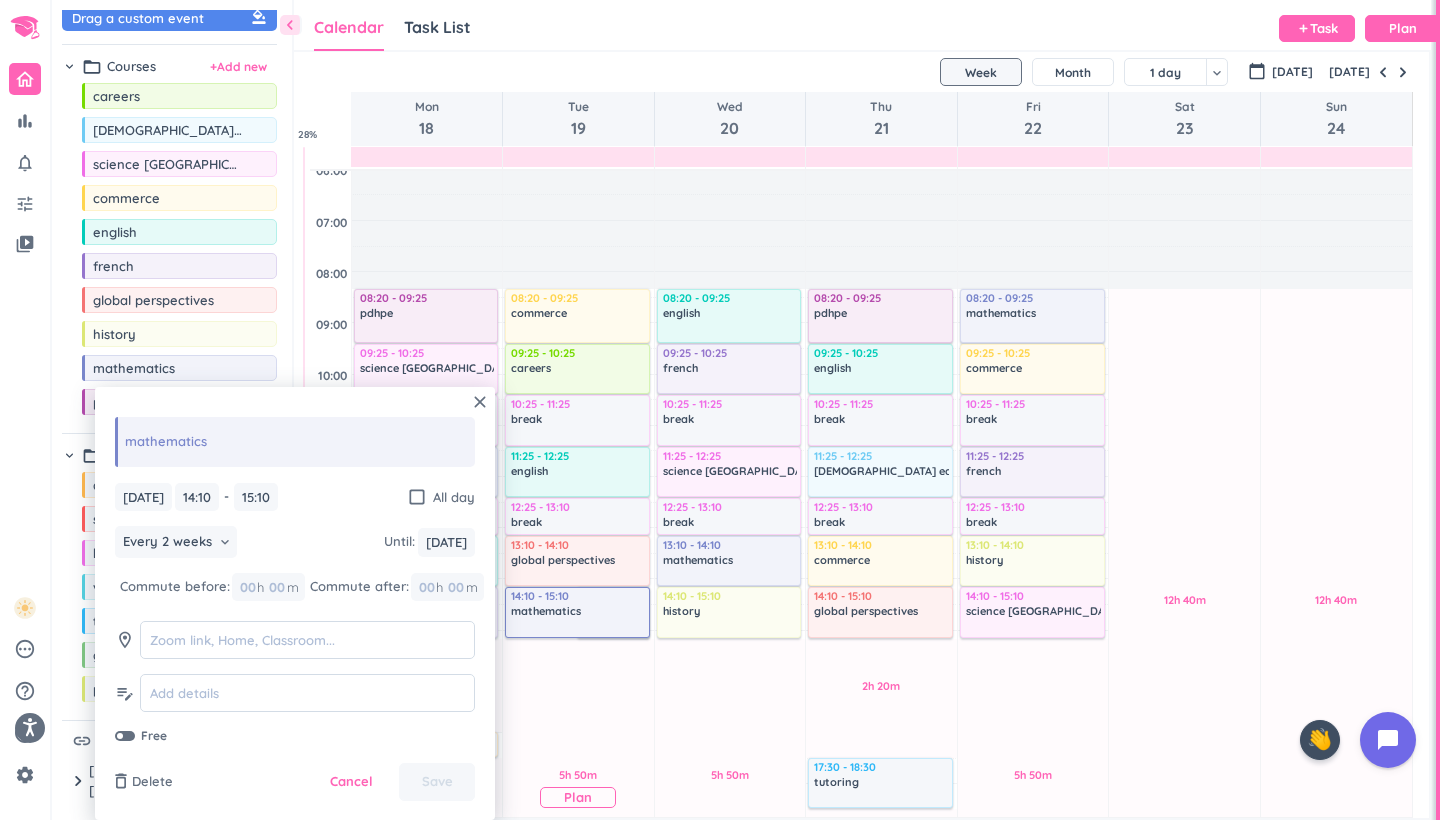 click on "5h 50m Past due Plan" at bounding box center [578, 788] 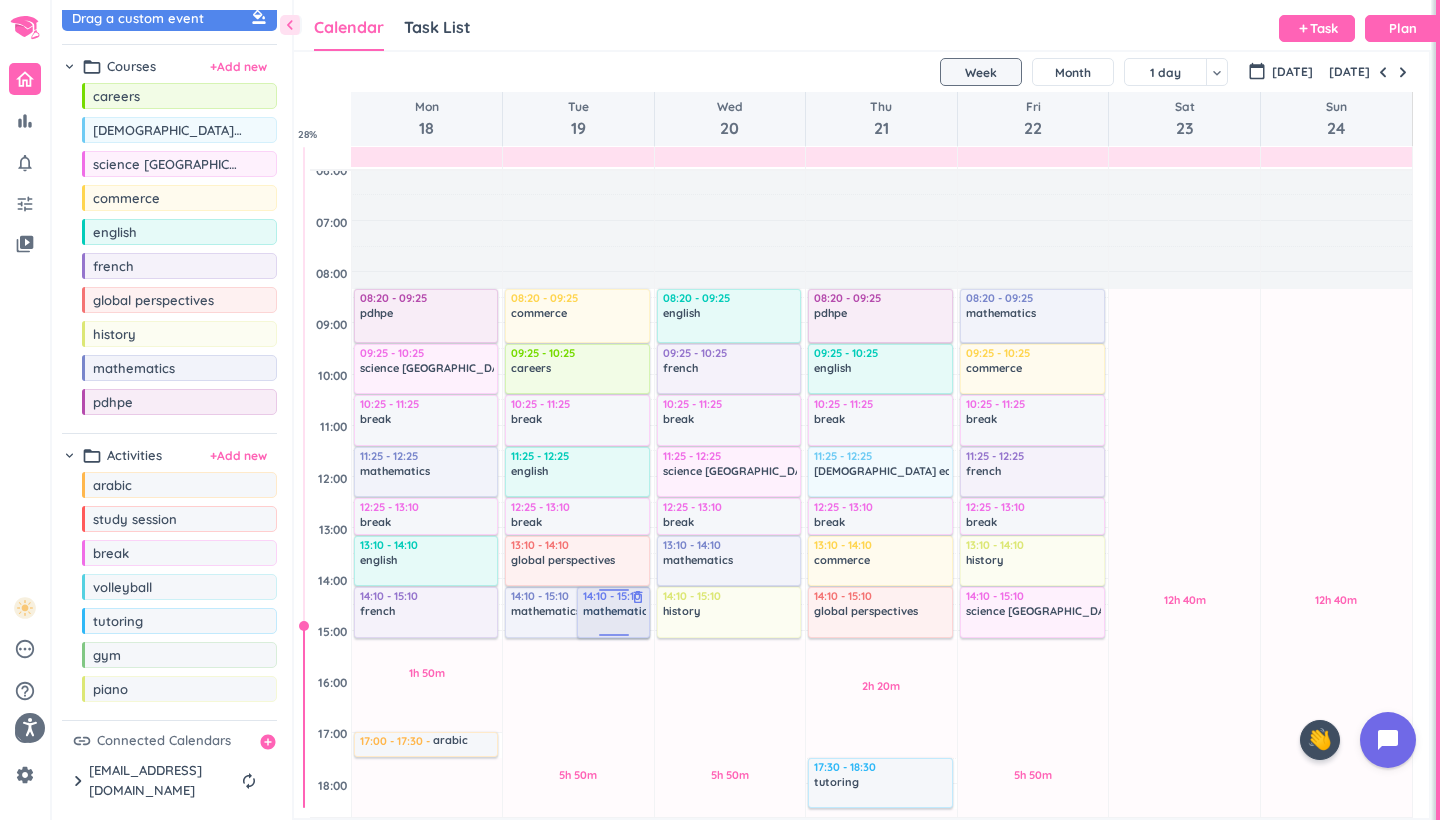click at bounding box center (614, 627) 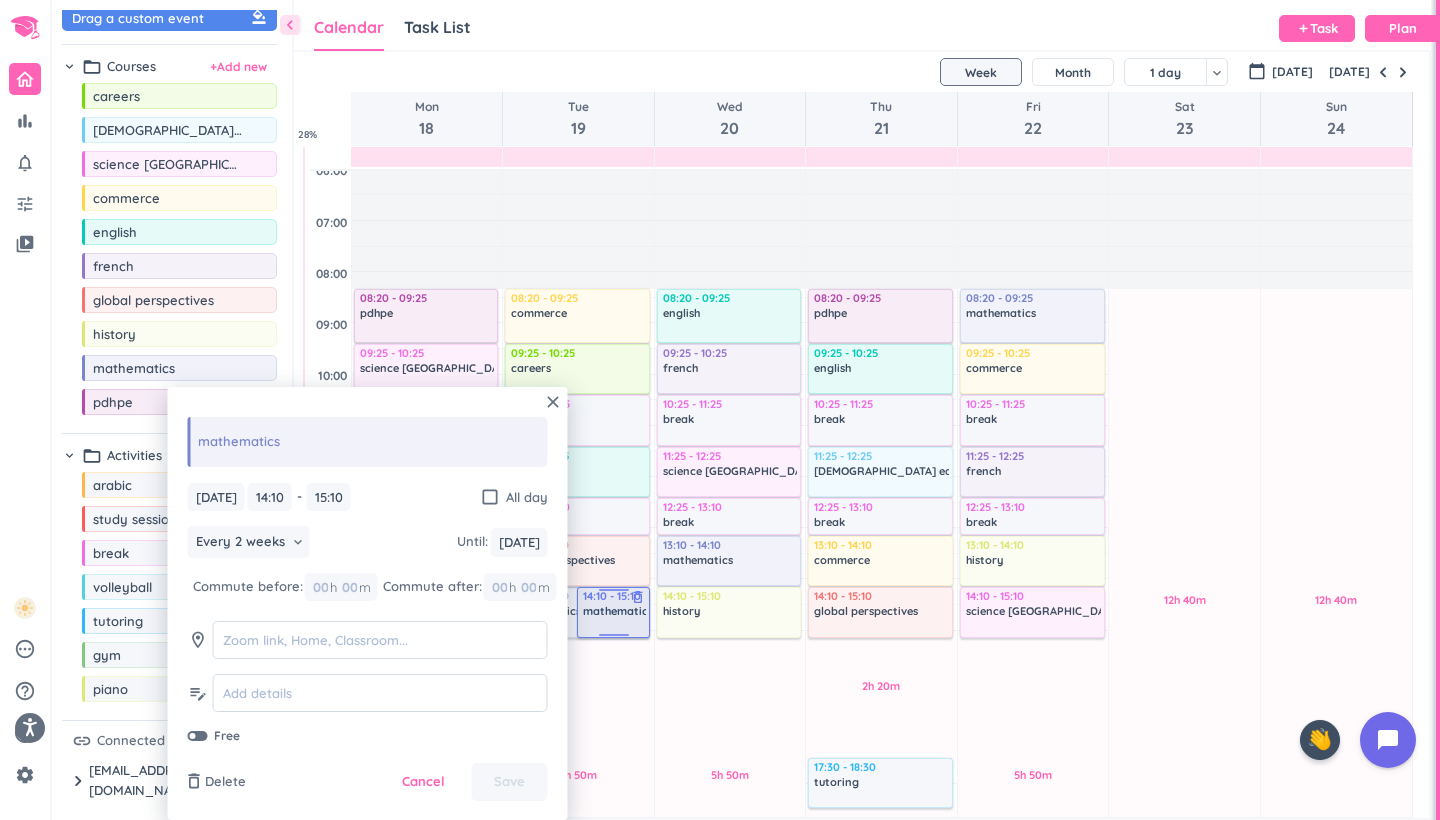 click on "delete_outline" at bounding box center (638, 597) 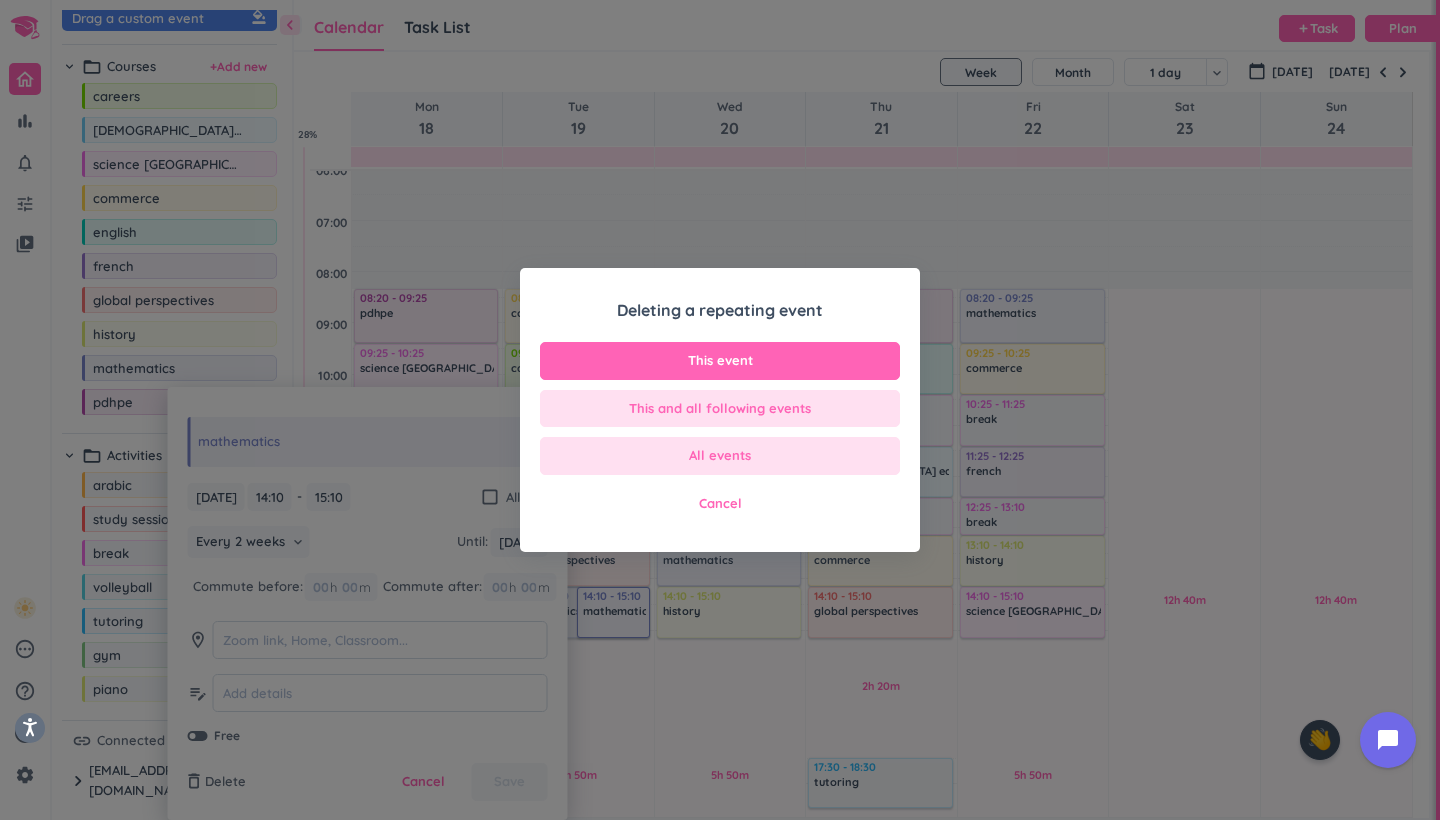 click on "Deleting a repeating event This event This and all following events All events Cancel" at bounding box center [720, 415] 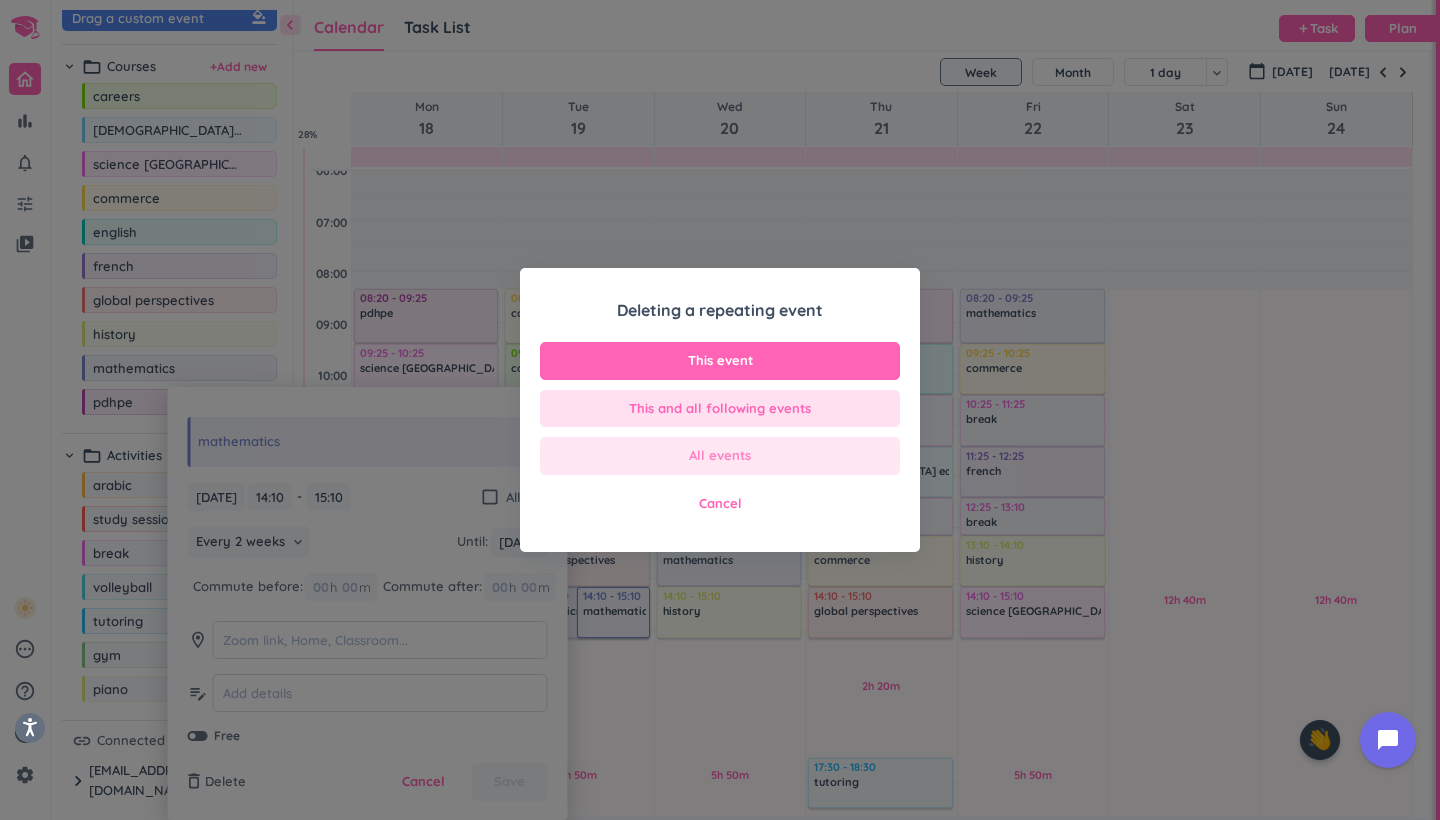 click on "All events" at bounding box center [720, 456] 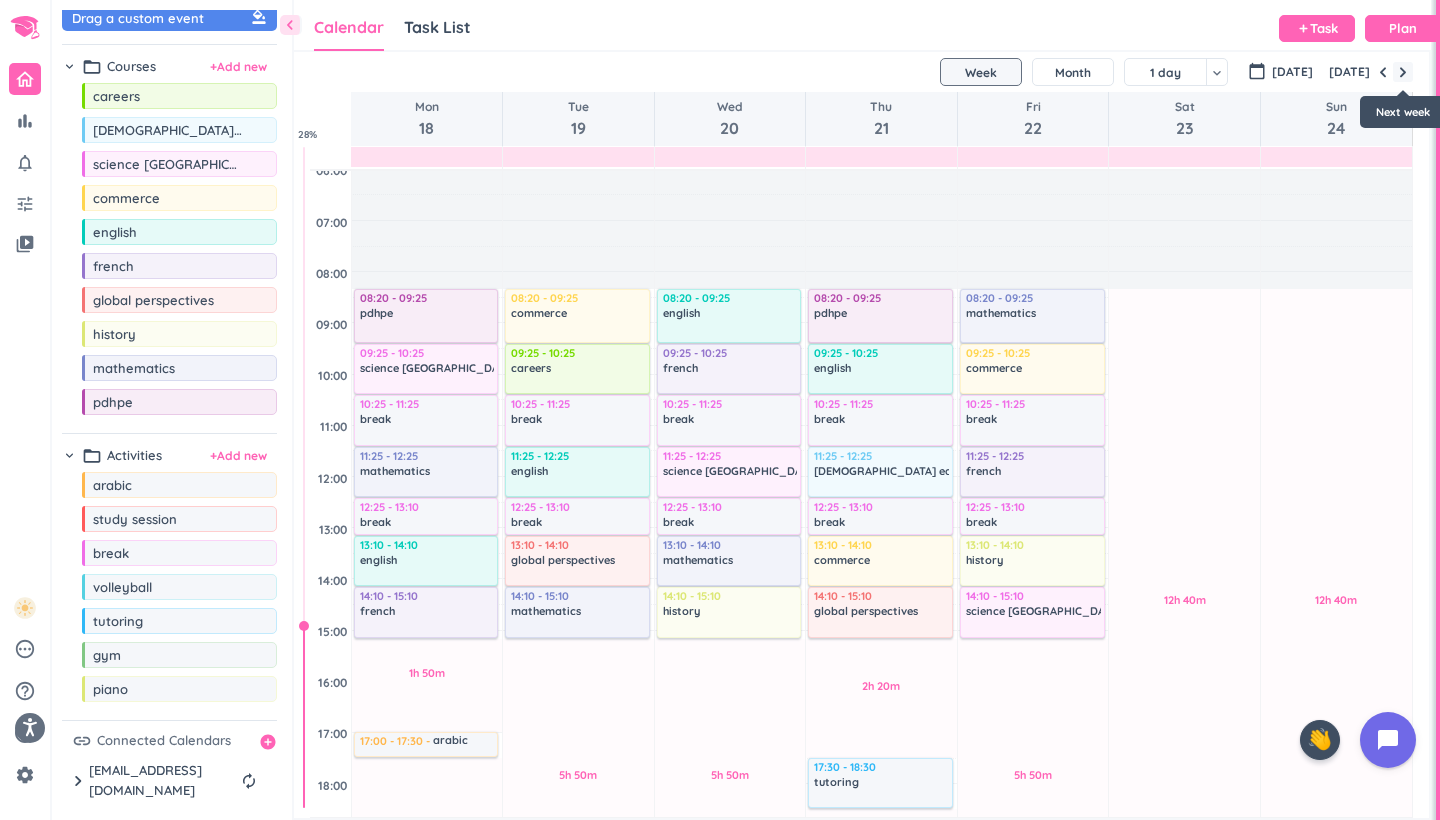 click at bounding box center [1403, 72] 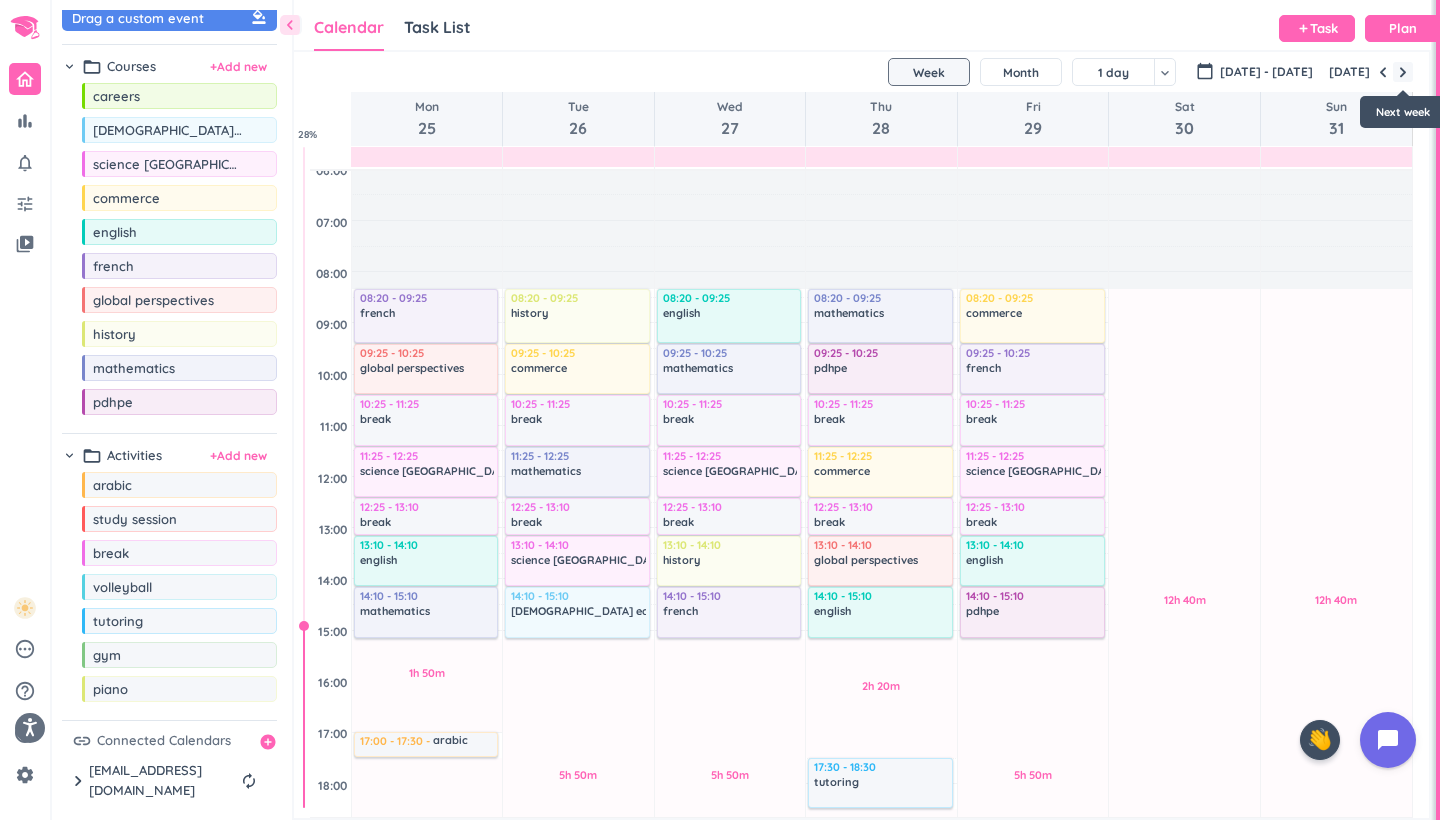 click at bounding box center (1403, 72) 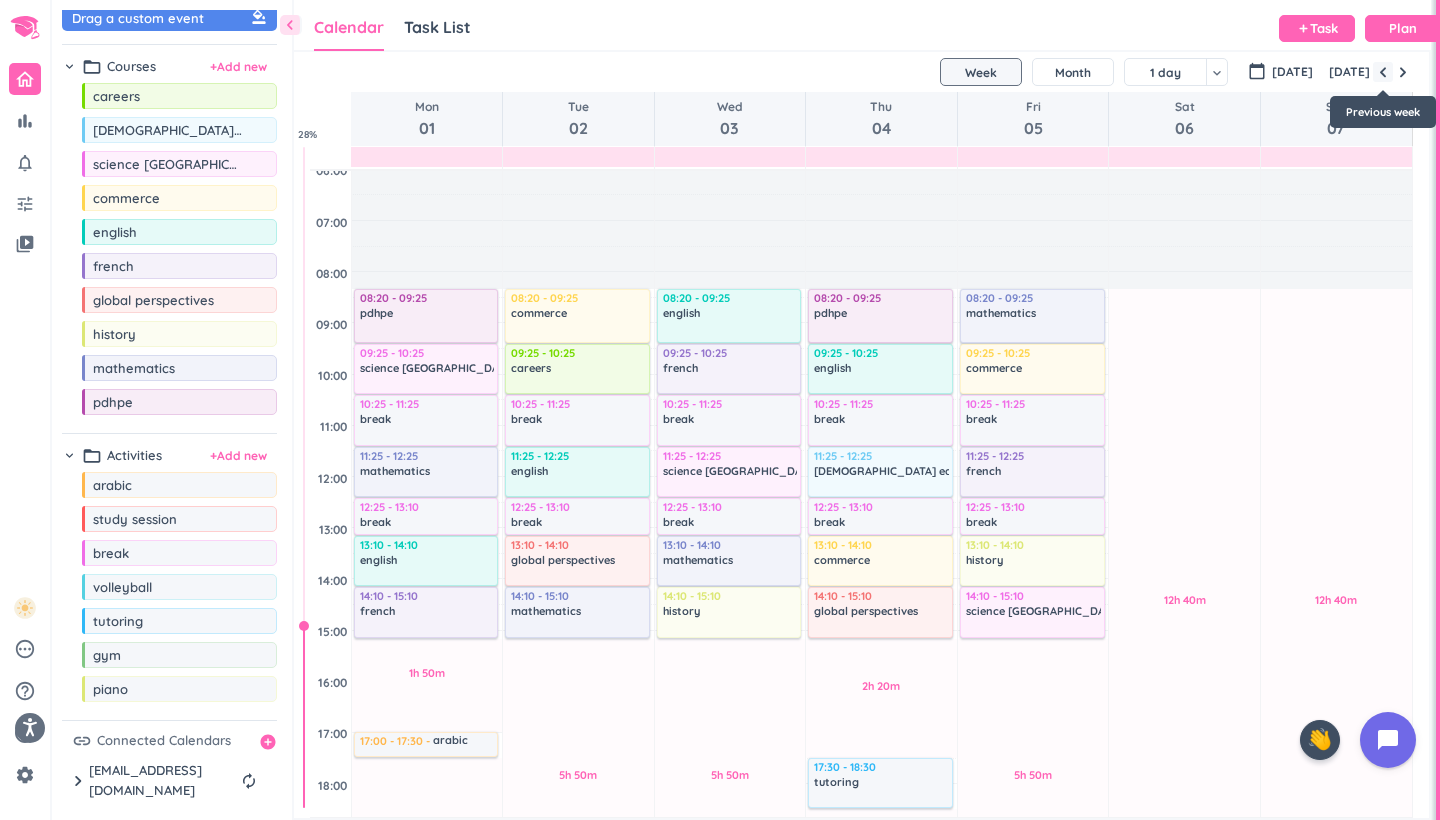 click at bounding box center (1383, 72) 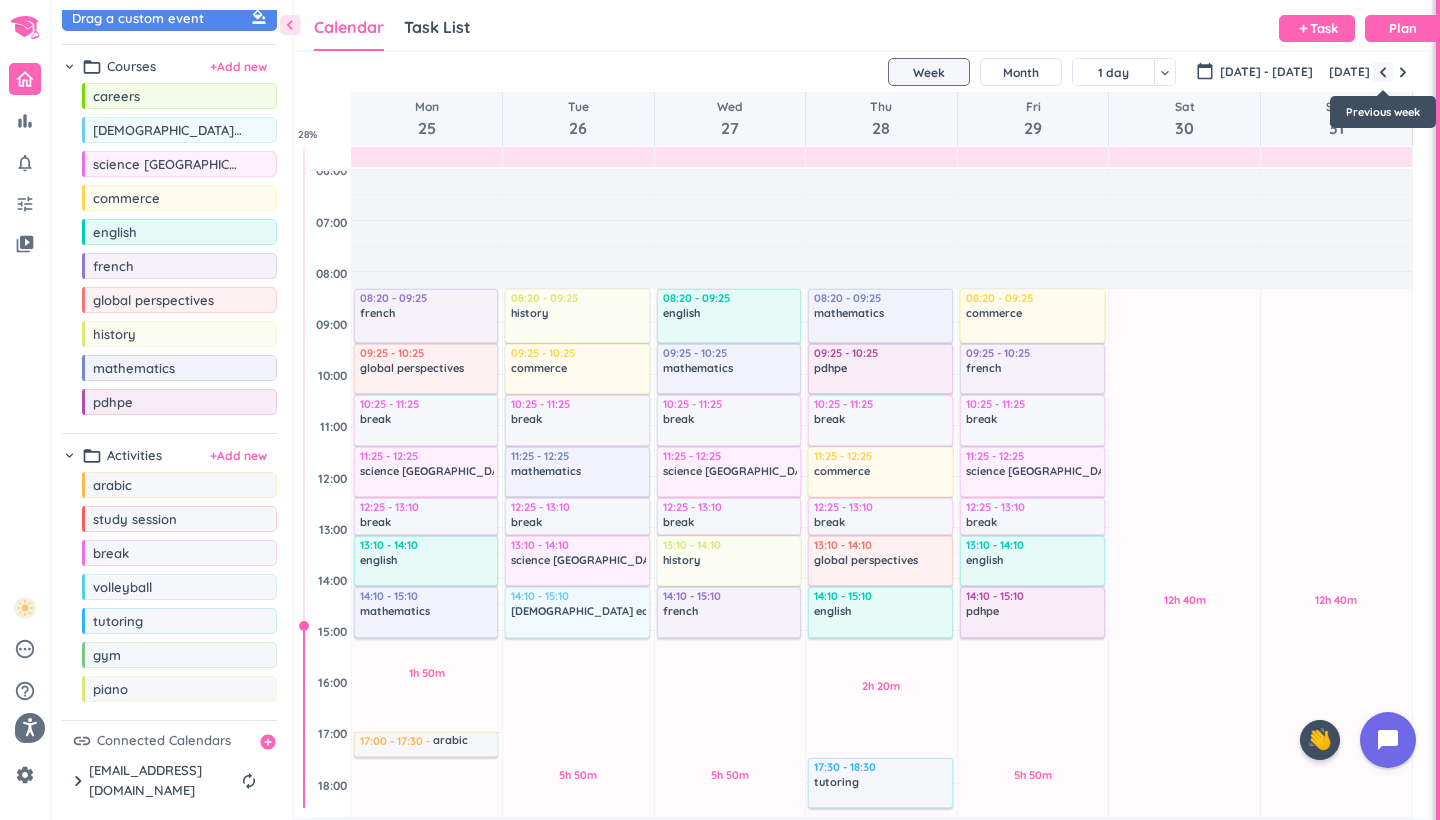 click at bounding box center [1383, 72] 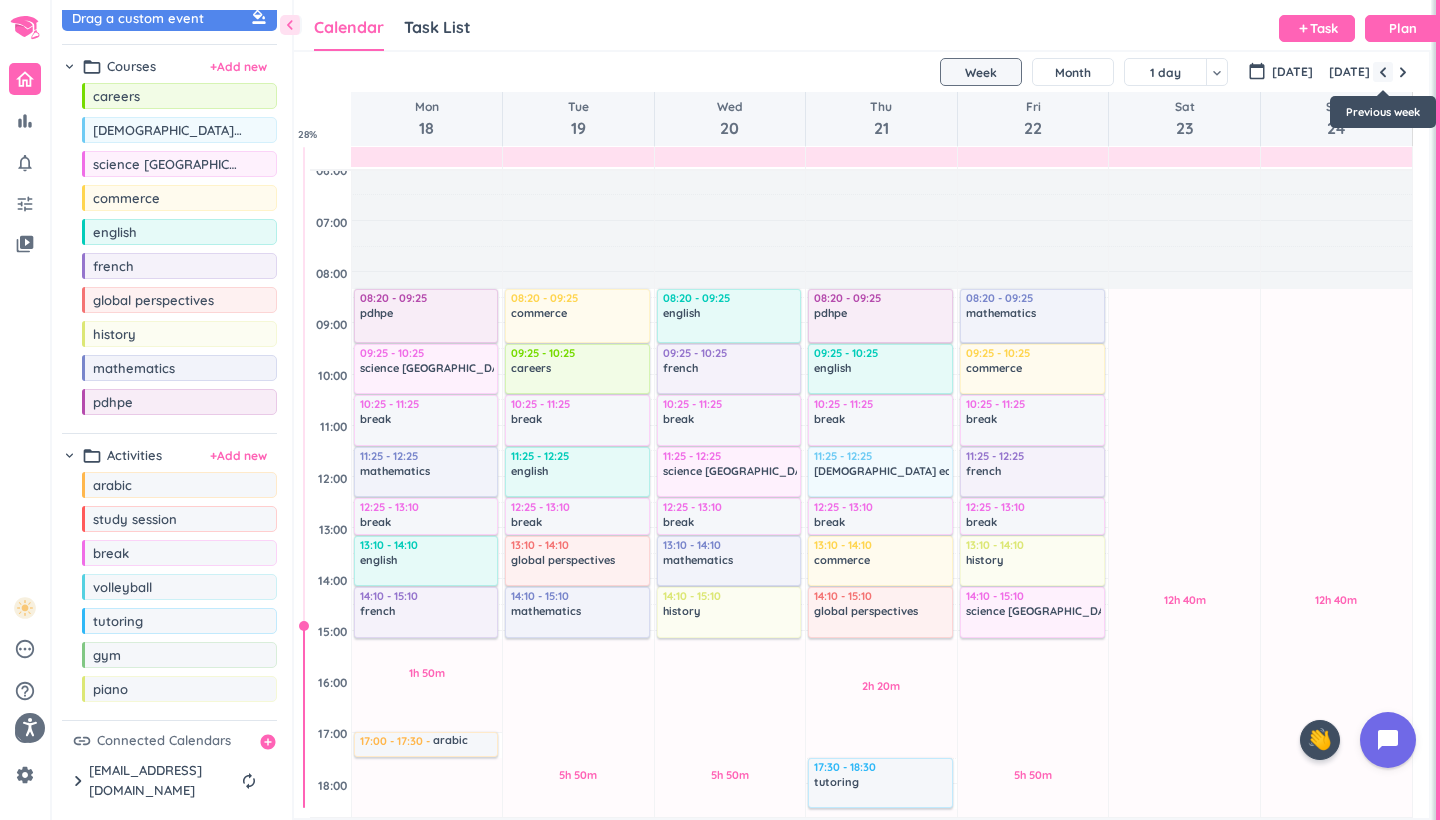 click at bounding box center (1383, 72) 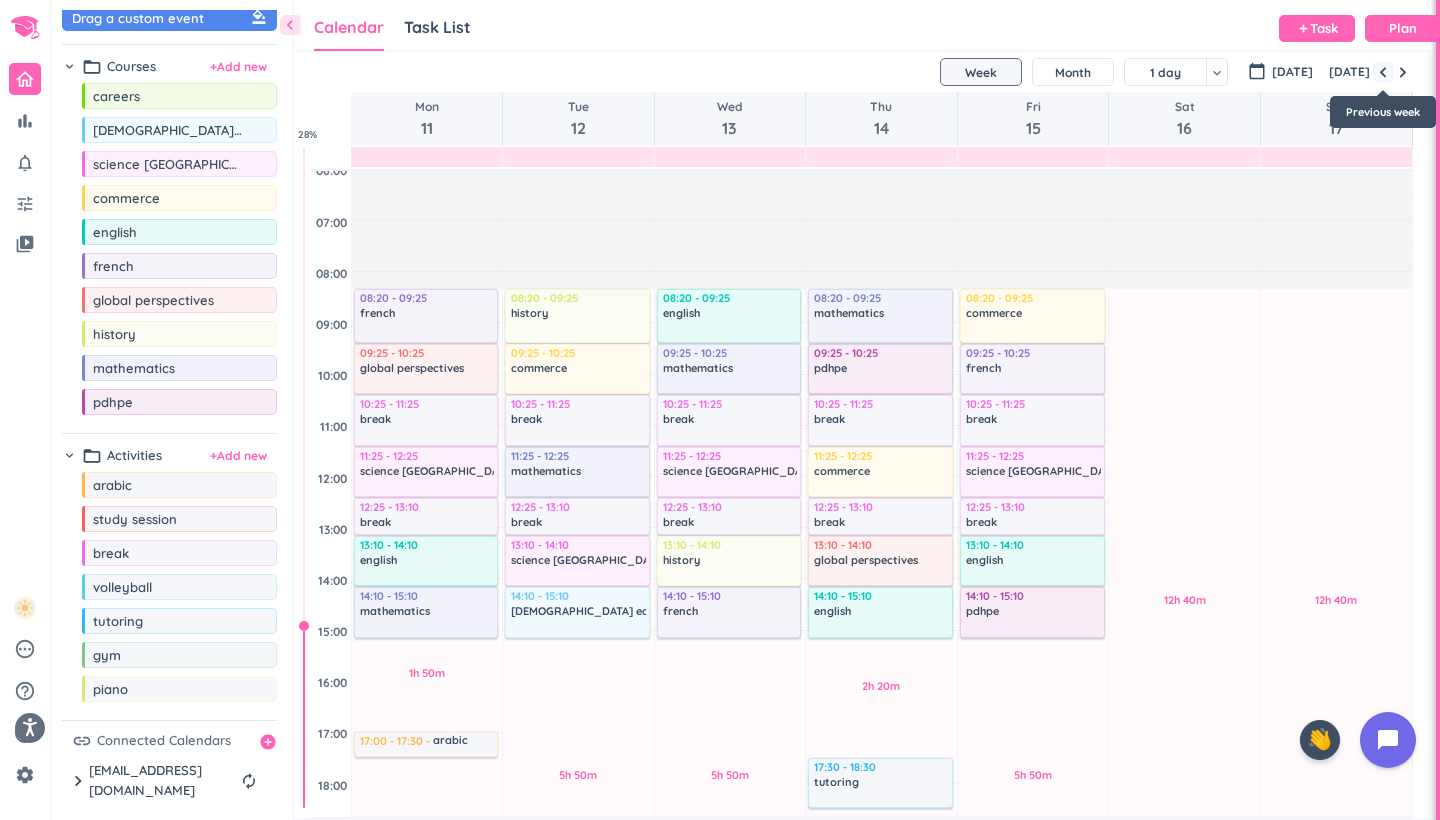 click at bounding box center [1383, 72] 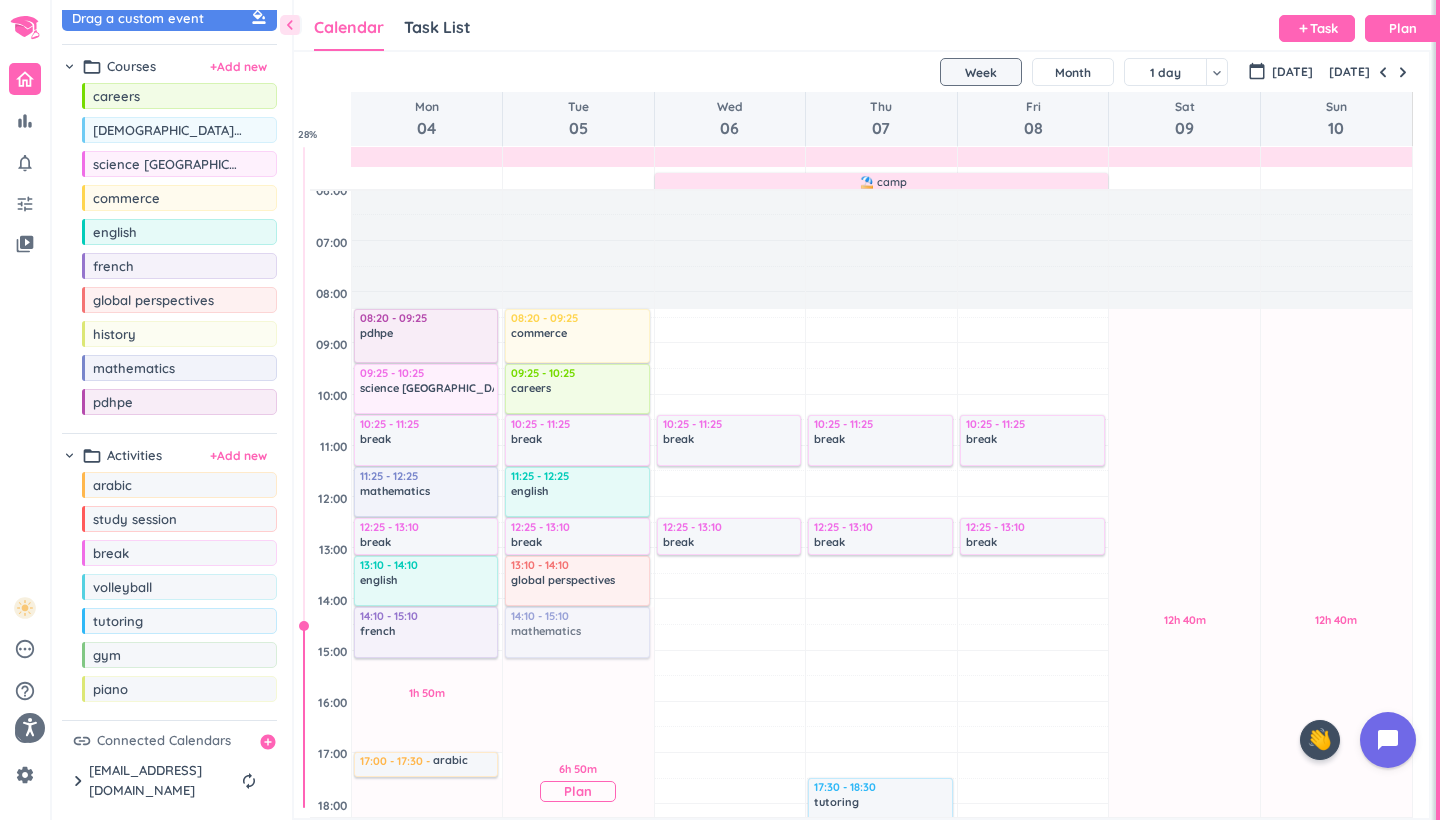 drag, startPoint x: 167, startPoint y: 371, endPoint x: 551, endPoint y: 611, distance: 452.8311 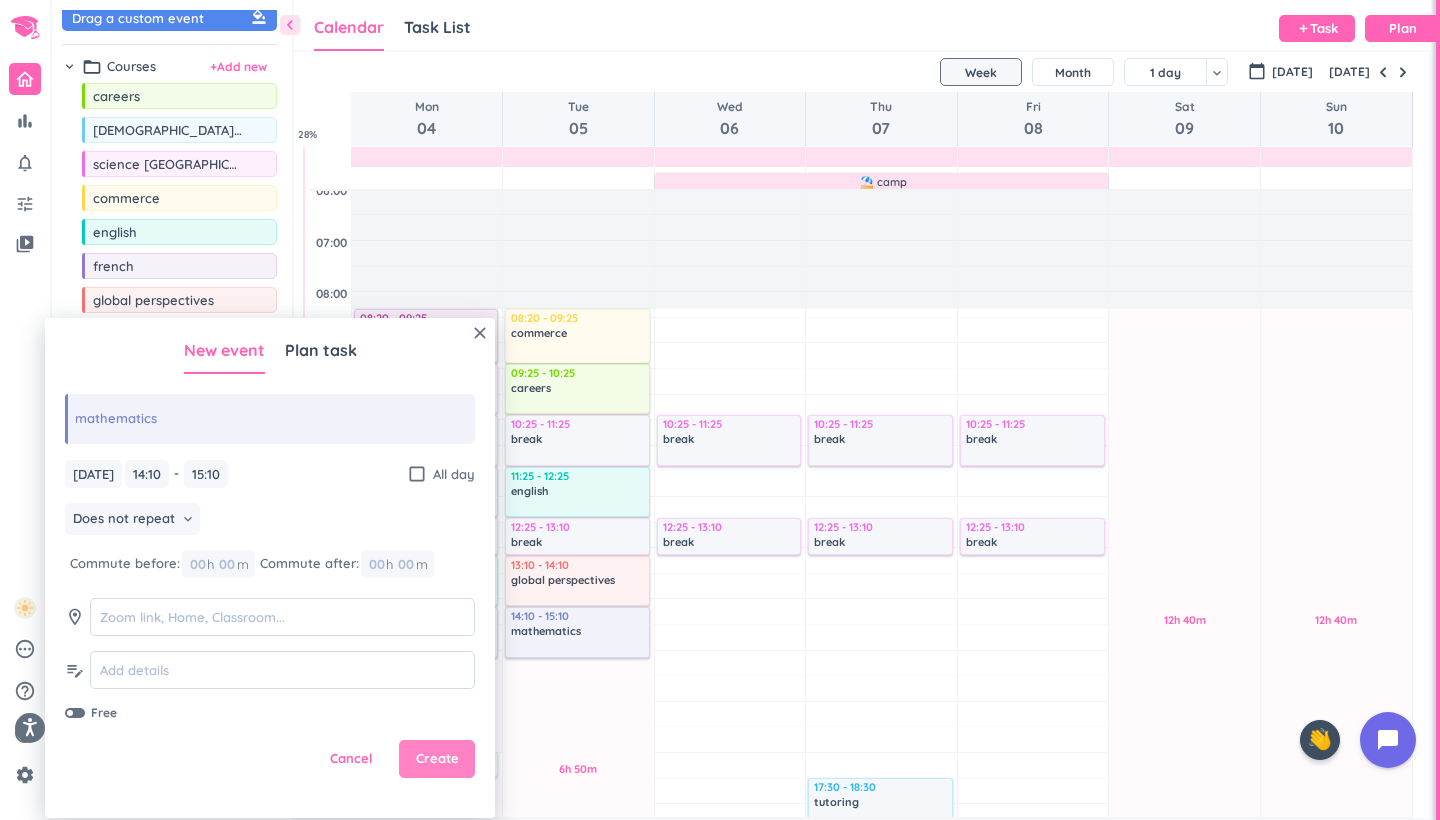 click on "Create" at bounding box center [437, 759] 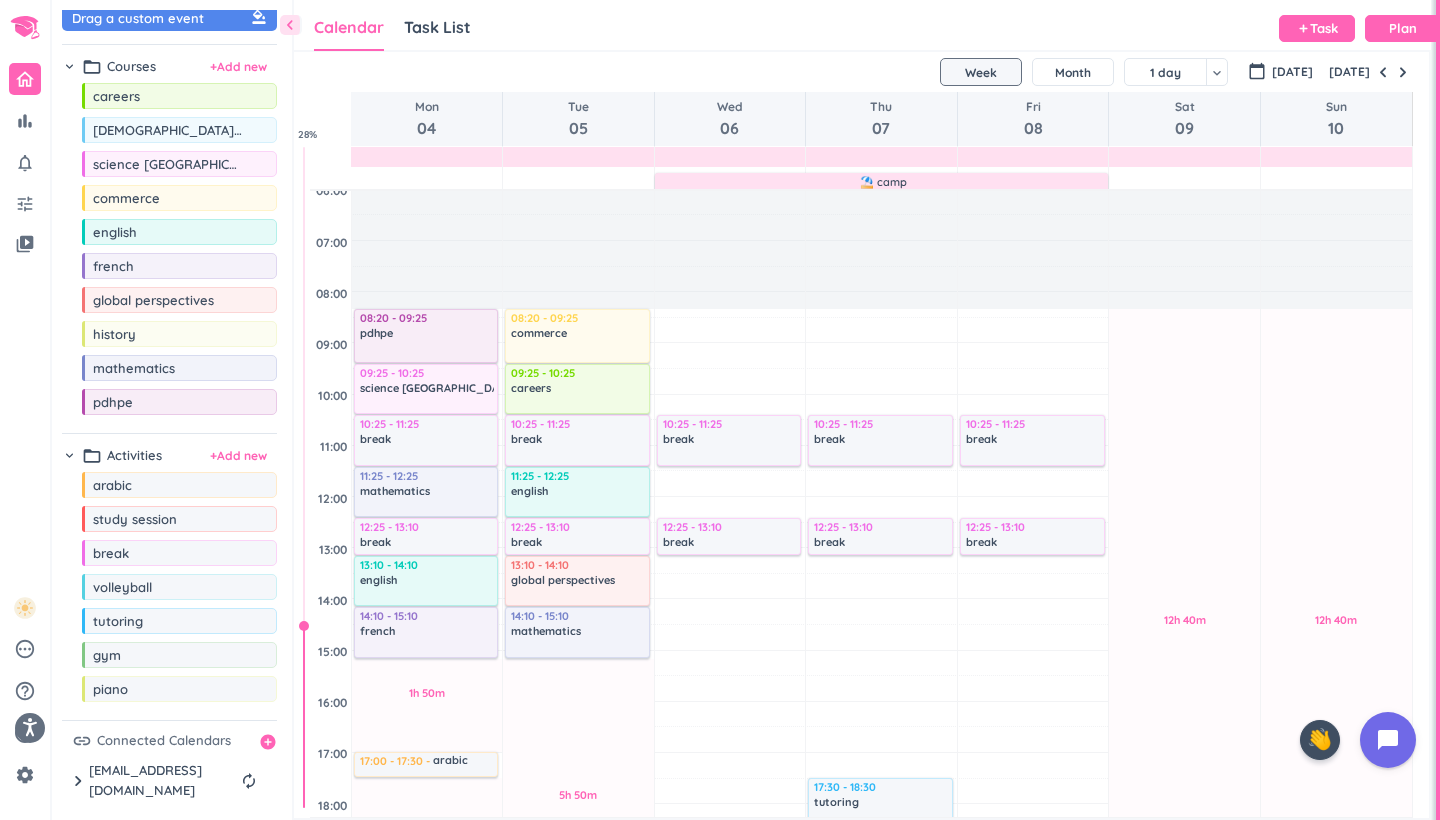 scroll, scrollTop: 101, scrollLeft: 0, axis: vertical 